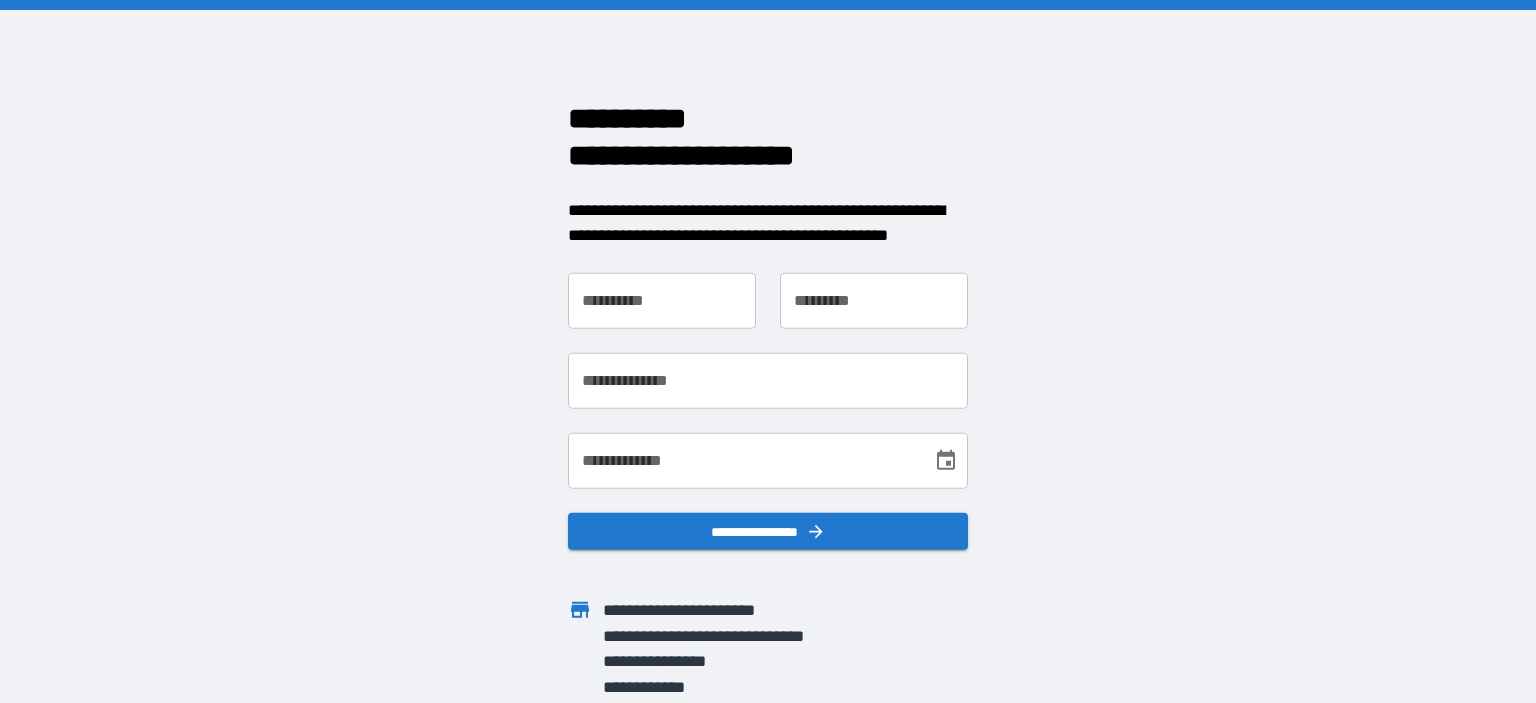 scroll, scrollTop: 0, scrollLeft: 0, axis: both 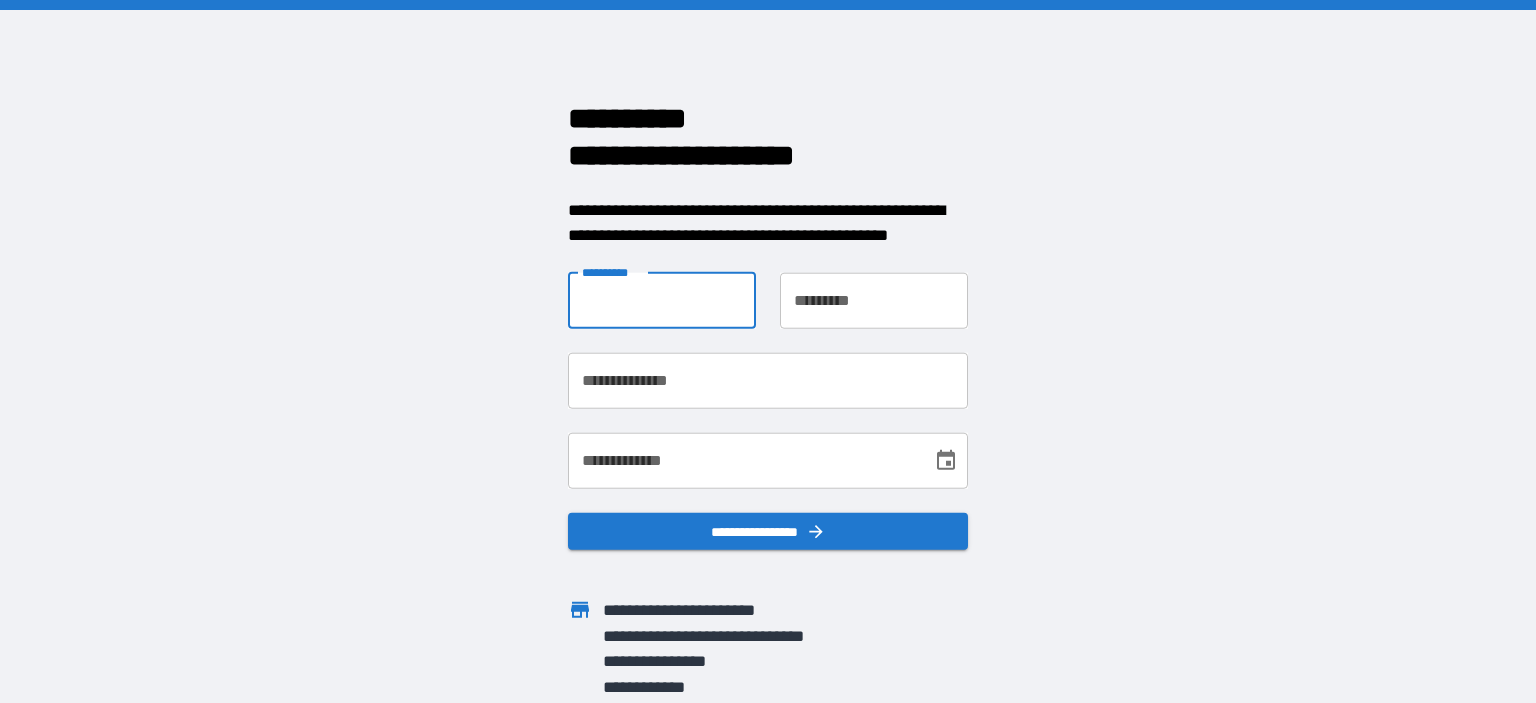 click on "**********" at bounding box center [662, 300] 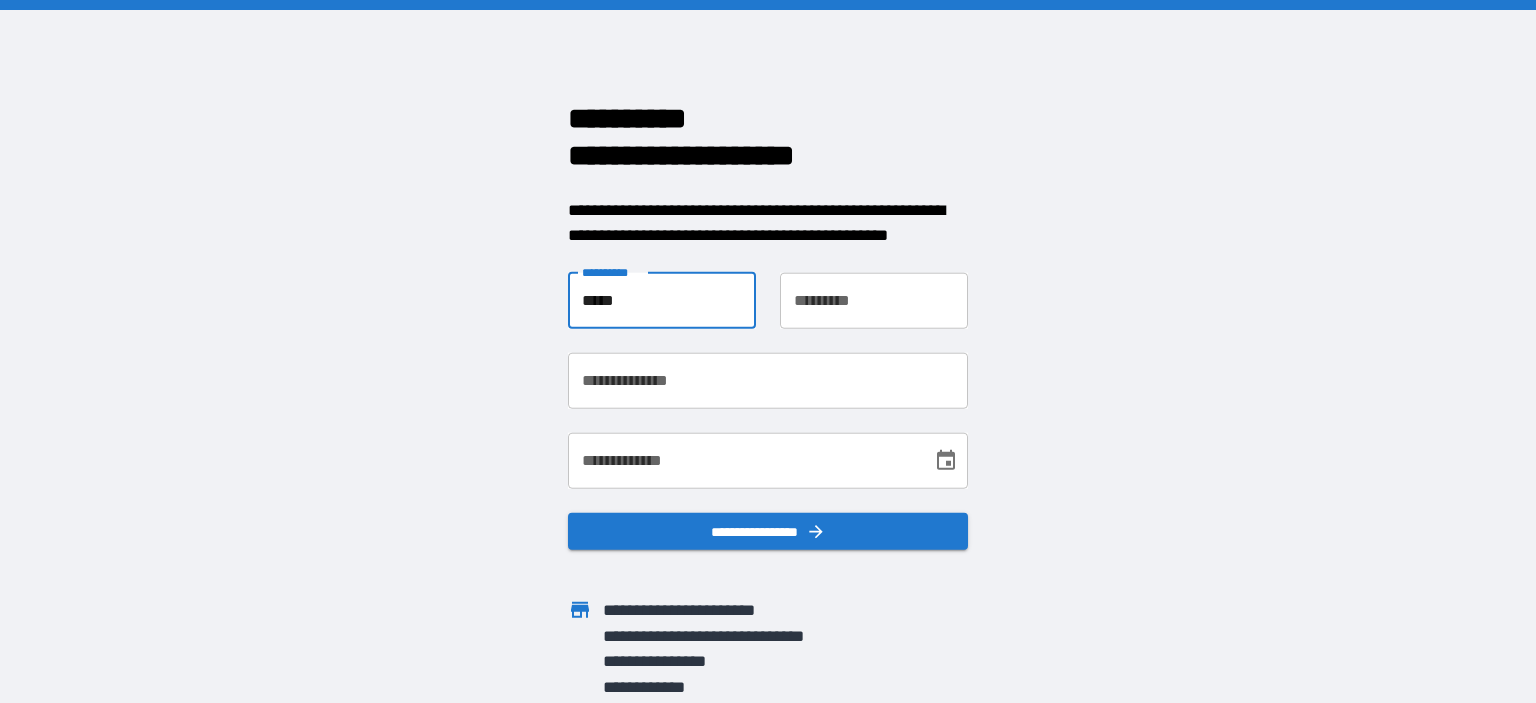 type on "*****" 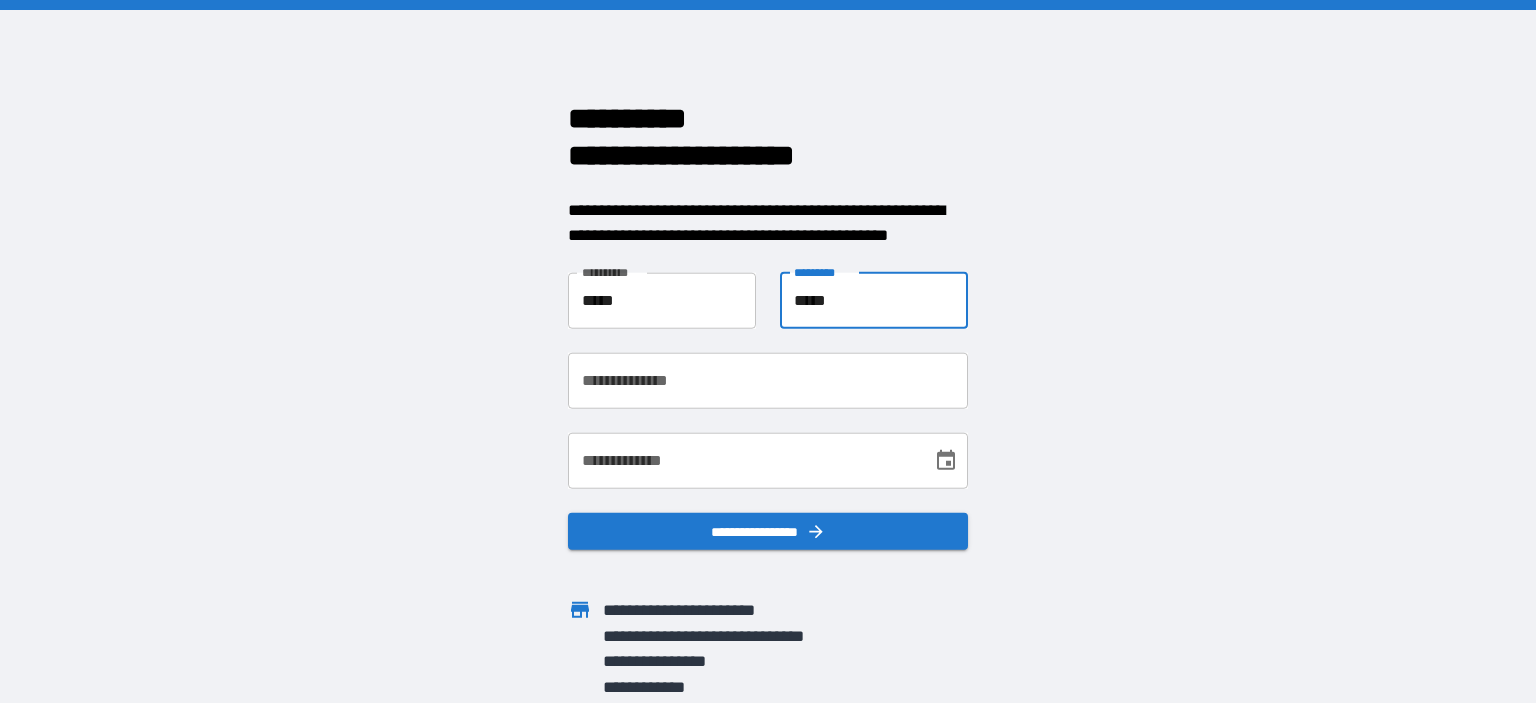 type on "*****" 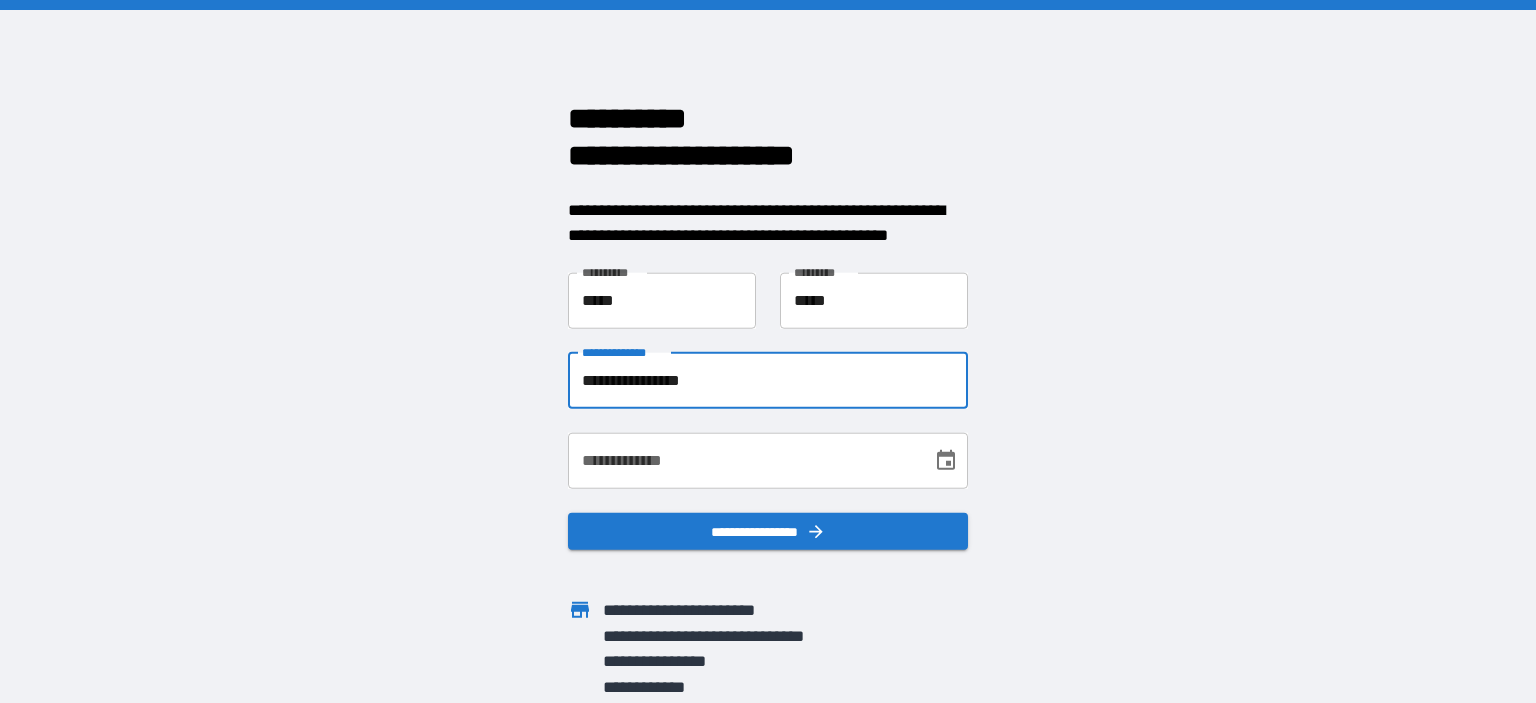 type on "**********" 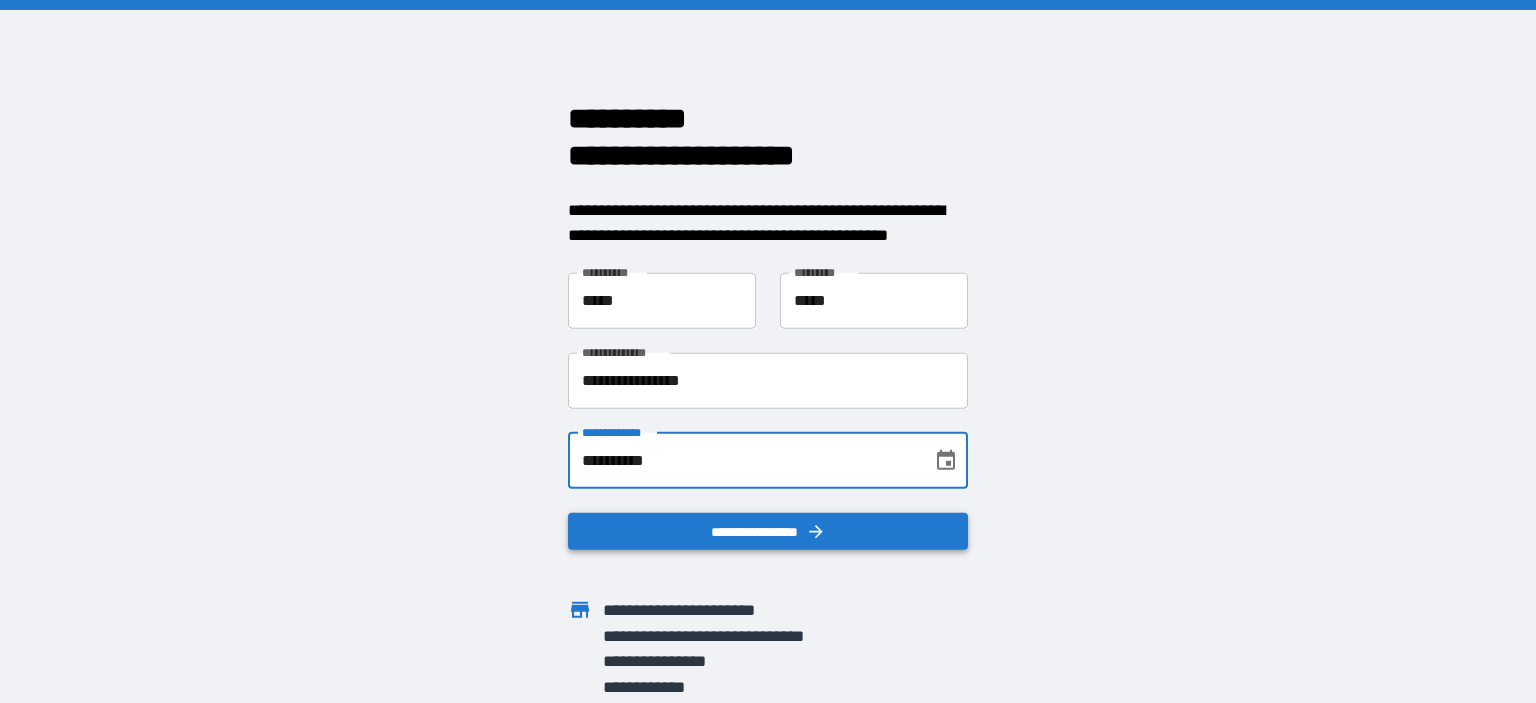 type on "**********" 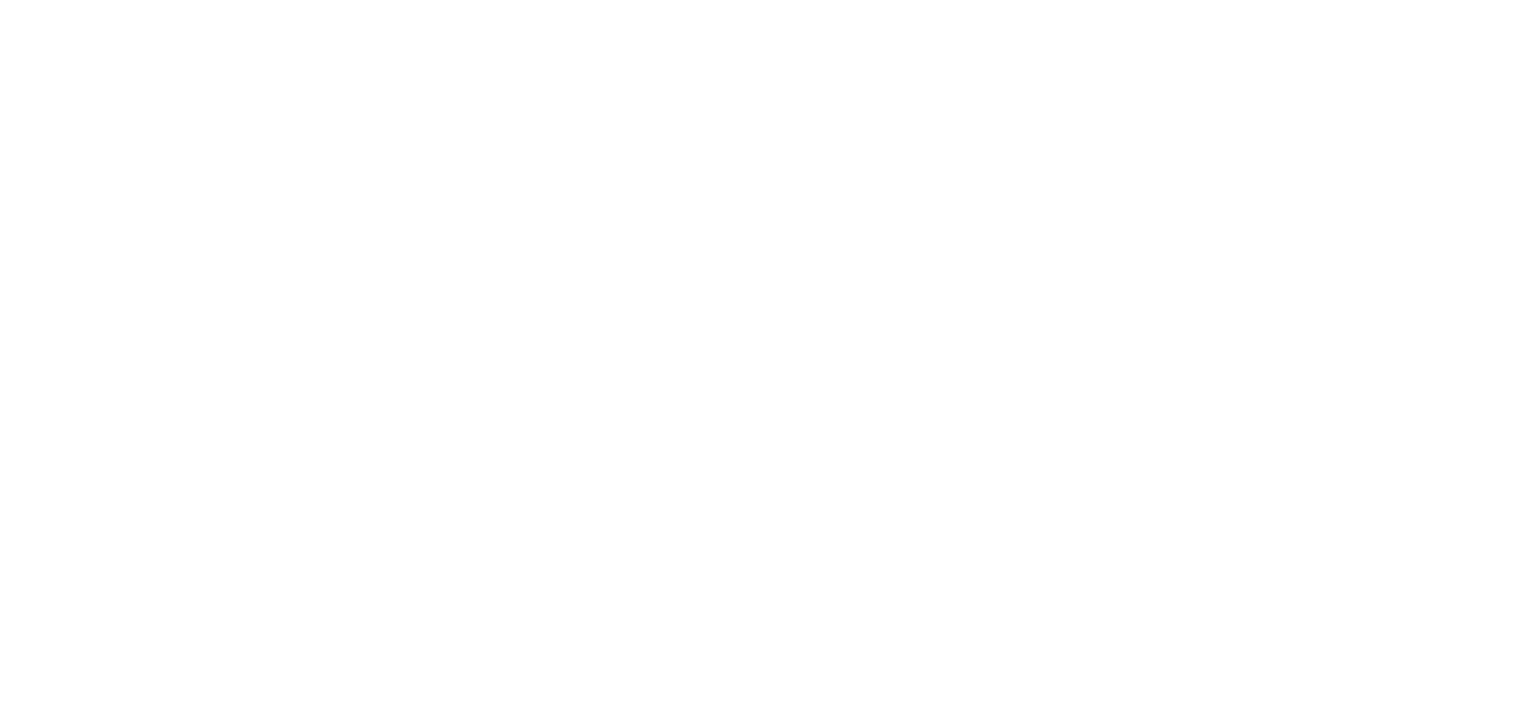 scroll, scrollTop: 0, scrollLeft: 0, axis: both 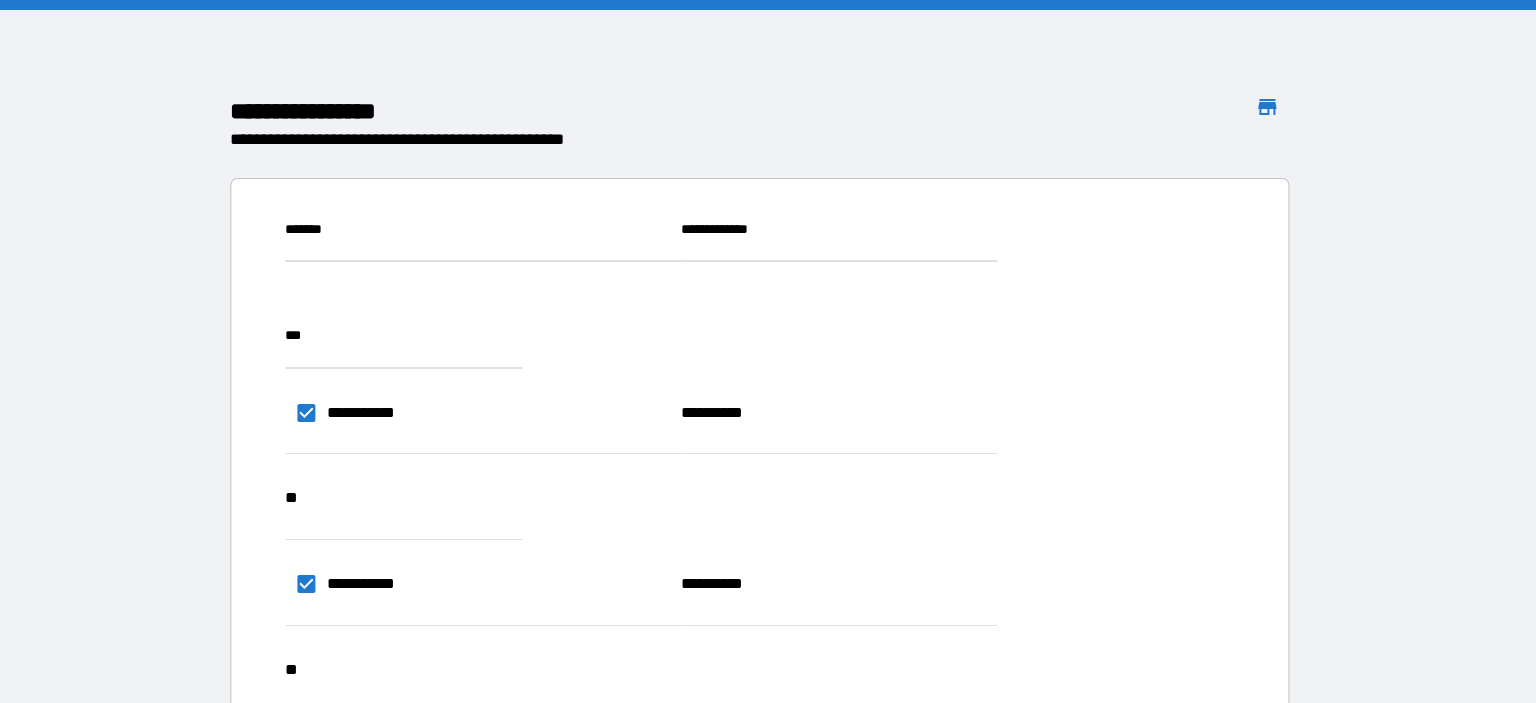 click on "**********" at bounding box center (1206, 785) 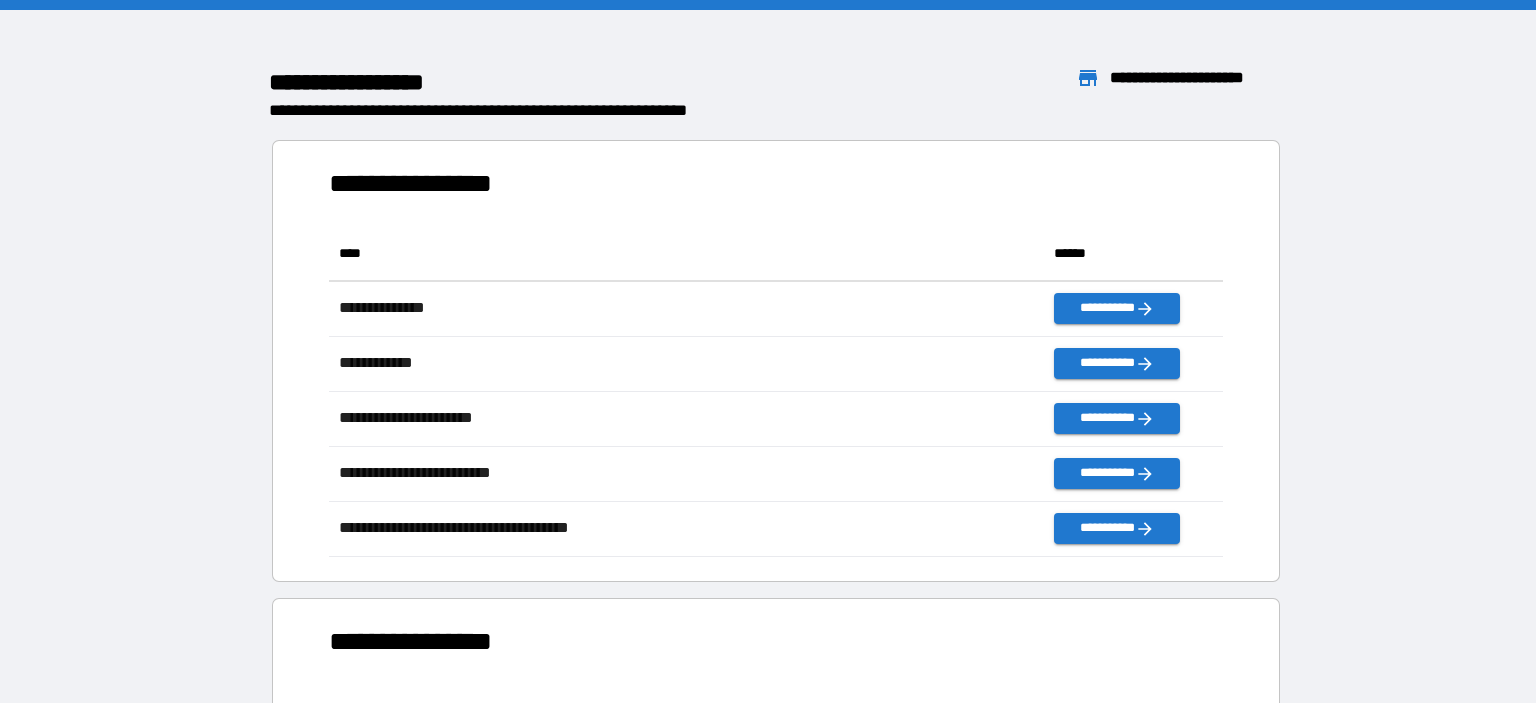 scroll, scrollTop: 331, scrollLeft: 894, axis: both 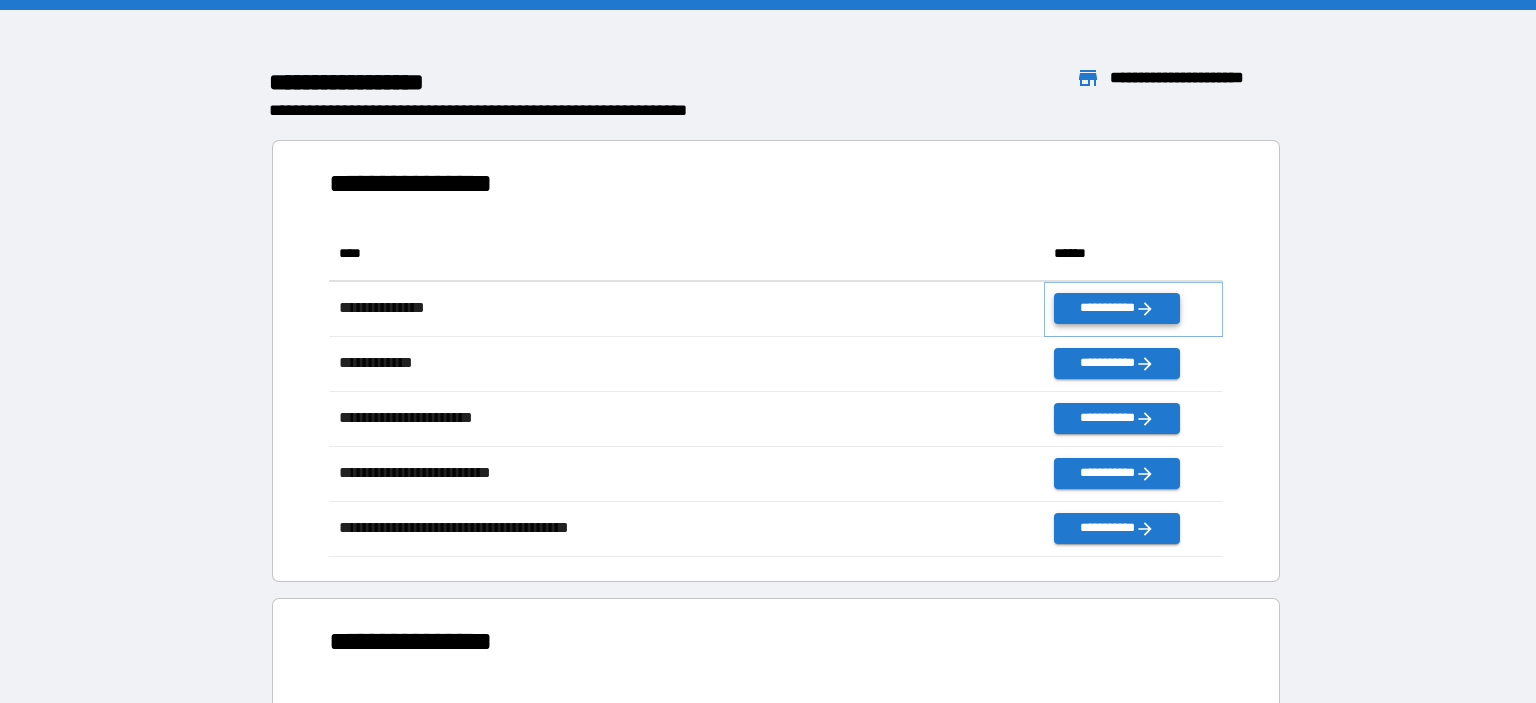 click on "**********" at bounding box center (1117, 308) 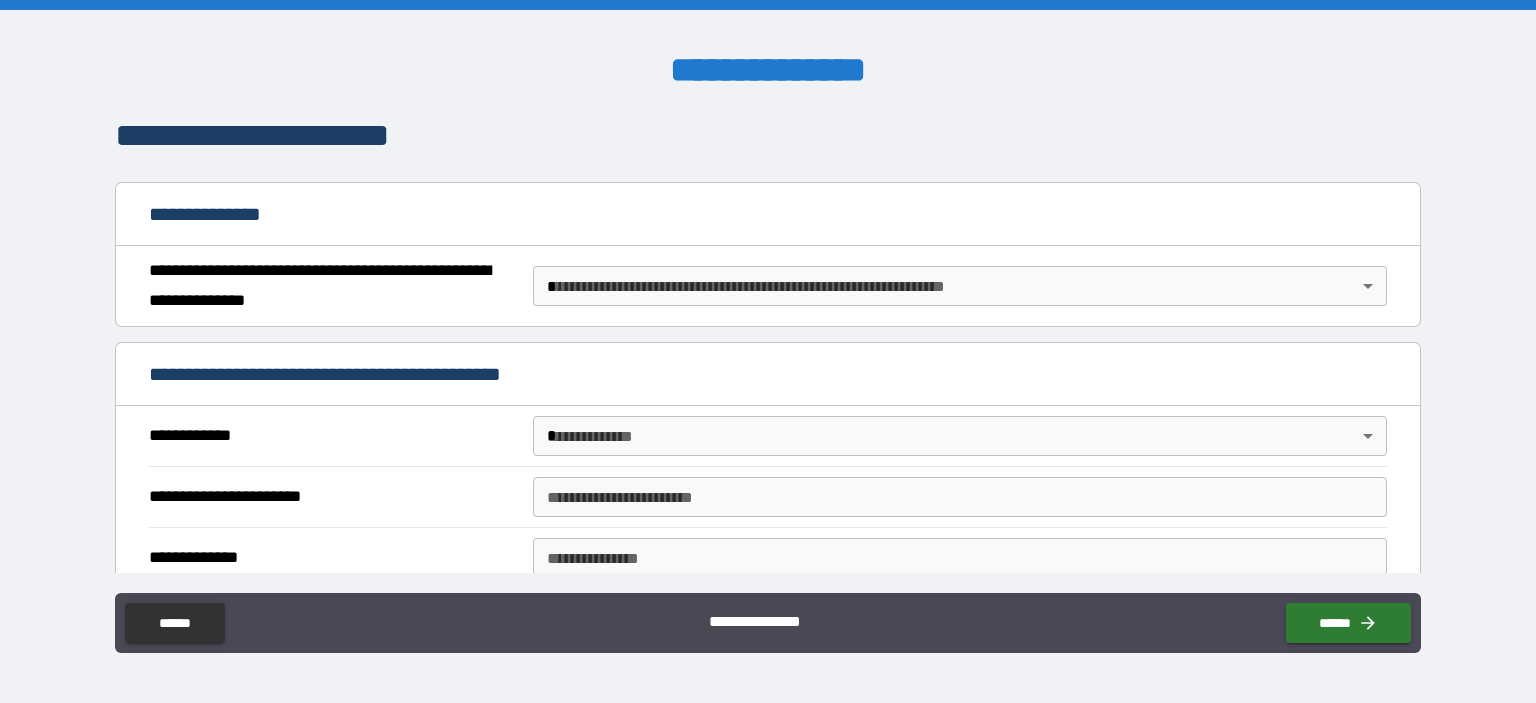 scroll, scrollTop: 230, scrollLeft: 0, axis: vertical 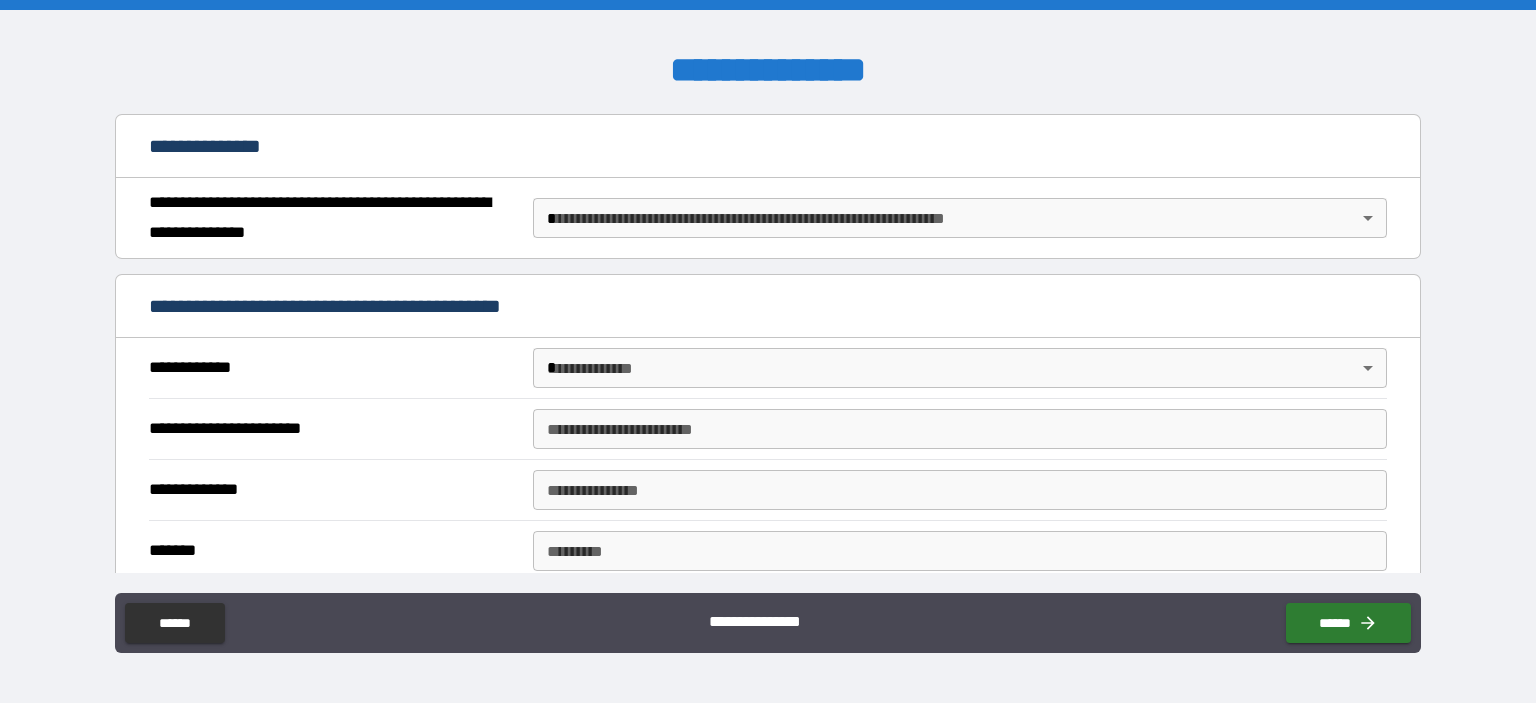 click on "**********" at bounding box center (768, 351) 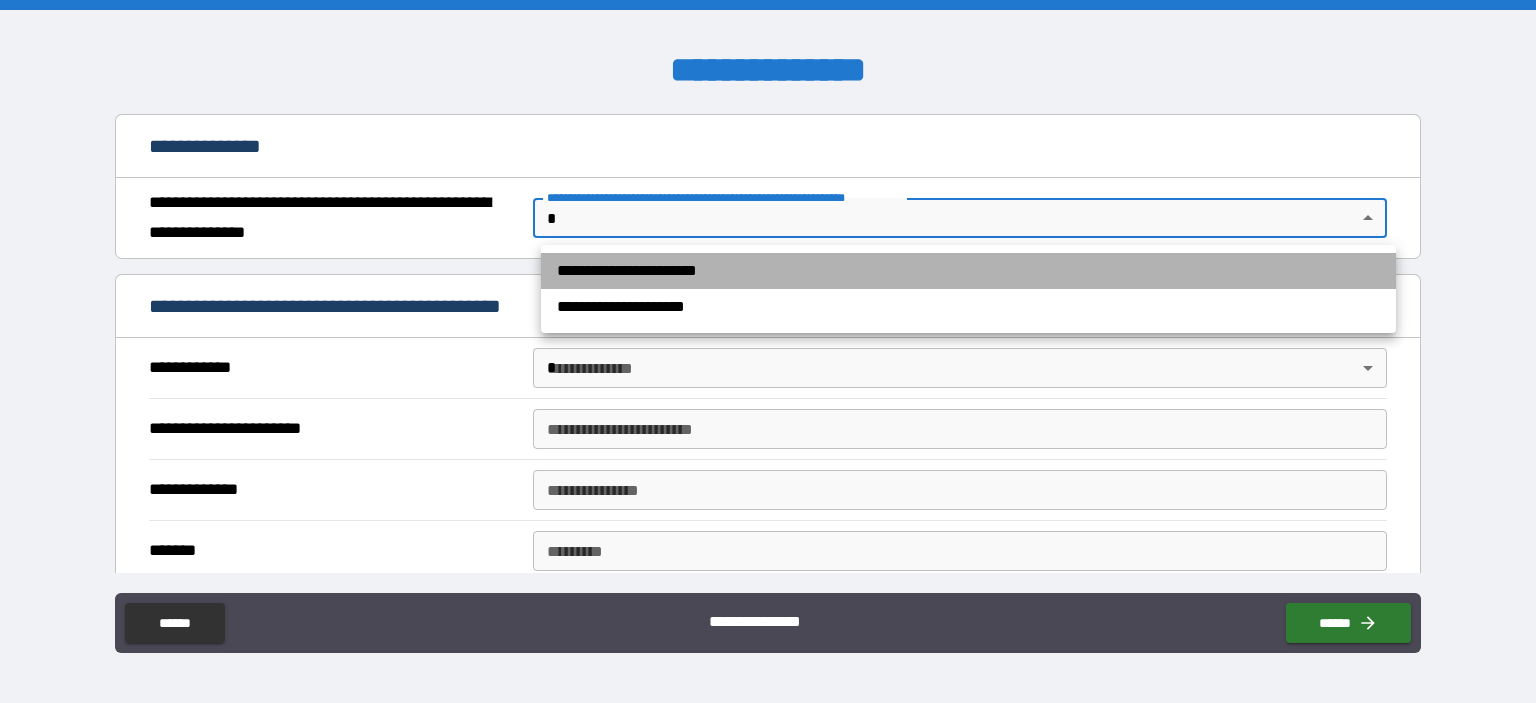 click on "**********" at bounding box center [968, 271] 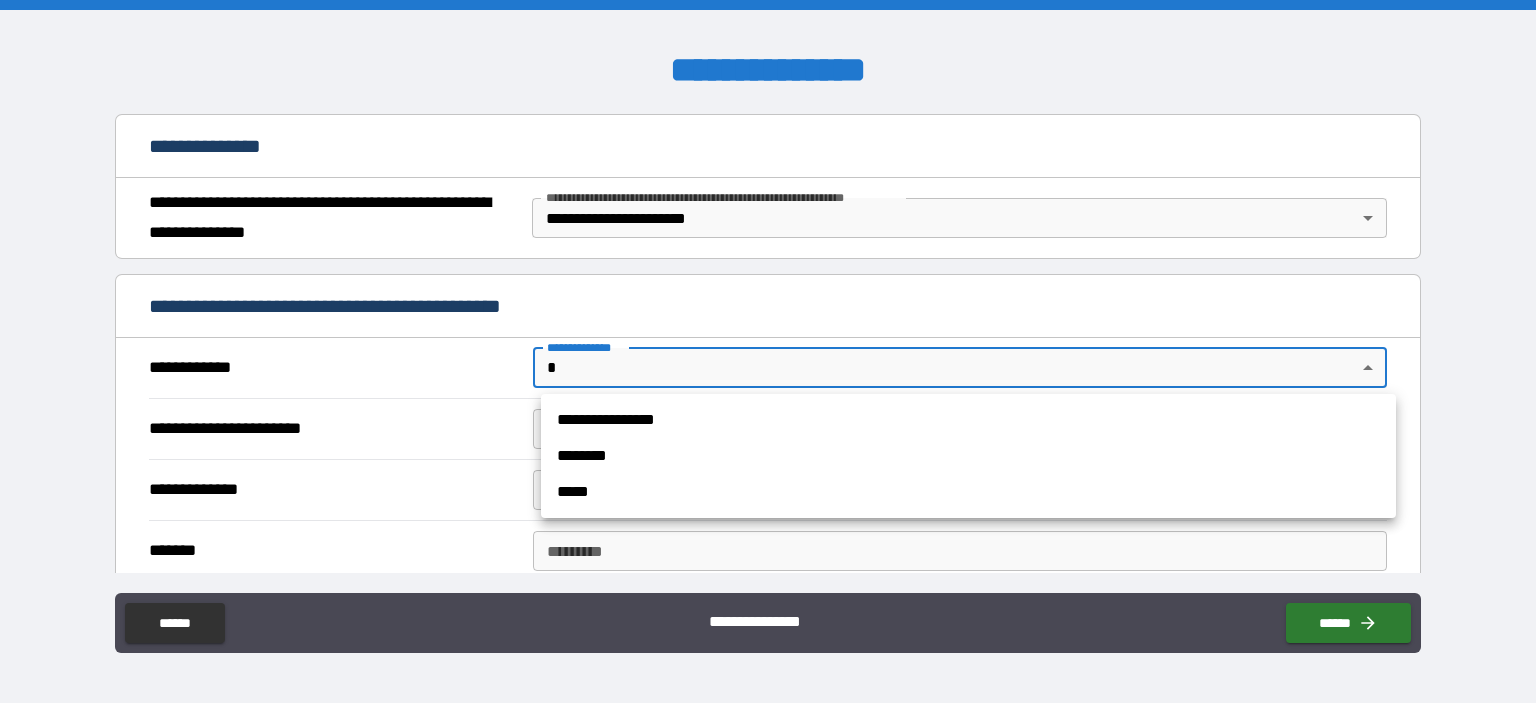 click on "**********" at bounding box center (768, 351) 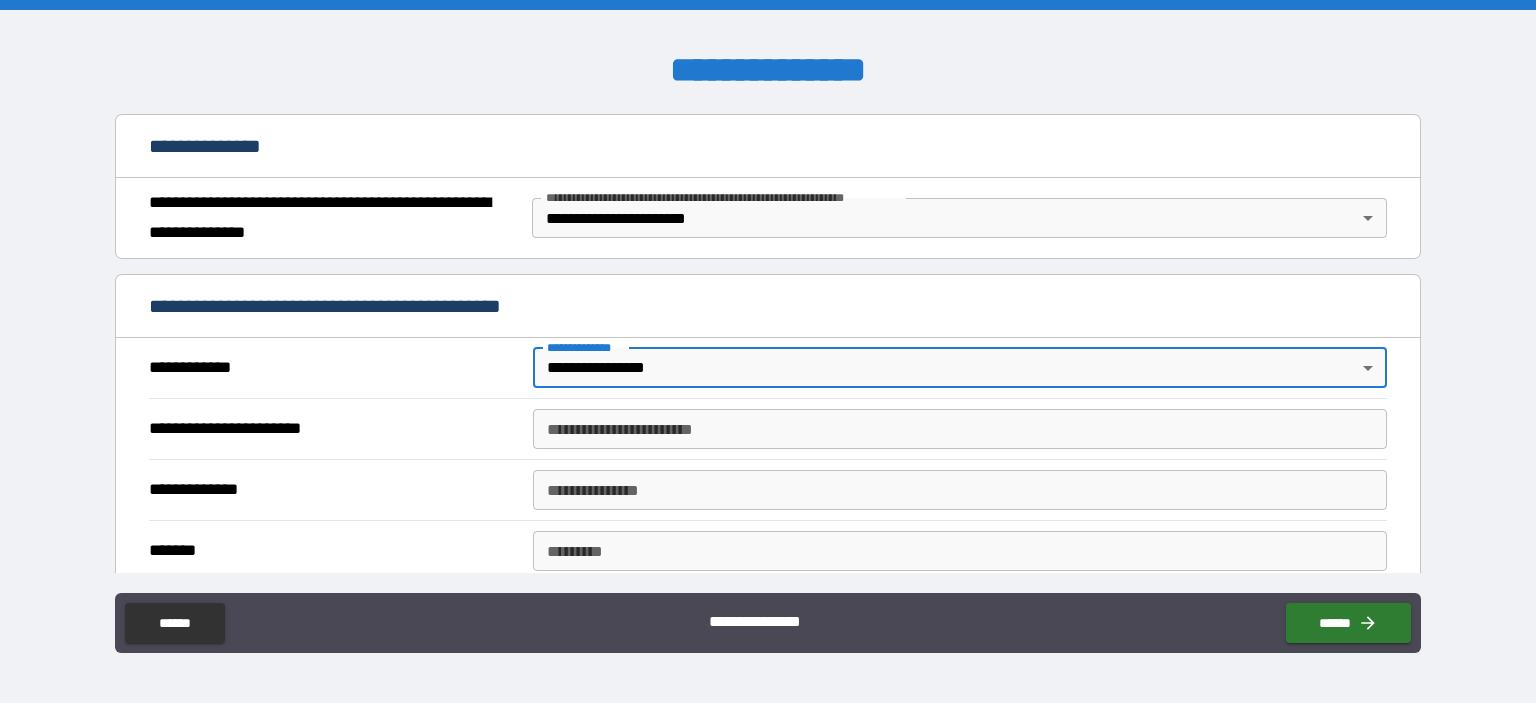 type on "*" 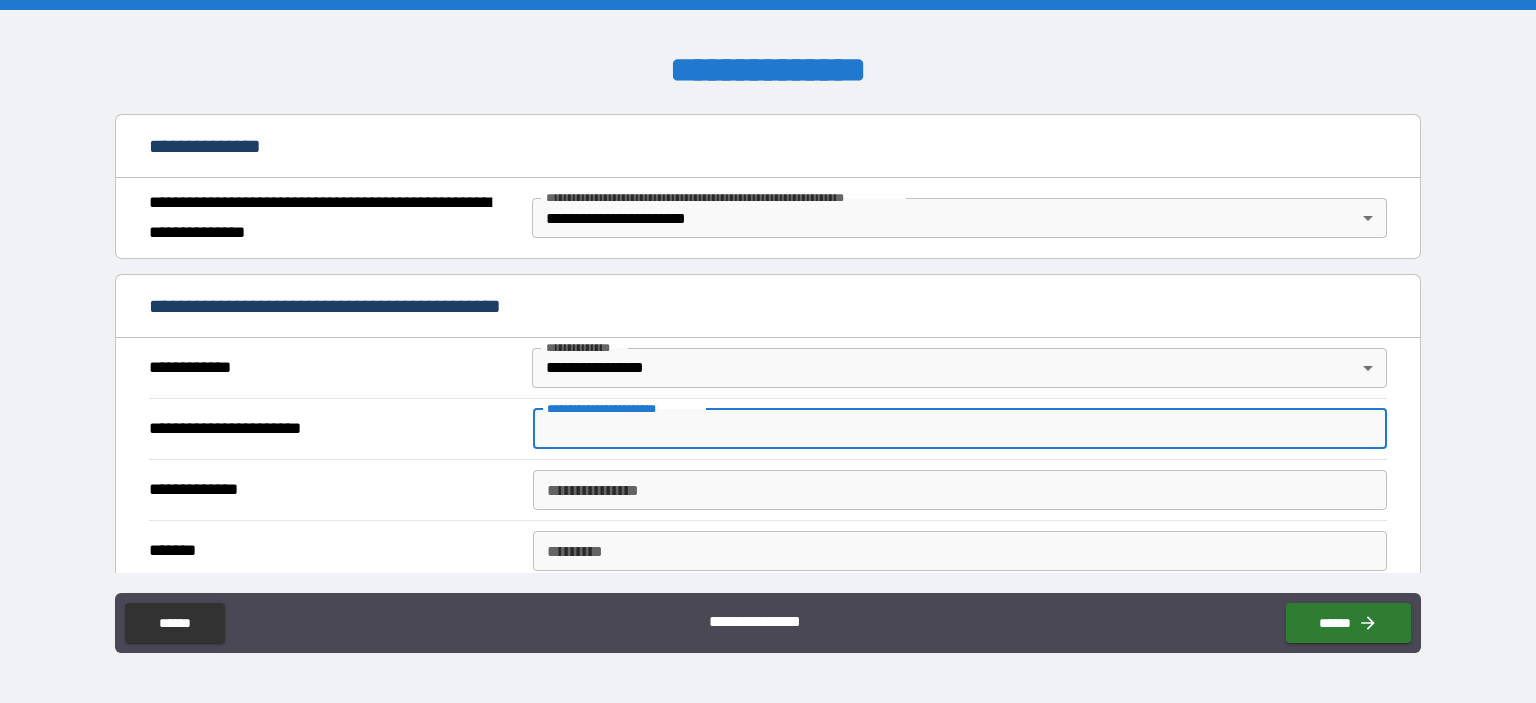 click on "**********" at bounding box center [960, 429] 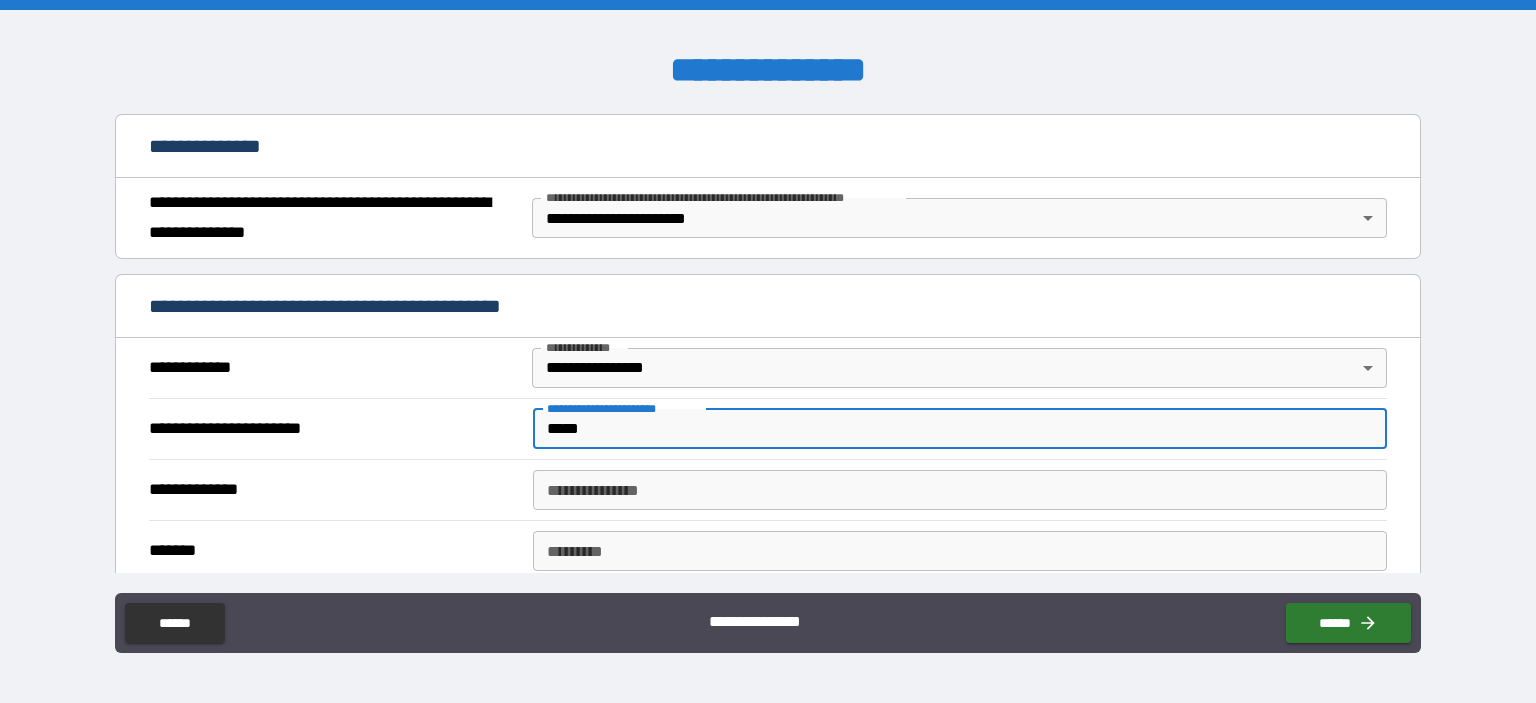 type on "*****" 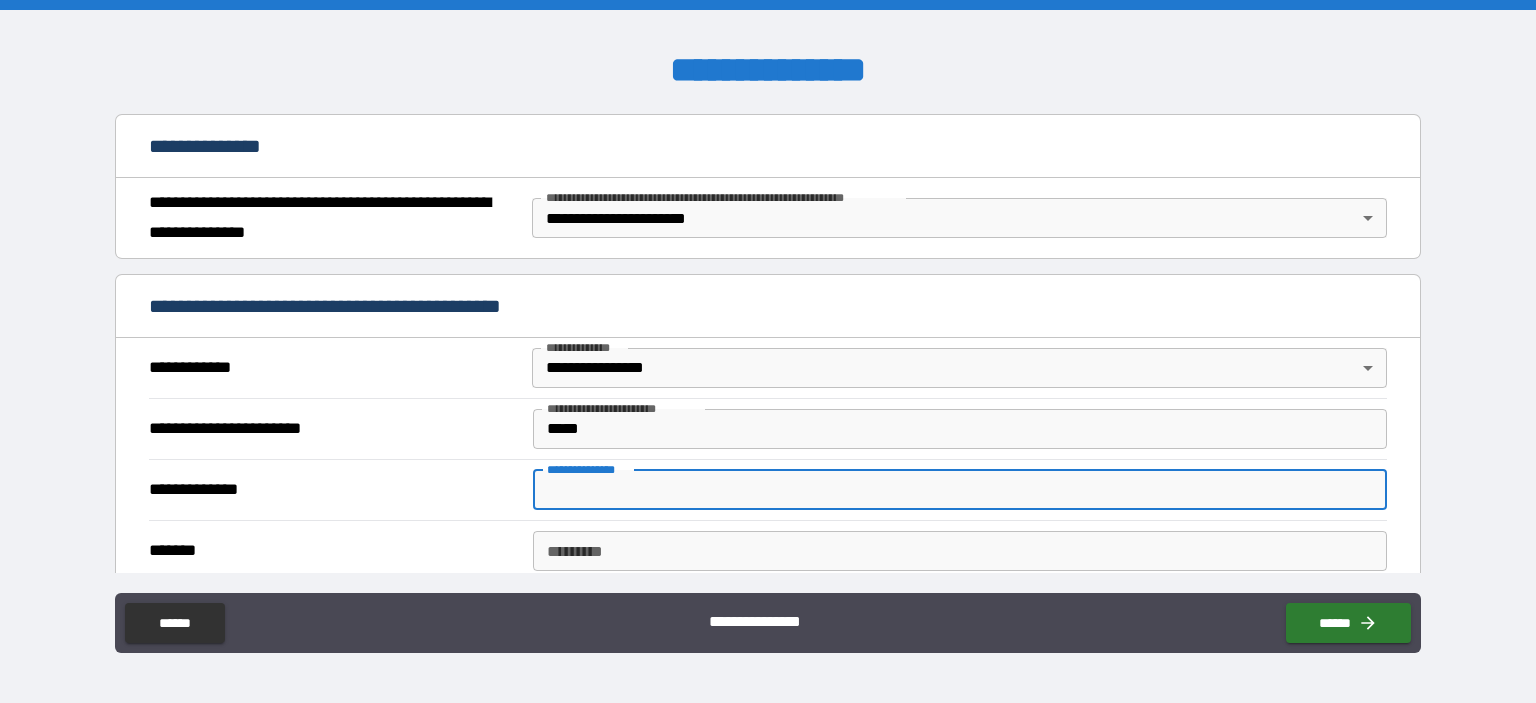 click on "**********" at bounding box center (960, 490) 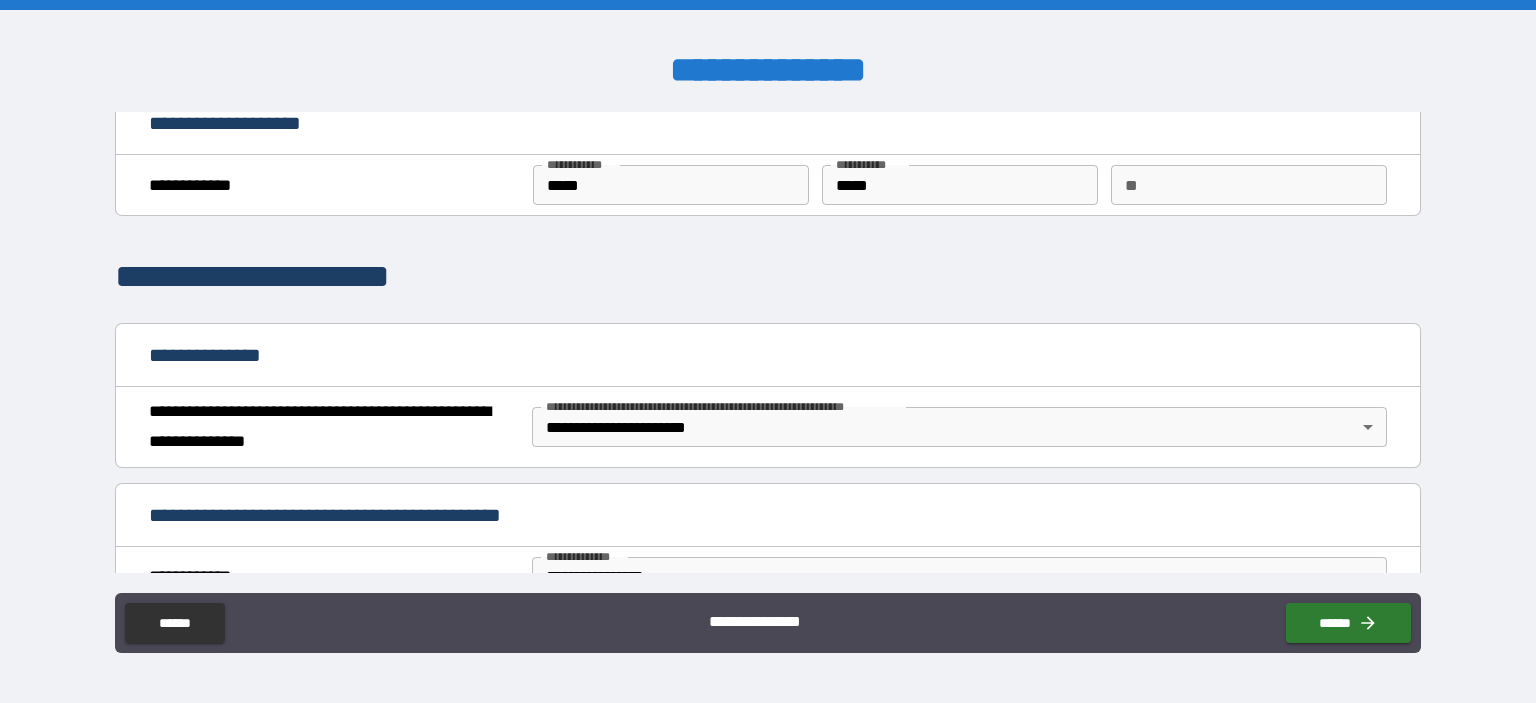 scroll, scrollTop: 0, scrollLeft: 0, axis: both 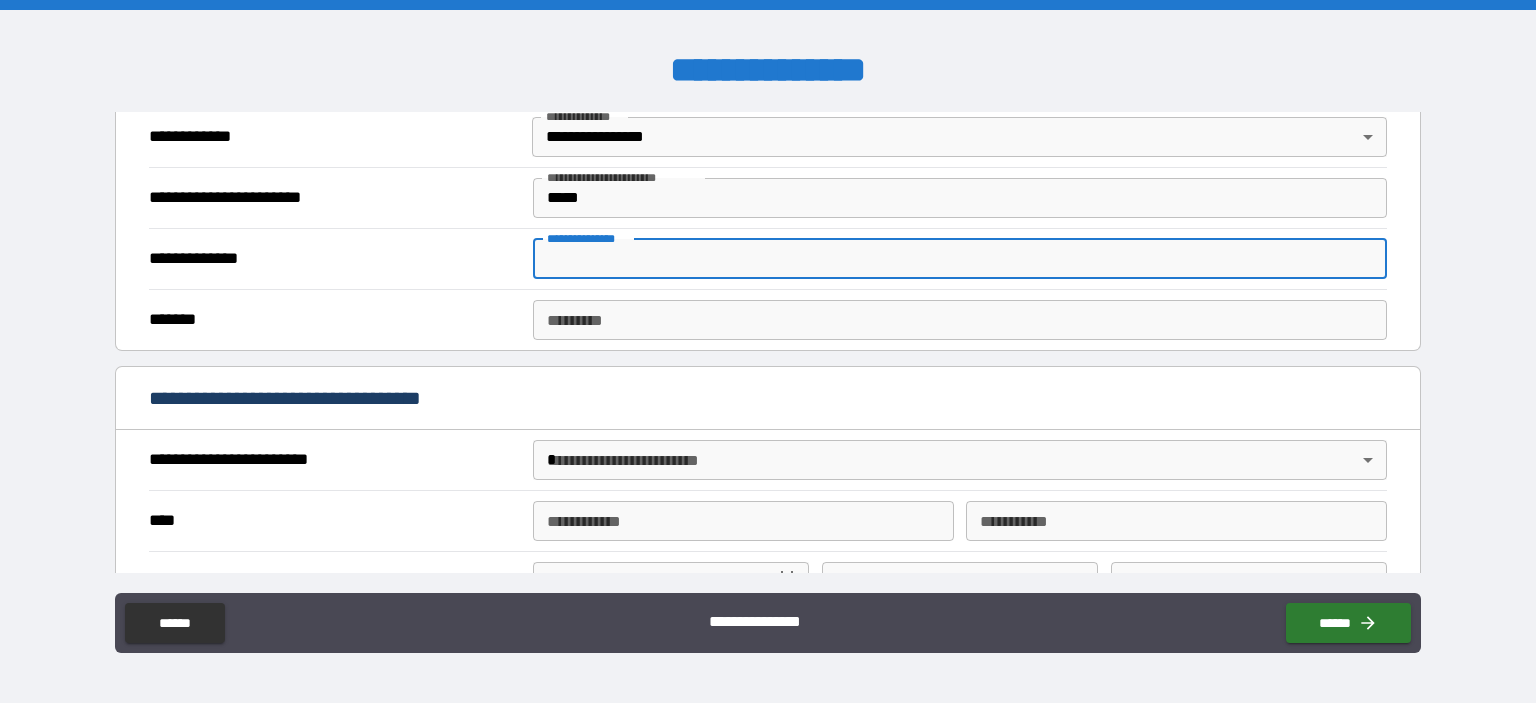 click on "*******   *" at bounding box center [960, 320] 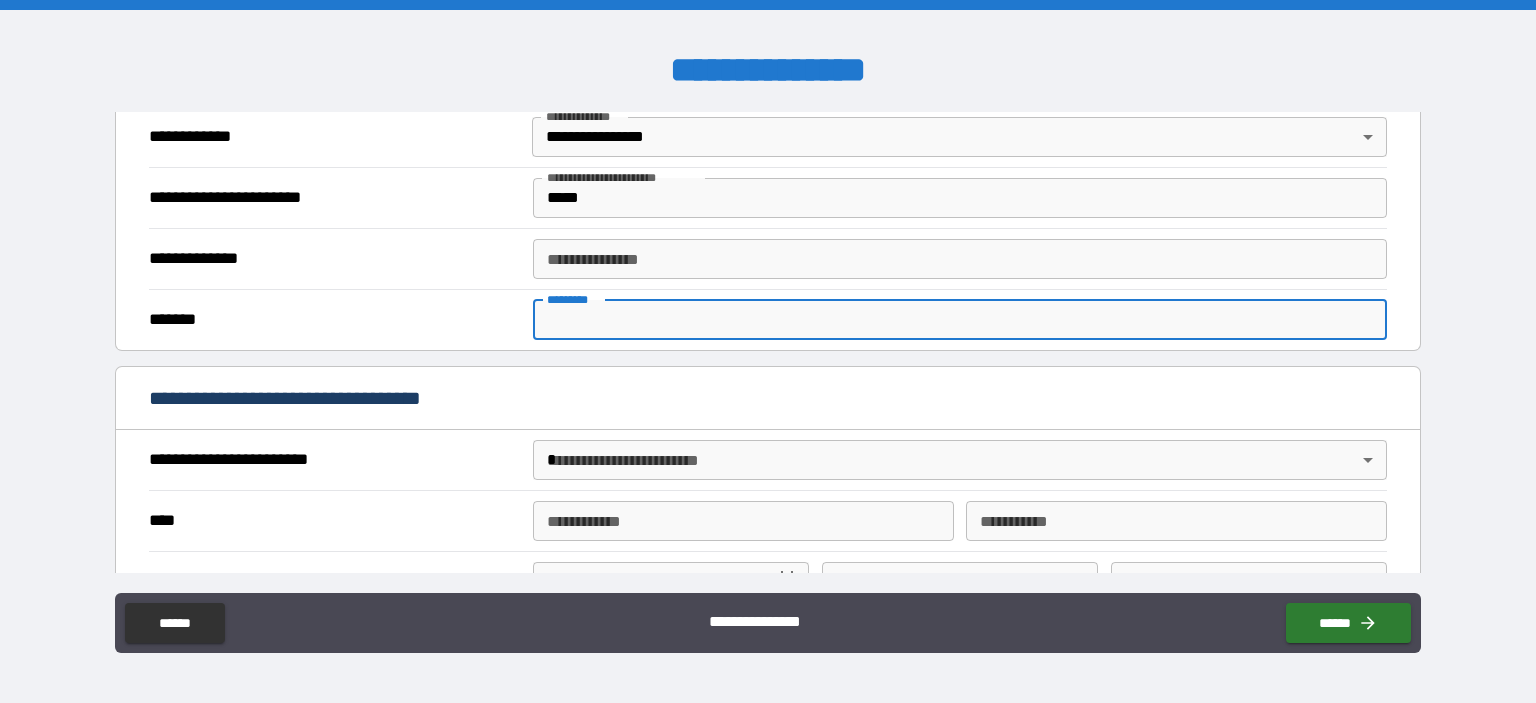 click on "**********" at bounding box center (960, 259) 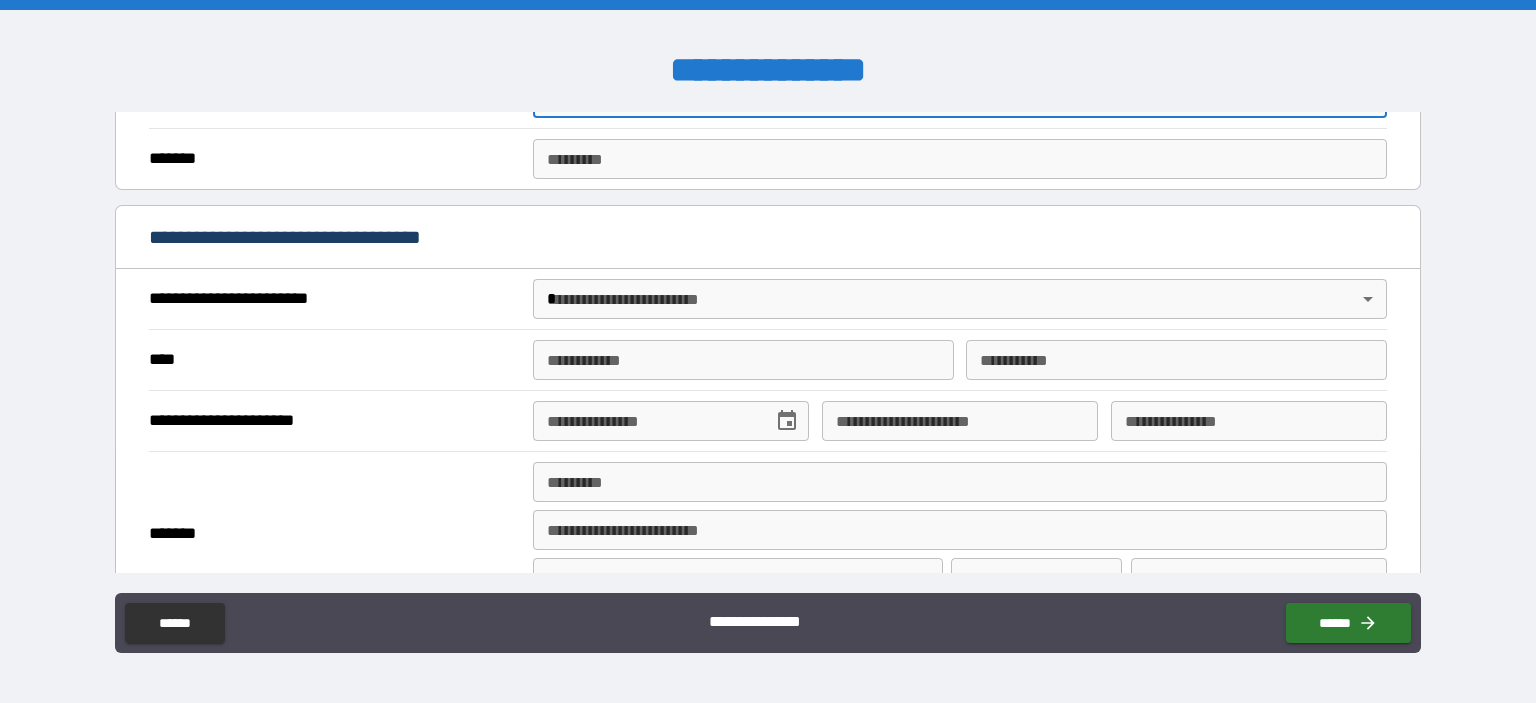 scroll, scrollTop: 691, scrollLeft: 0, axis: vertical 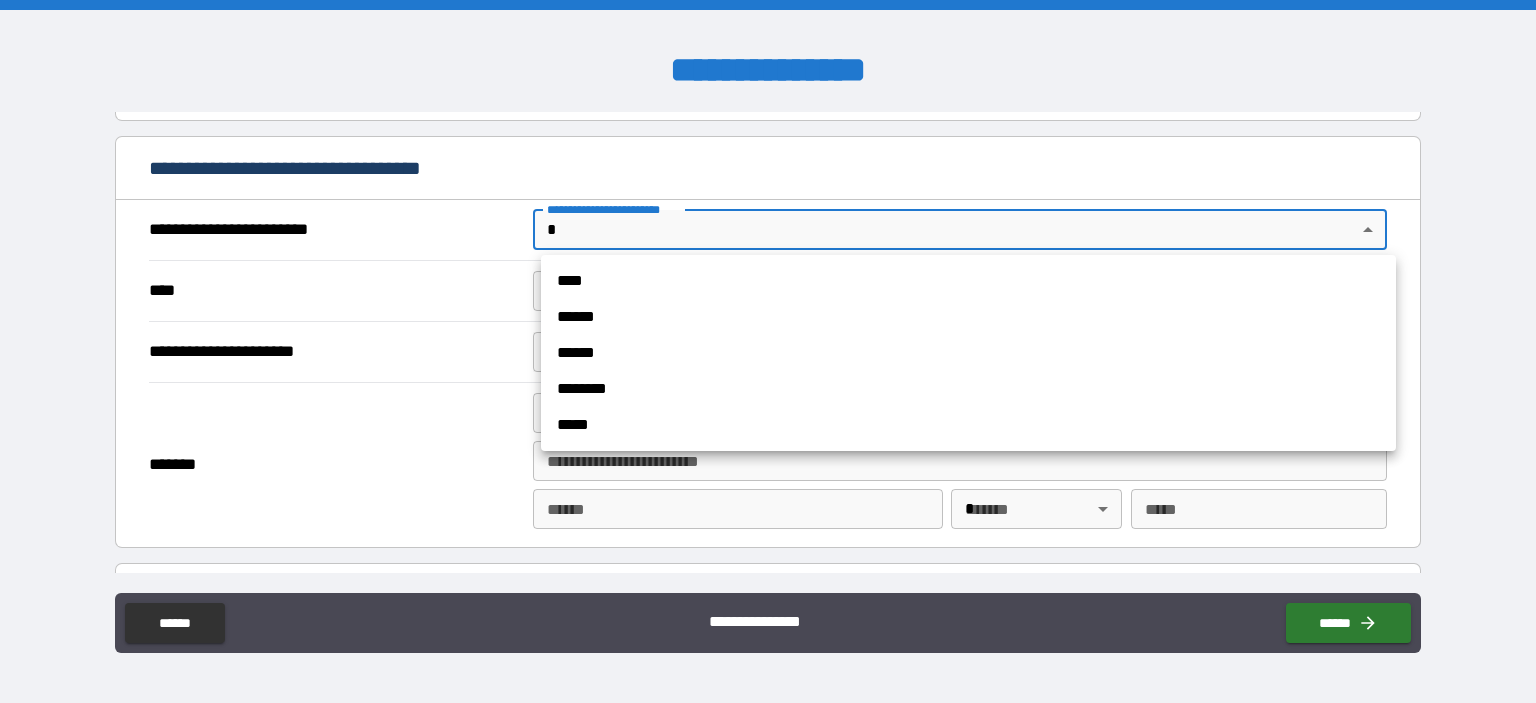 click on "**********" at bounding box center (768, 351) 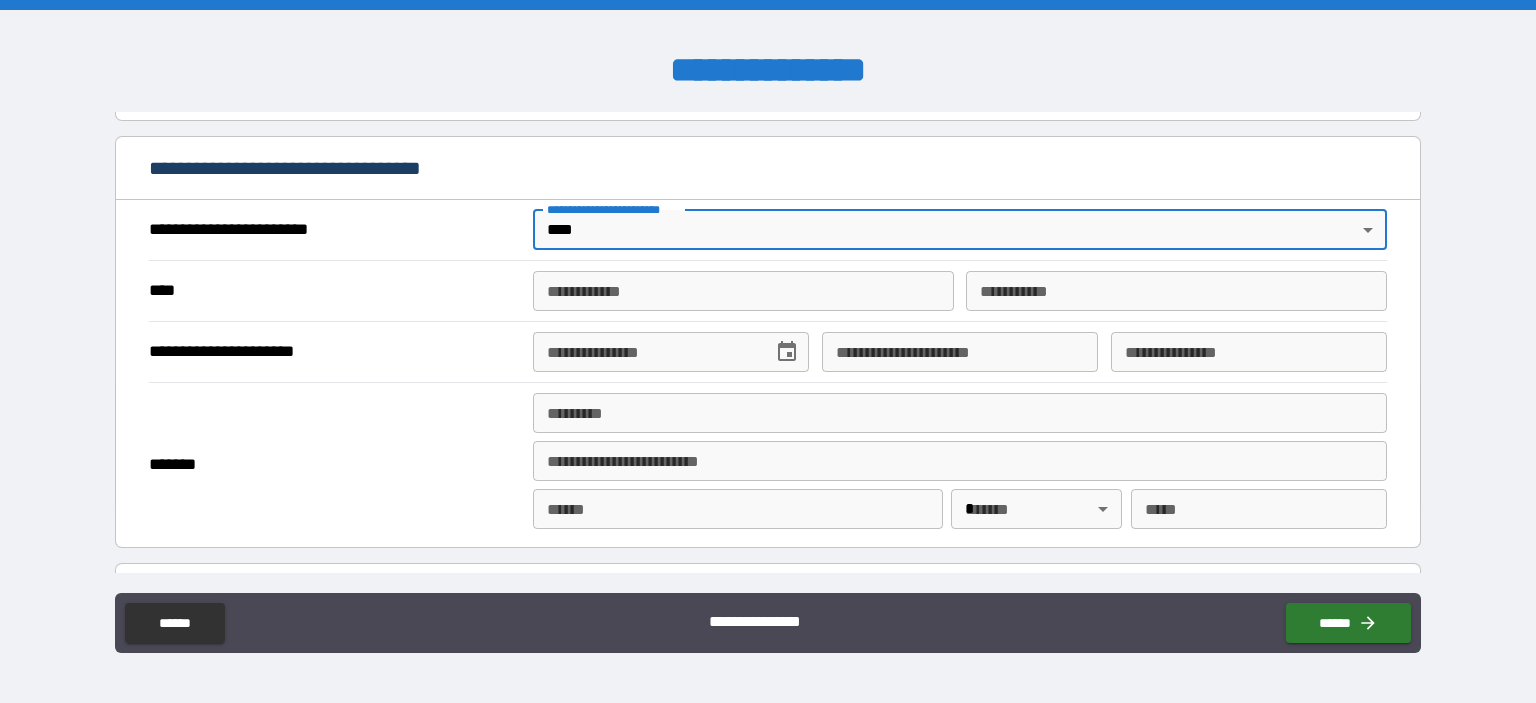 type on "*" 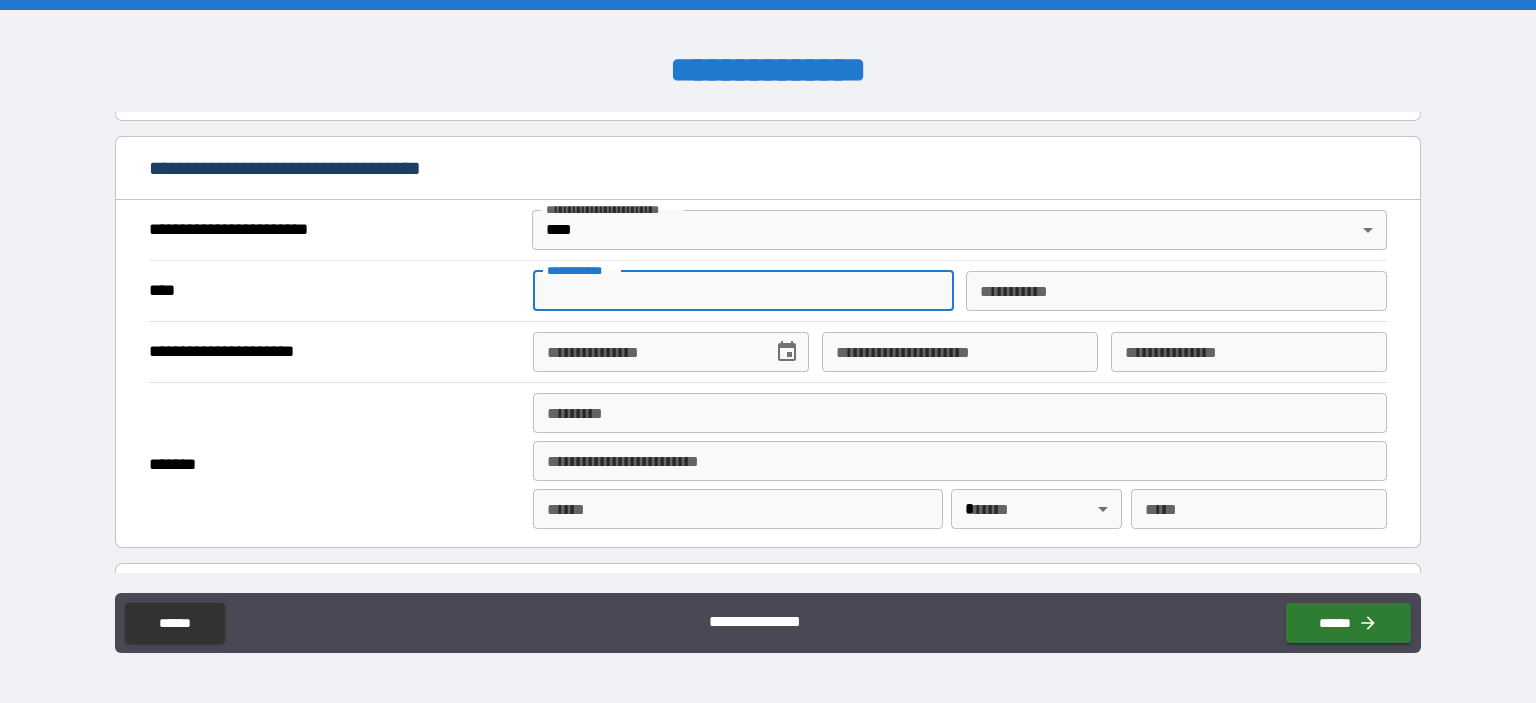 click on "**********" at bounding box center [743, 291] 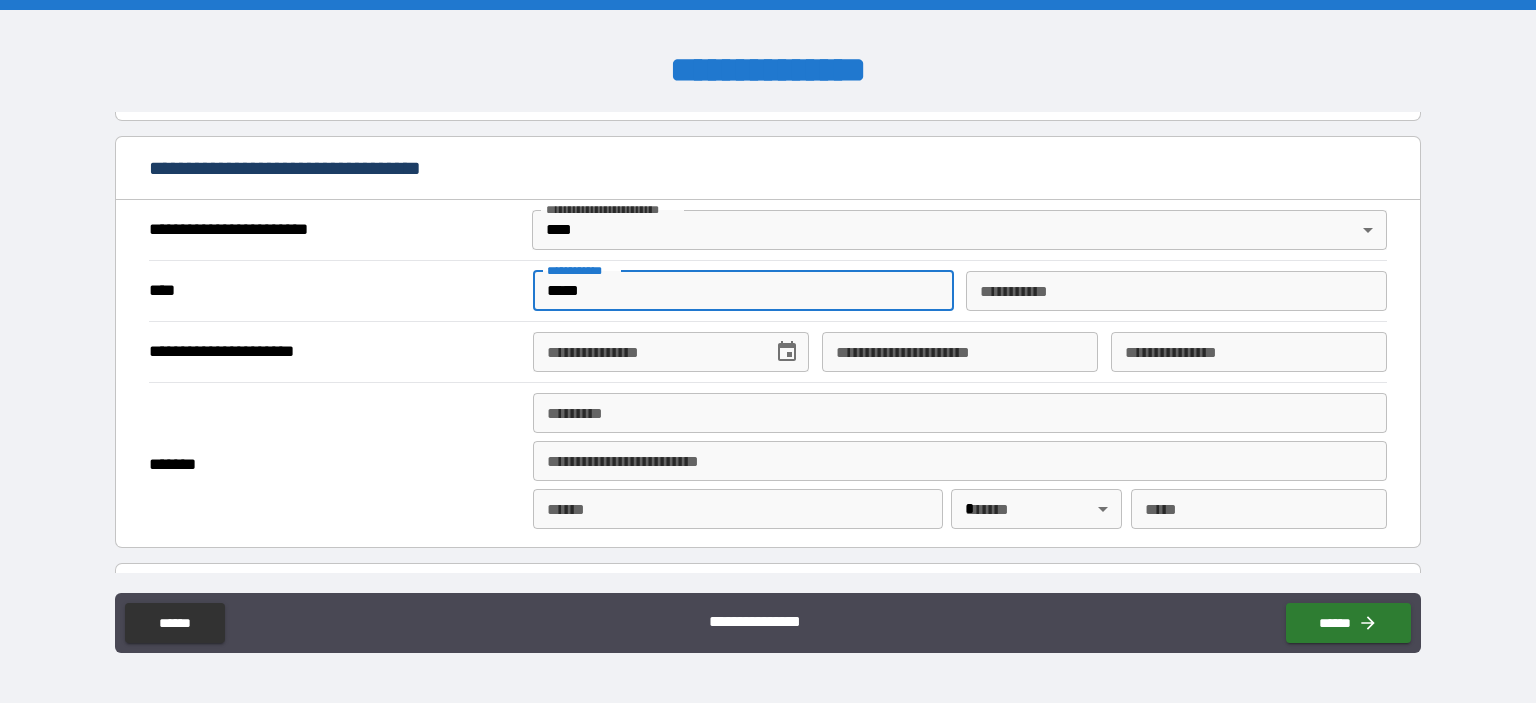 type on "*****" 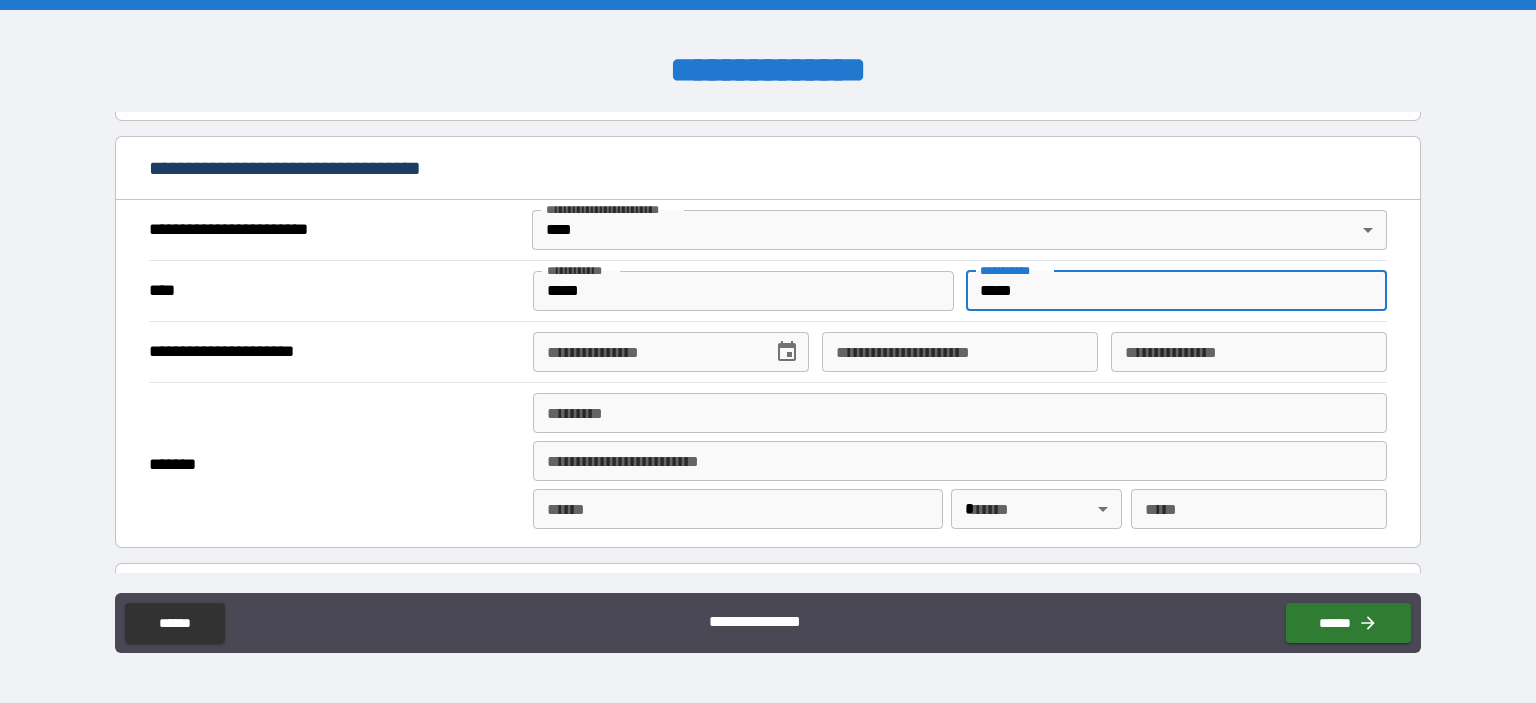 type on "*****" 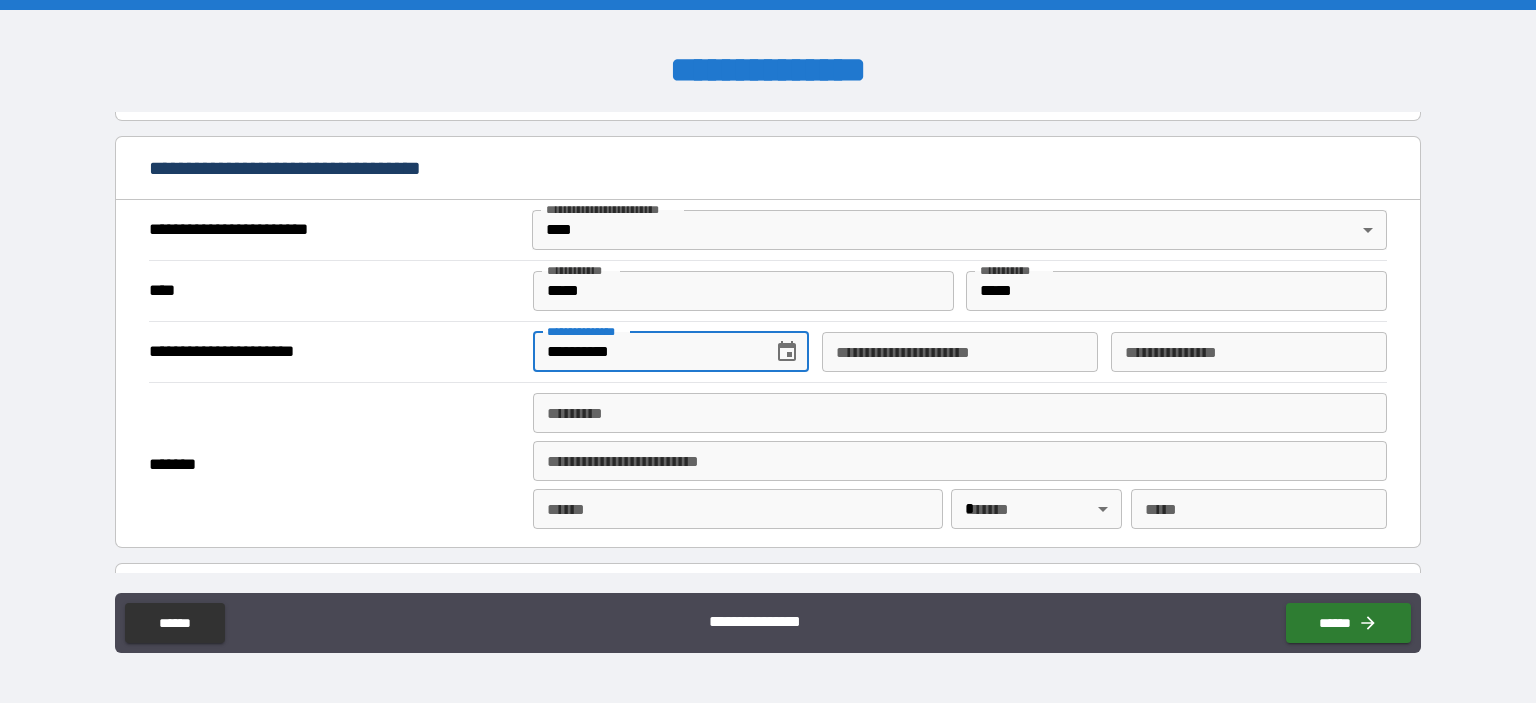 type on "**********" 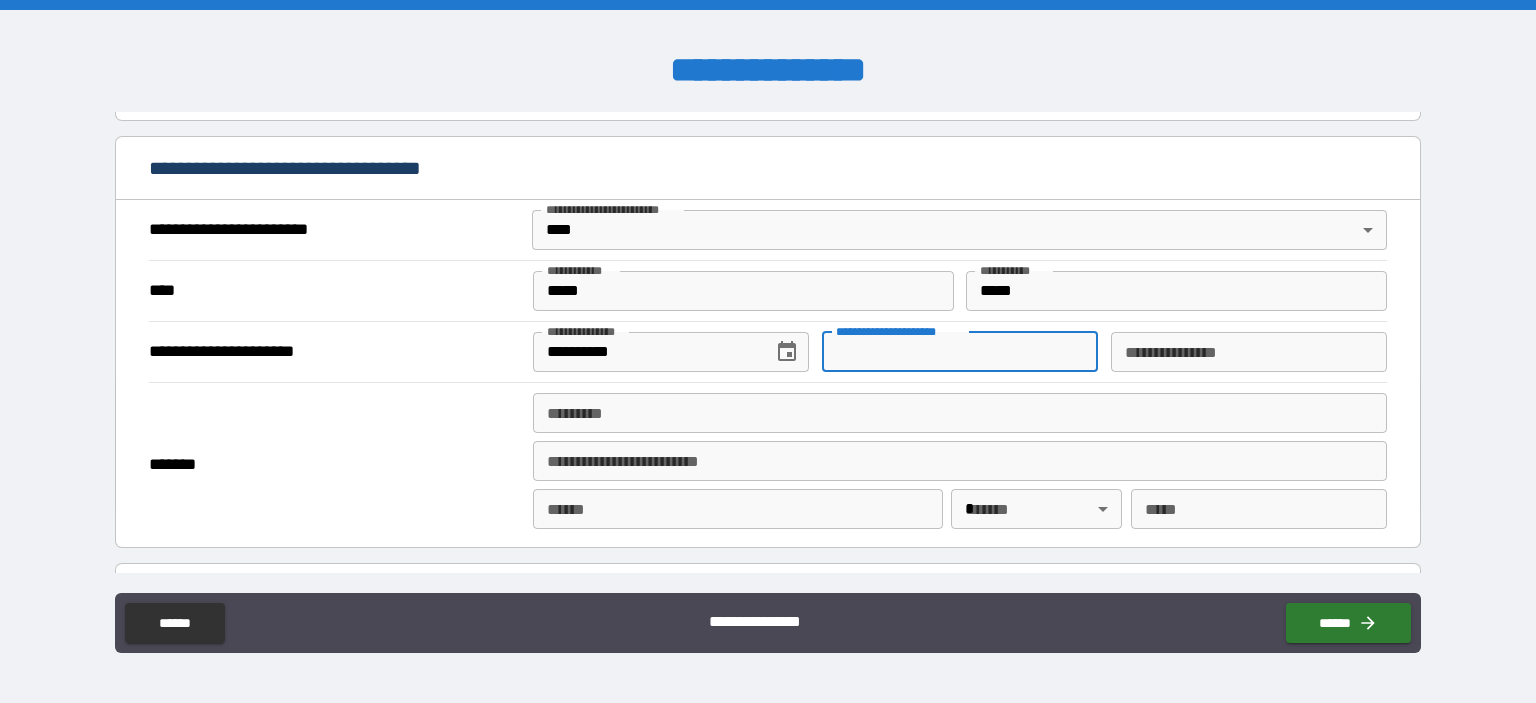 click on "**********" at bounding box center [960, 352] 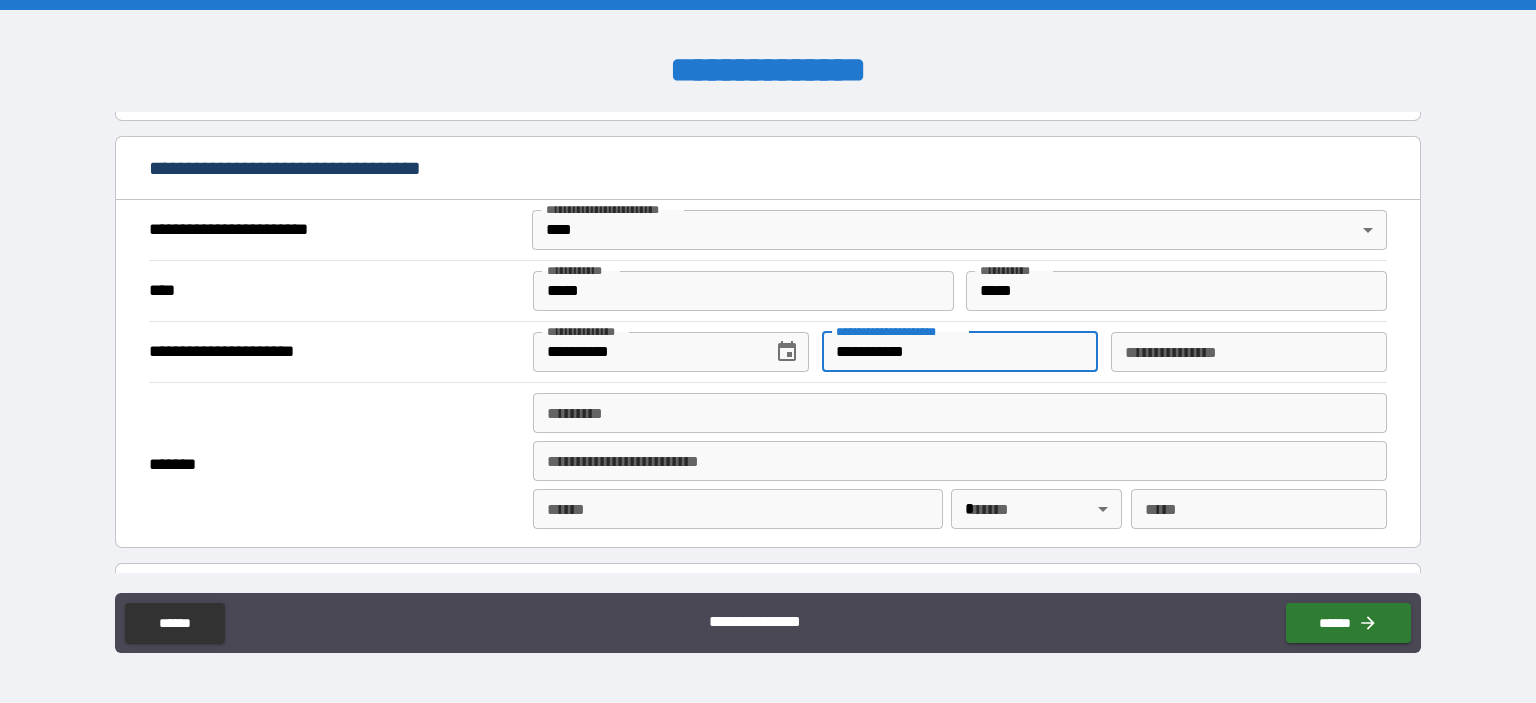 type on "**********" 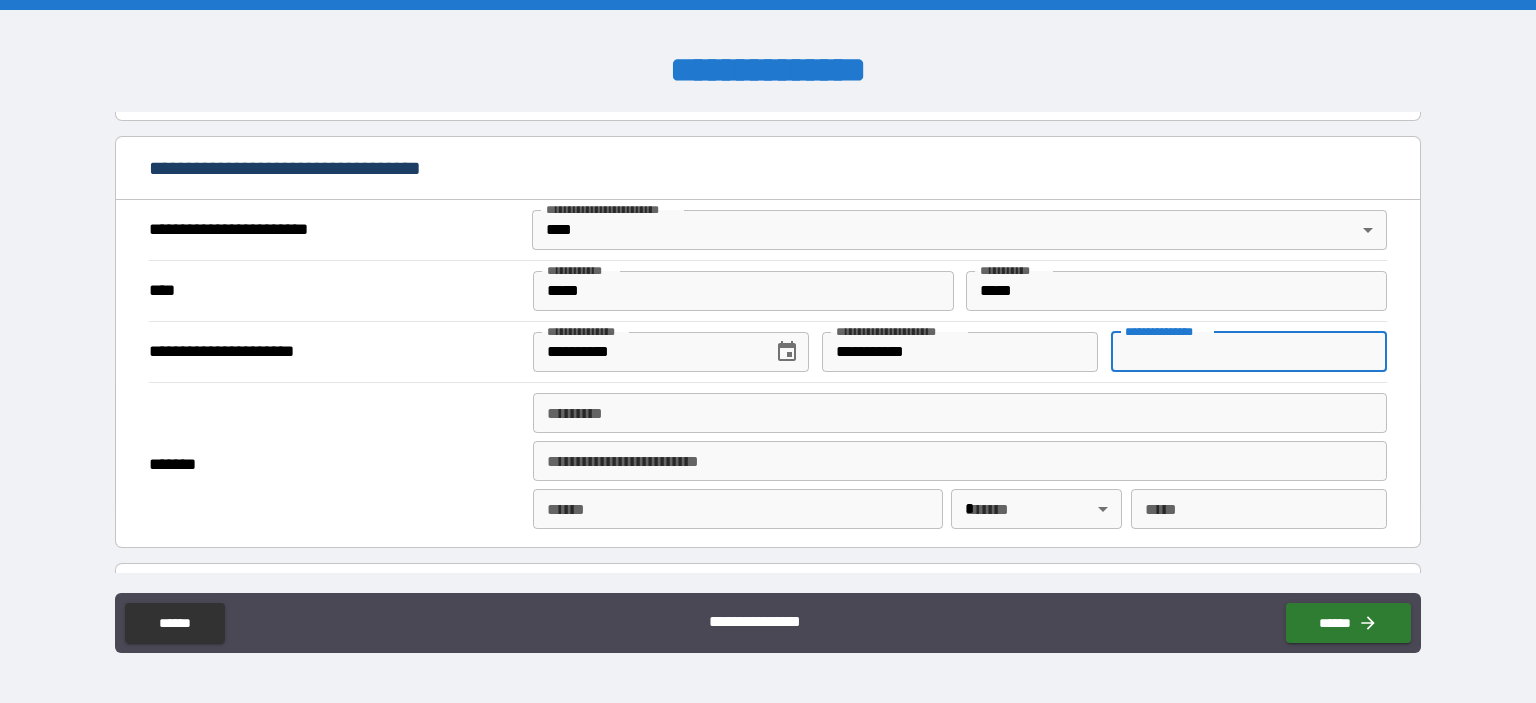 click on "*******   *" at bounding box center [960, 413] 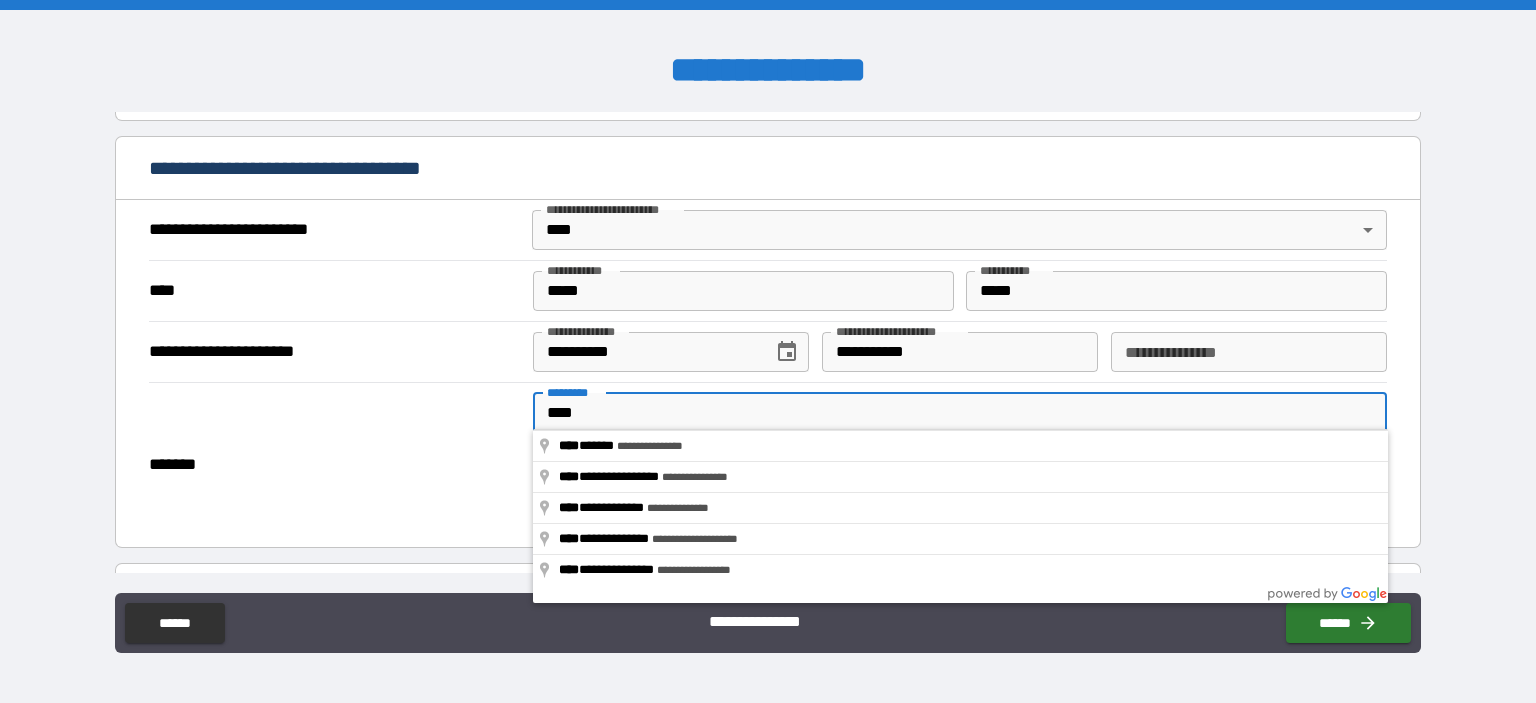type on "**********" 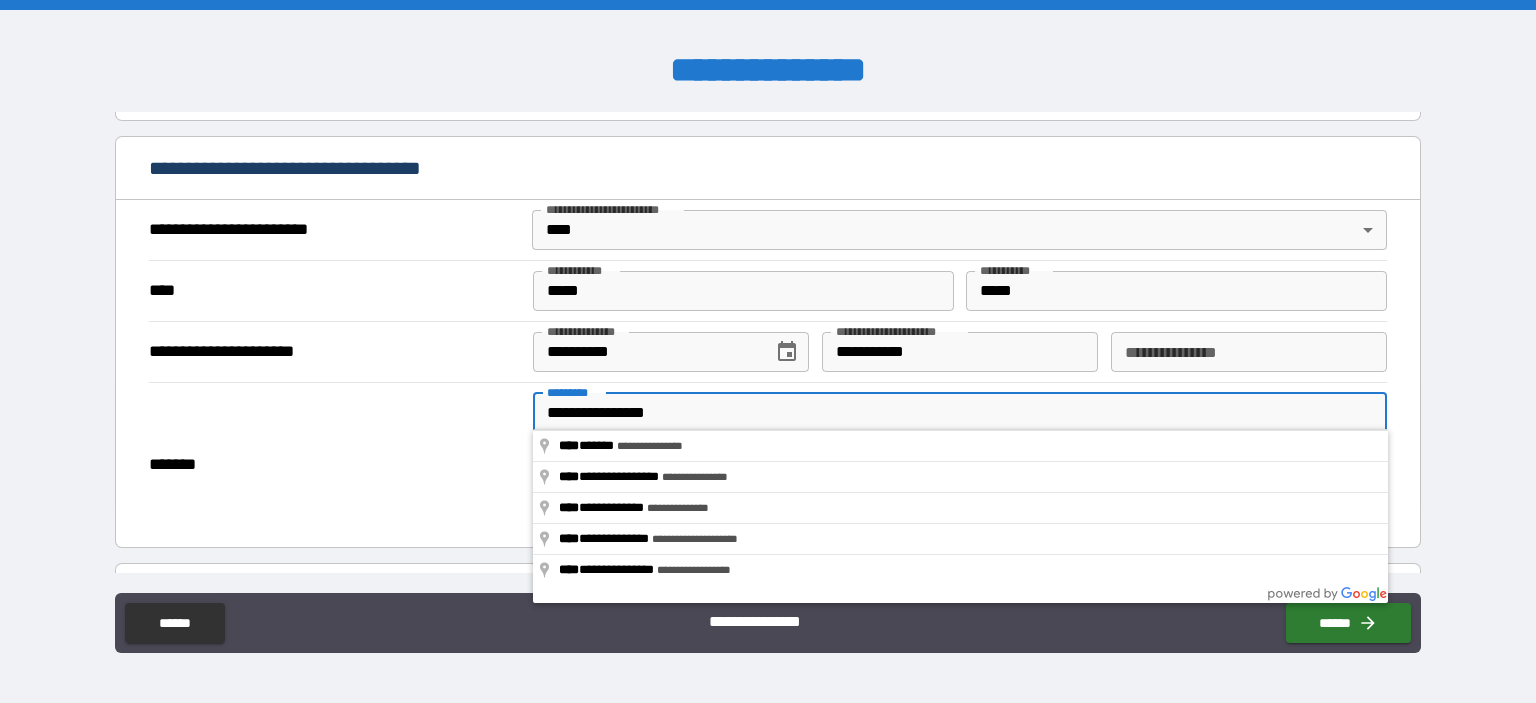type on "*********" 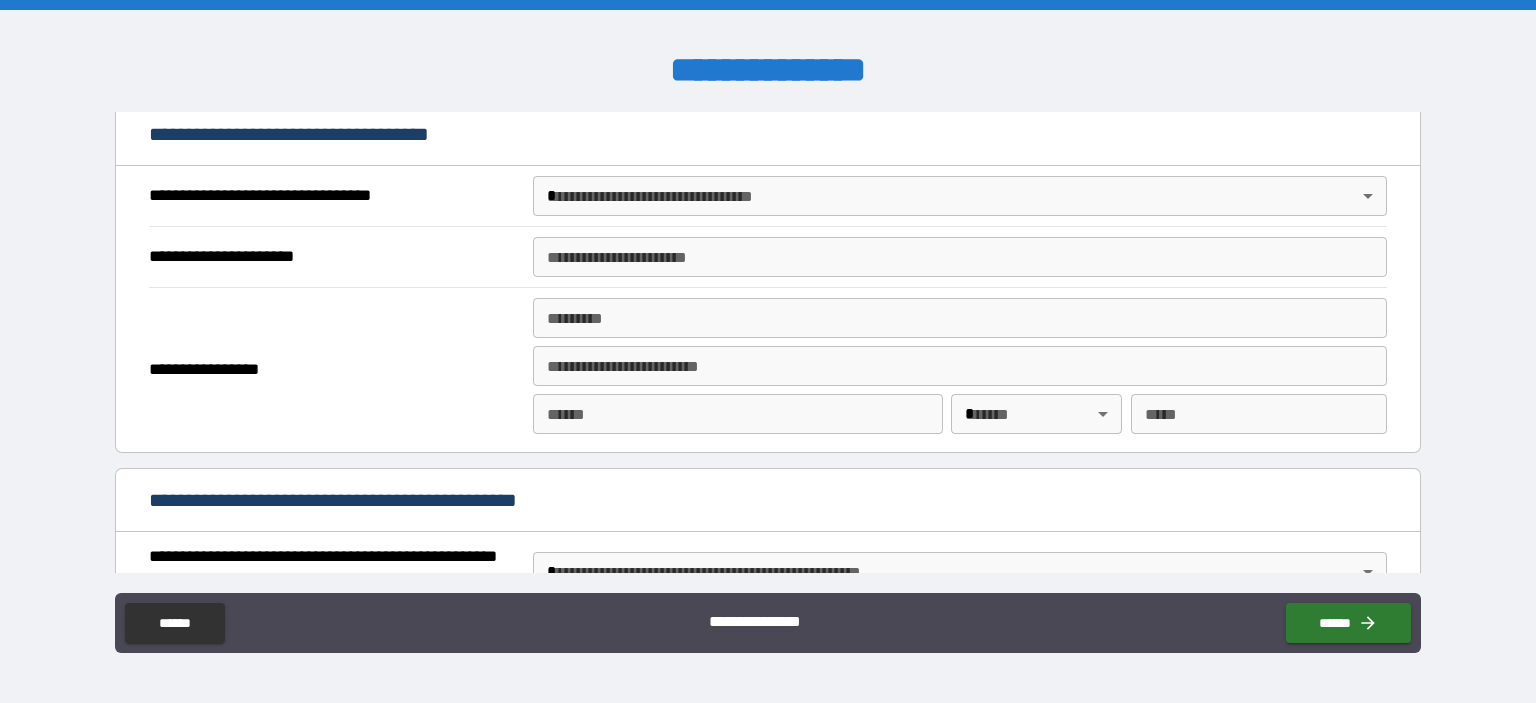 scroll, scrollTop: 1037, scrollLeft: 0, axis: vertical 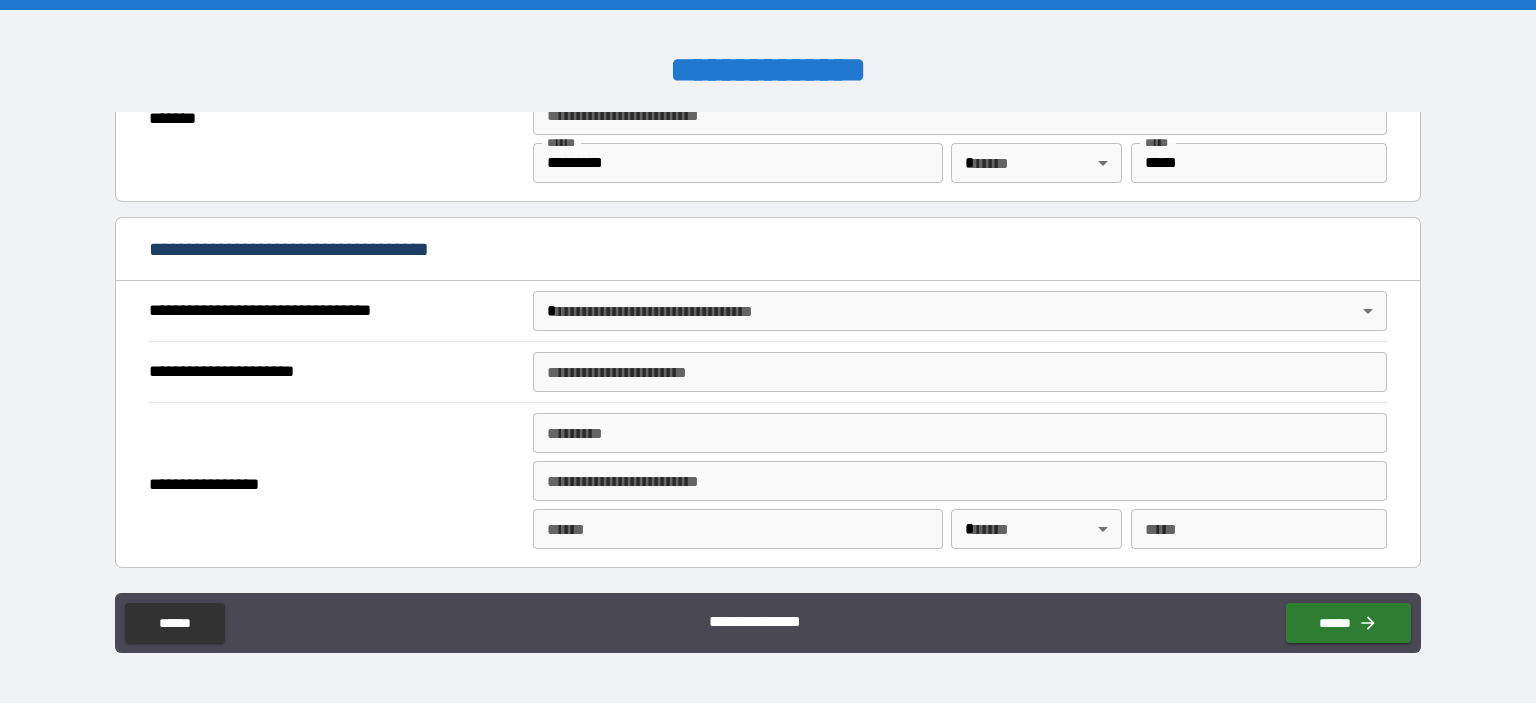 click on "**********" at bounding box center [768, 351] 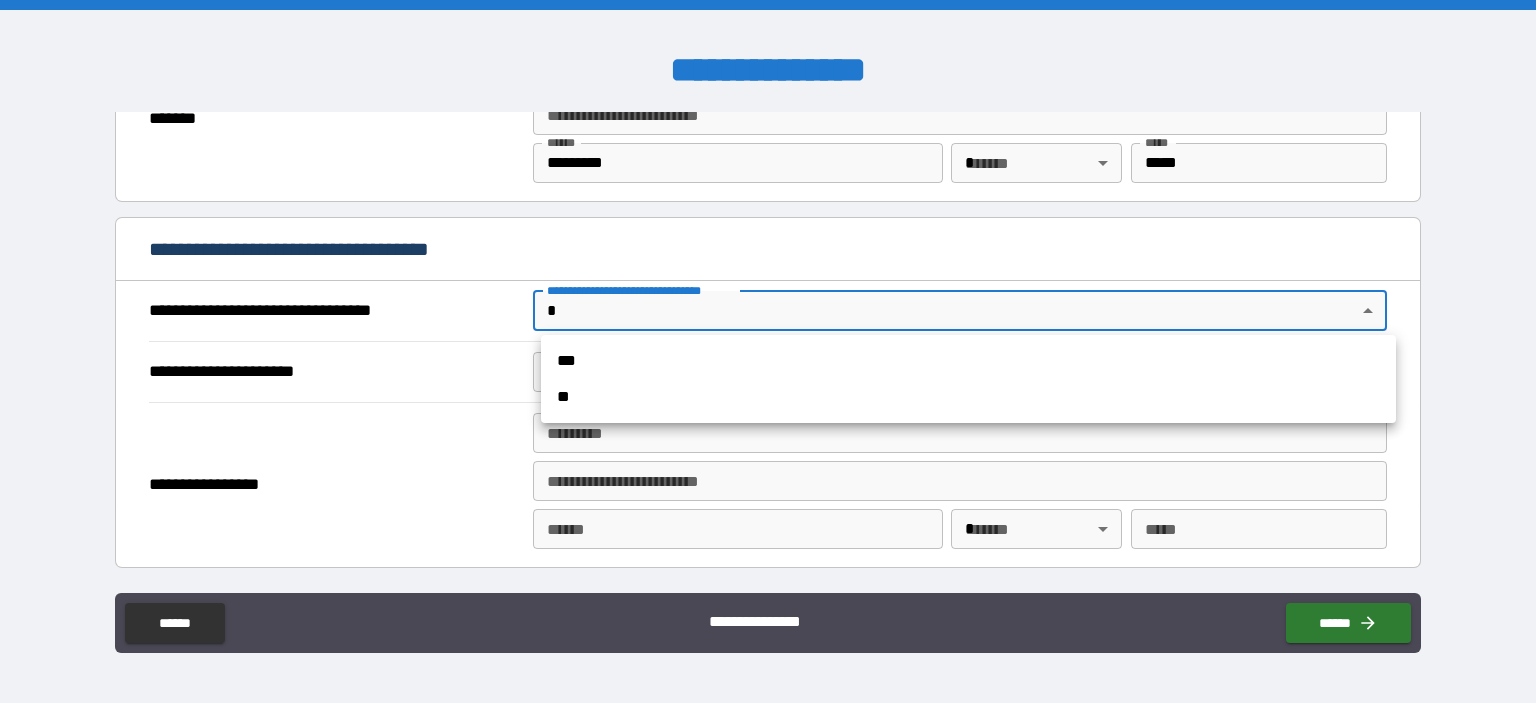 click on "***" at bounding box center [968, 361] 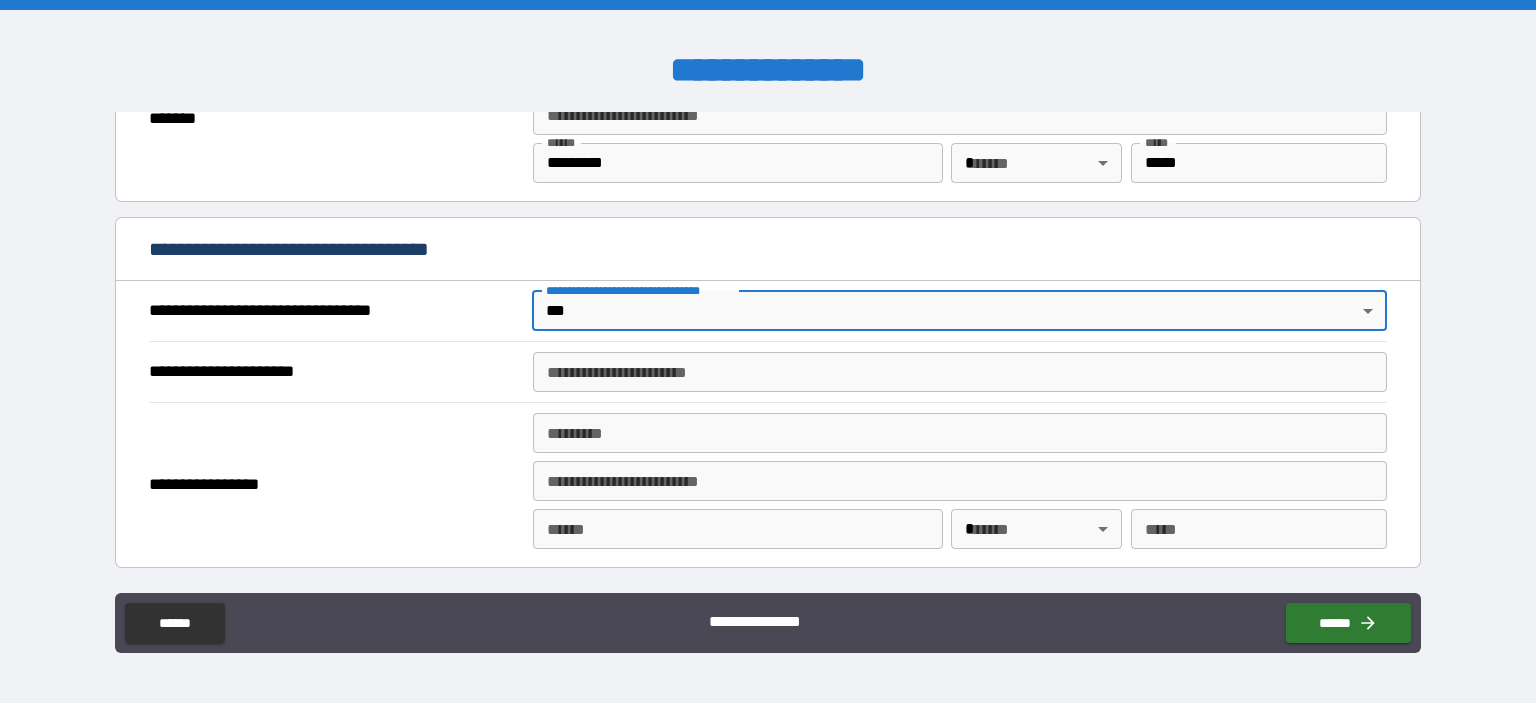 click on "**********" at bounding box center (960, 372) 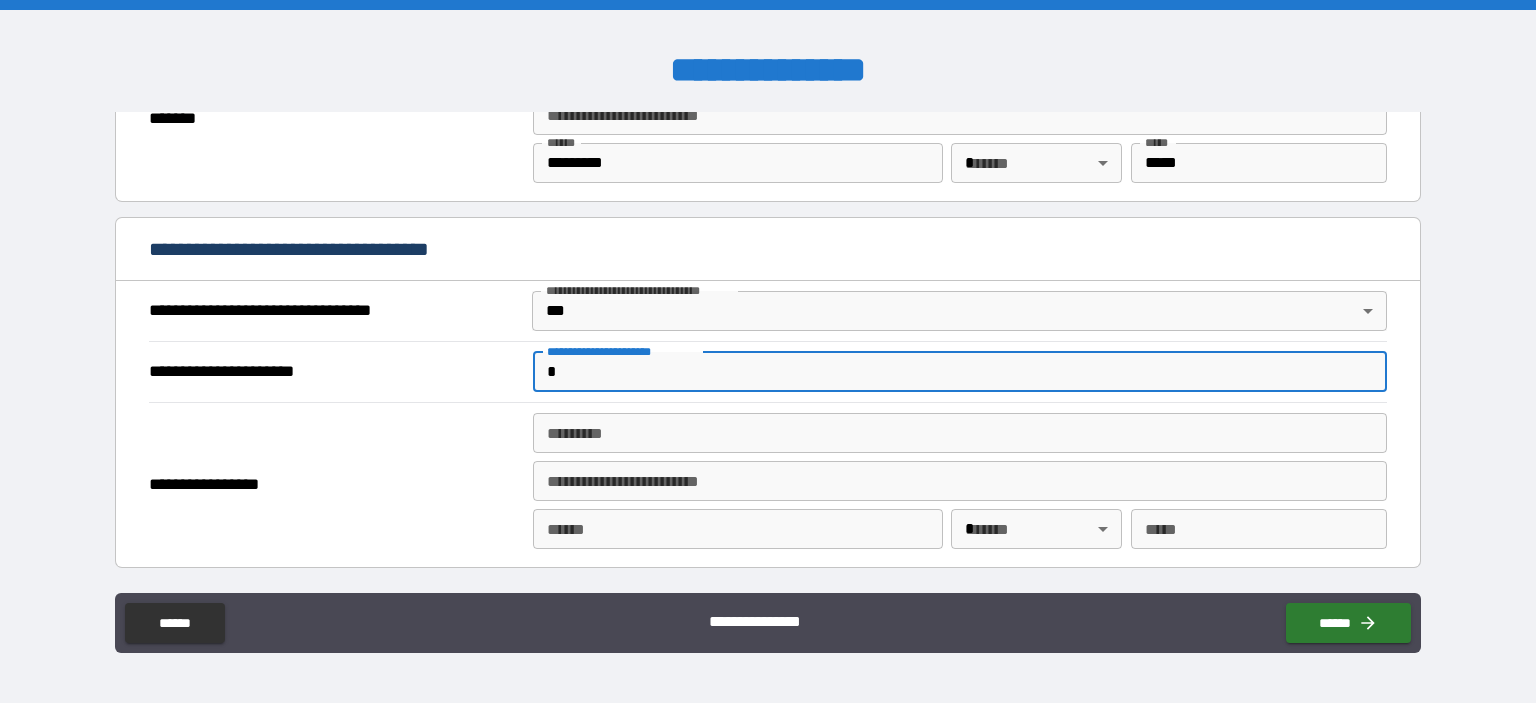 type on "*" 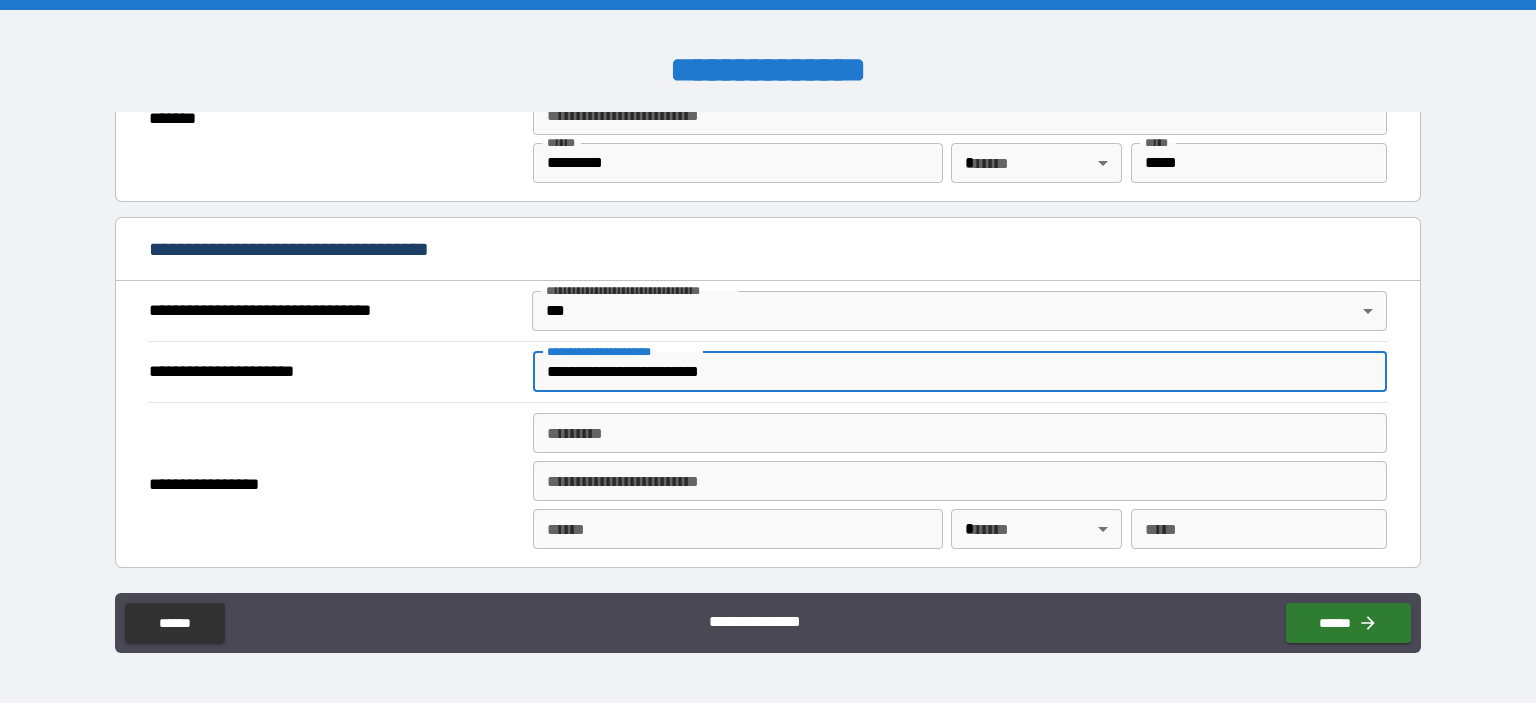 type on "*****" 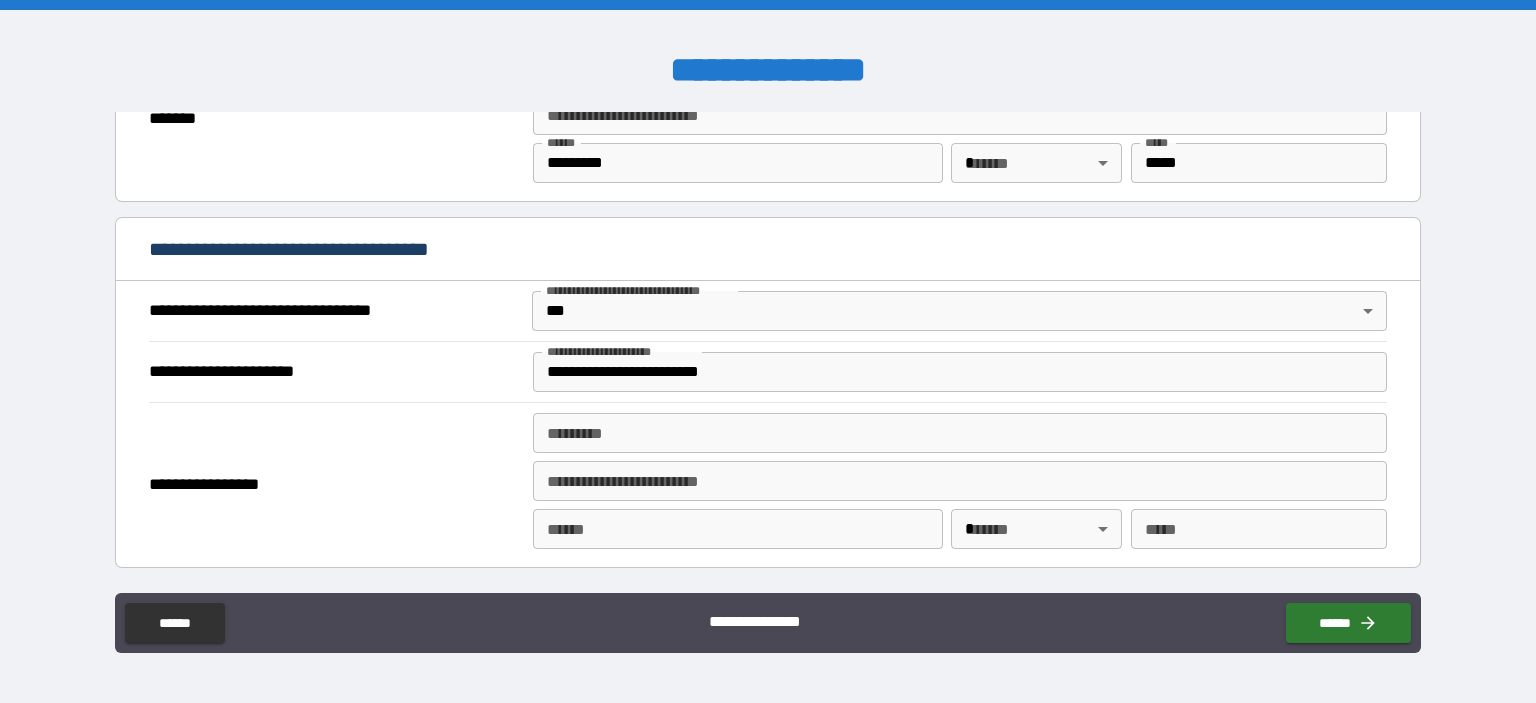 click on "**********" at bounding box center (768, 484) 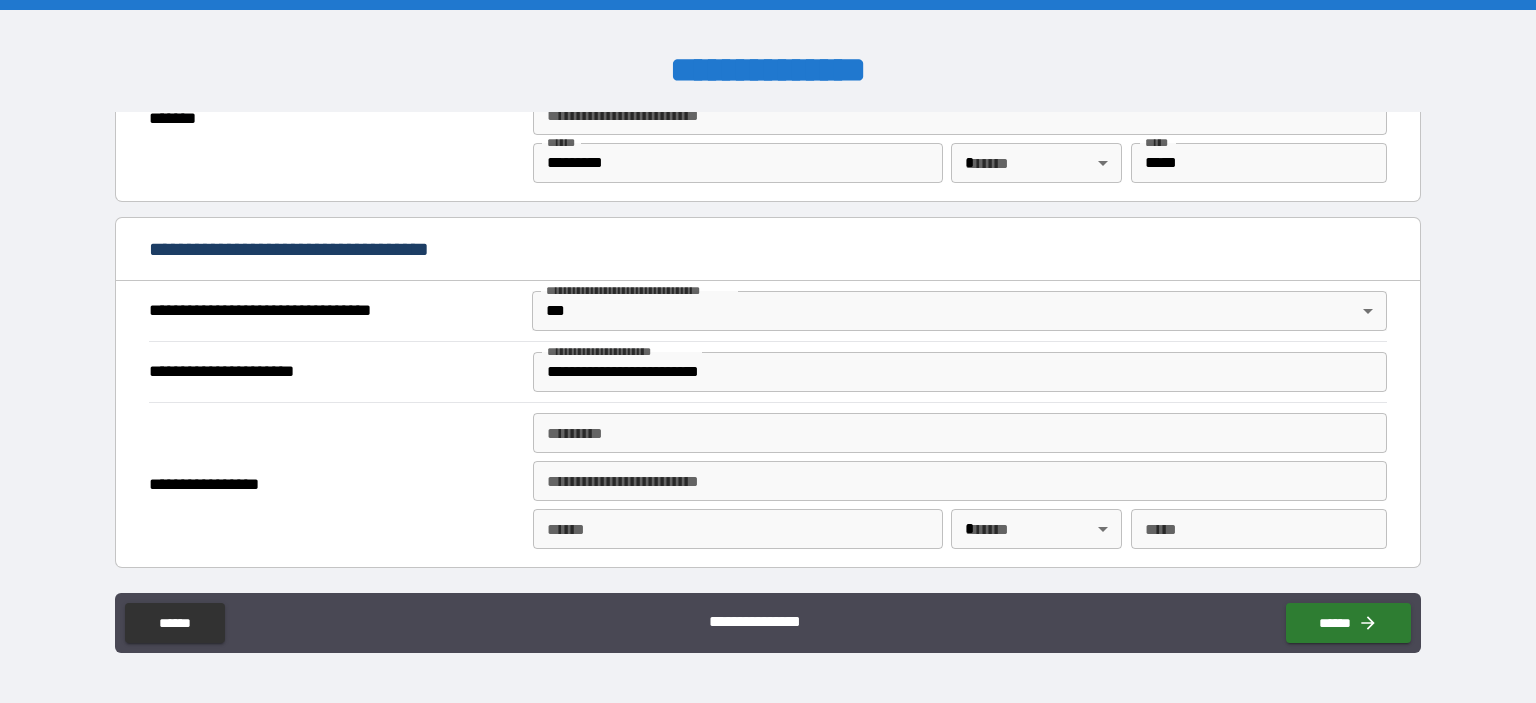 click on "*******   *" at bounding box center [960, 433] 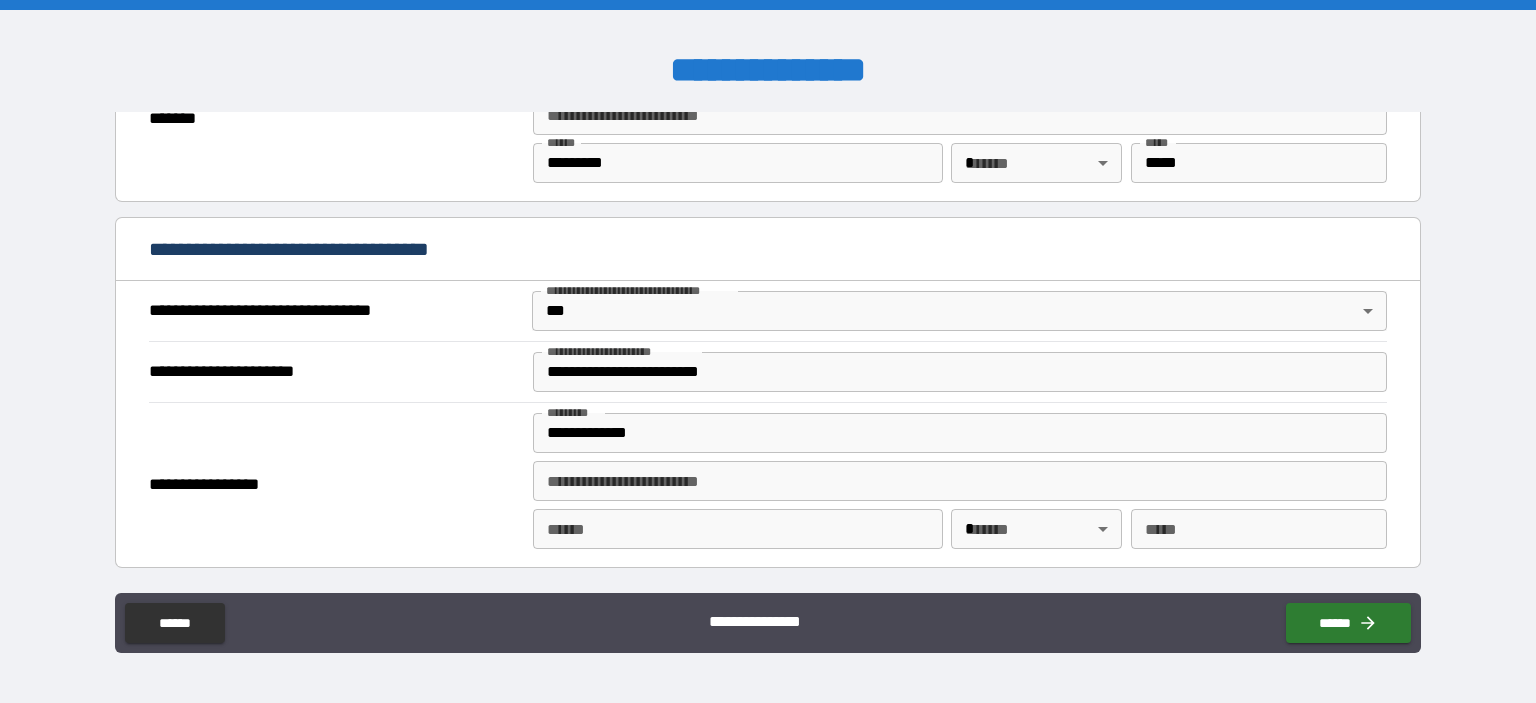 type on "**********" 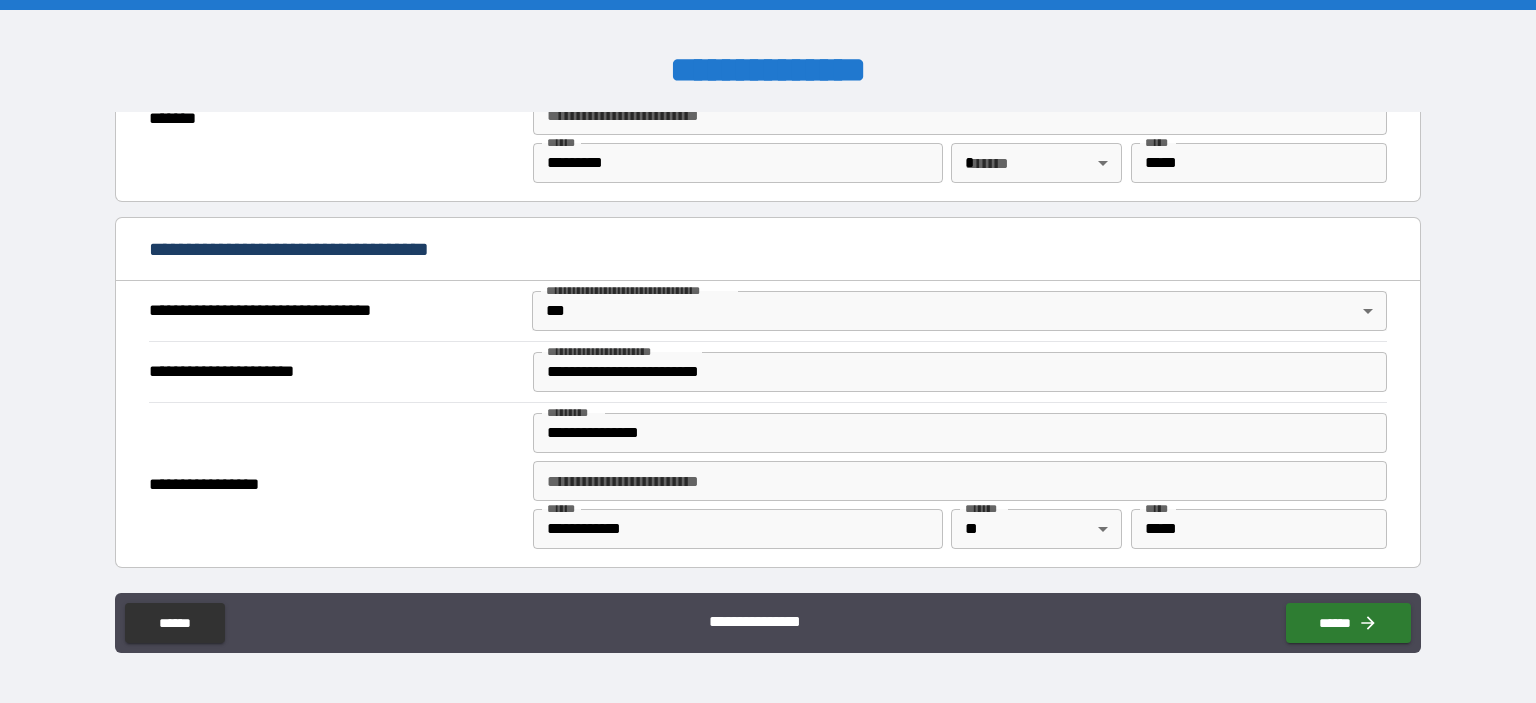click on "**********" at bounding box center (335, 485) 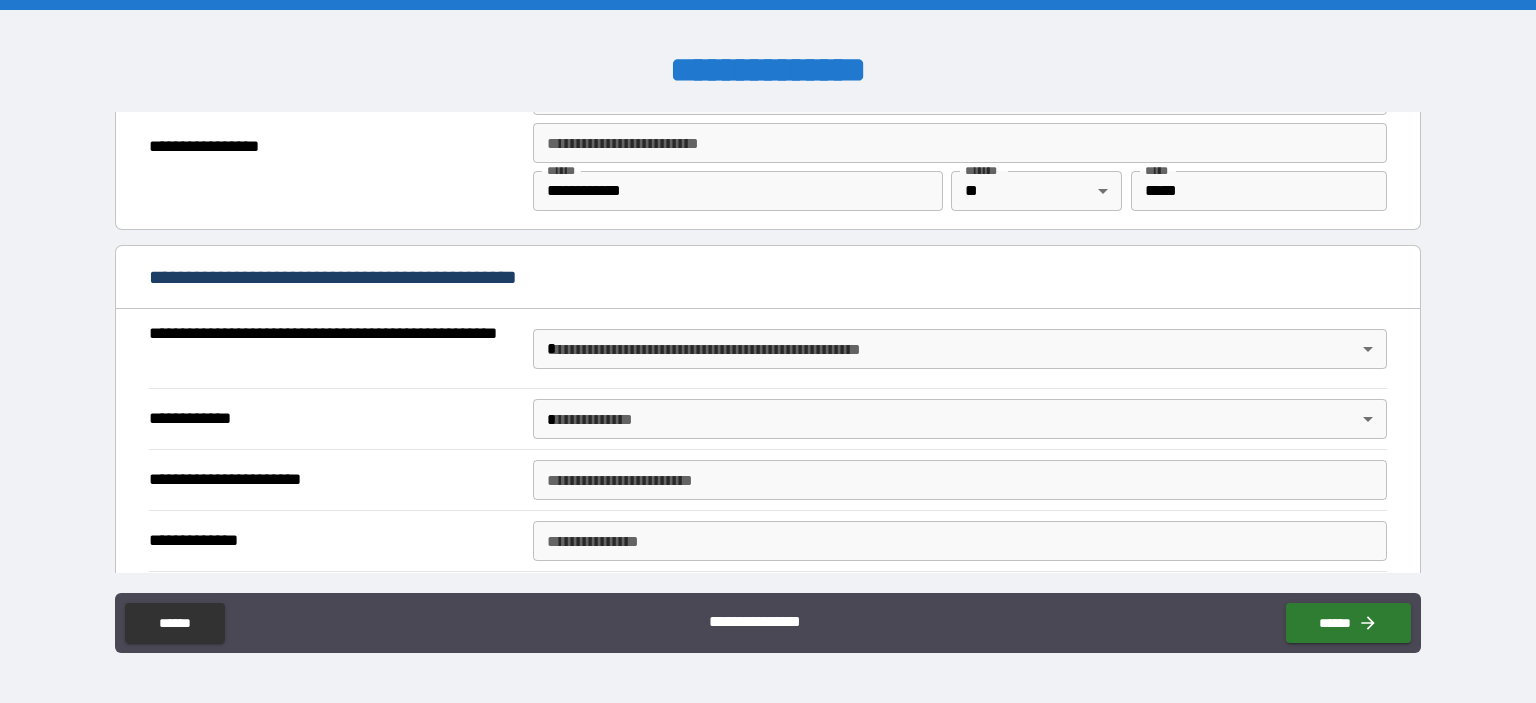 scroll, scrollTop: 1382, scrollLeft: 0, axis: vertical 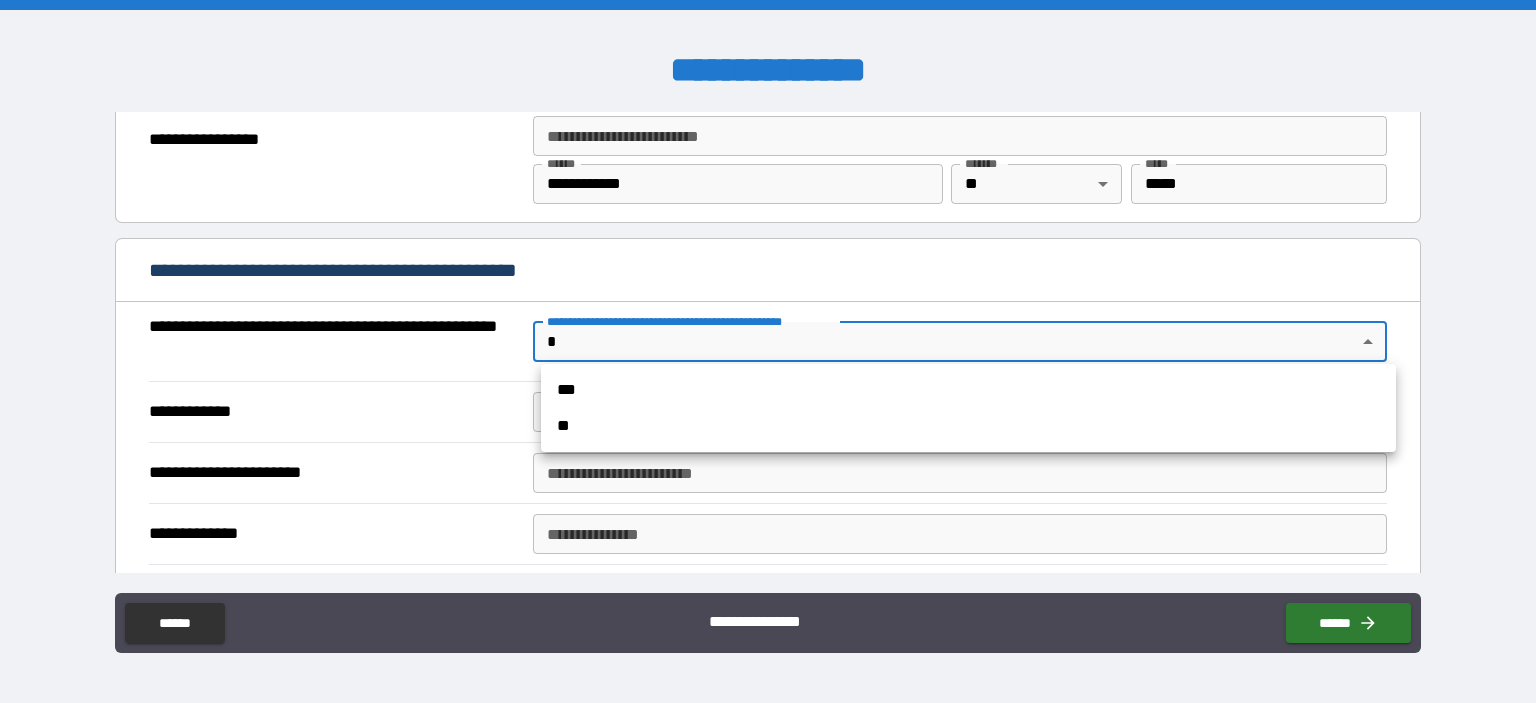 click on "**********" at bounding box center (768, 351) 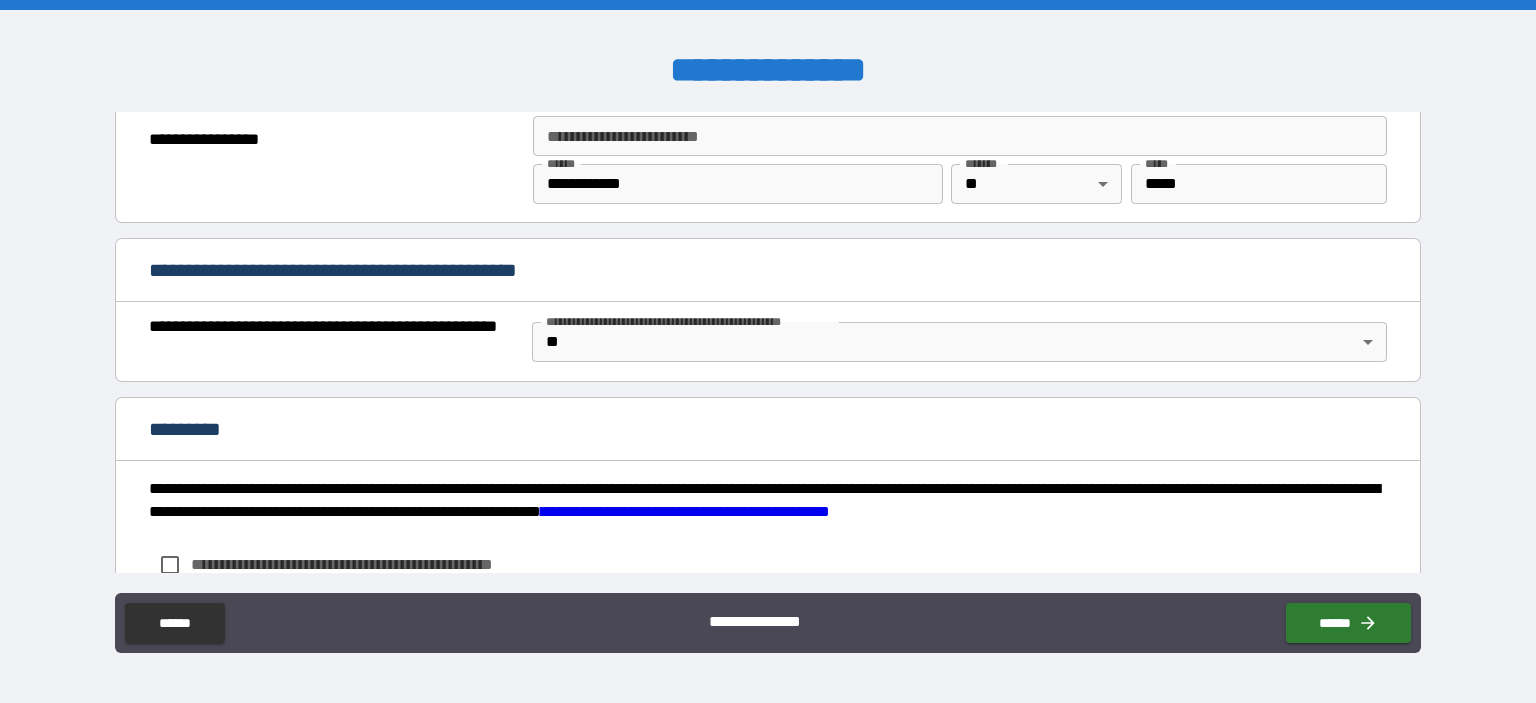 click on "*********" at bounding box center [768, 431] 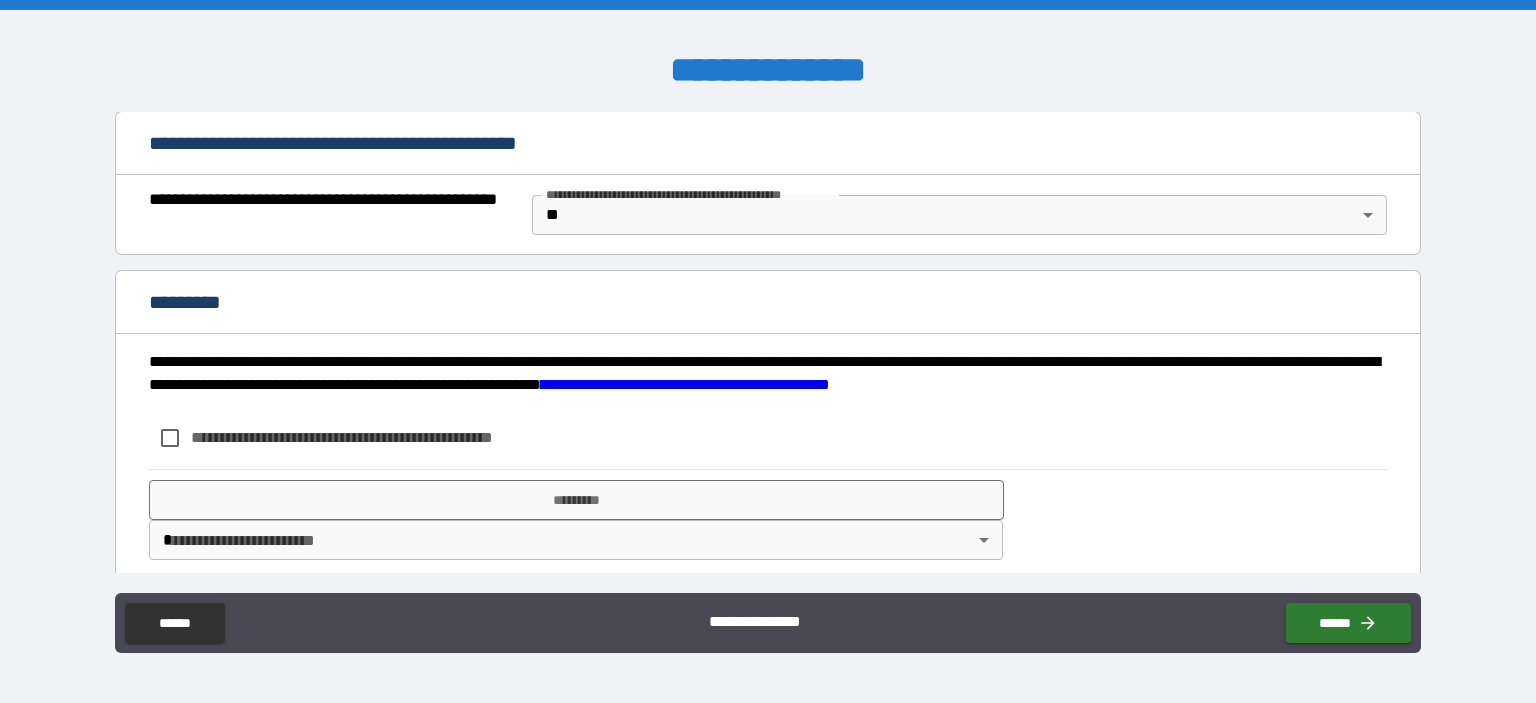 scroll, scrollTop: 1521, scrollLeft: 0, axis: vertical 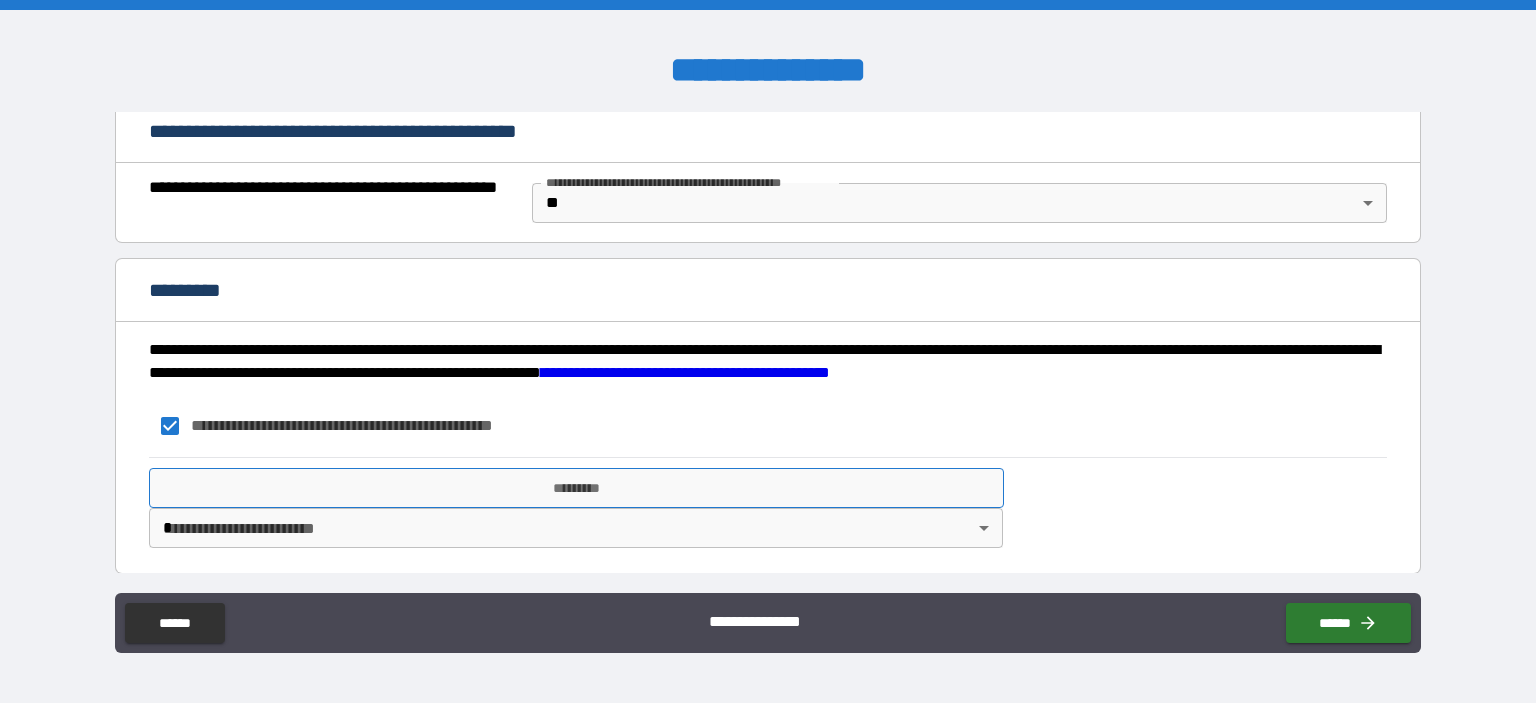 click on "*********" at bounding box center (576, 488) 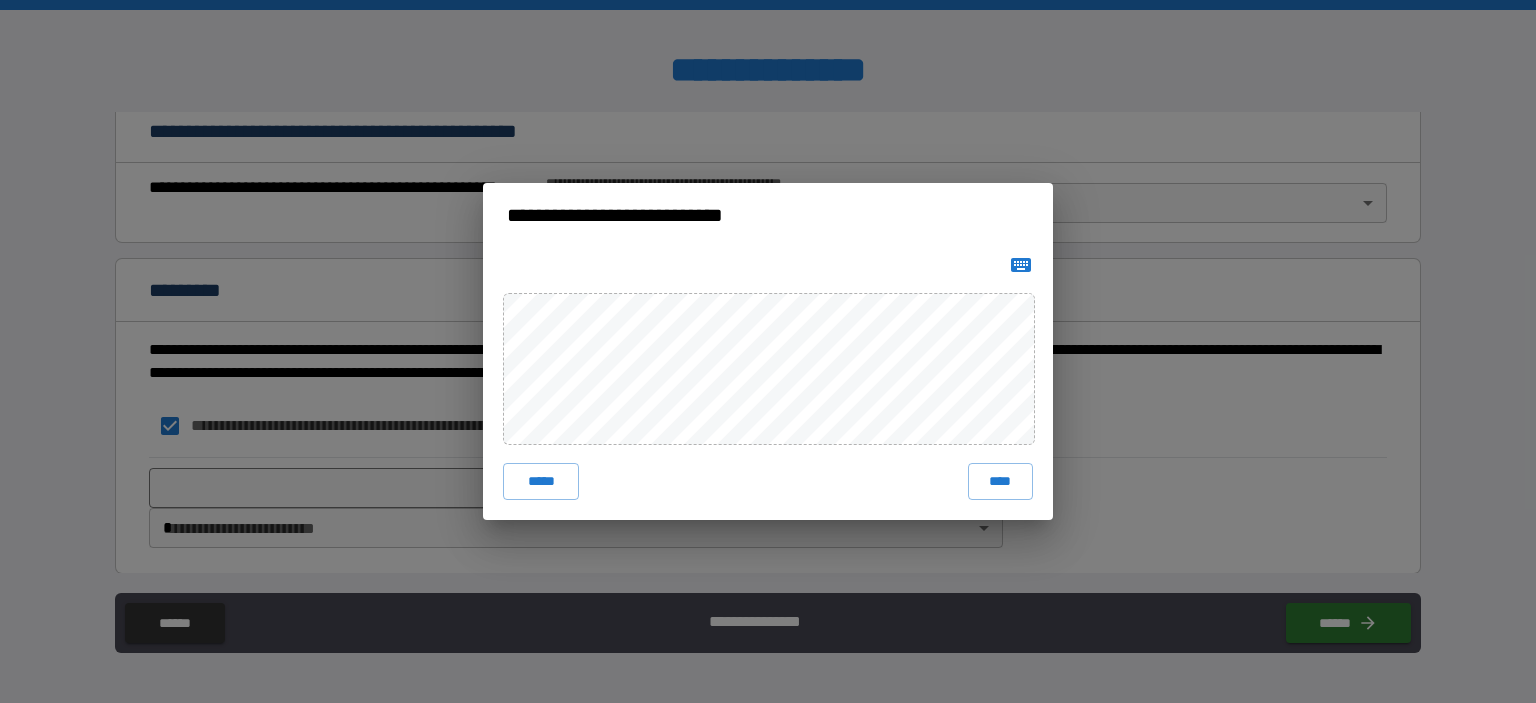 click on "***** ****" at bounding box center (768, 383) 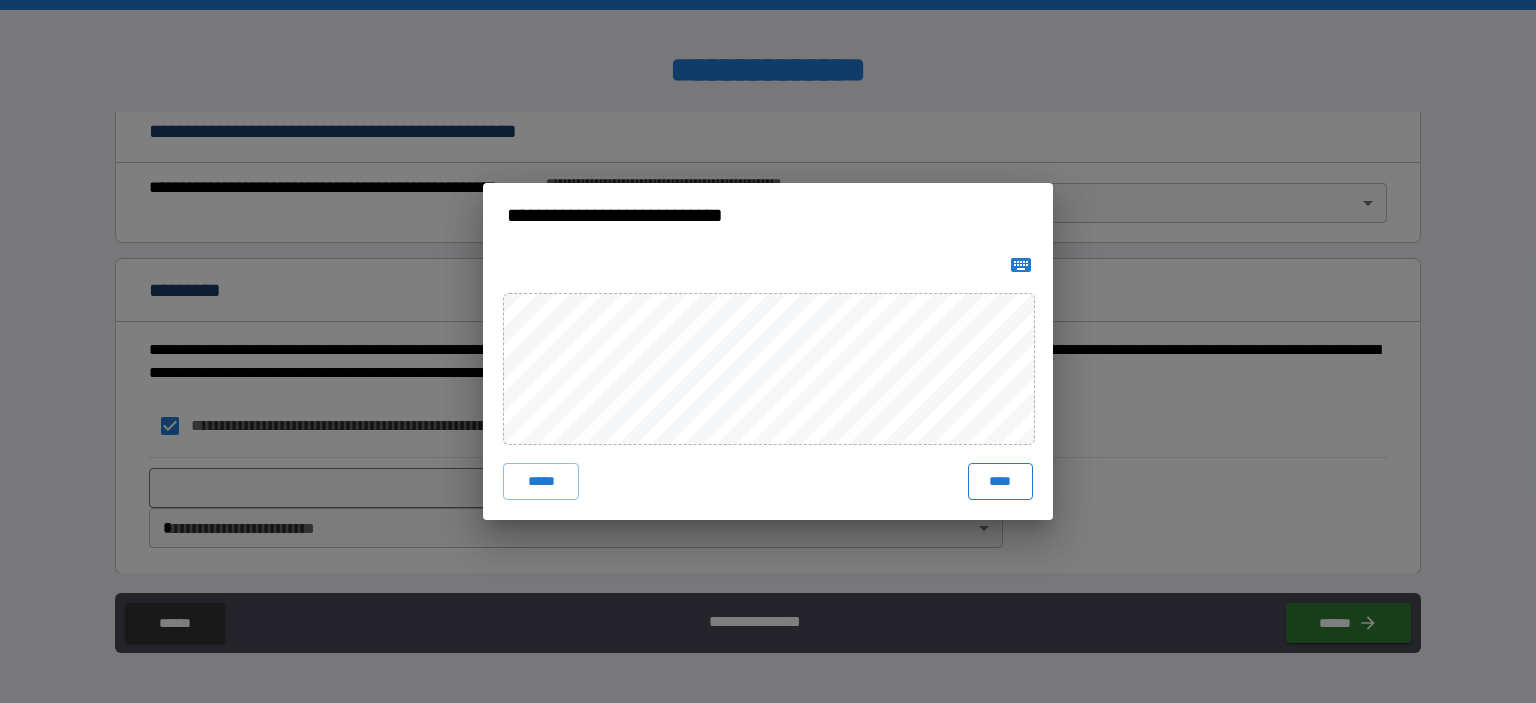 click on "****" at bounding box center [1000, 481] 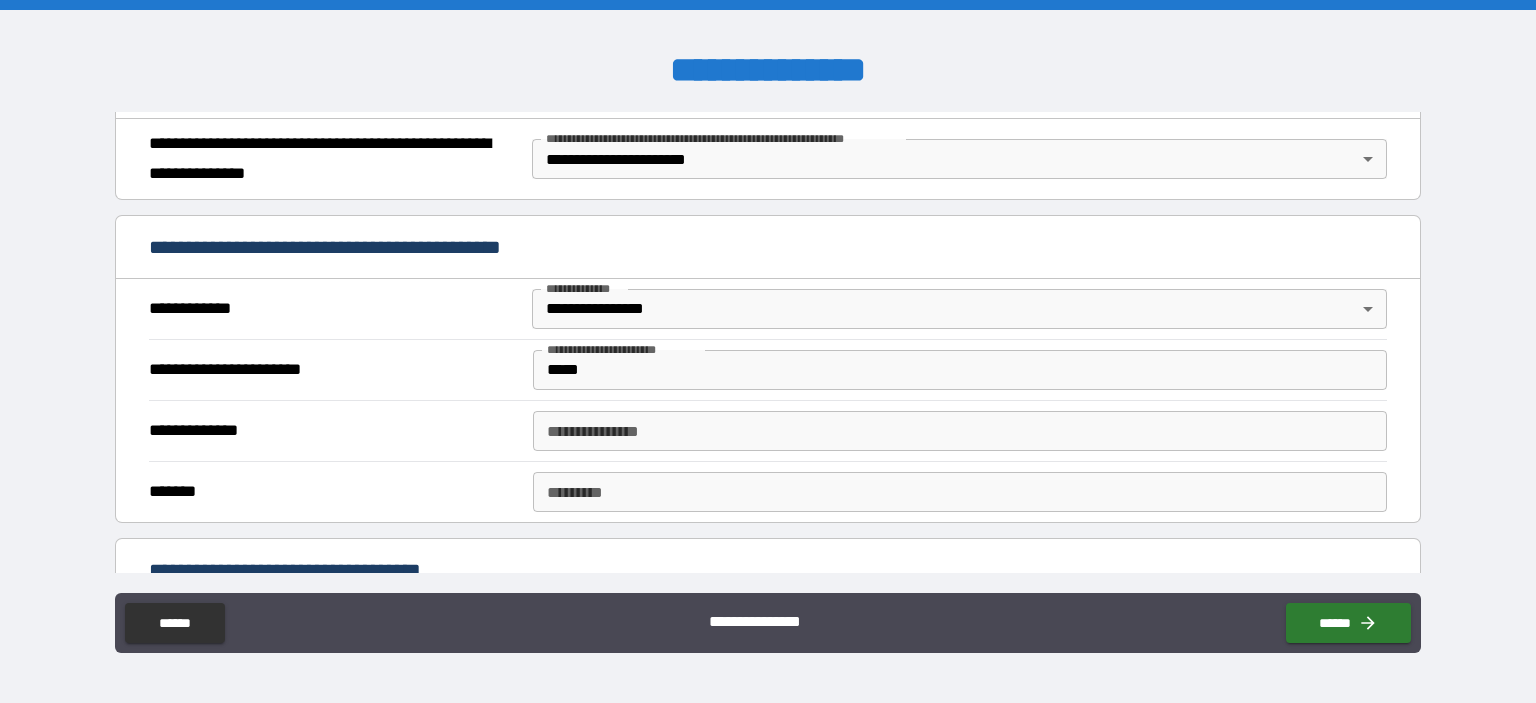 scroll, scrollTop: 244, scrollLeft: 0, axis: vertical 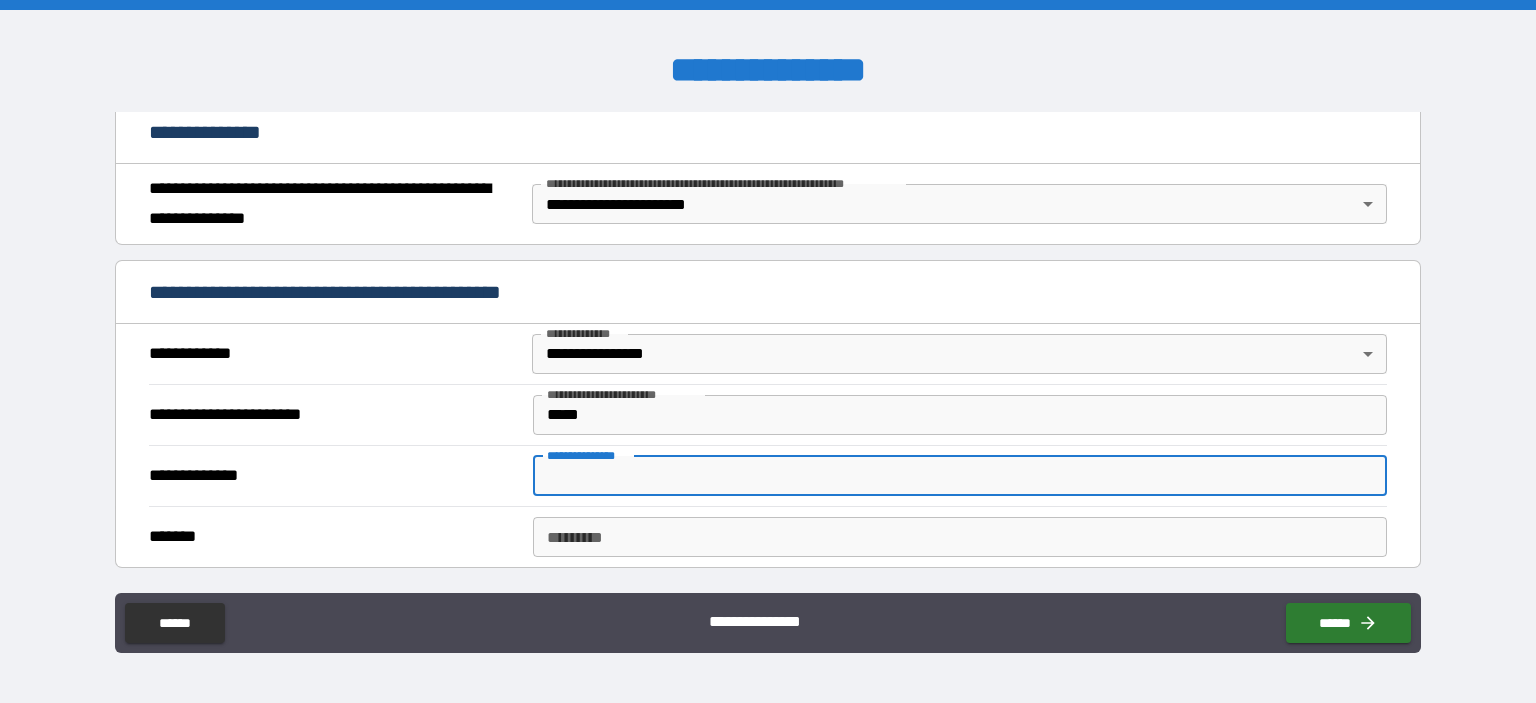 click on "**********" at bounding box center (960, 476) 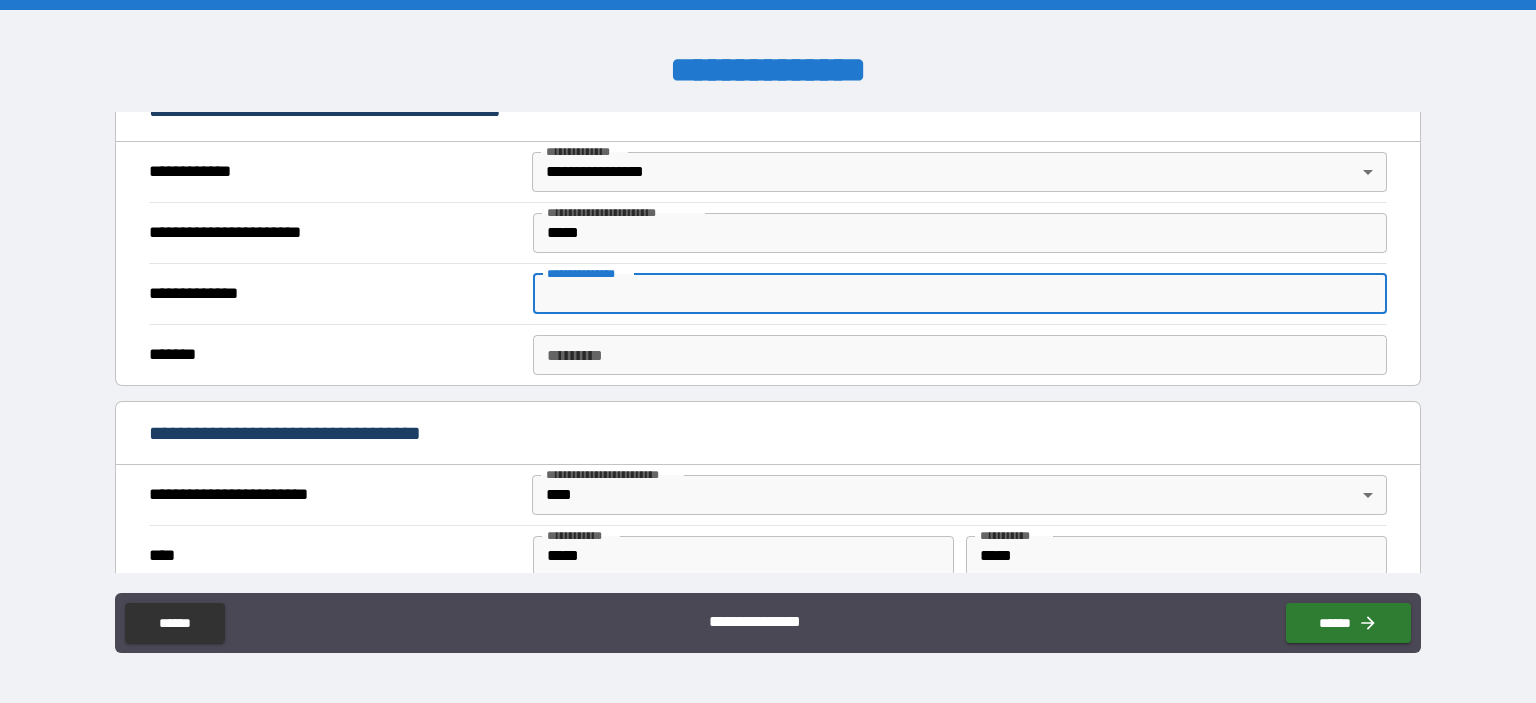 scroll, scrollTop: 461, scrollLeft: 0, axis: vertical 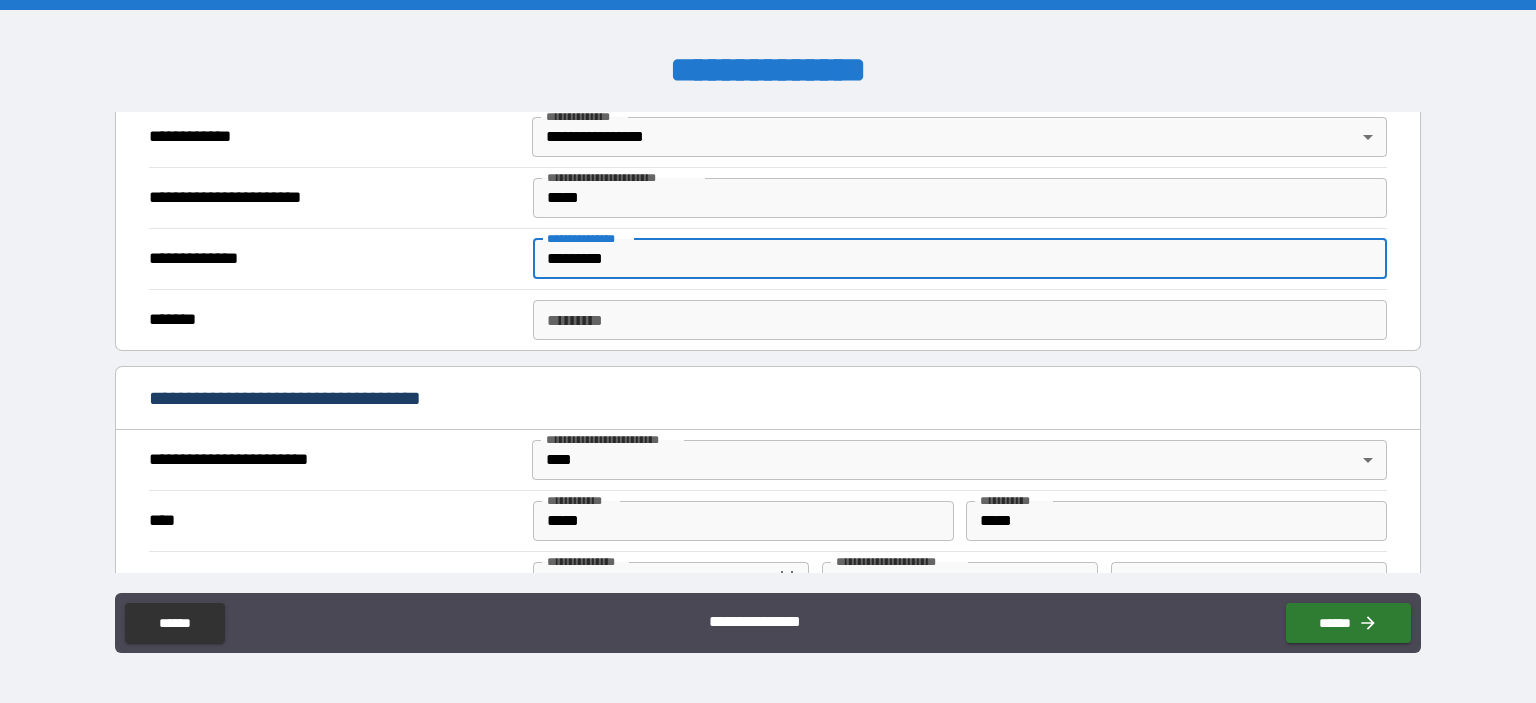 type on "*********" 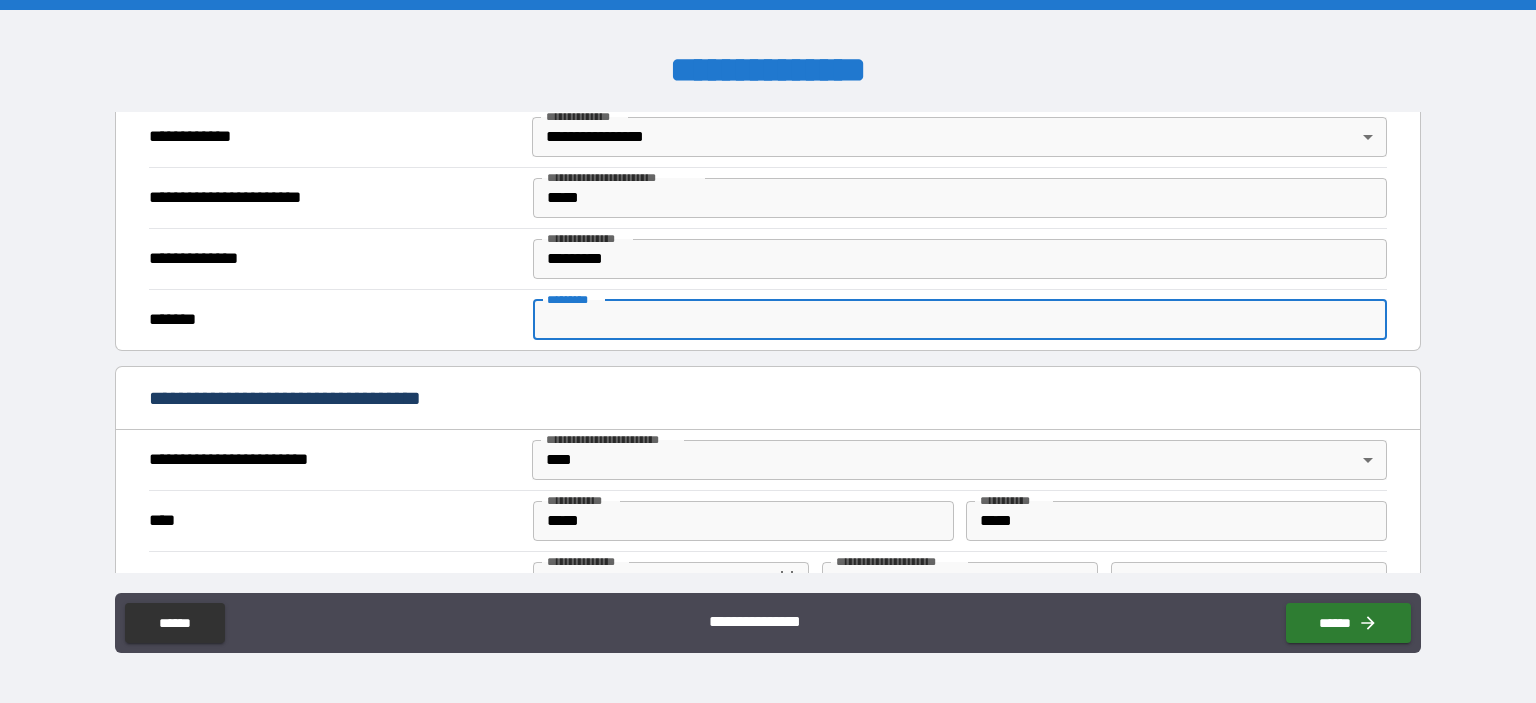 click on "*******   *" at bounding box center (960, 320) 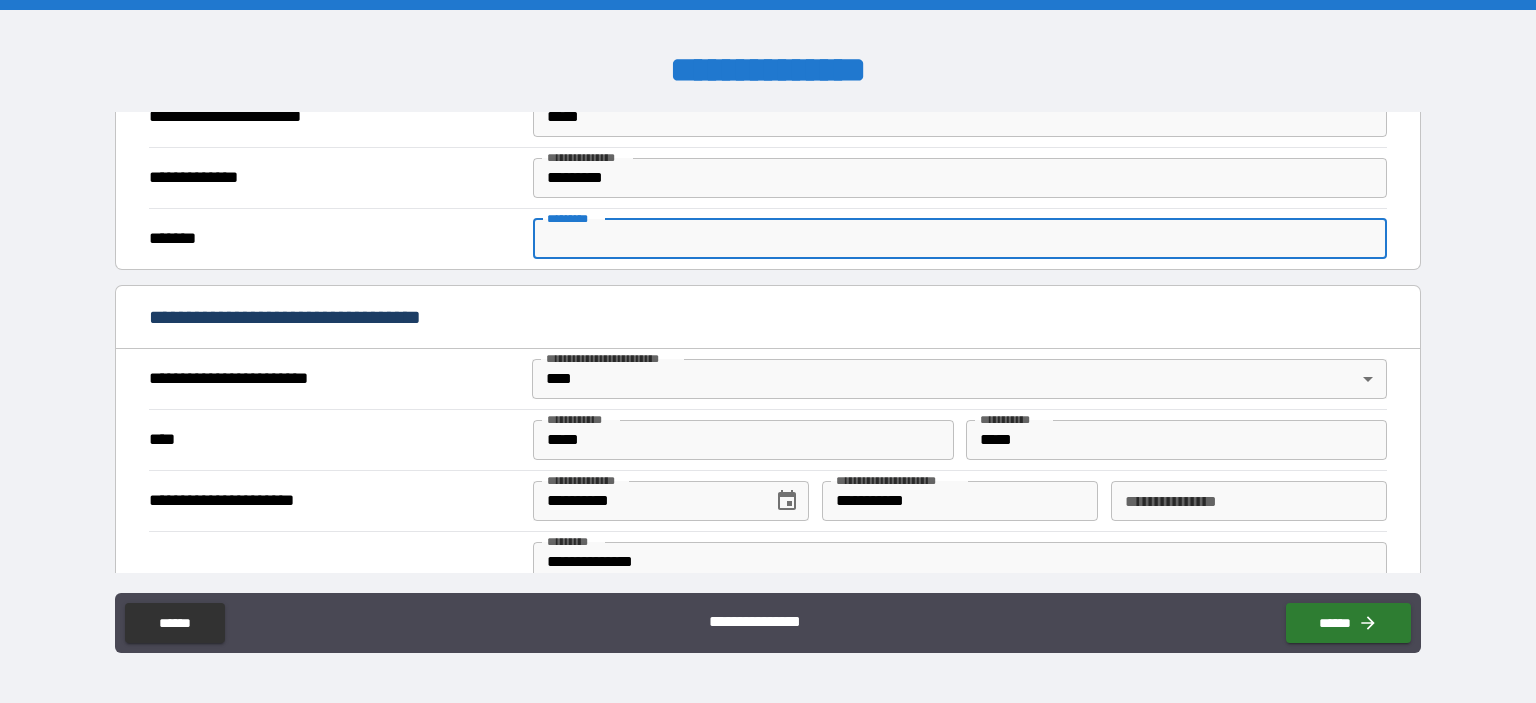 scroll, scrollTop: 576, scrollLeft: 0, axis: vertical 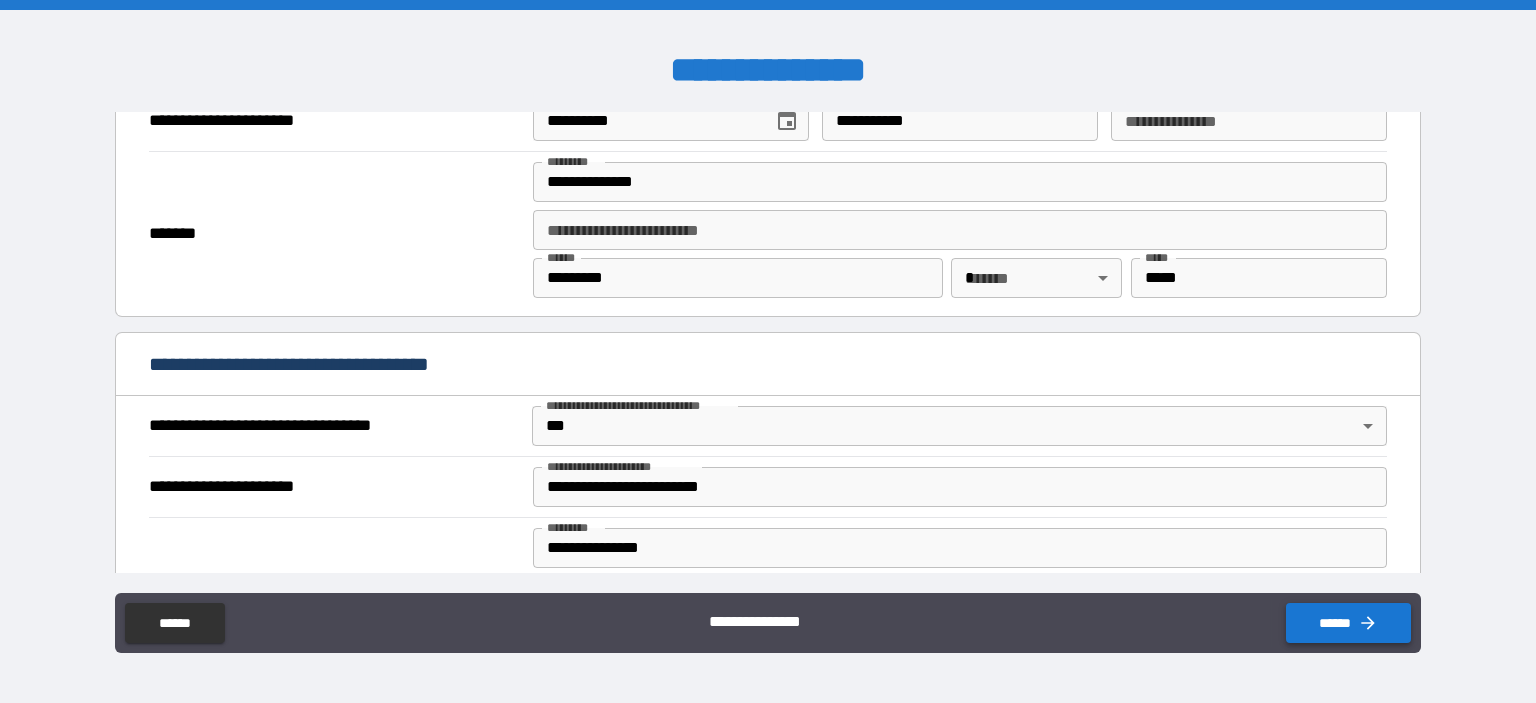 type on "*" 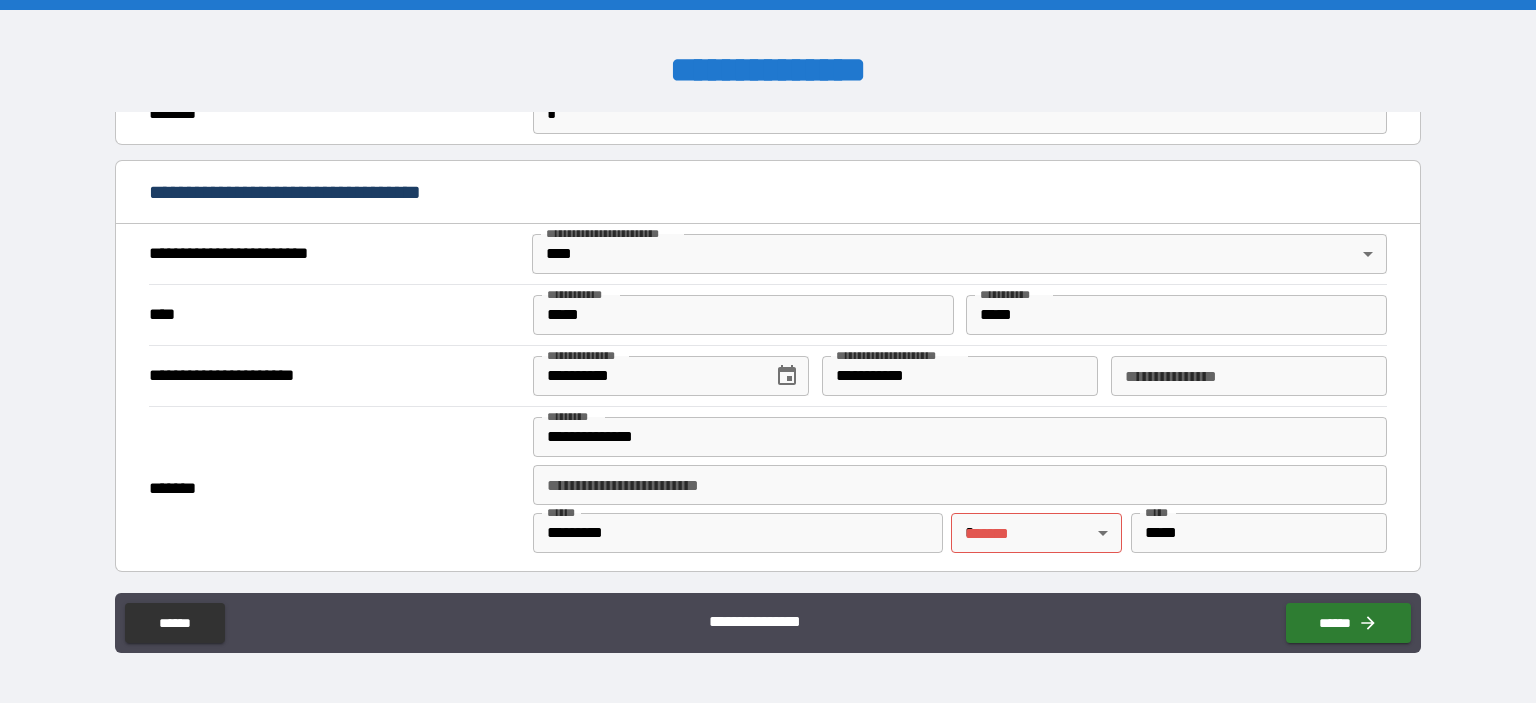 scroll, scrollTop: 691, scrollLeft: 0, axis: vertical 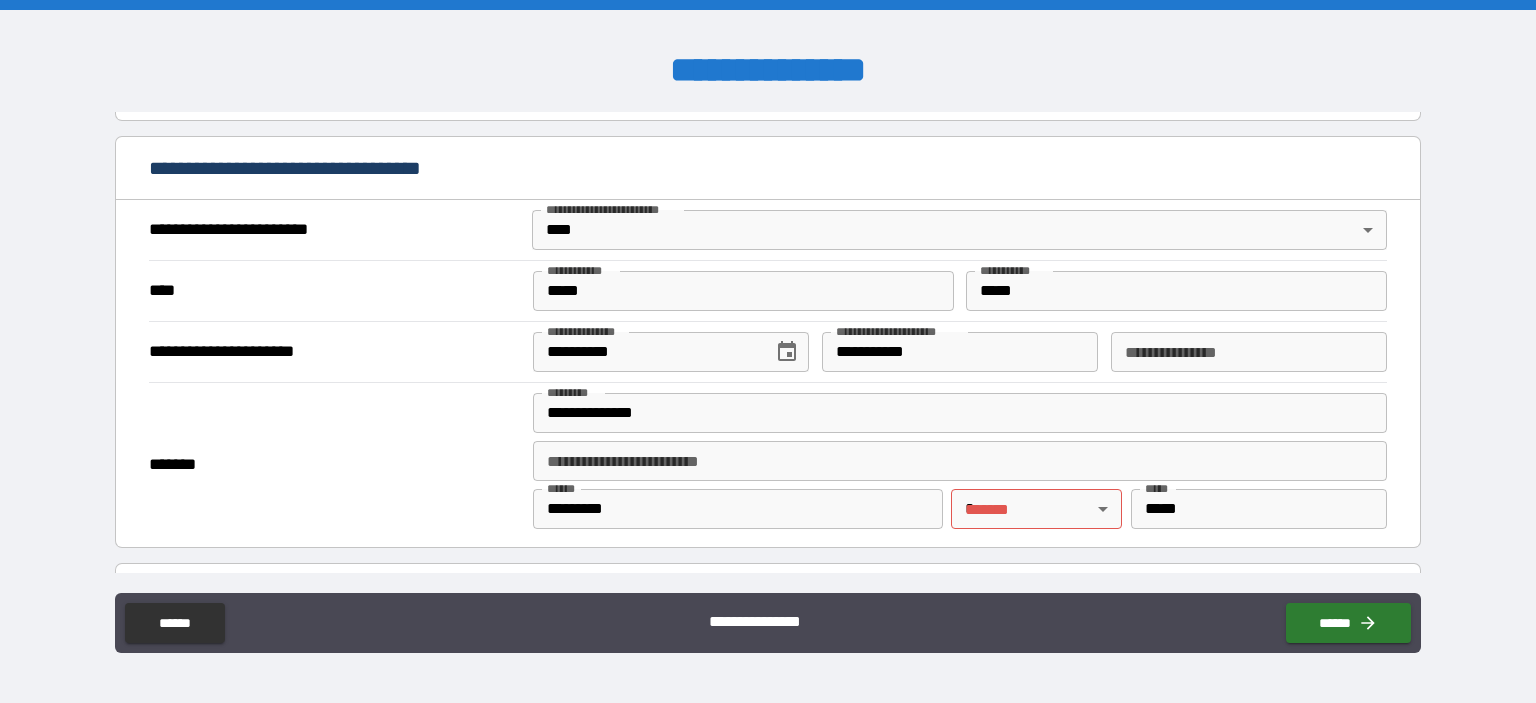 click on "**********" at bounding box center (1249, 352) 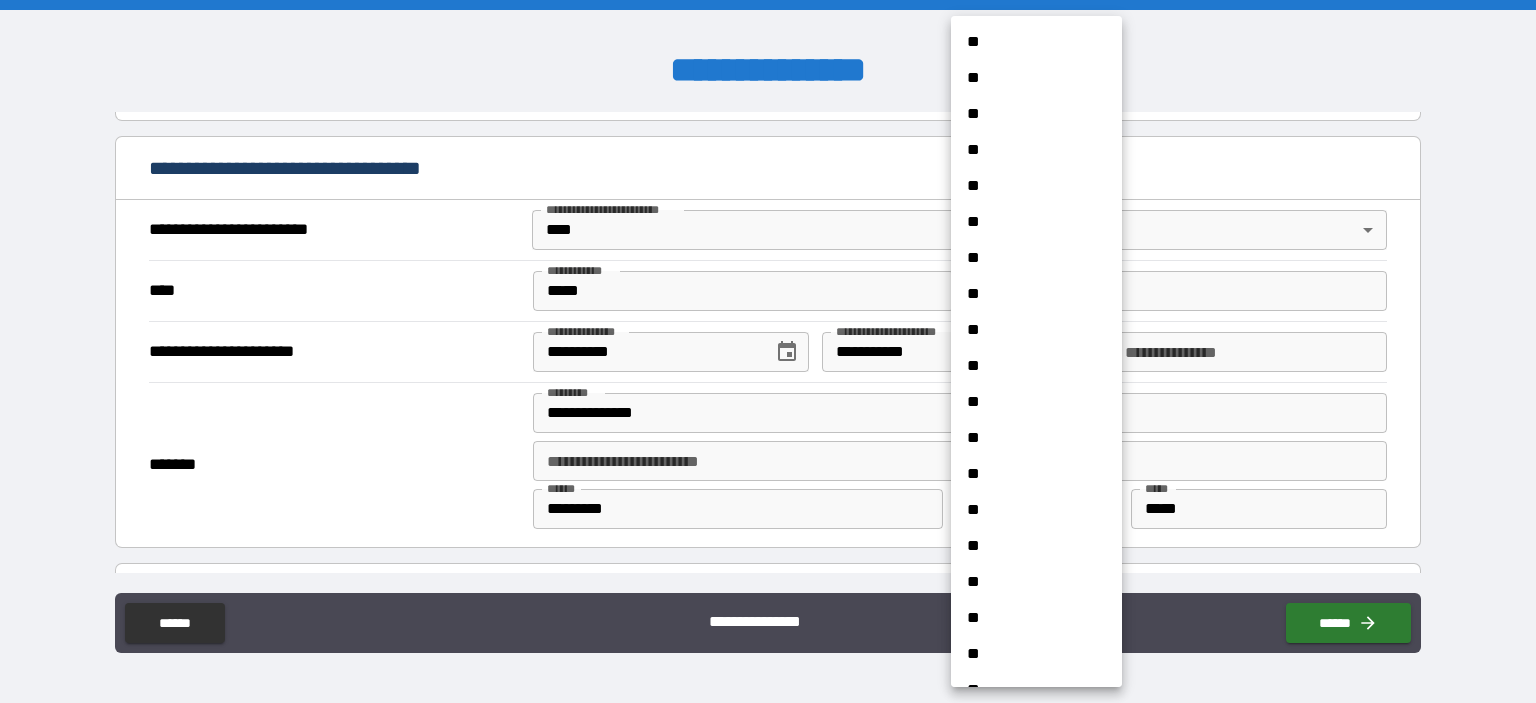click on "**********" at bounding box center (768, 351) 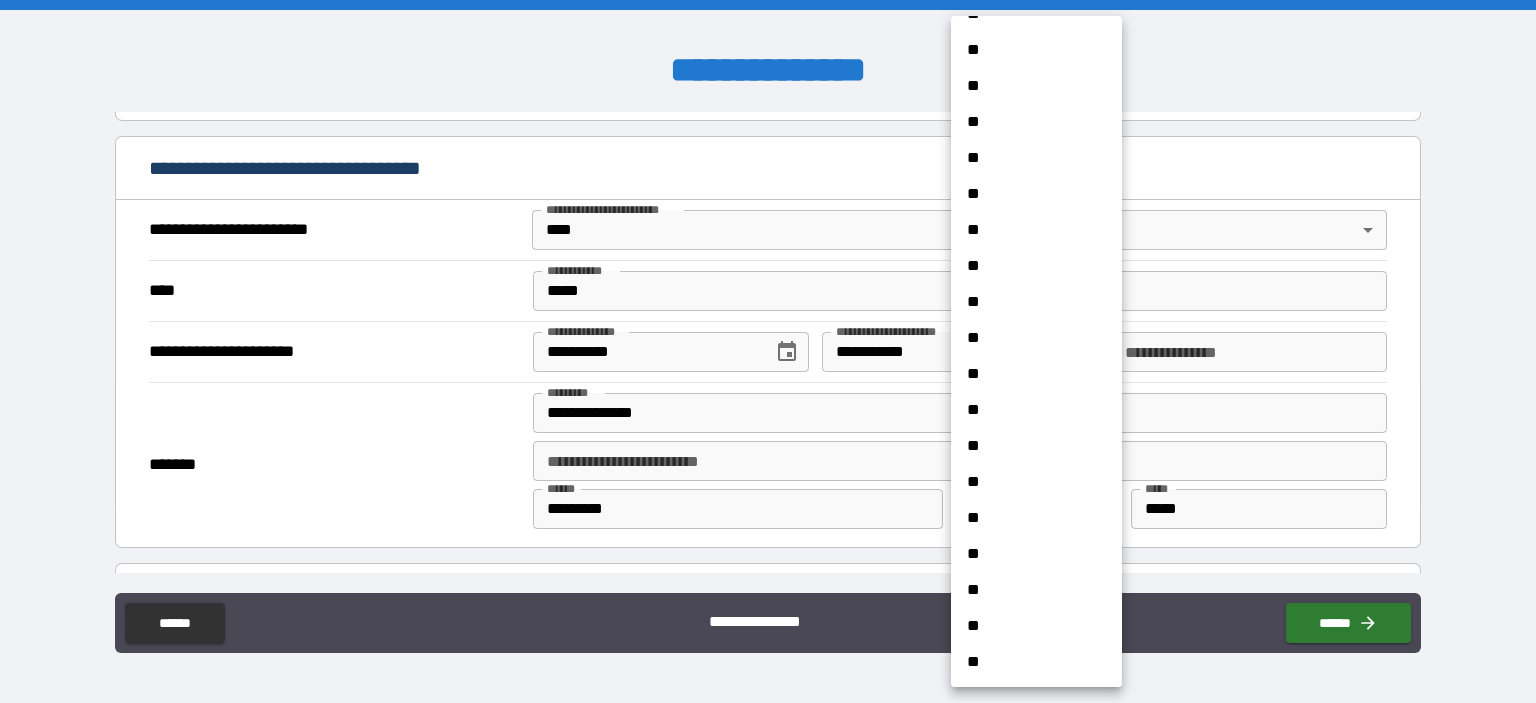 scroll, scrollTop: 346, scrollLeft: 0, axis: vertical 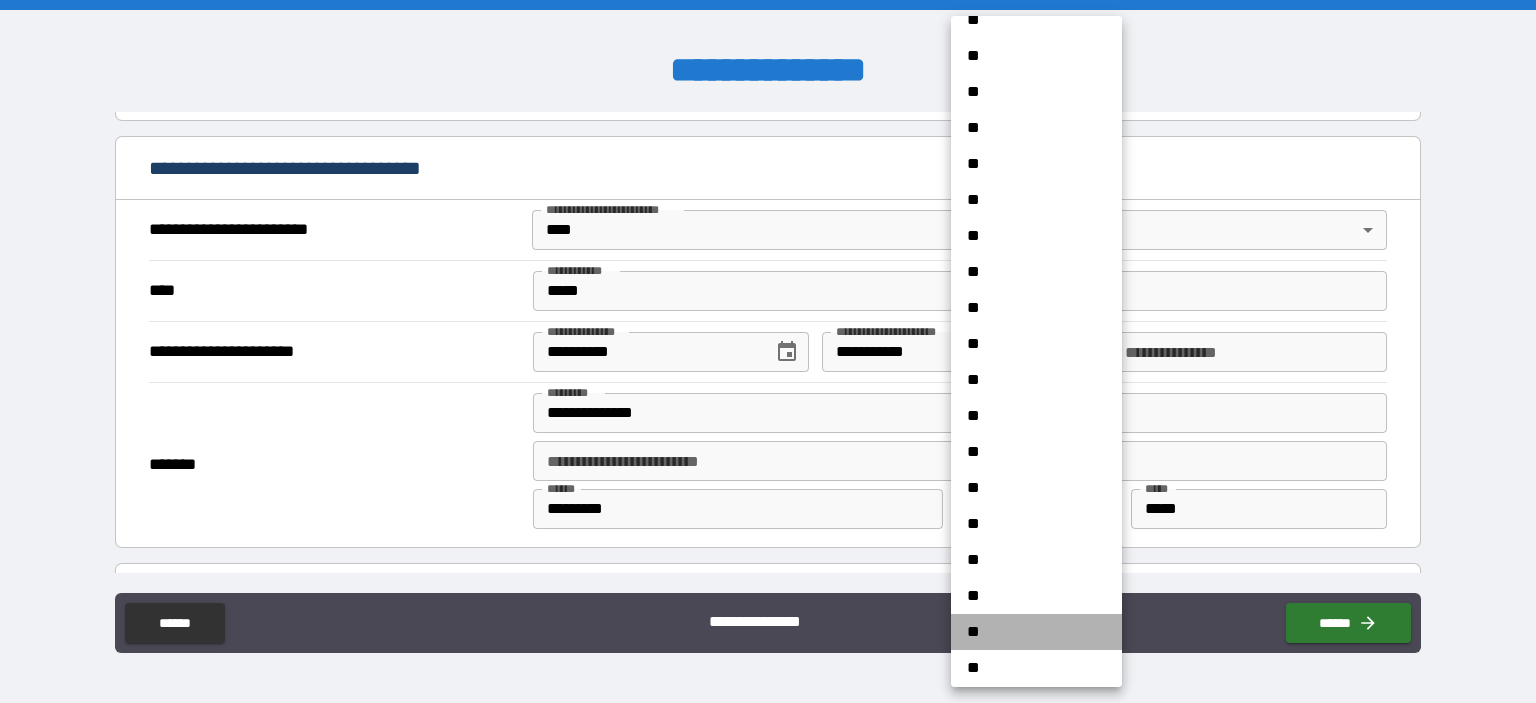 click on "**" at bounding box center [1036, 632] 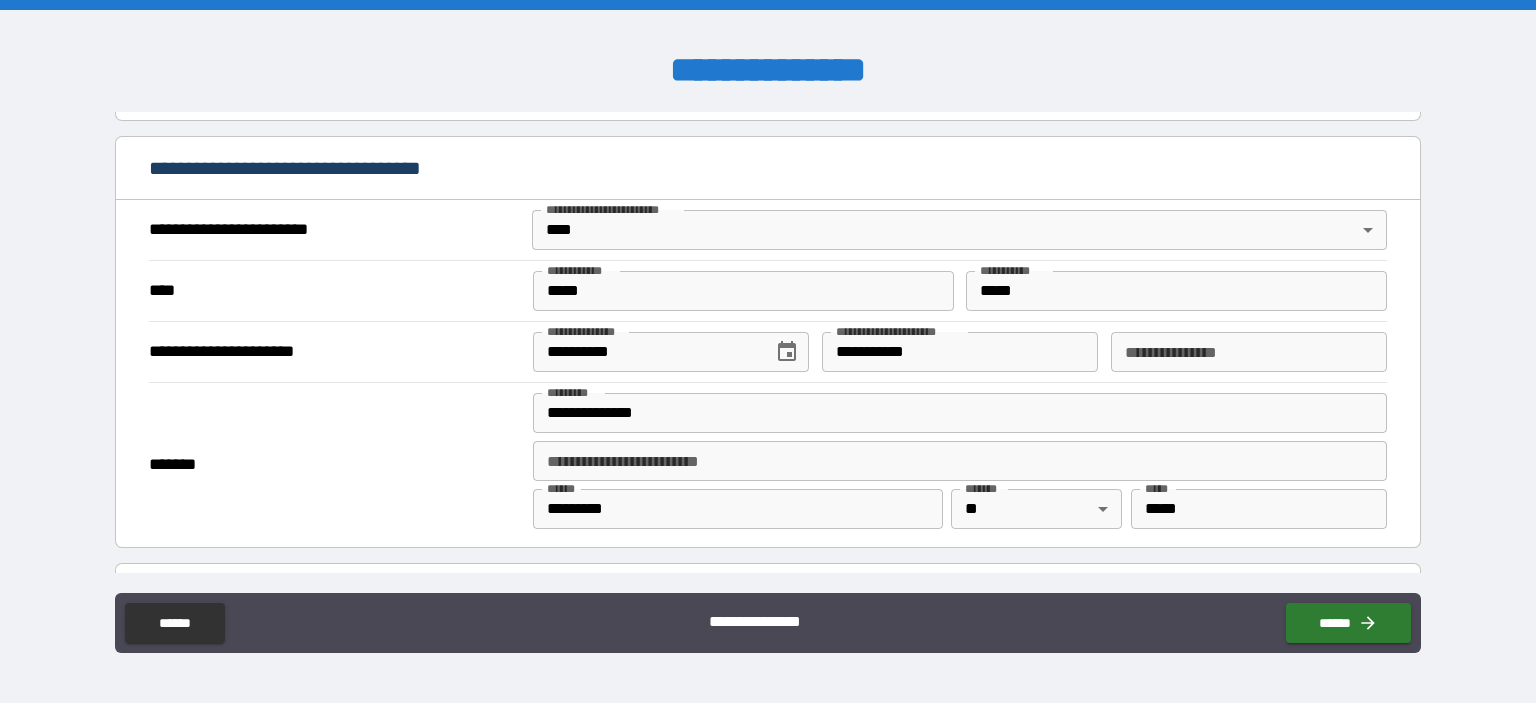 click on "**********" at bounding box center (768, 354) 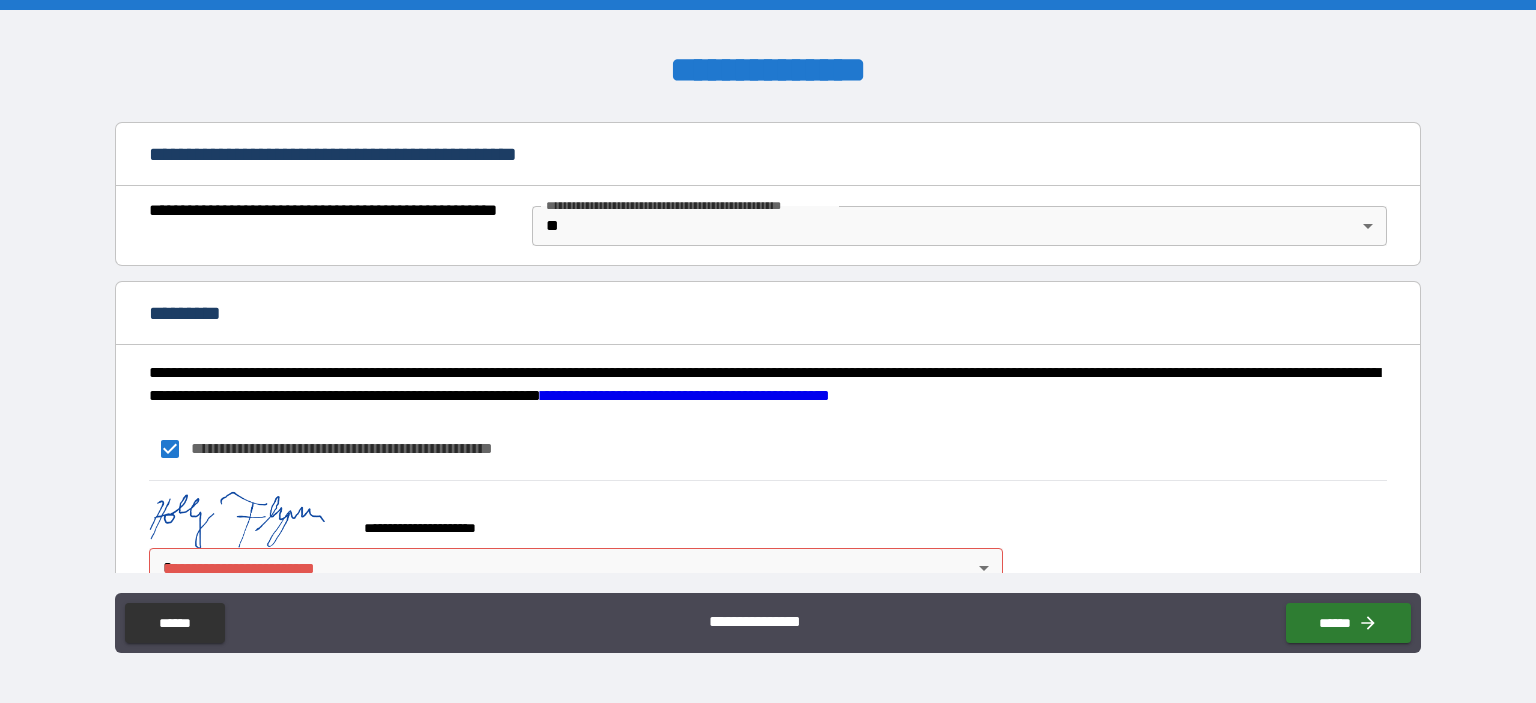 scroll, scrollTop: 1538, scrollLeft: 0, axis: vertical 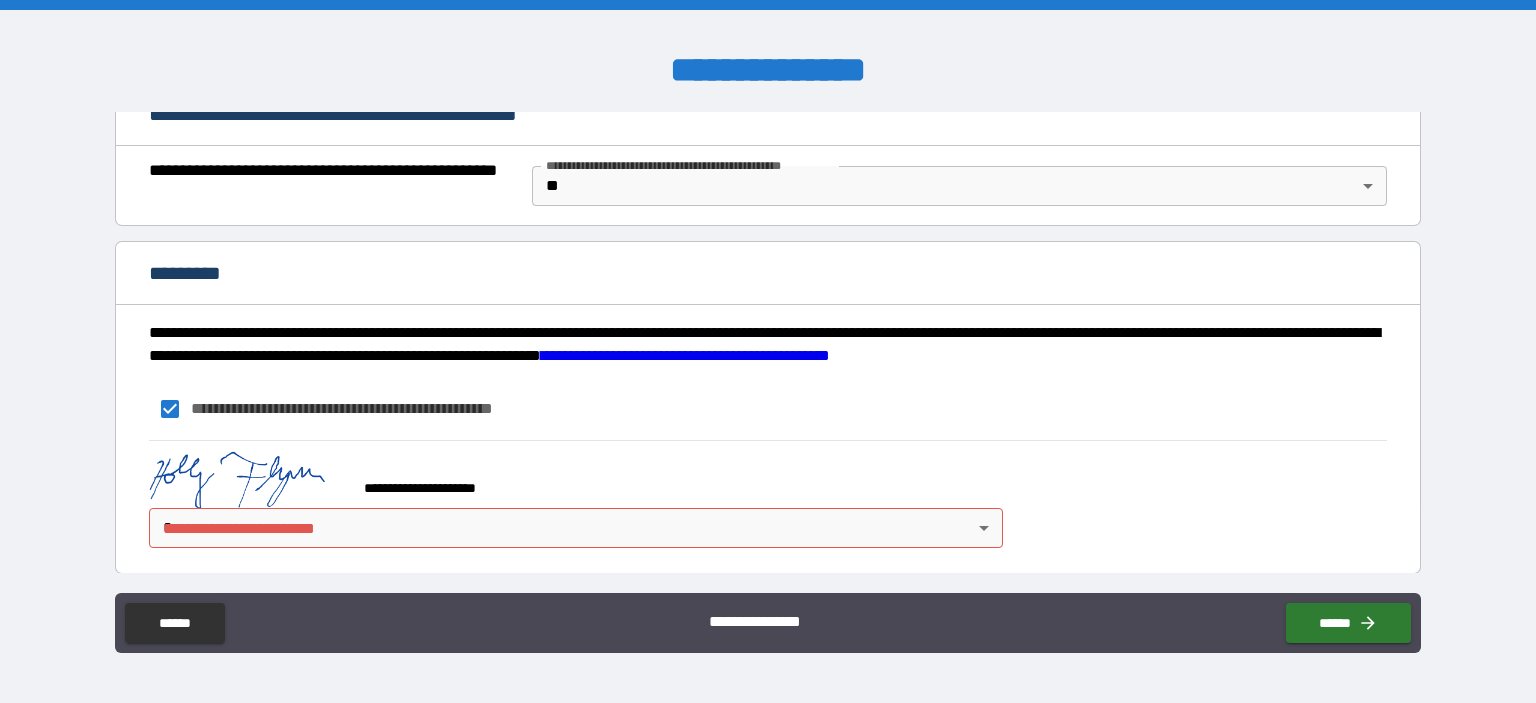 click on "**********" at bounding box center (768, 351) 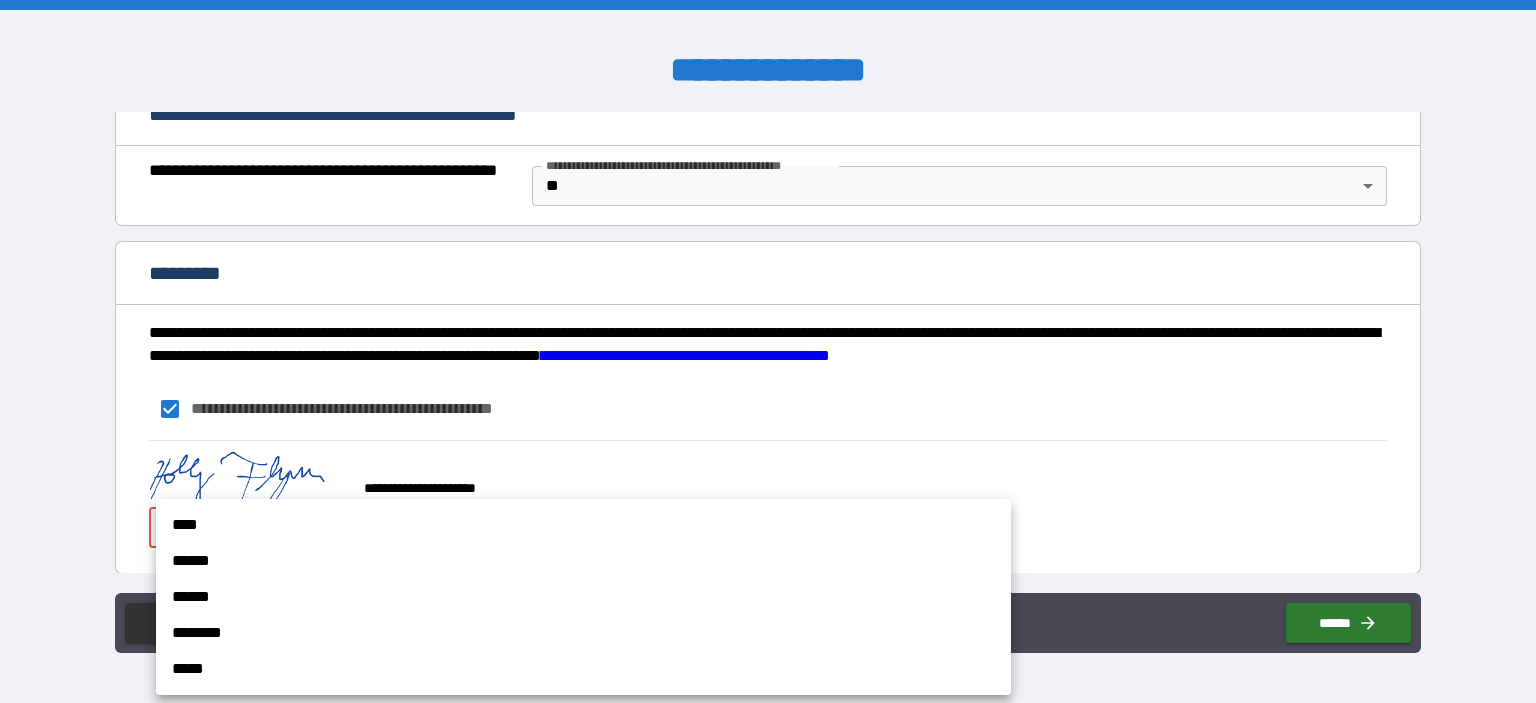 click on "****" at bounding box center (583, 525) 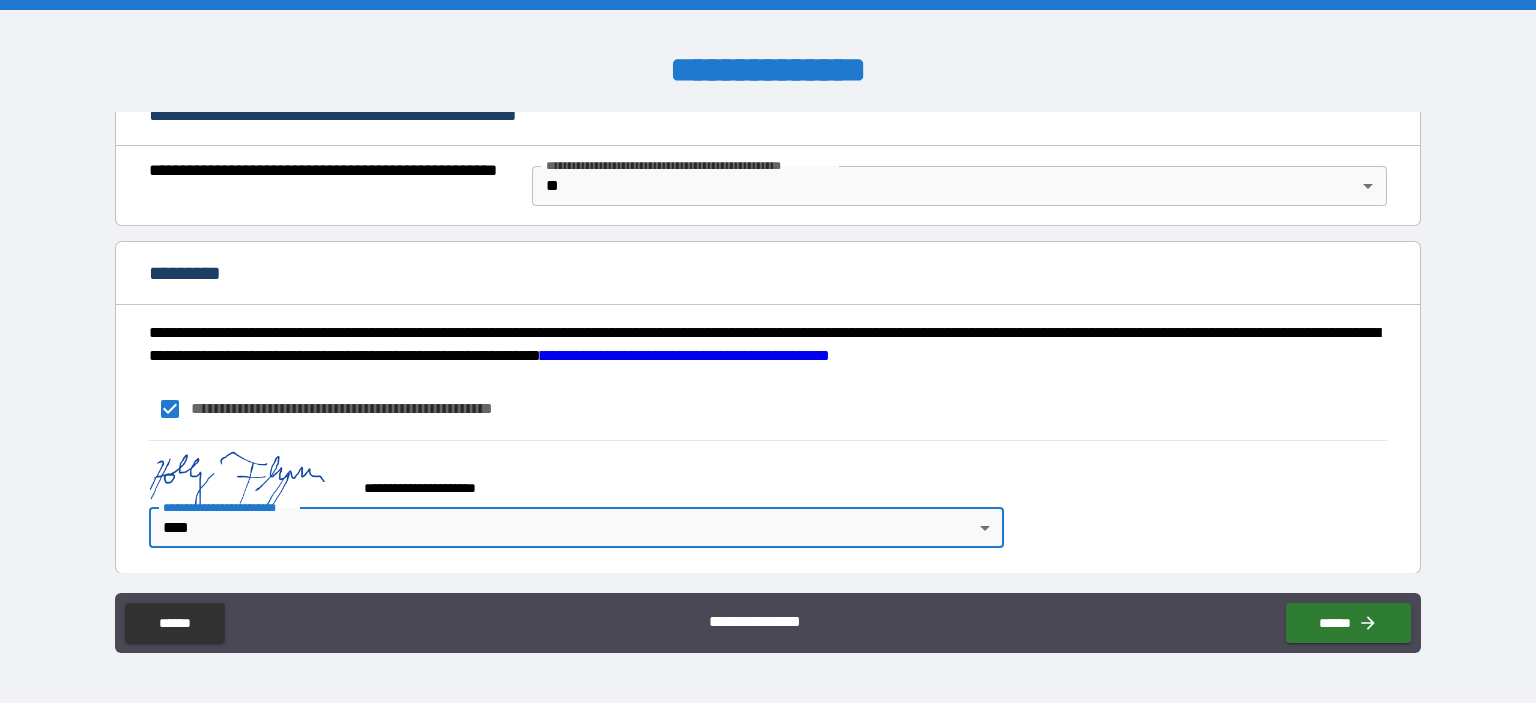 drag, startPoint x: 1108, startPoint y: 491, endPoint x: 1166, endPoint y: 512, distance: 61.68468 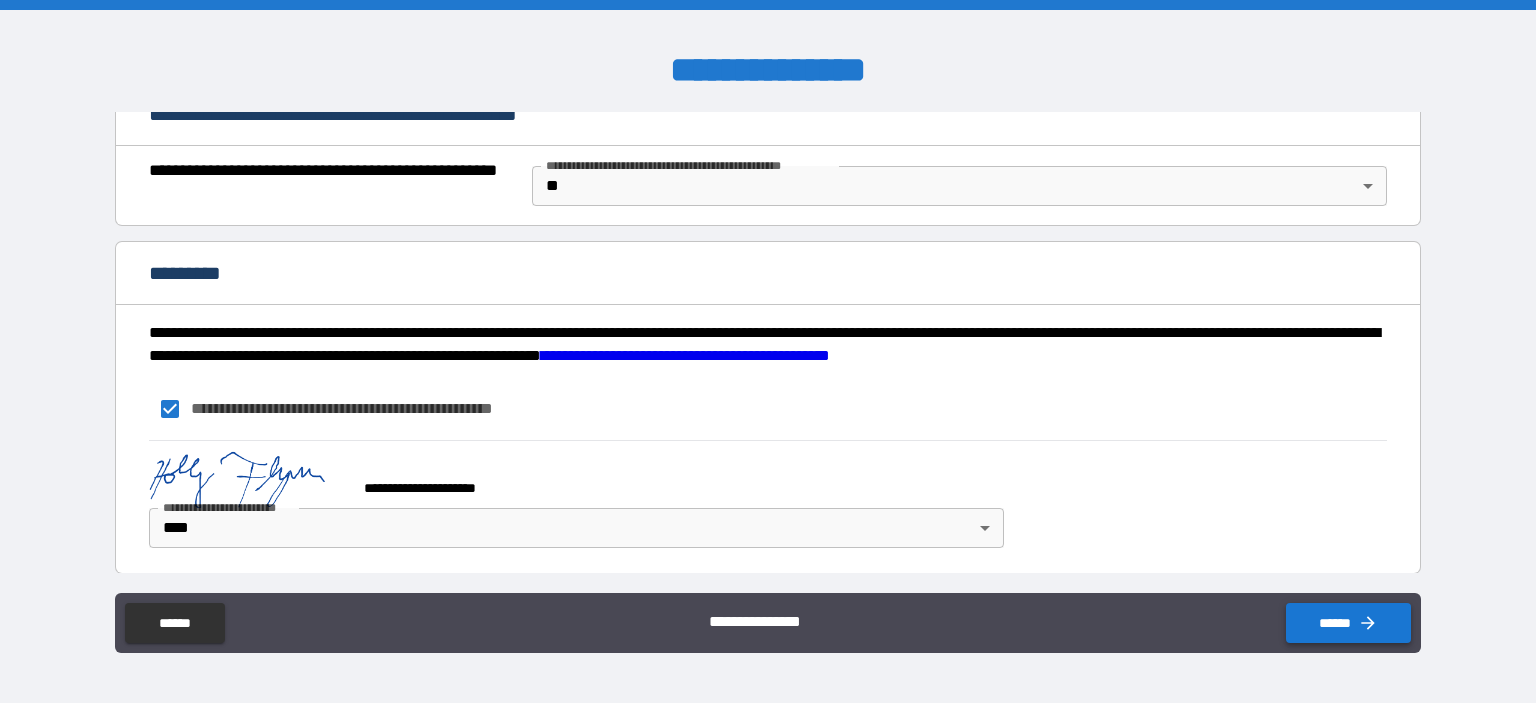 click on "******" at bounding box center [1348, 623] 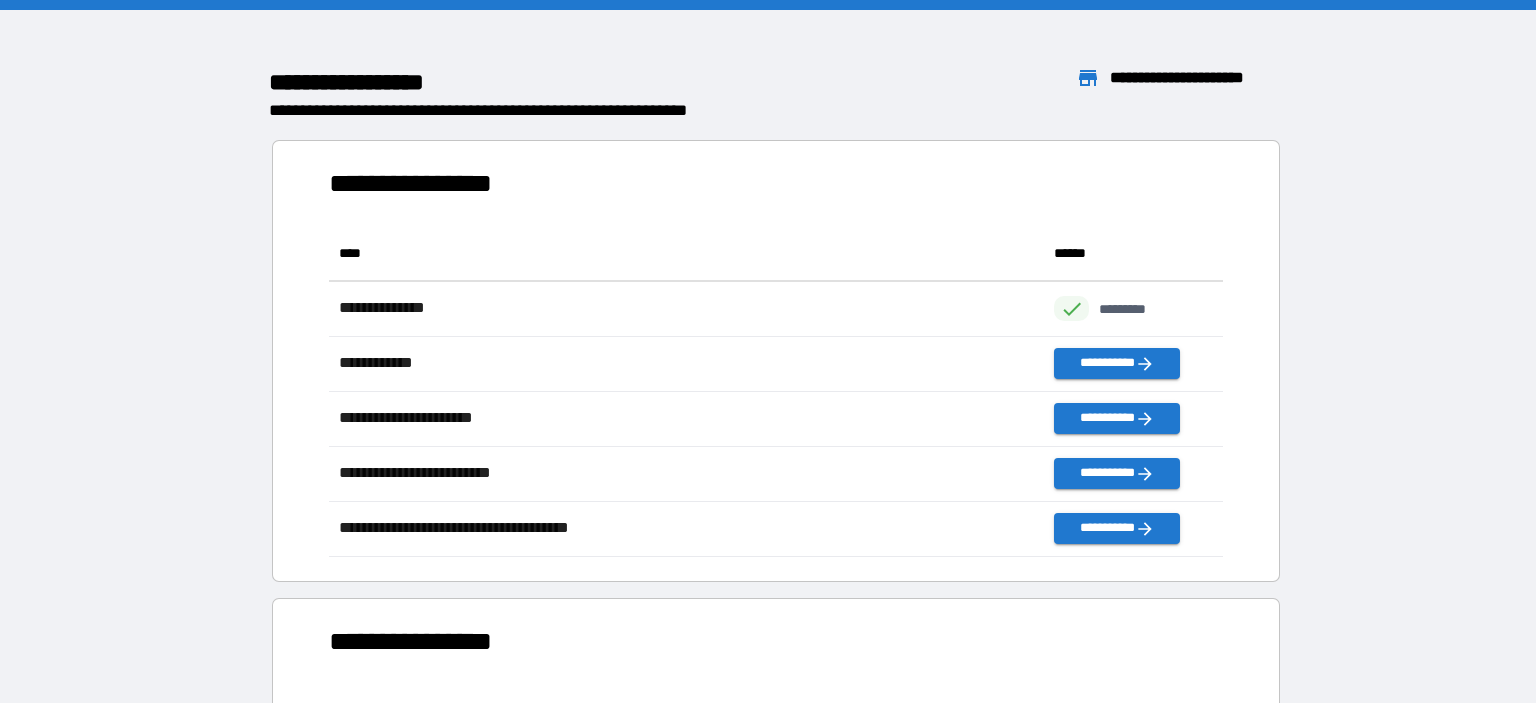 scroll, scrollTop: 331, scrollLeft: 894, axis: both 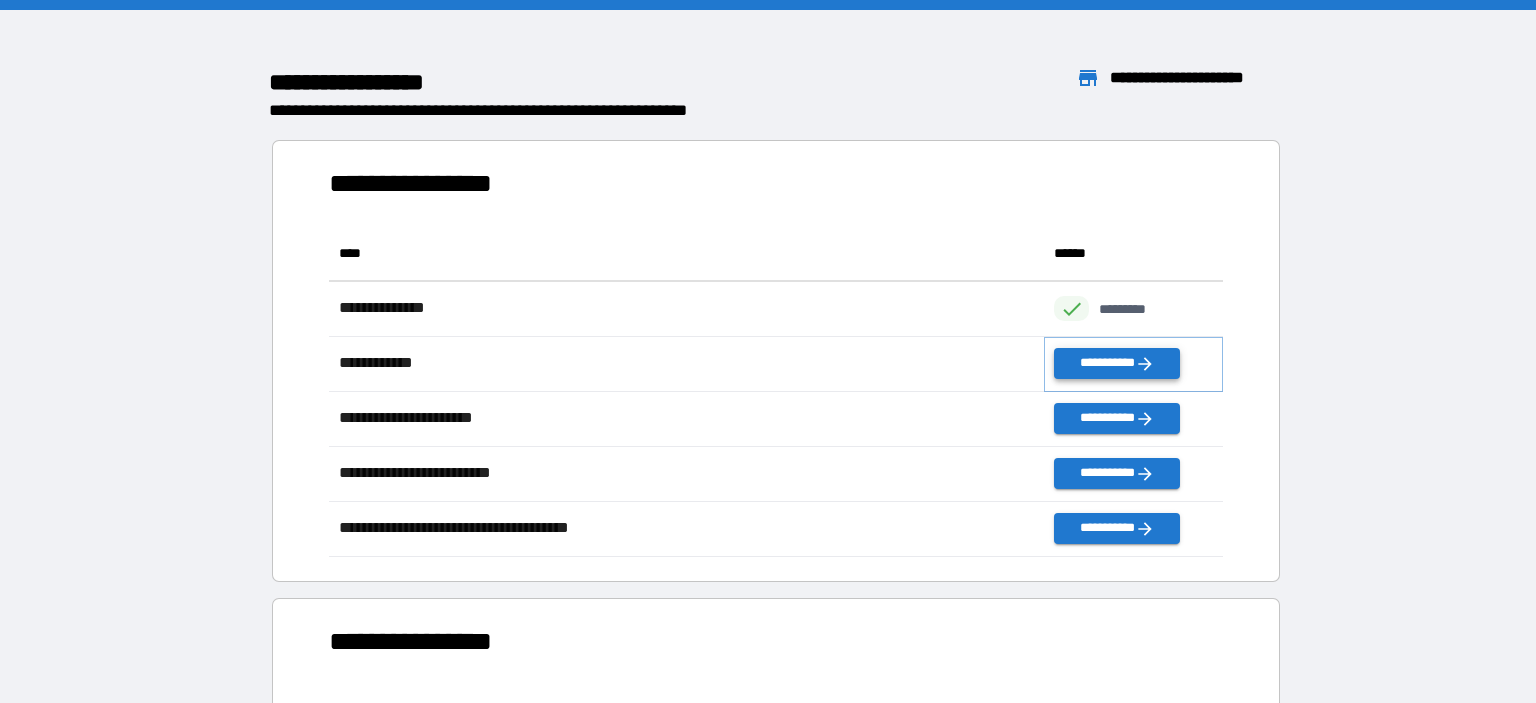 click on "**********" at bounding box center (1117, 363) 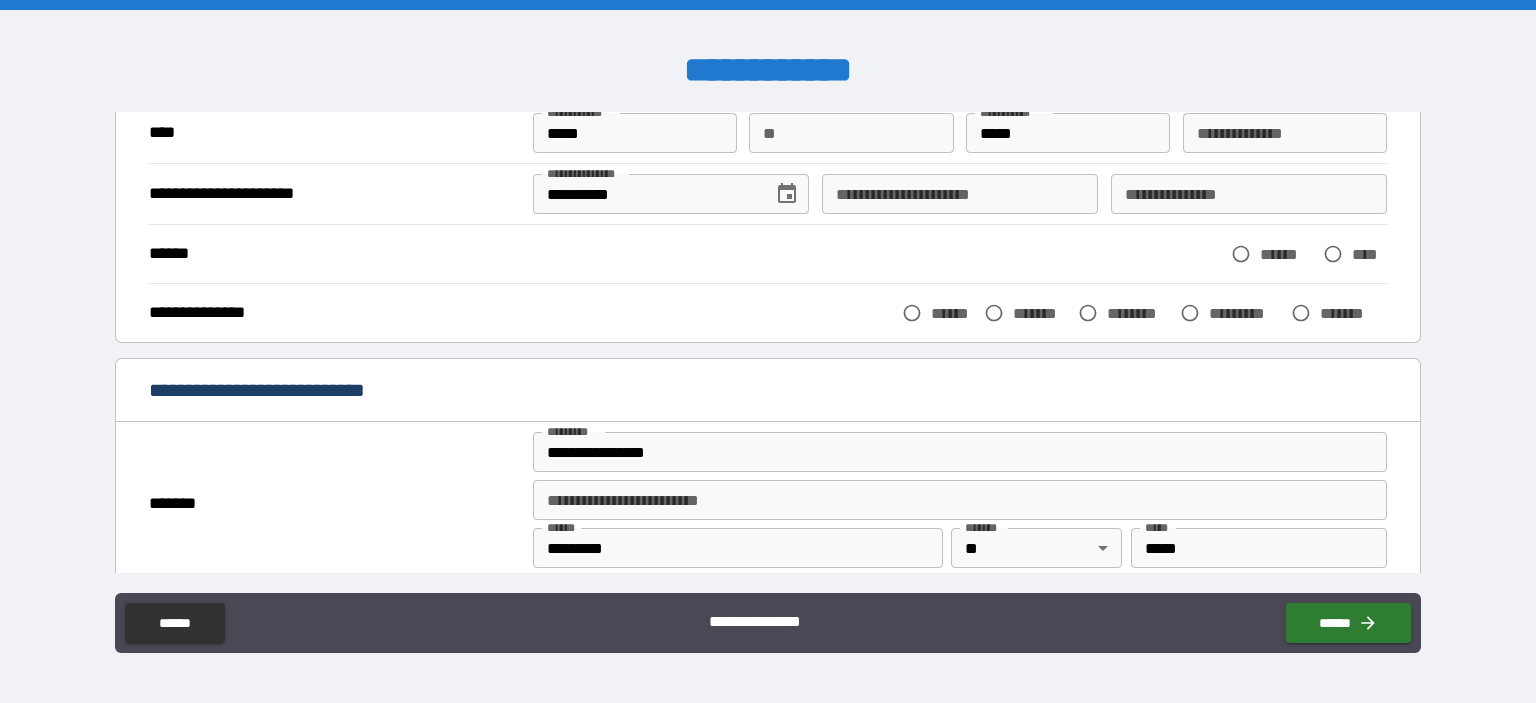 scroll, scrollTop: 230, scrollLeft: 0, axis: vertical 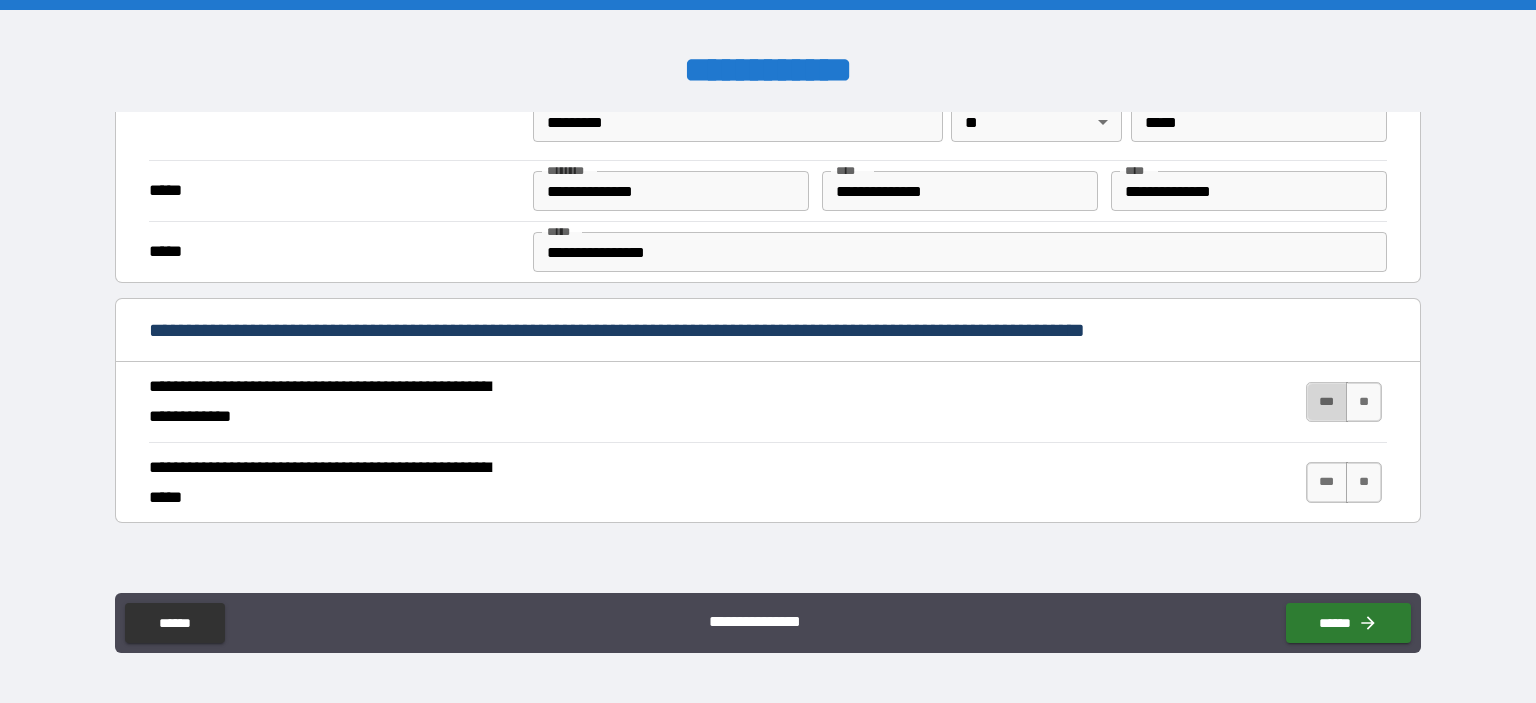 click on "***" at bounding box center [1327, 402] 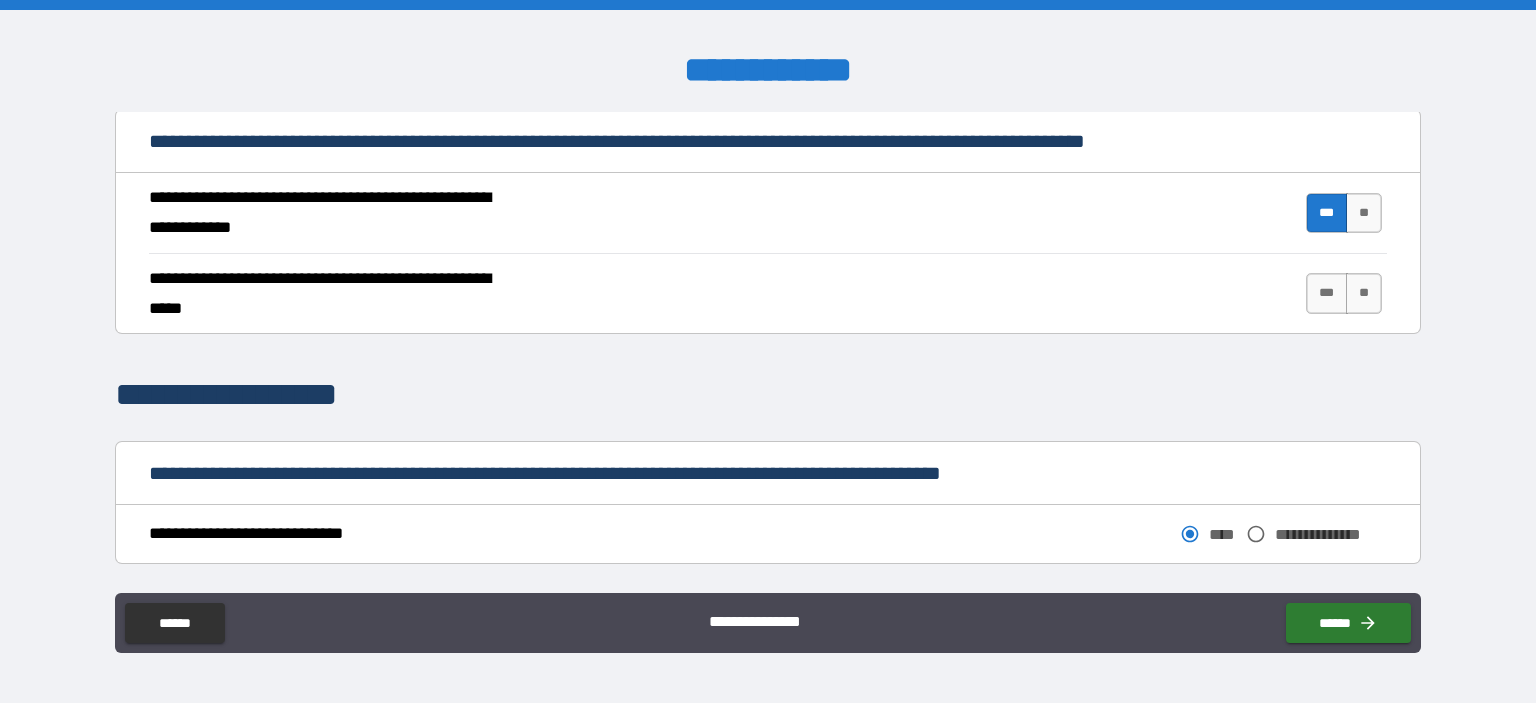 scroll, scrollTop: 806, scrollLeft: 0, axis: vertical 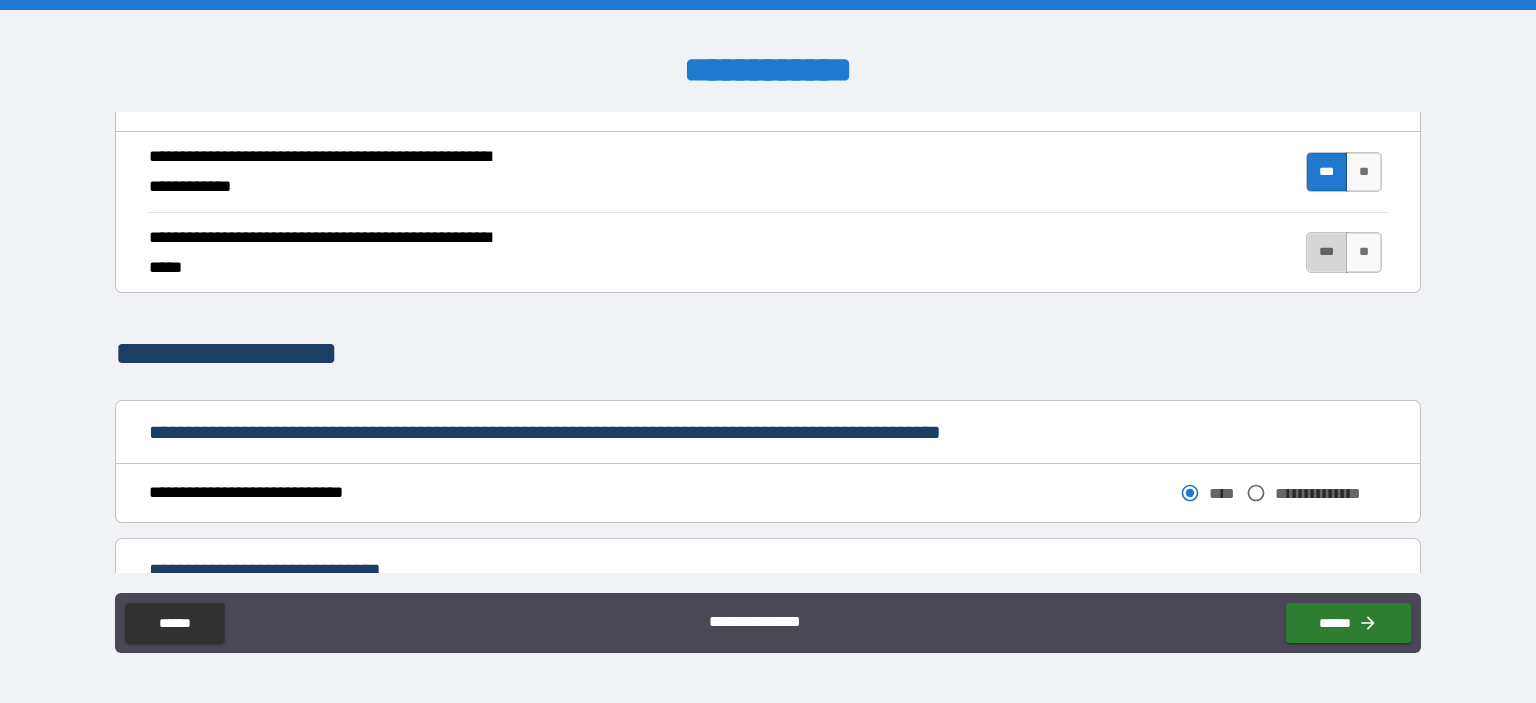 click on "***" at bounding box center (1327, 252) 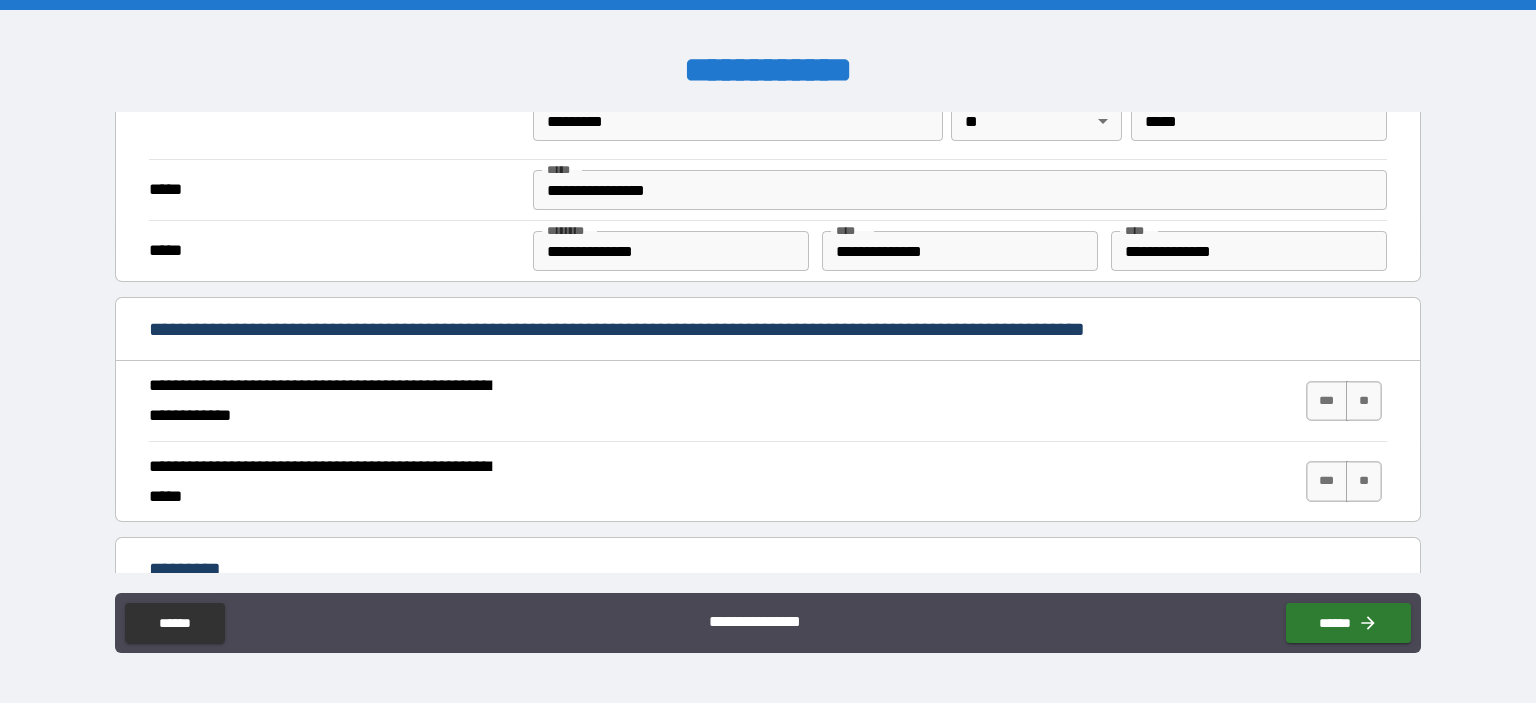 scroll, scrollTop: 1728, scrollLeft: 0, axis: vertical 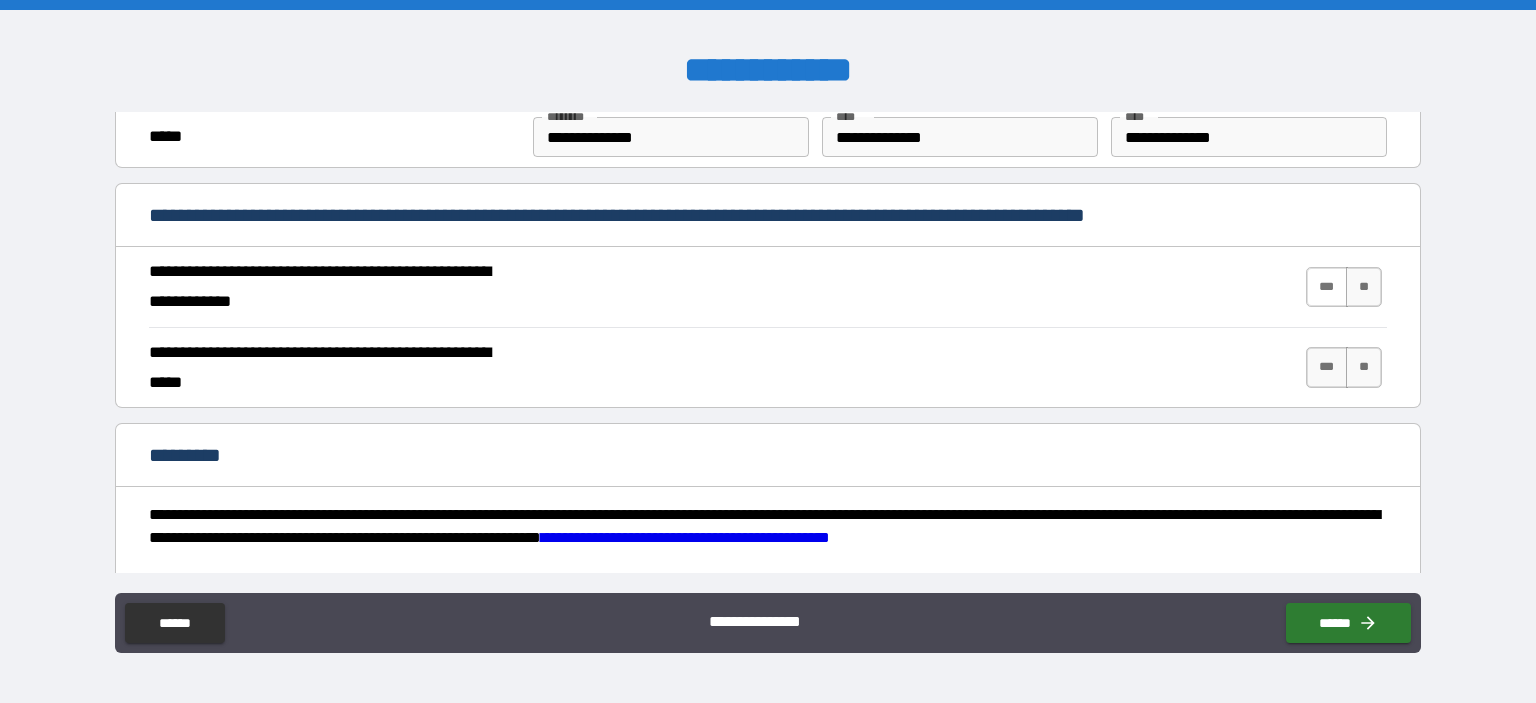 click on "***" at bounding box center [1327, 287] 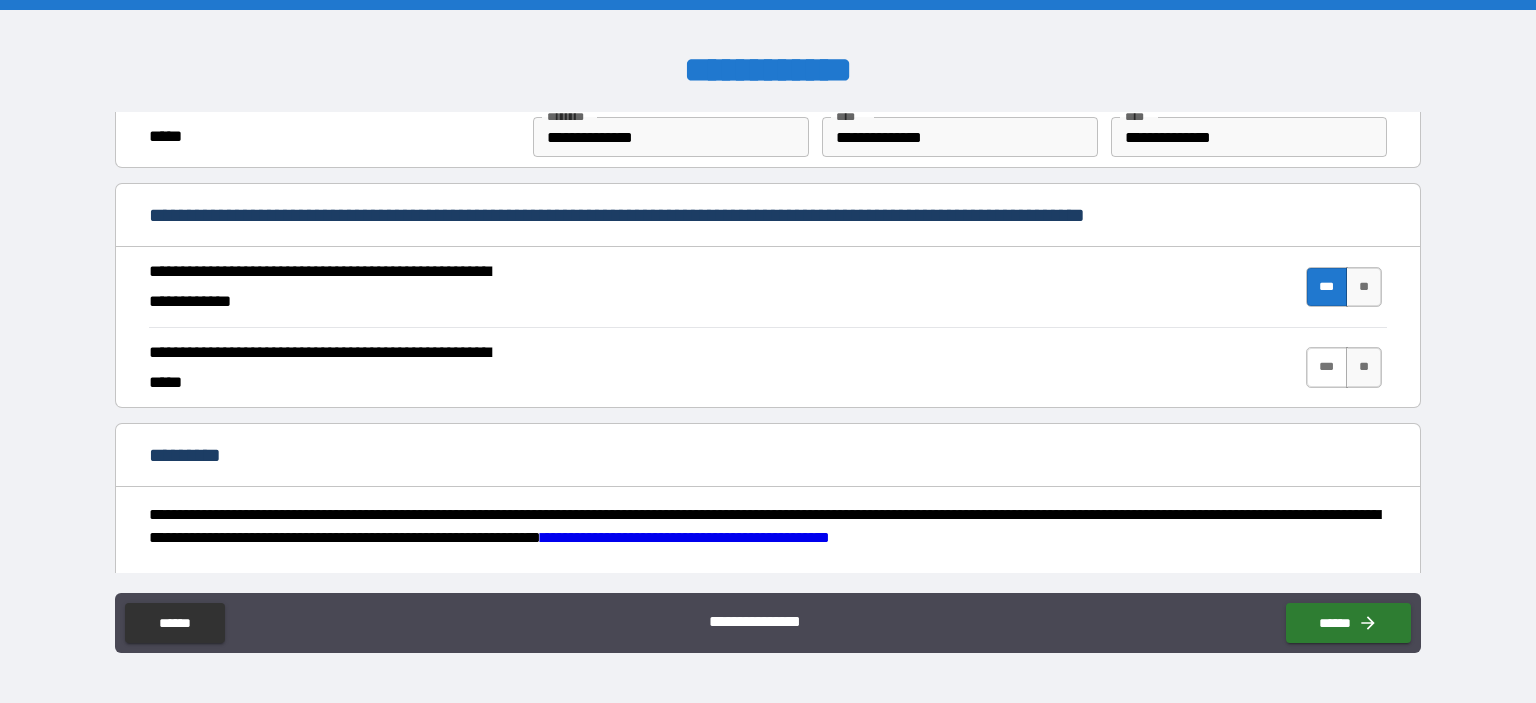 click on "***" at bounding box center (1327, 367) 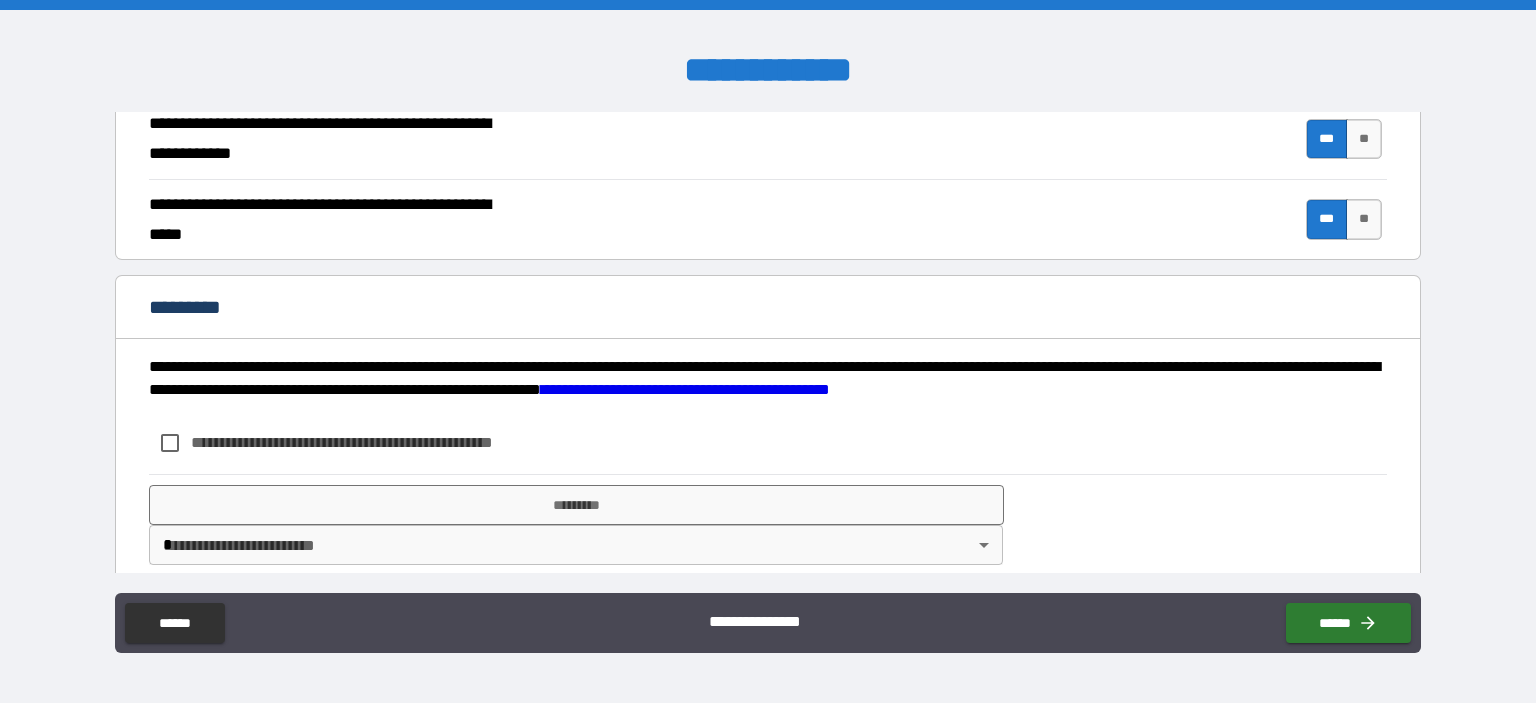 scroll, scrollTop: 1892, scrollLeft: 0, axis: vertical 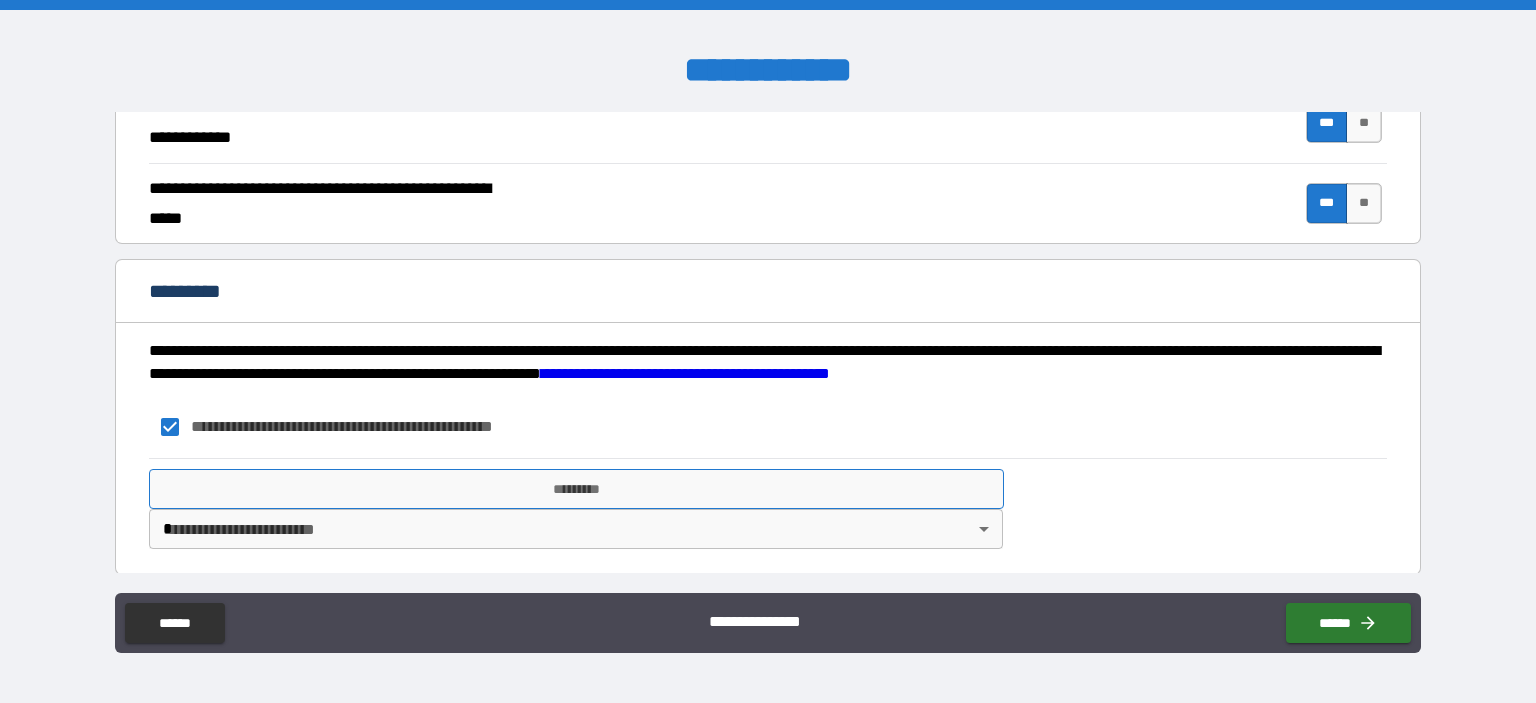 click on "*********" at bounding box center (576, 489) 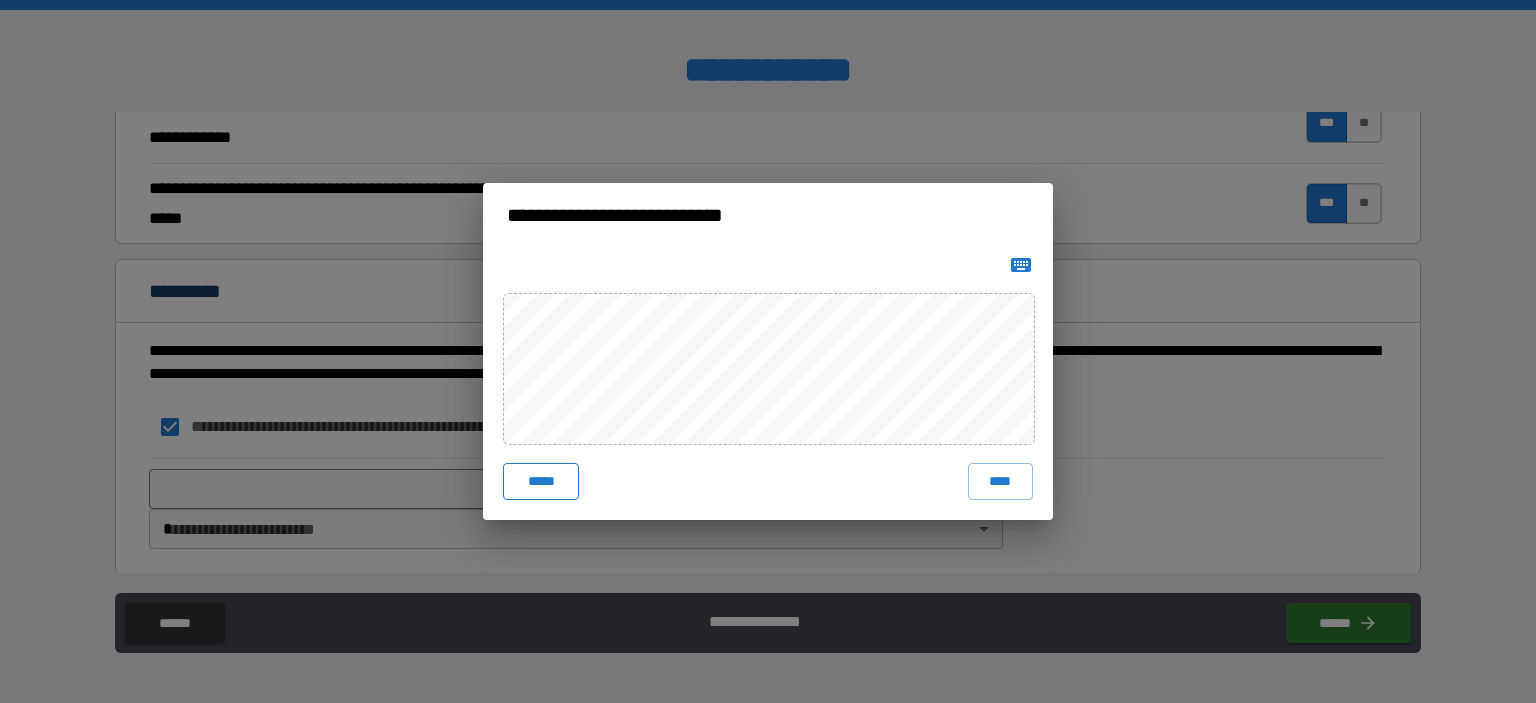 click on "***** ****" at bounding box center (768, 383) 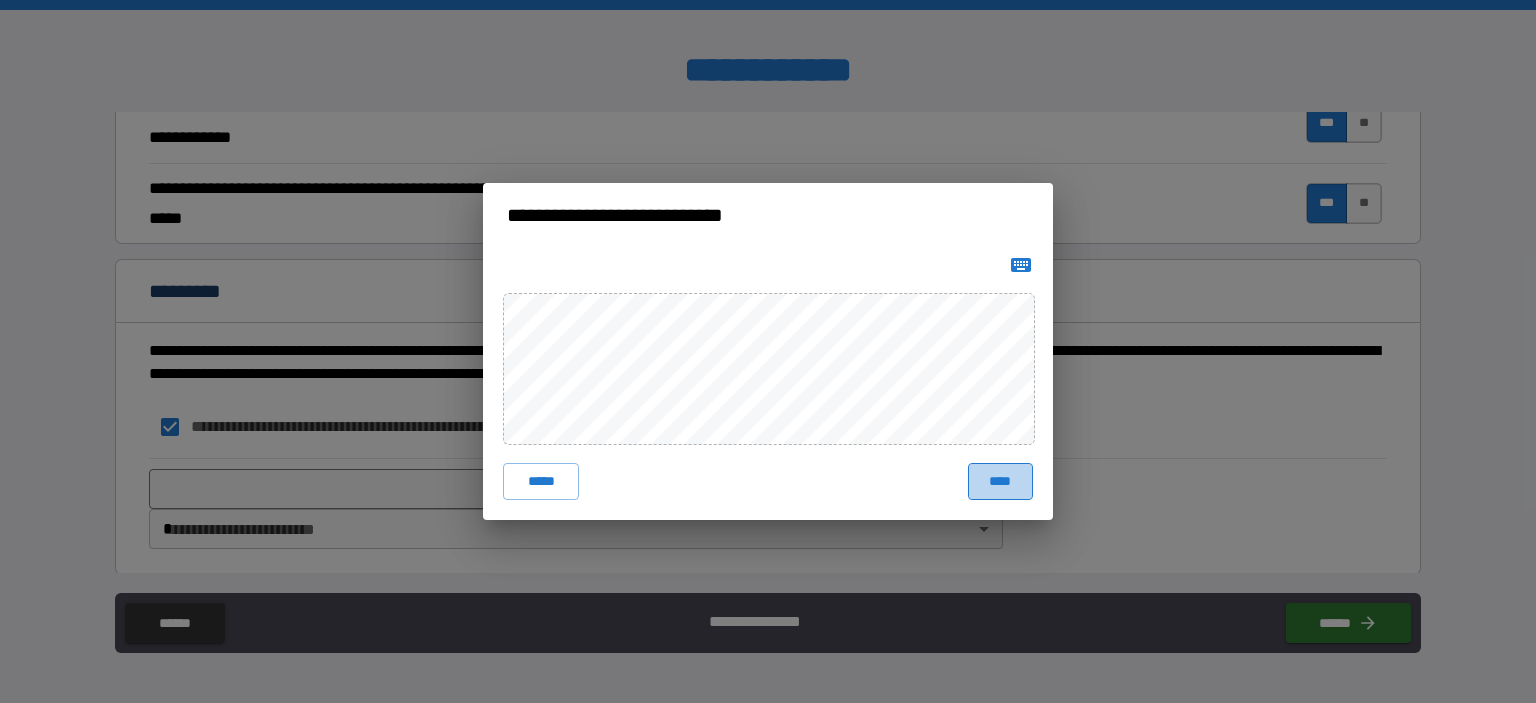 click on "****" at bounding box center (1000, 481) 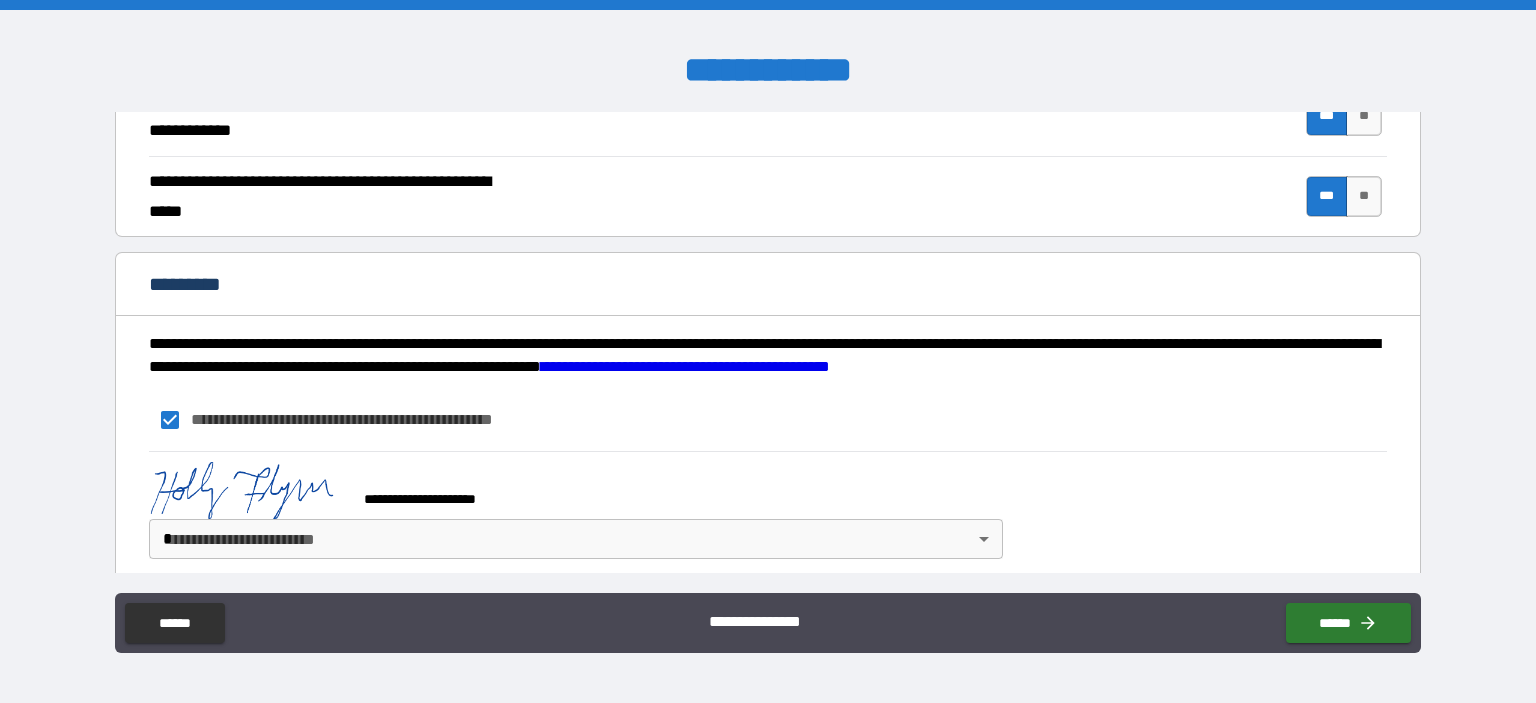 scroll, scrollTop: 1909, scrollLeft: 0, axis: vertical 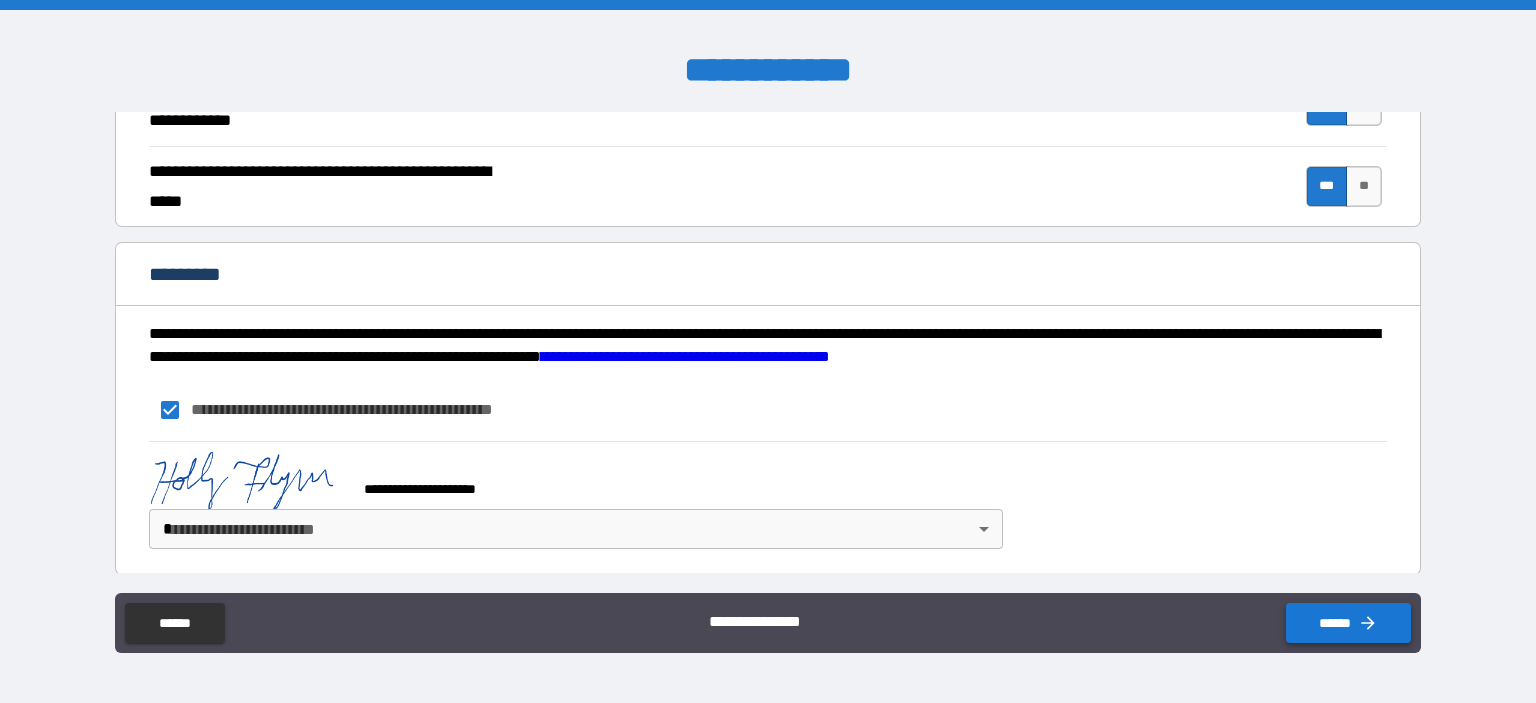 click on "******" at bounding box center (1348, 623) 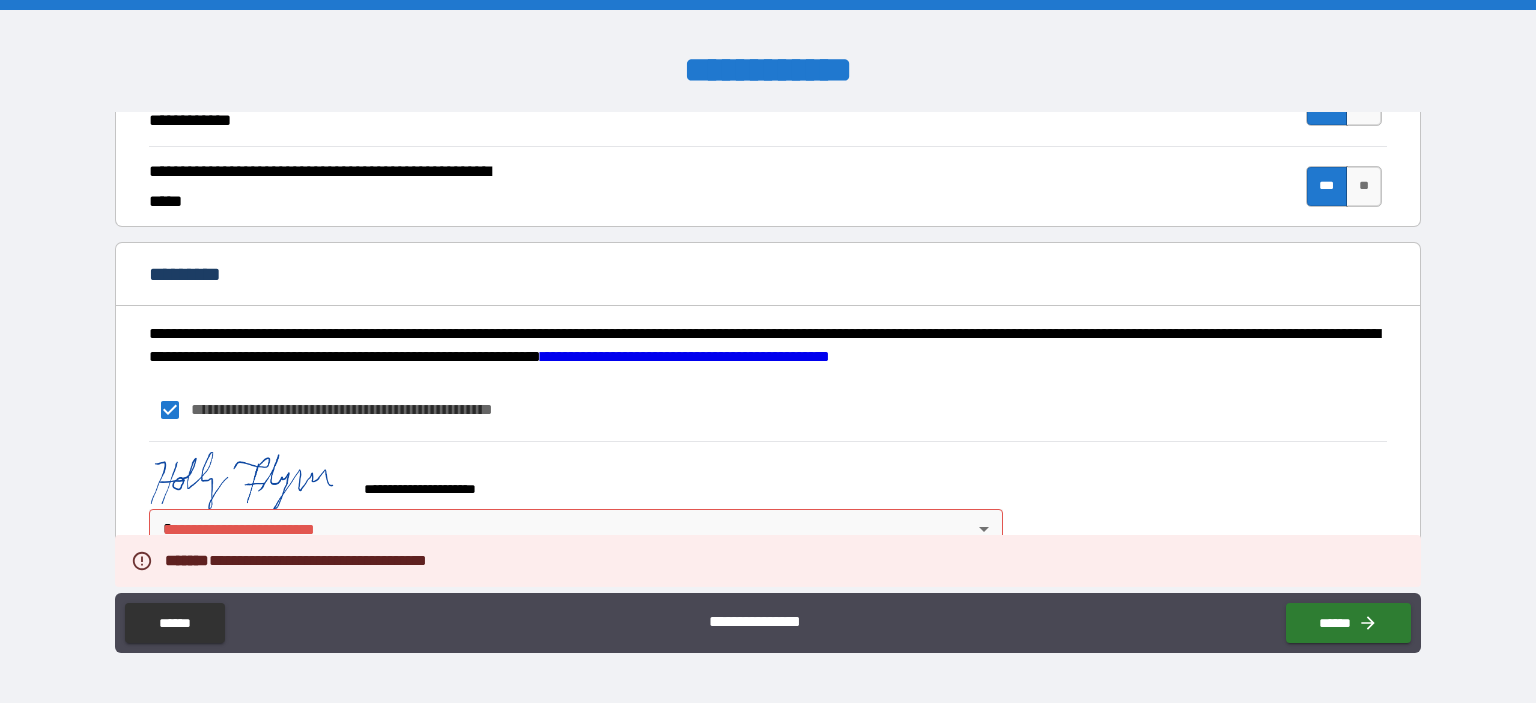 click on "**********" at bounding box center [768, 351] 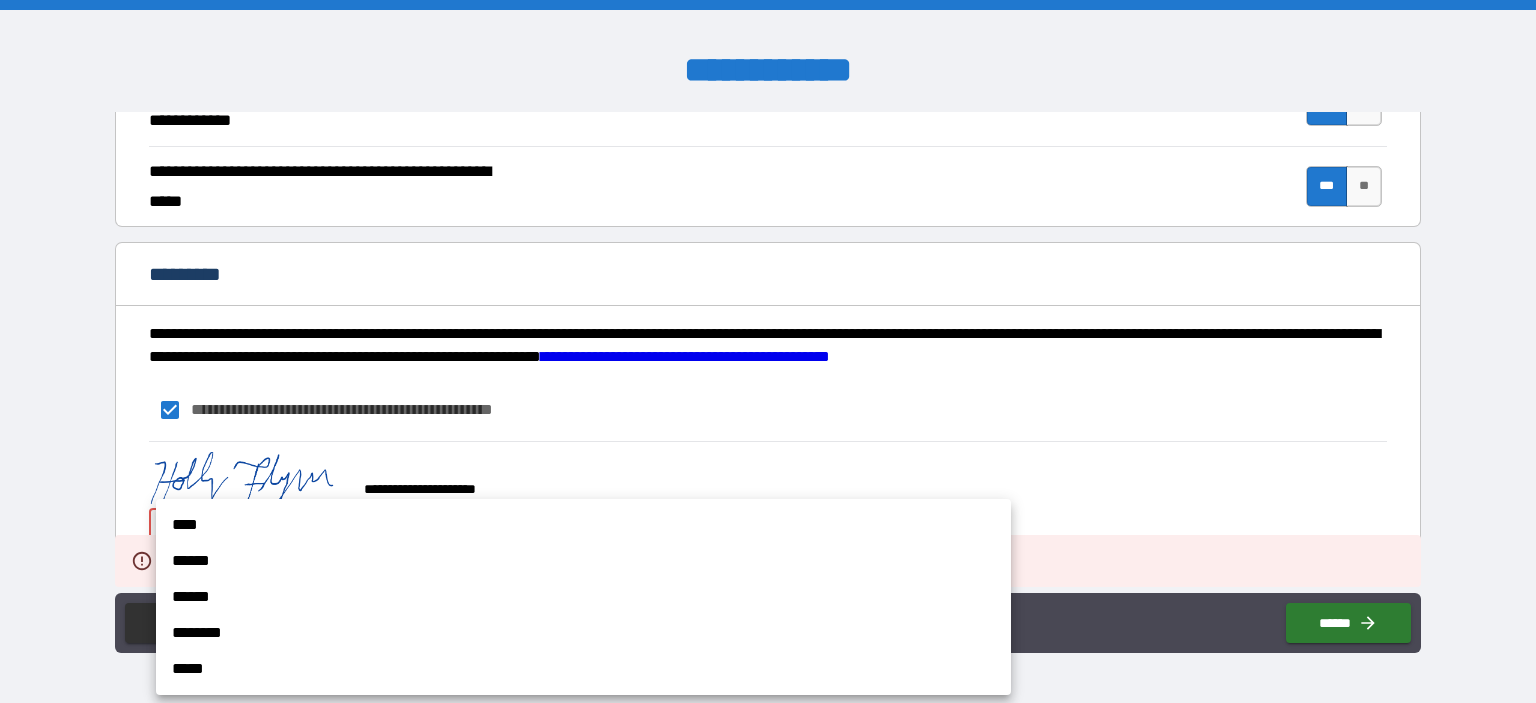 click on "****" at bounding box center [583, 525] 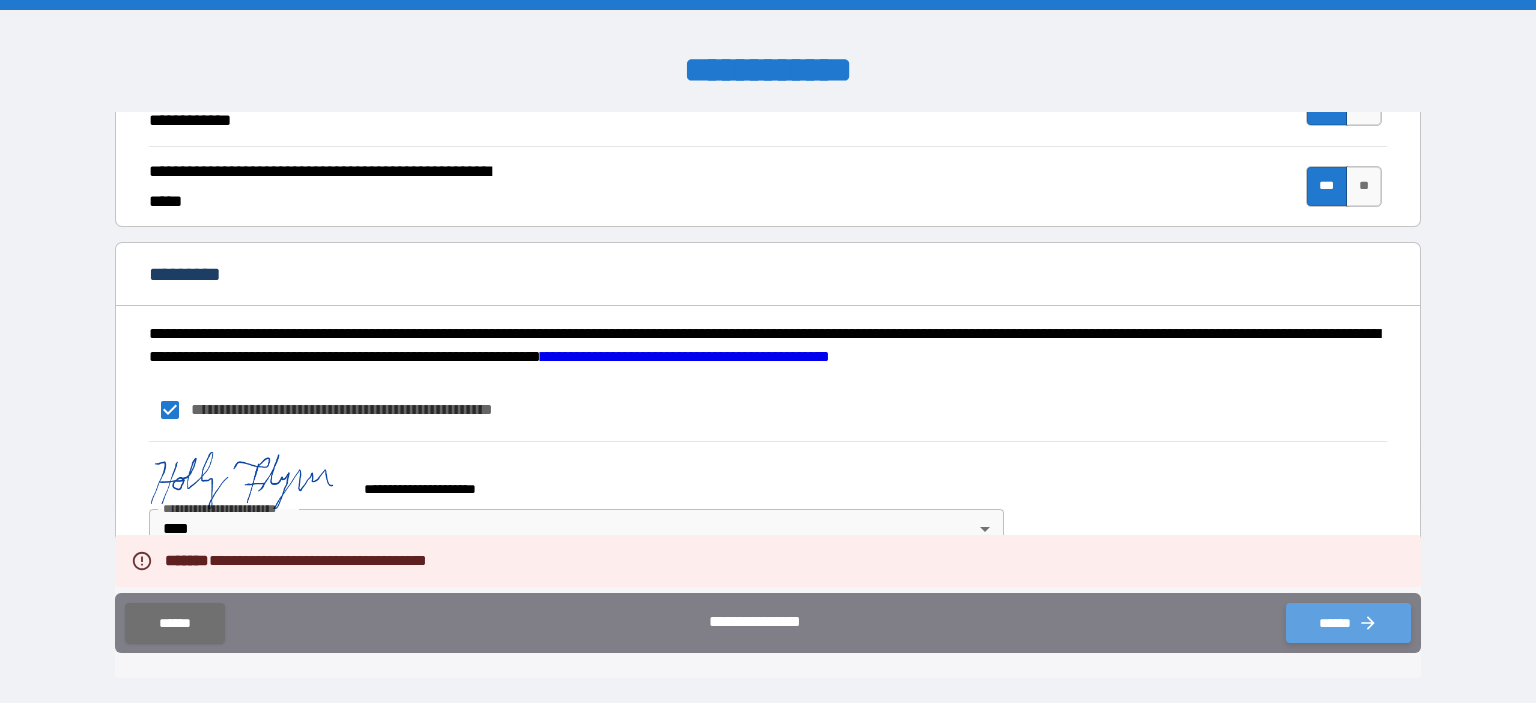 click on "******" at bounding box center [1348, 623] 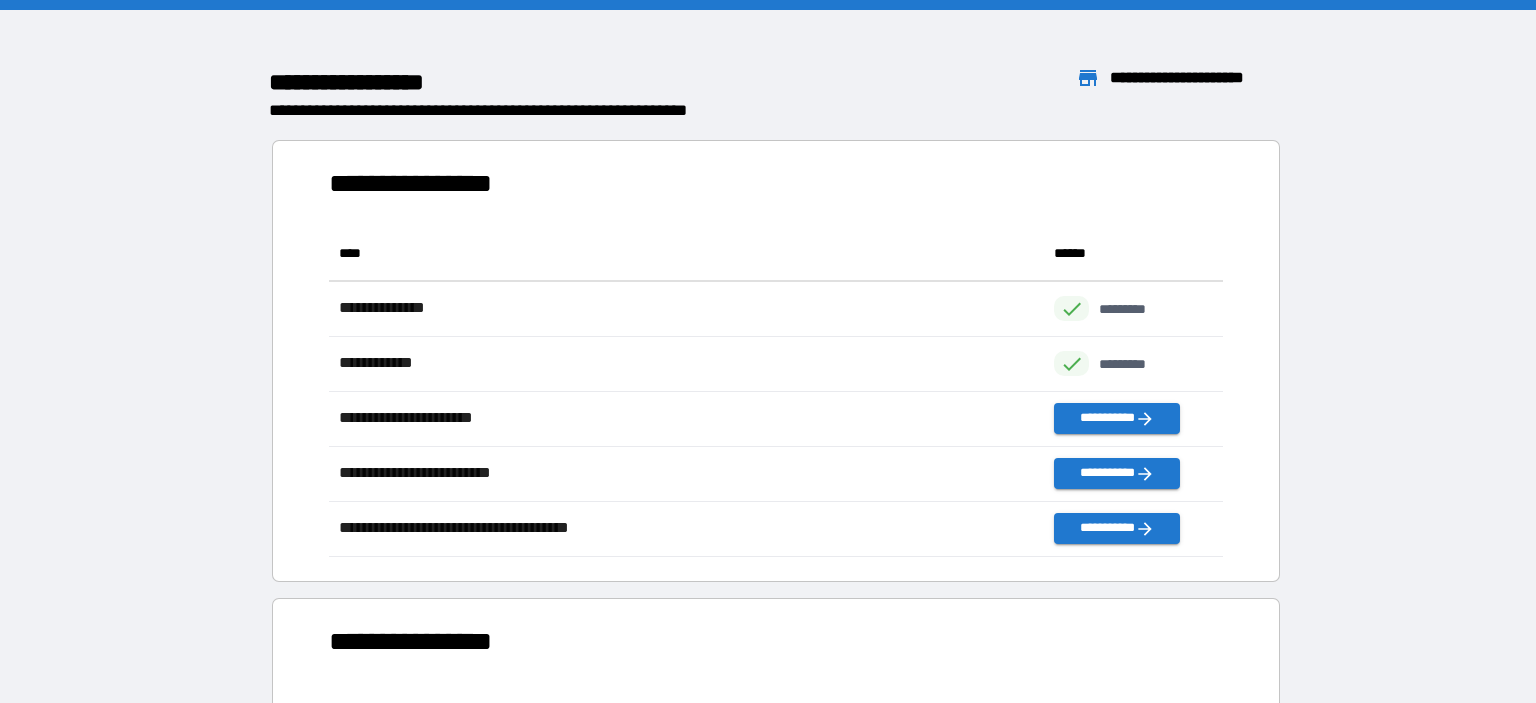 scroll, scrollTop: 331, scrollLeft: 894, axis: both 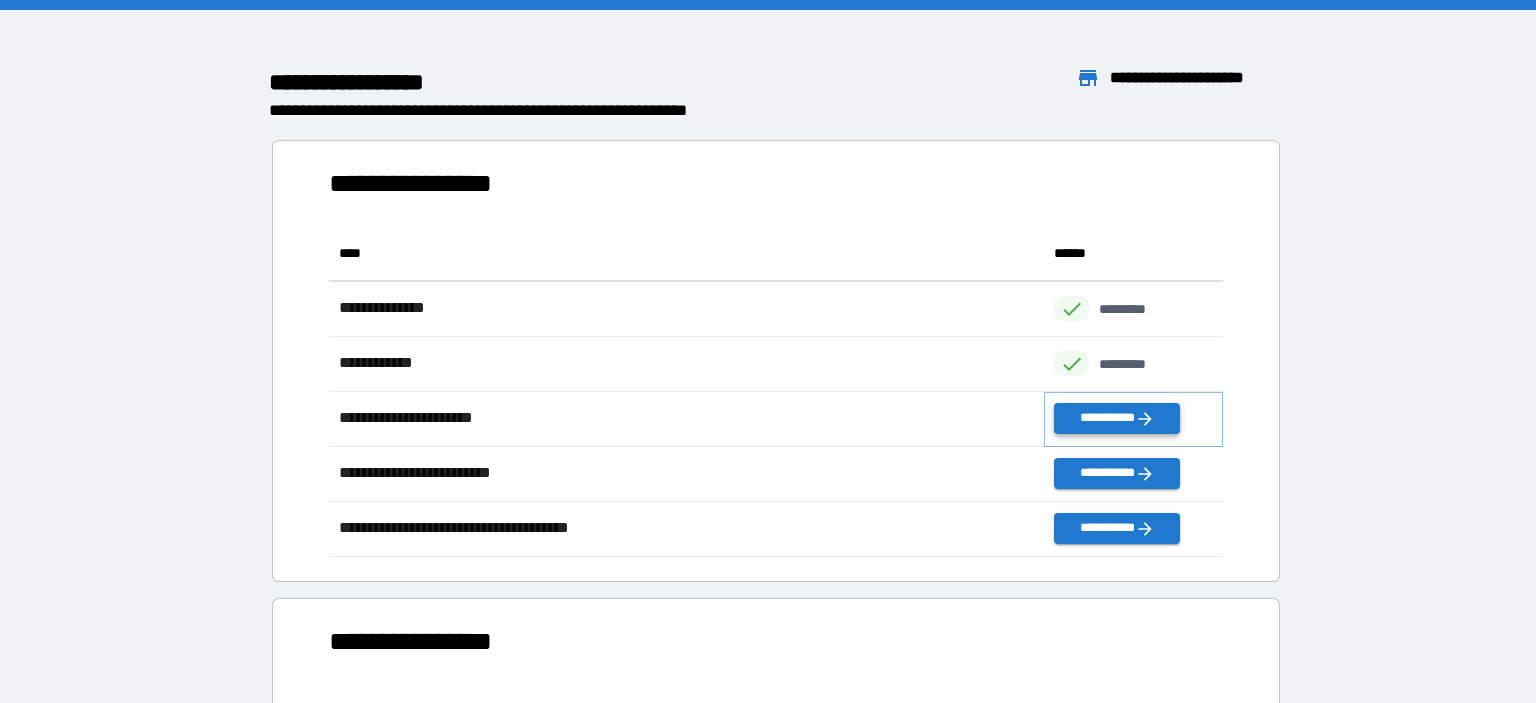 click on "**********" at bounding box center [1117, 418] 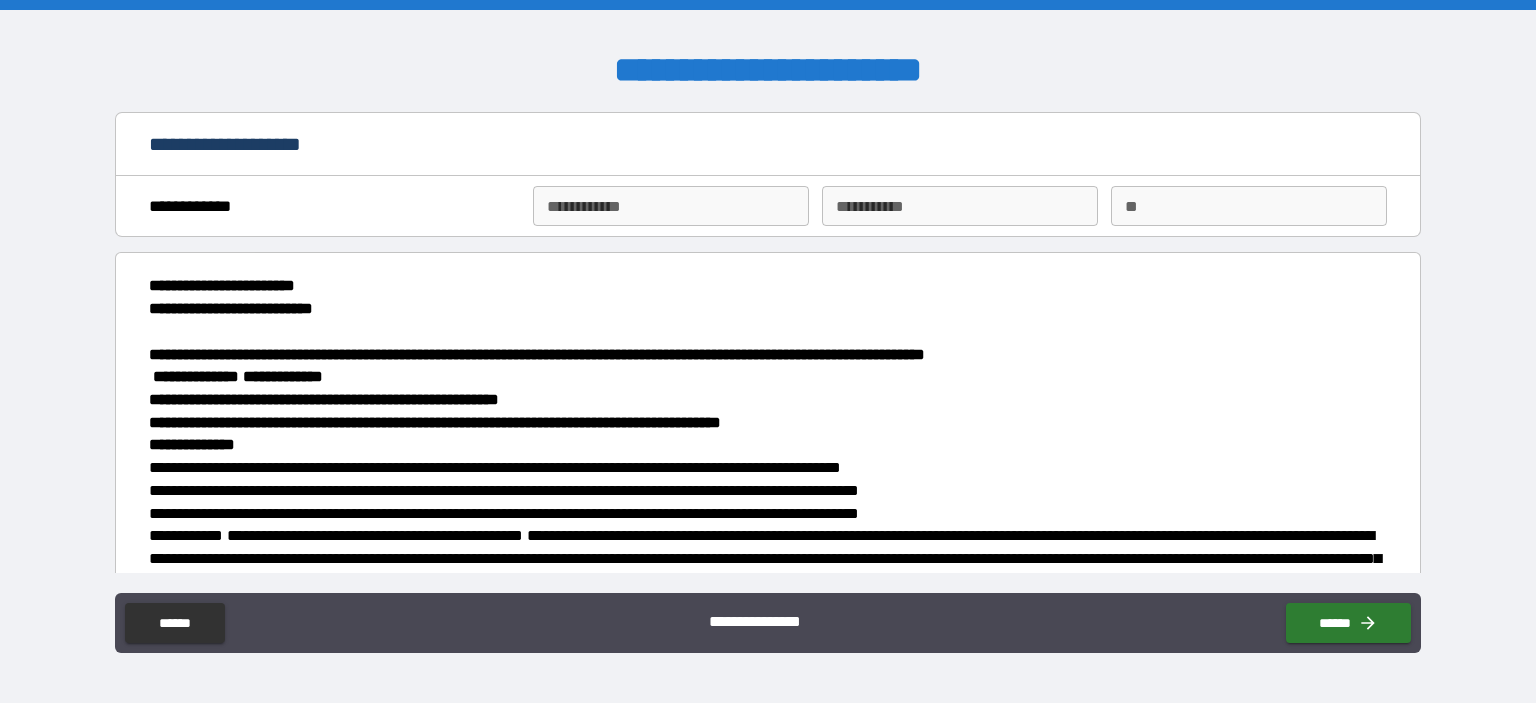 click on "**********" at bounding box center [671, 206] 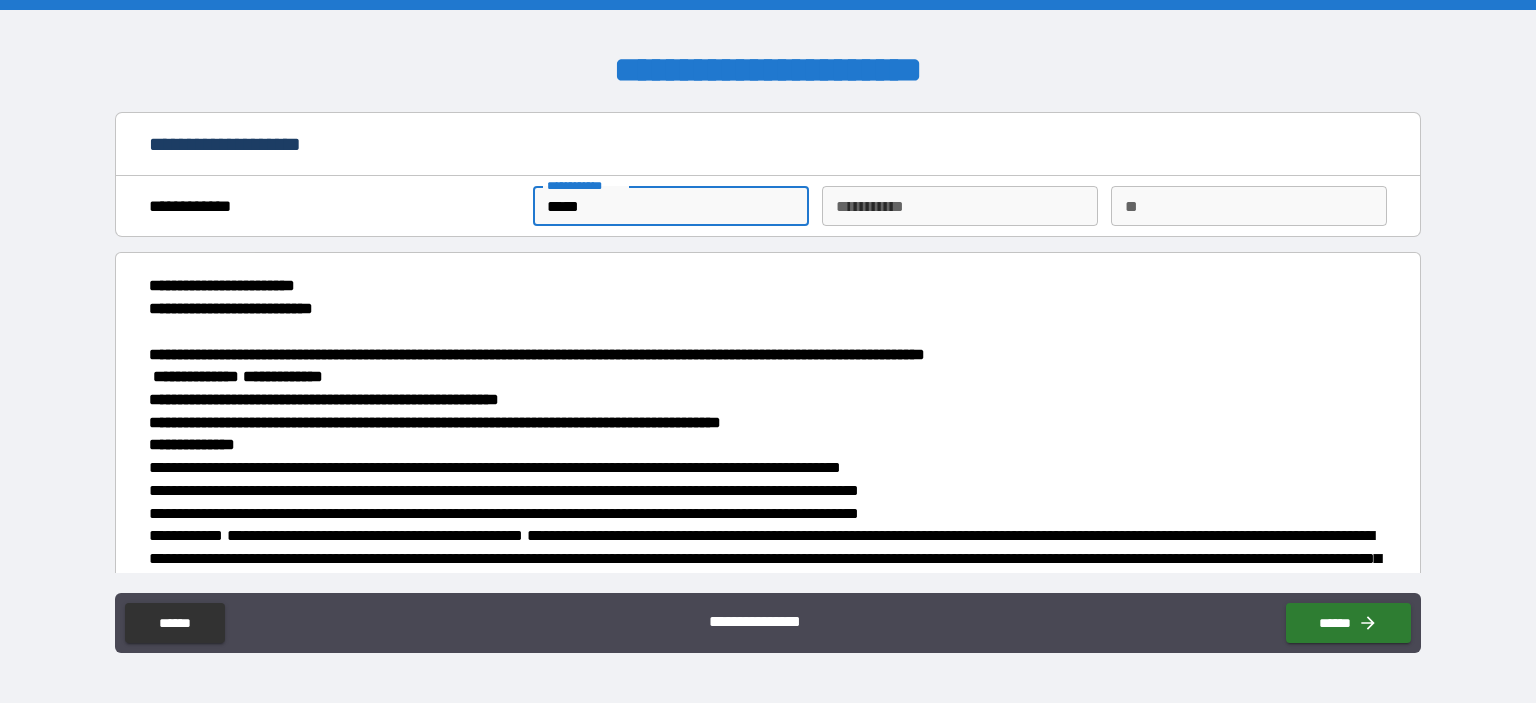 type on "*****" 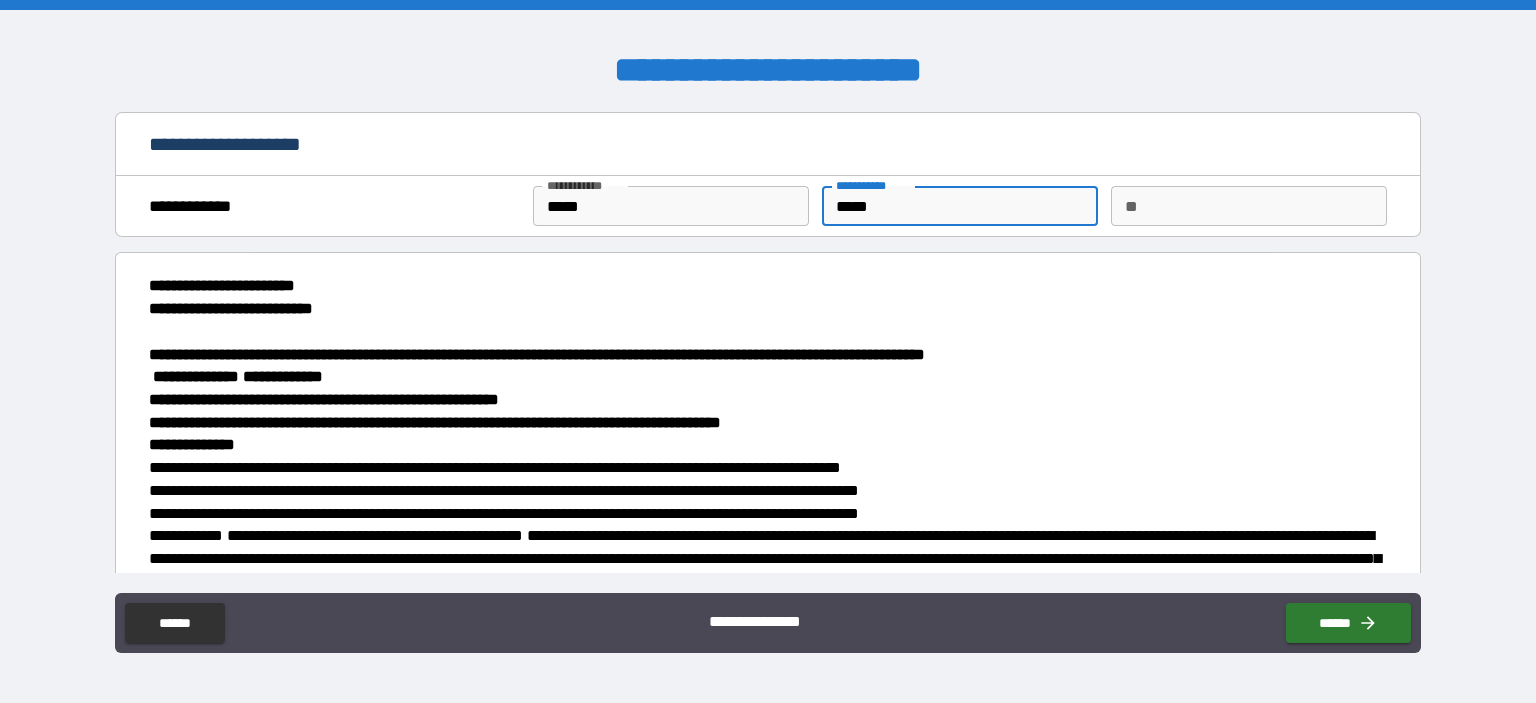type on "*****" 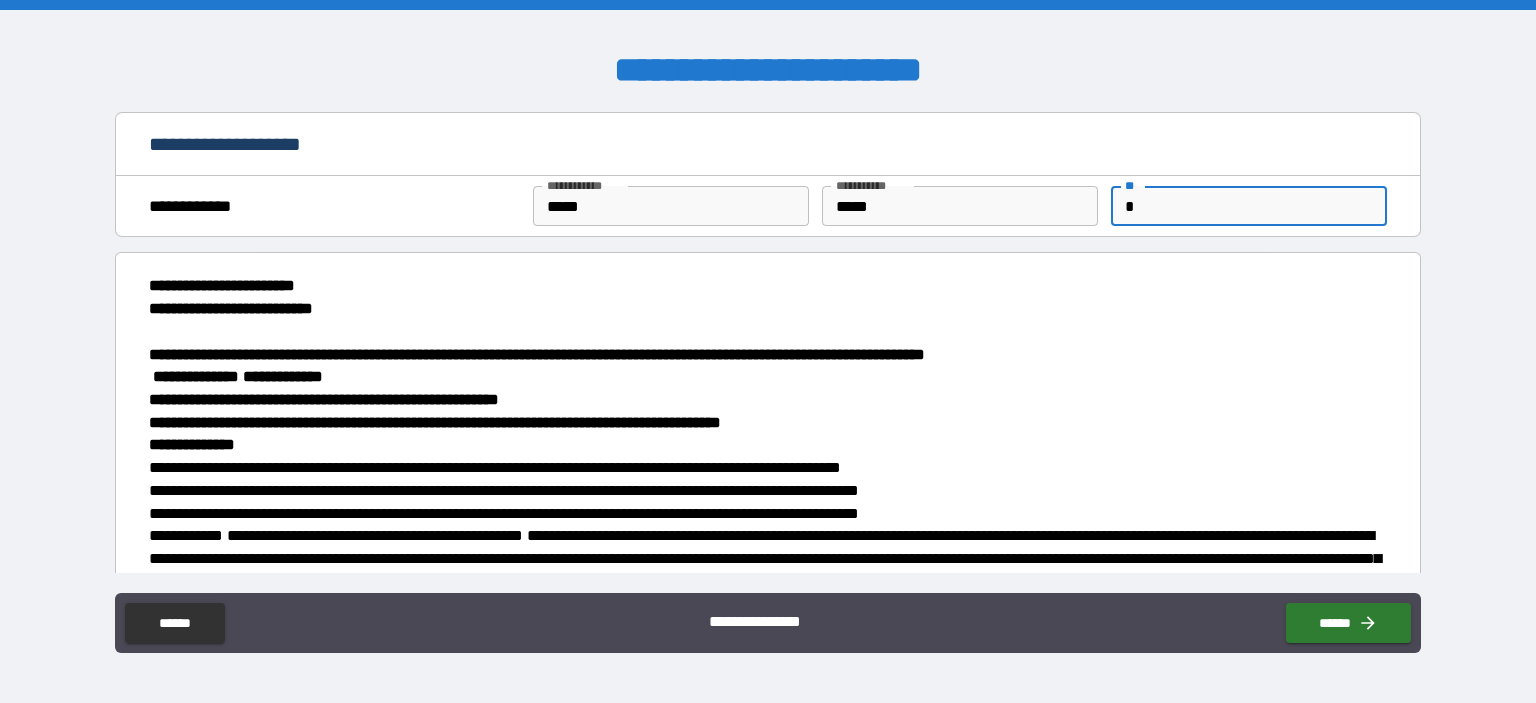 type on "*" 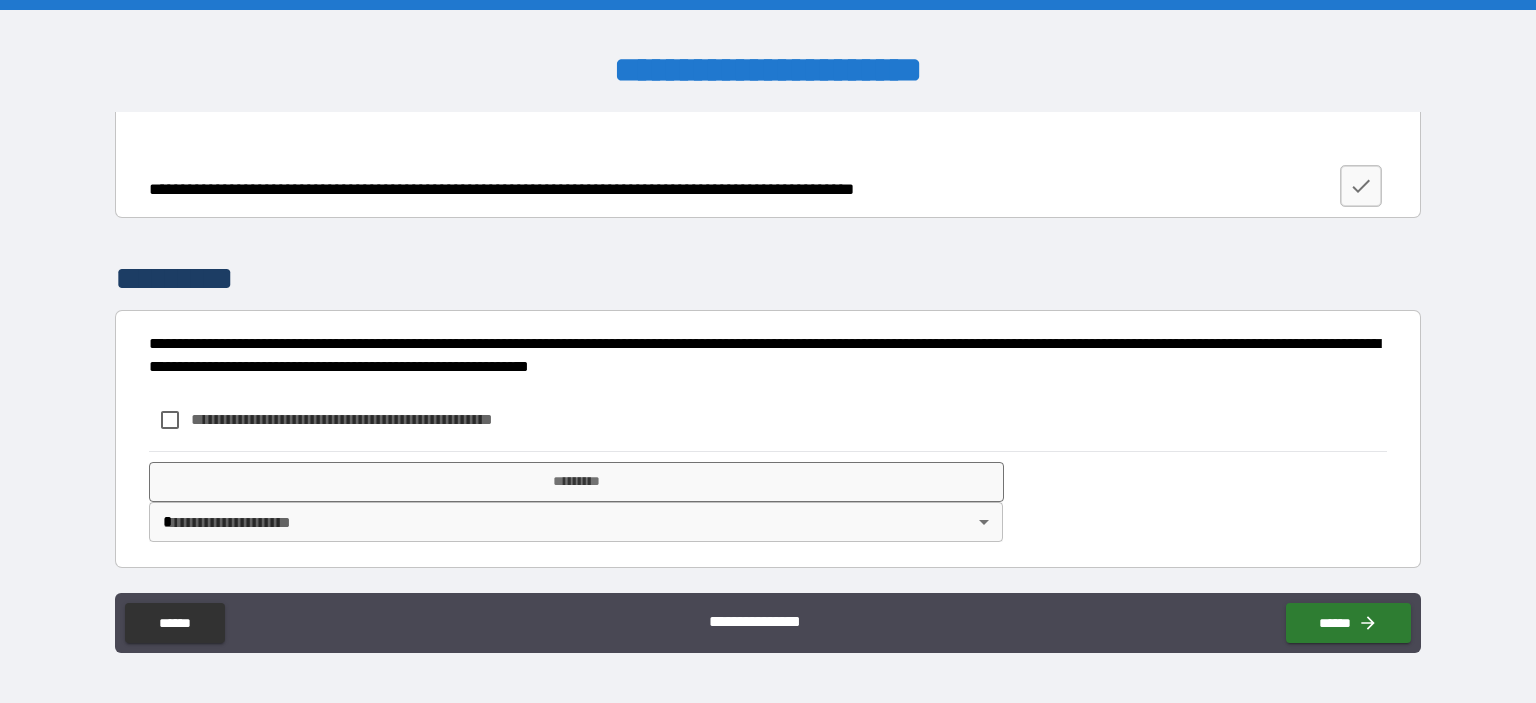 scroll, scrollTop: 2899, scrollLeft: 0, axis: vertical 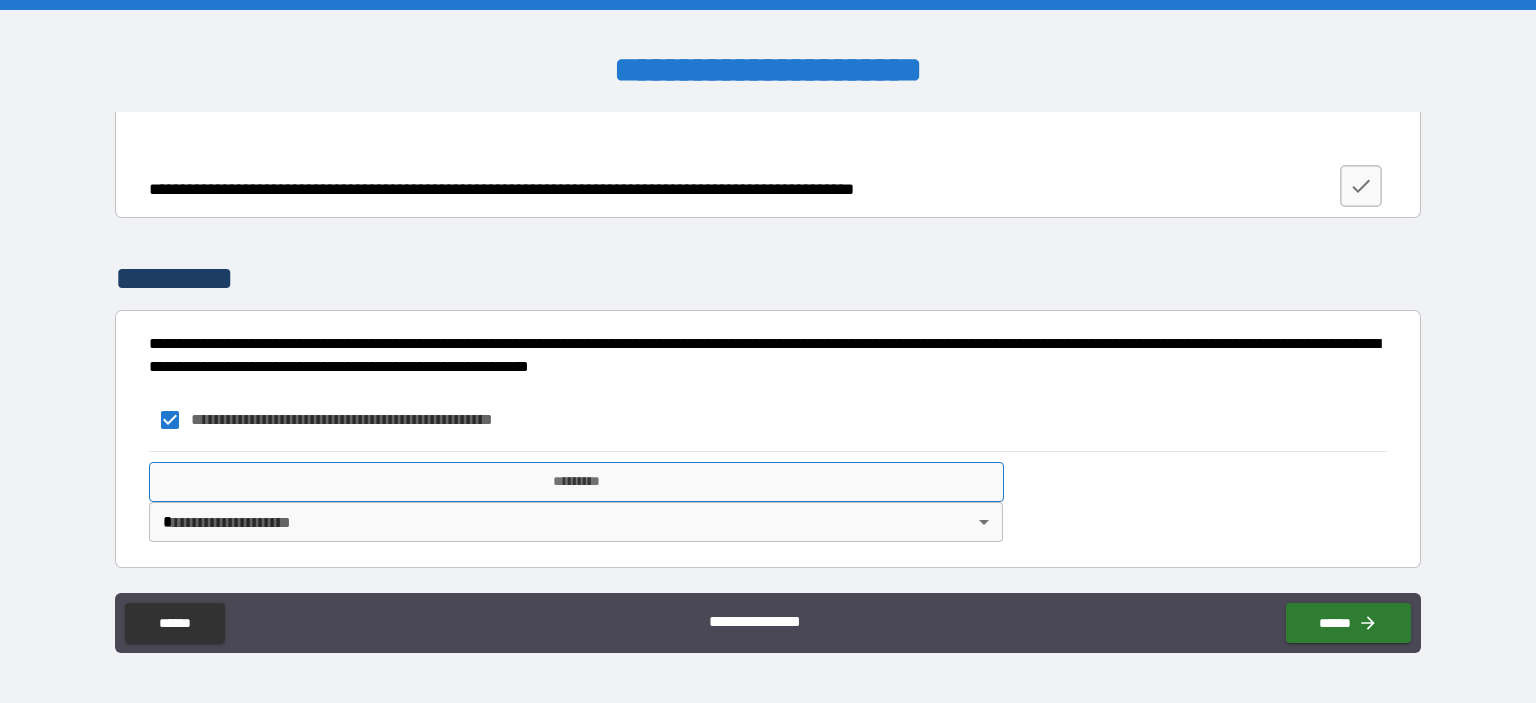 click on "*********" at bounding box center [576, 482] 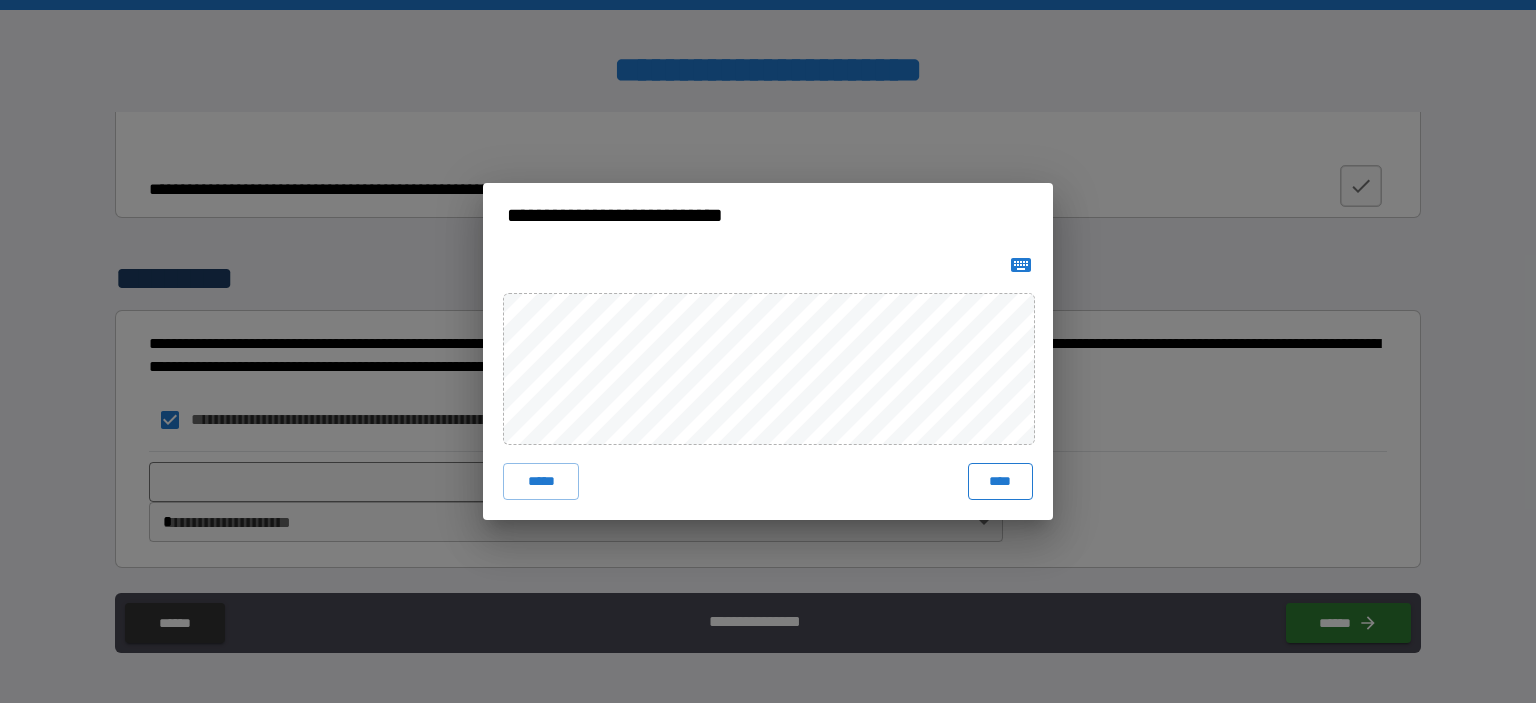 click on "****" at bounding box center [1000, 481] 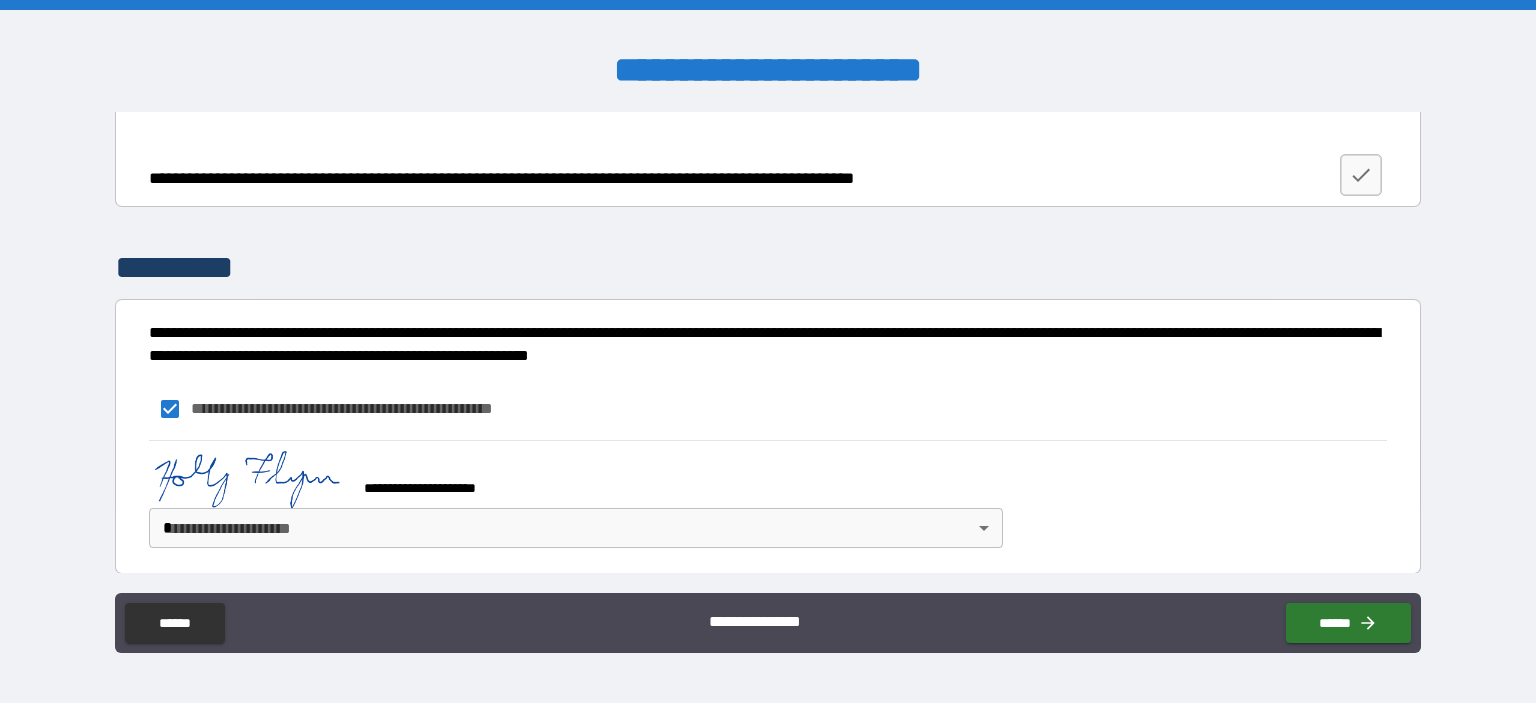 click on "**********" at bounding box center (768, 351) 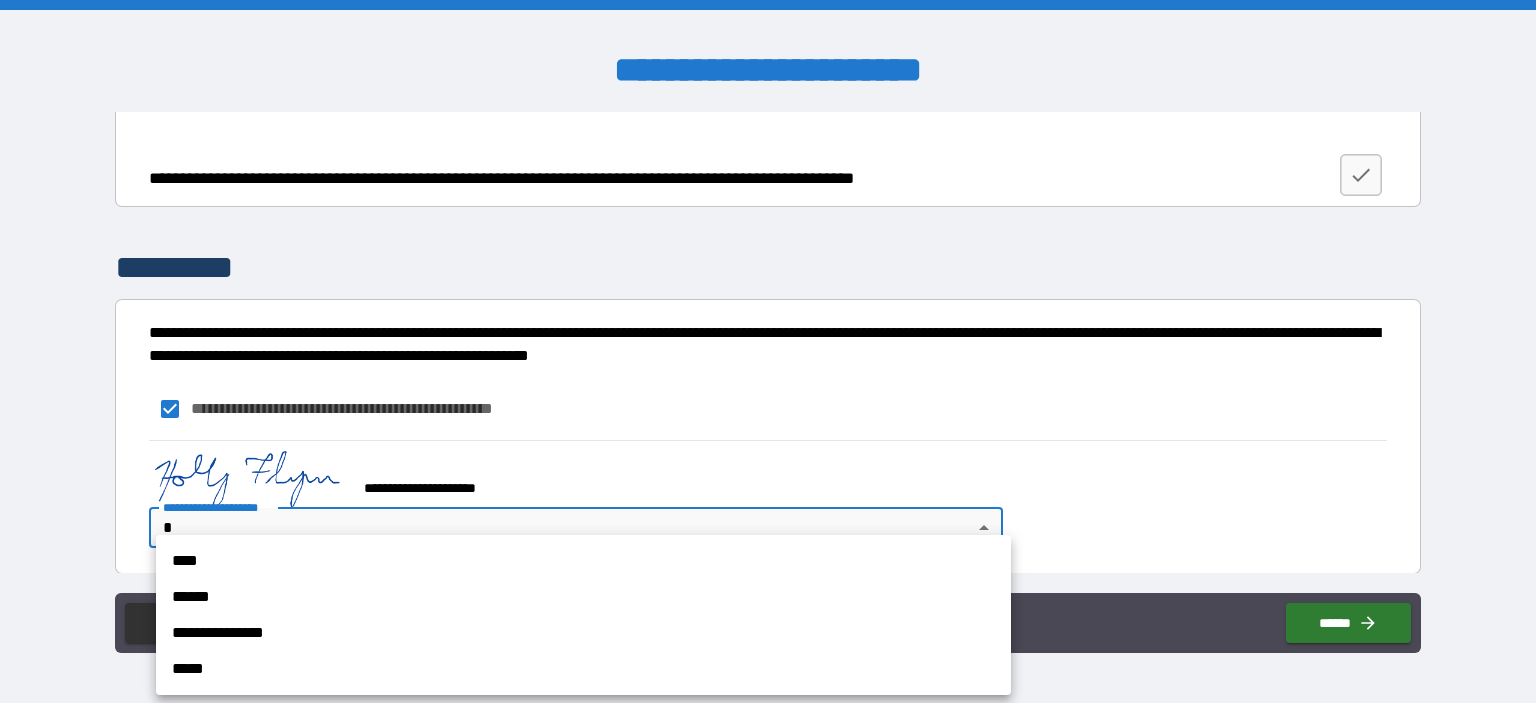click on "****" at bounding box center (583, 561) 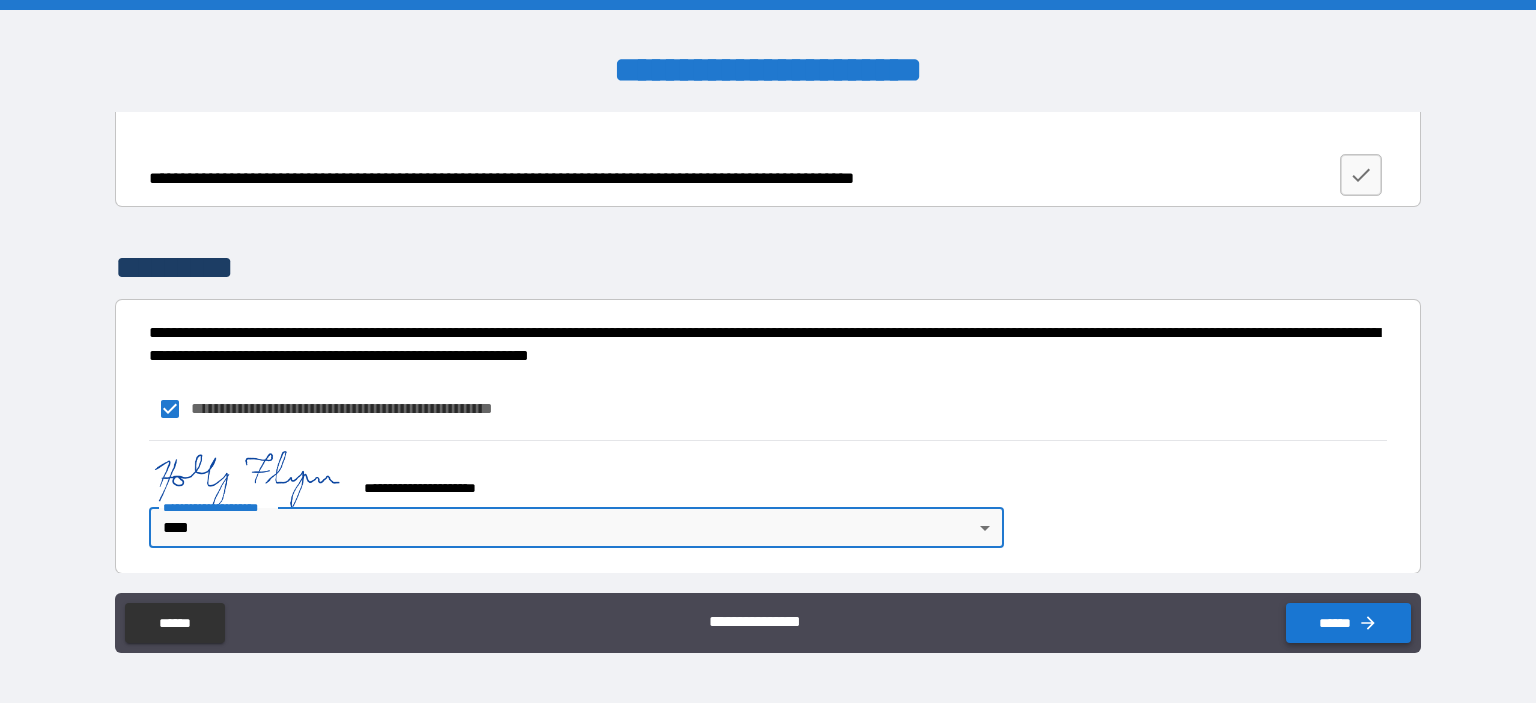 click 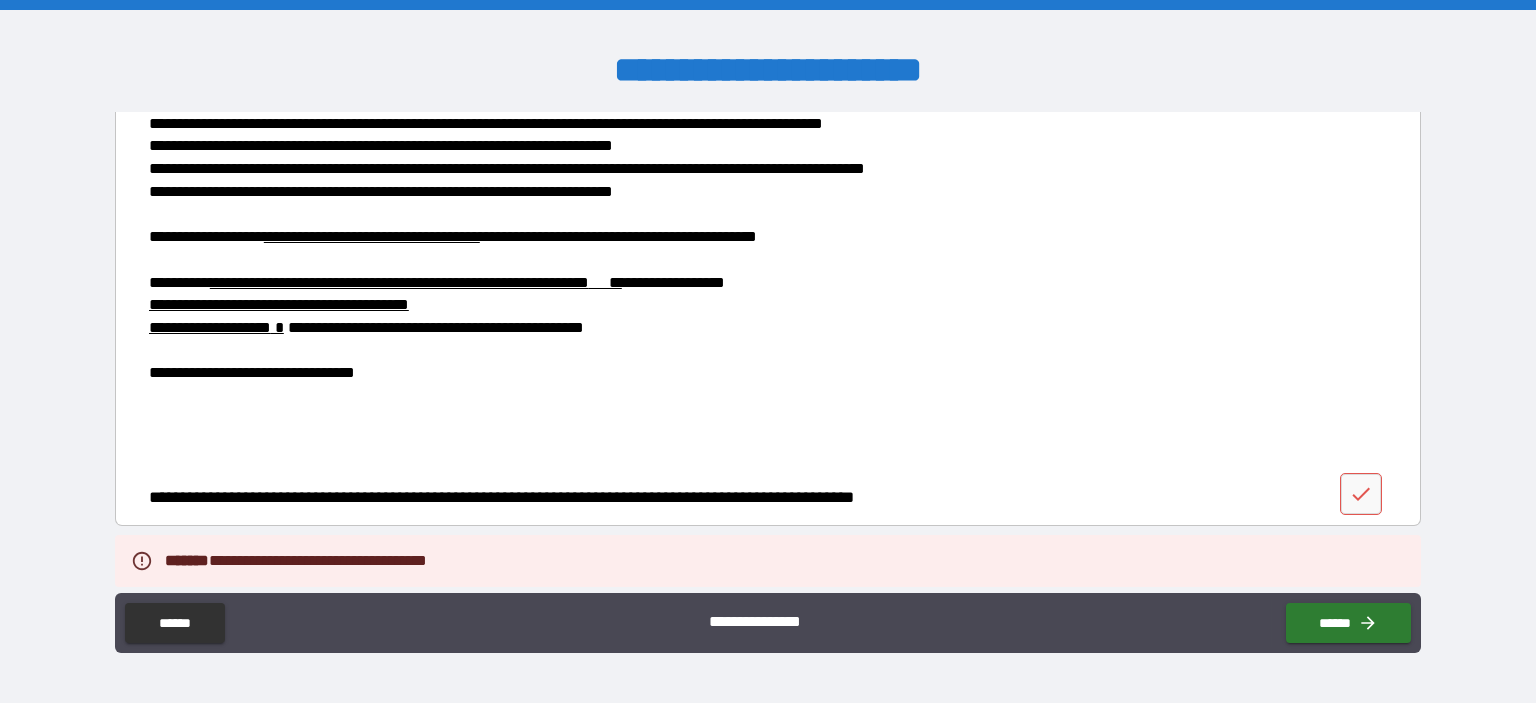 scroll, scrollTop: 2917, scrollLeft: 0, axis: vertical 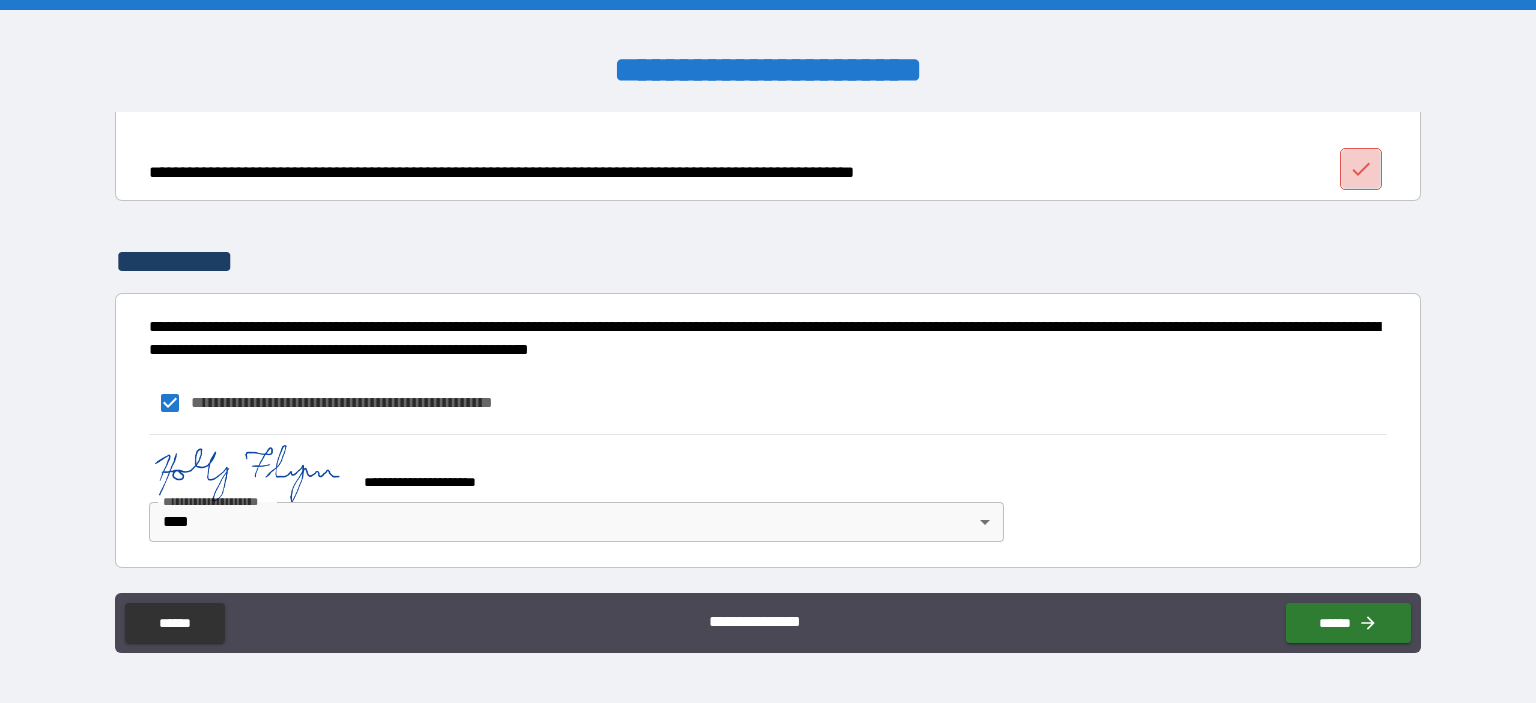 click at bounding box center (1361, 169) 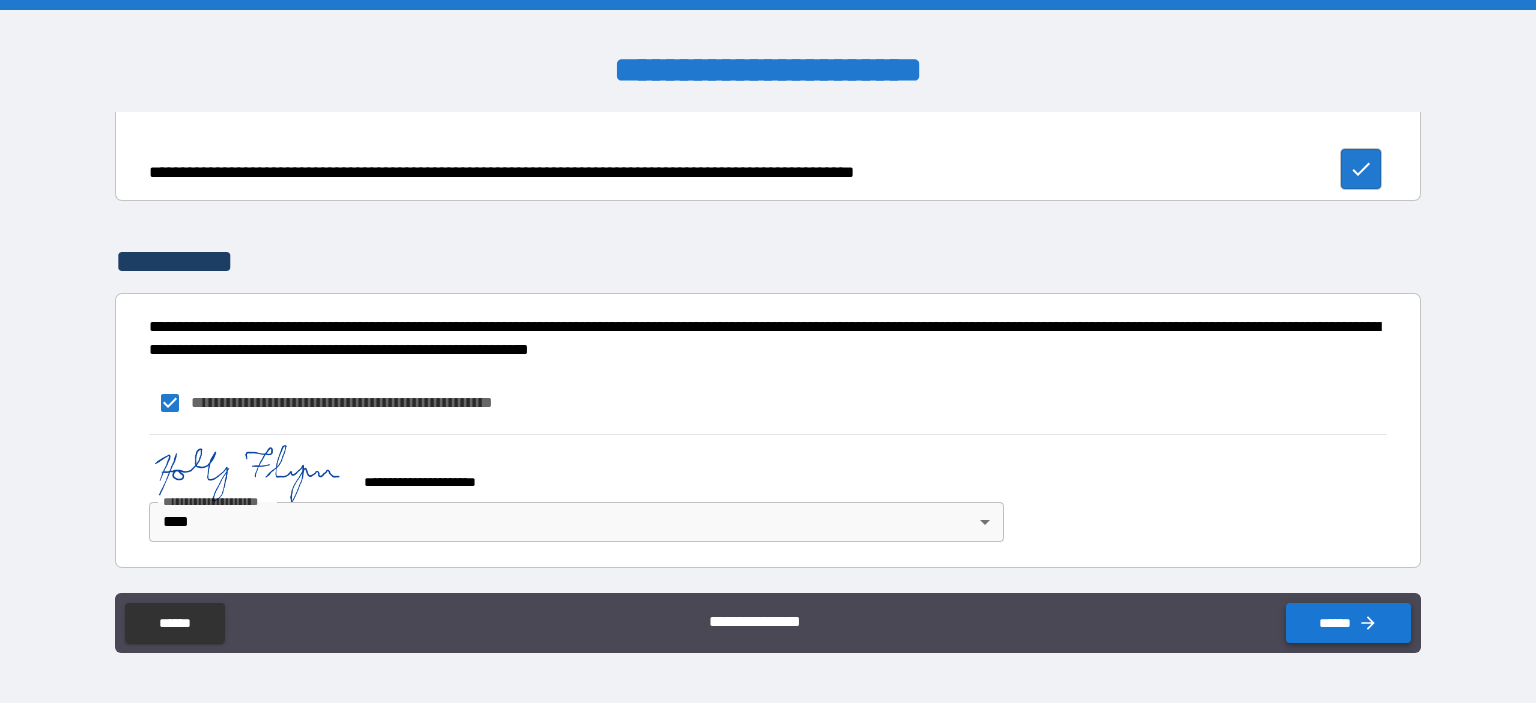 click on "******" at bounding box center (1348, 623) 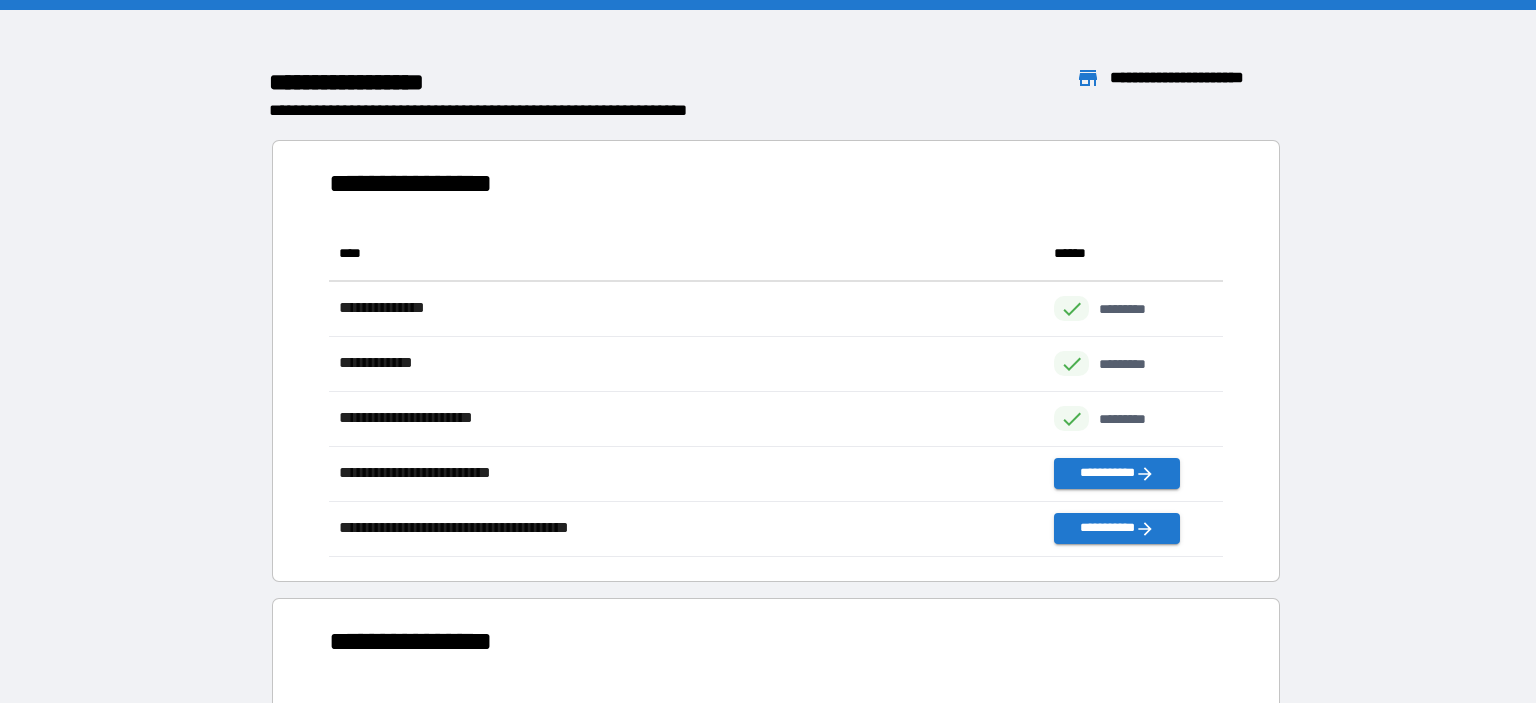 scroll, scrollTop: 2, scrollLeft: 1, axis: both 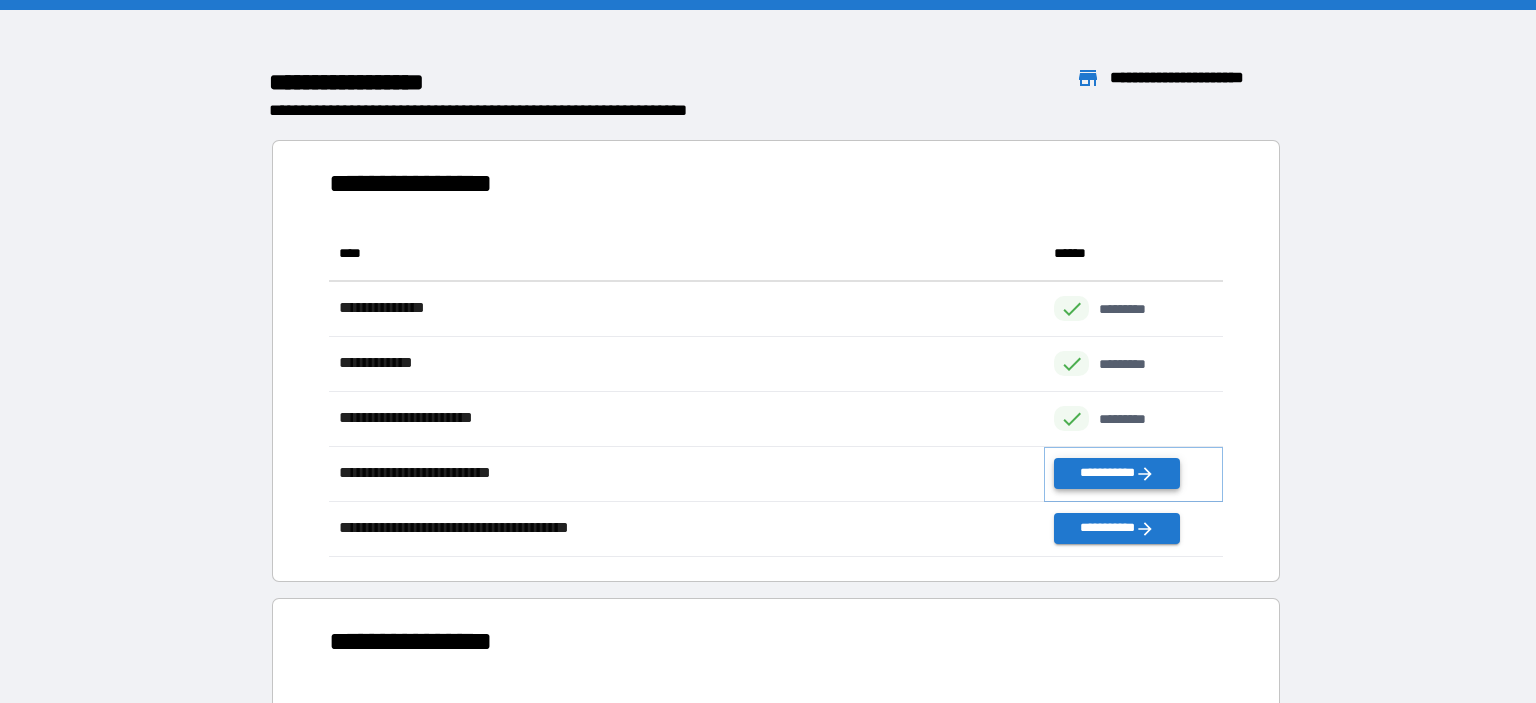 click on "**********" at bounding box center [1117, 473] 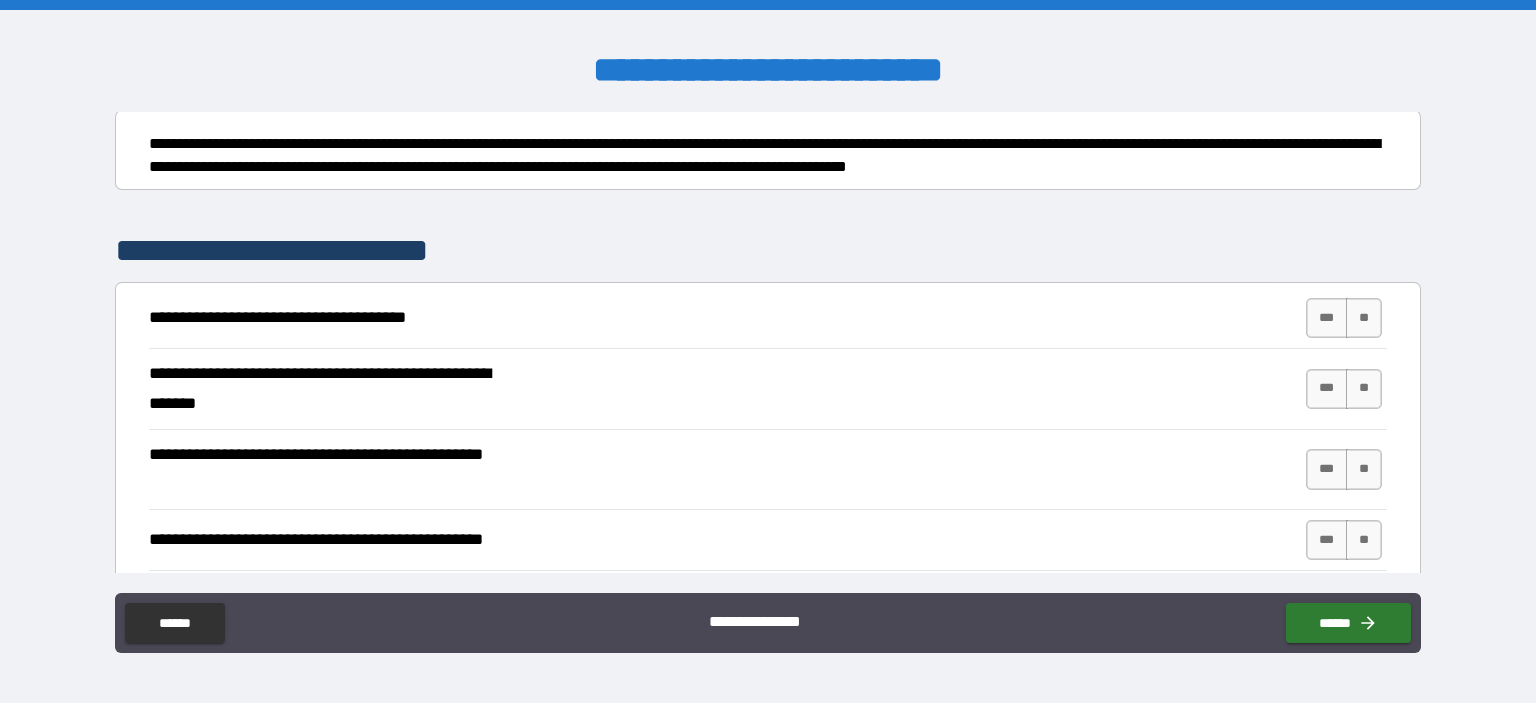 scroll, scrollTop: 230, scrollLeft: 0, axis: vertical 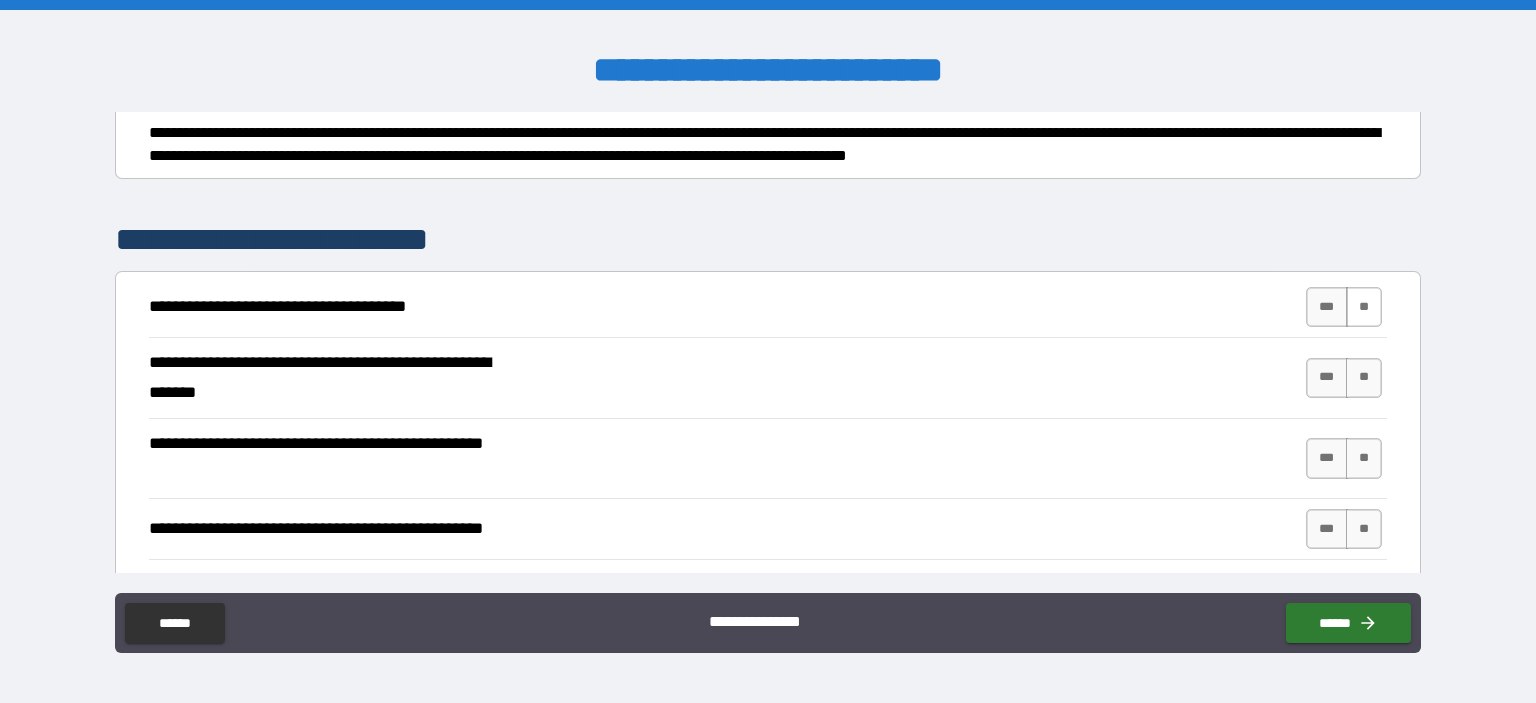 click on "**" at bounding box center (1364, 307) 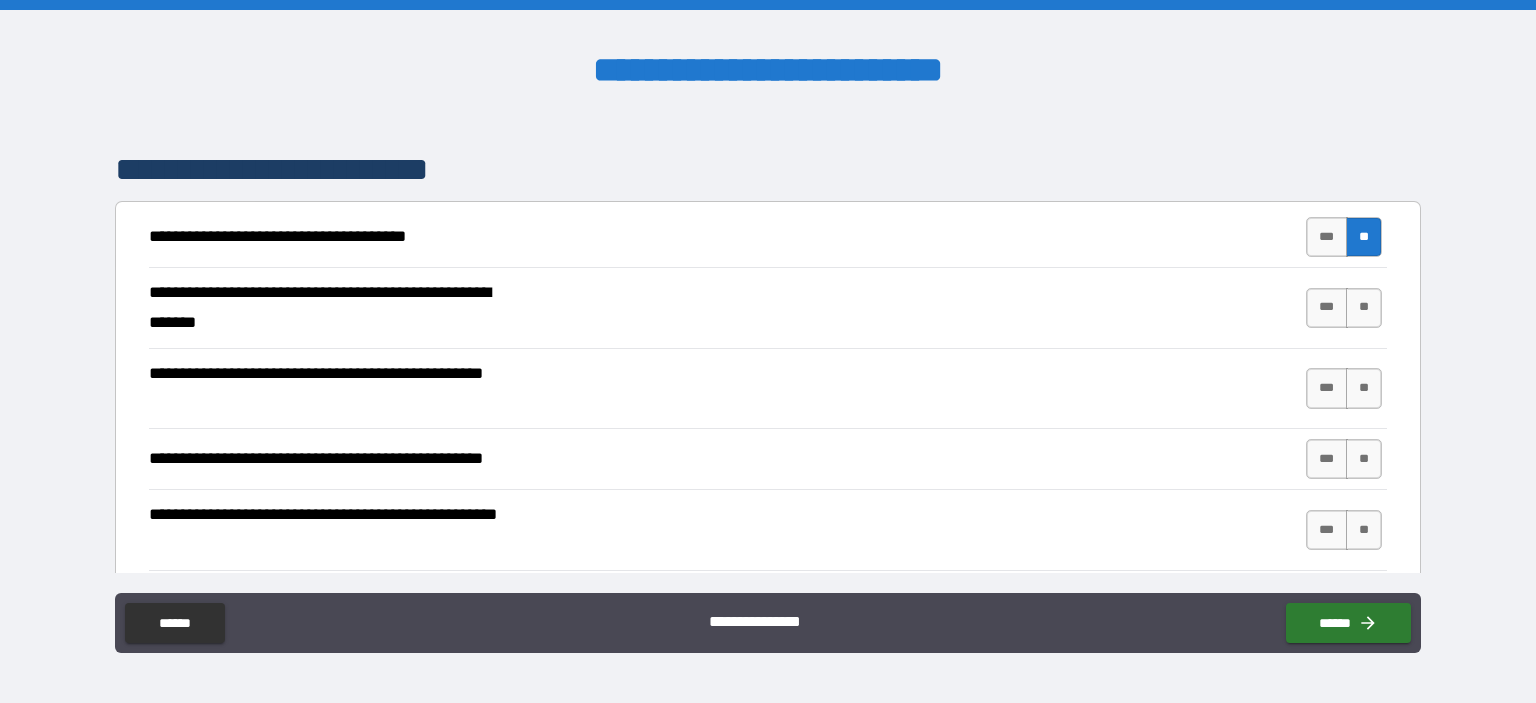 scroll, scrollTop: 346, scrollLeft: 0, axis: vertical 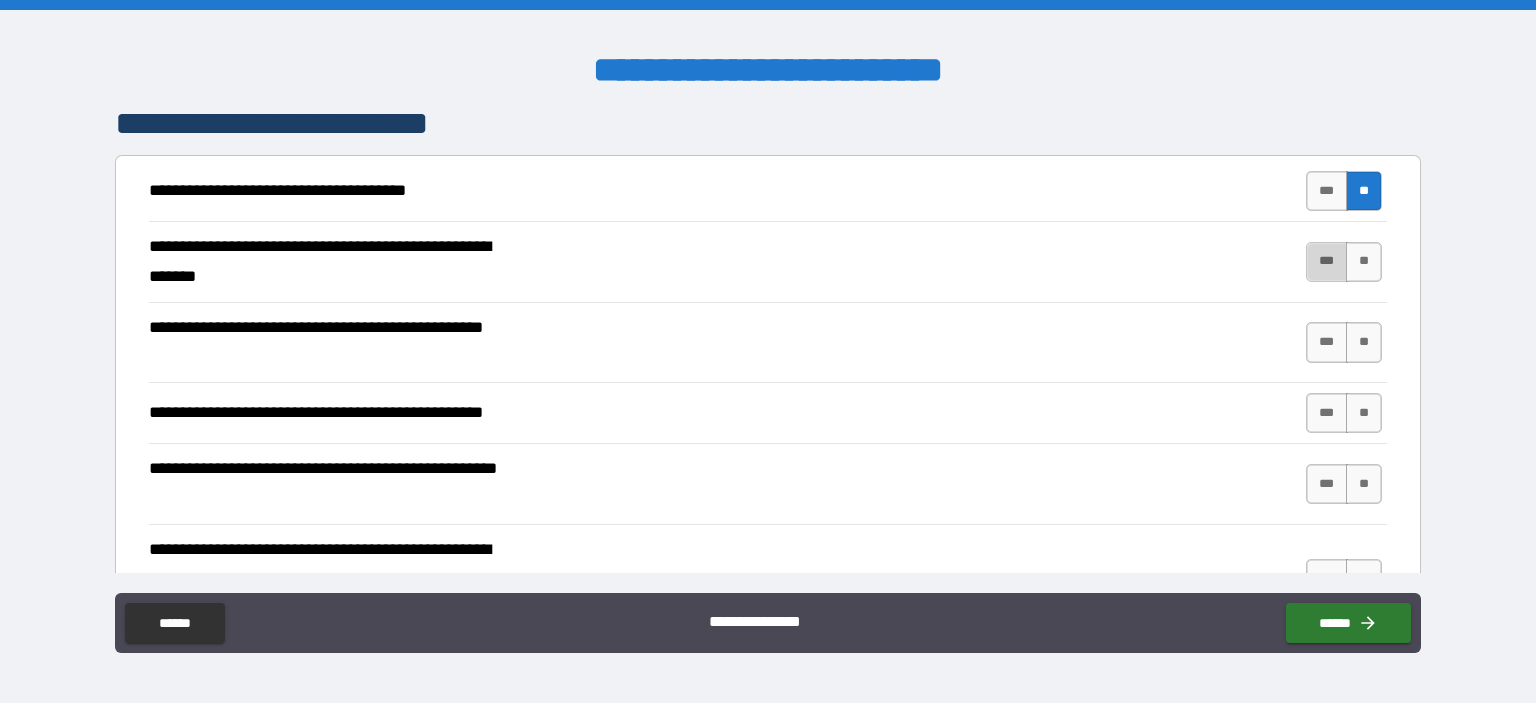 click on "***" at bounding box center (1327, 262) 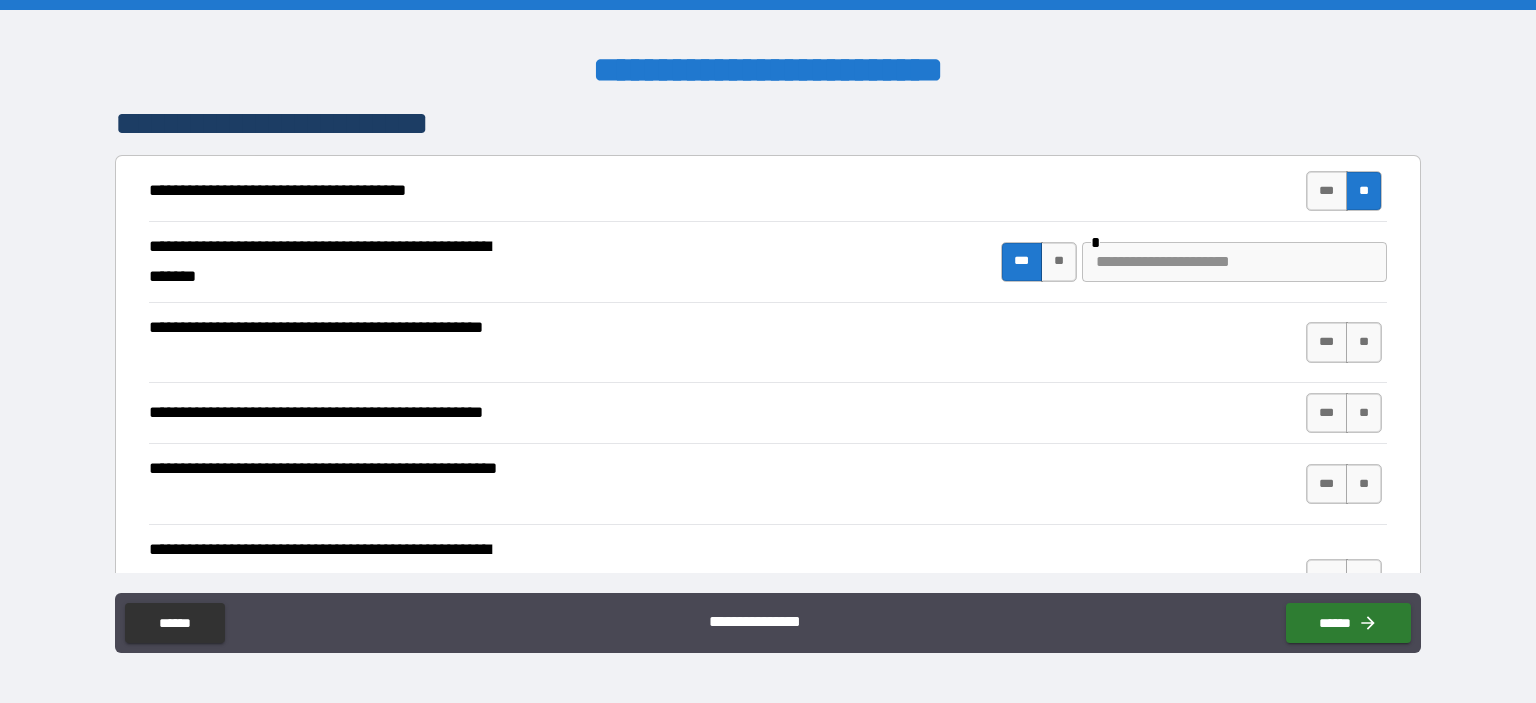 click at bounding box center (1234, 262) 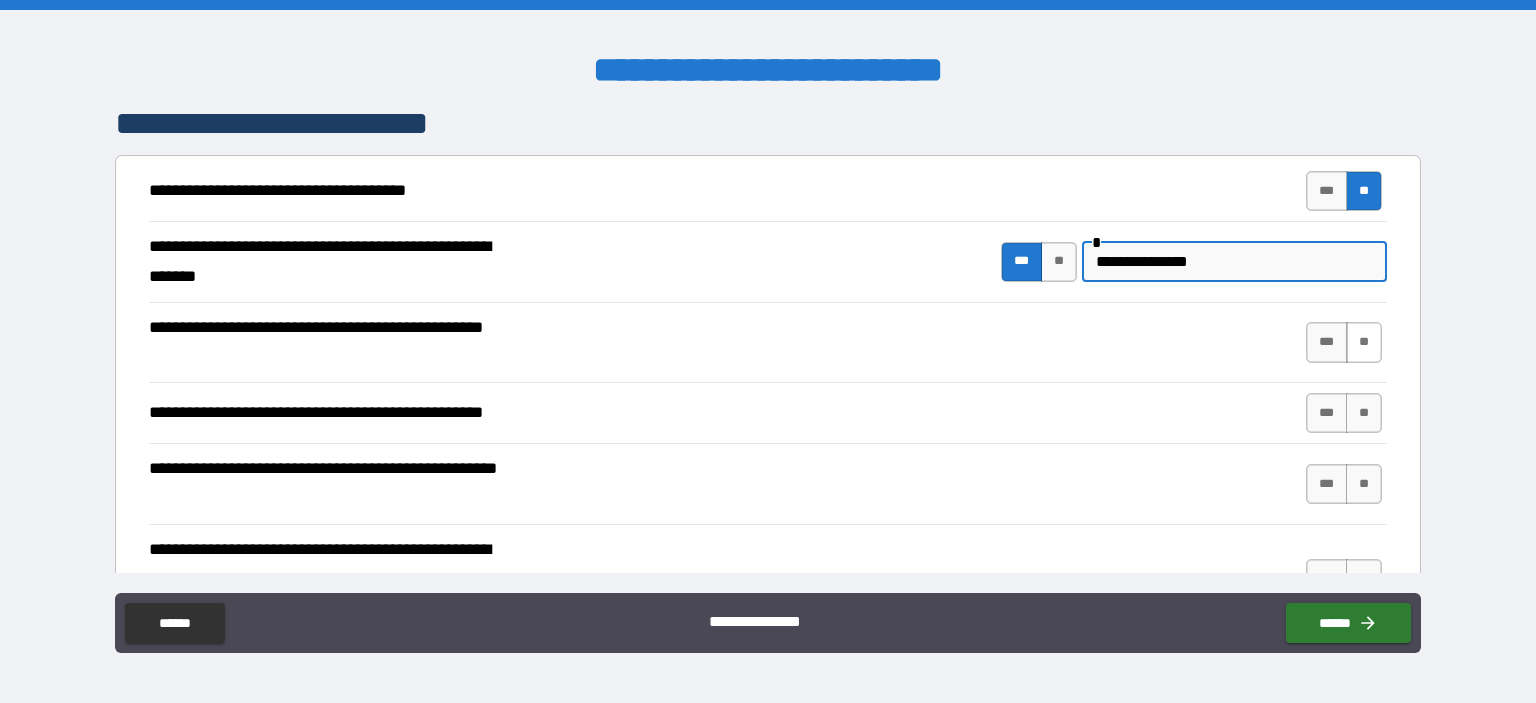 type on "**********" 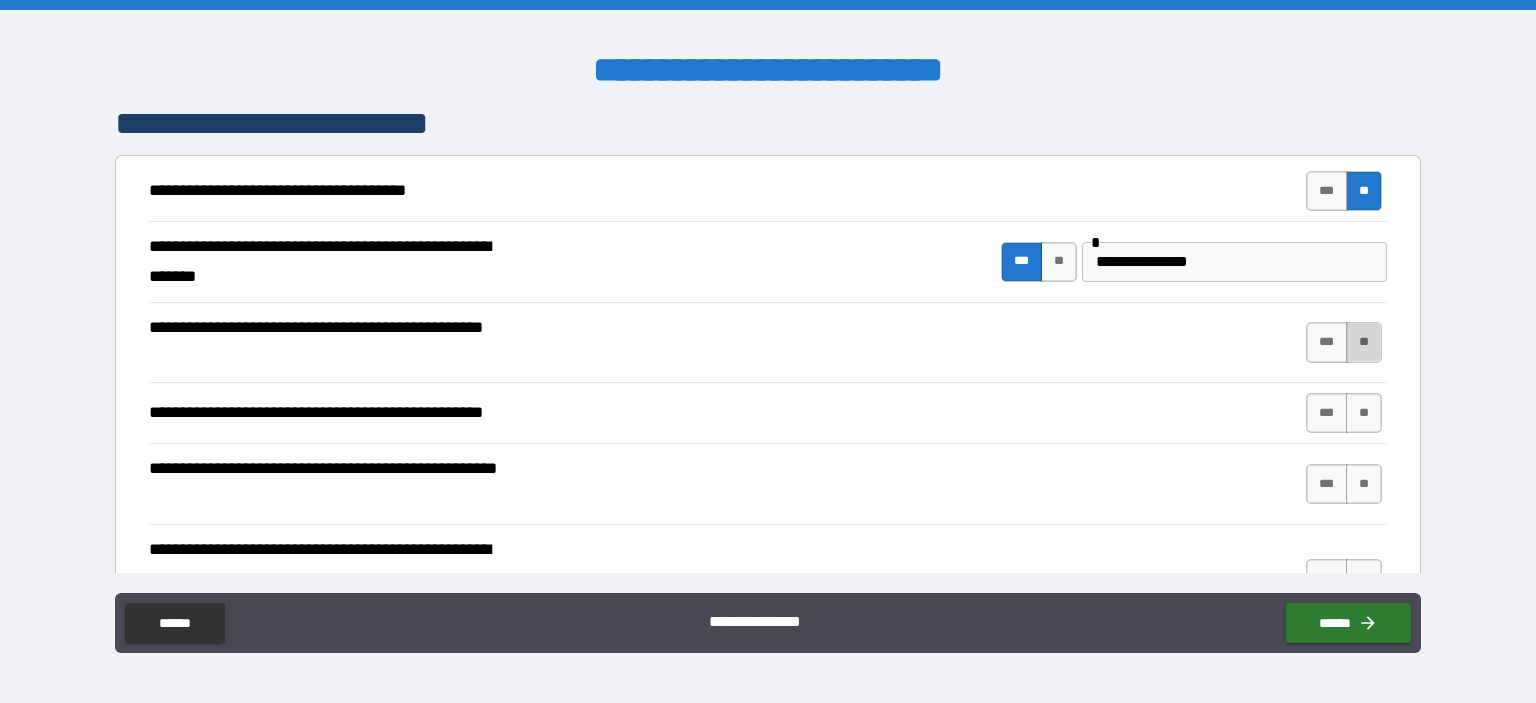 click on "**" at bounding box center (1364, 342) 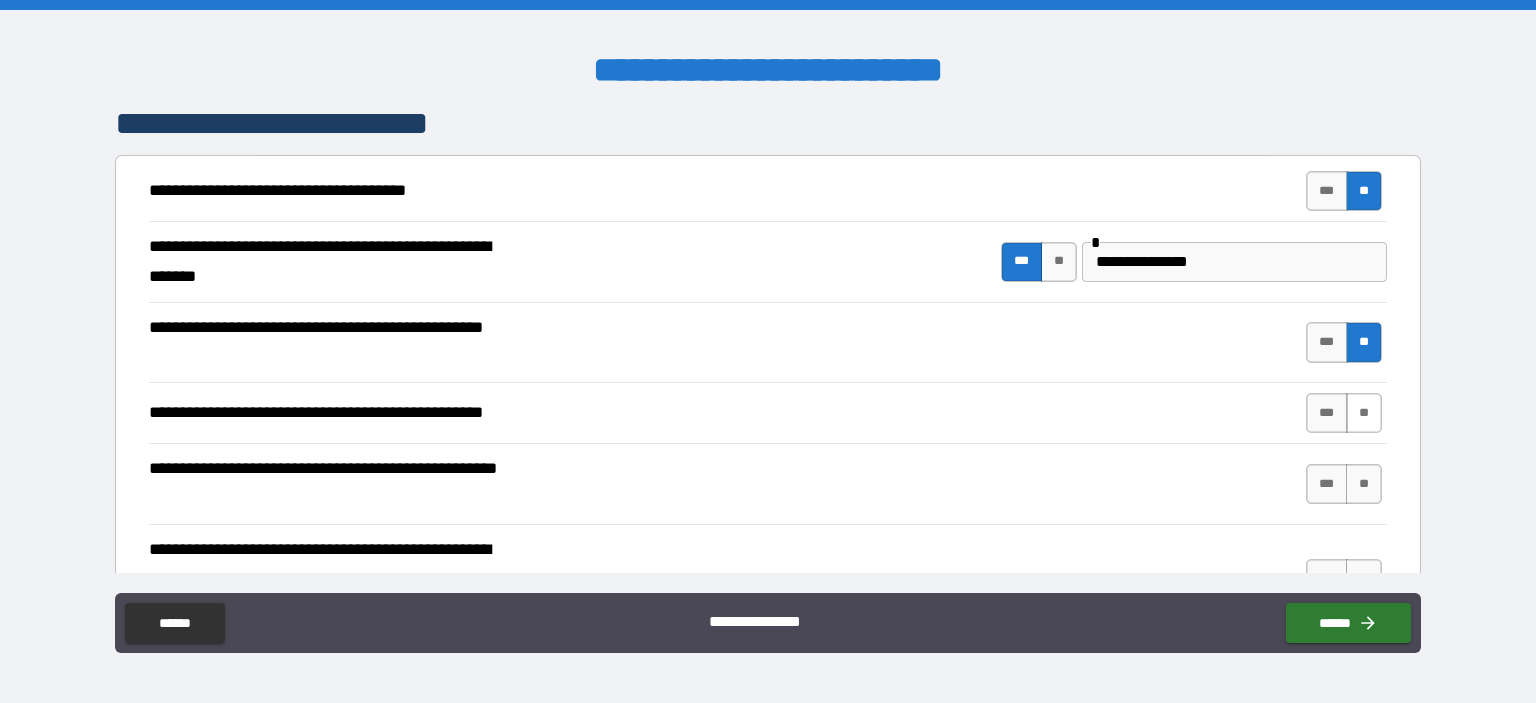 click on "**" at bounding box center [1364, 413] 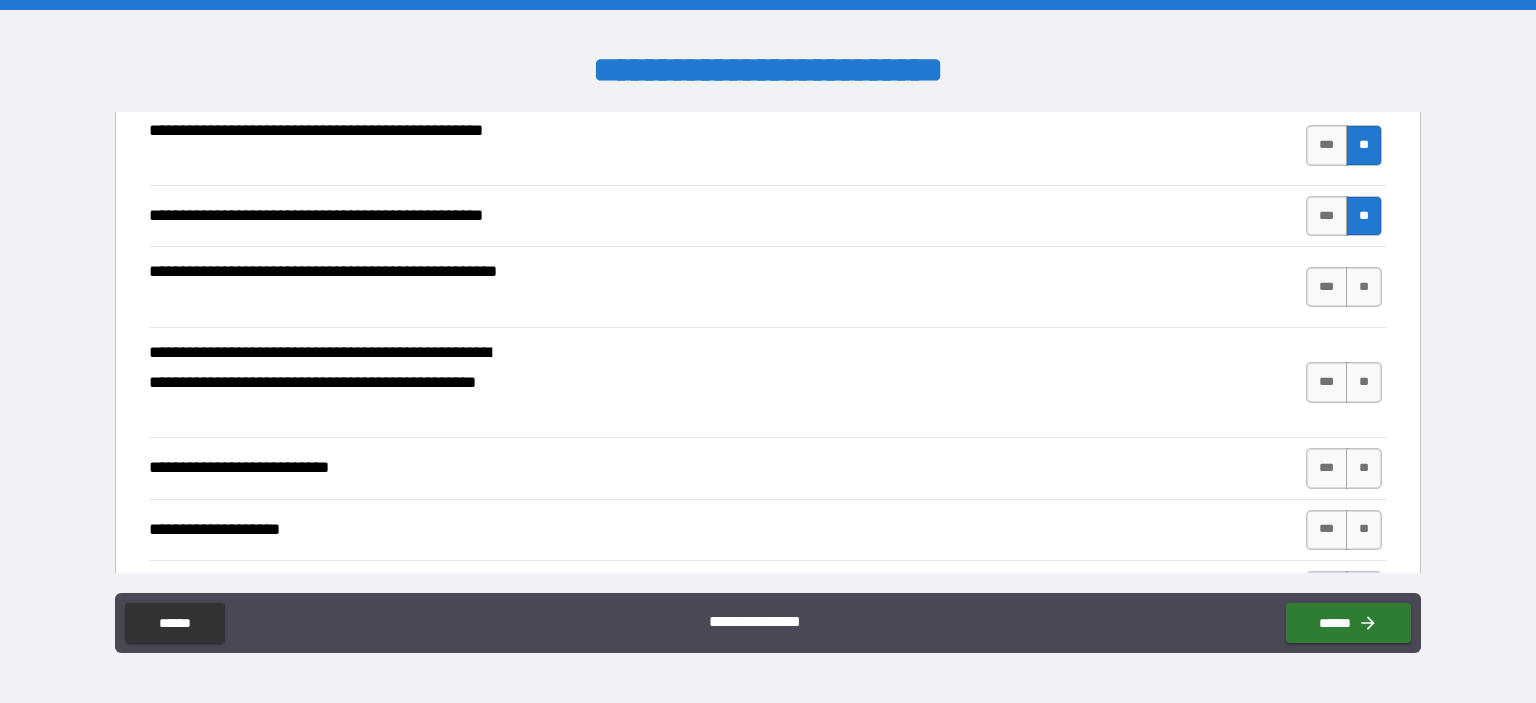 scroll, scrollTop: 576, scrollLeft: 0, axis: vertical 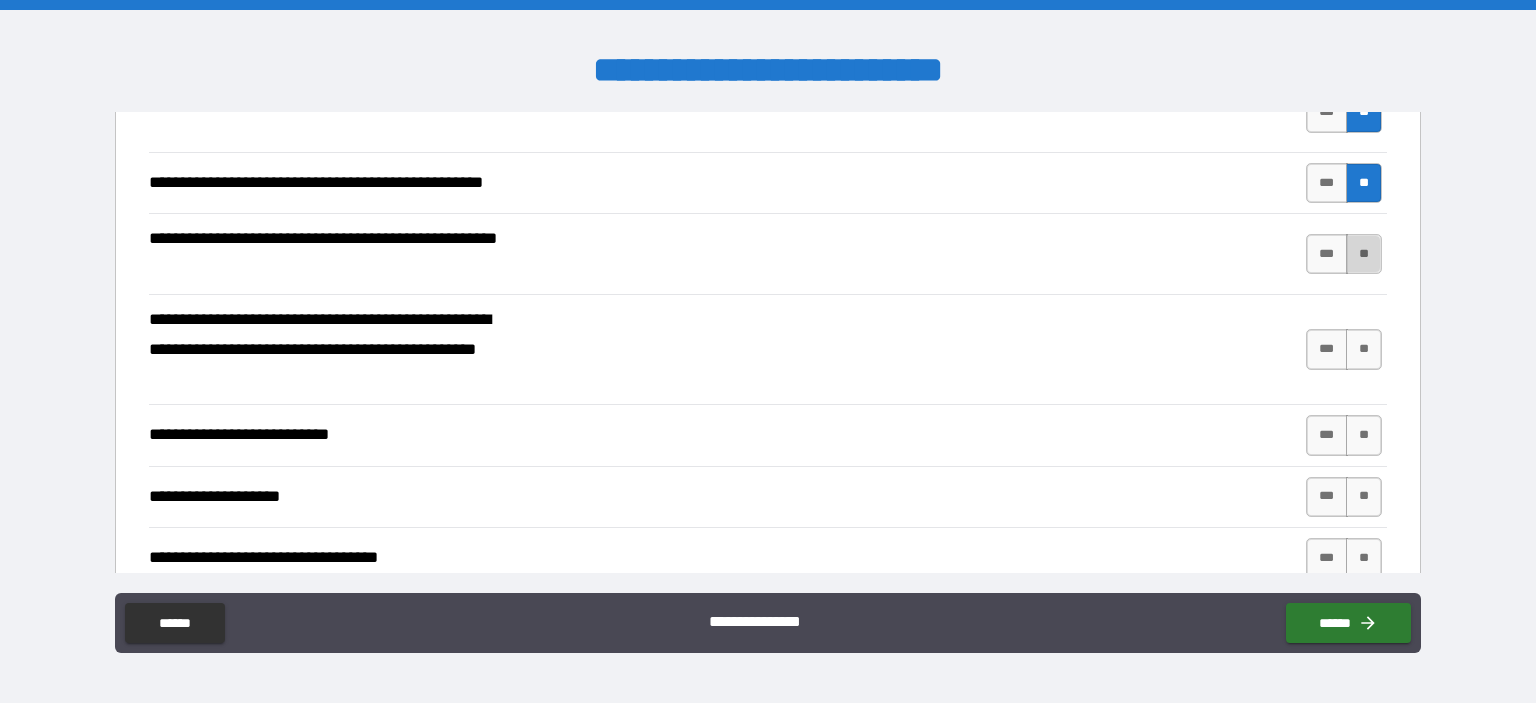 click on "**" at bounding box center (1364, 254) 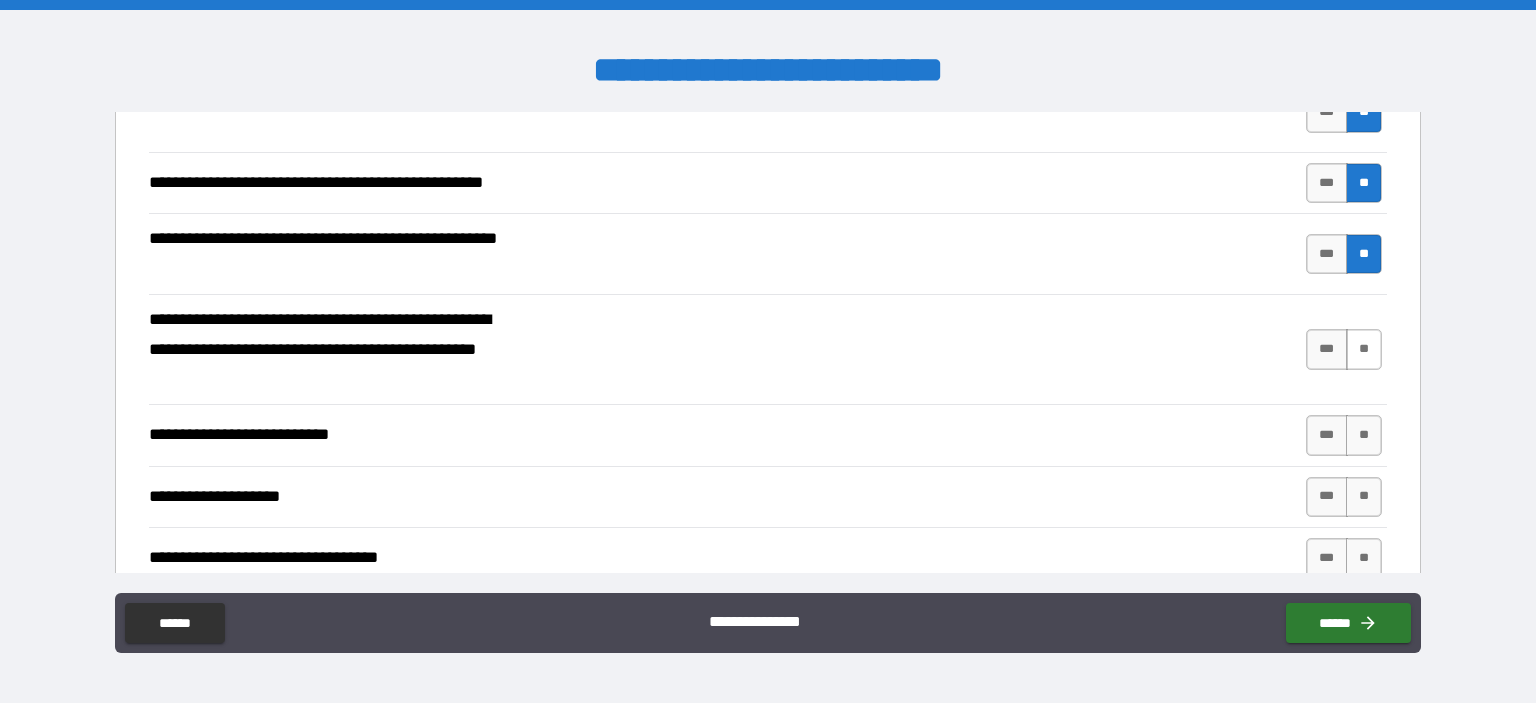 click on "**" at bounding box center [1364, 349] 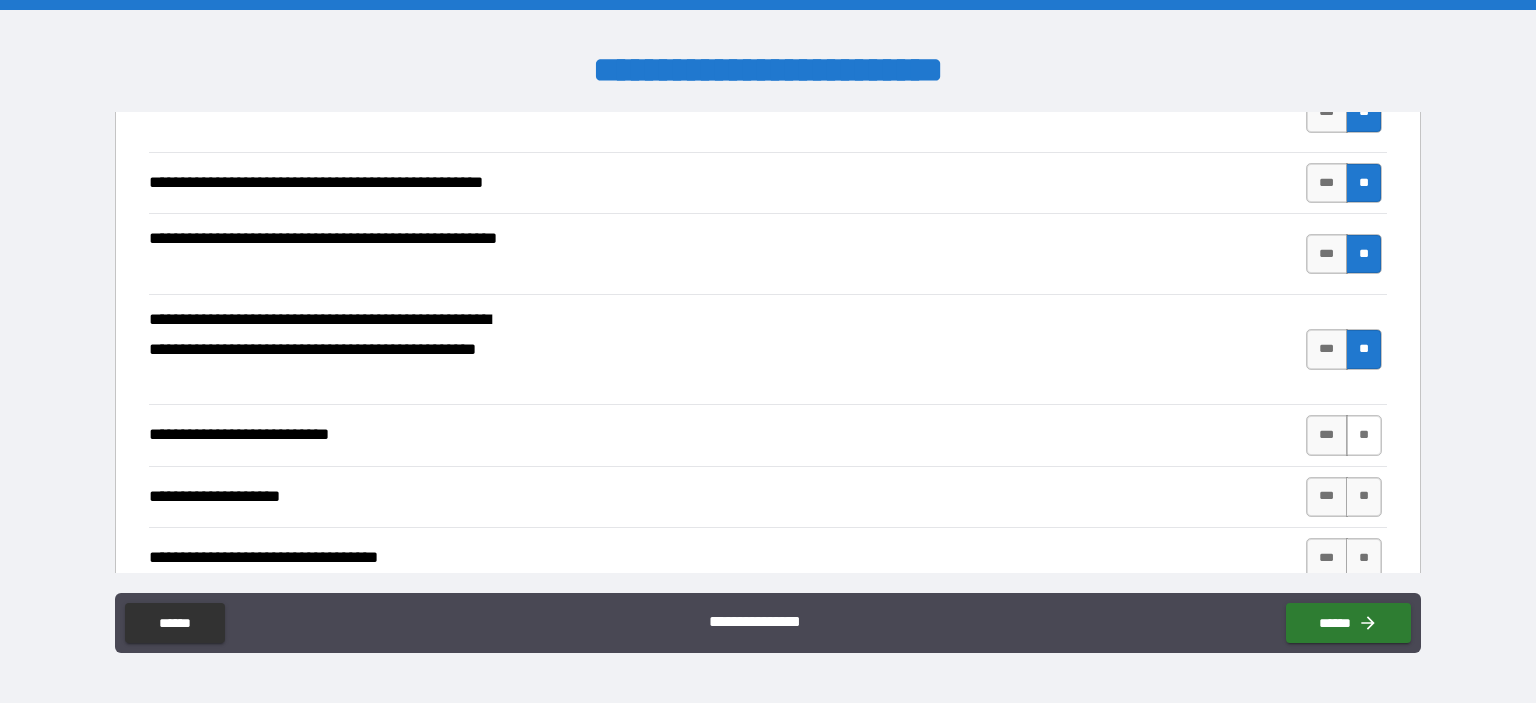 click on "**" at bounding box center (1364, 435) 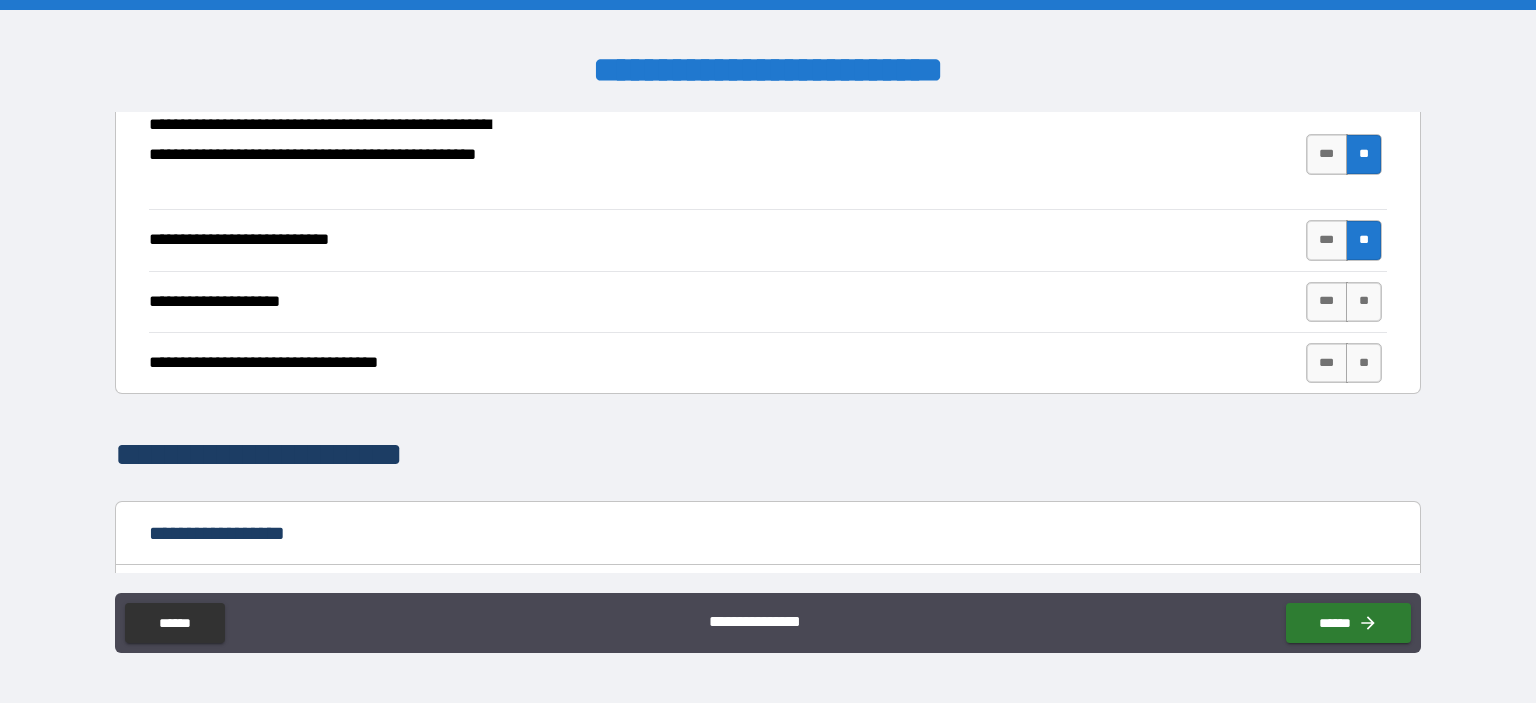scroll, scrollTop: 806, scrollLeft: 0, axis: vertical 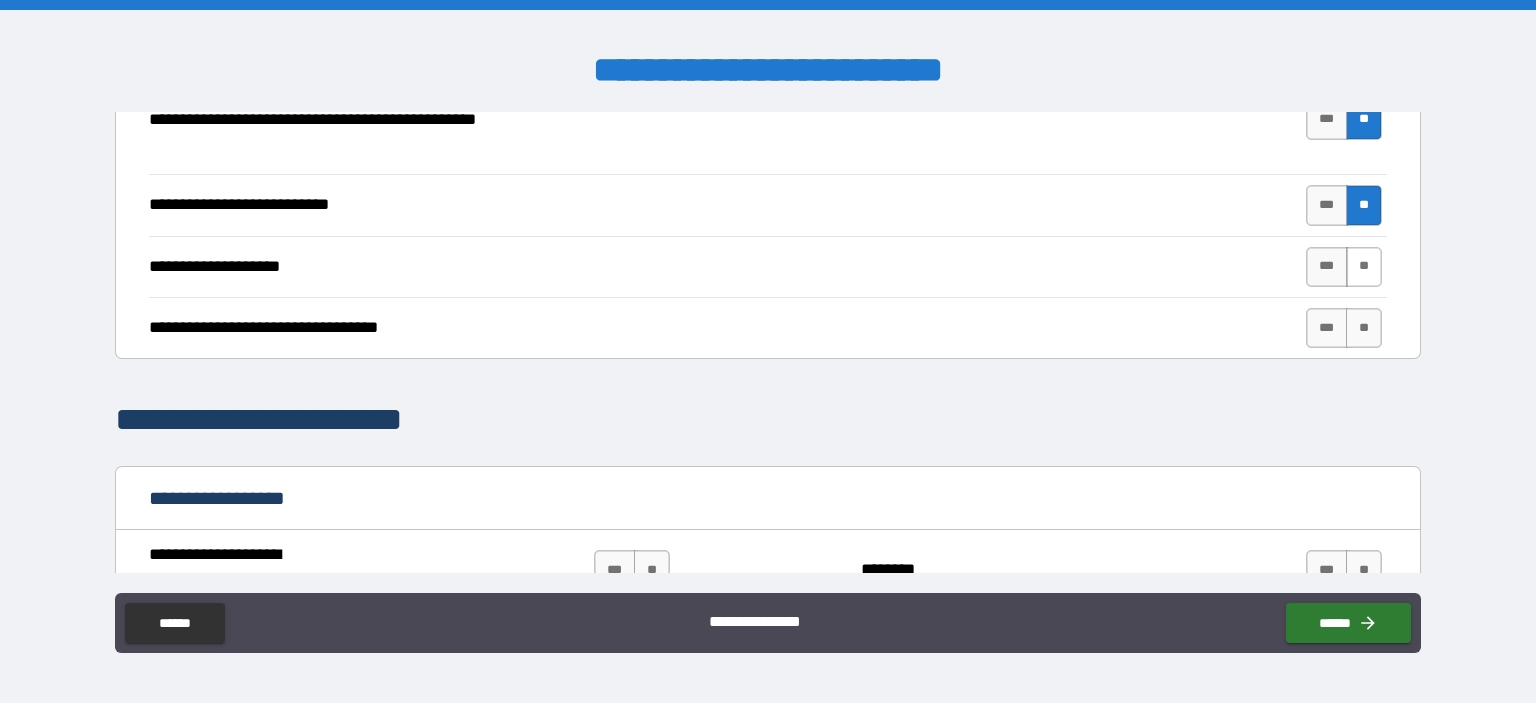 click on "**" at bounding box center [1364, 267] 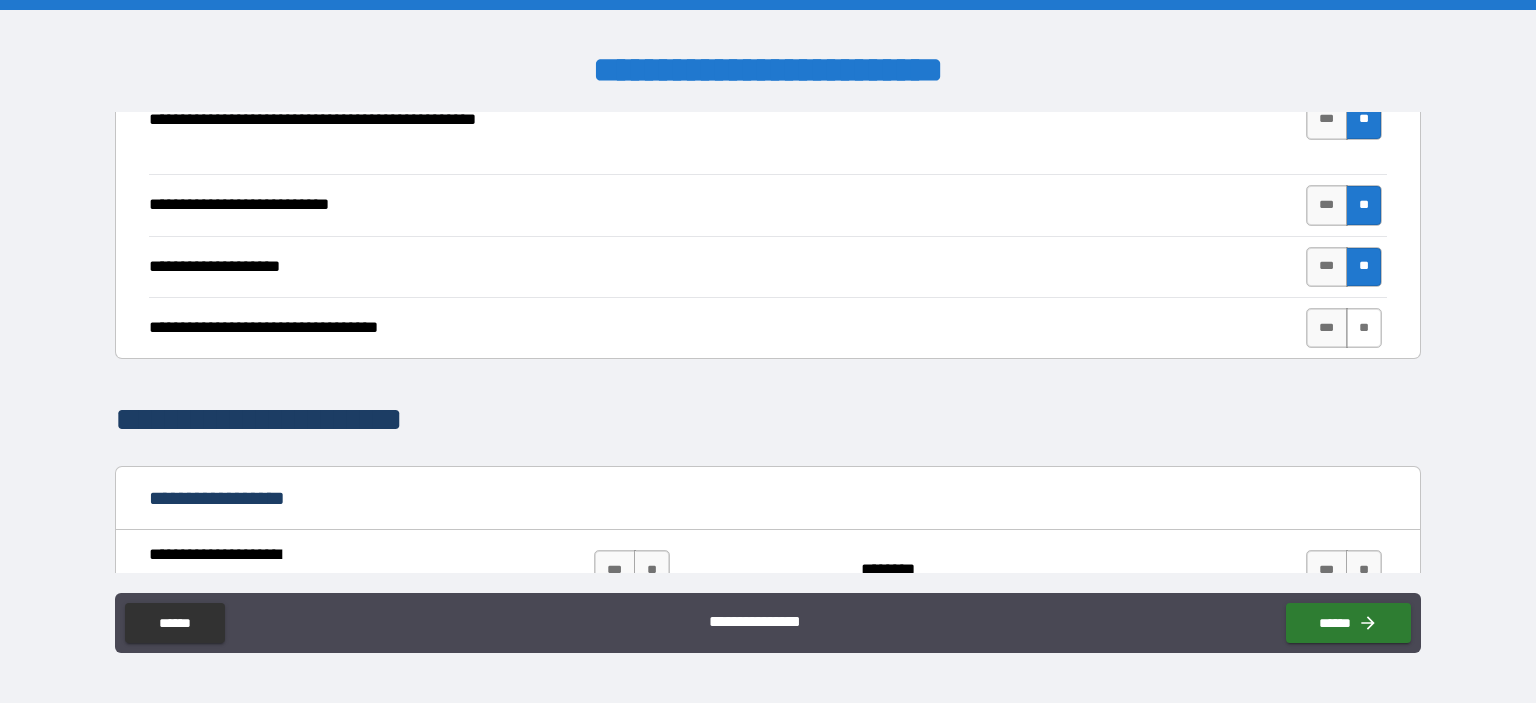 click on "**" at bounding box center [1364, 328] 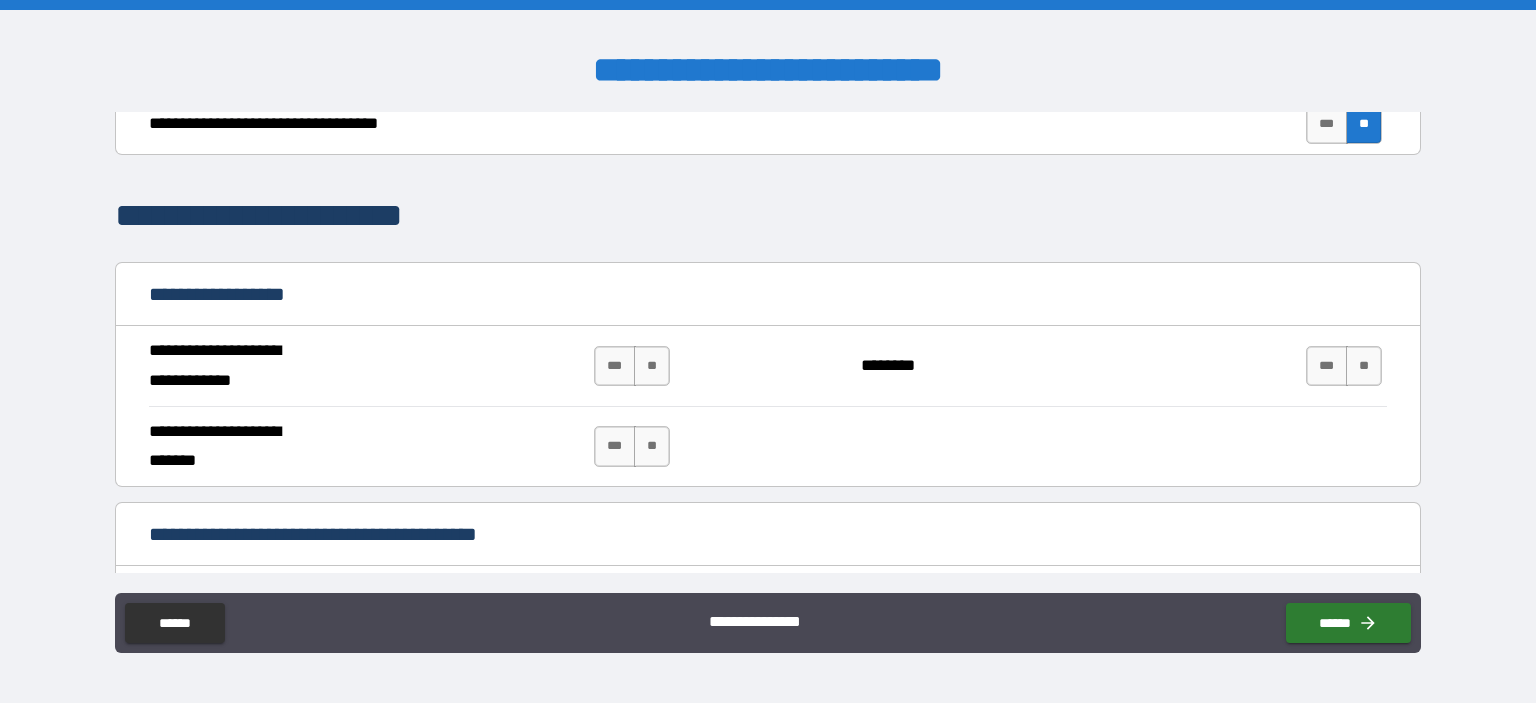 scroll, scrollTop: 1037, scrollLeft: 0, axis: vertical 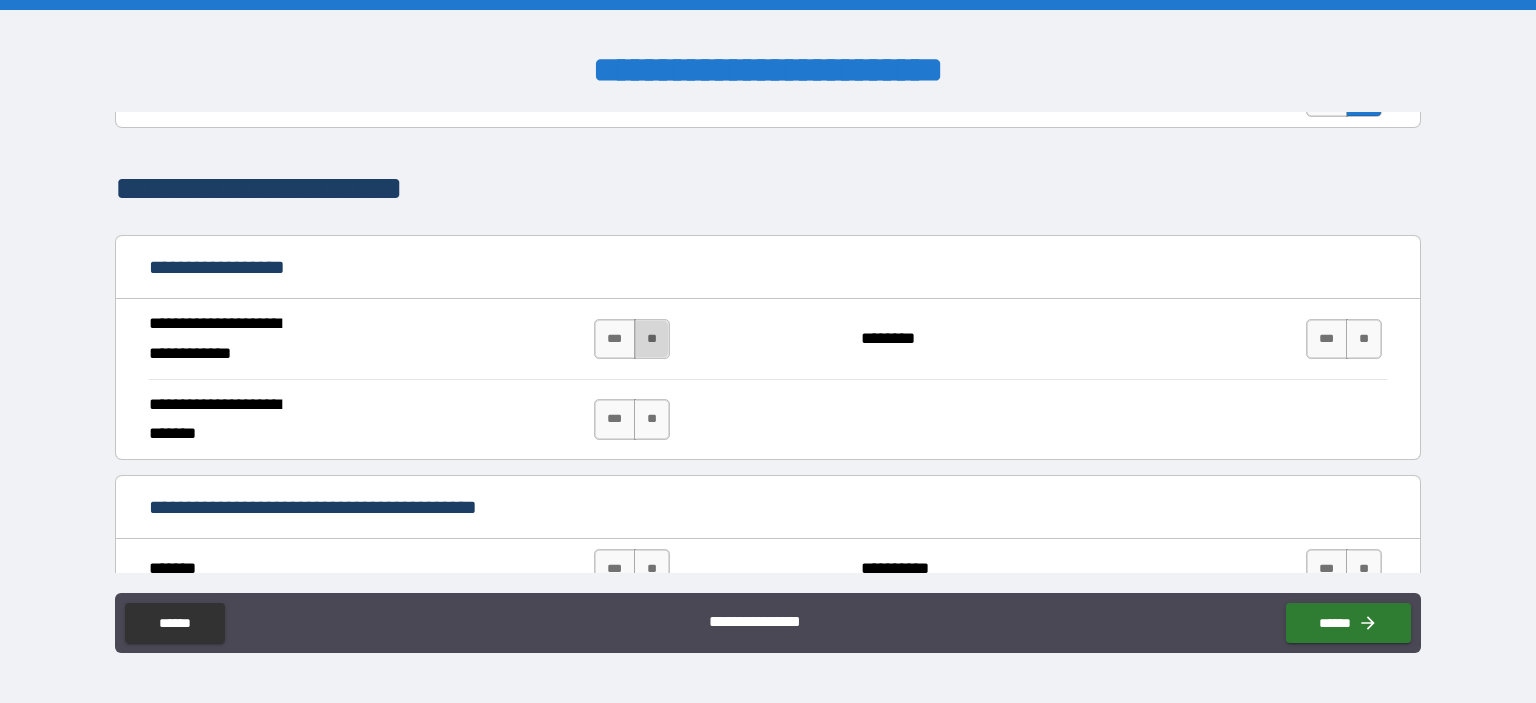 click on "**" at bounding box center [652, 339] 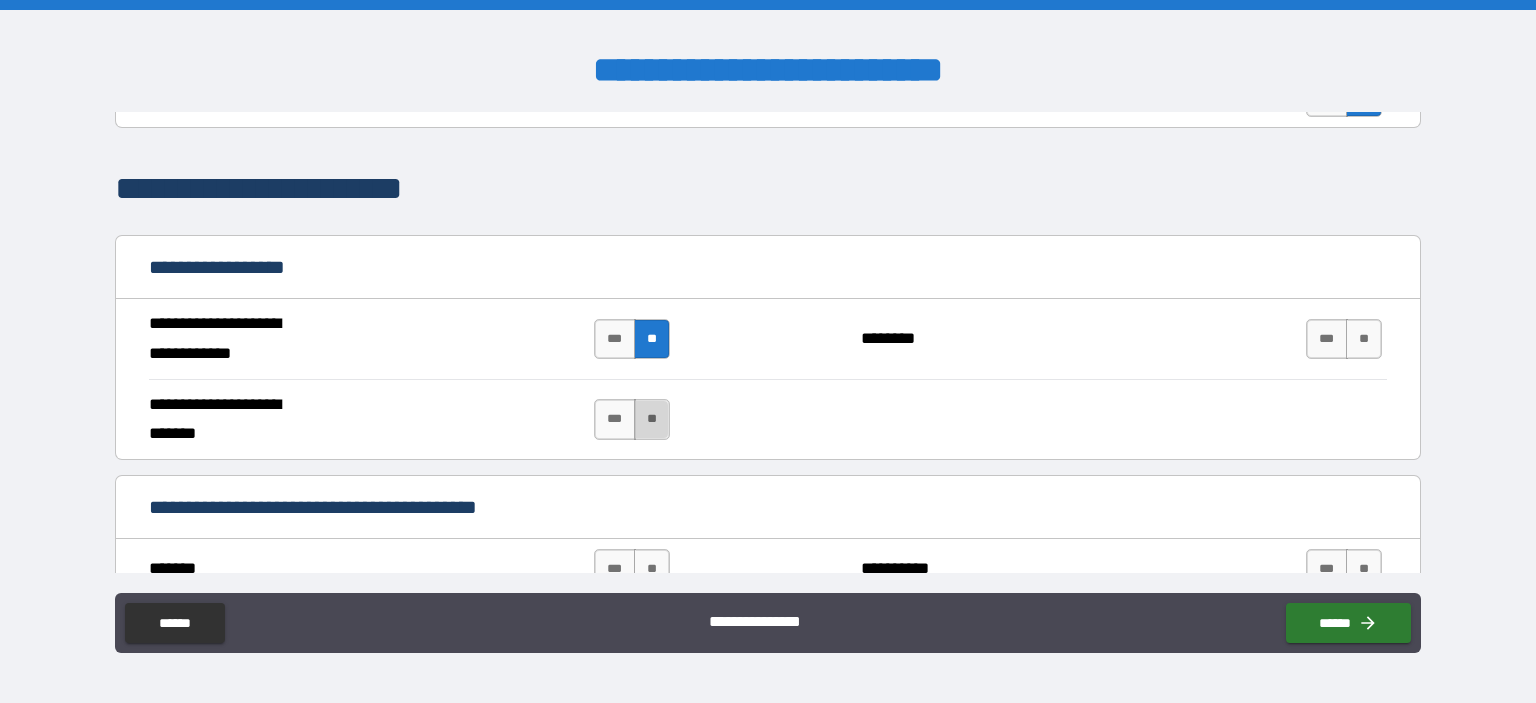 click on "**" at bounding box center [652, 419] 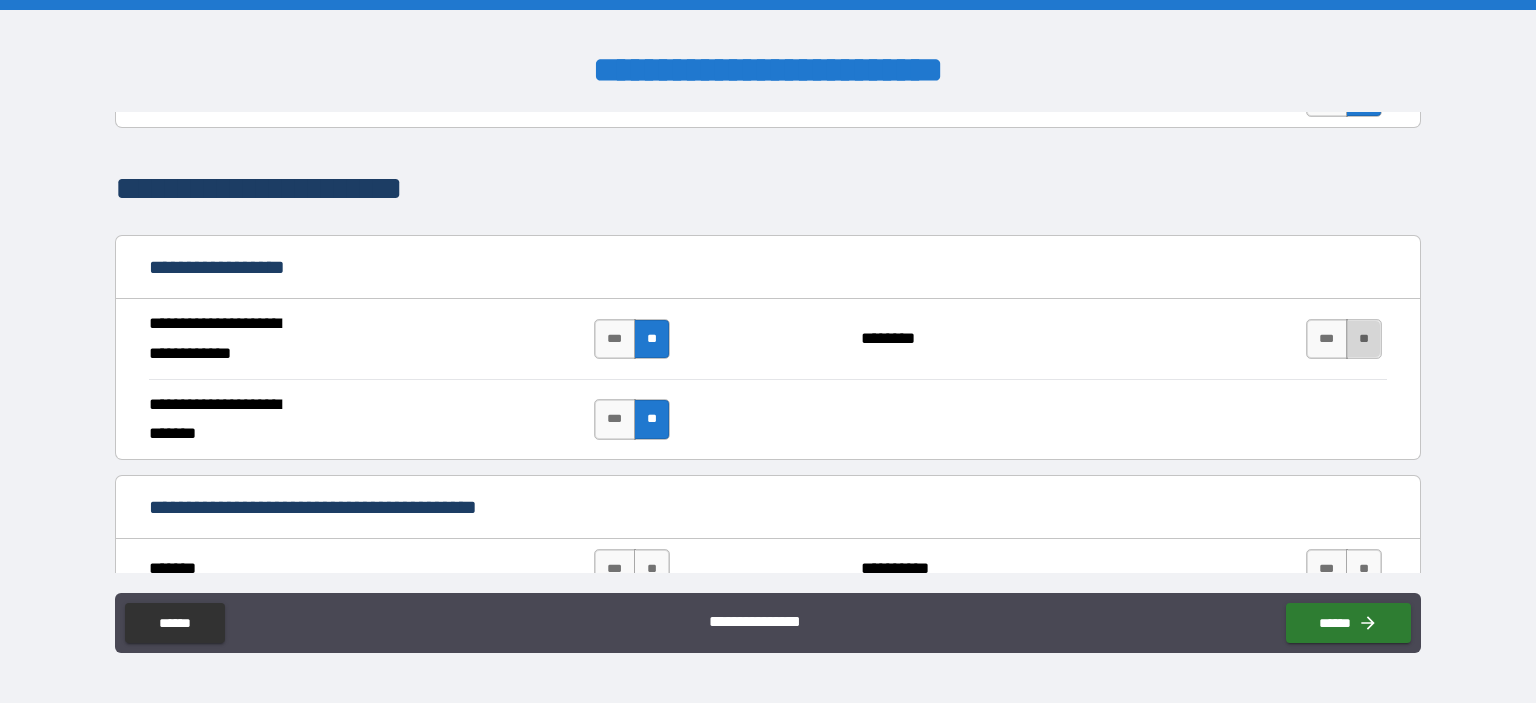 drag, startPoint x: 1373, startPoint y: 332, endPoint x: 1362, endPoint y: 332, distance: 11 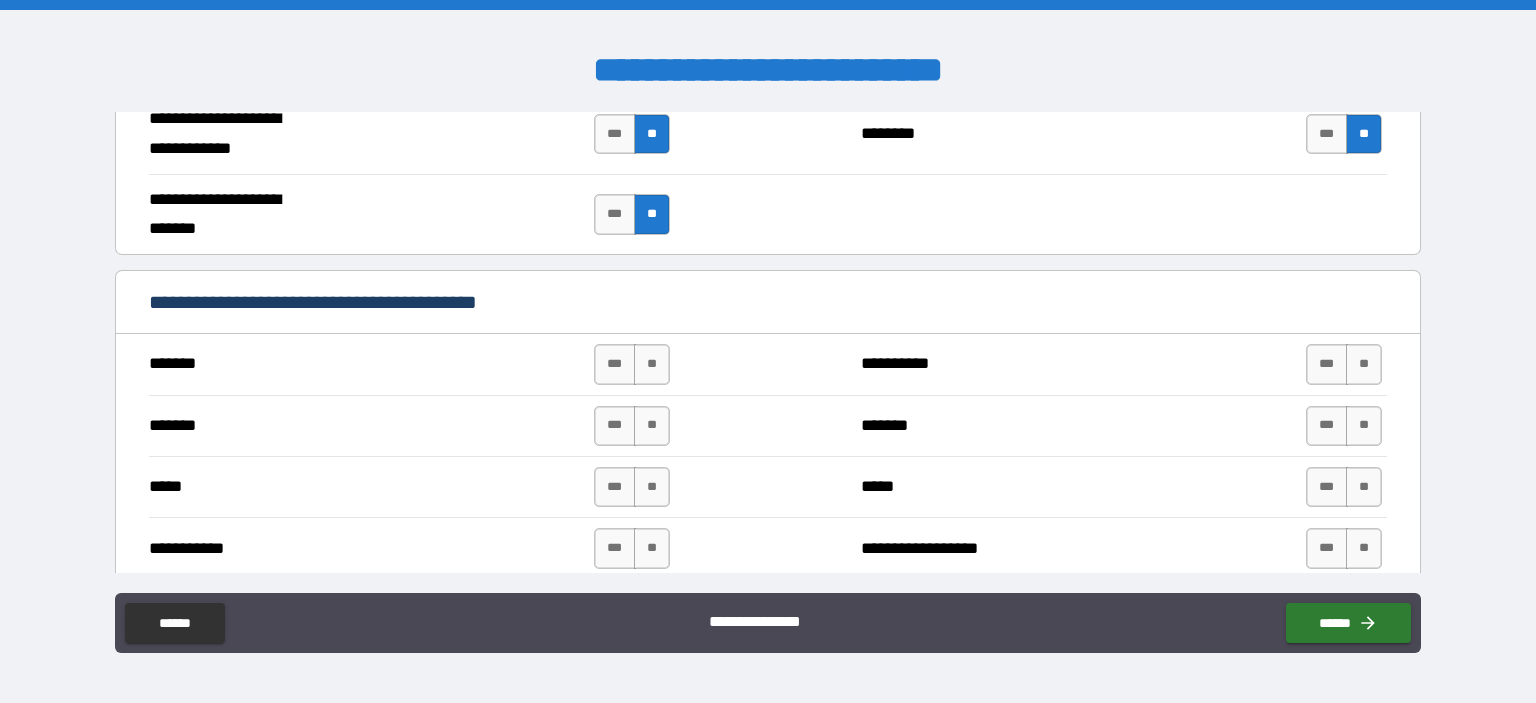 scroll, scrollTop: 1382, scrollLeft: 0, axis: vertical 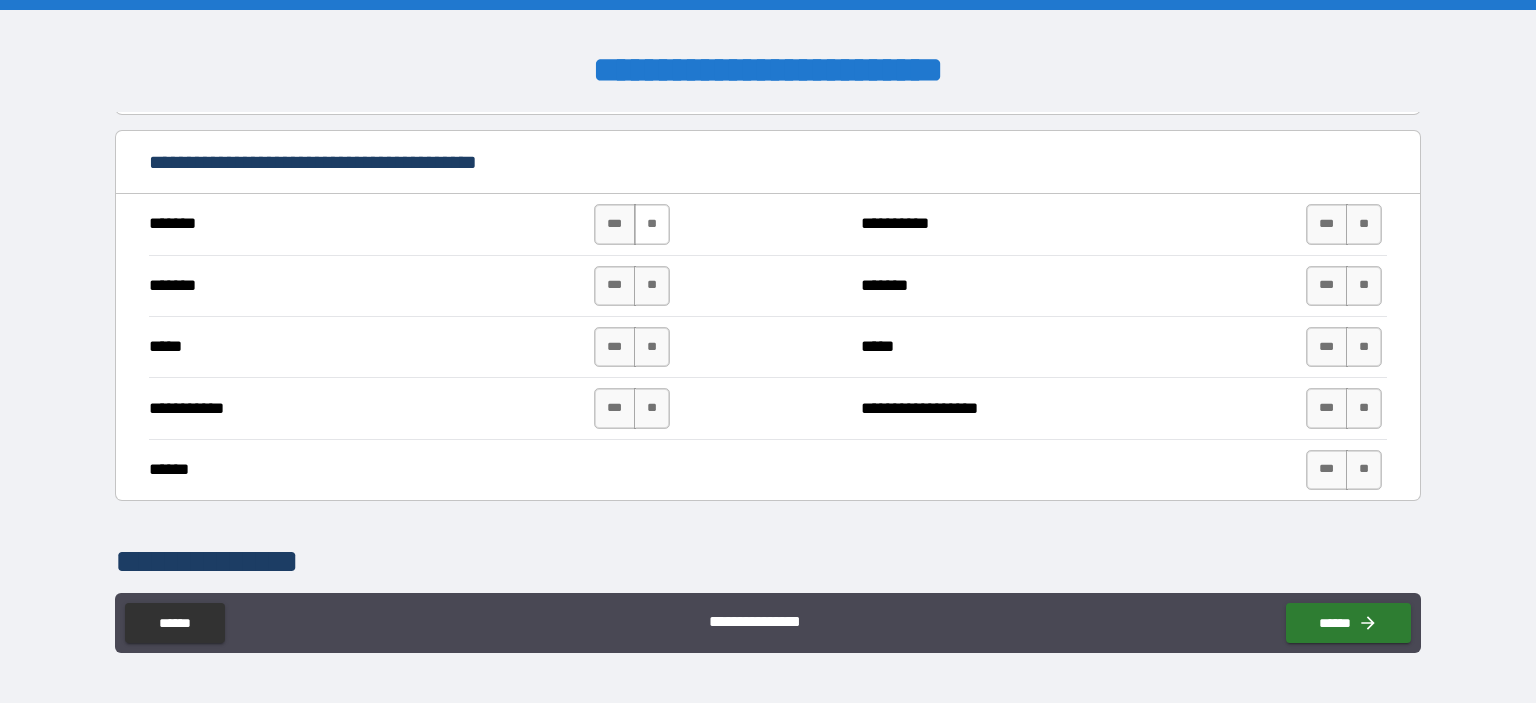 click on "**" at bounding box center (652, 224) 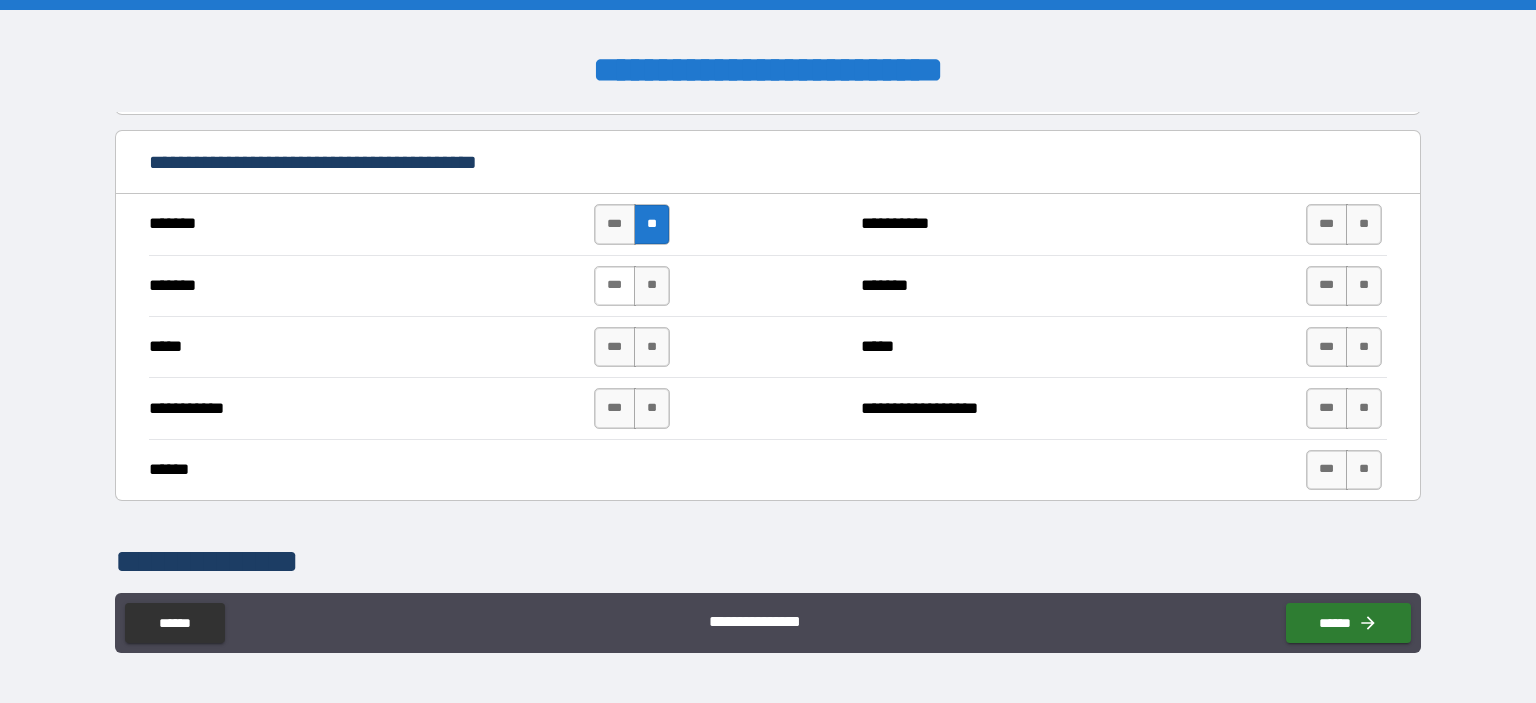 click on "***" at bounding box center (615, 286) 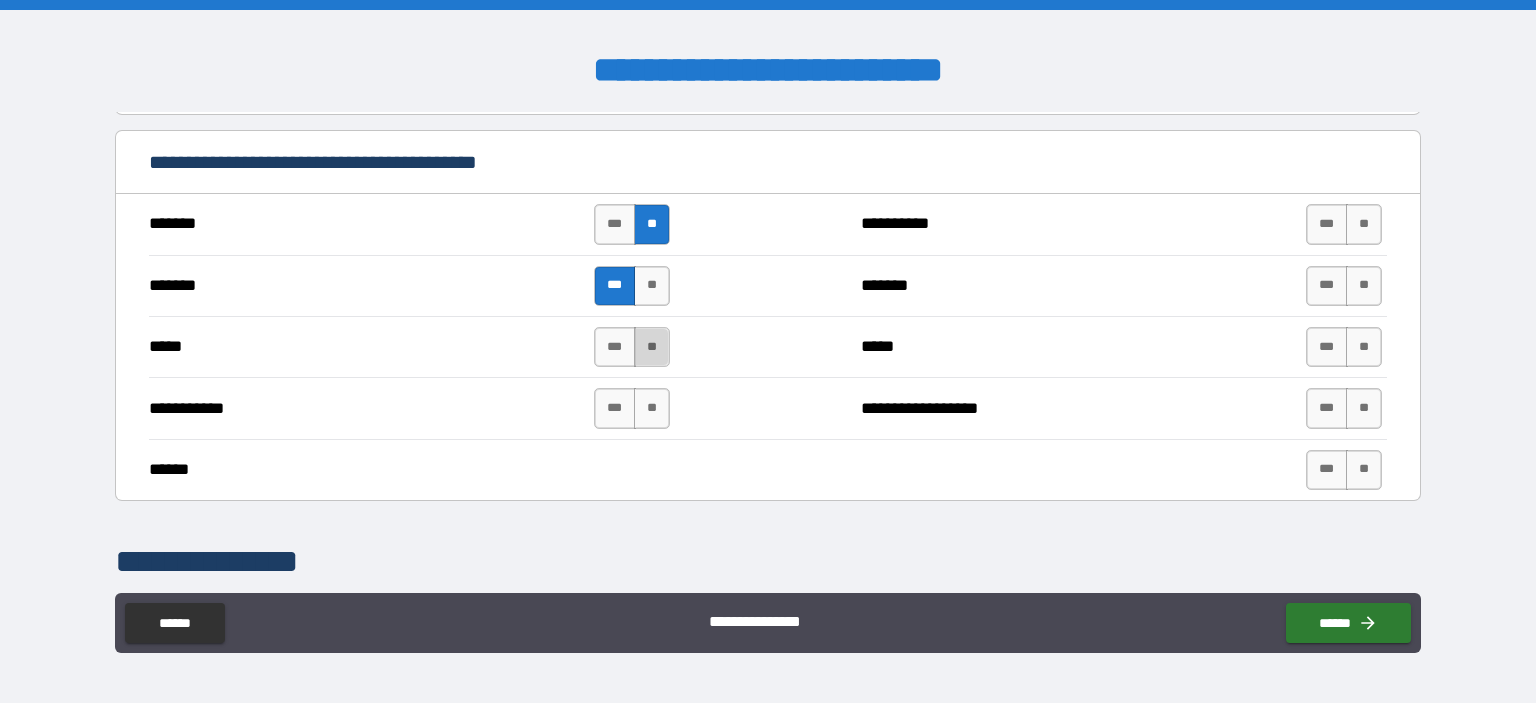 click on "**" at bounding box center (652, 347) 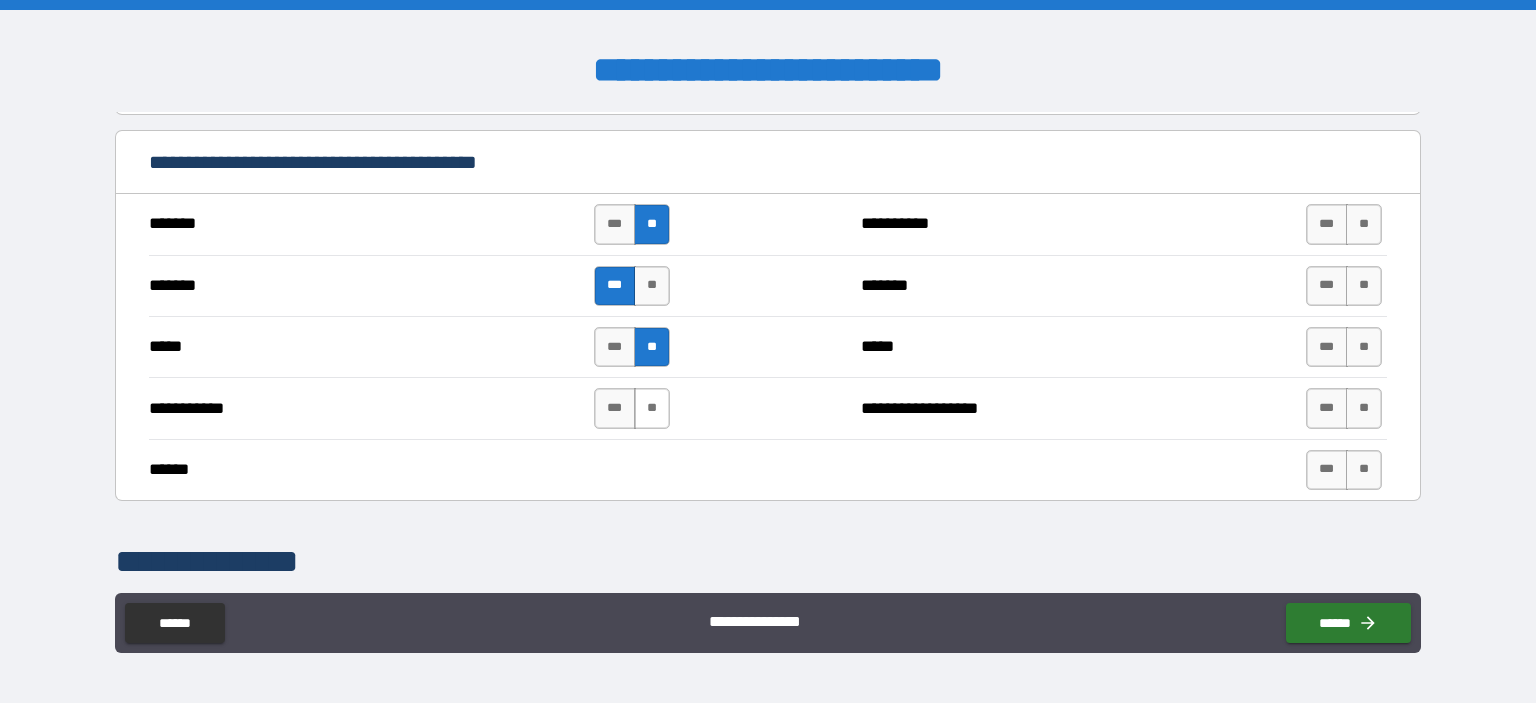 click on "**" at bounding box center [652, 408] 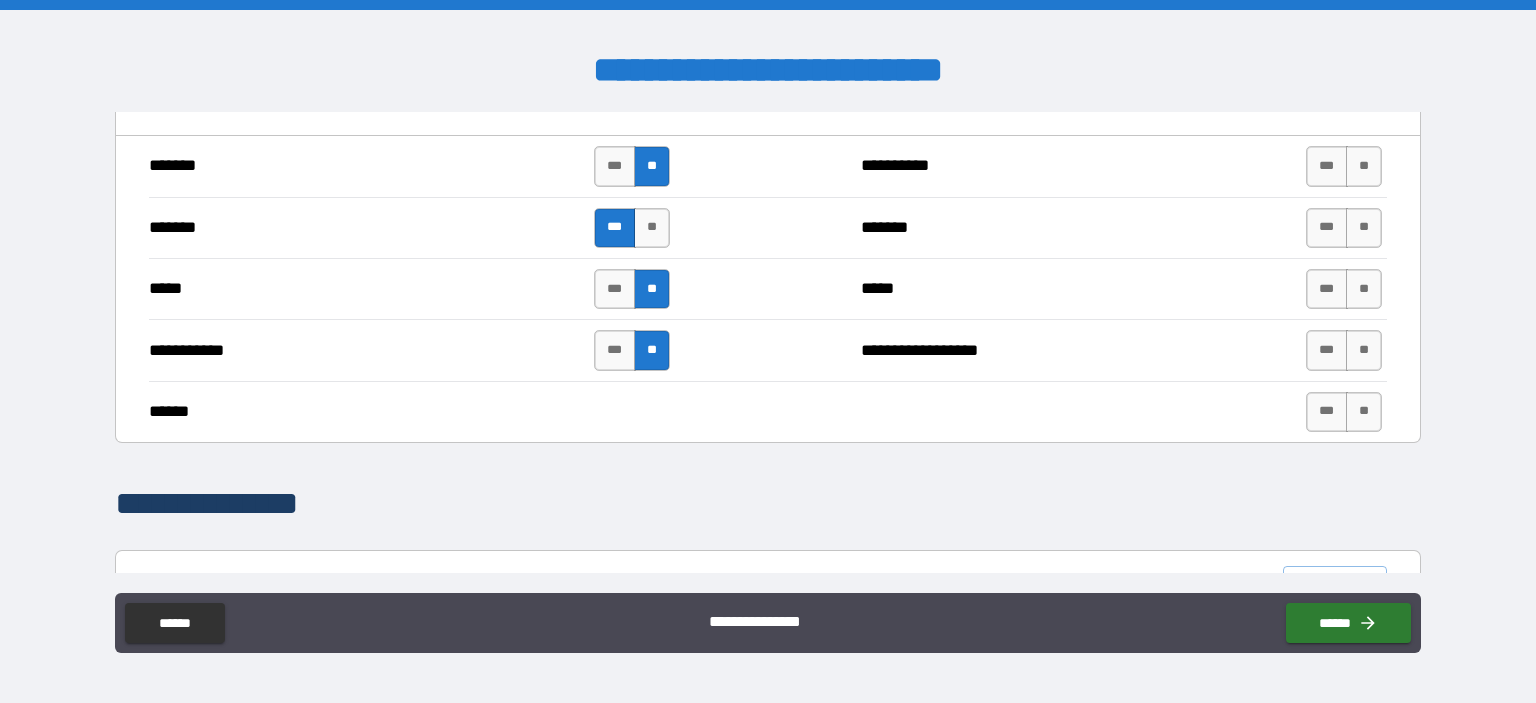 scroll, scrollTop: 1382, scrollLeft: 0, axis: vertical 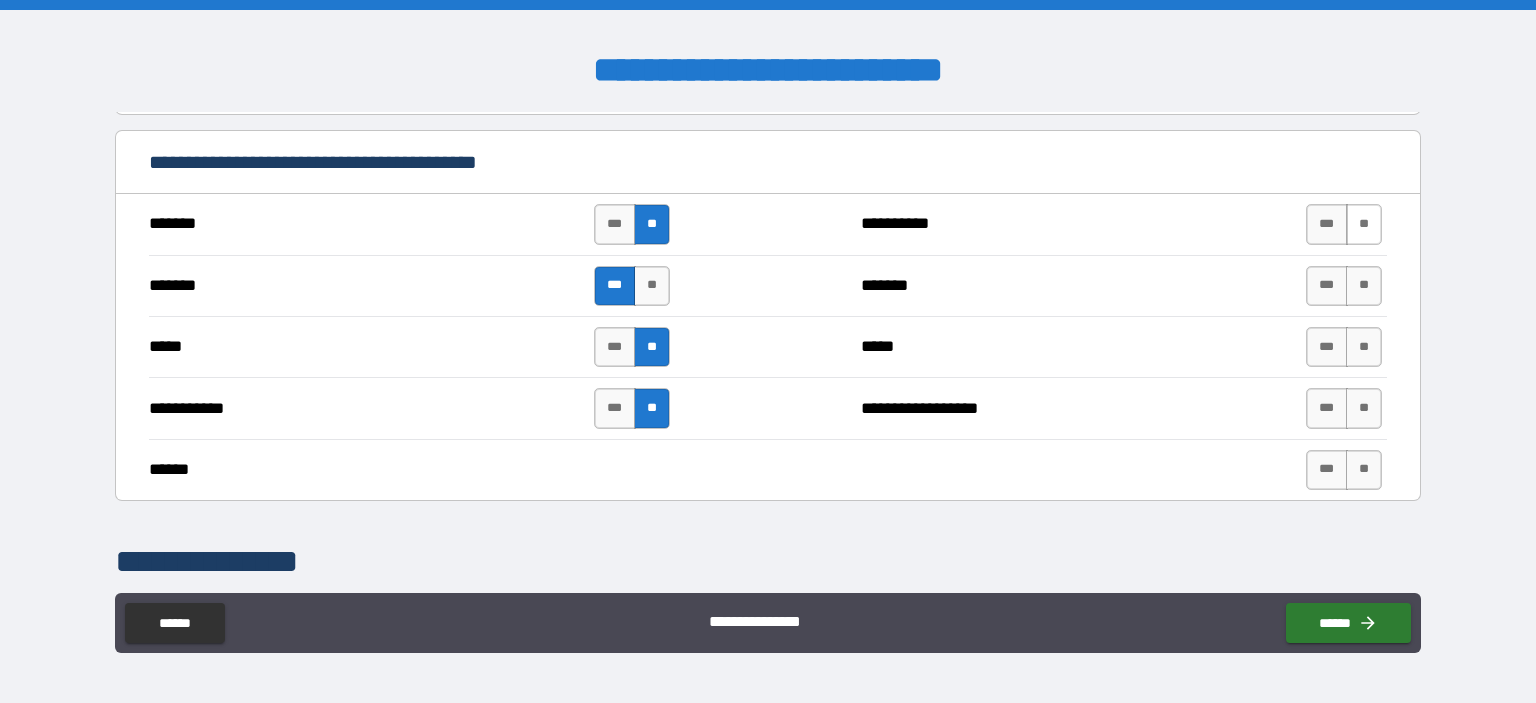 click on "**" at bounding box center (1364, 224) 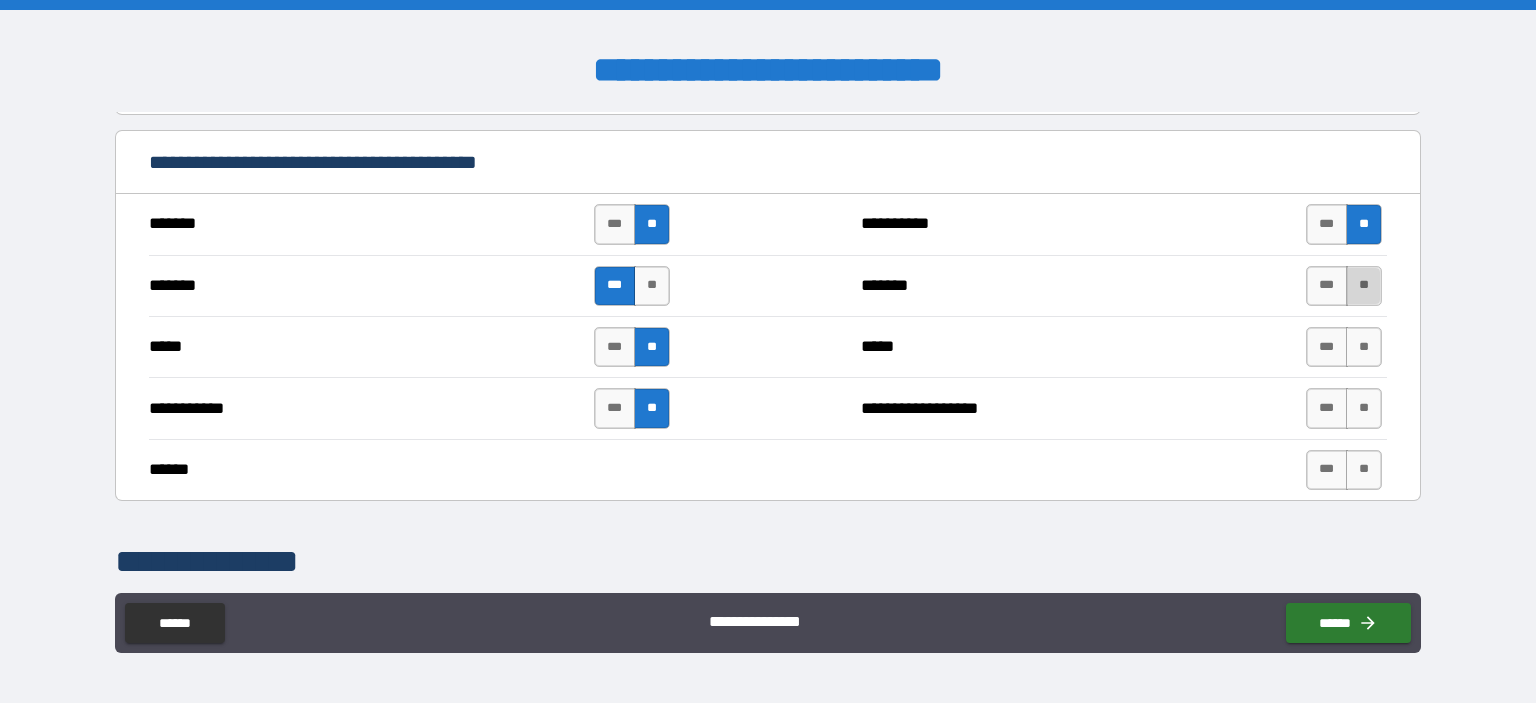 click on "**" at bounding box center (1364, 286) 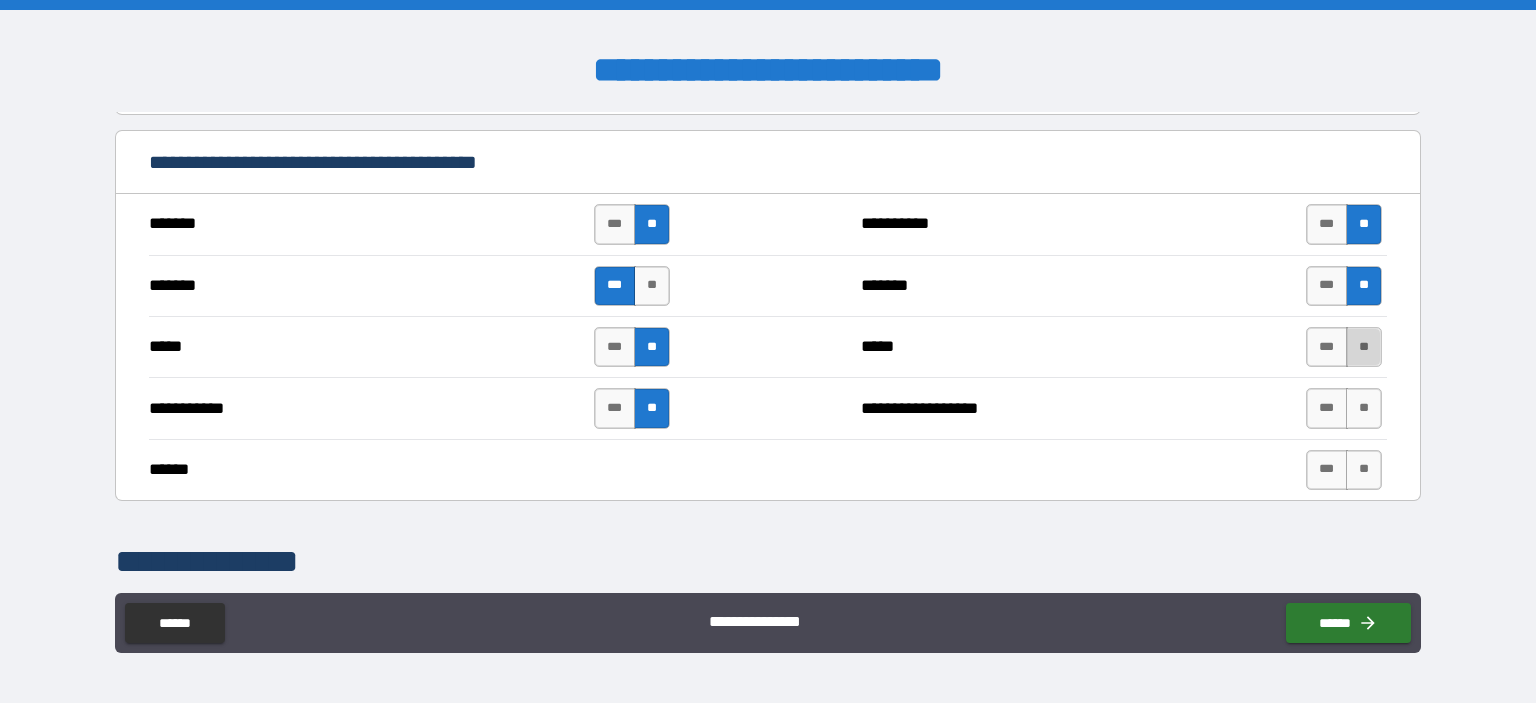 click on "**" at bounding box center [1364, 347] 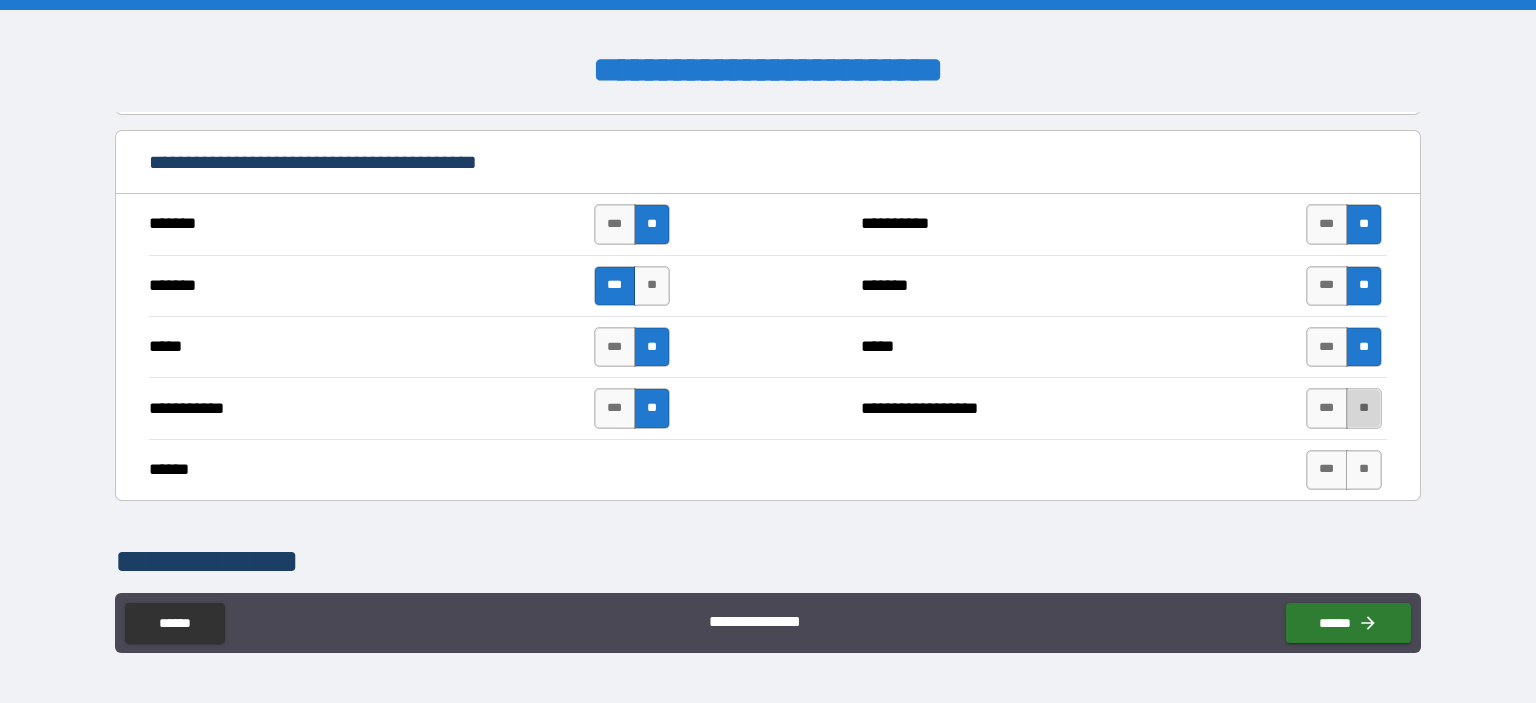 click on "**" at bounding box center [1364, 408] 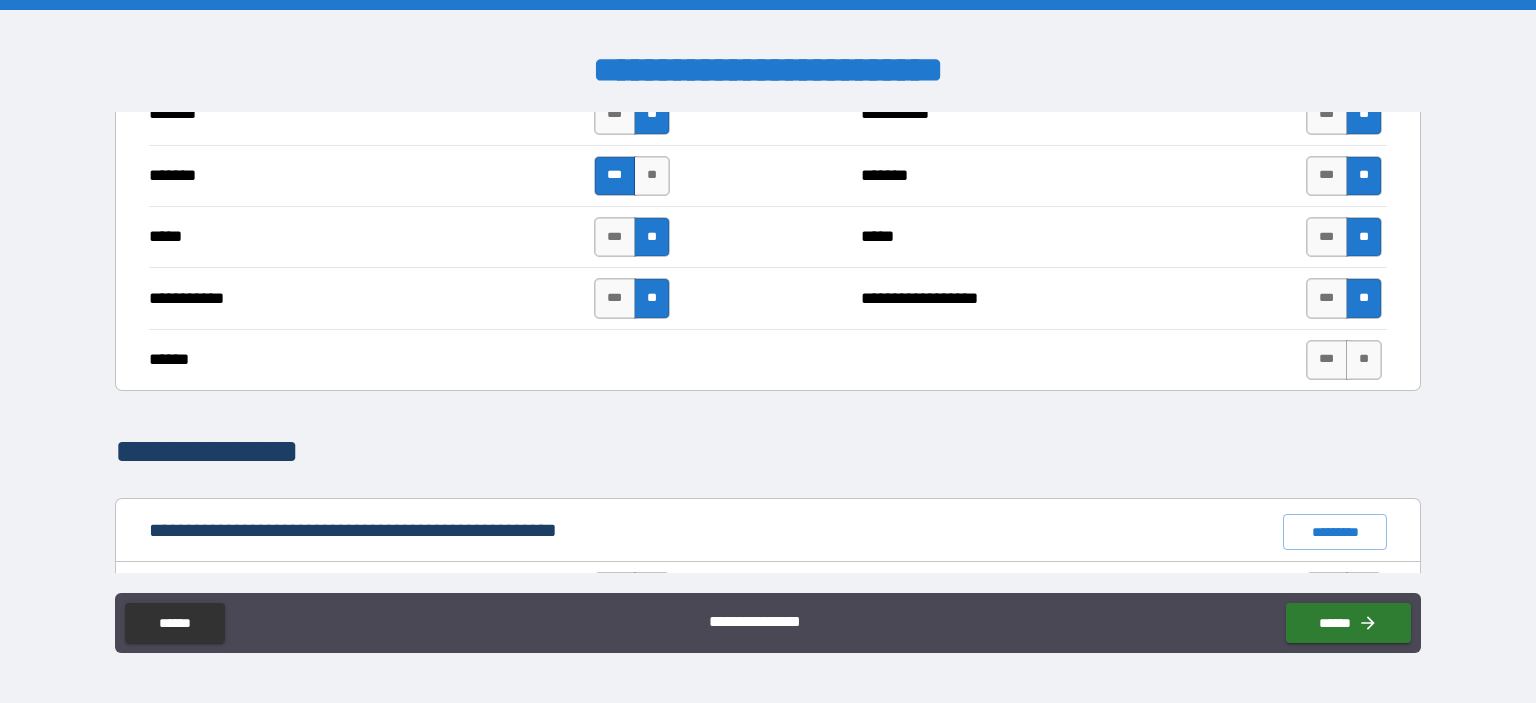 scroll, scrollTop: 1501, scrollLeft: 0, axis: vertical 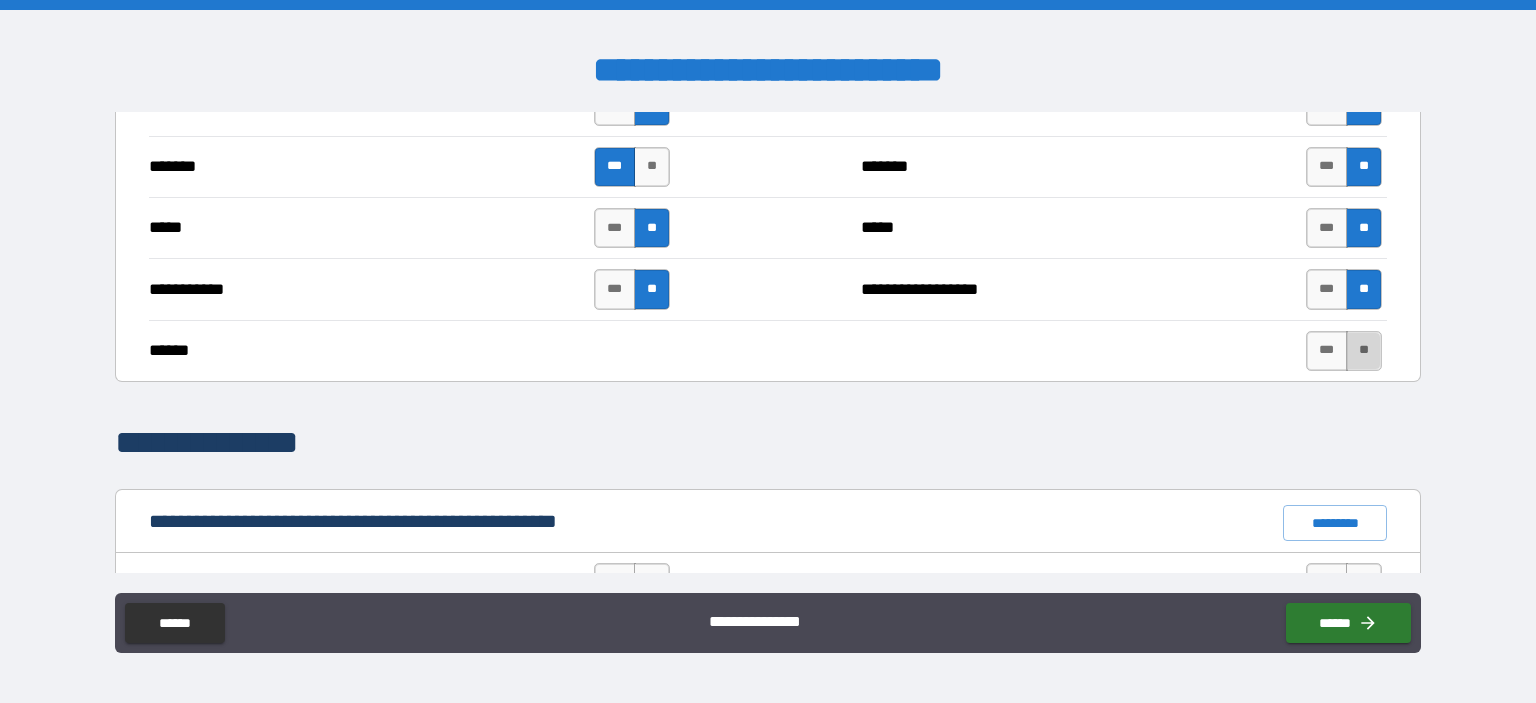 click on "**" at bounding box center (1364, 351) 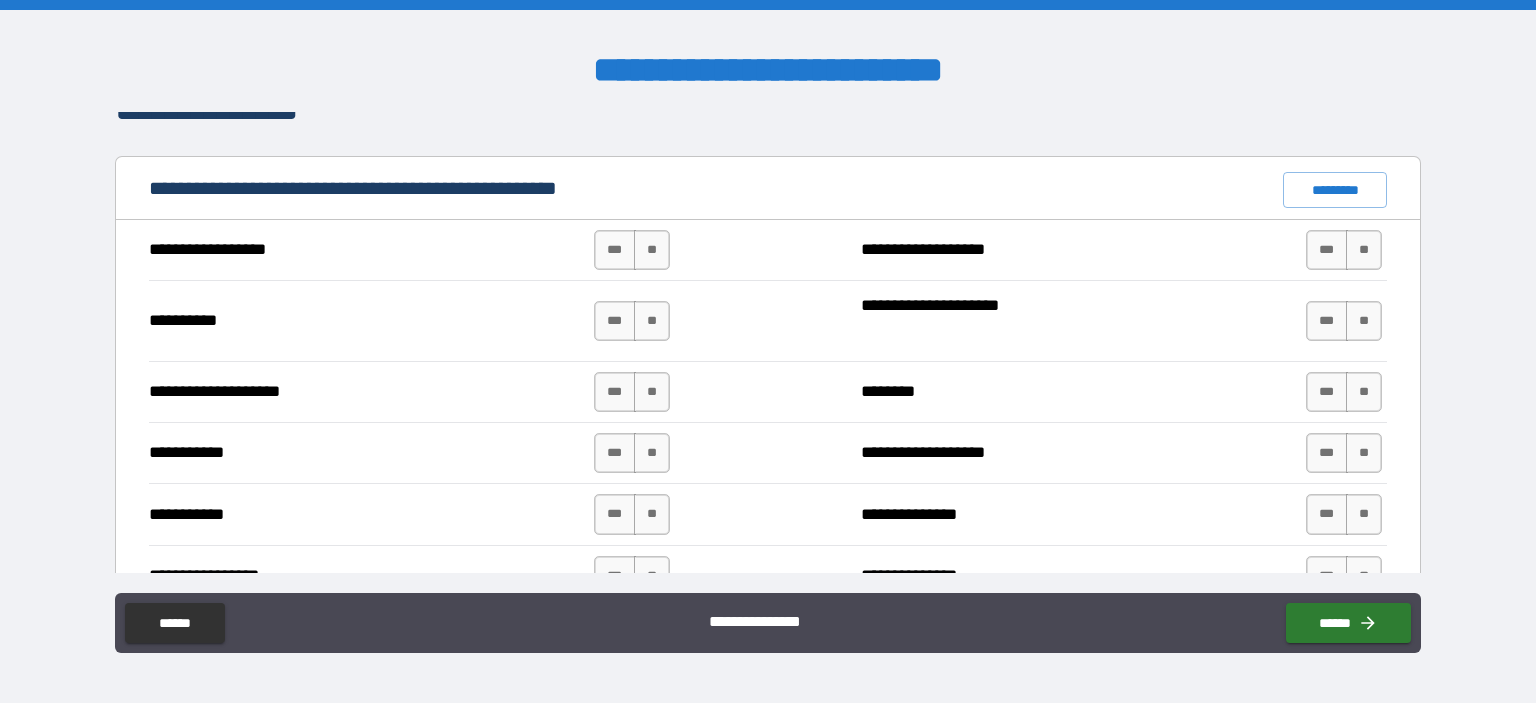 scroll, scrollTop: 1846, scrollLeft: 0, axis: vertical 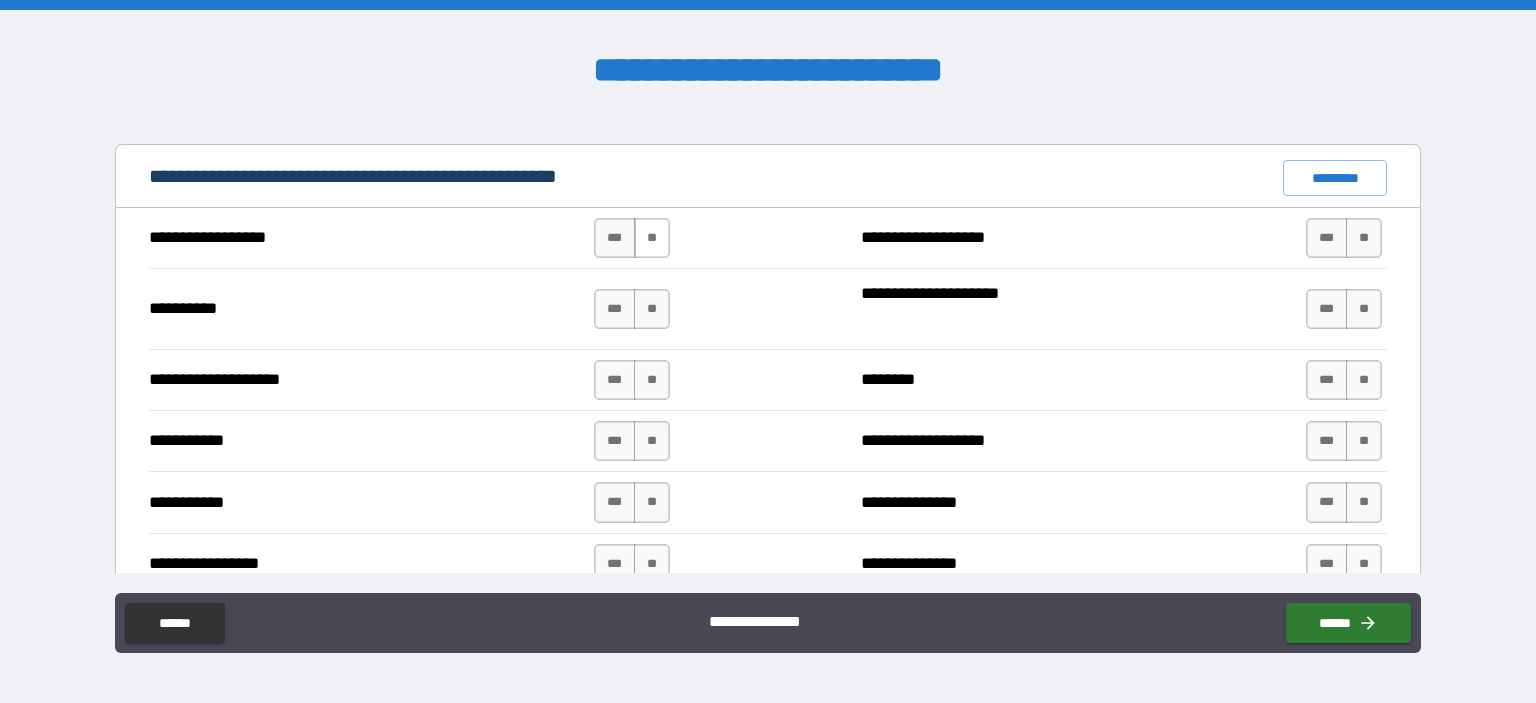 click on "**" at bounding box center [652, 238] 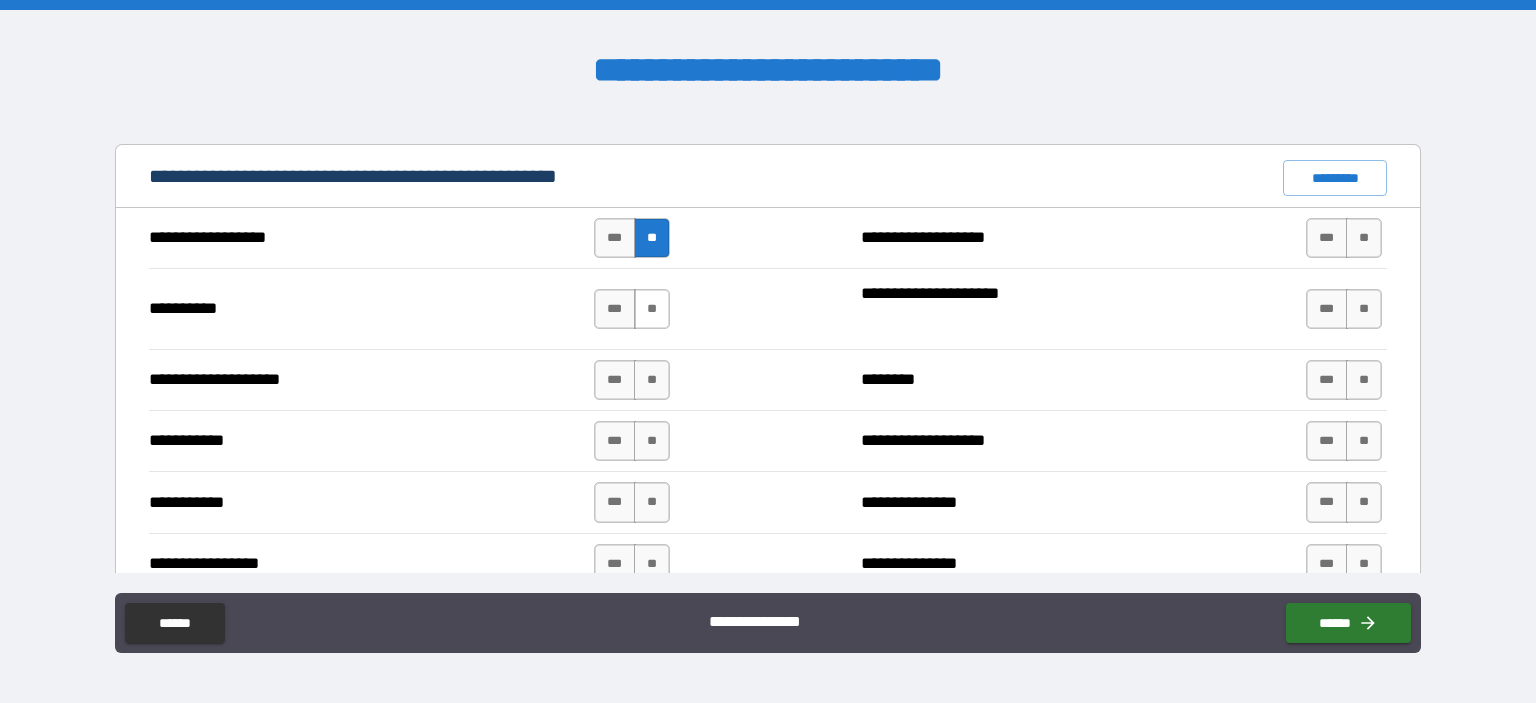 click on "**" at bounding box center (652, 309) 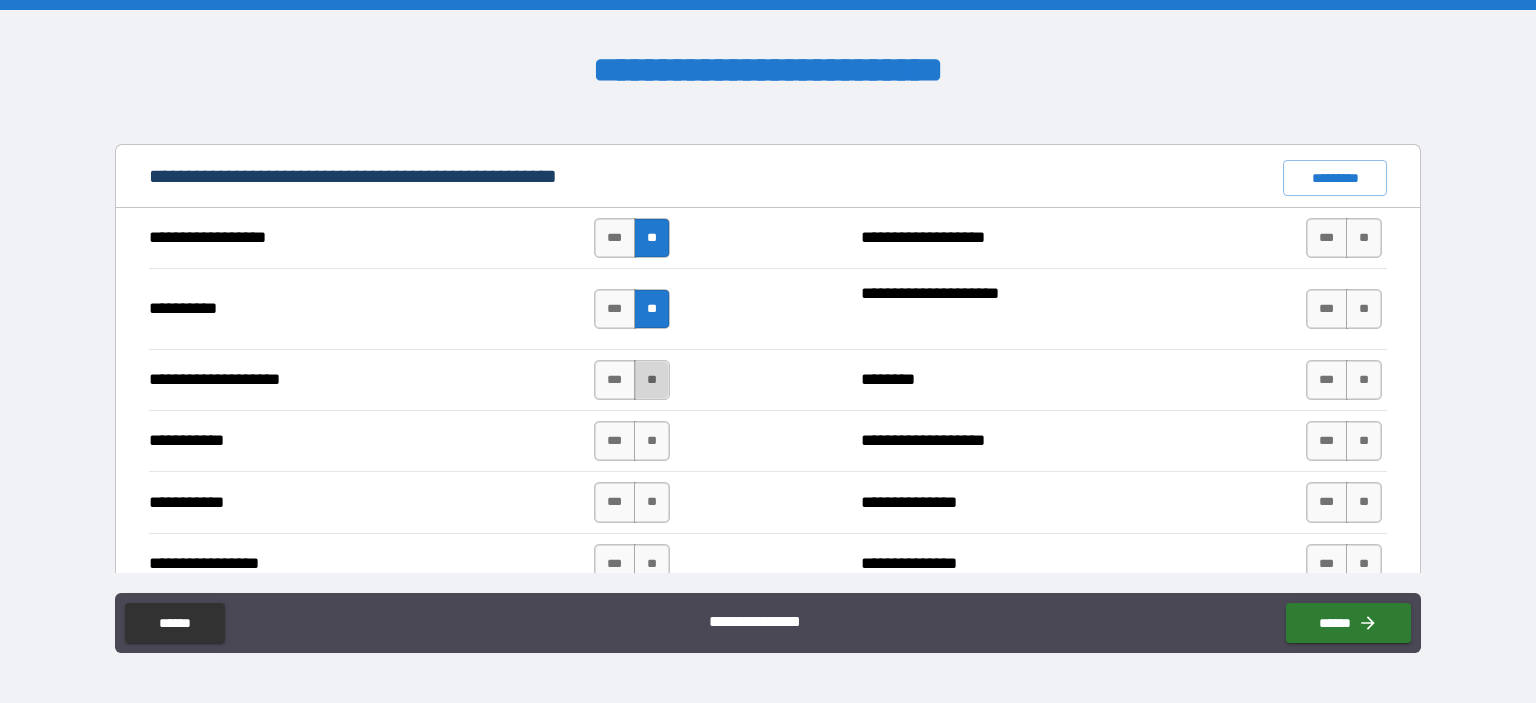 click on "**" at bounding box center [652, 380] 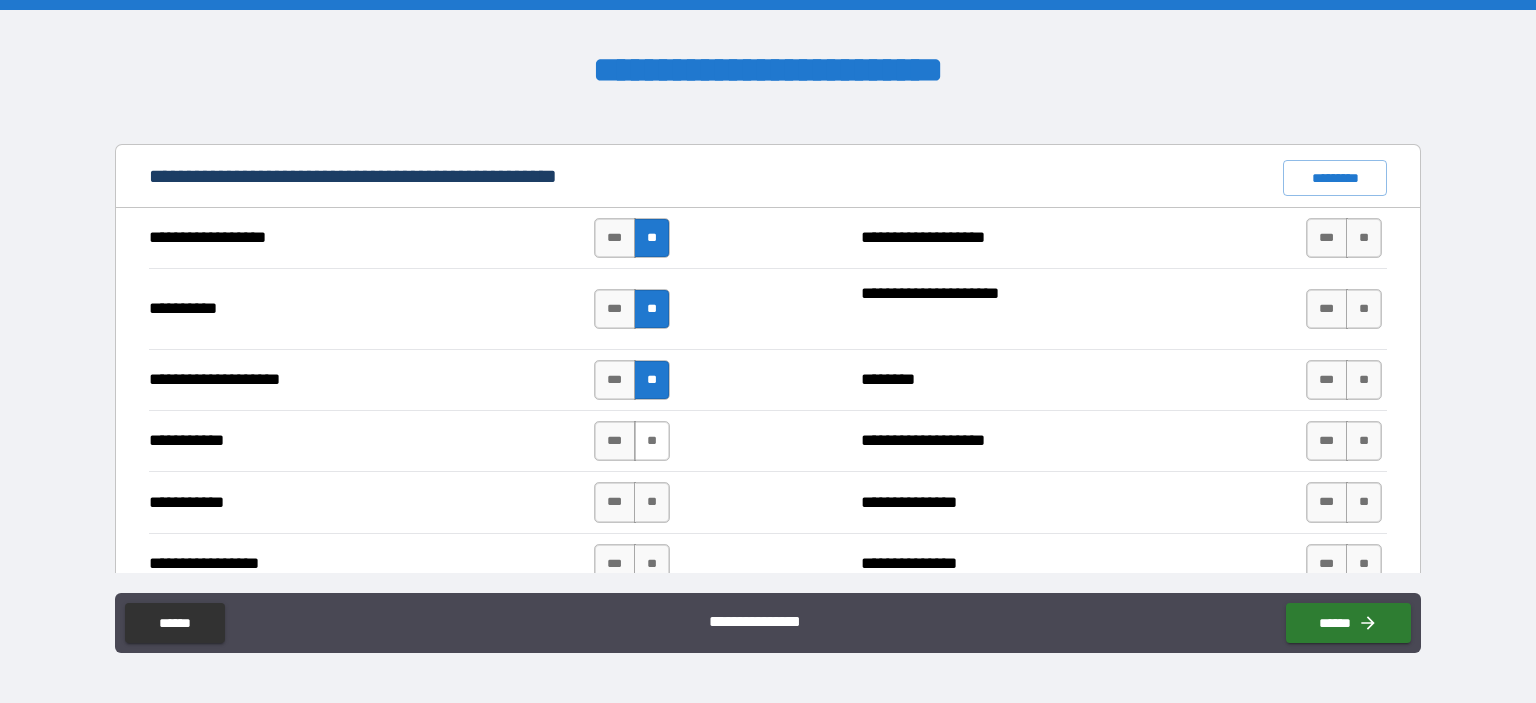click on "**" at bounding box center (652, 441) 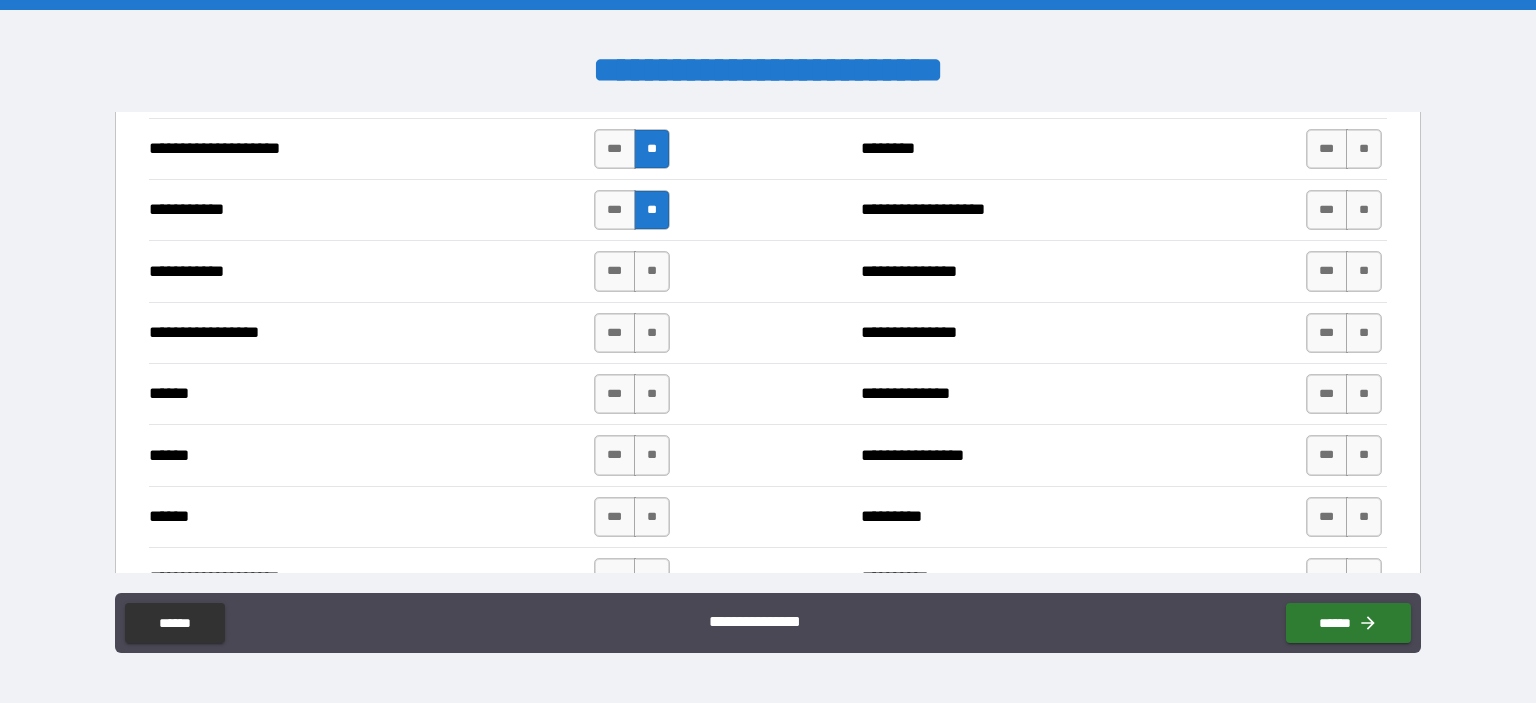 scroll, scrollTop: 2192, scrollLeft: 0, axis: vertical 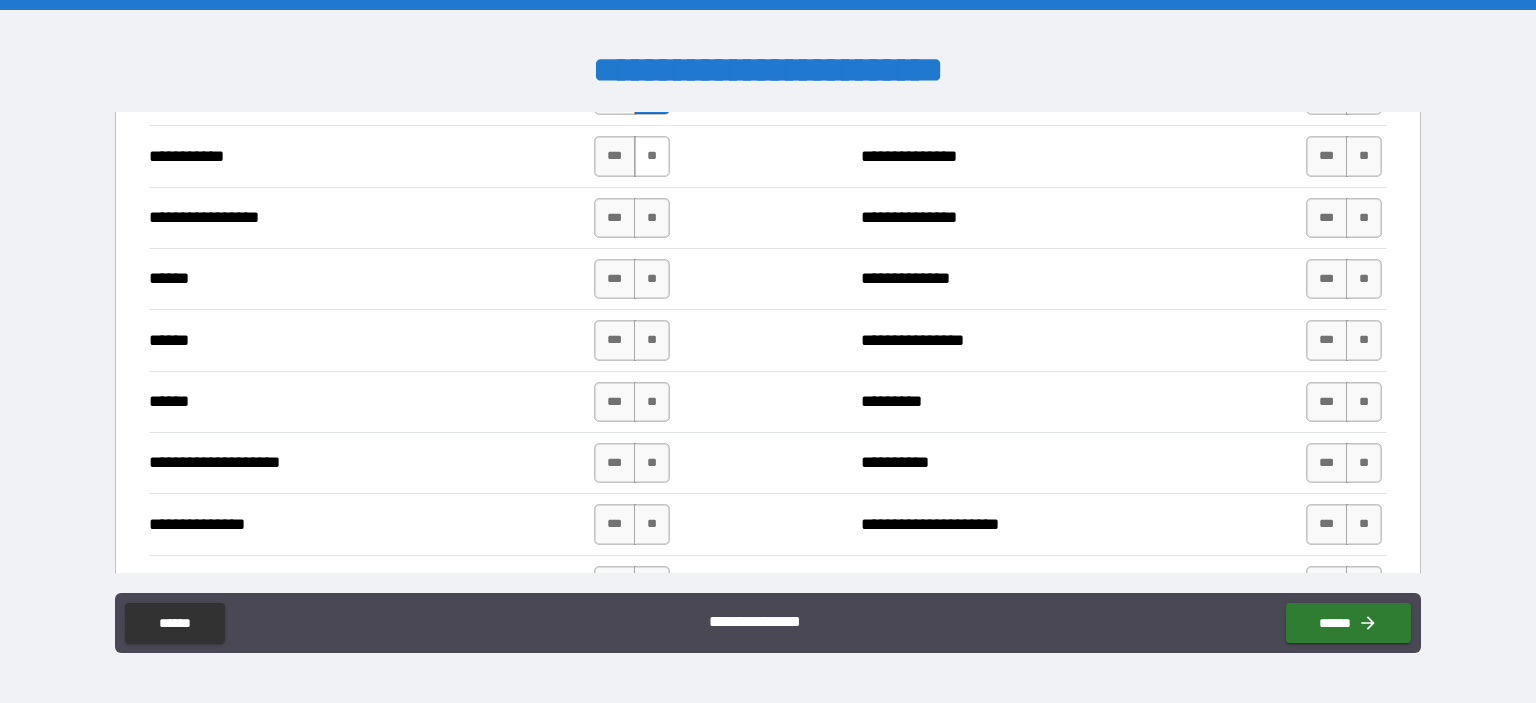click on "**" at bounding box center [652, 156] 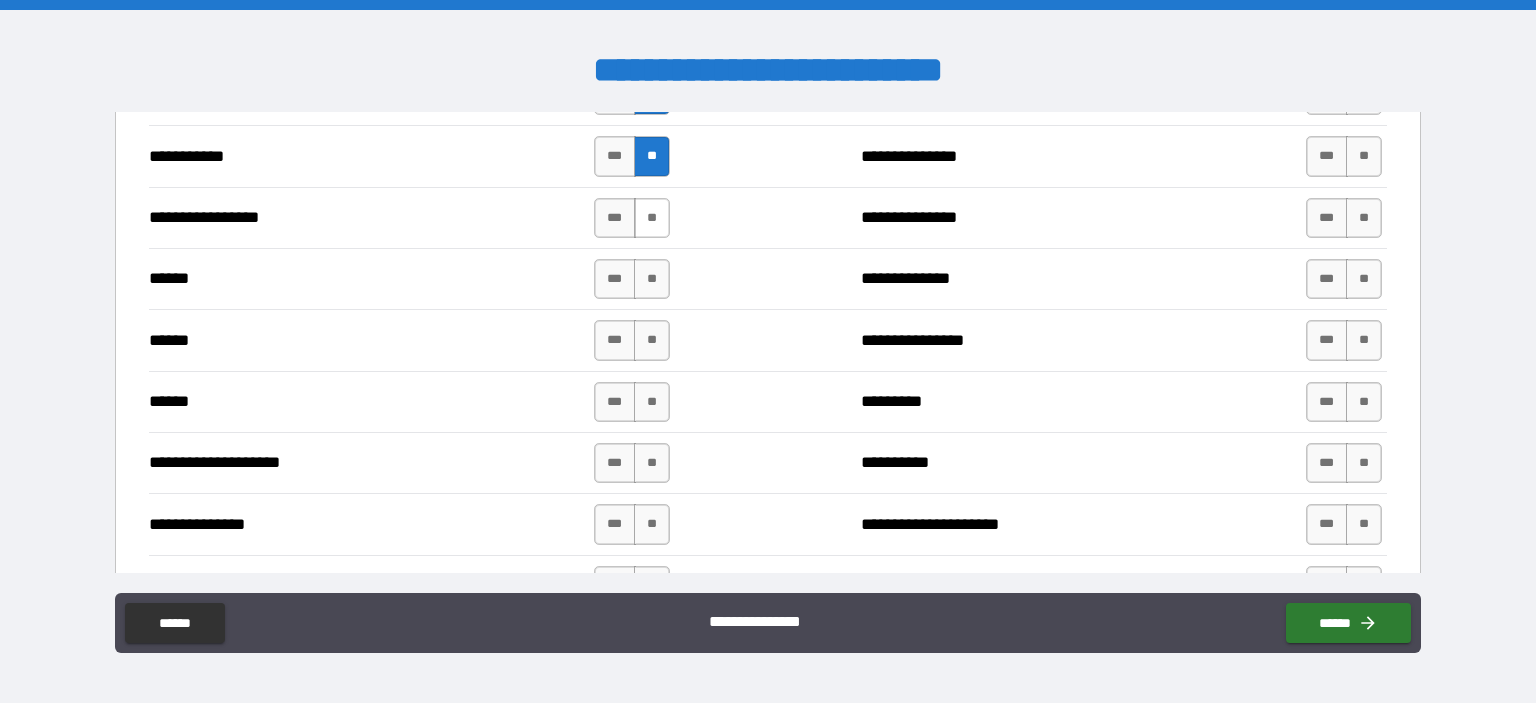 click on "**" at bounding box center (652, 218) 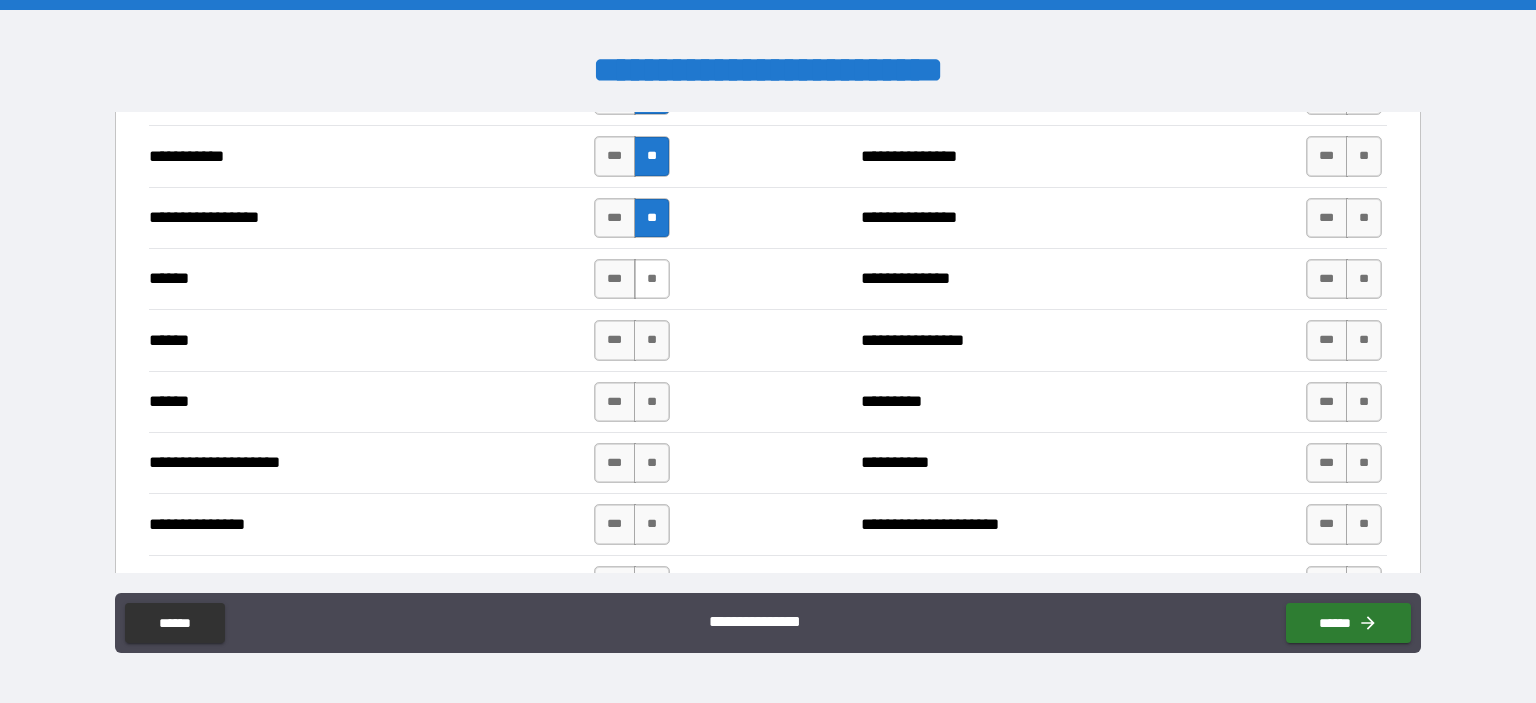 click on "**" at bounding box center (652, 279) 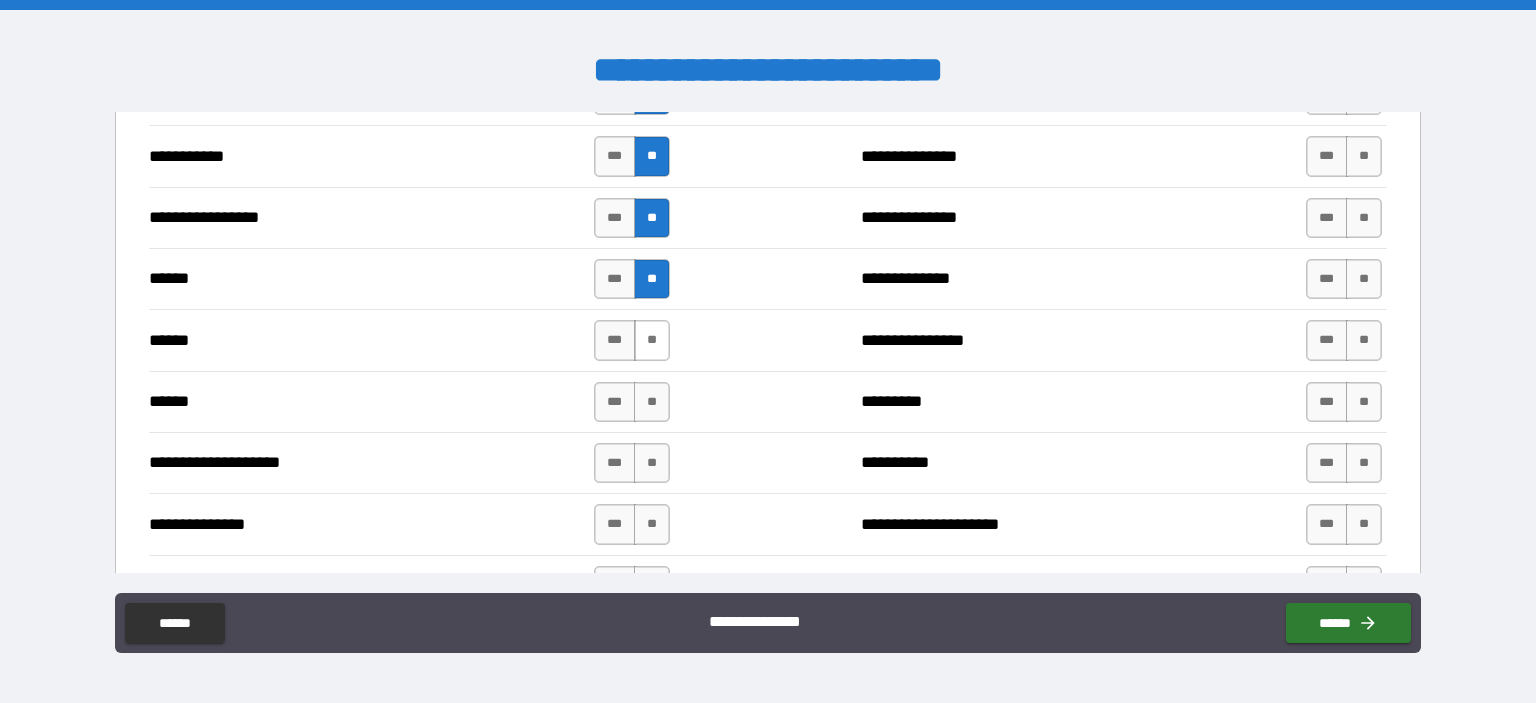 click on "**" at bounding box center [652, 340] 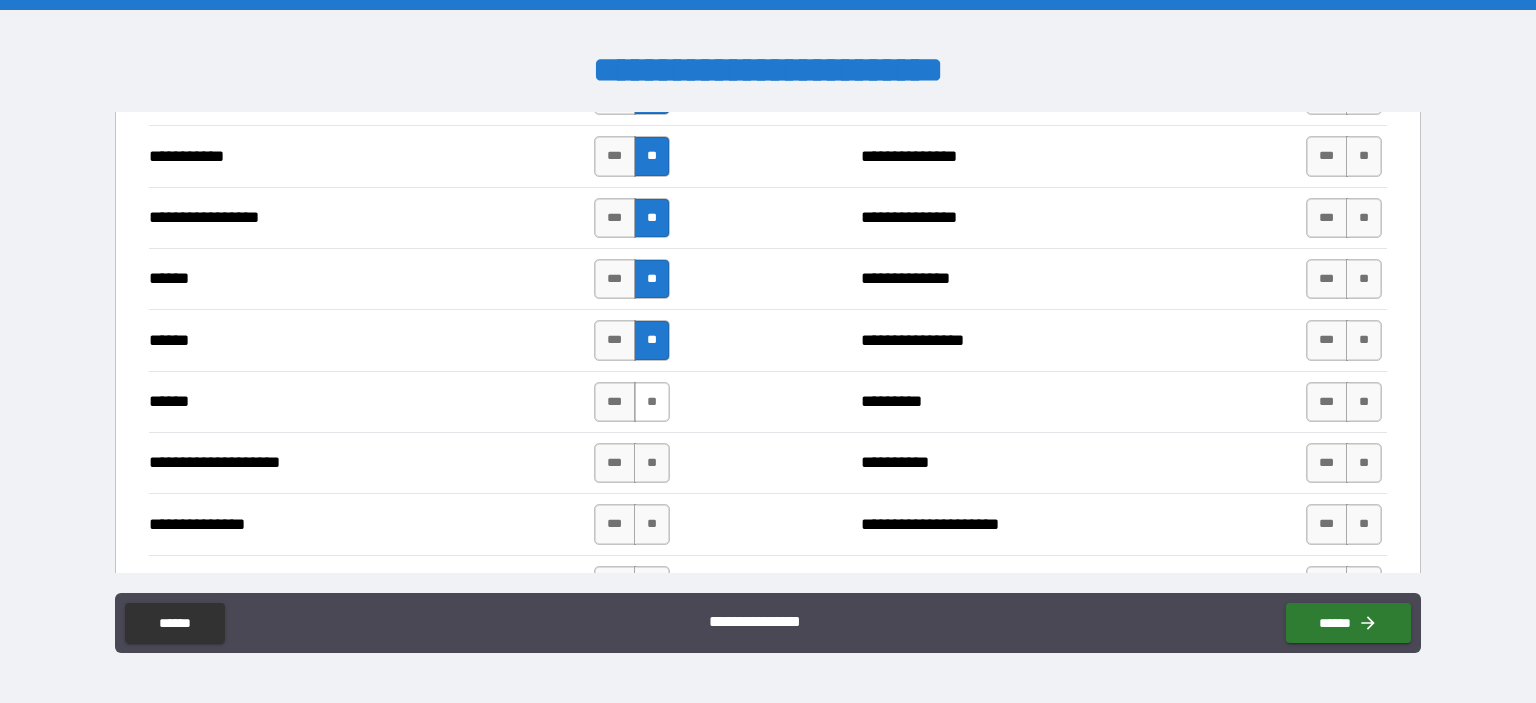 click on "**" at bounding box center (652, 402) 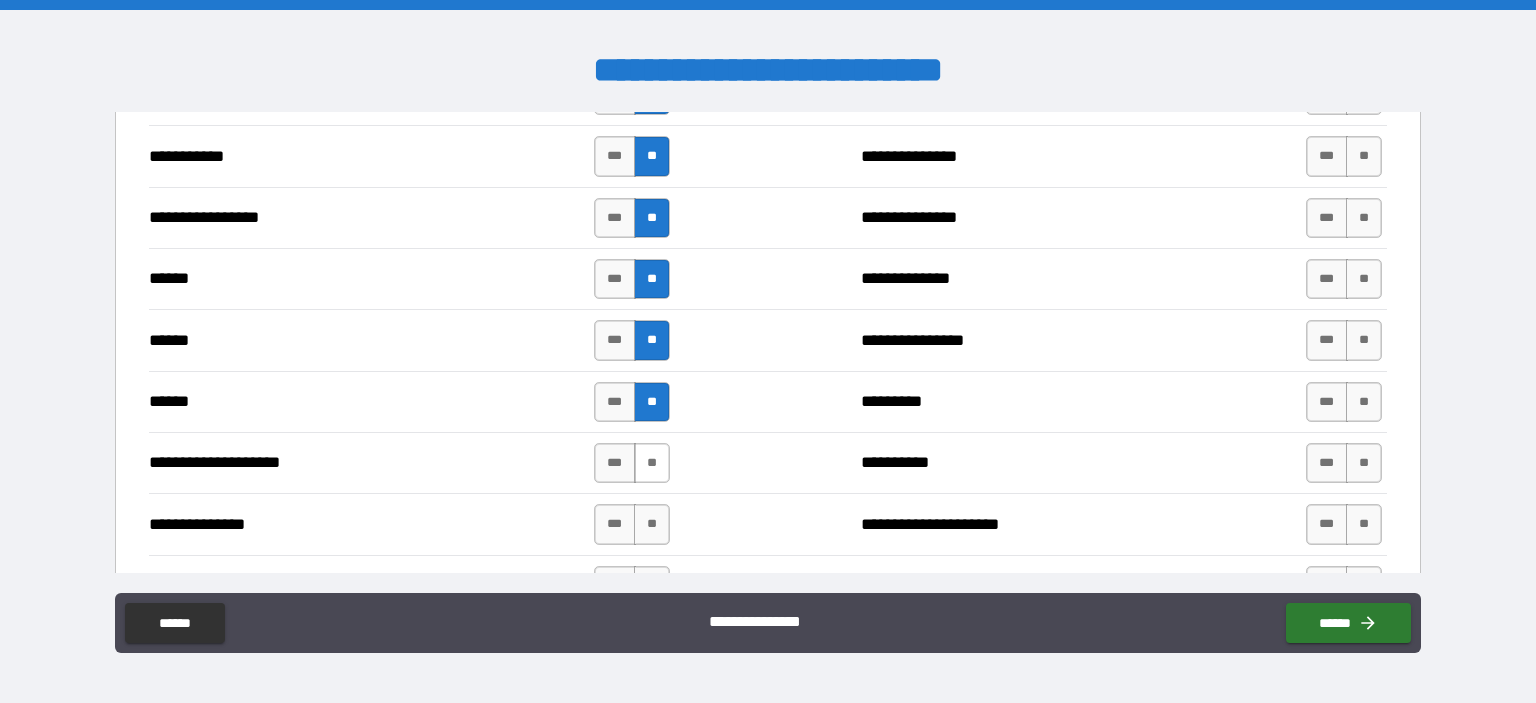click on "**" at bounding box center [652, 463] 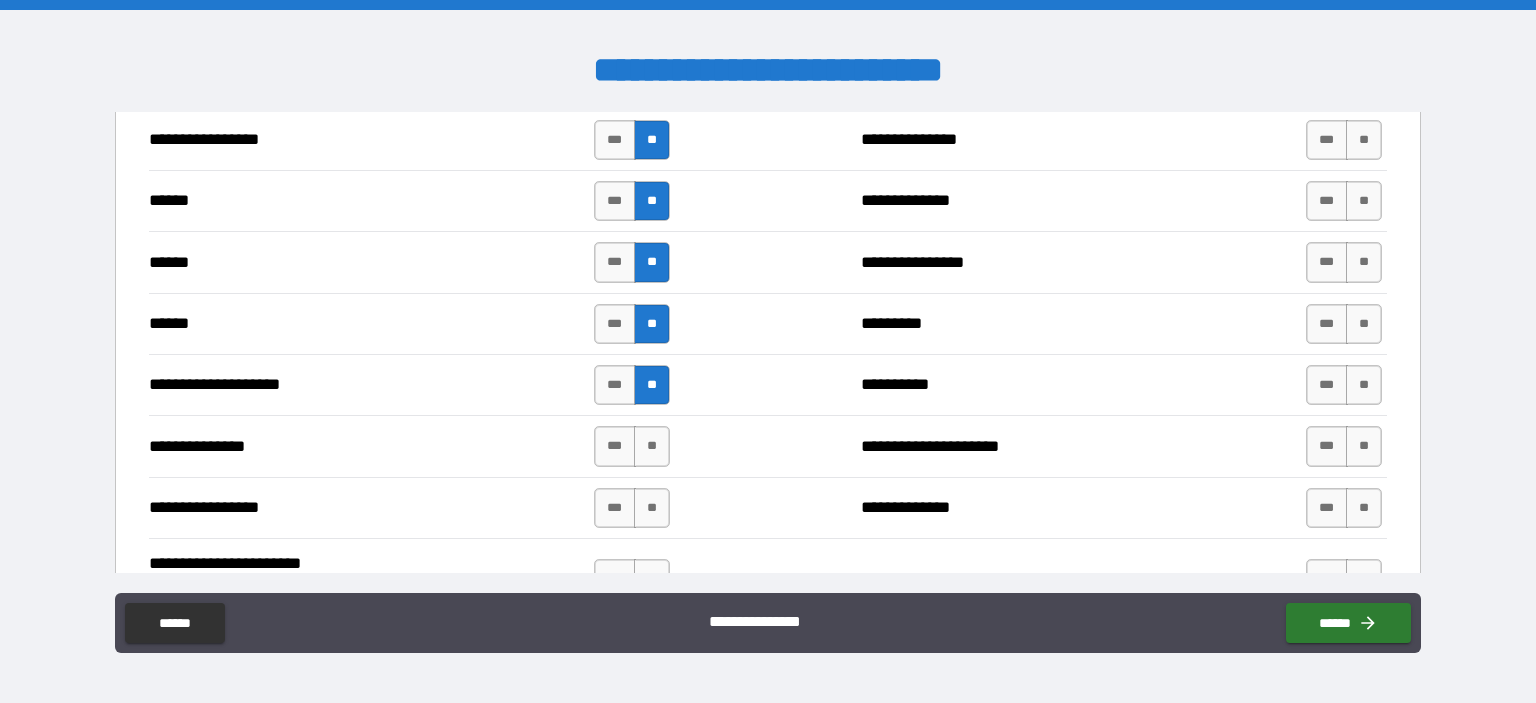 scroll, scrollTop: 2422, scrollLeft: 0, axis: vertical 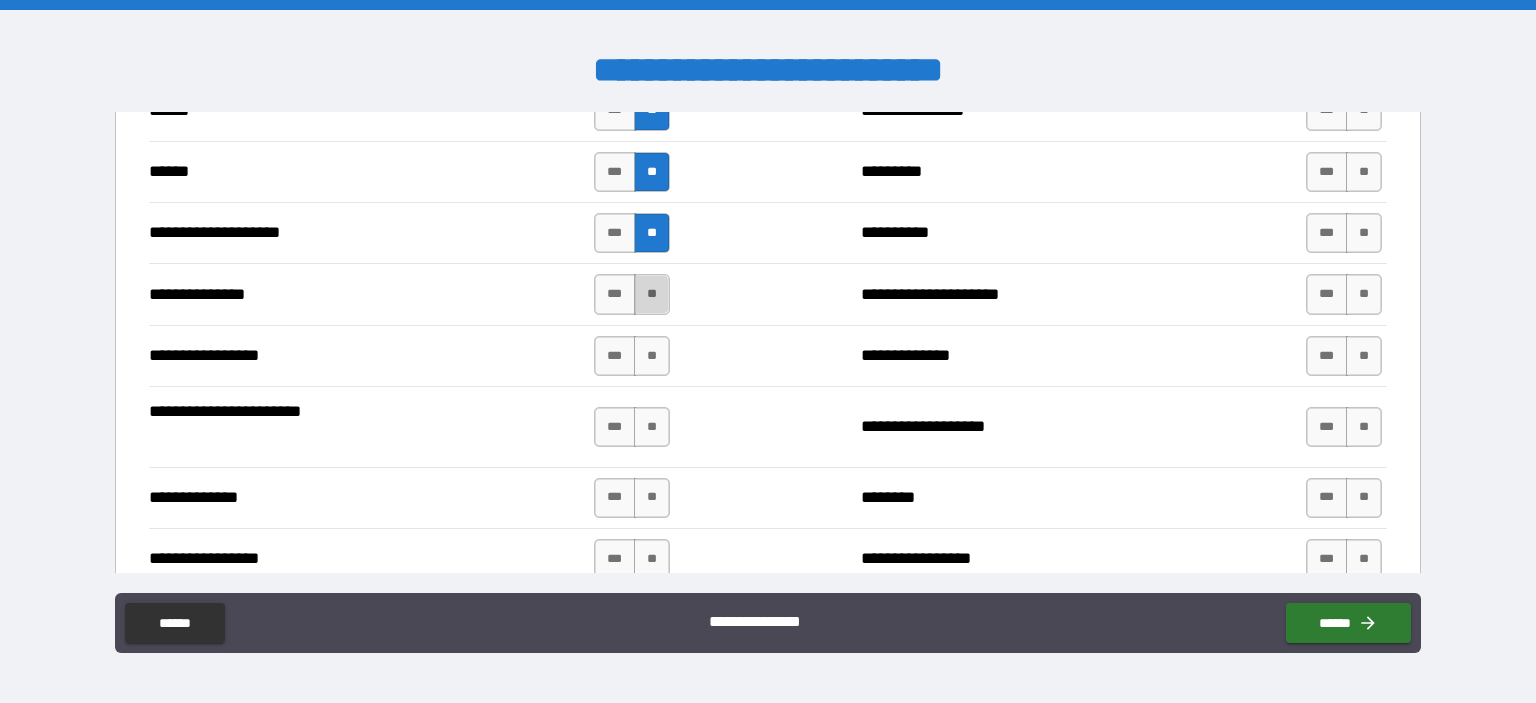 click on "**" at bounding box center [652, 294] 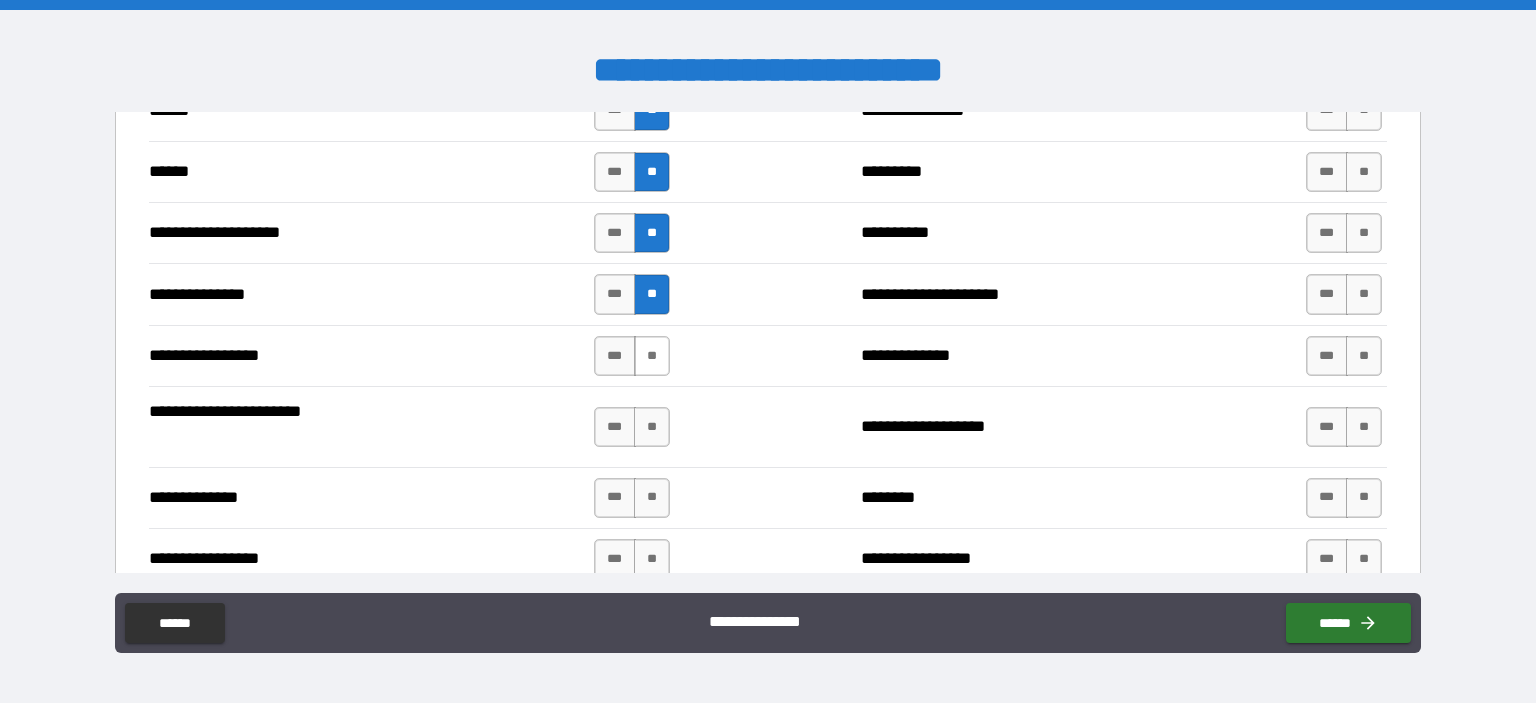 click on "**" at bounding box center [652, 356] 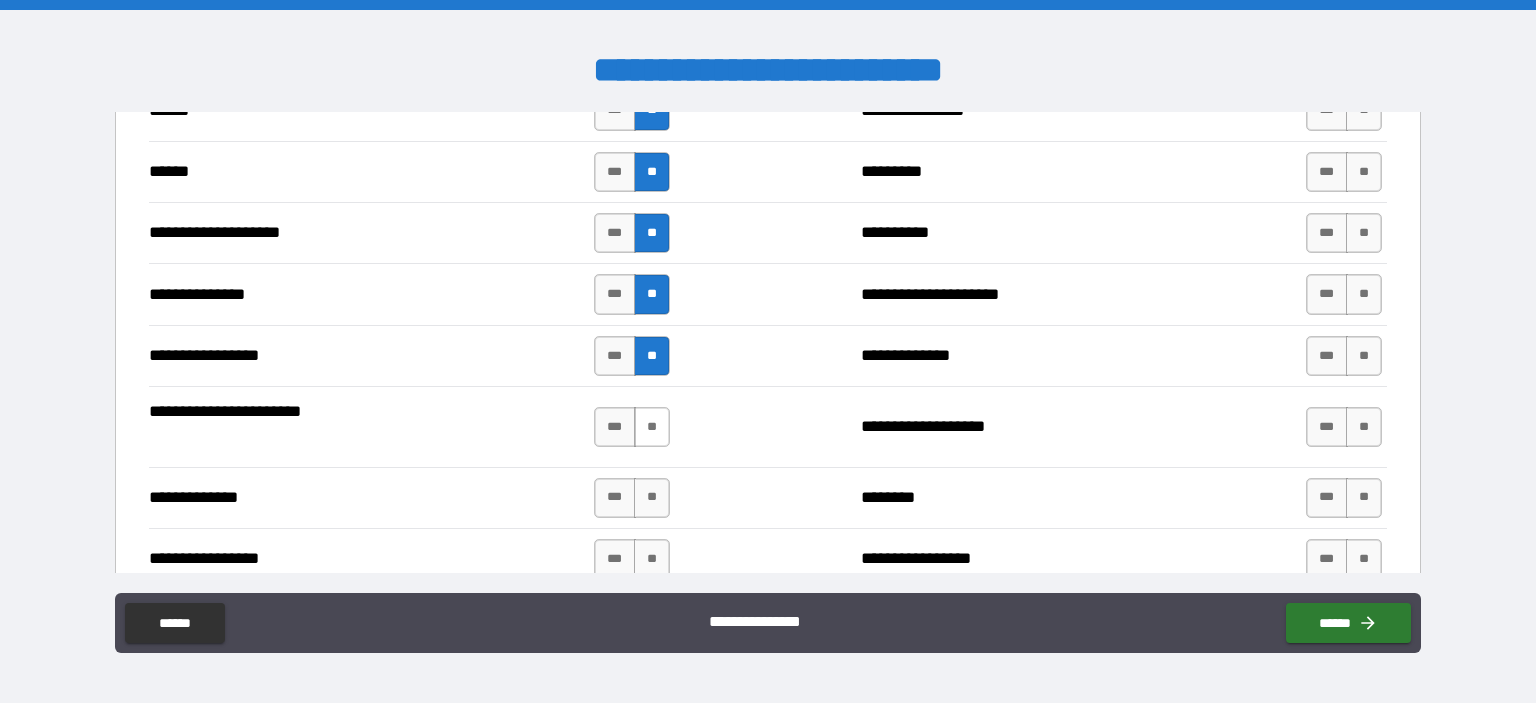 click on "**" at bounding box center (652, 427) 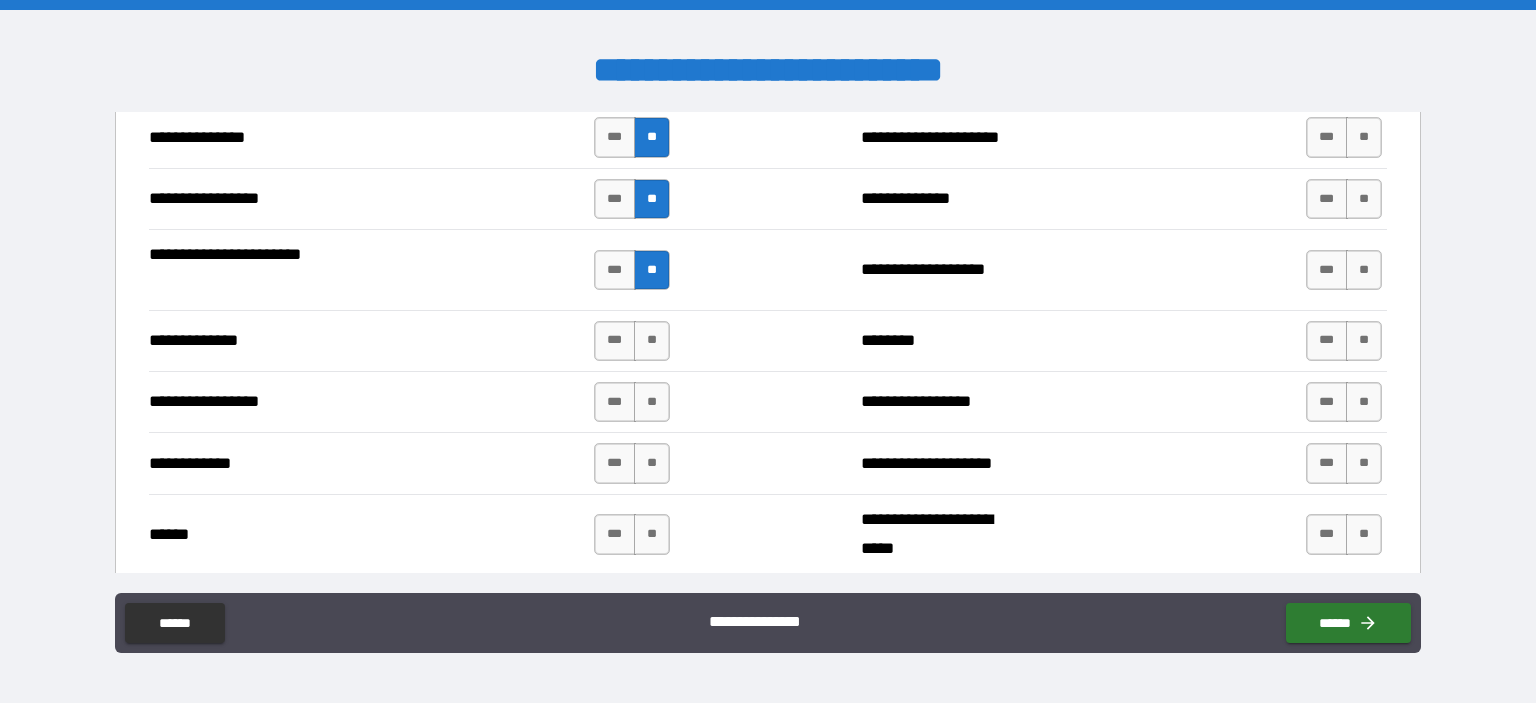 scroll, scrollTop: 2653, scrollLeft: 0, axis: vertical 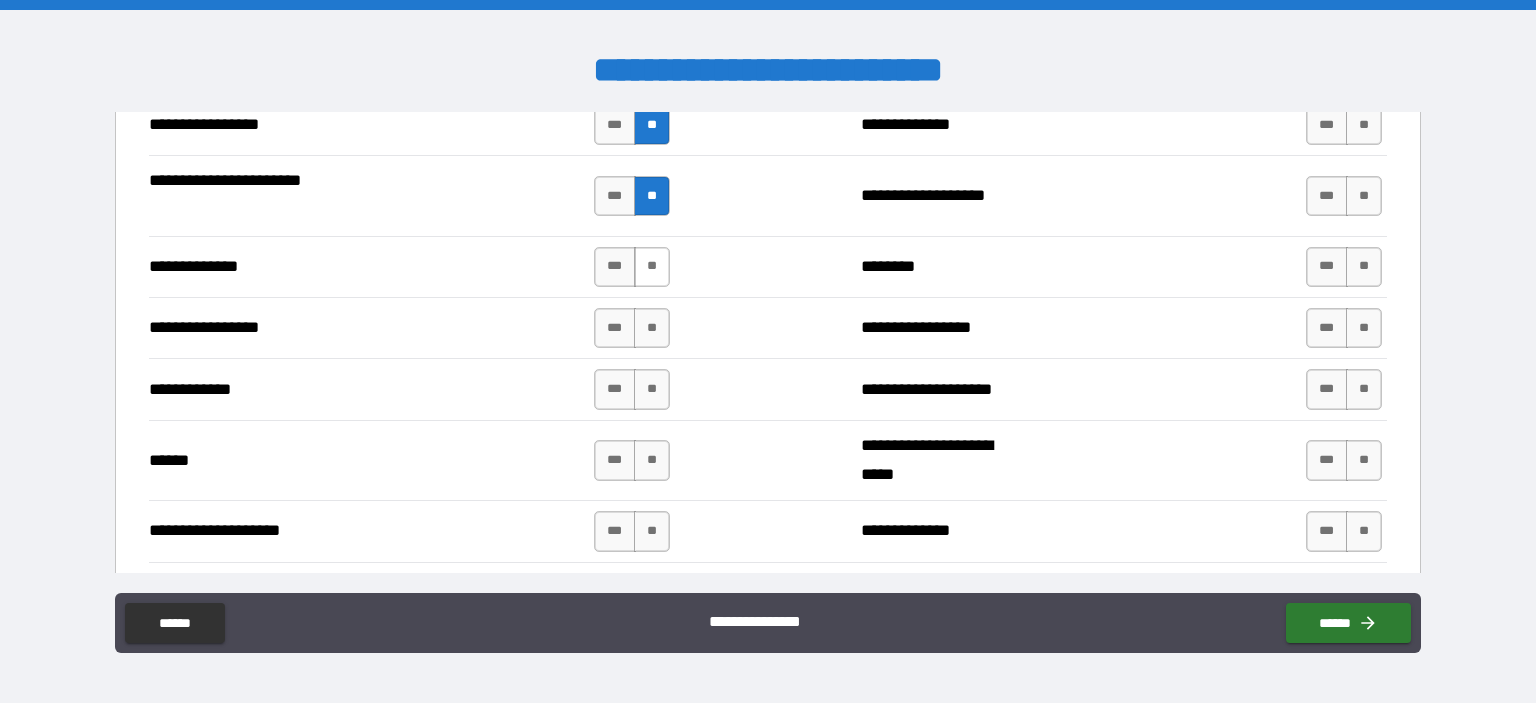 click on "**" at bounding box center (652, 267) 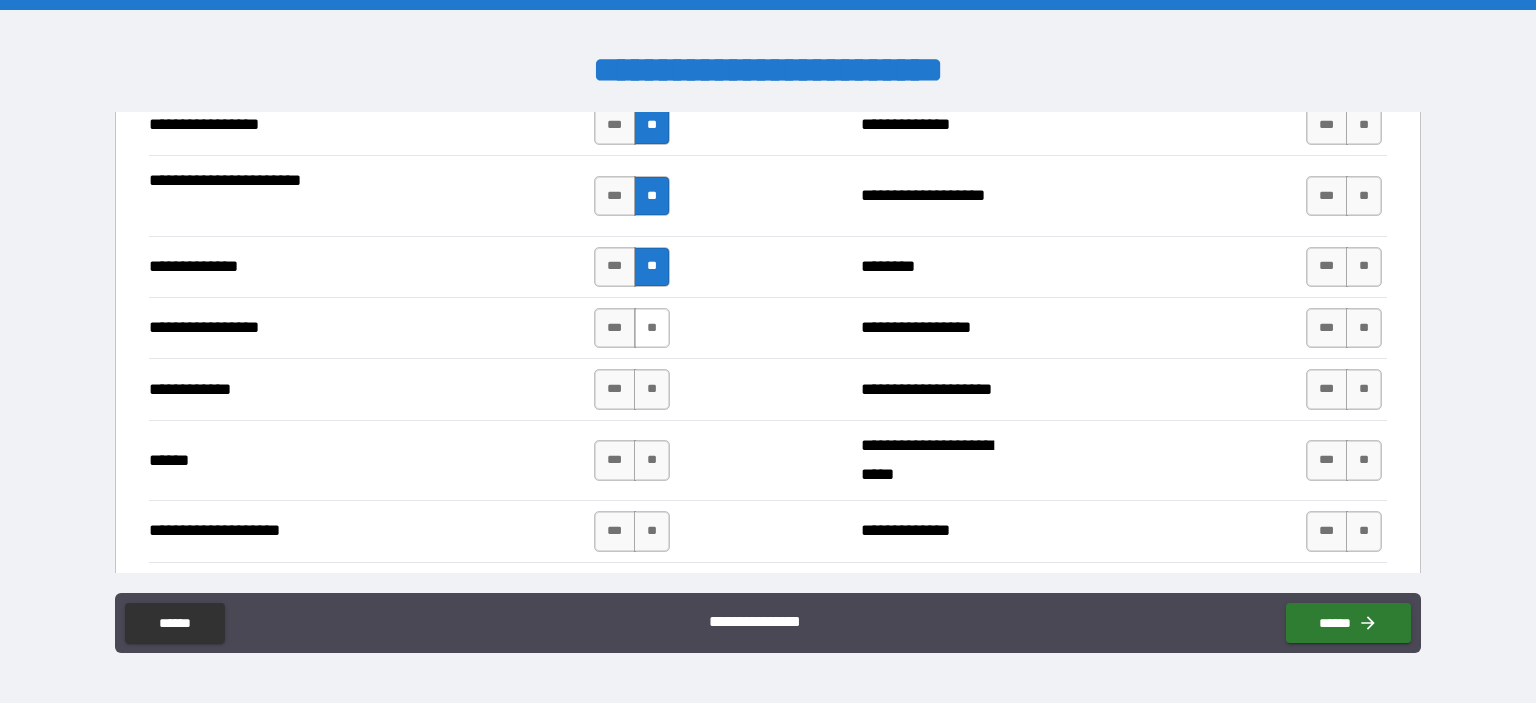 click on "**" at bounding box center [652, 328] 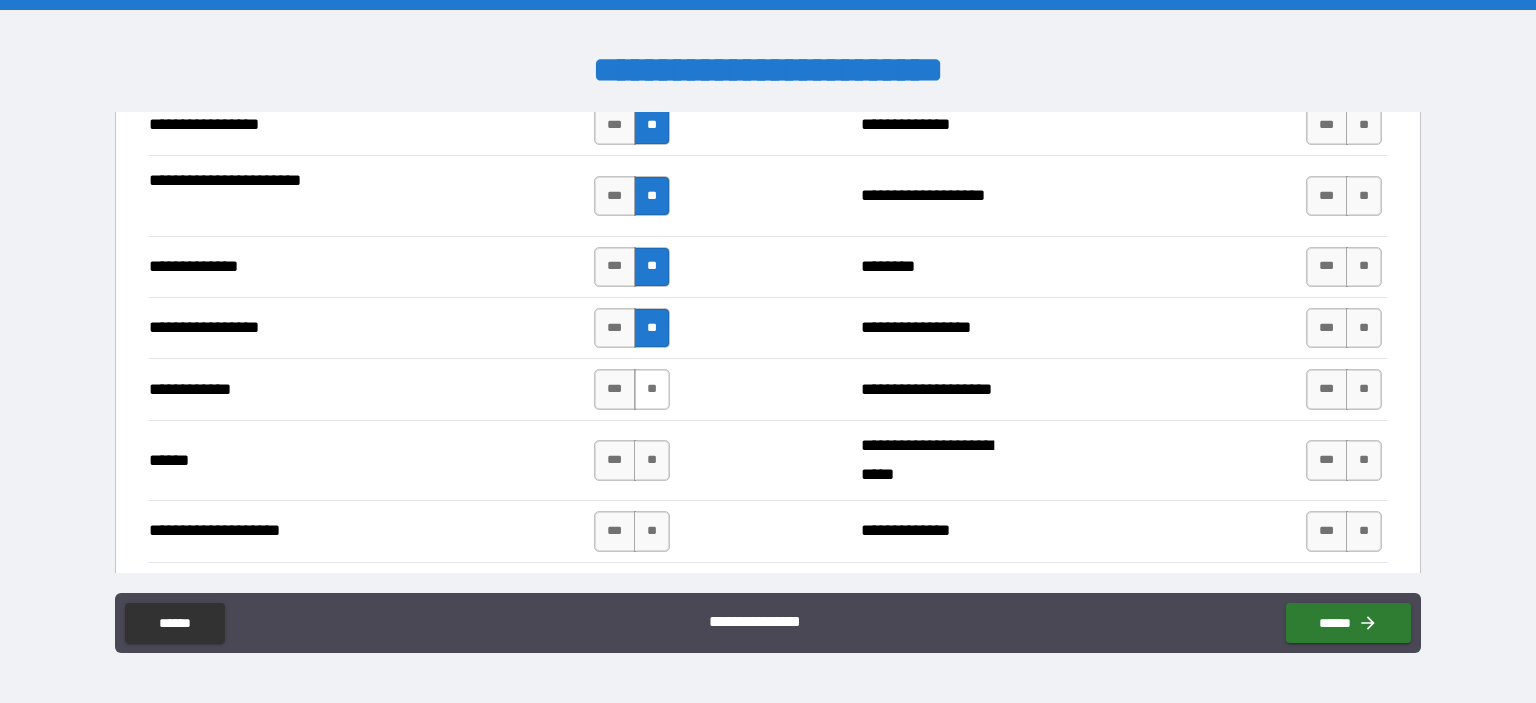 click on "**" at bounding box center [652, 389] 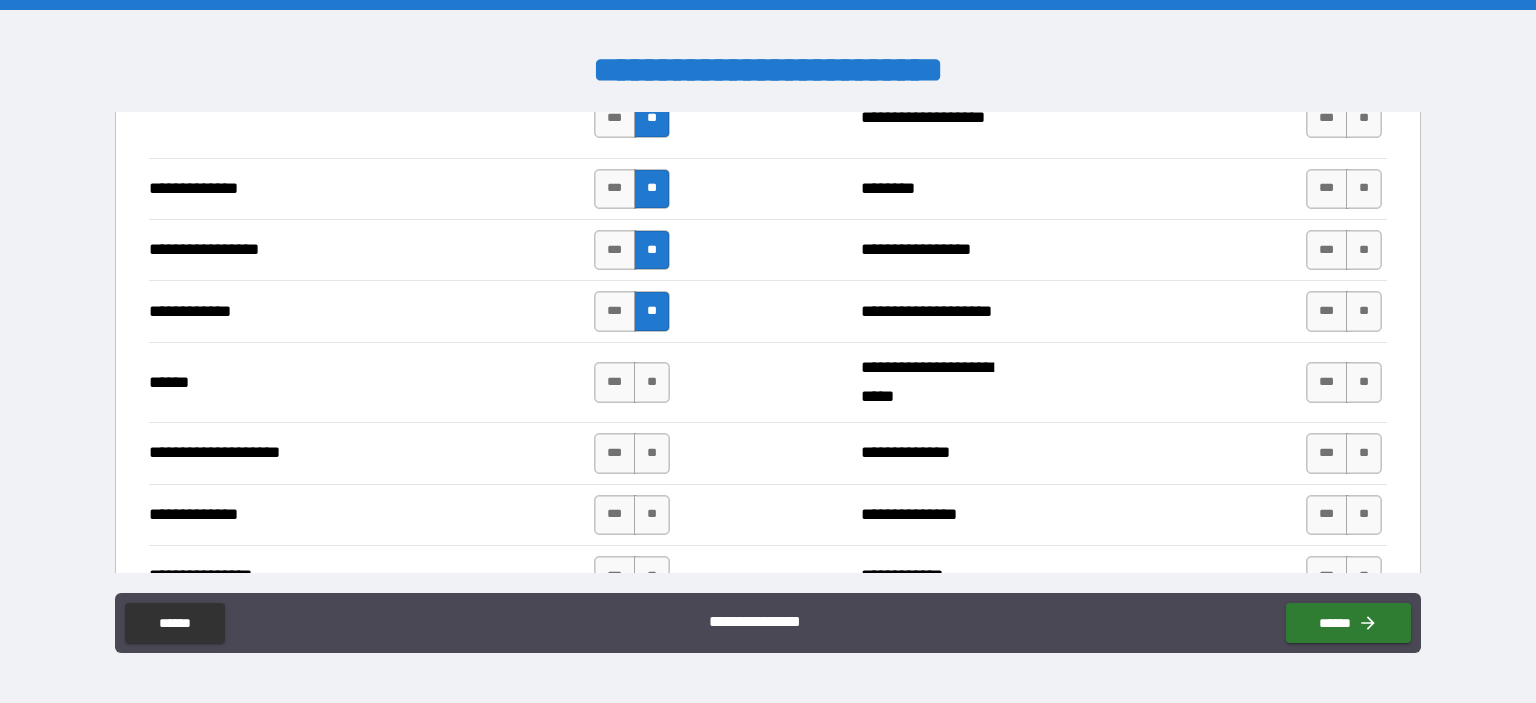 scroll, scrollTop: 2768, scrollLeft: 0, axis: vertical 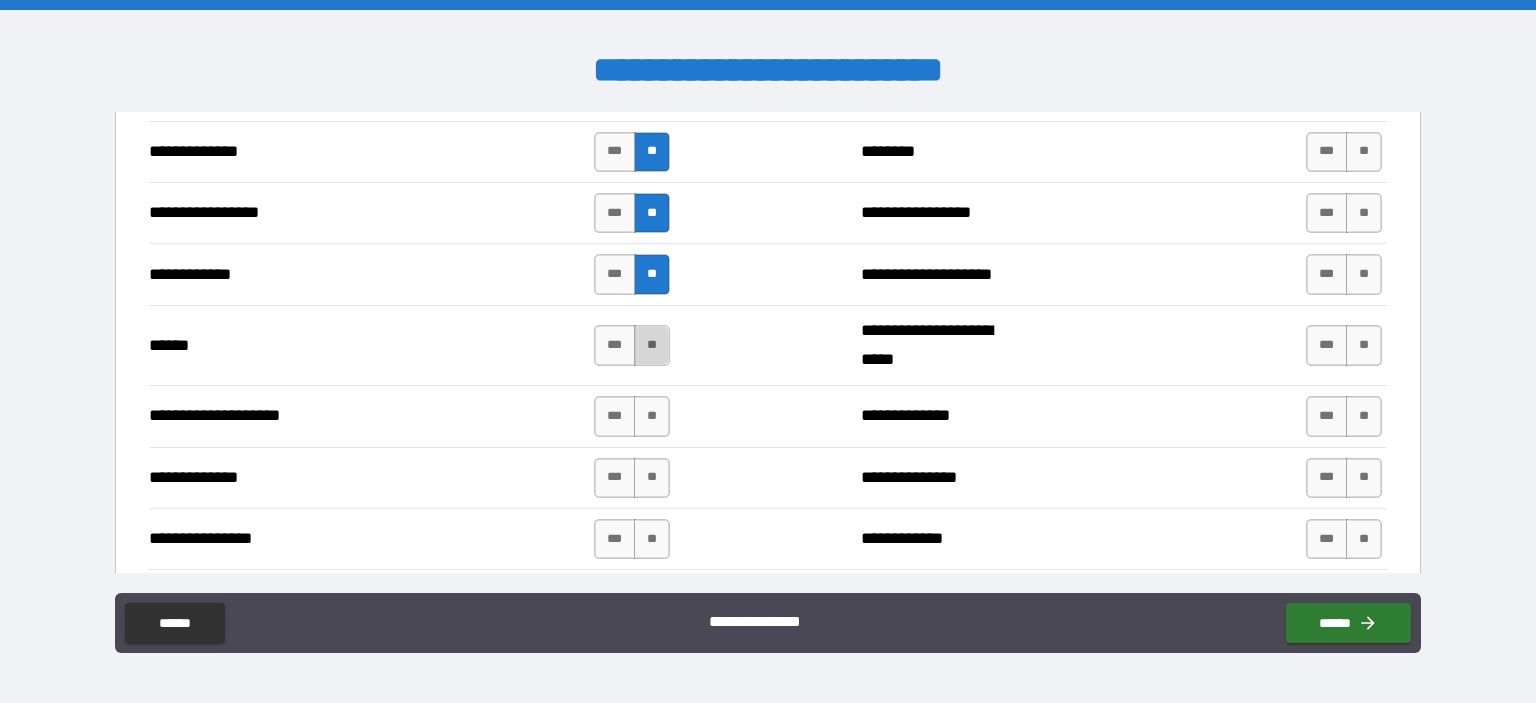 click on "**" at bounding box center [652, 345] 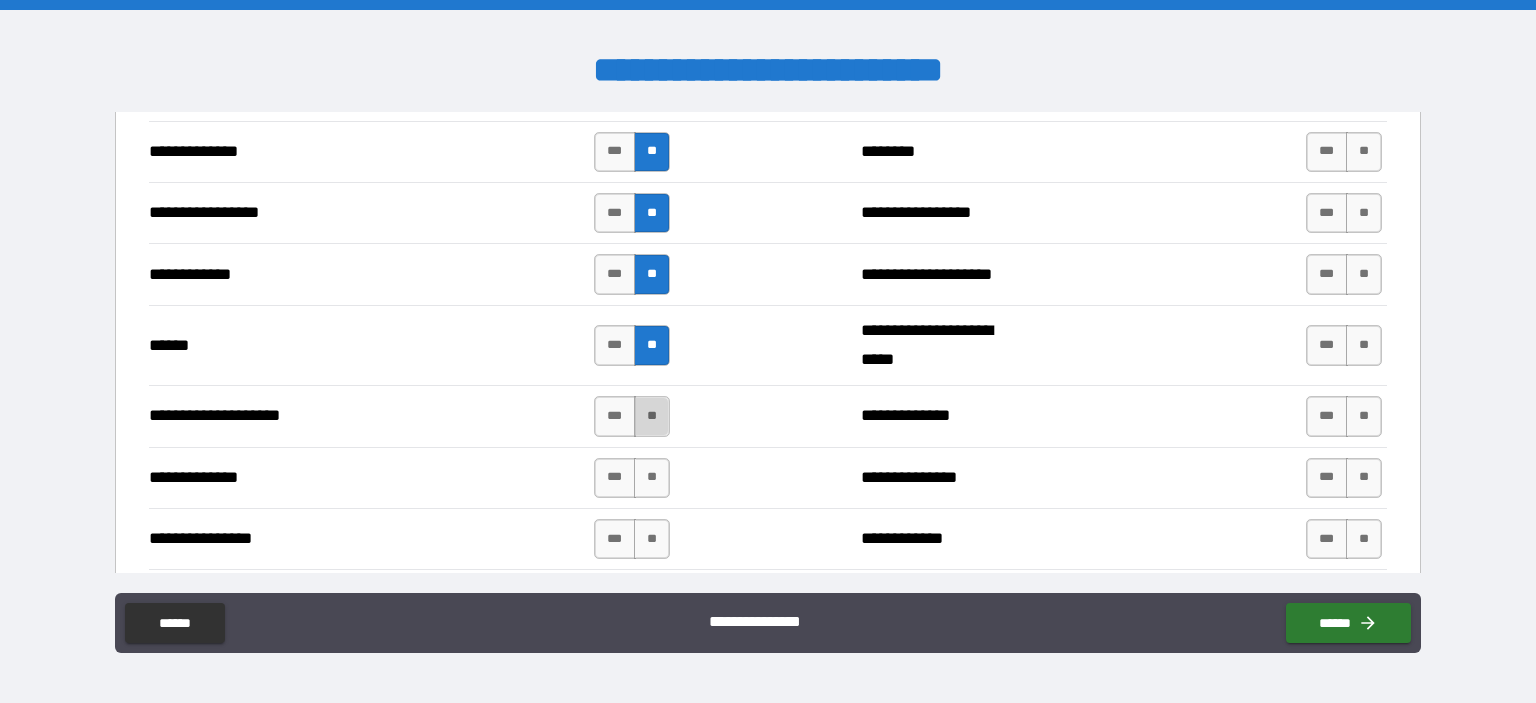 click on "**" at bounding box center (652, 416) 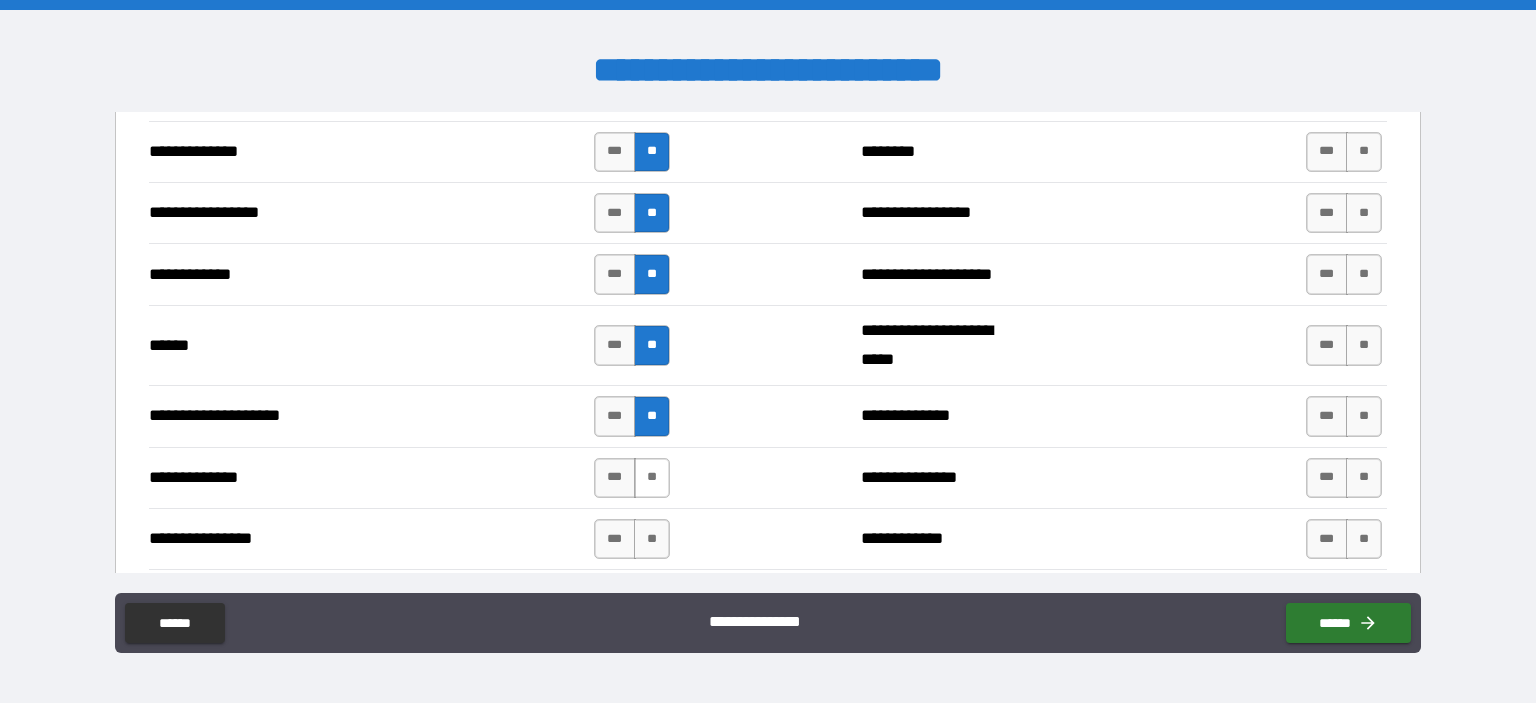click on "**" at bounding box center [652, 478] 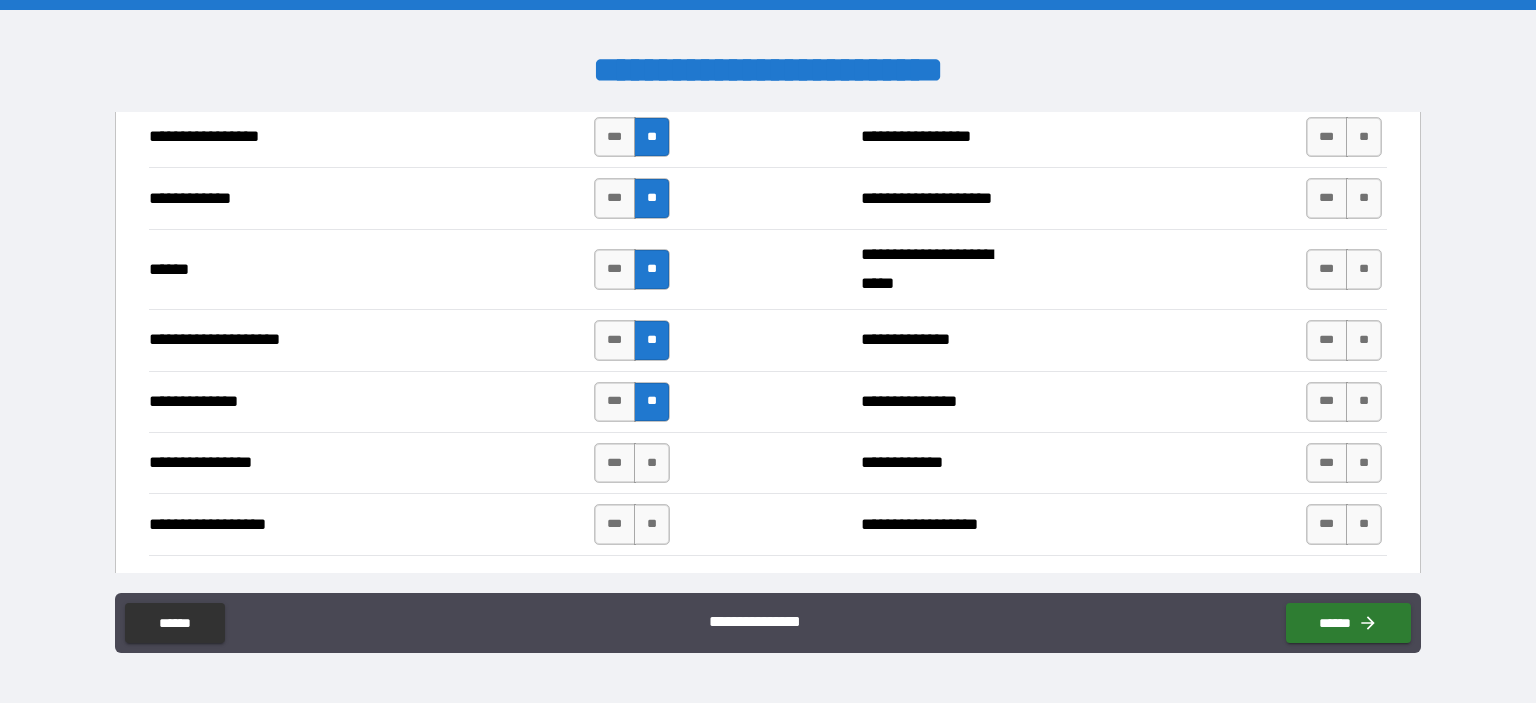 scroll, scrollTop: 2883, scrollLeft: 0, axis: vertical 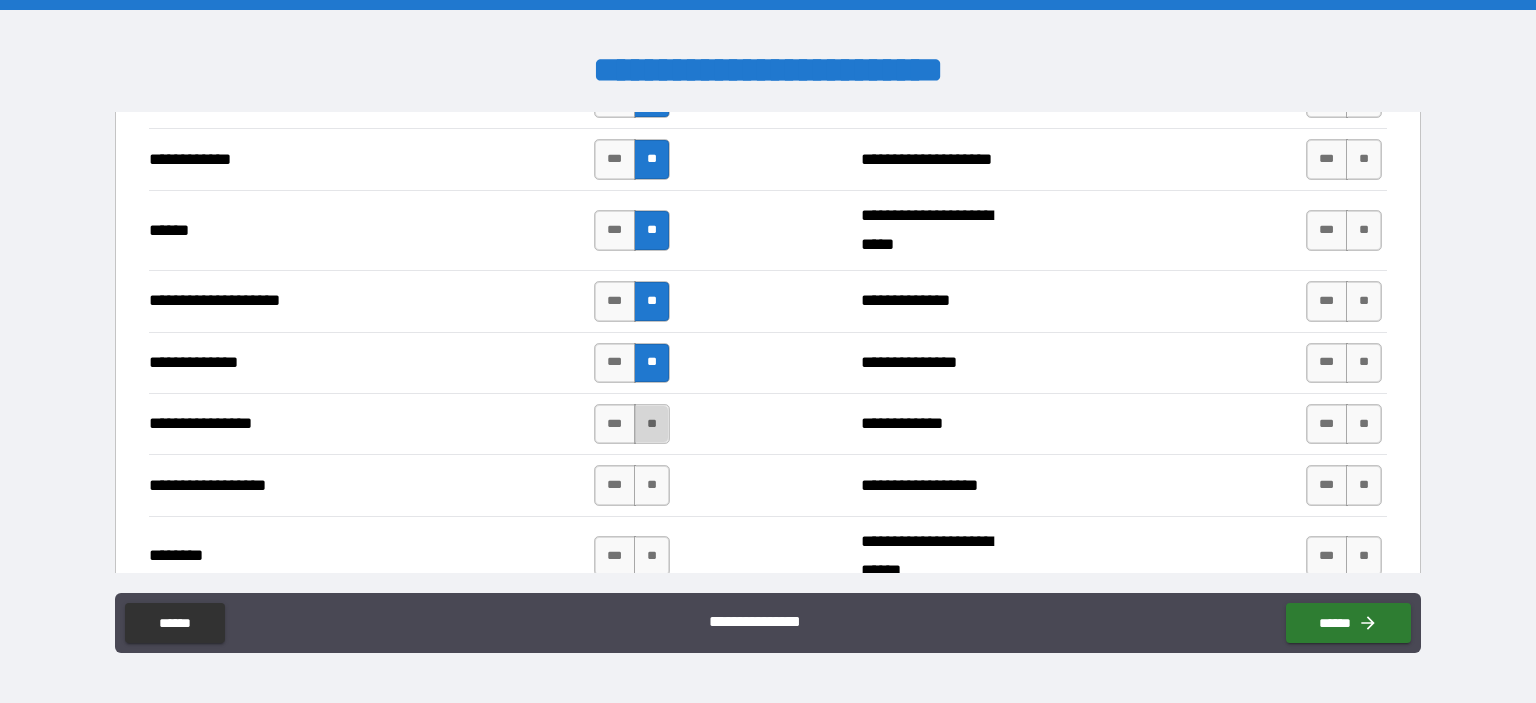 click on "**" at bounding box center (652, 424) 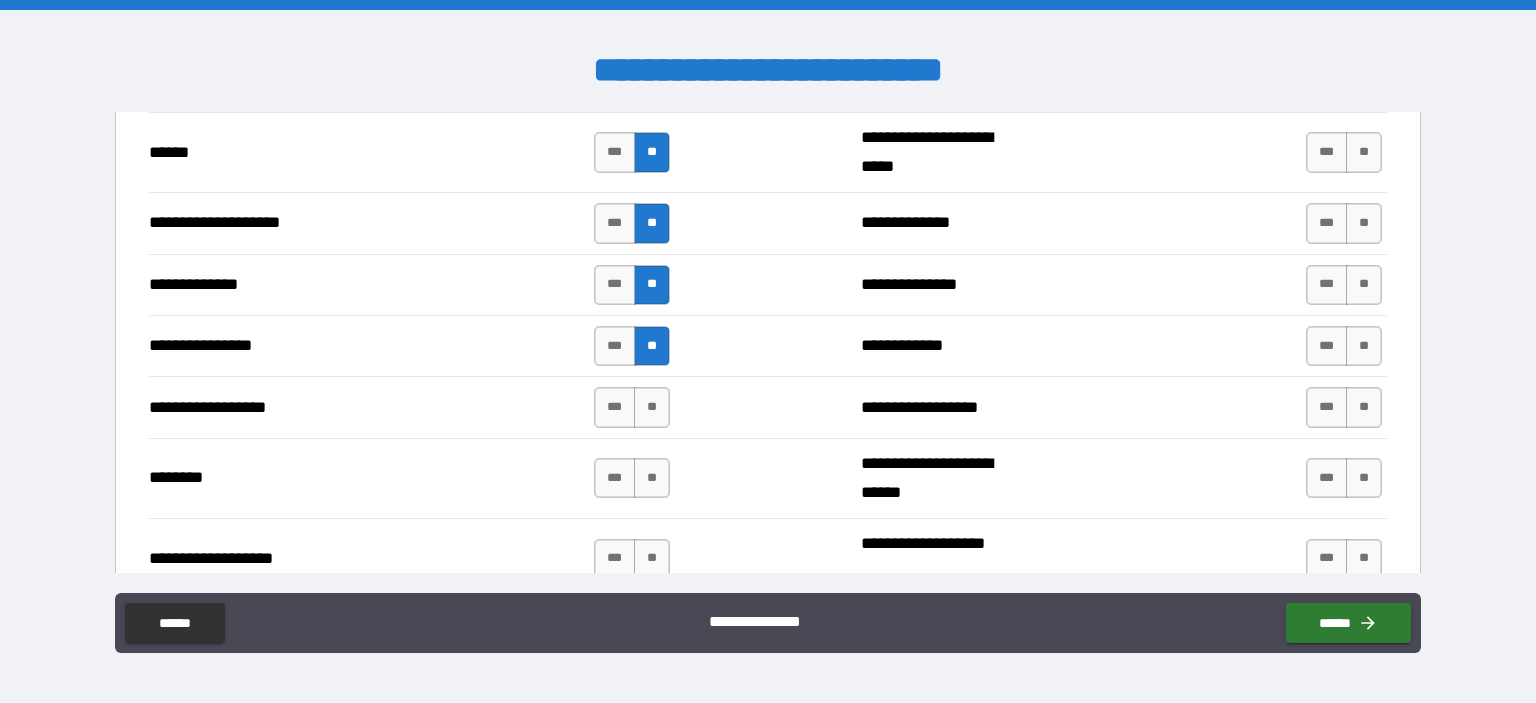 scroll, scrollTop: 2998, scrollLeft: 0, axis: vertical 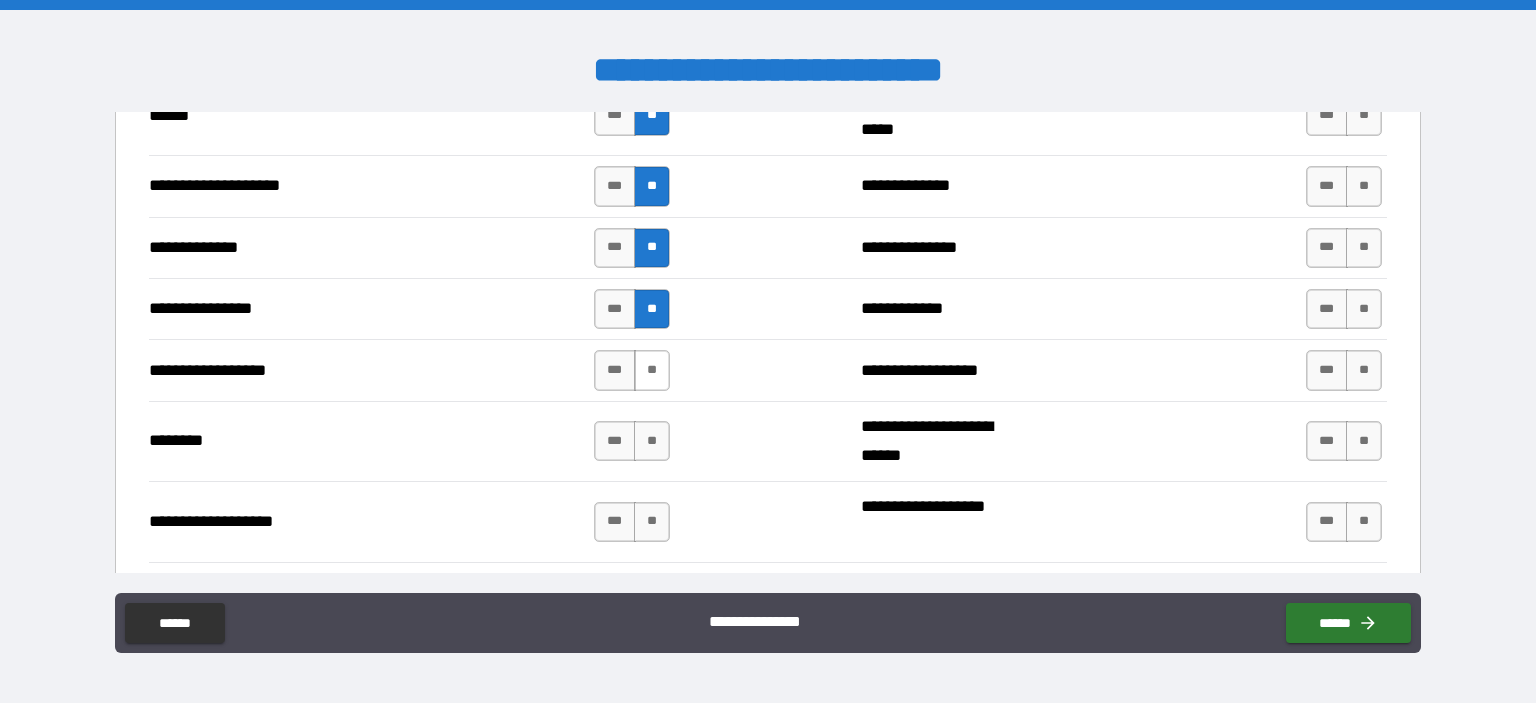 click on "**" at bounding box center (652, 370) 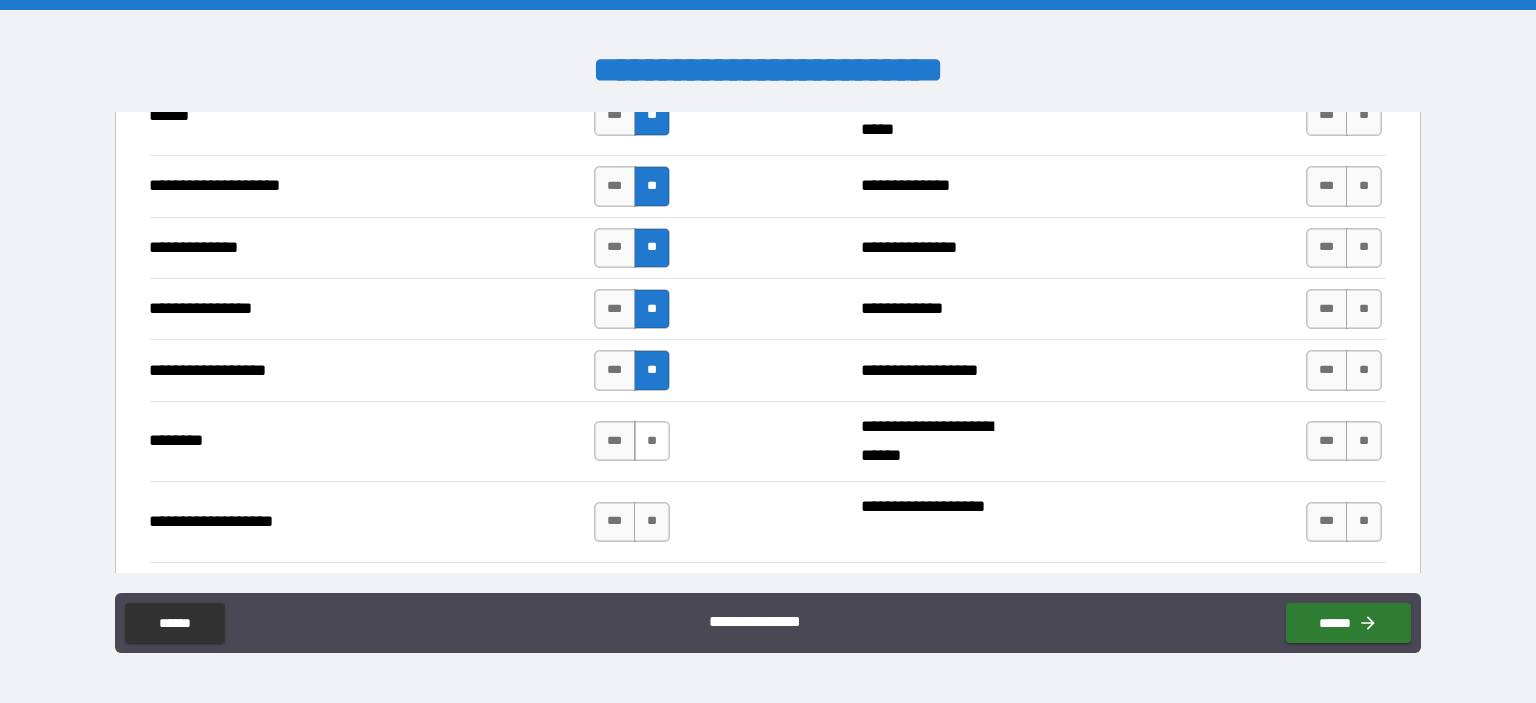 click on "**" at bounding box center [652, 441] 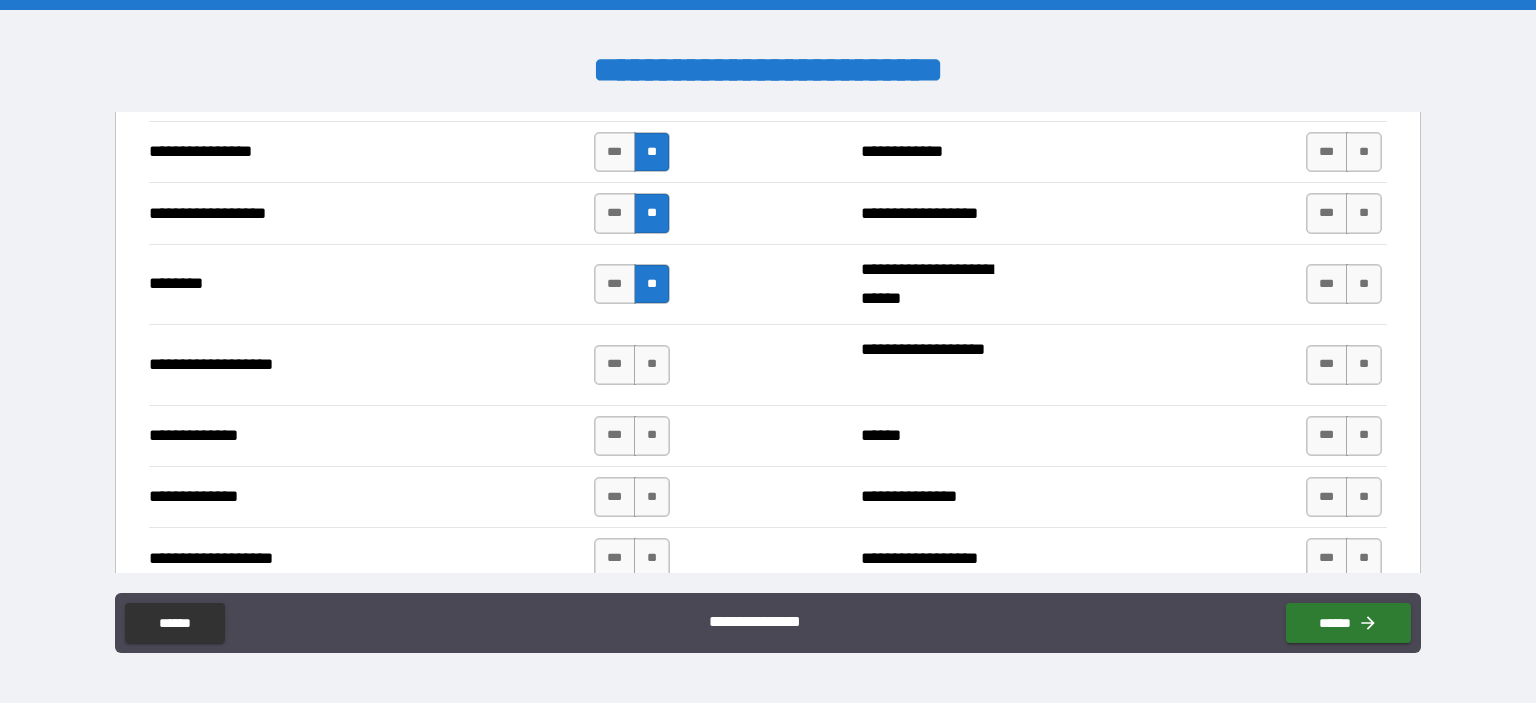scroll, scrollTop: 3229, scrollLeft: 0, axis: vertical 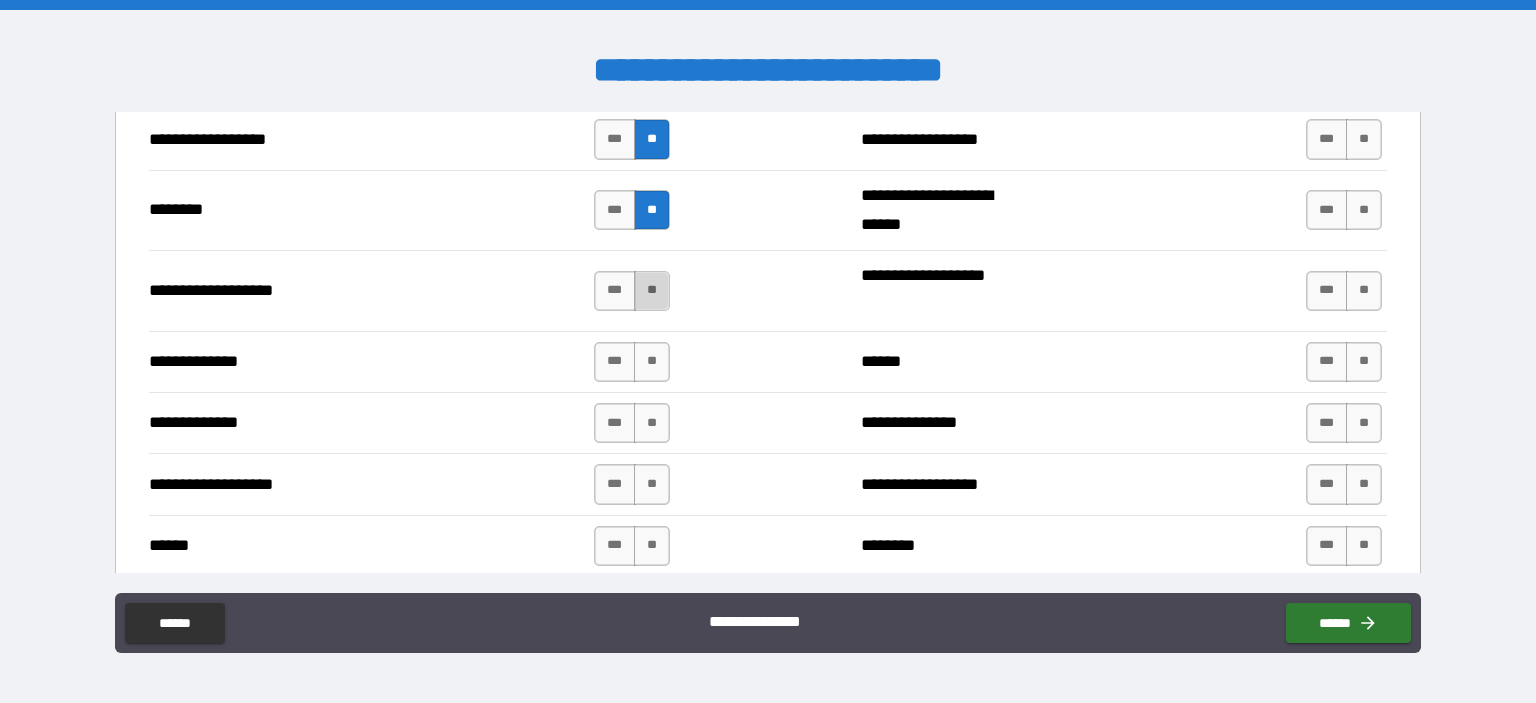 click on "**" at bounding box center [652, 291] 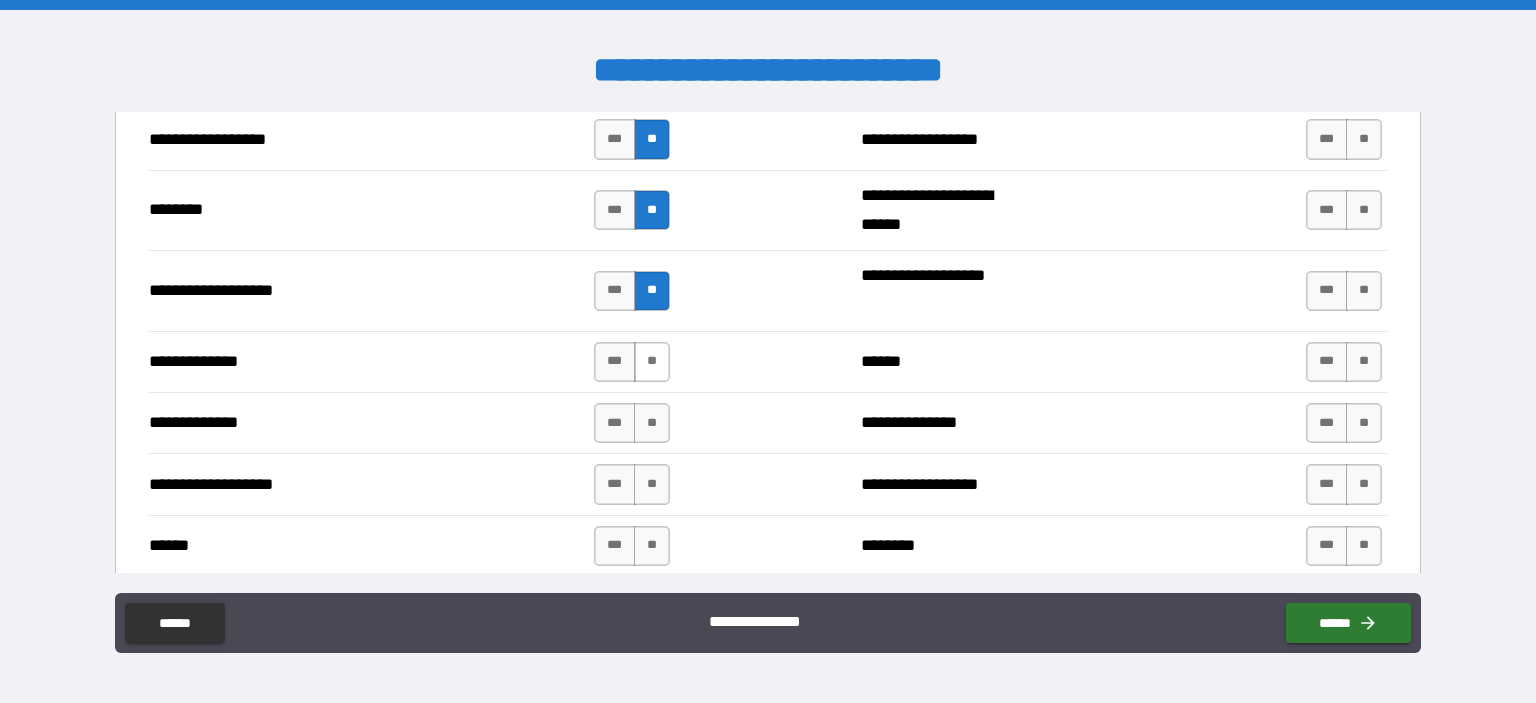 click on "**" at bounding box center [652, 362] 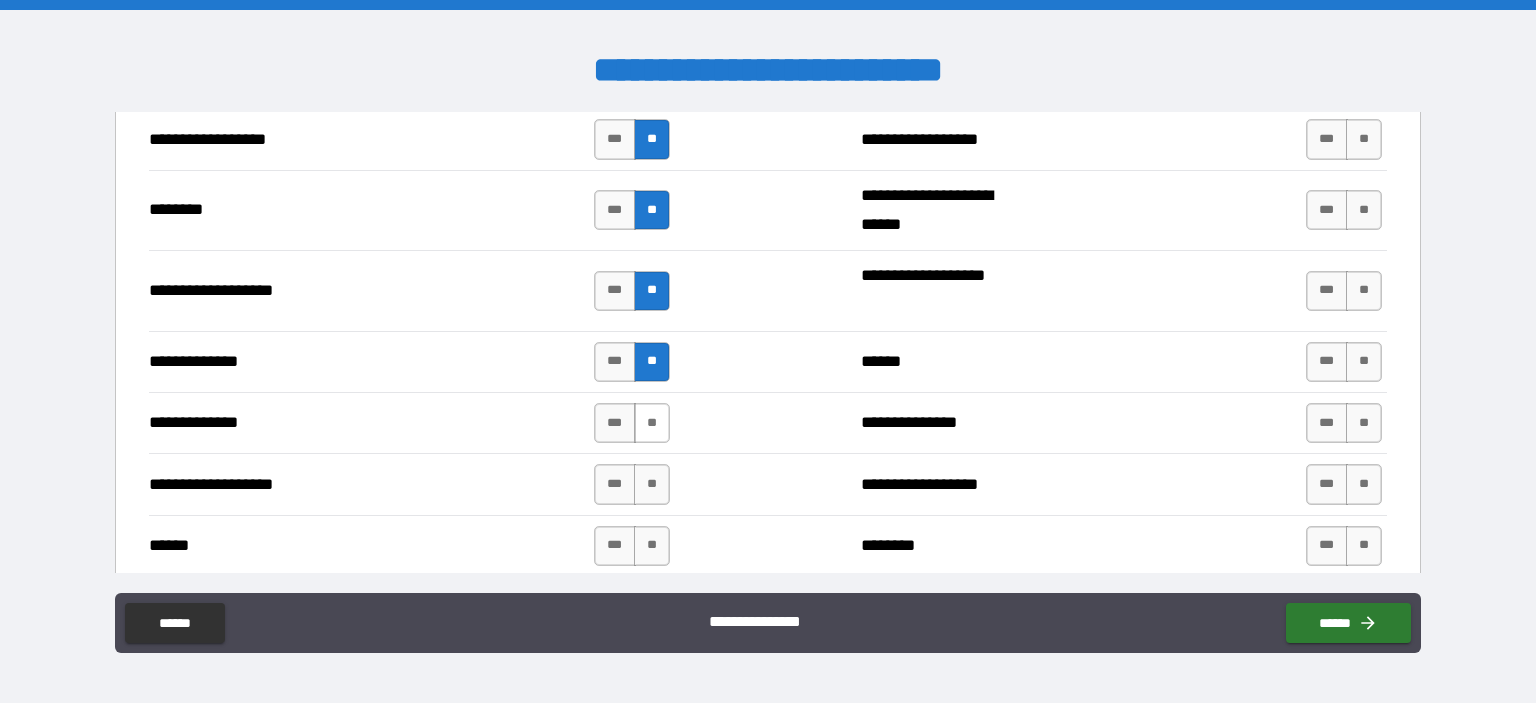 click on "**" at bounding box center [652, 423] 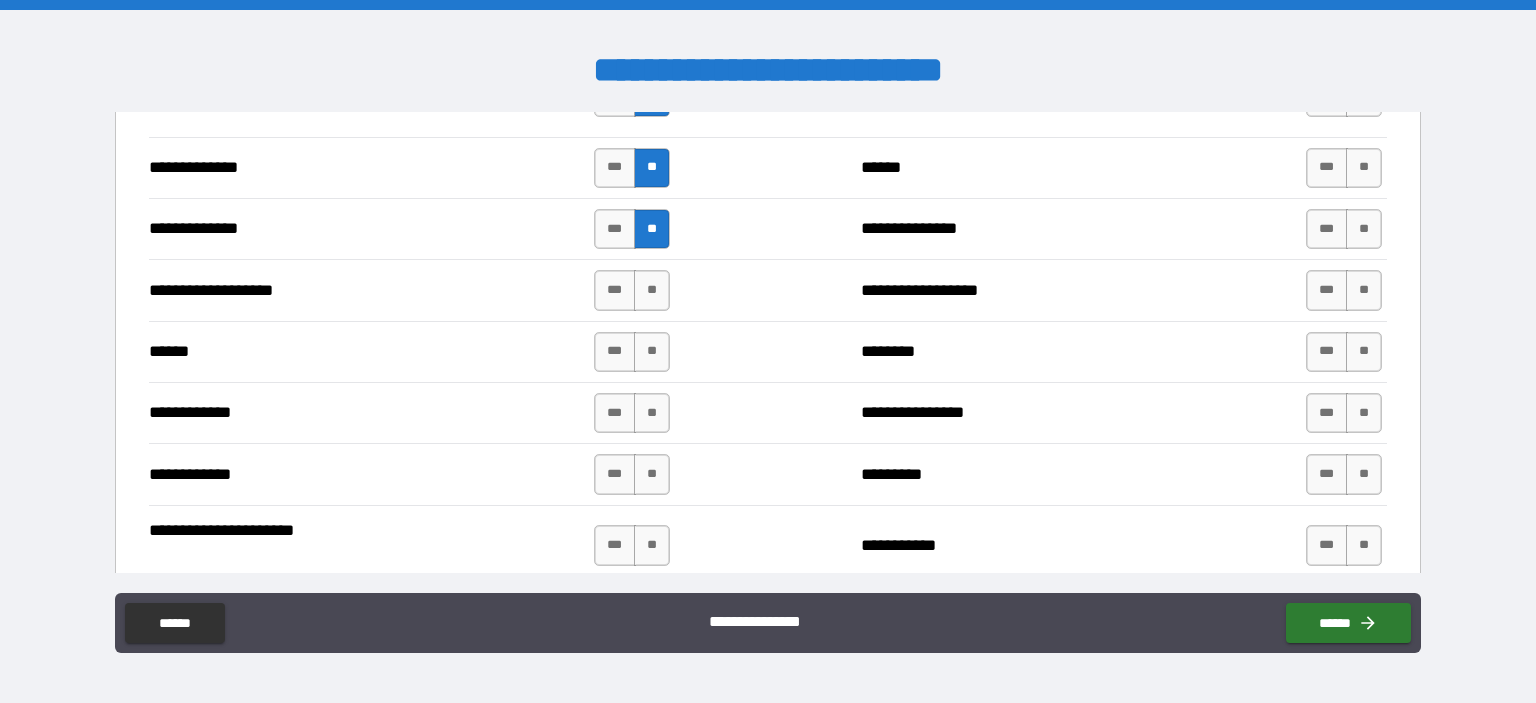 scroll, scrollTop: 3459, scrollLeft: 0, axis: vertical 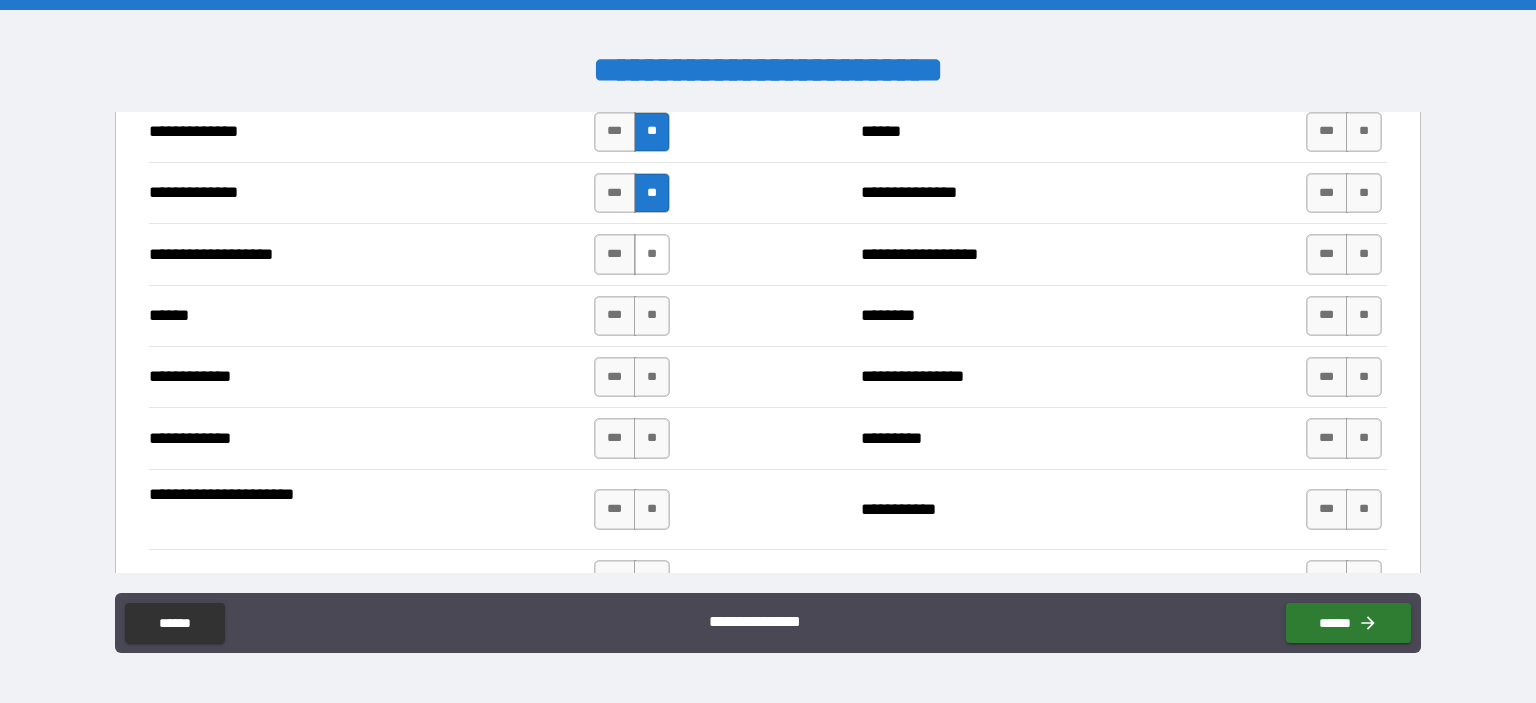 click on "**" at bounding box center [652, 254] 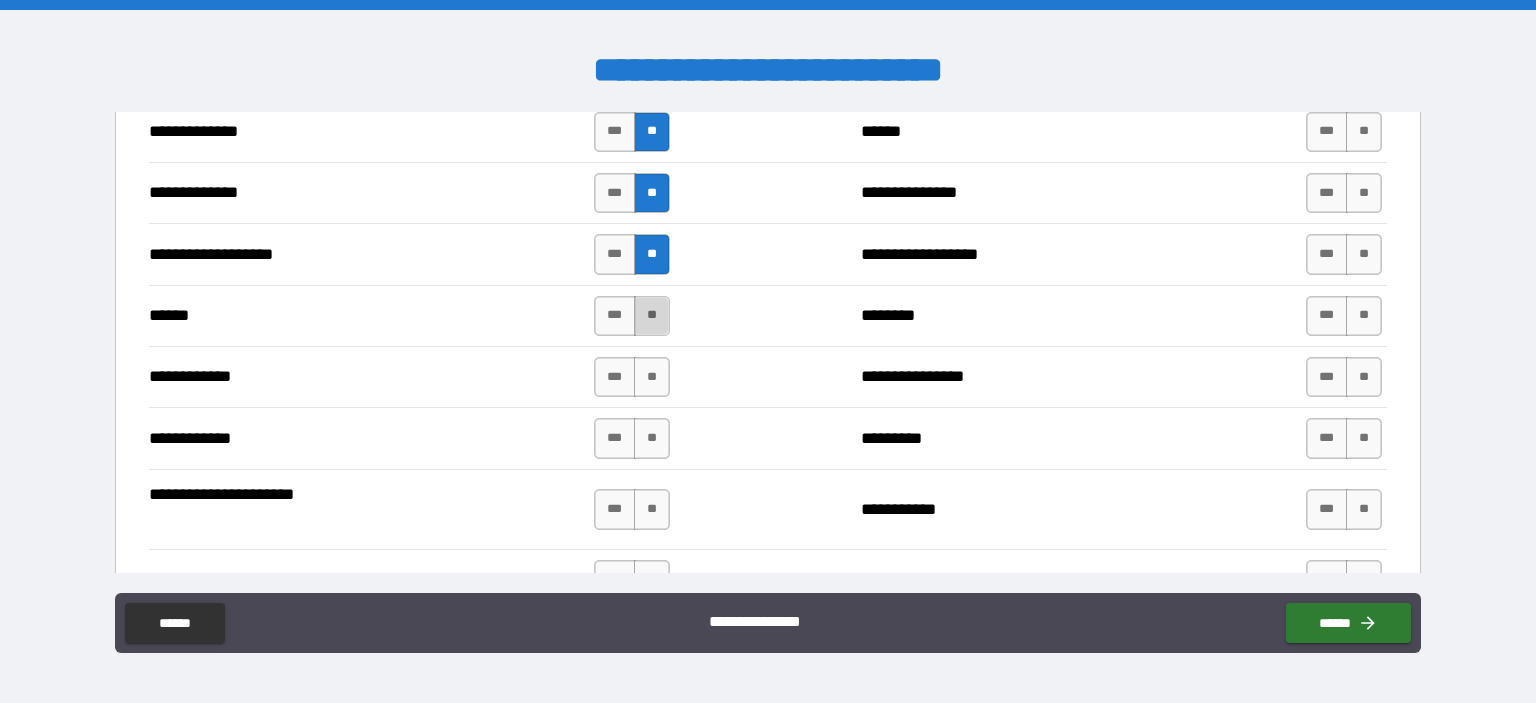 click on "**" at bounding box center (652, 316) 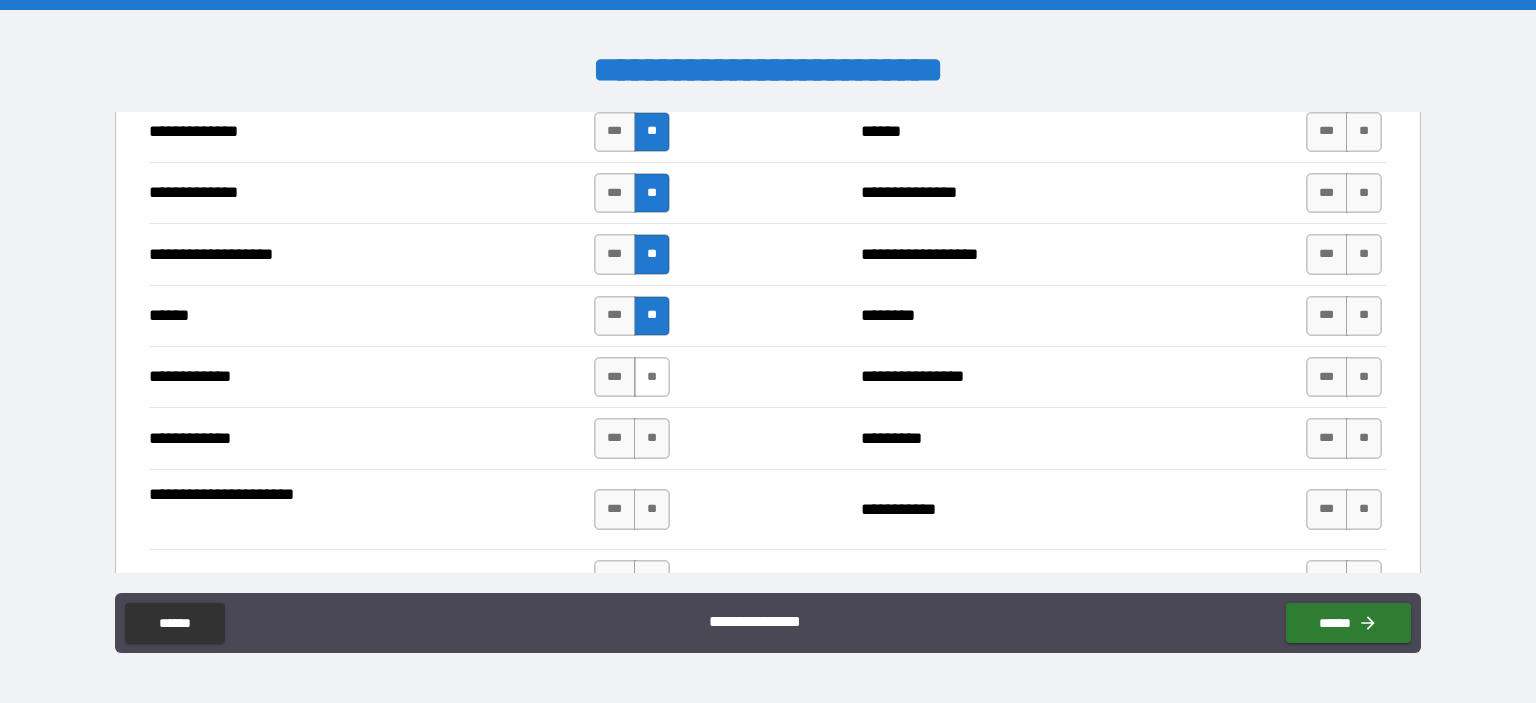 click on "**" at bounding box center (652, 377) 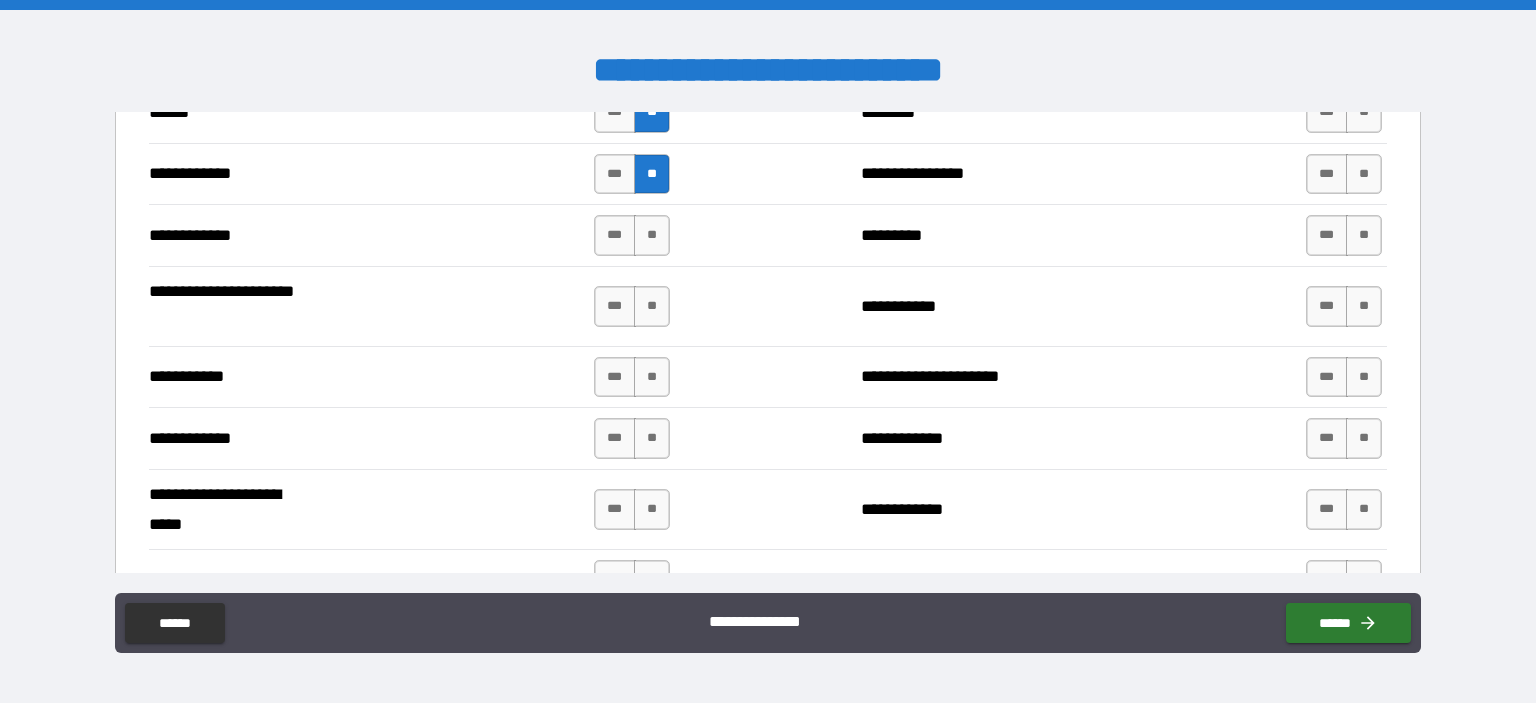 scroll, scrollTop: 3690, scrollLeft: 0, axis: vertical 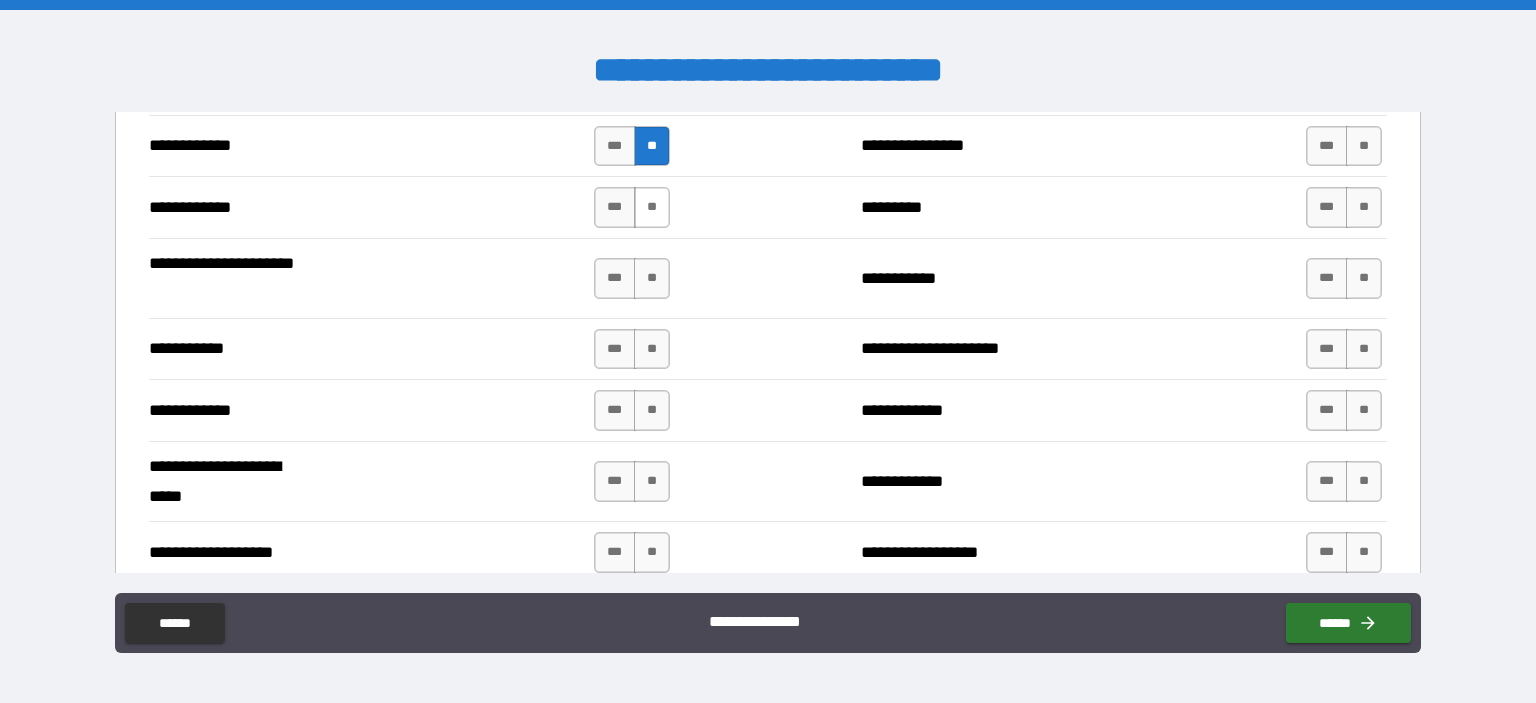click on "**" at bounding box center [652, 207] 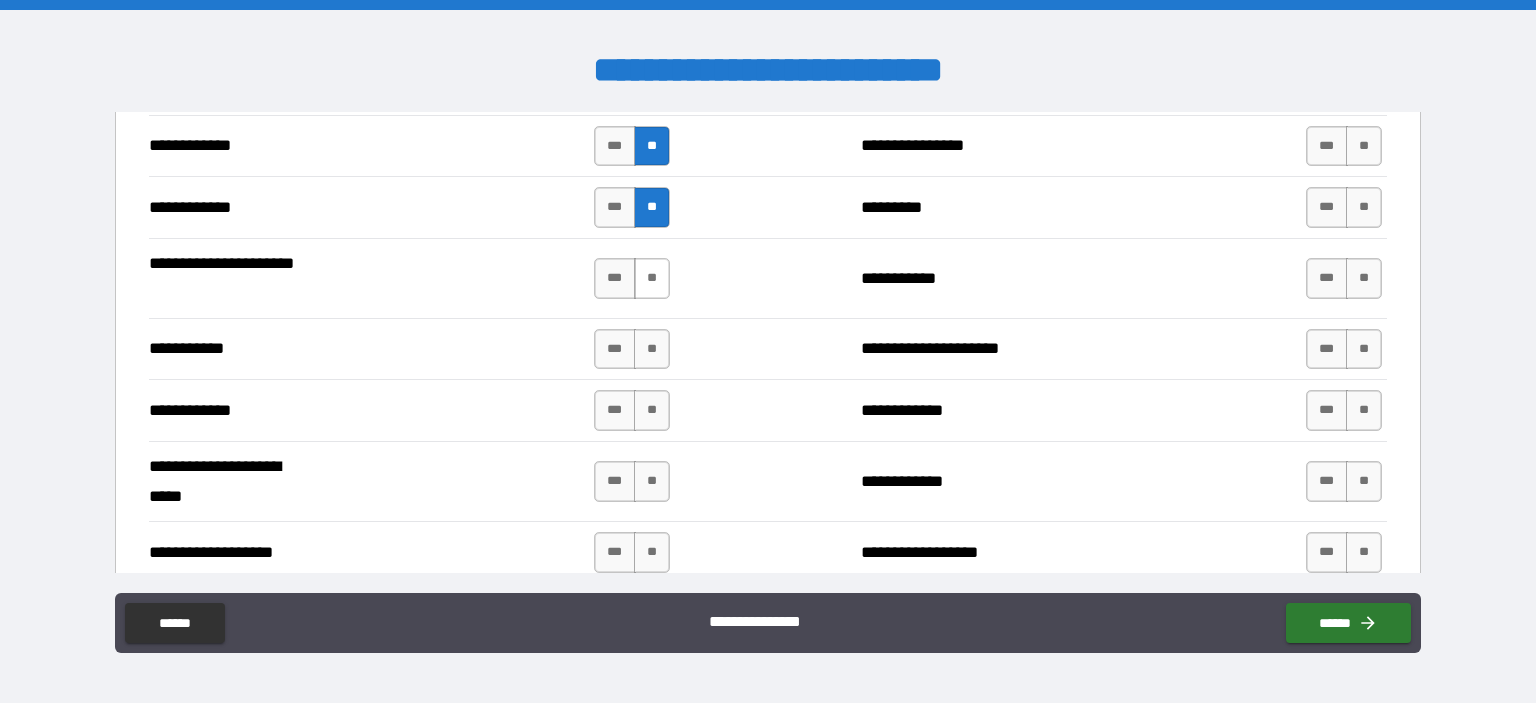 click on "**" at bounding box center (652, 278) 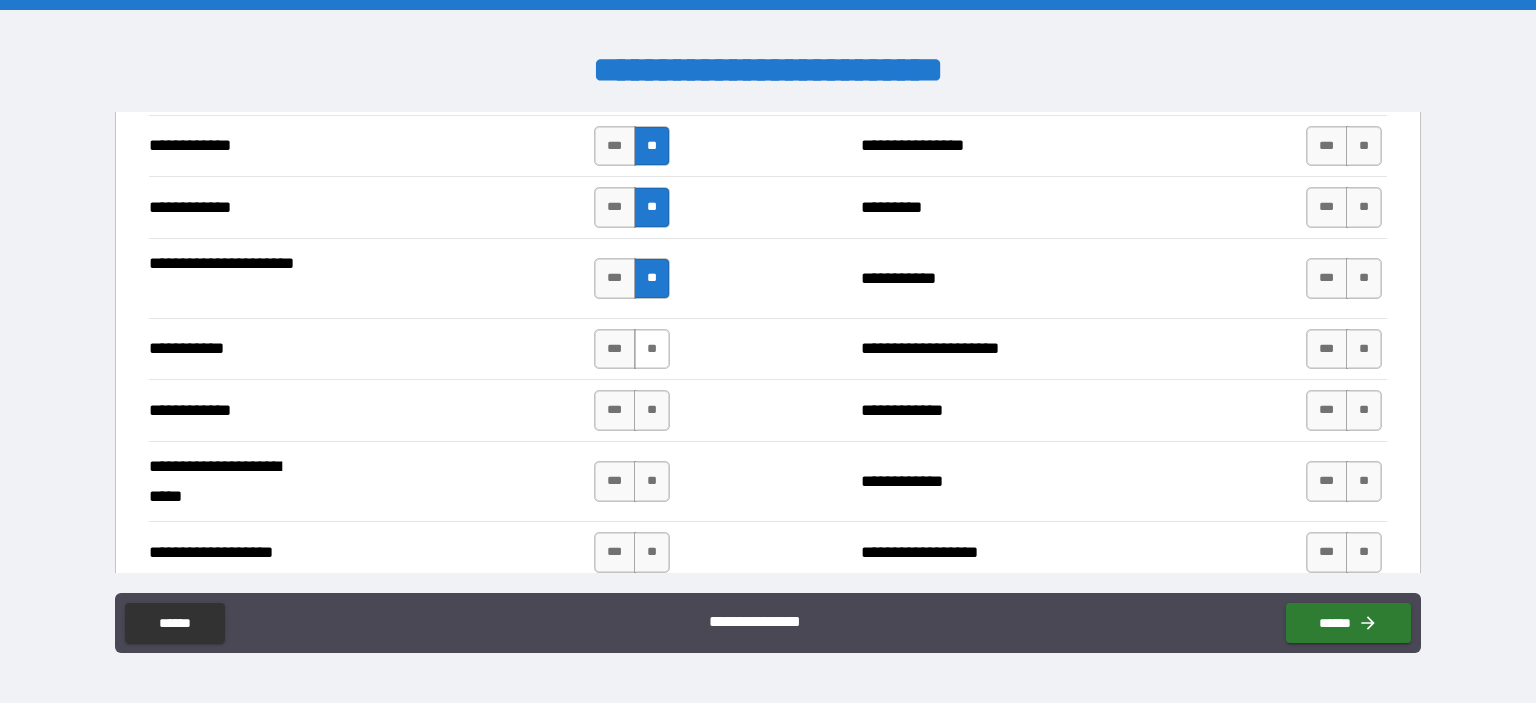 click on "**" at bounding box center (652, 349) 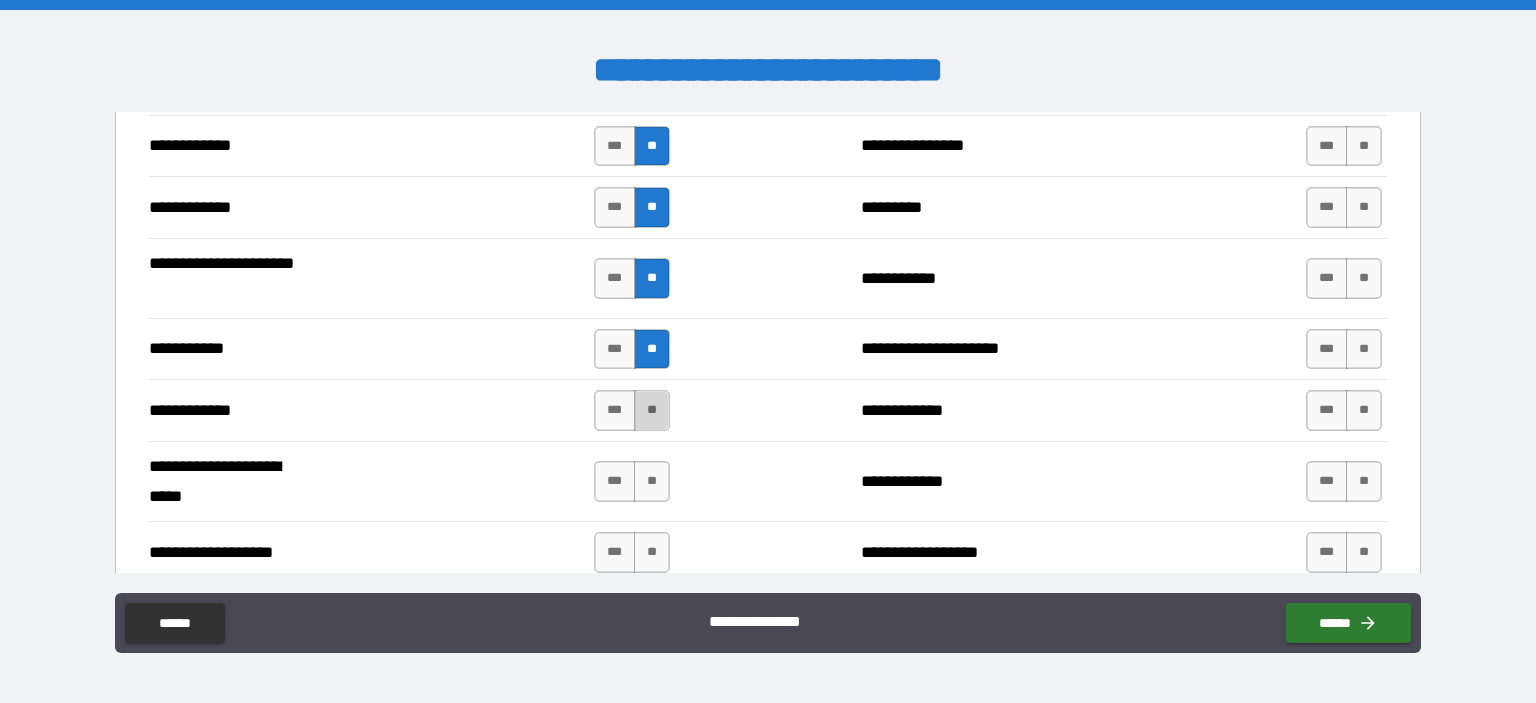 click on "**" at bounding box center (652, 410) 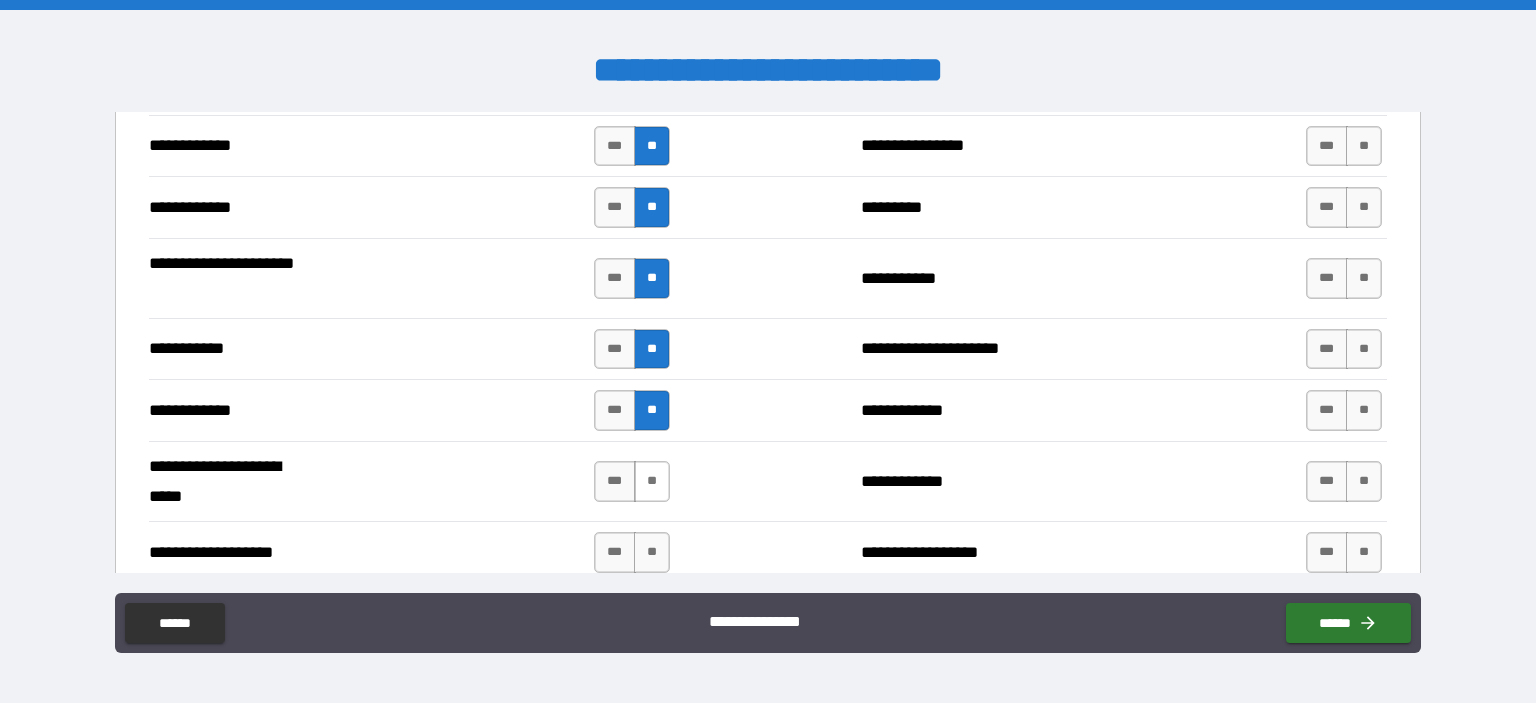click on "**" at bounding box center [652, 481] 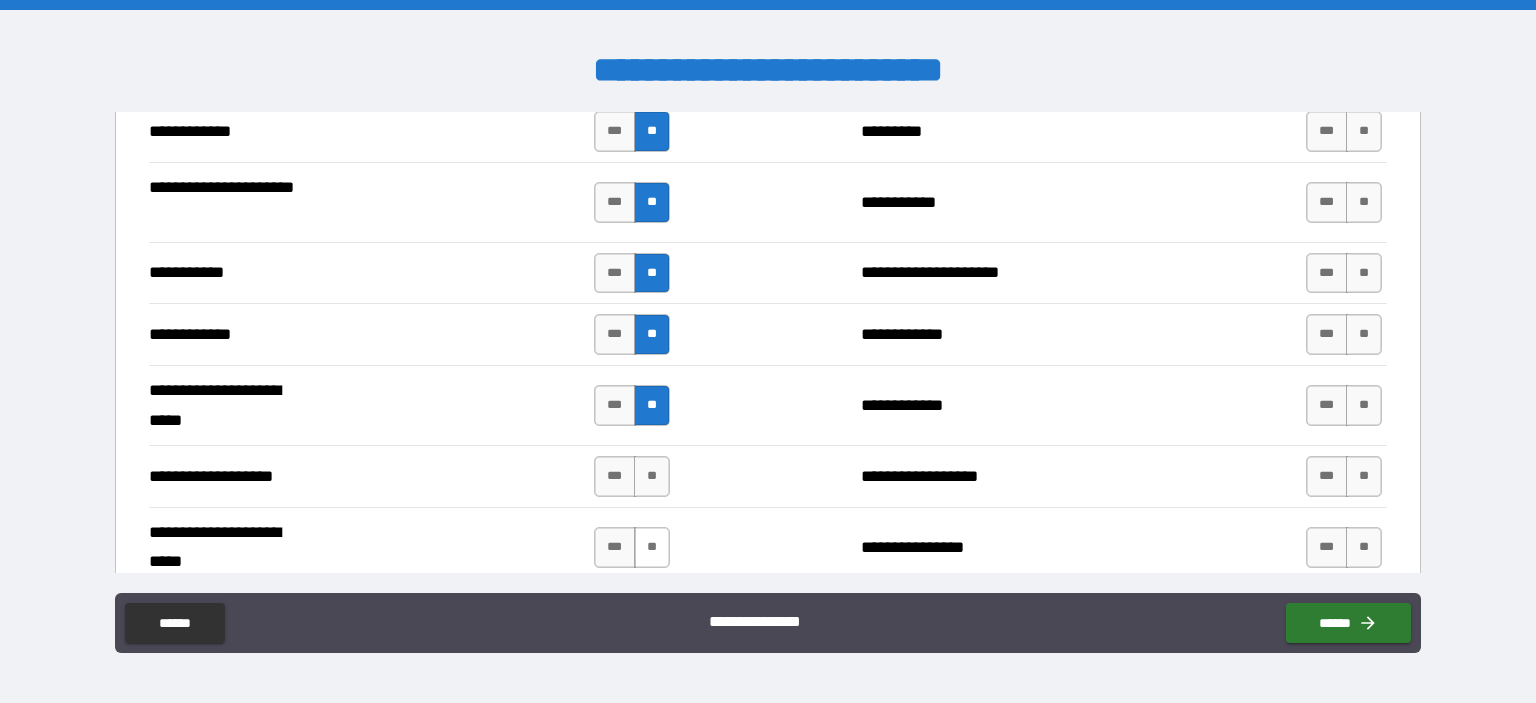 scroll, scrollTop: 3920, scrollLeft: 0, axis: vertical 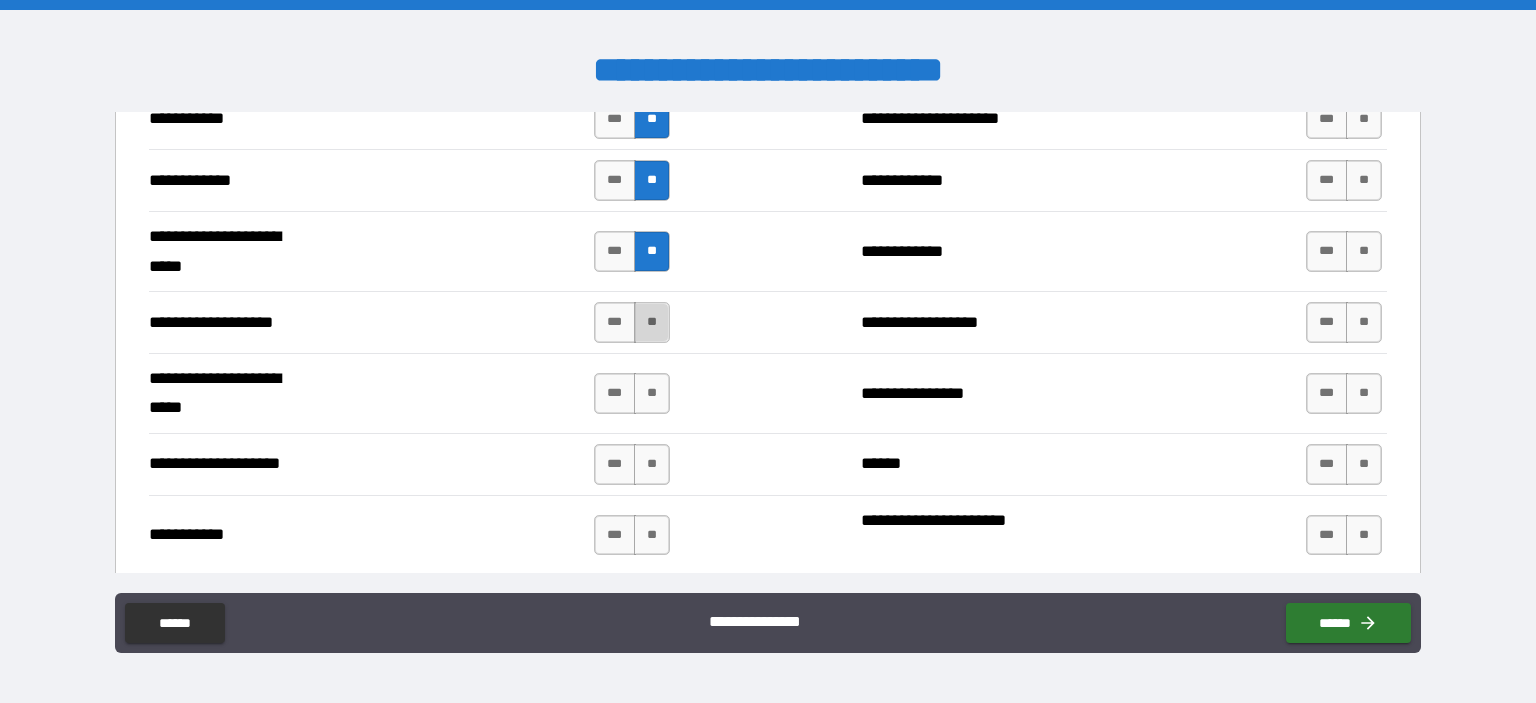 click on "**" at bounding box center (652, 322) 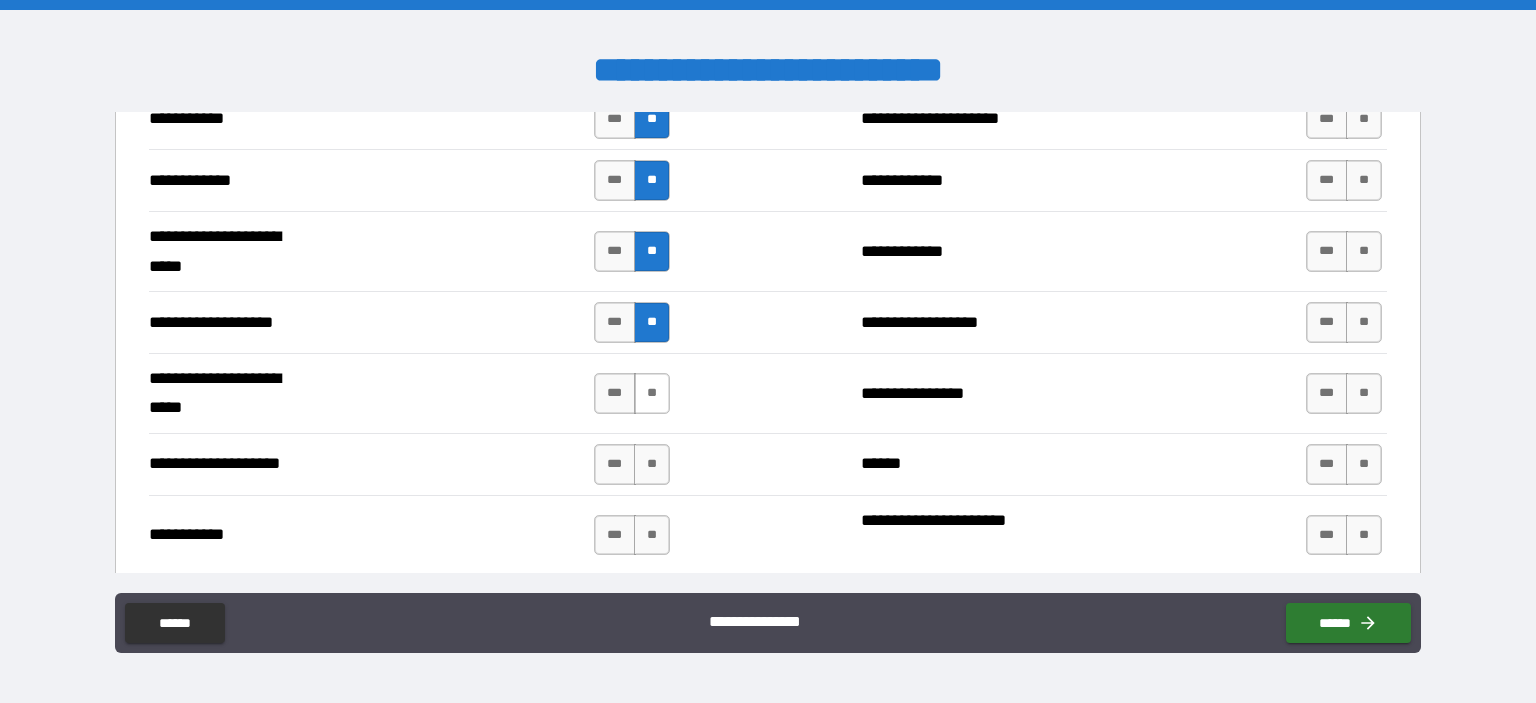 click on "**" at bounding box center (652, 393) 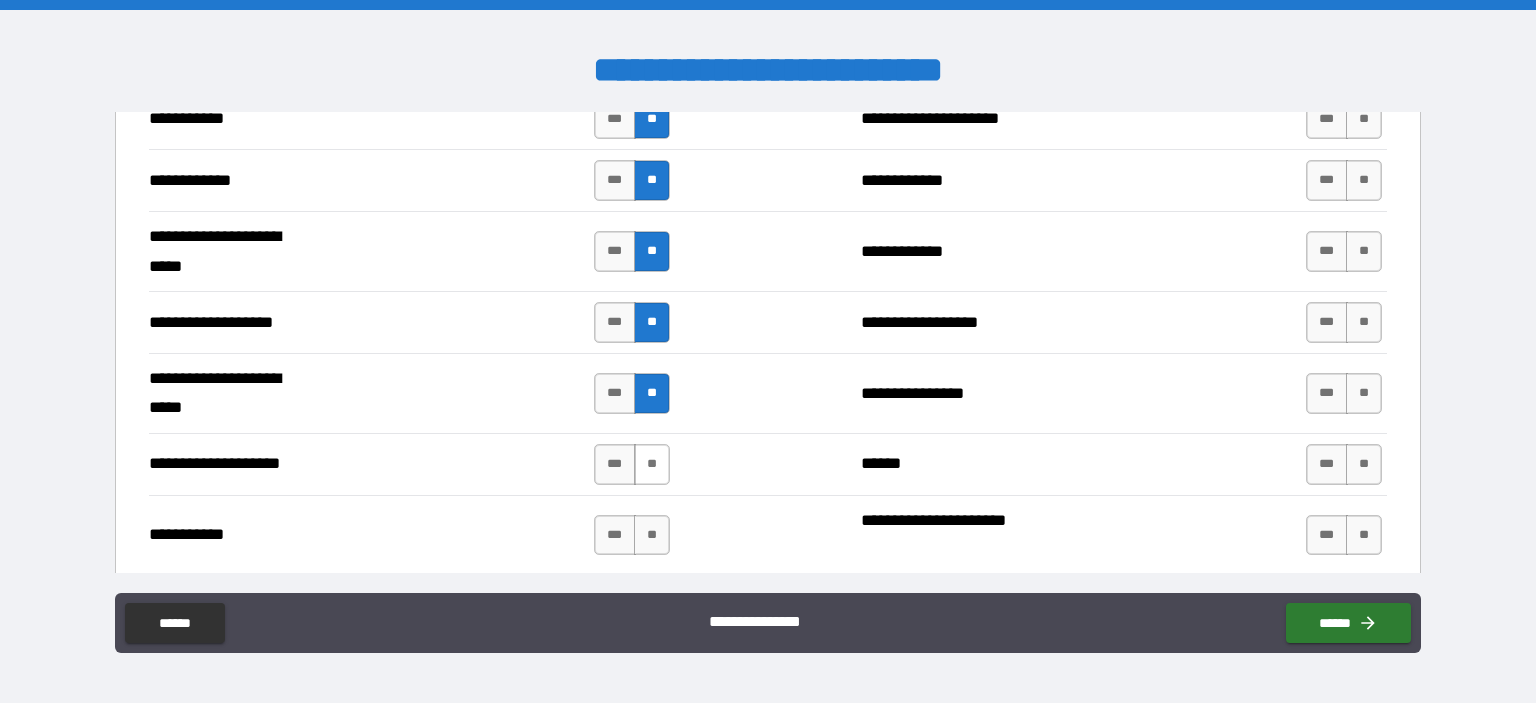 click on "**" at bounding box center (652, 464) 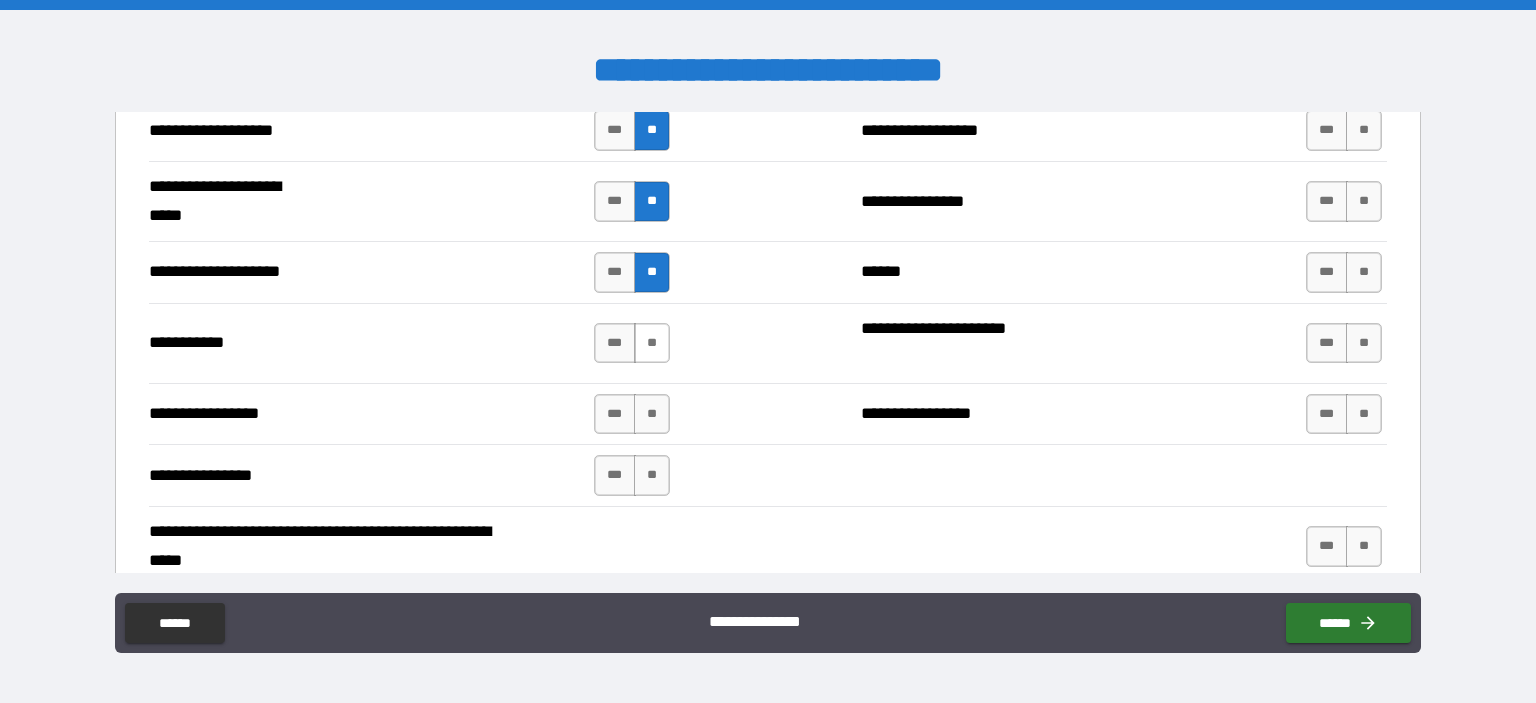 scroll, scrollTop: 4150, scrollLeft: 0, axis: vertical 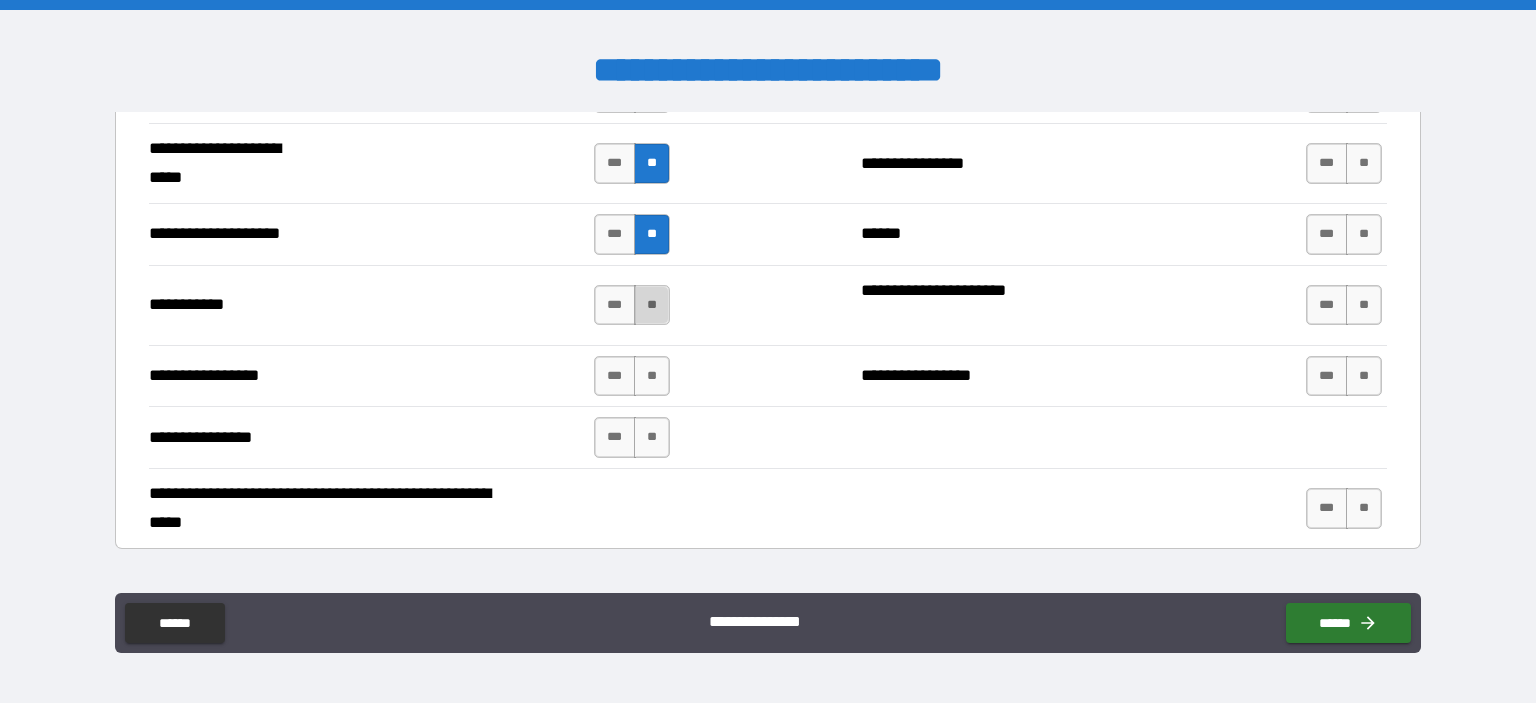 click on "**" at bounding box center (652, 305) 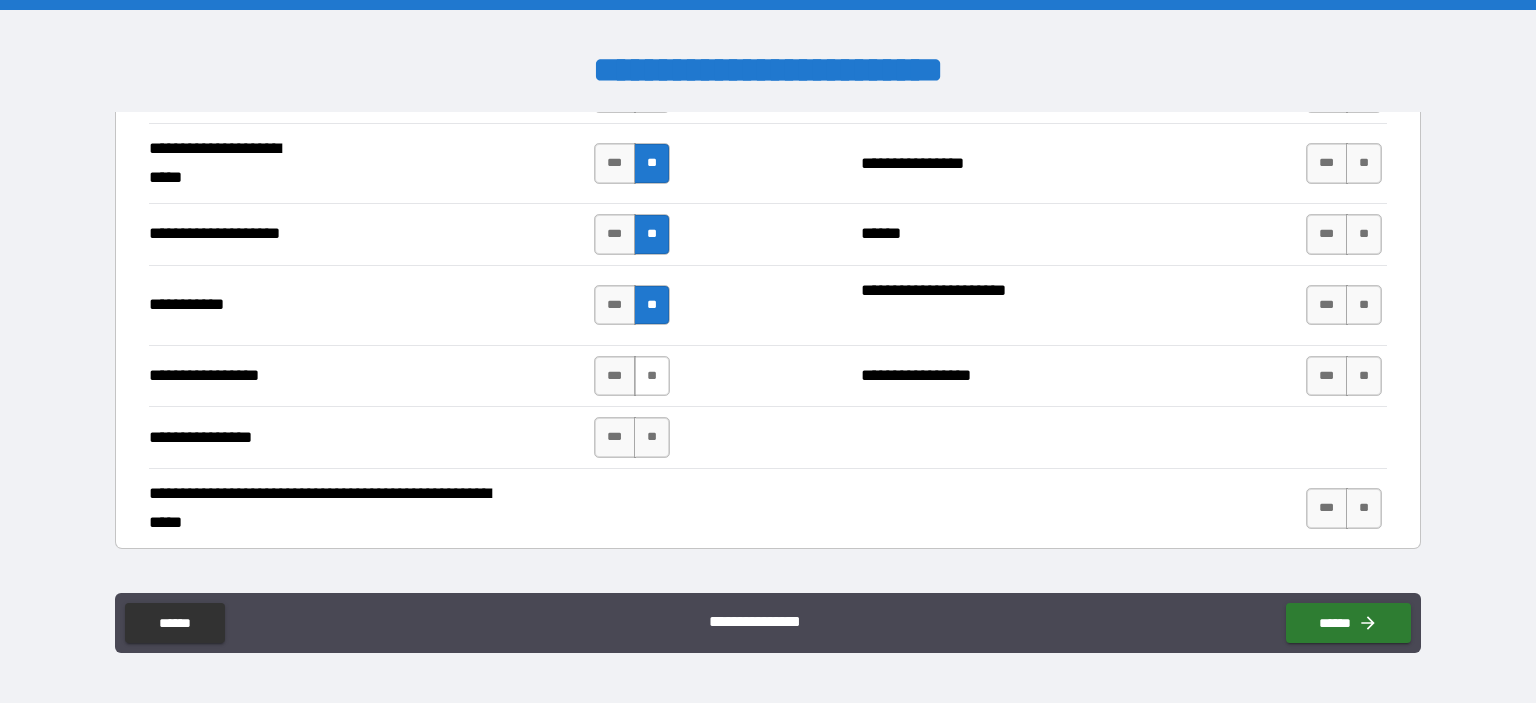 click on "**" at bounding box center [652, 376] 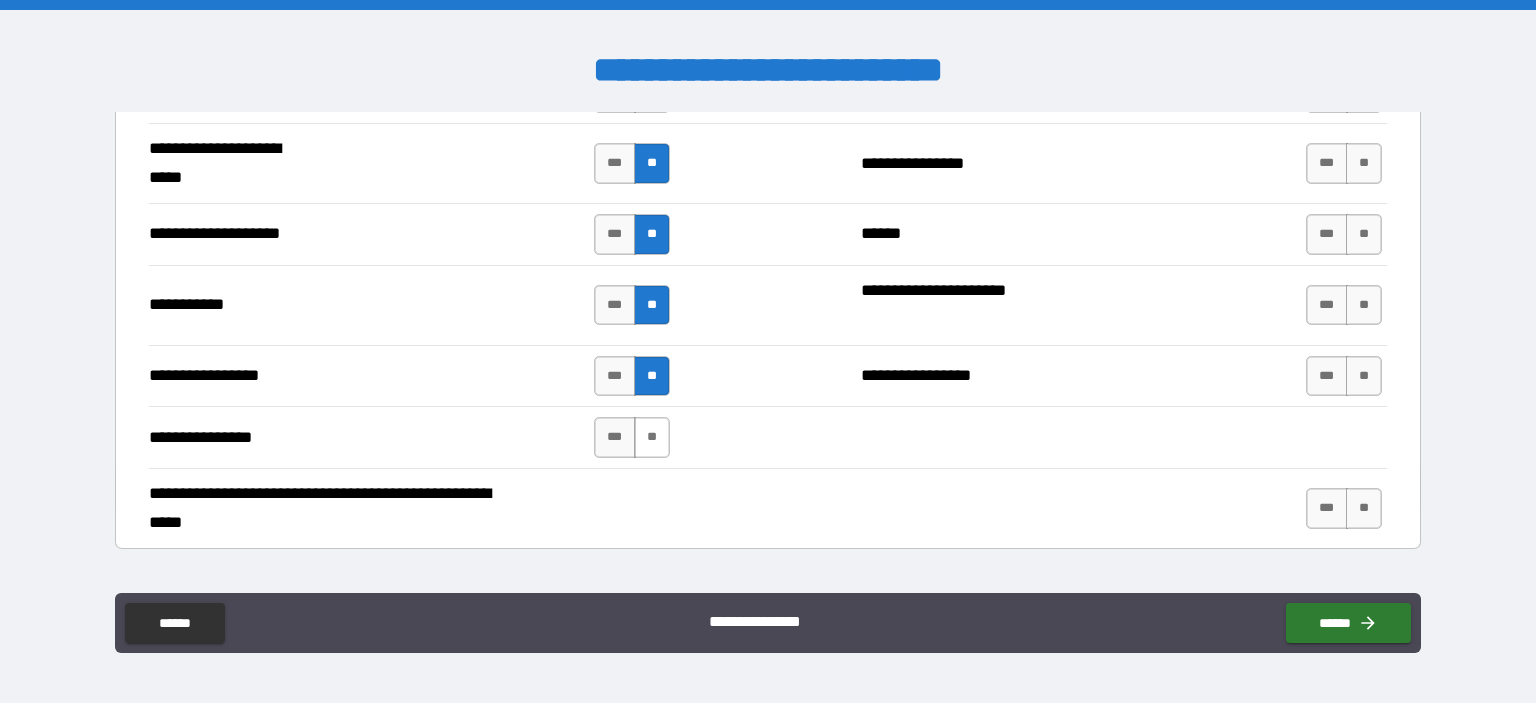 click on "**" at bounding box center (652, 437) 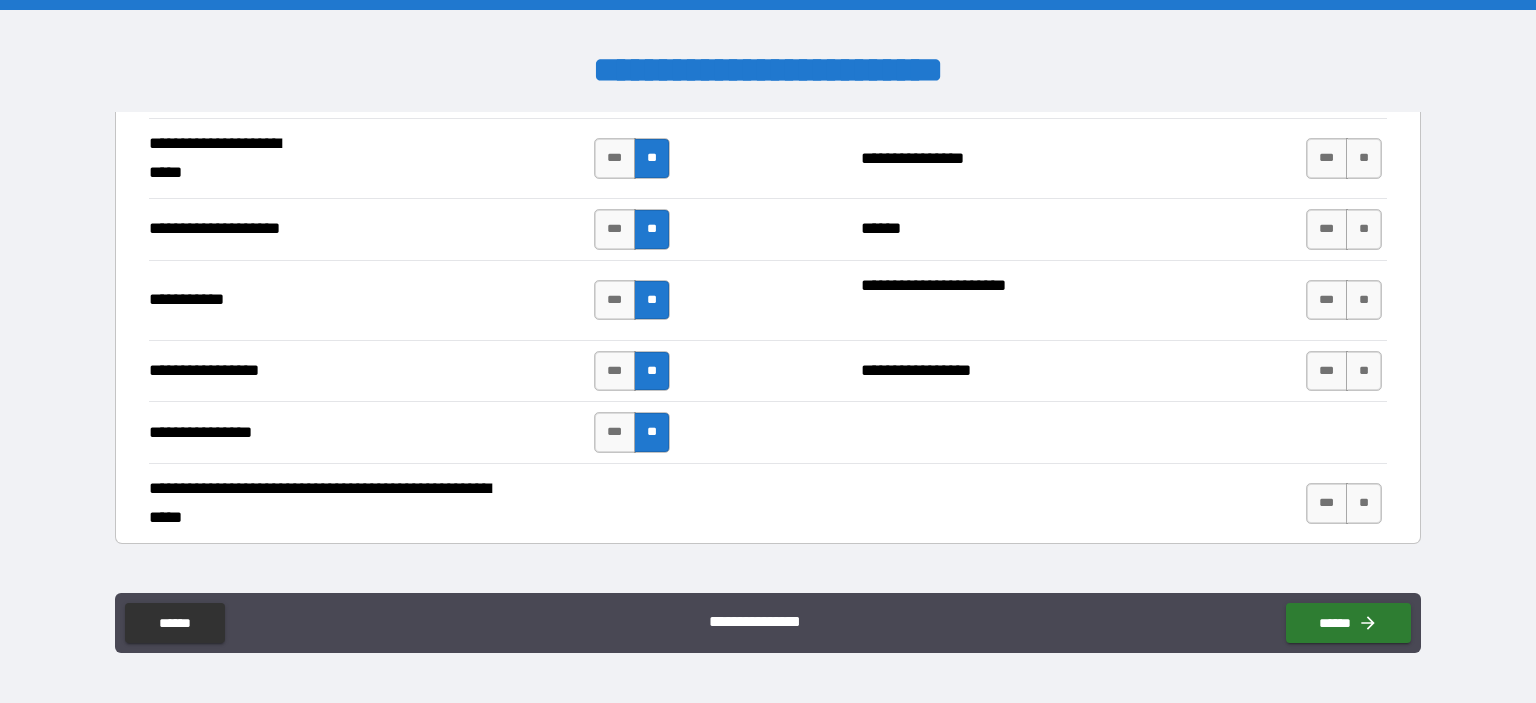 scroll, scrollTop: 4150, scrollLeft: 0, axis: vertical 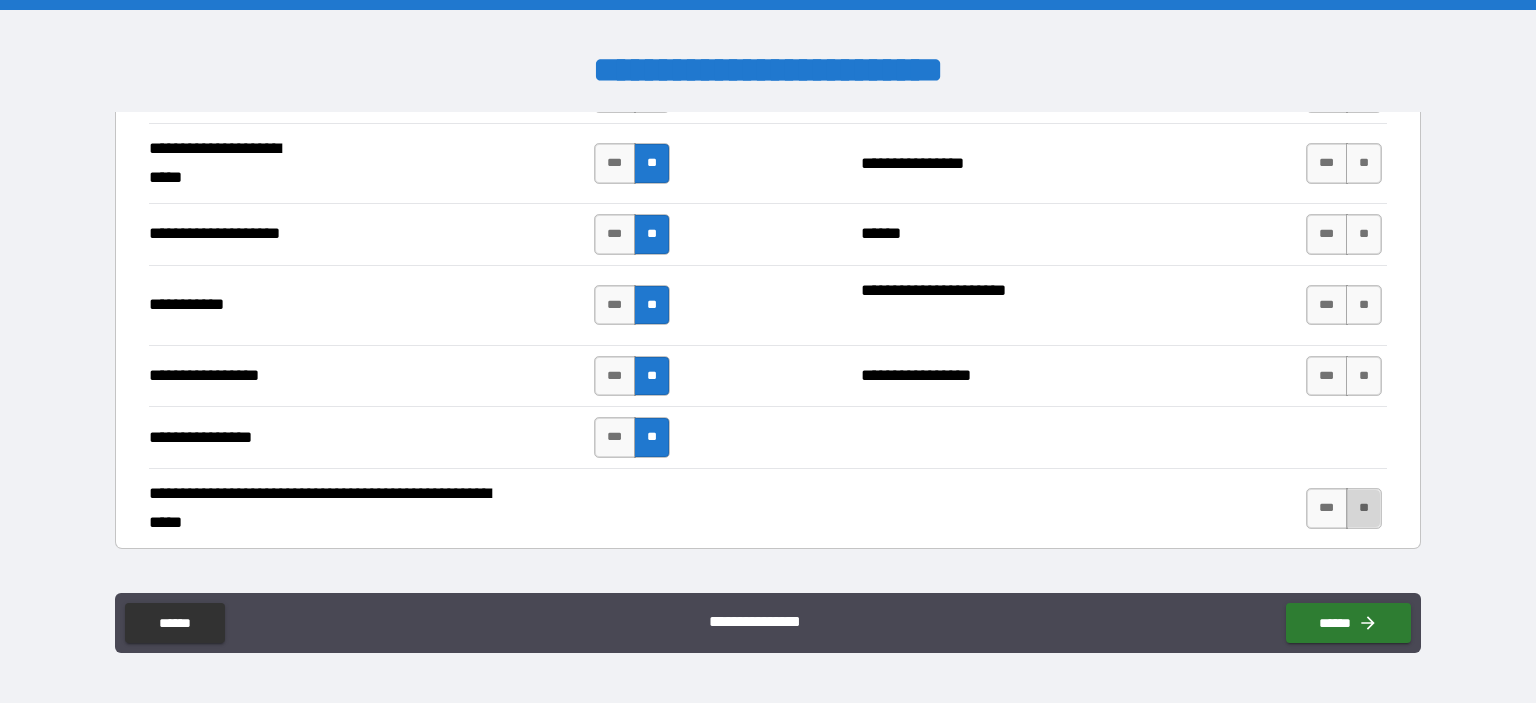 click on "**" at bounding box center (1364, 508) 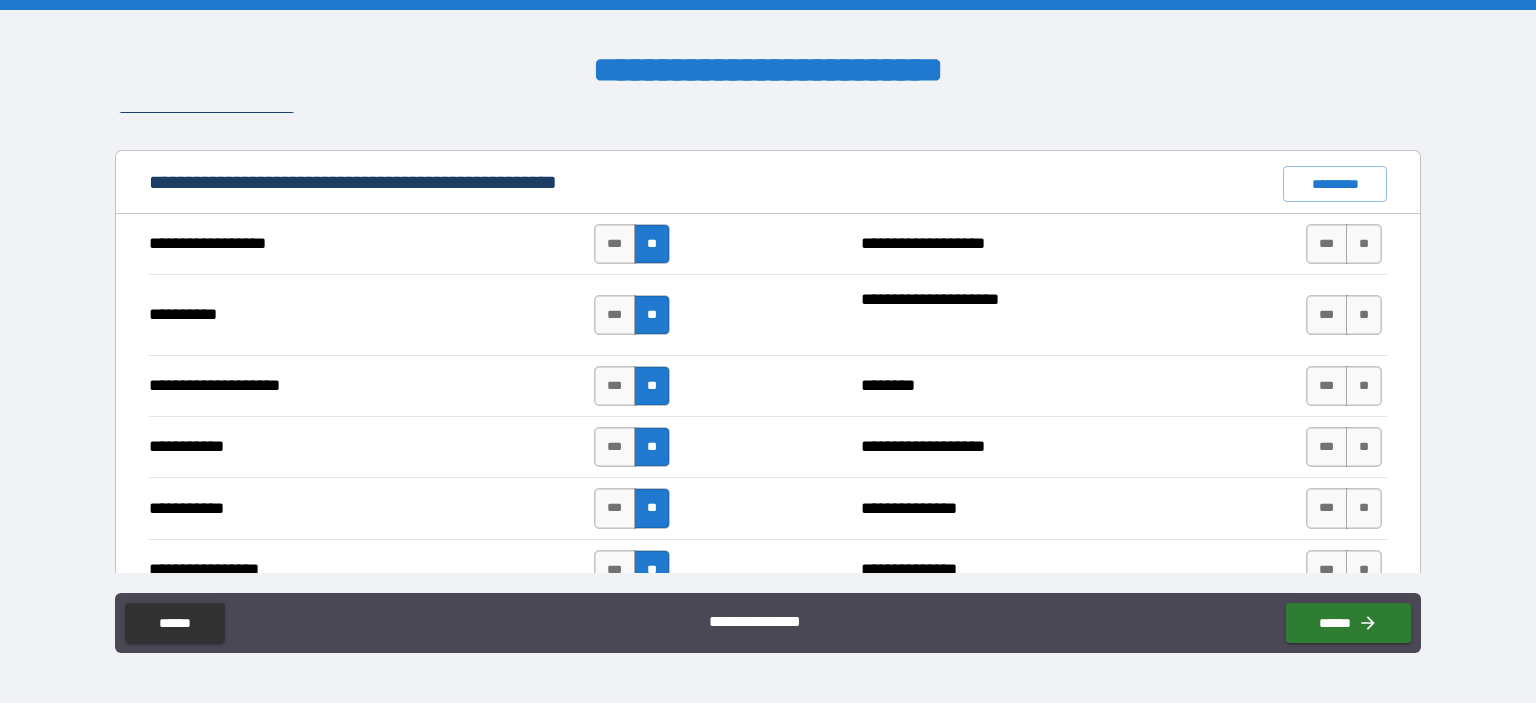 scroll, scrollTop: 1846, scrollLeft: 0, axis: vertical 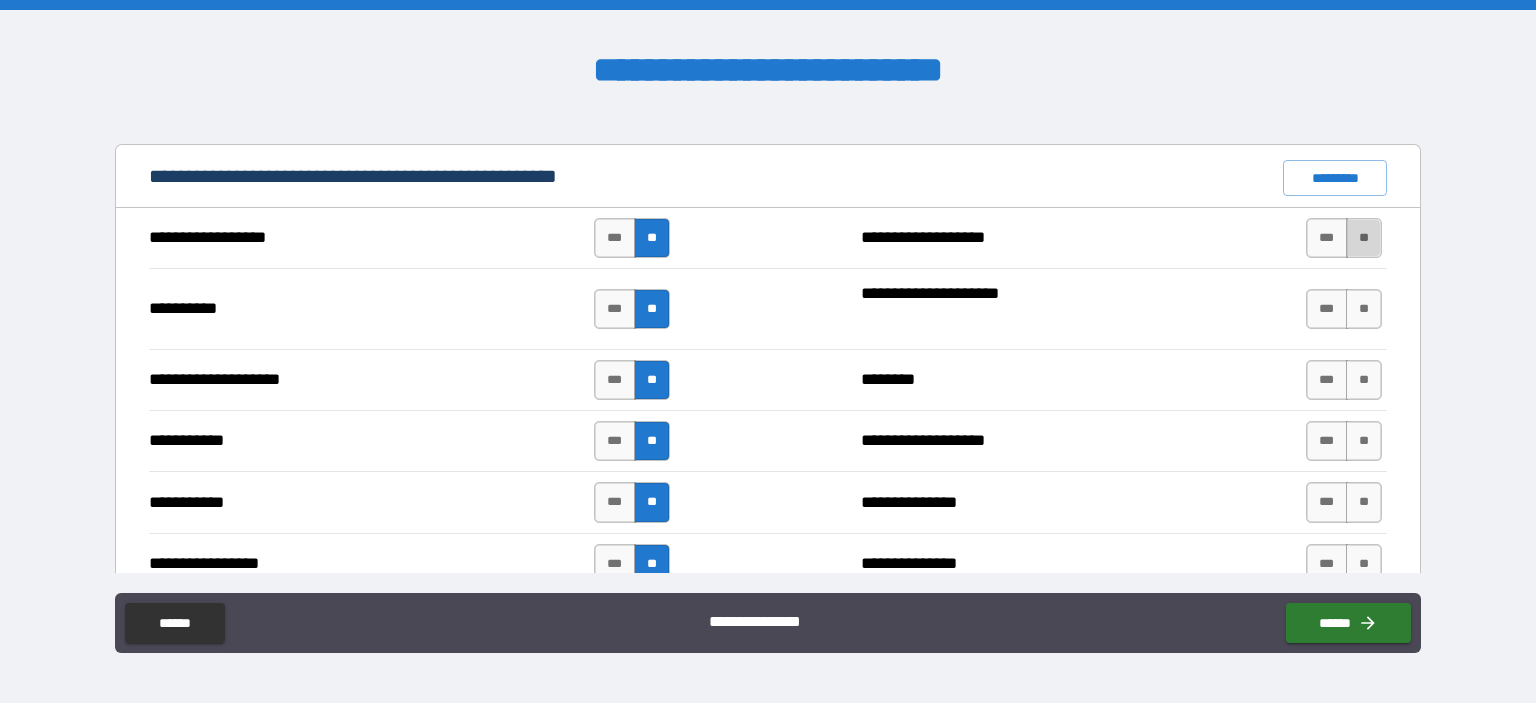 click on "**" at bounding box center (1364, 238) 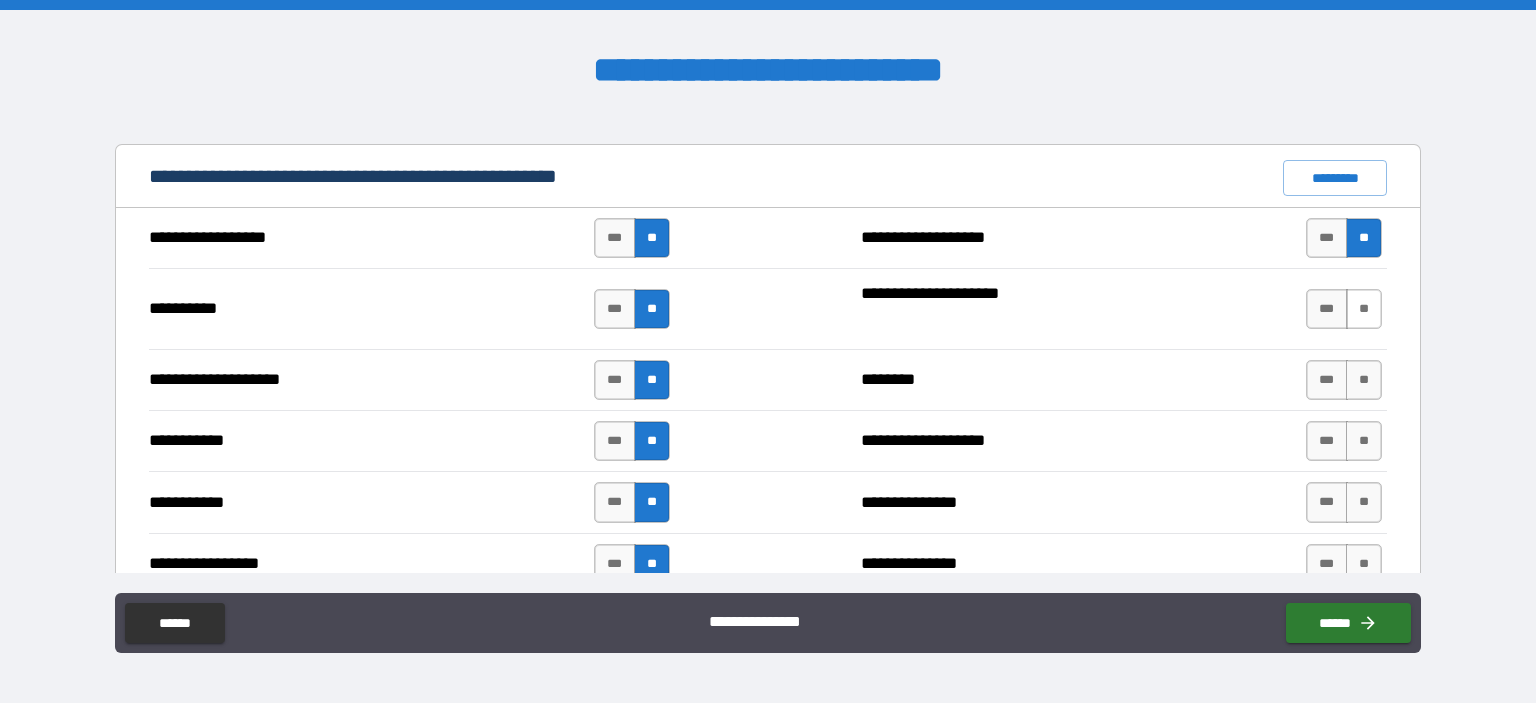 click on "**" at bounding box center [1364, 309] 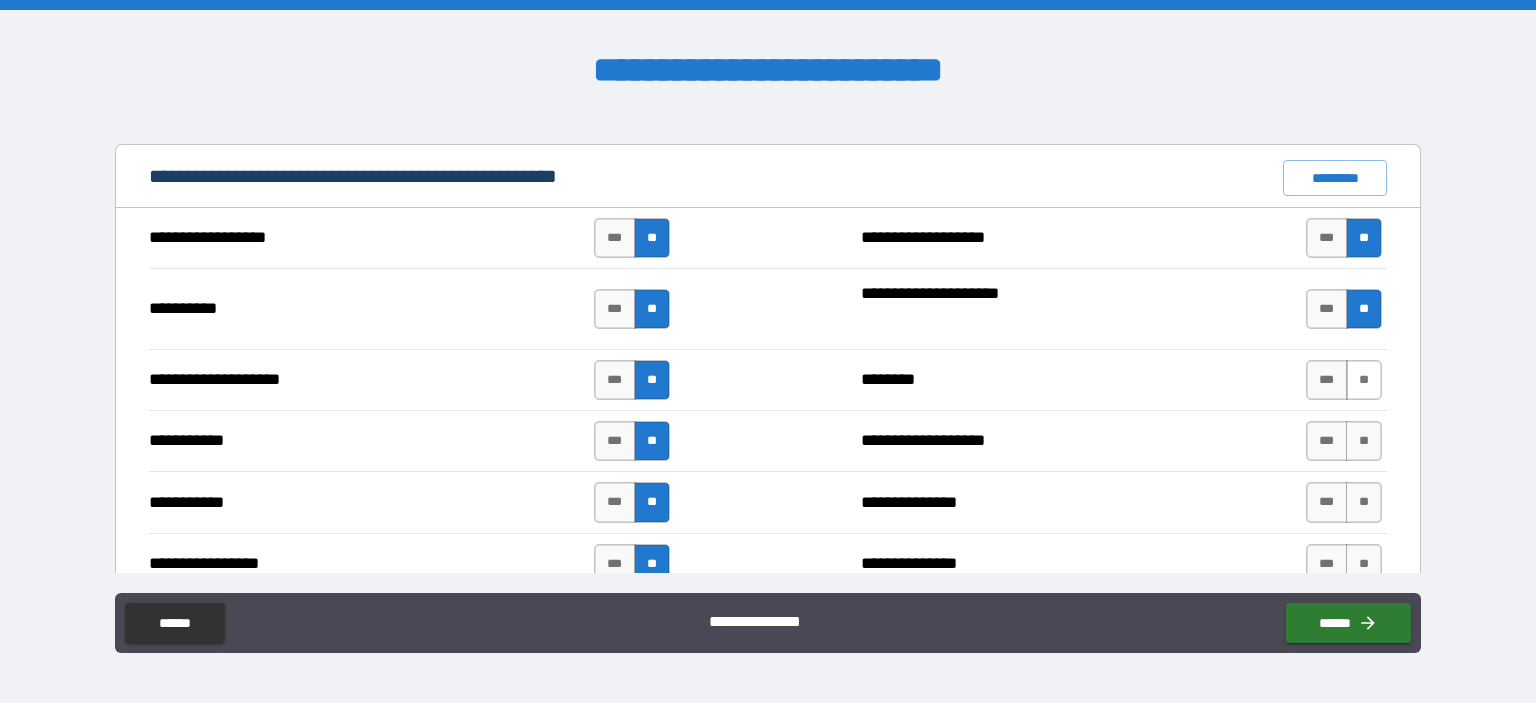 click on "**" at bounding box center (1364, 380) 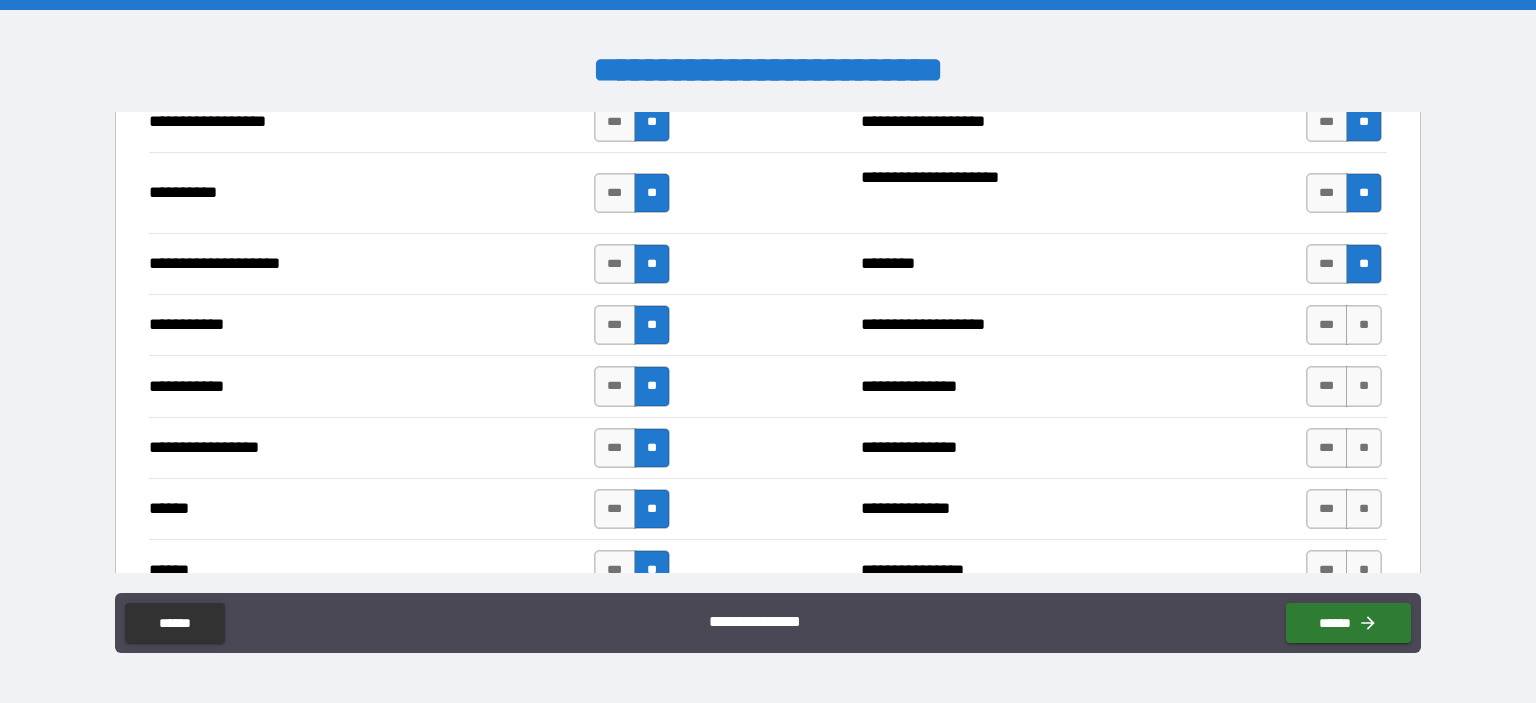 scroll, scrollTop: 2077, scrollLeft: 0, axis: vertical 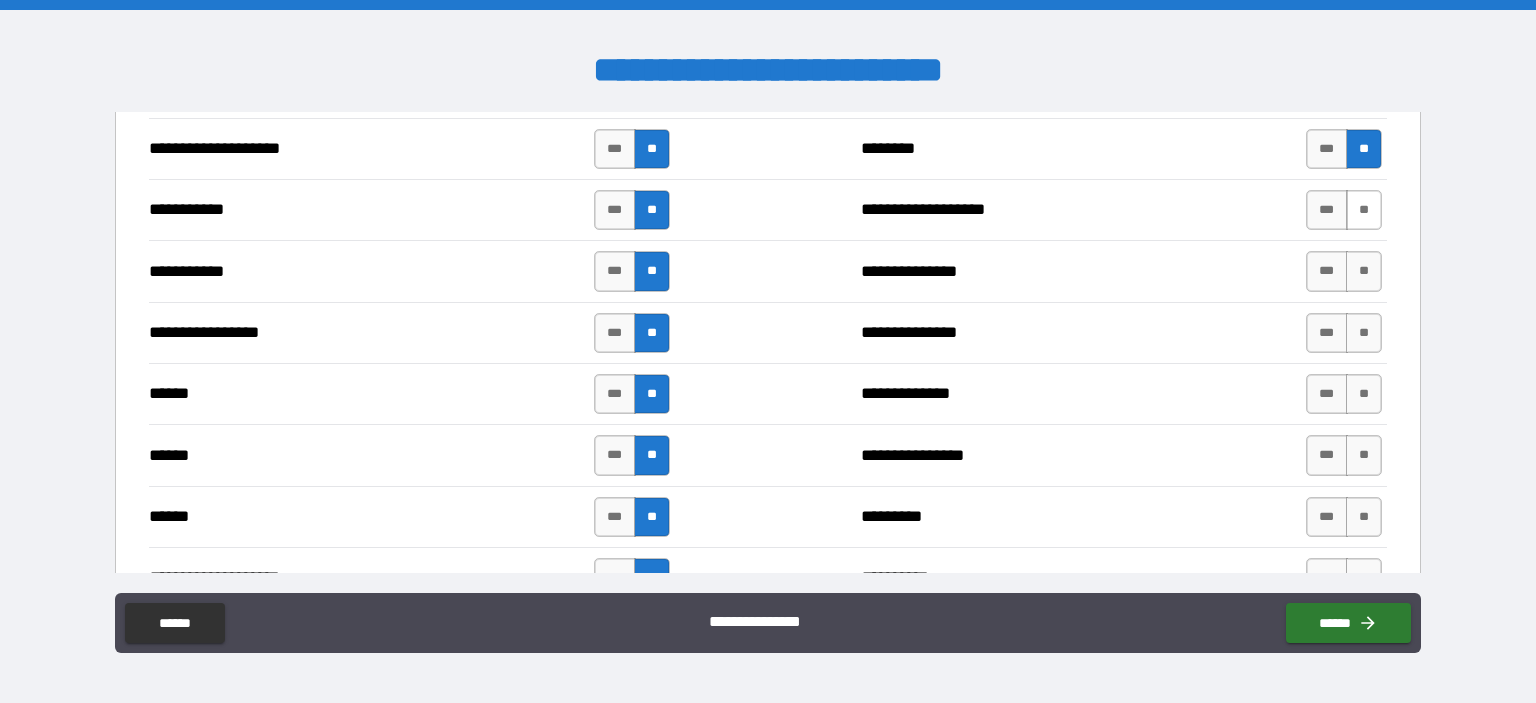 click on "**" at bounding box center (1364, 210) 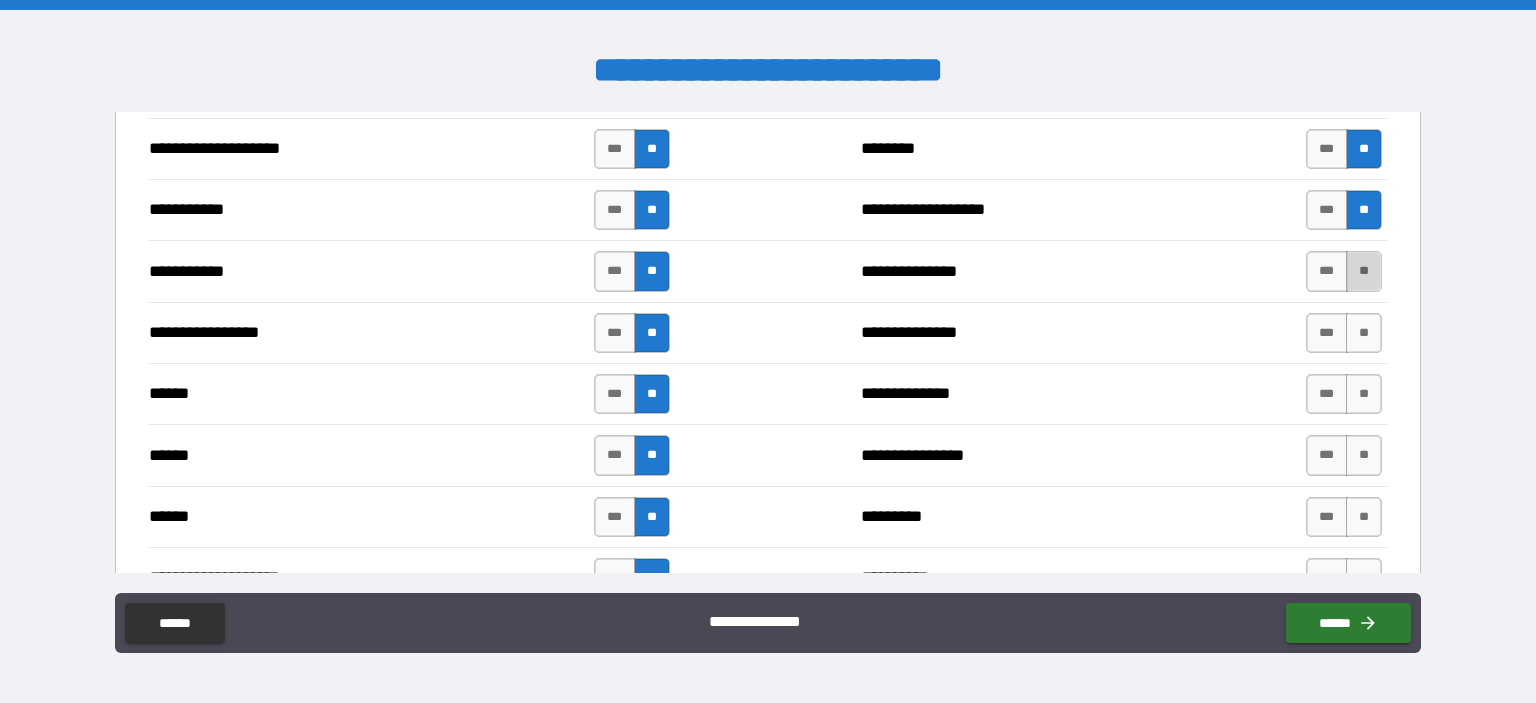 click on "**" at bounding box center (1364, 271) 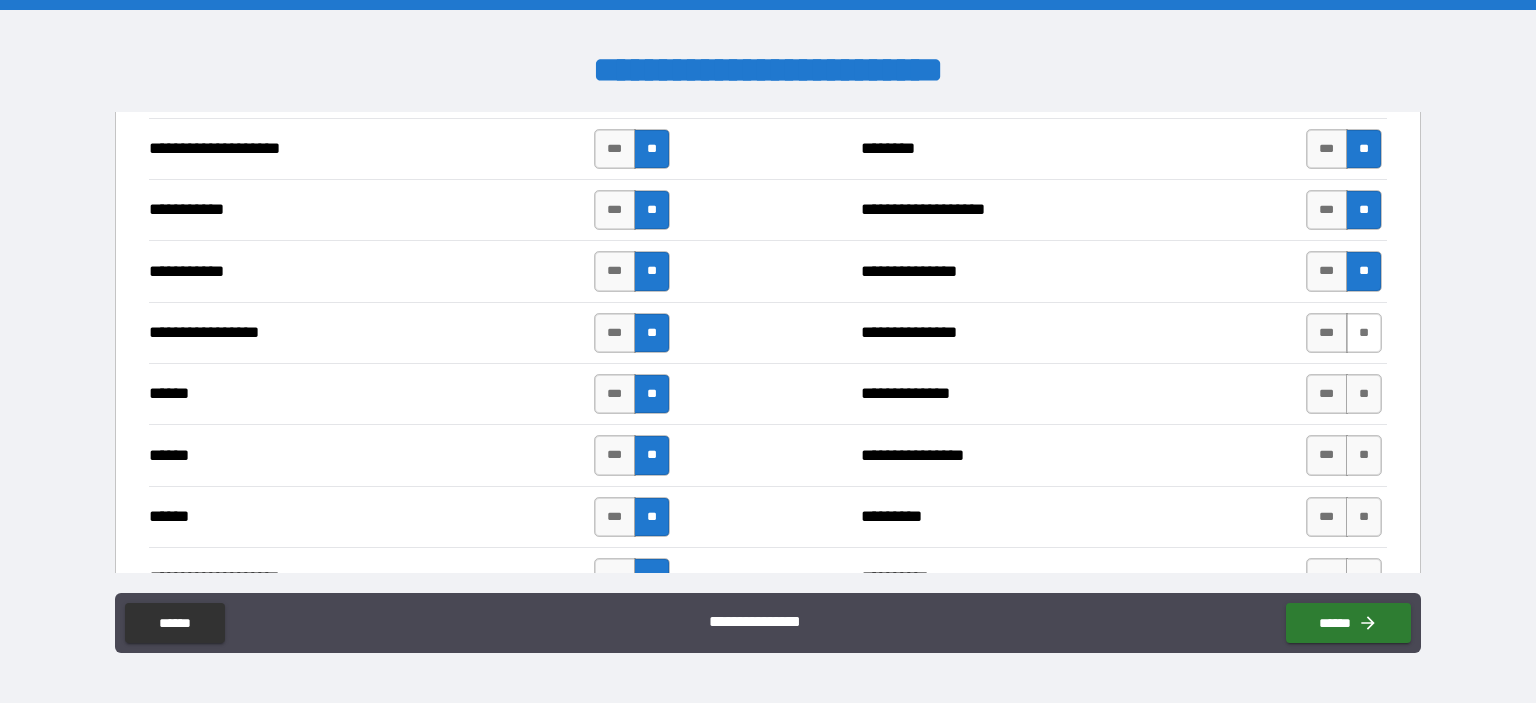 click on "**" at bounding box center (1364, 333) 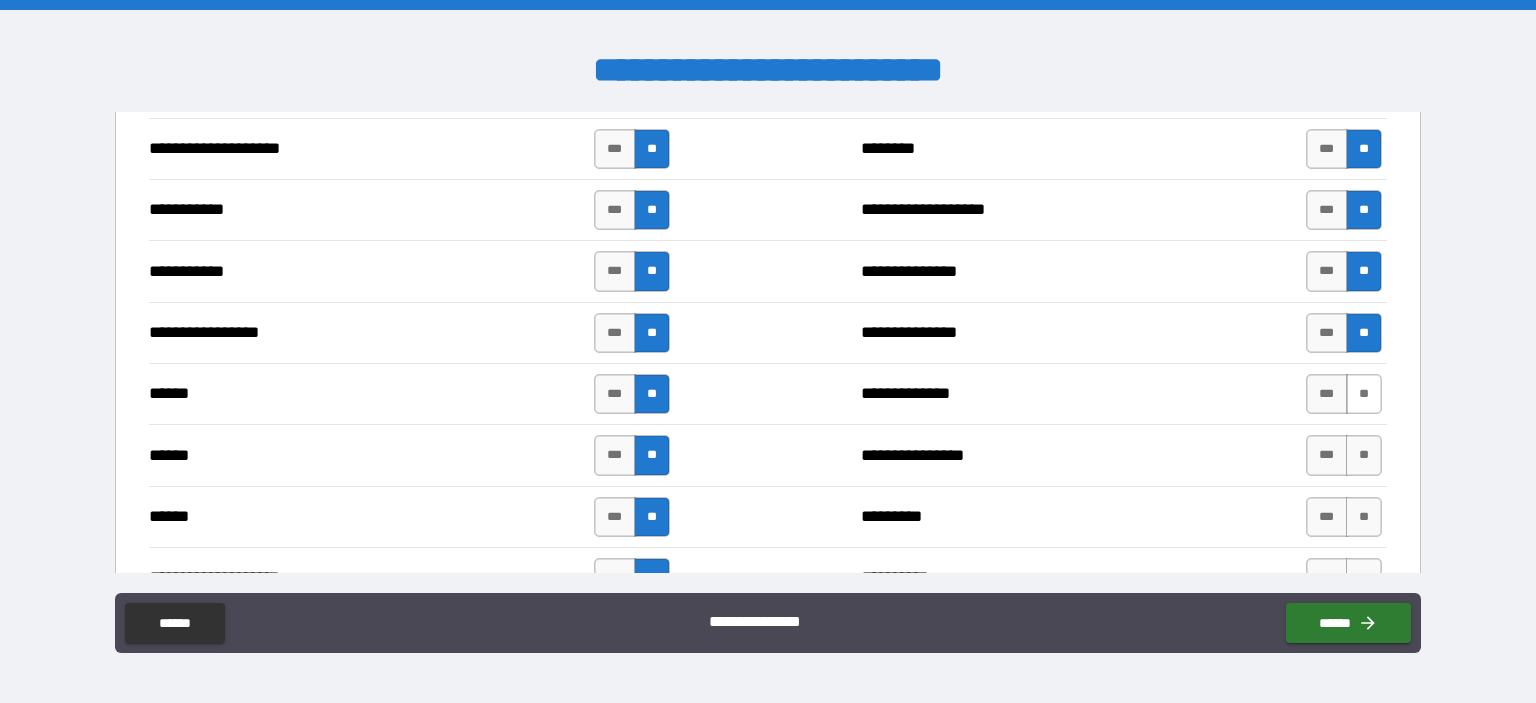 click on "**" at bounding box center (1364, 394) 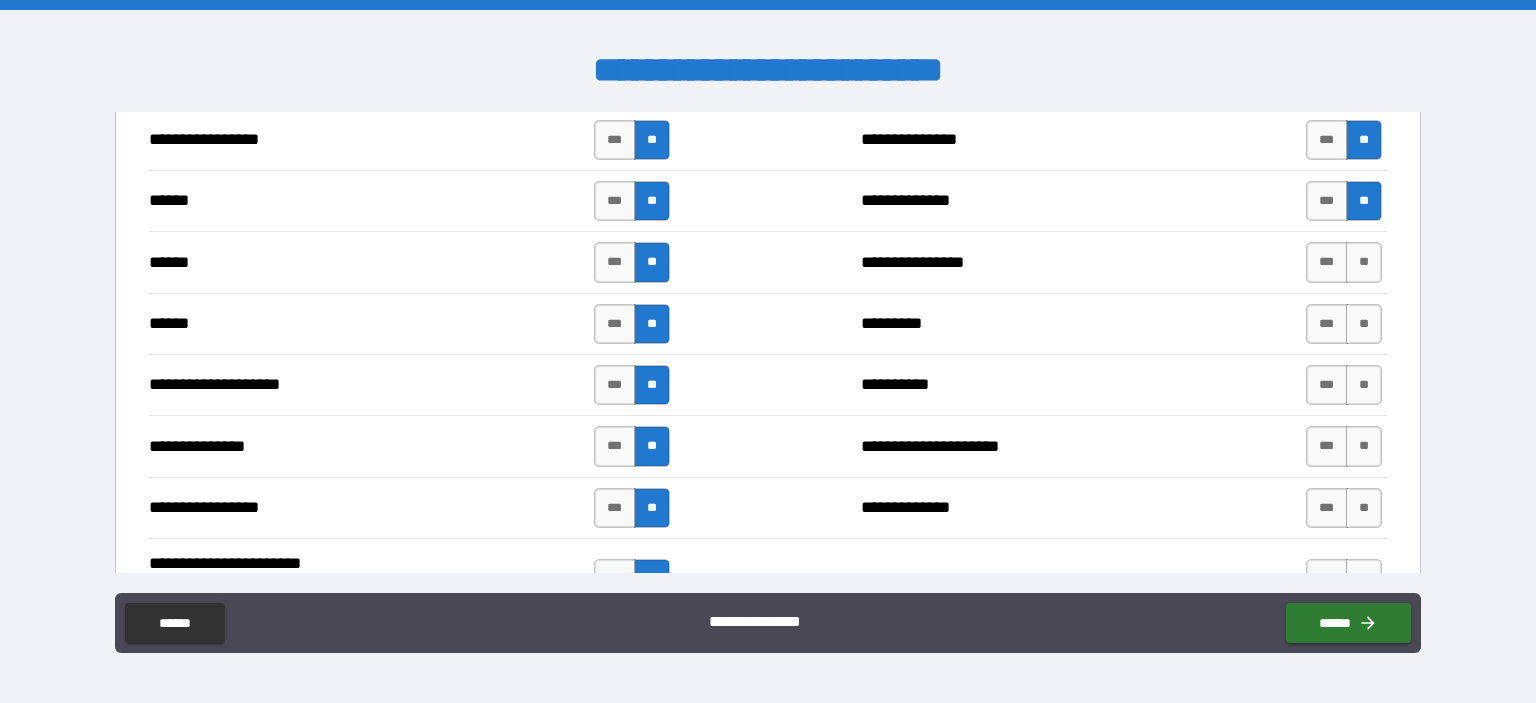 scroll, scrollTop: 2307, scrollLeft: 0, axis: vertical 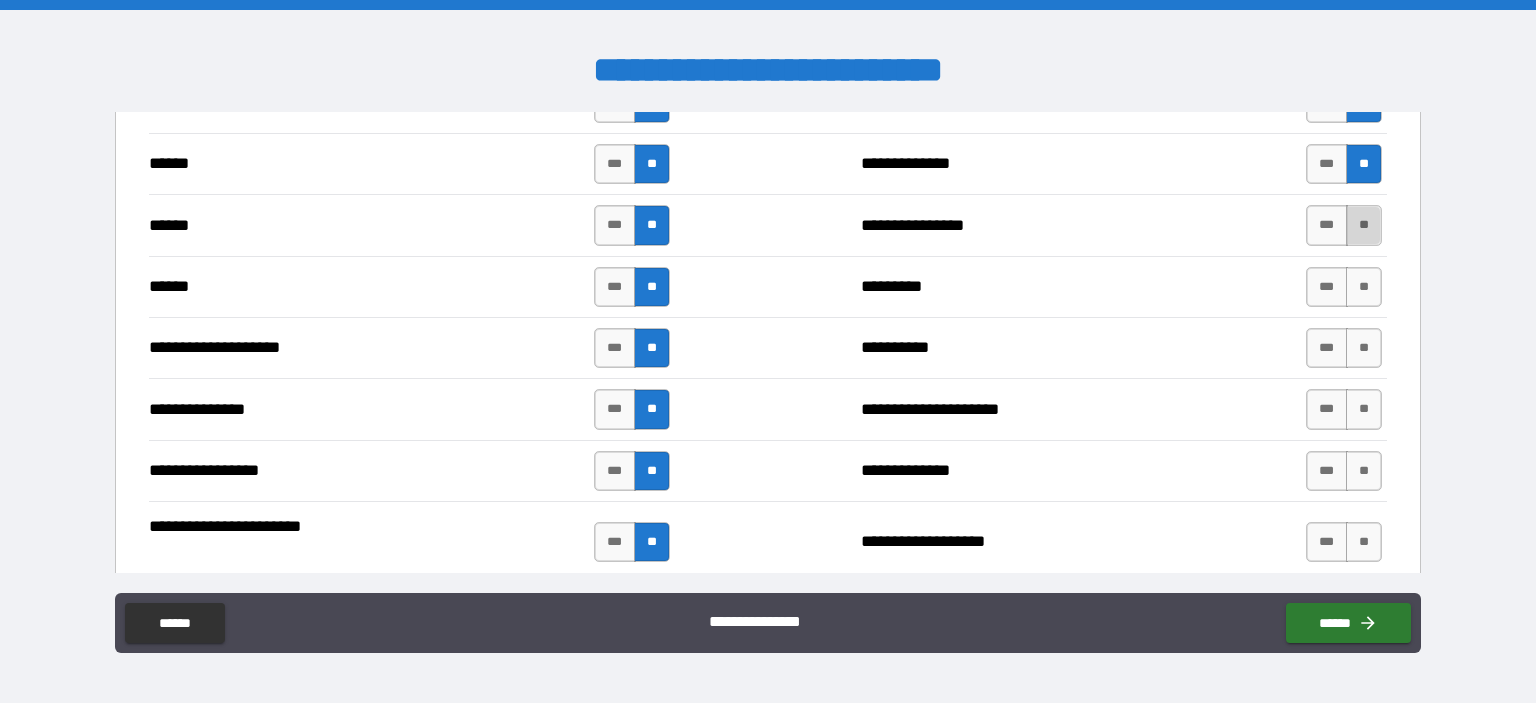 click on "**" at bounding box center (1364, 225) 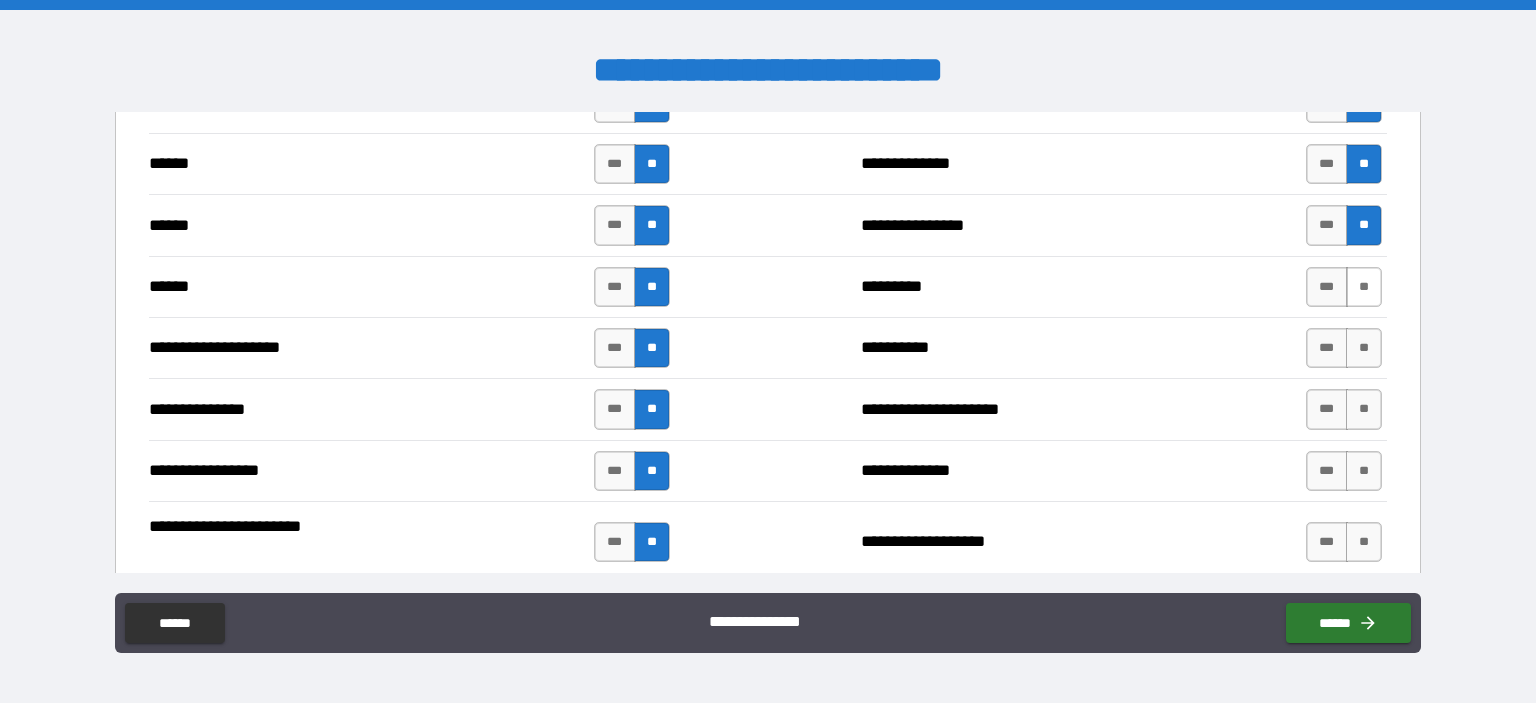 click on "**" at bounding box center (1364, 287) 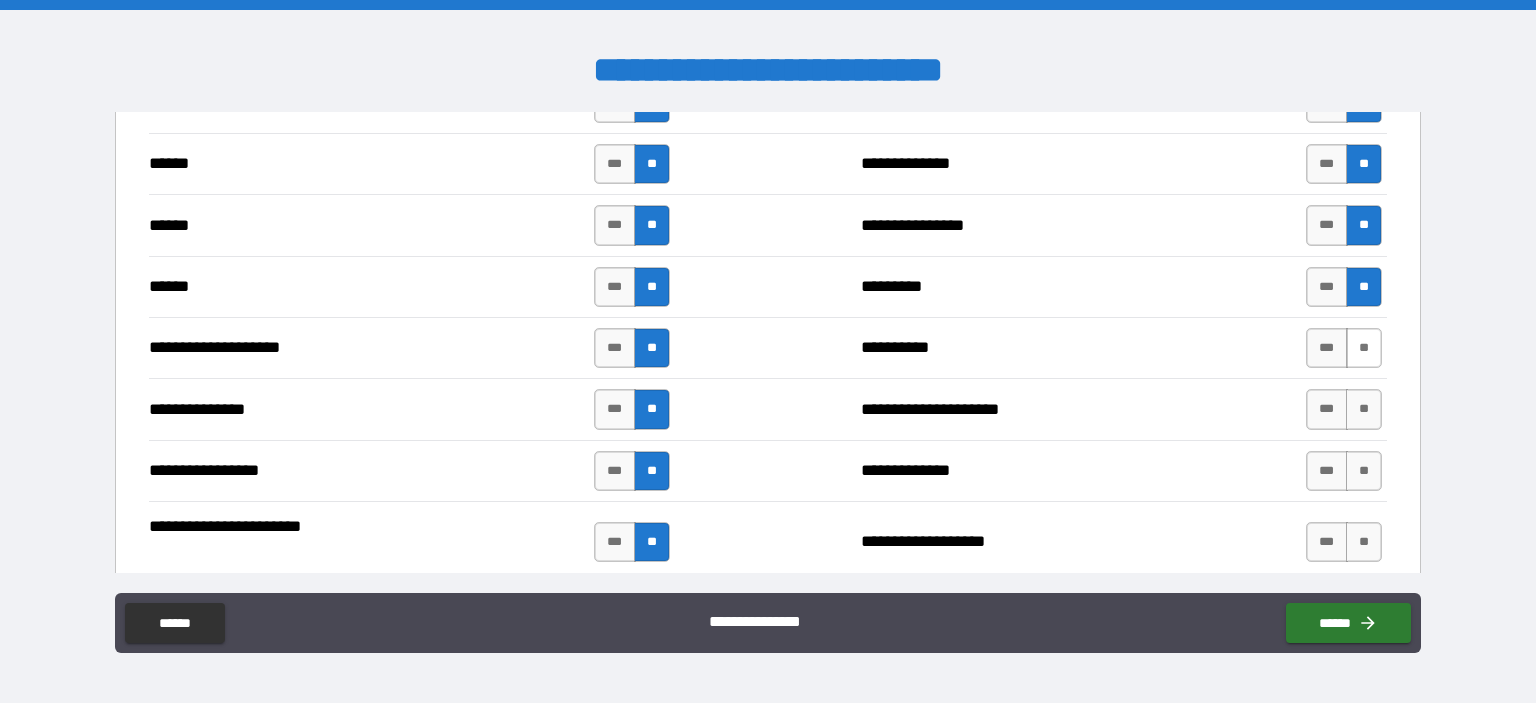 click on "**" at bounding box center [1364, 348] 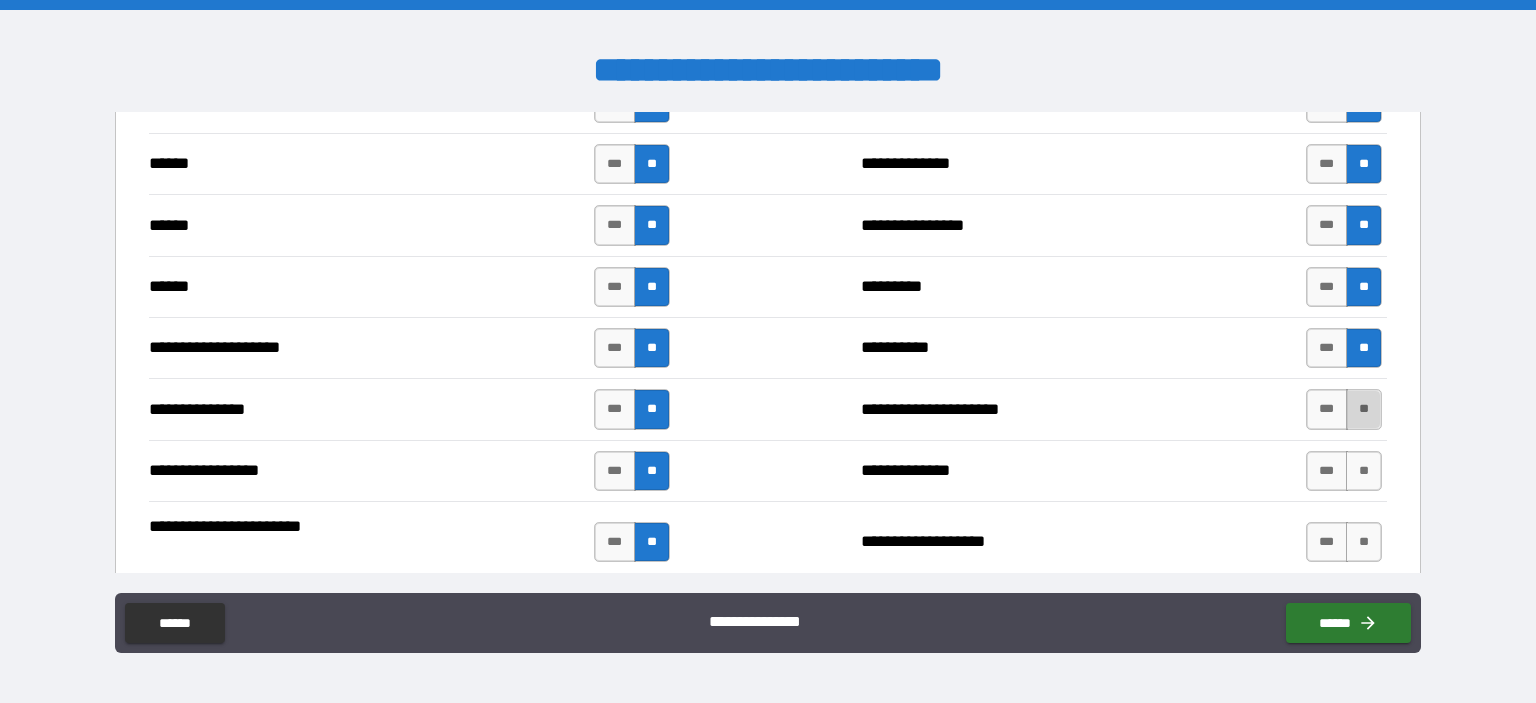 click on "**" at bounding box center [1364, 409] 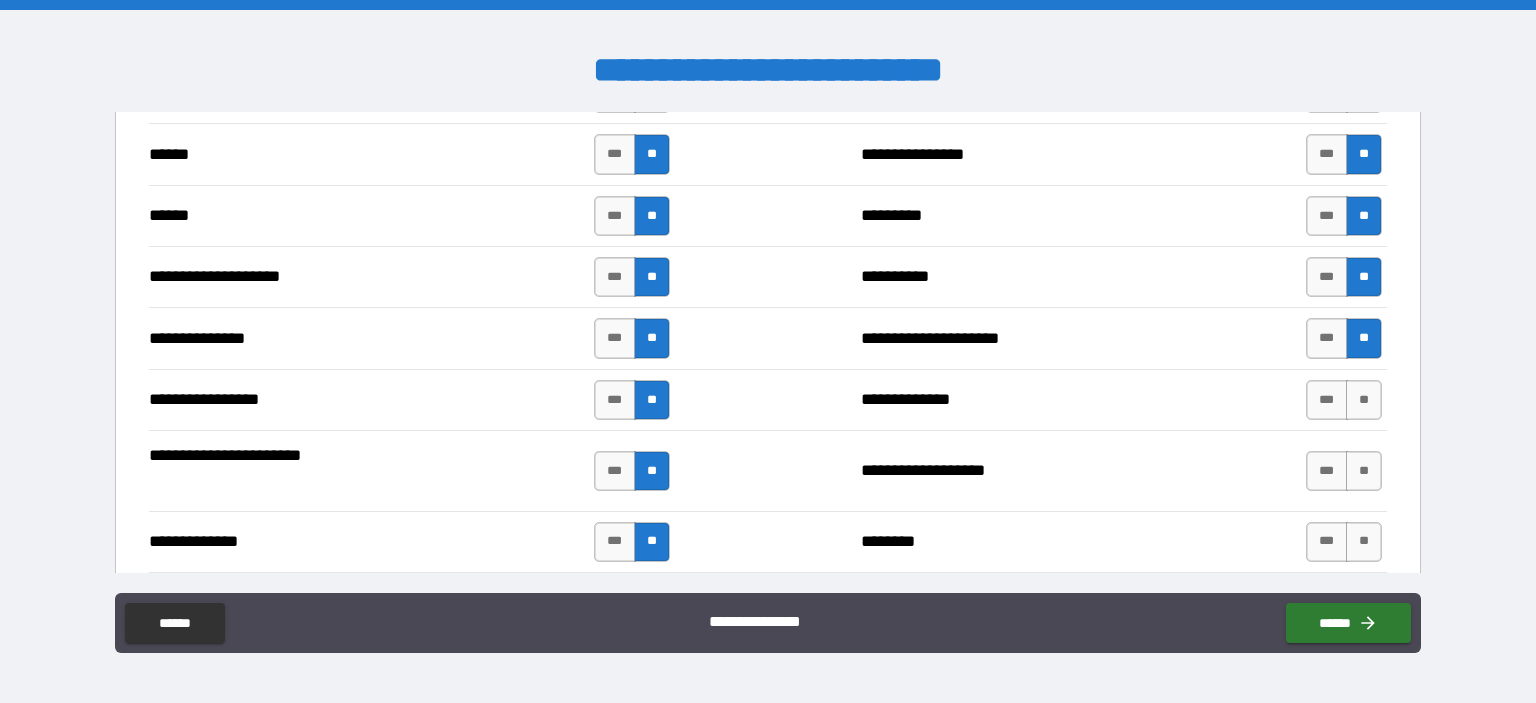 scroll, scrollTop: 2538, scrollLeft: 0, axis: vertical 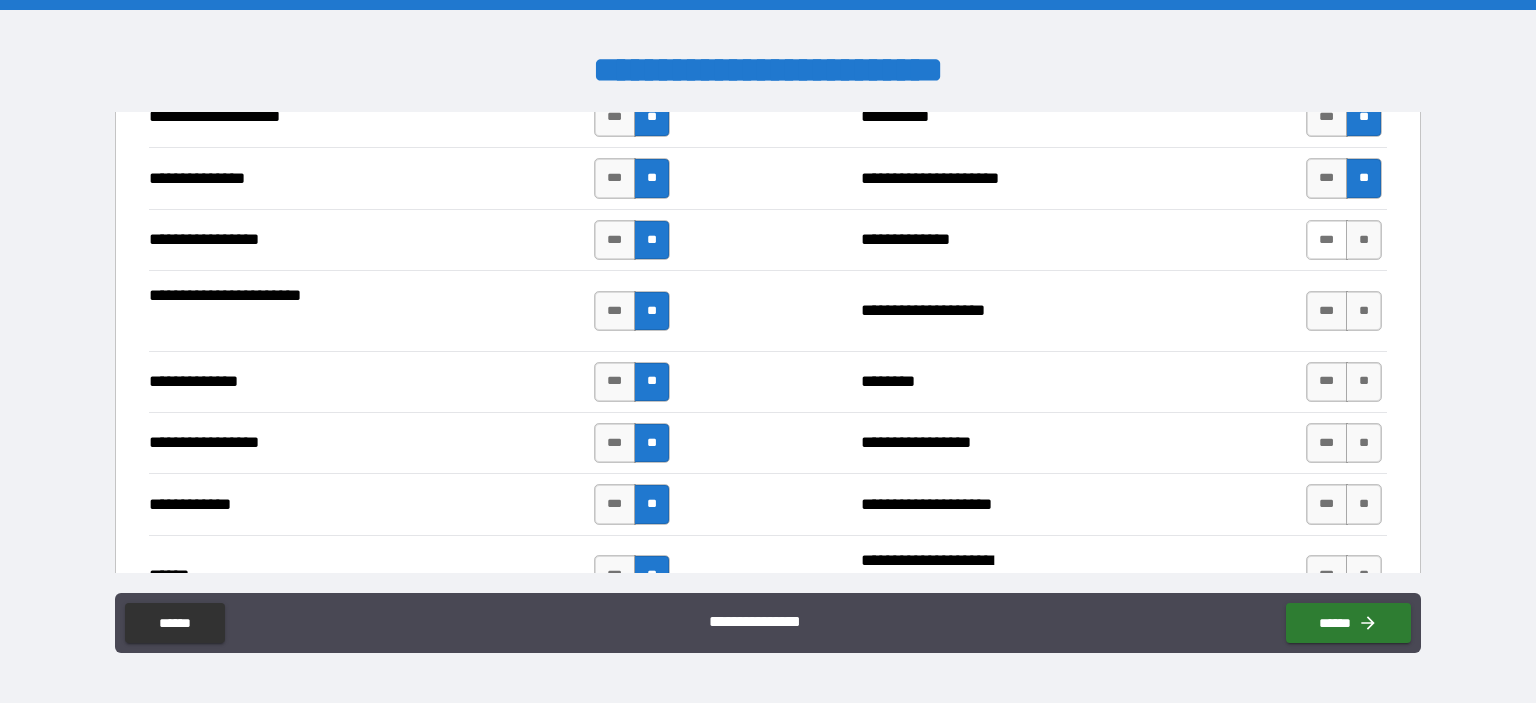 click on "***" at bounding box center (1327, 240) 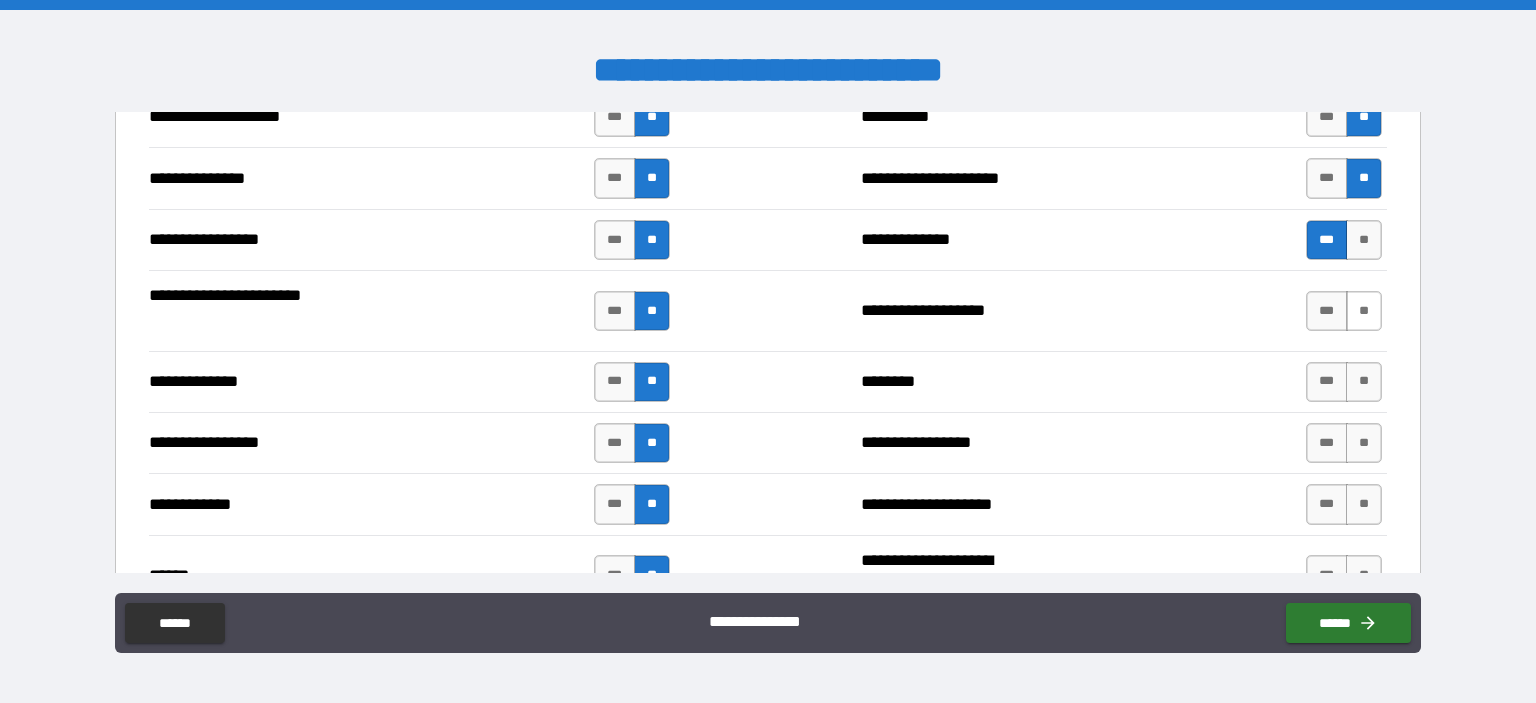 click on "**" at bounding box center (1364, 311) 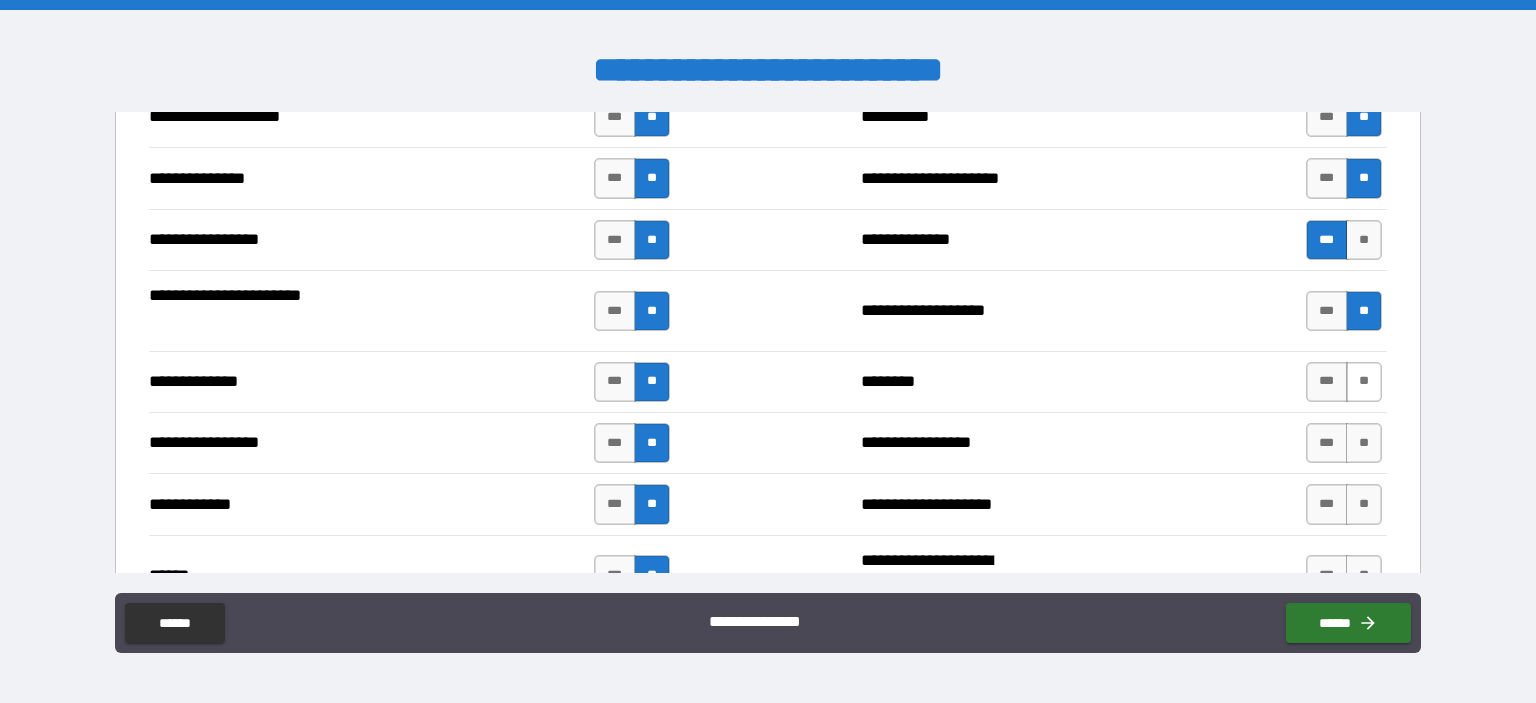 click on "**" at bounding box center [1364, 382] 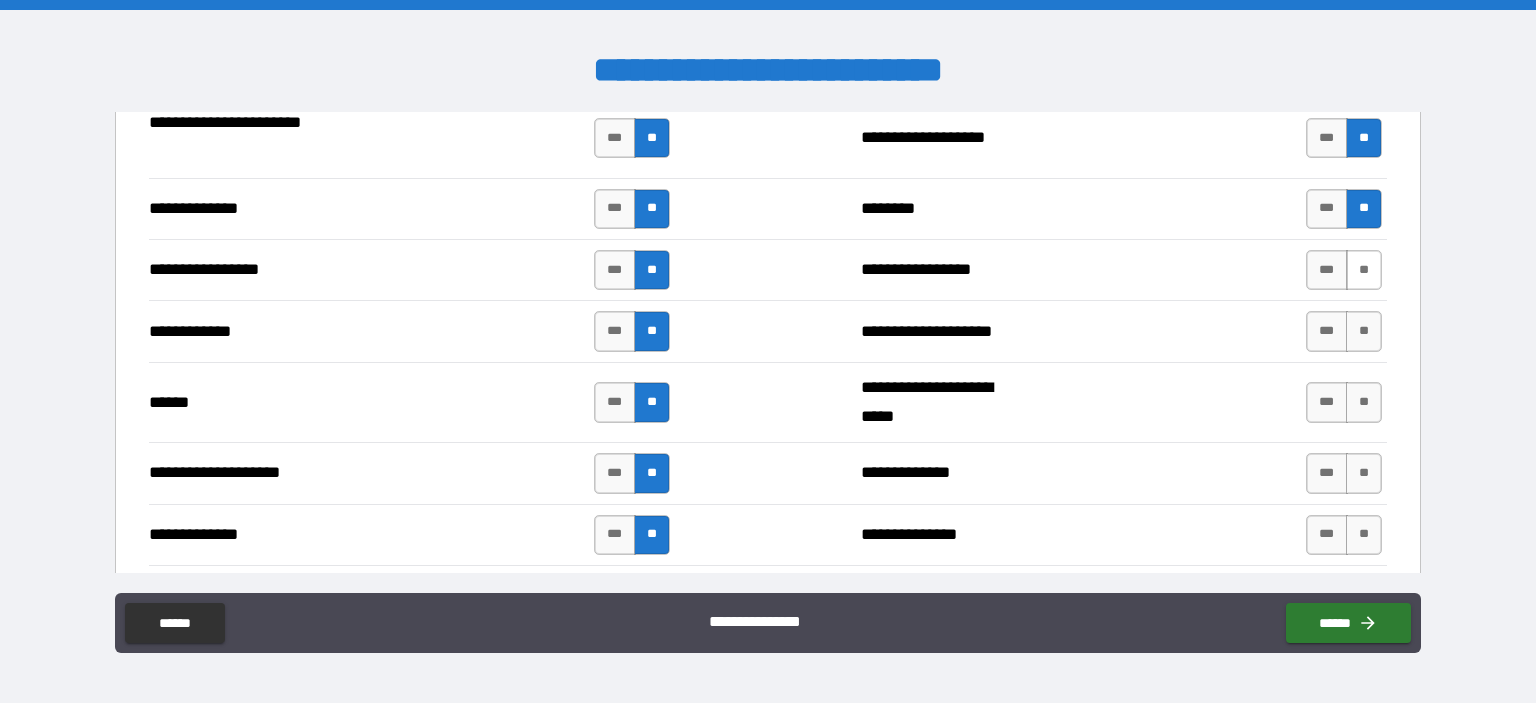 scroll, scrollTop: 2768, scrollLeft: 0, axis: vertical 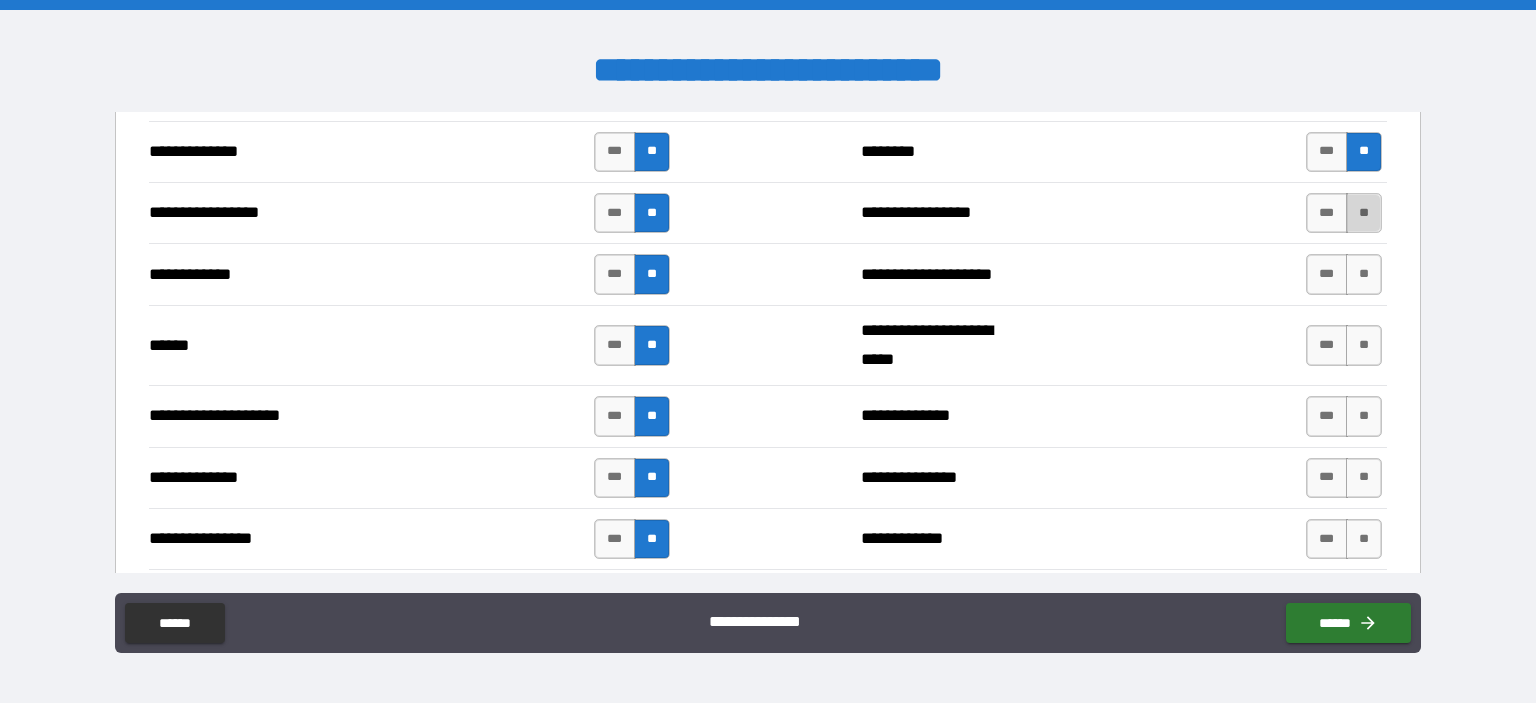 click on "**" at bounding box center [1364, 213] 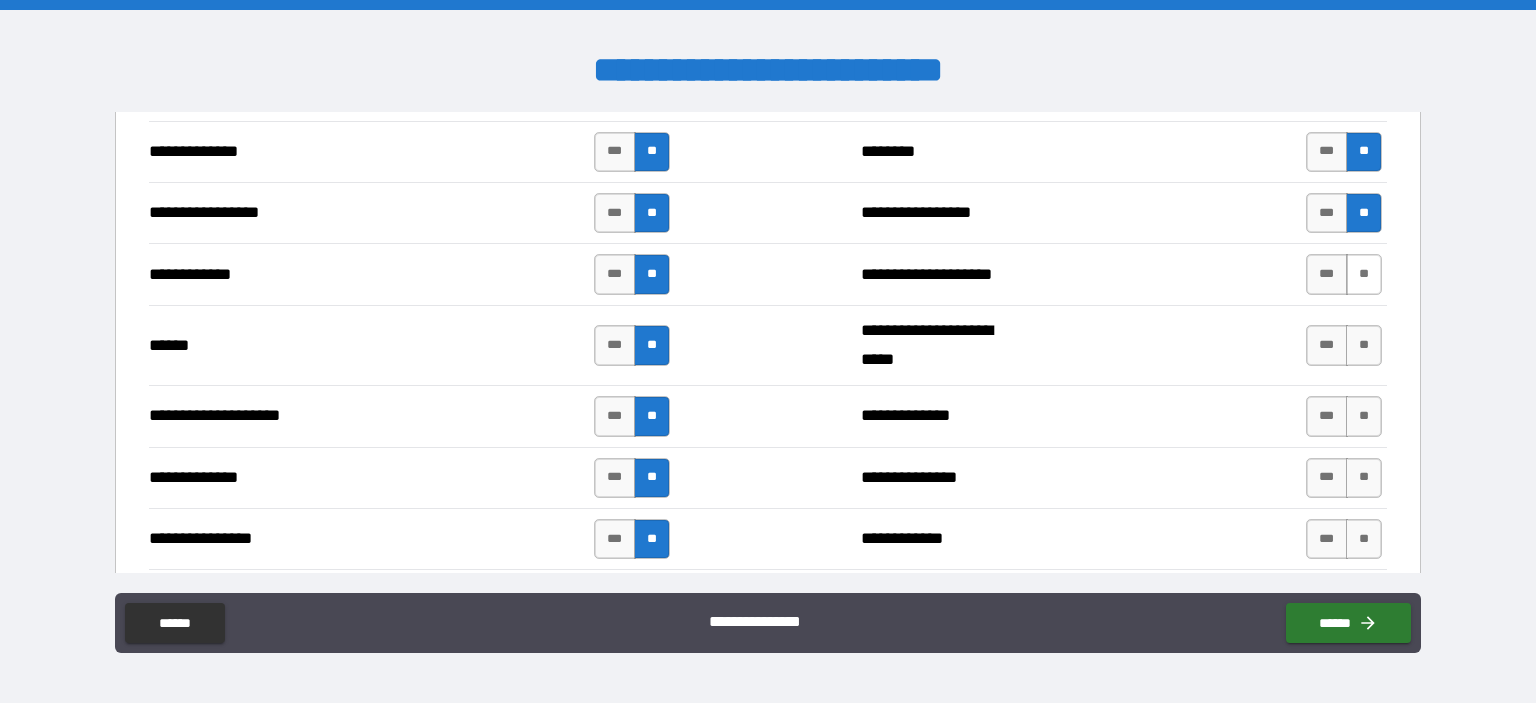 click on "**" at bounding box center (1364, 274) 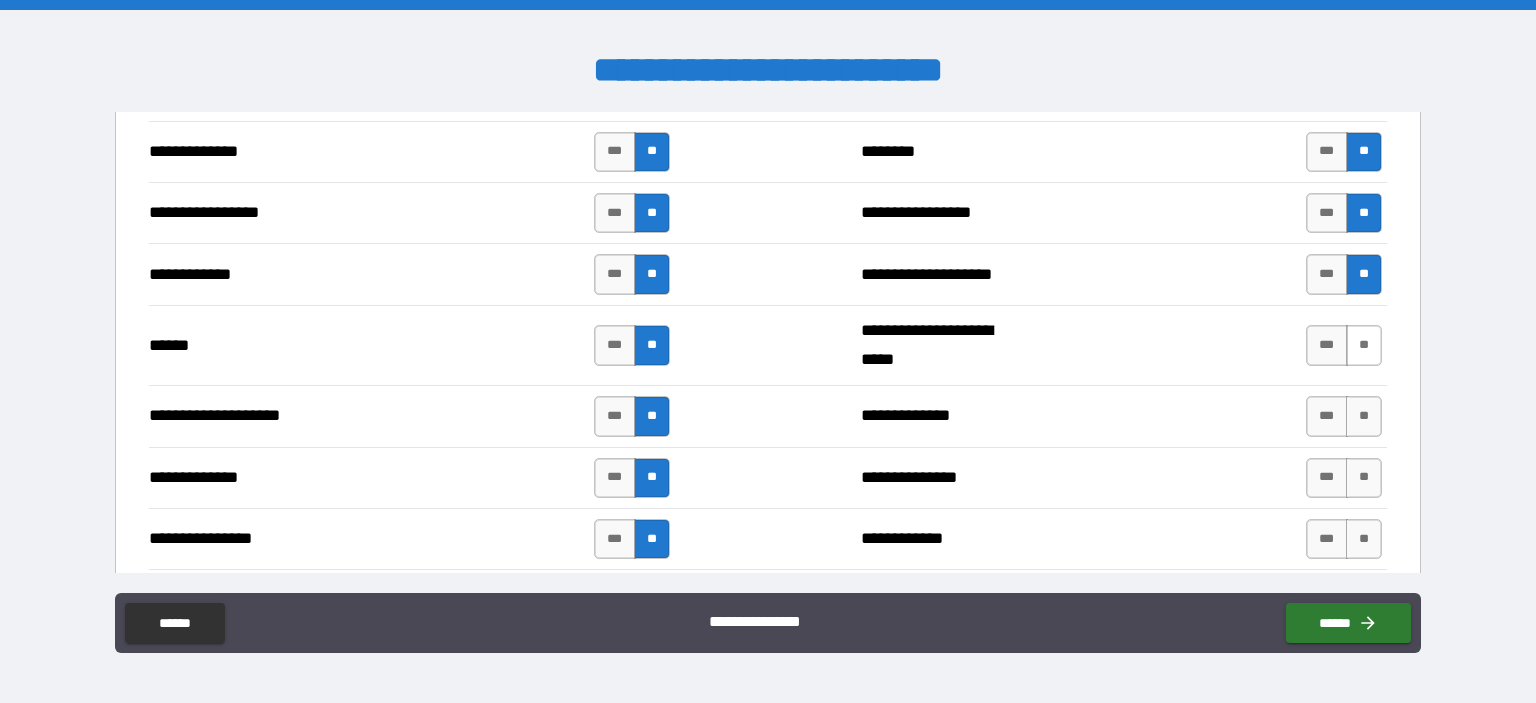 click on "**" at bounding box center [1364, 345] 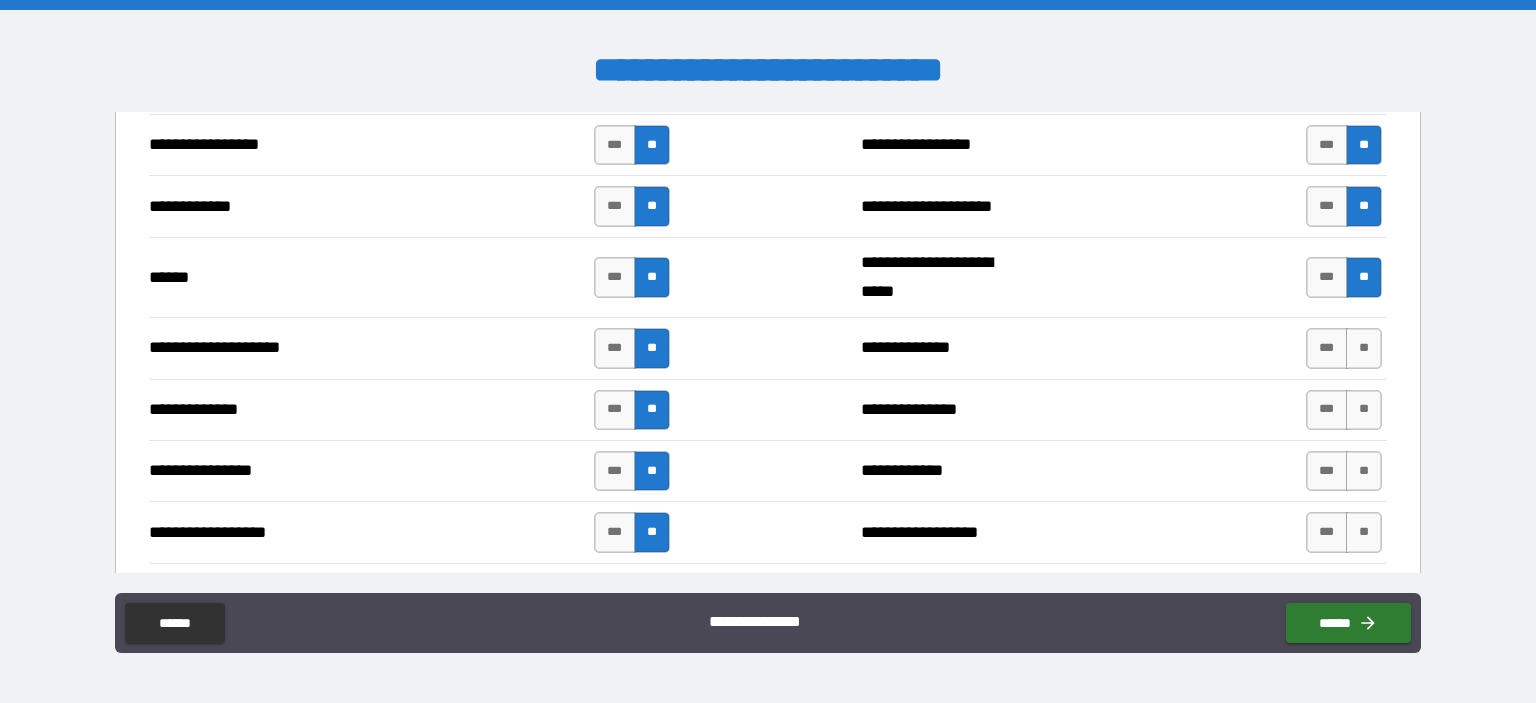 scroll, scrollTop: 2883, scrollLeft: 0, axis: vertical 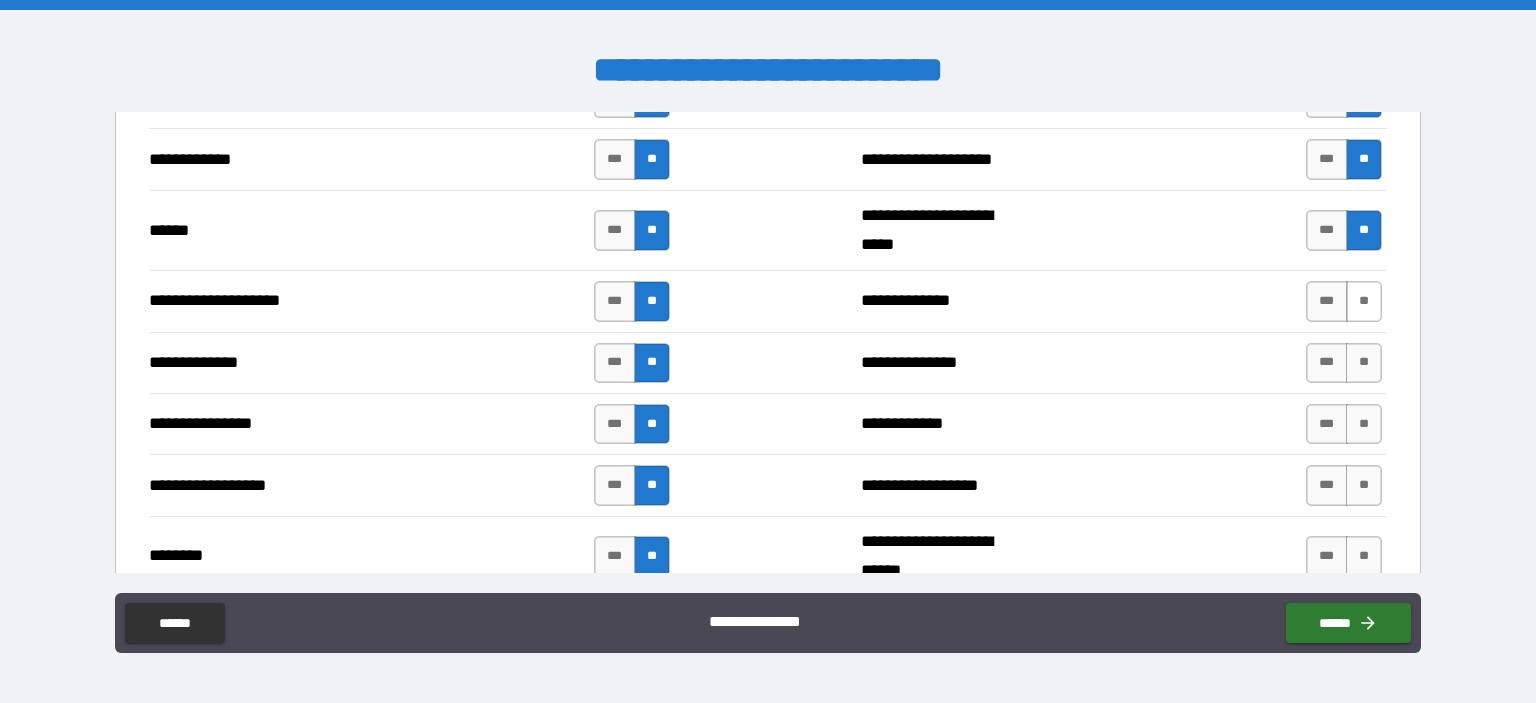 click on "**" at bounding box center (1364, 301) 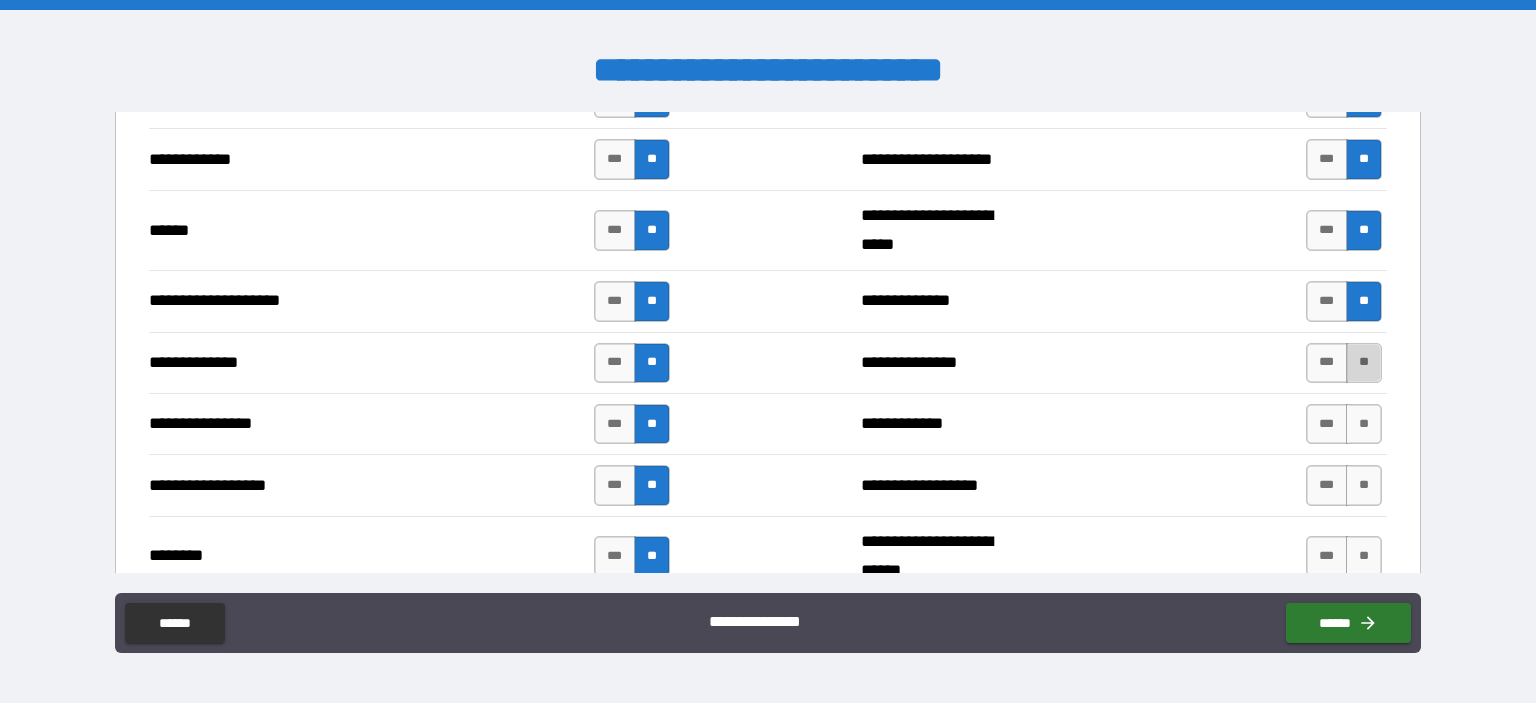 click on "**" at bounding box center [1364, 363] 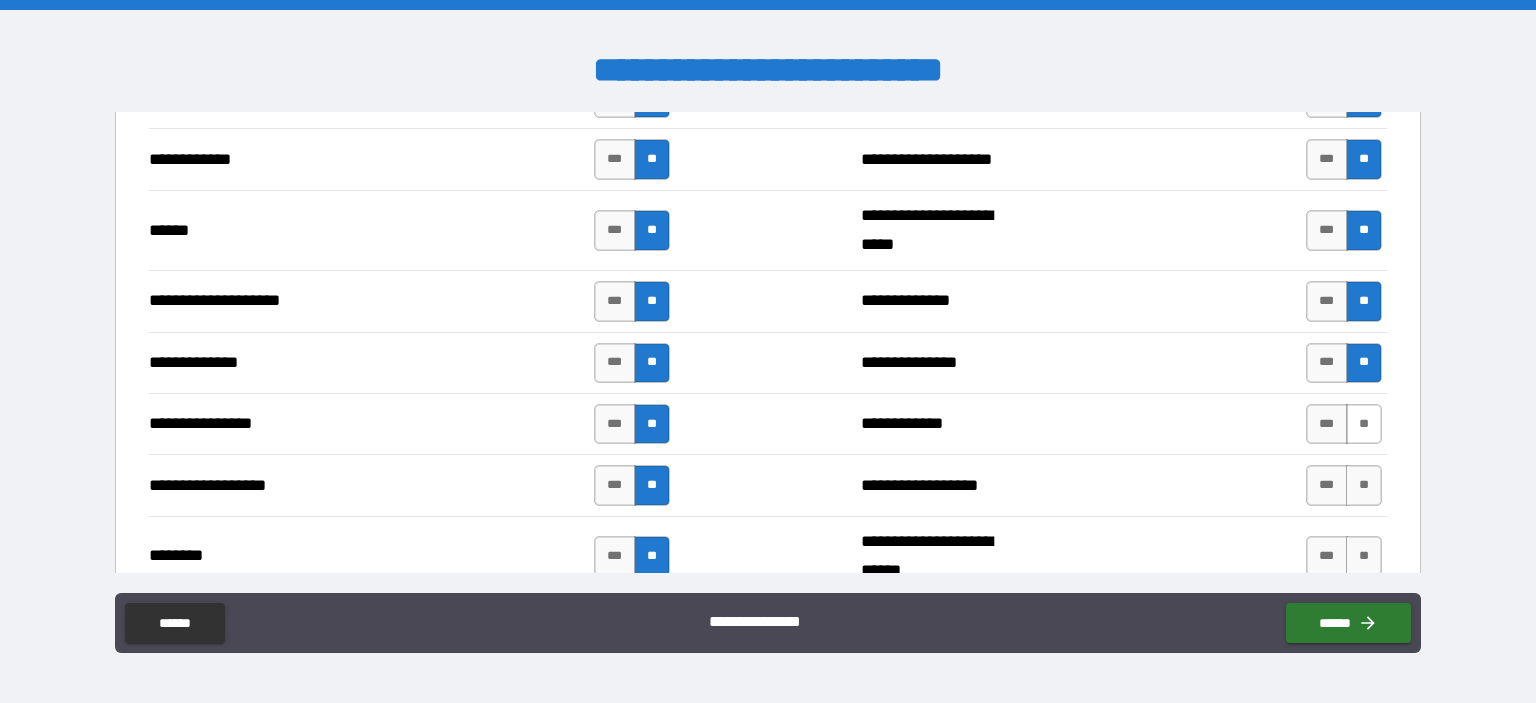 click on "**" at bounding box center (1364, 424) 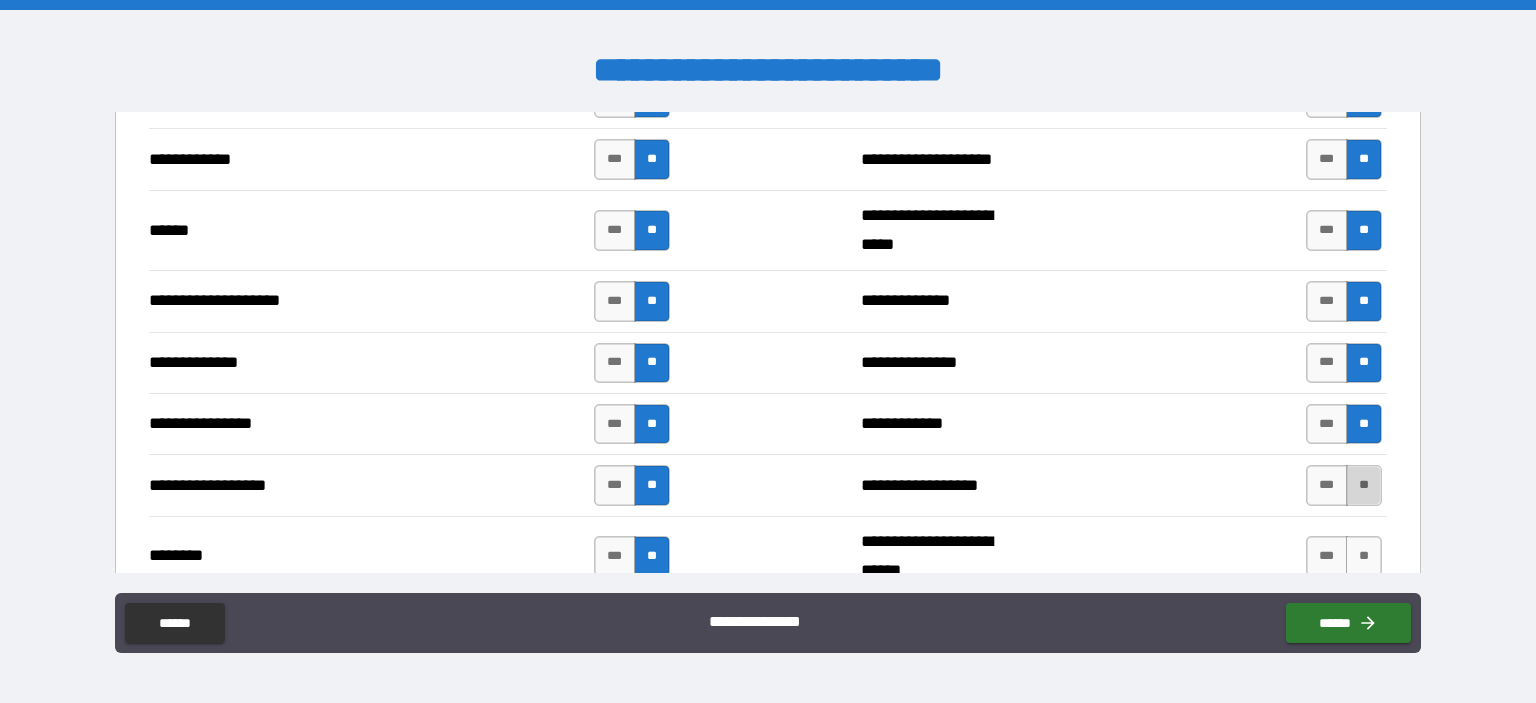 click on "**" at bounding box center (1364, 485) 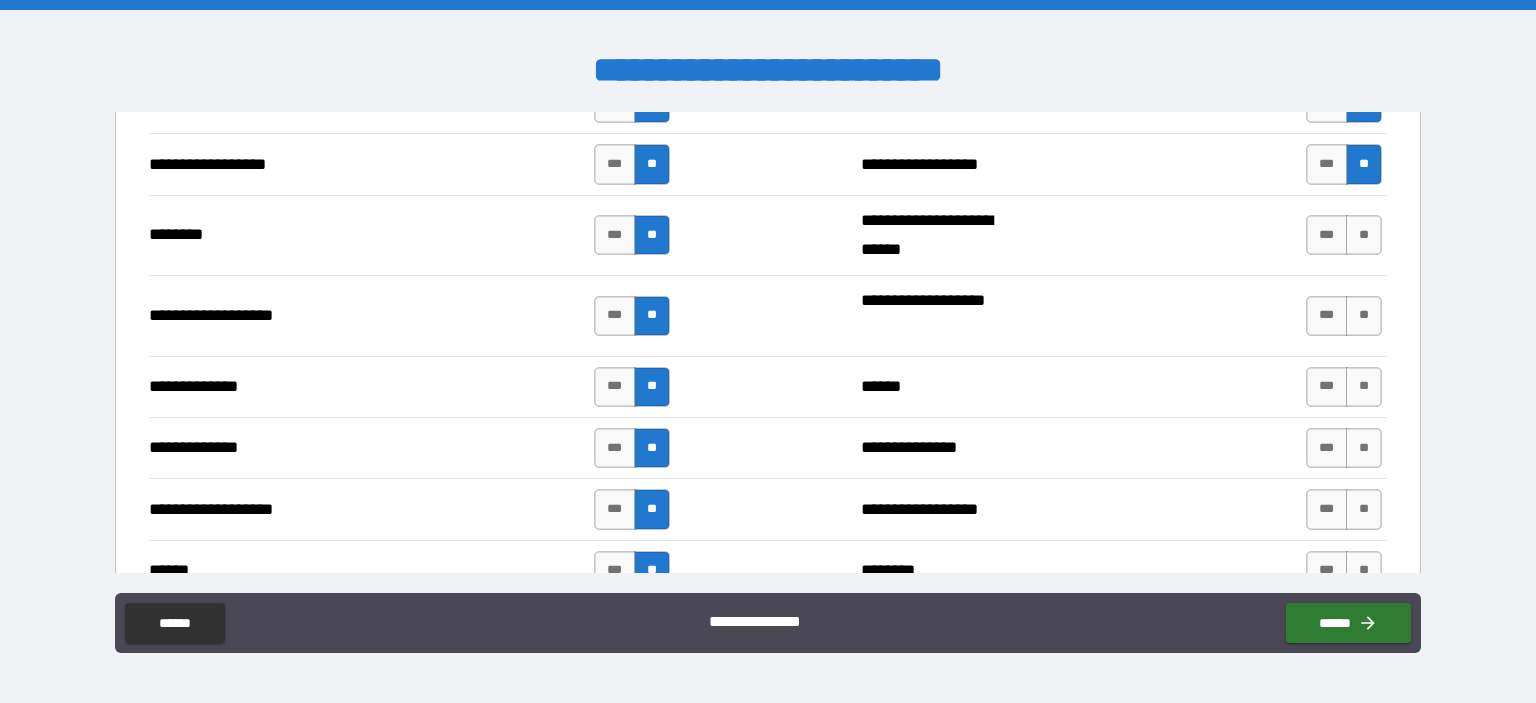 scroll, scrollTop: 3229, scrollLeft: 0, axis: vertical 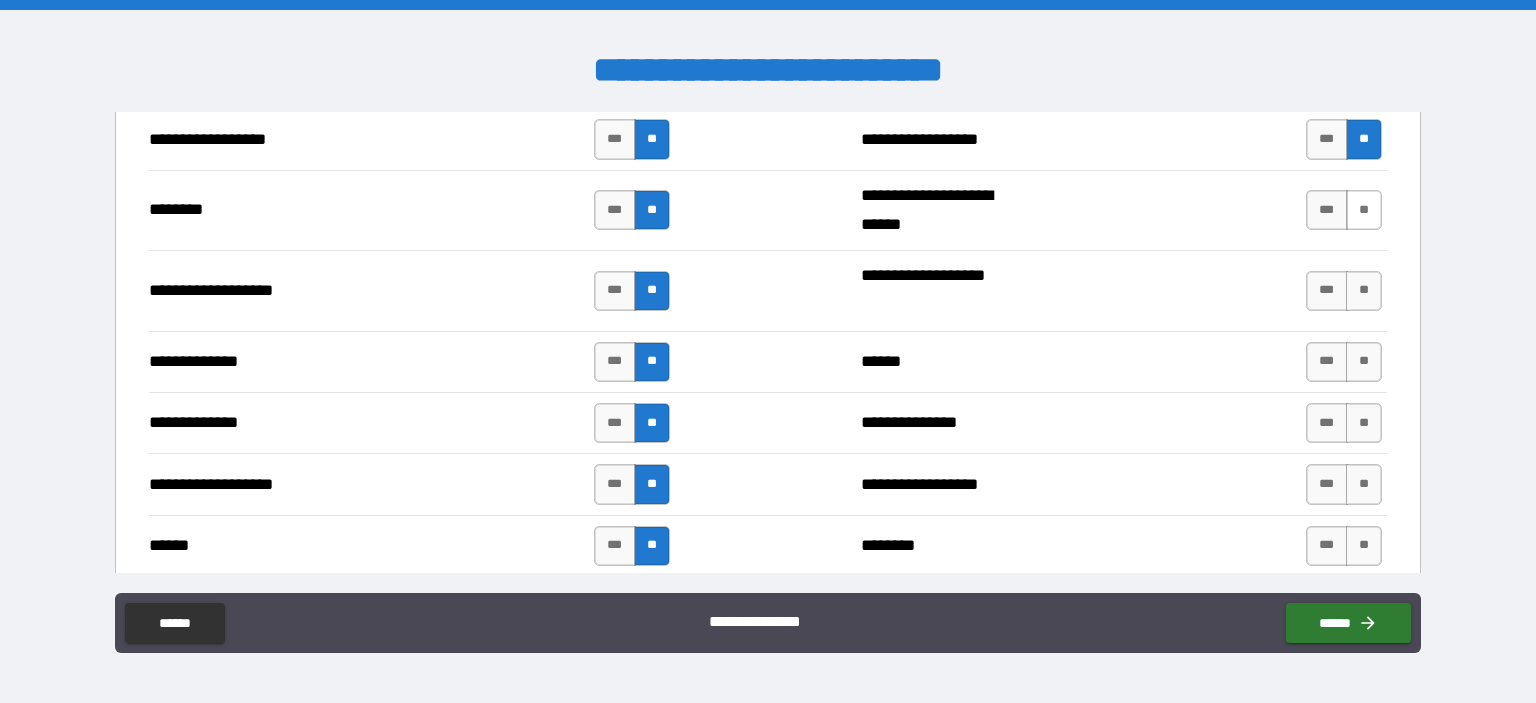 click on "**" at bounding box center [1364, 210] 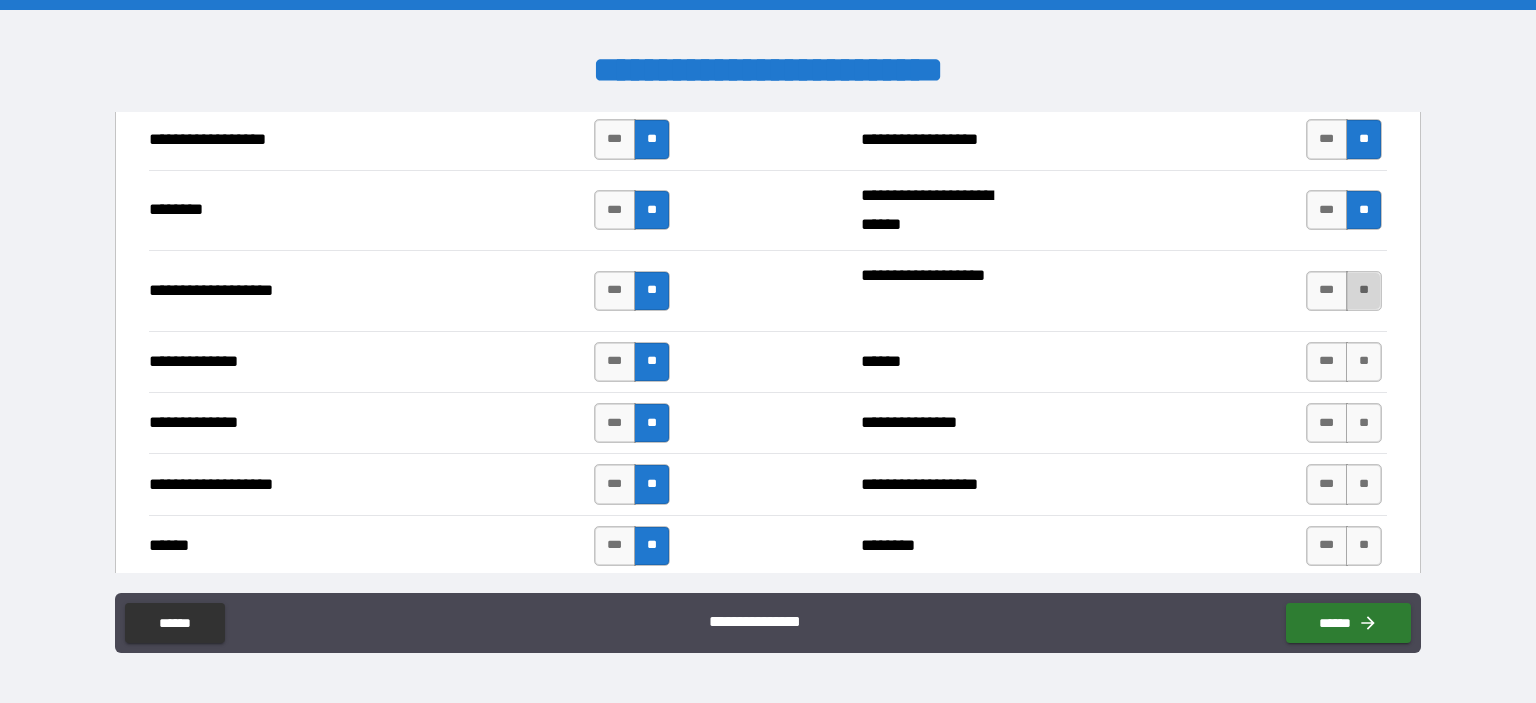 click on "**" at bounding box center [1364, 291] 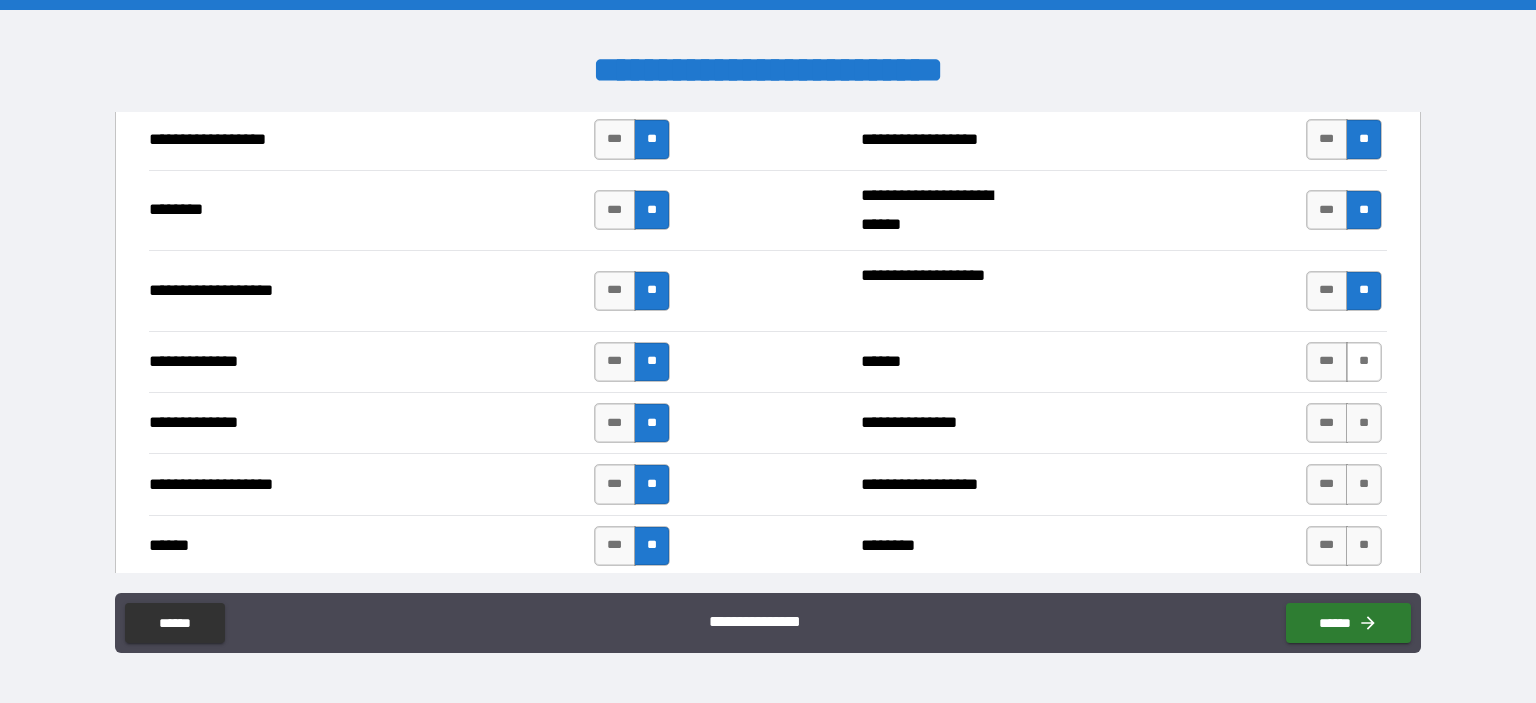 click on "**" at bounding box center (1364, 362) 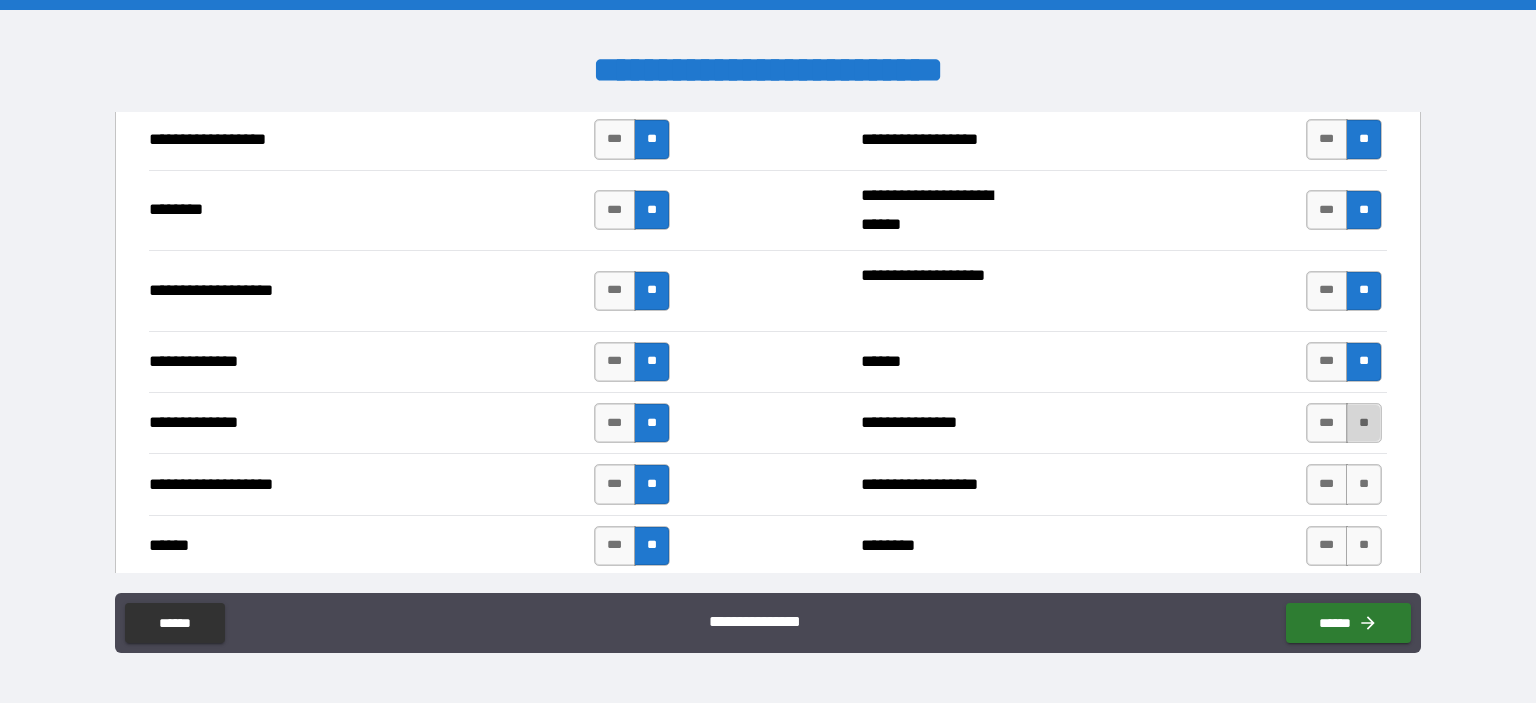 click on "**" at bounding box center (1364, 423) 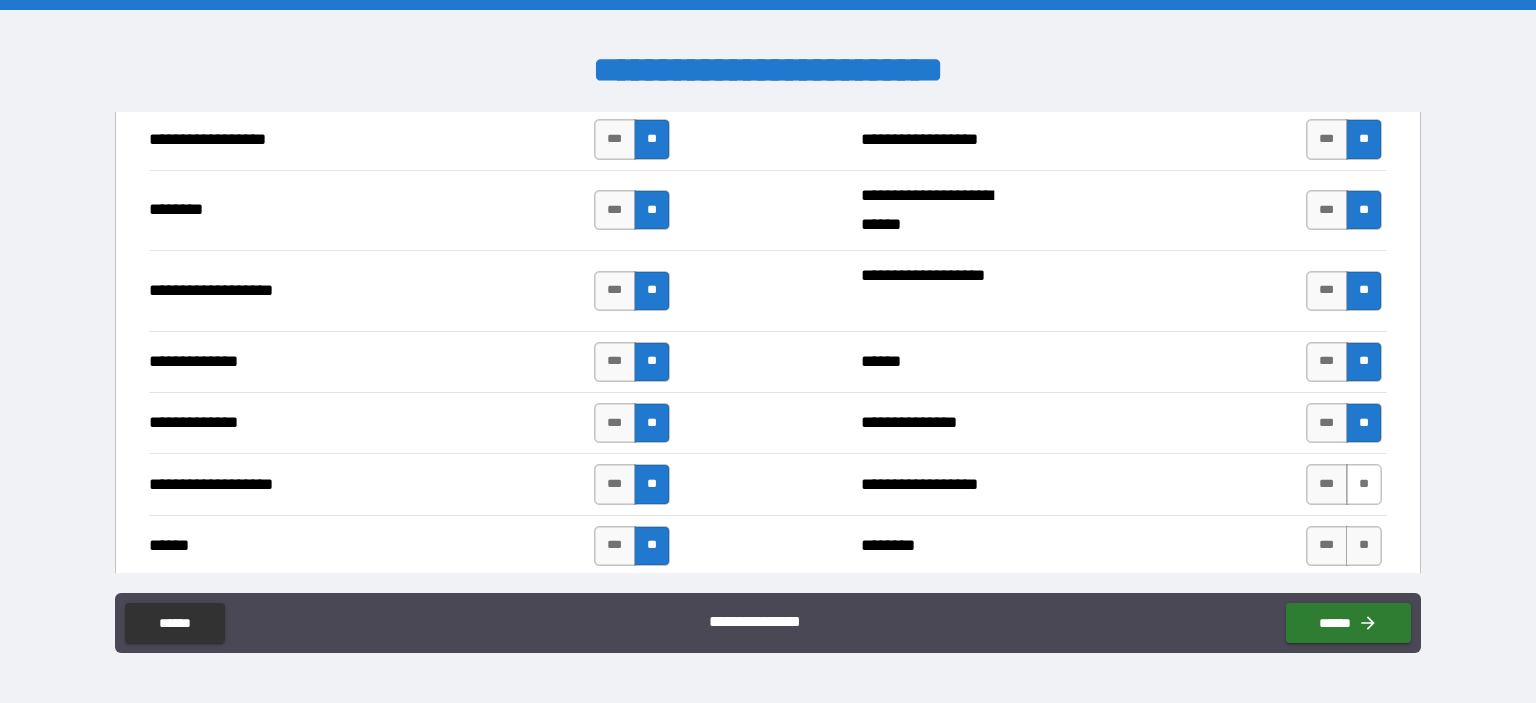 click on "**" at bounding box center (1364, 484) 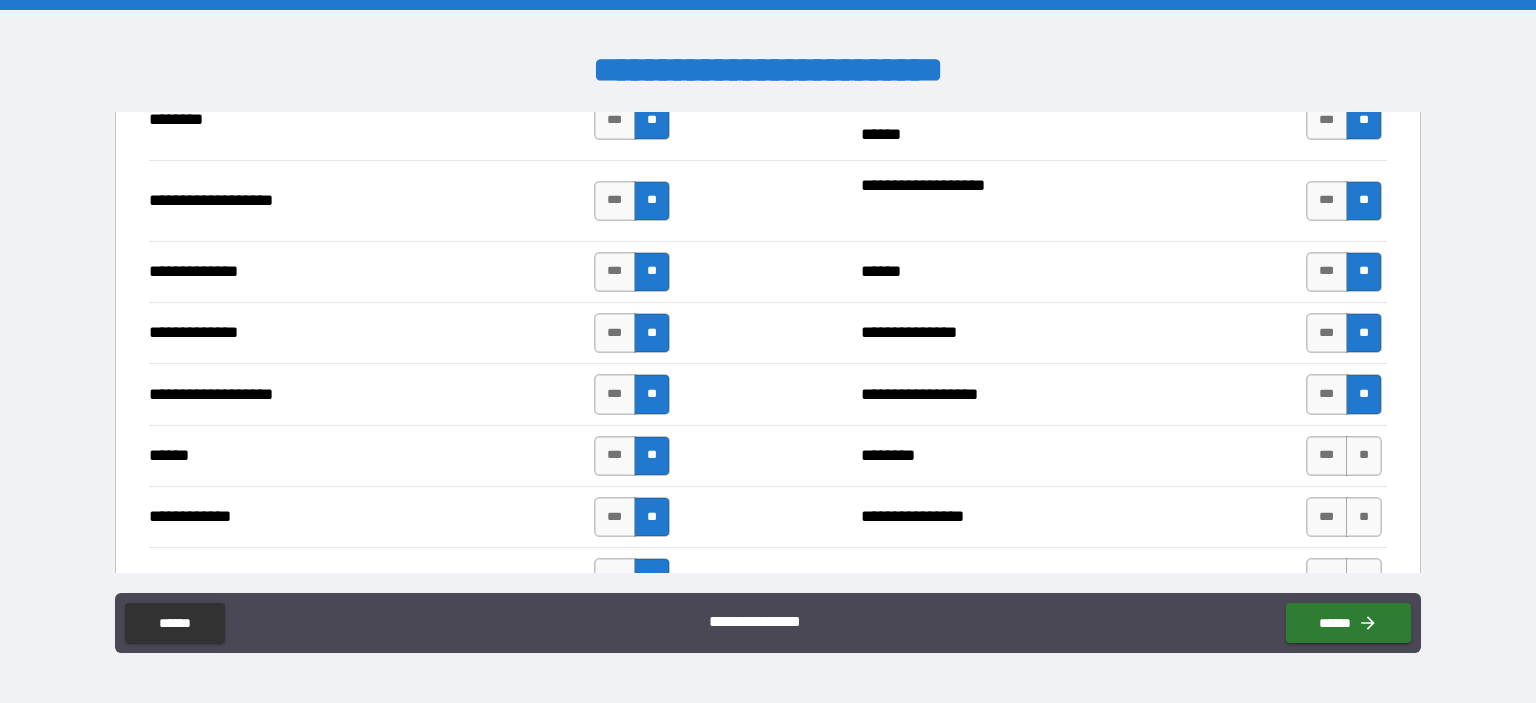 scroll, scrollTop: 3459, scrollLeft: 0, axis: vertical 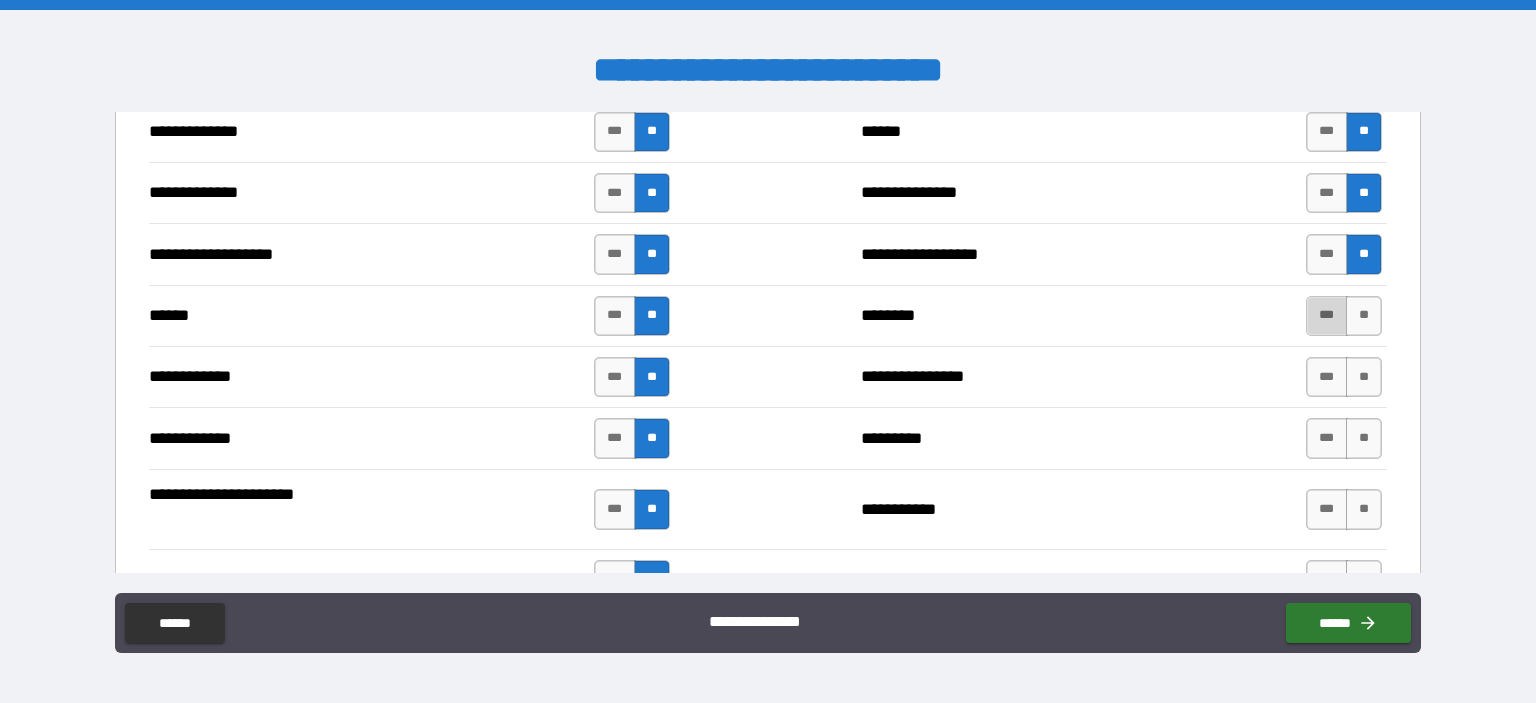 click on "***" at bounding box center [1327, 316] 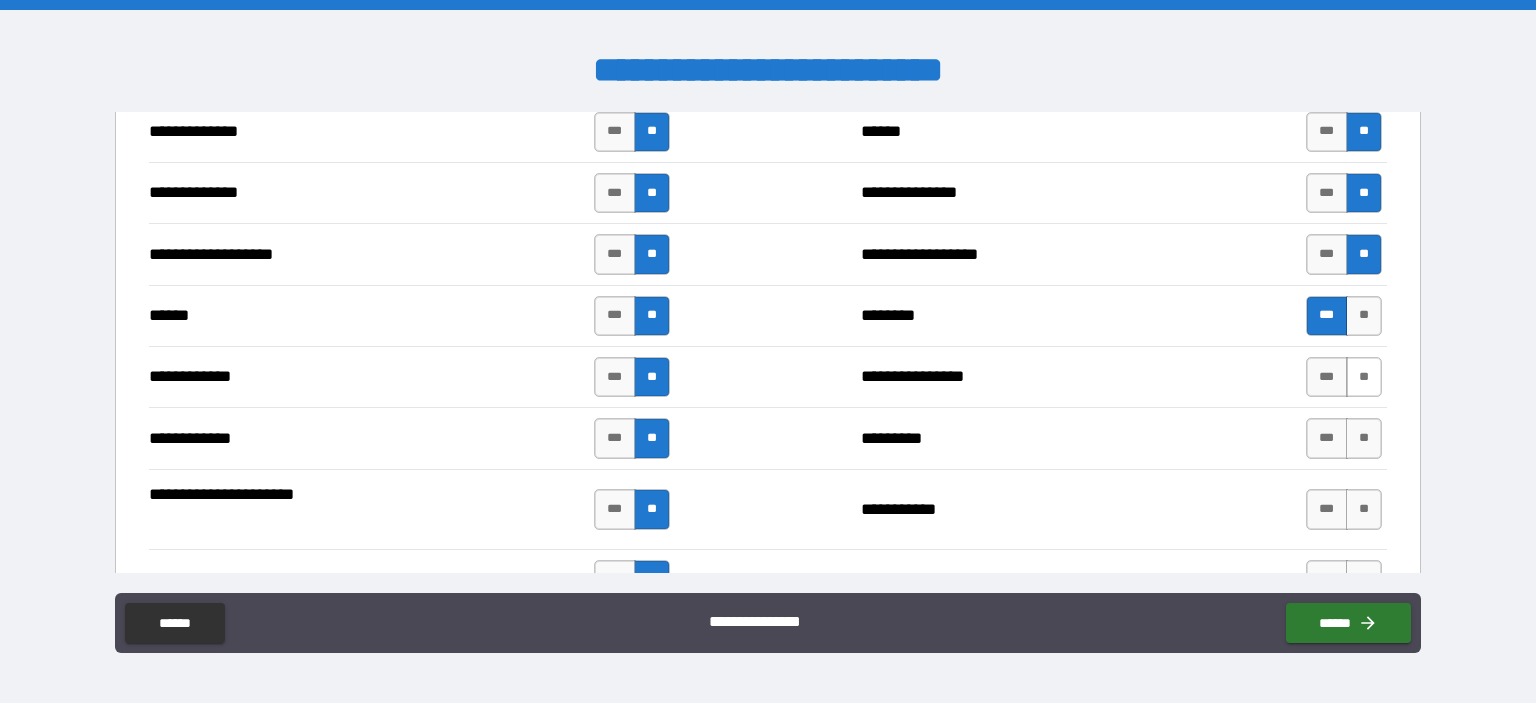 click on "**" at bounding box center (1364, 377) 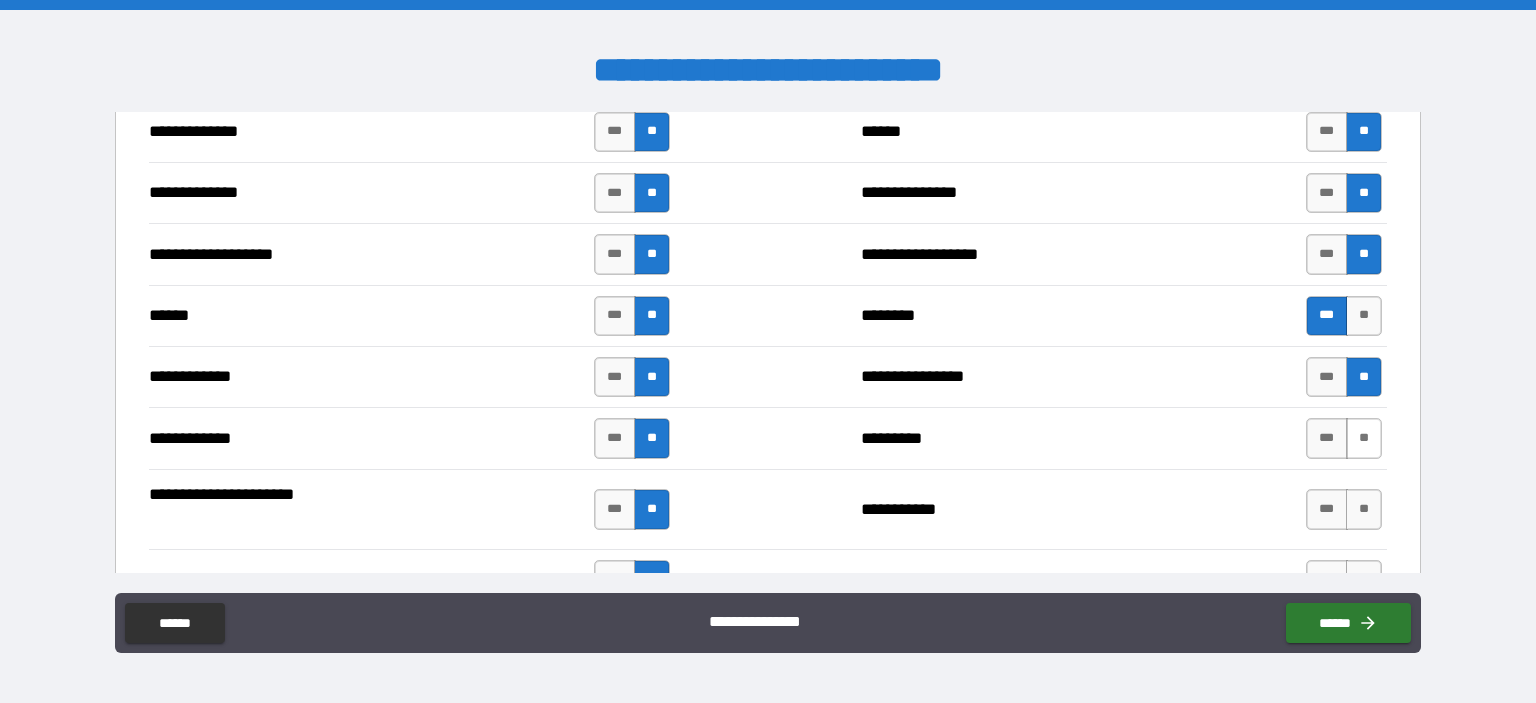 click on "**" at bounding box center (1364, 438) 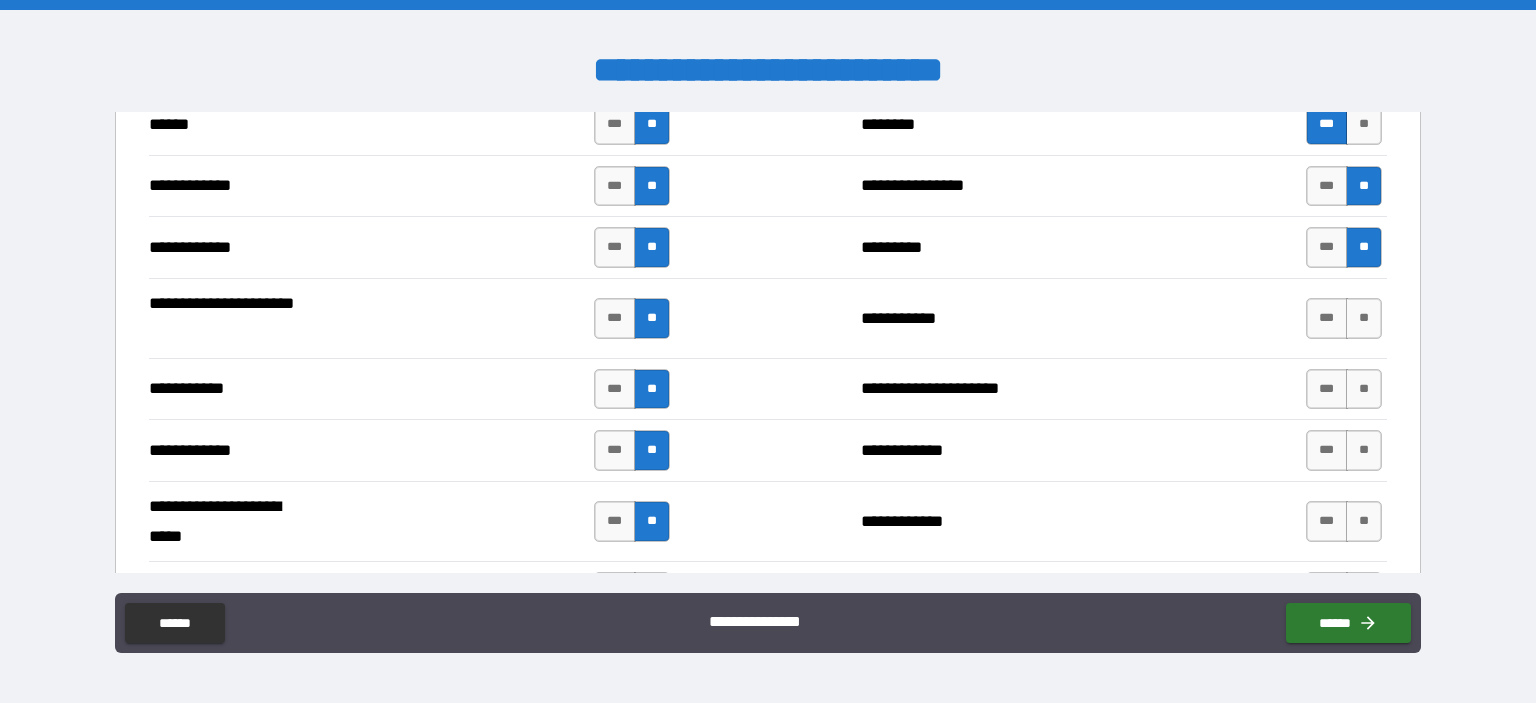scroll, scrollTop: 3690, scrollLeft: 0, axis: vertical 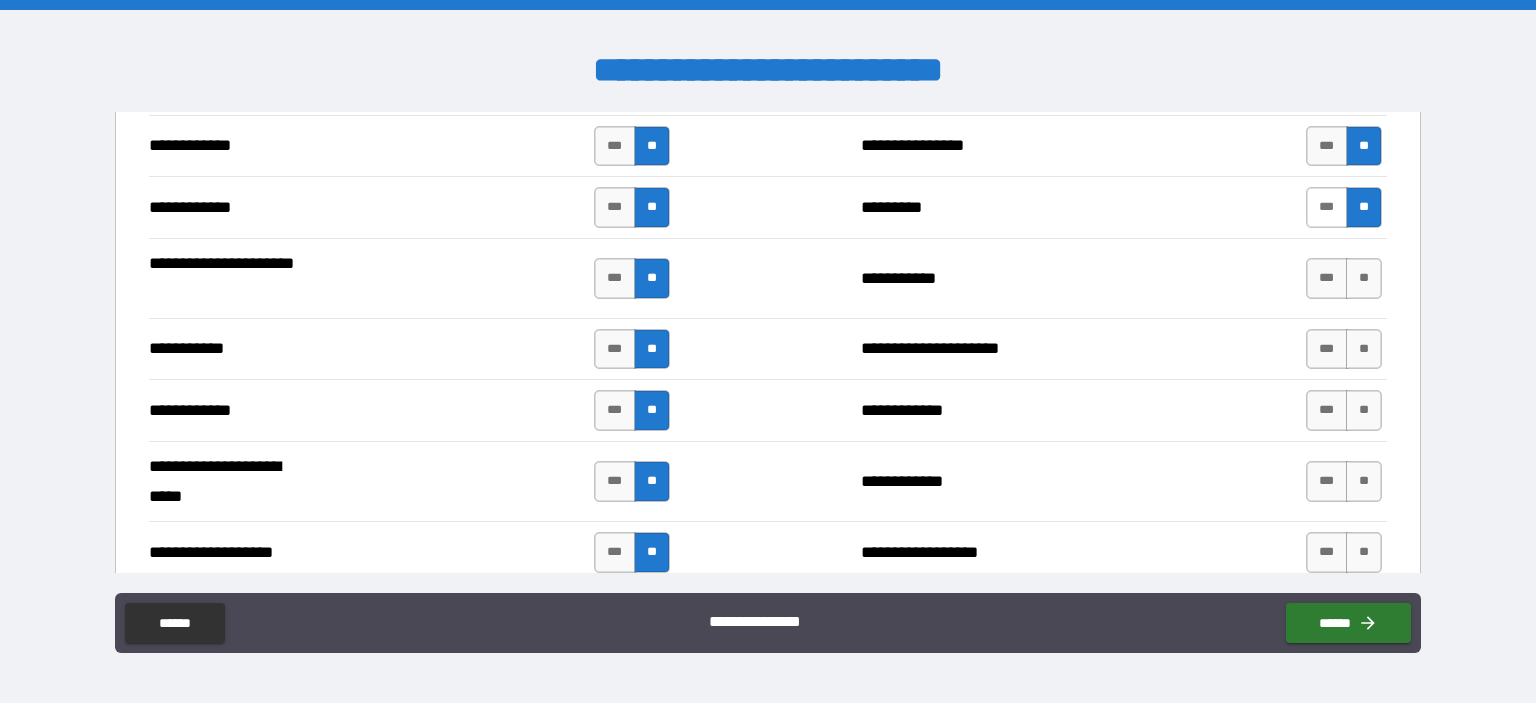 click on "***" at bounding box center [1327, 207] 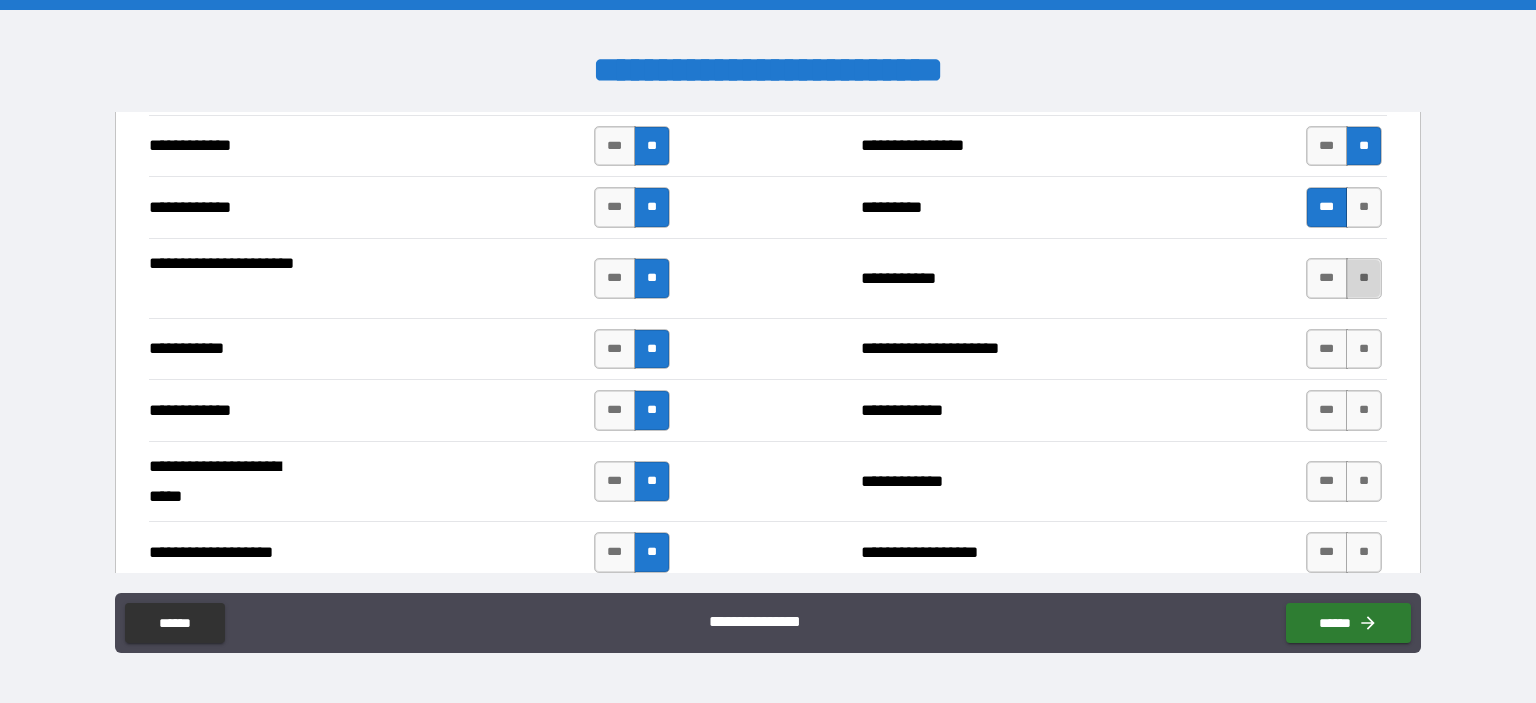 click on "**" at bounding box center [1364, 278] 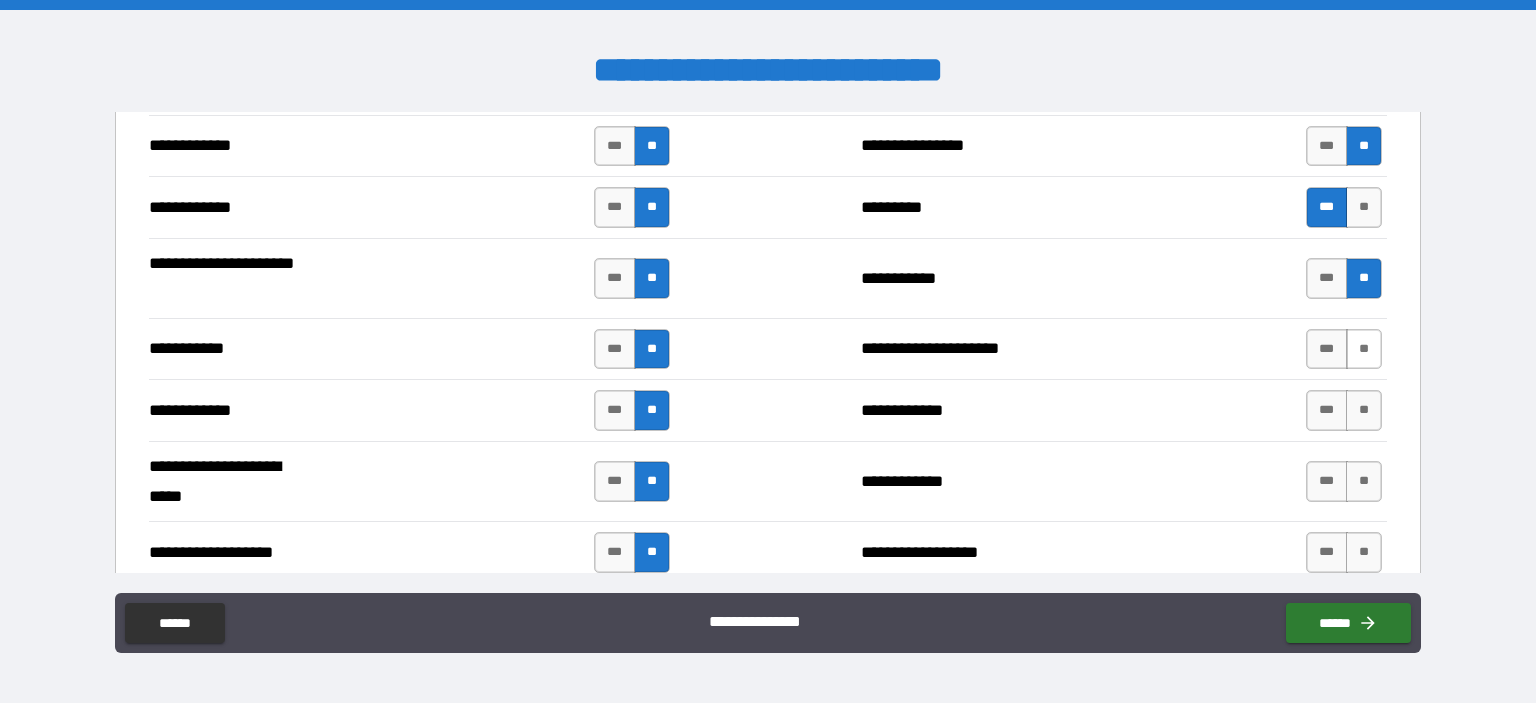 click on "**" at bounding box center [1364, 349] 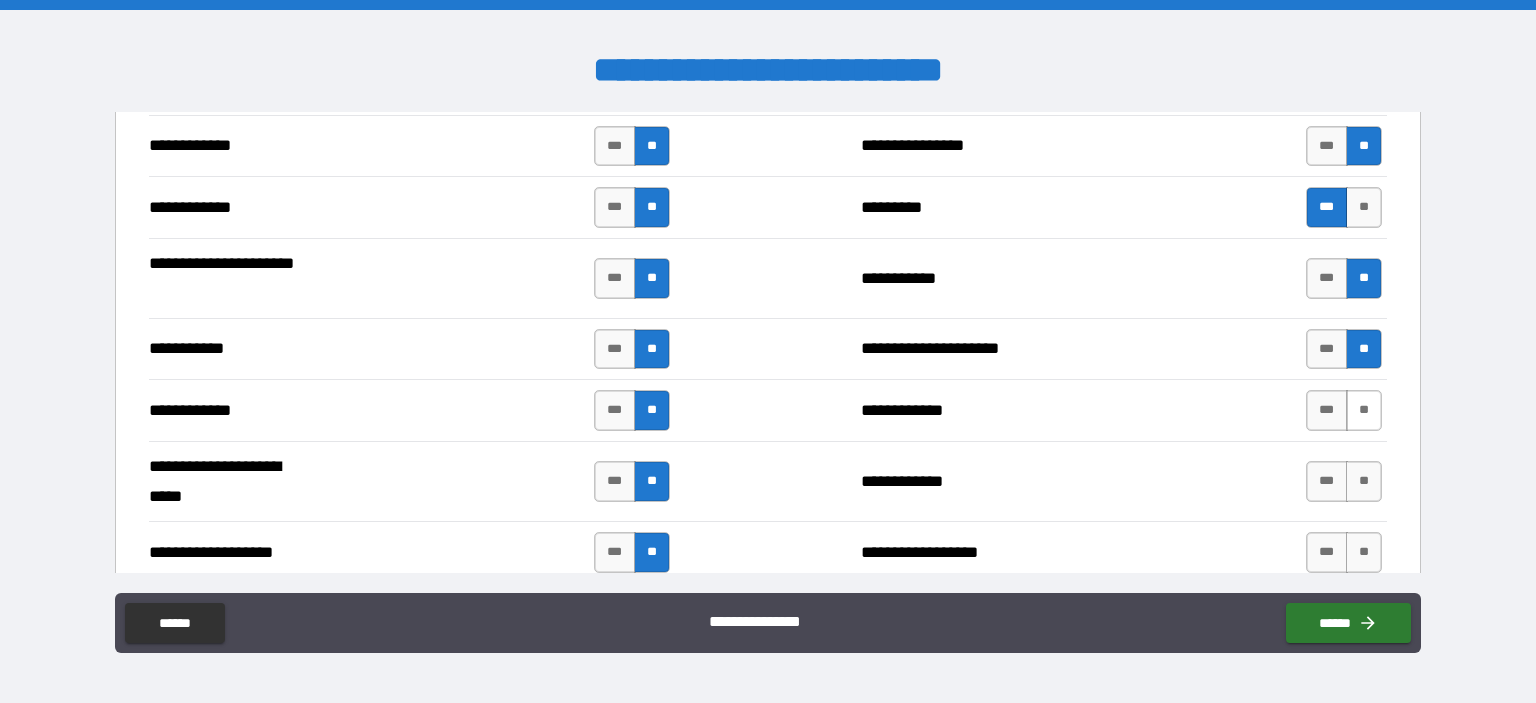 click on "**" at bounding box center (1364, 410) 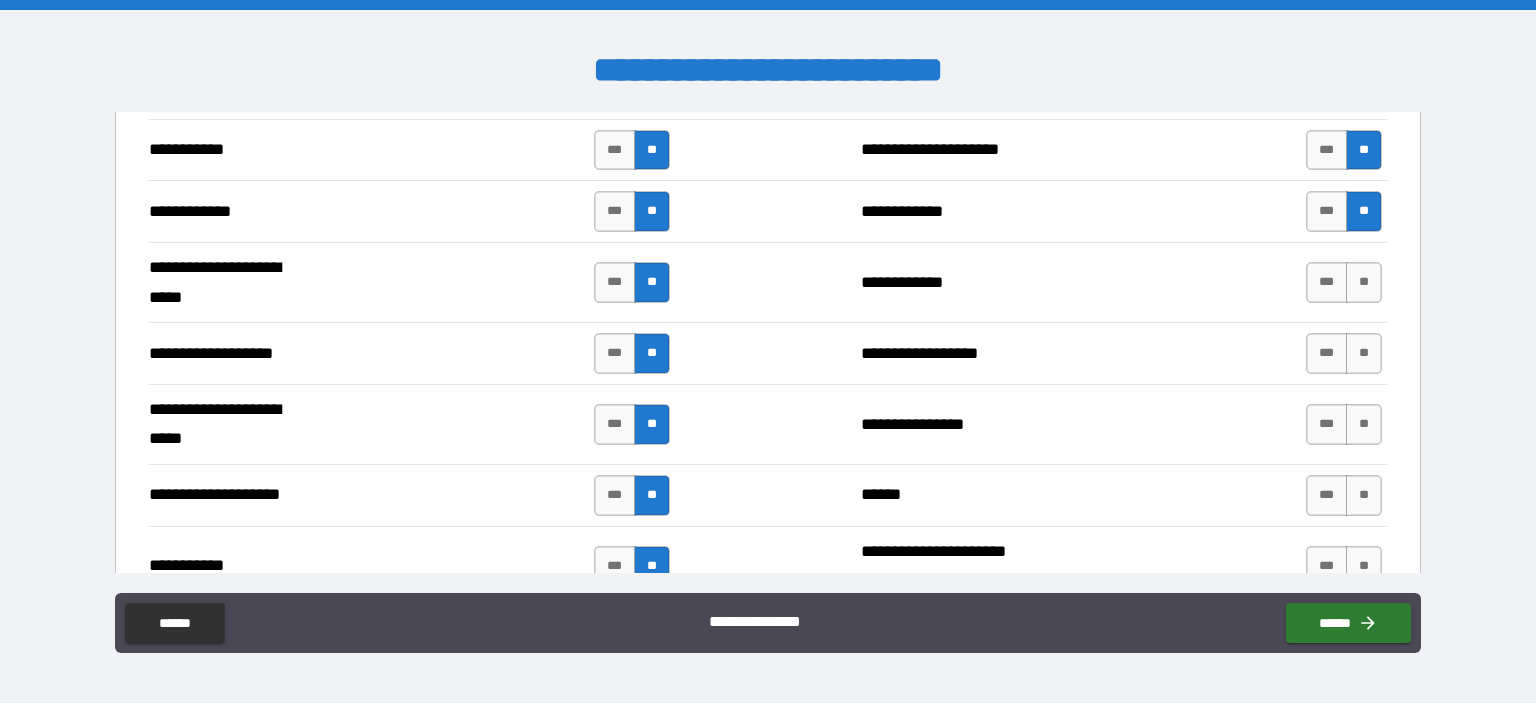 scroll, scrollTop: 3920, scrollLeft: 0, axis: vertical 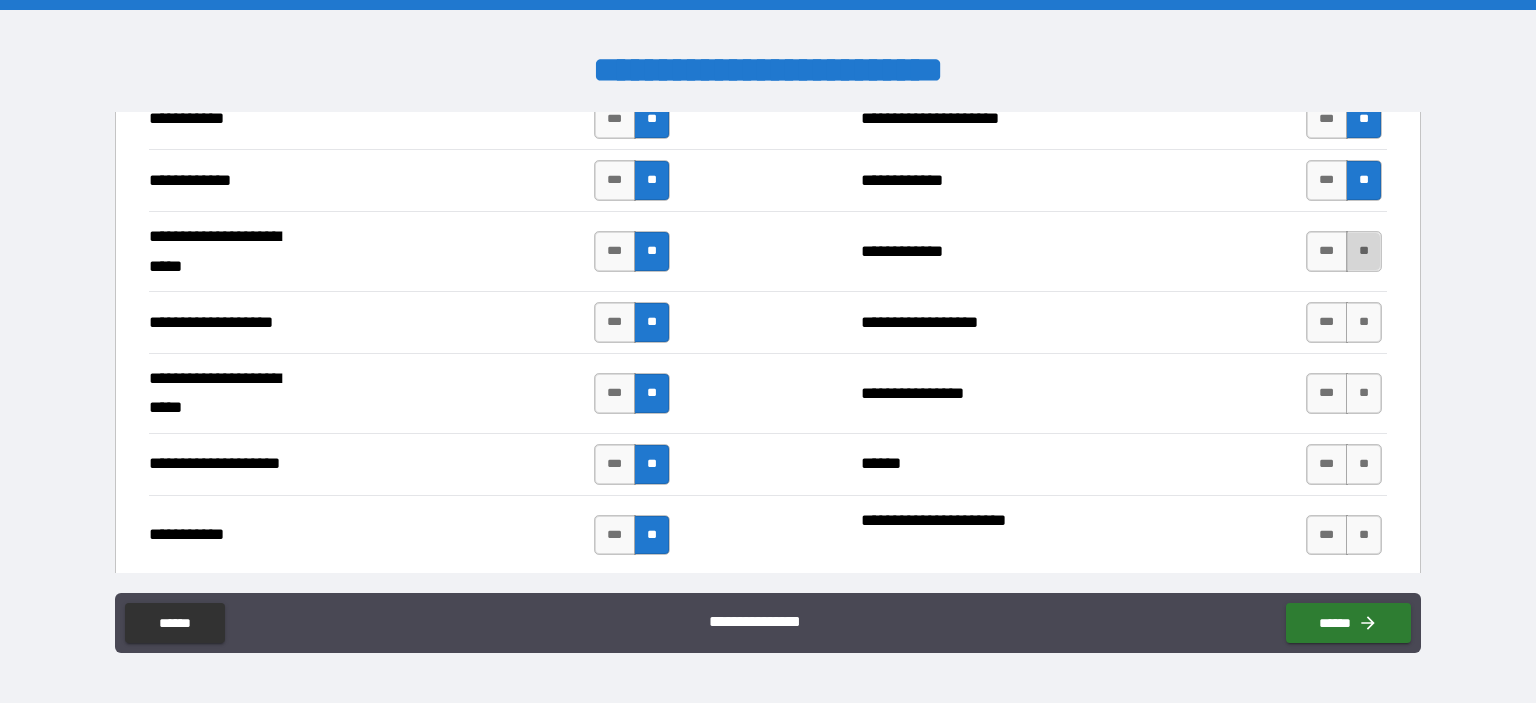 click on "**" at bounding box center [1364, 251] 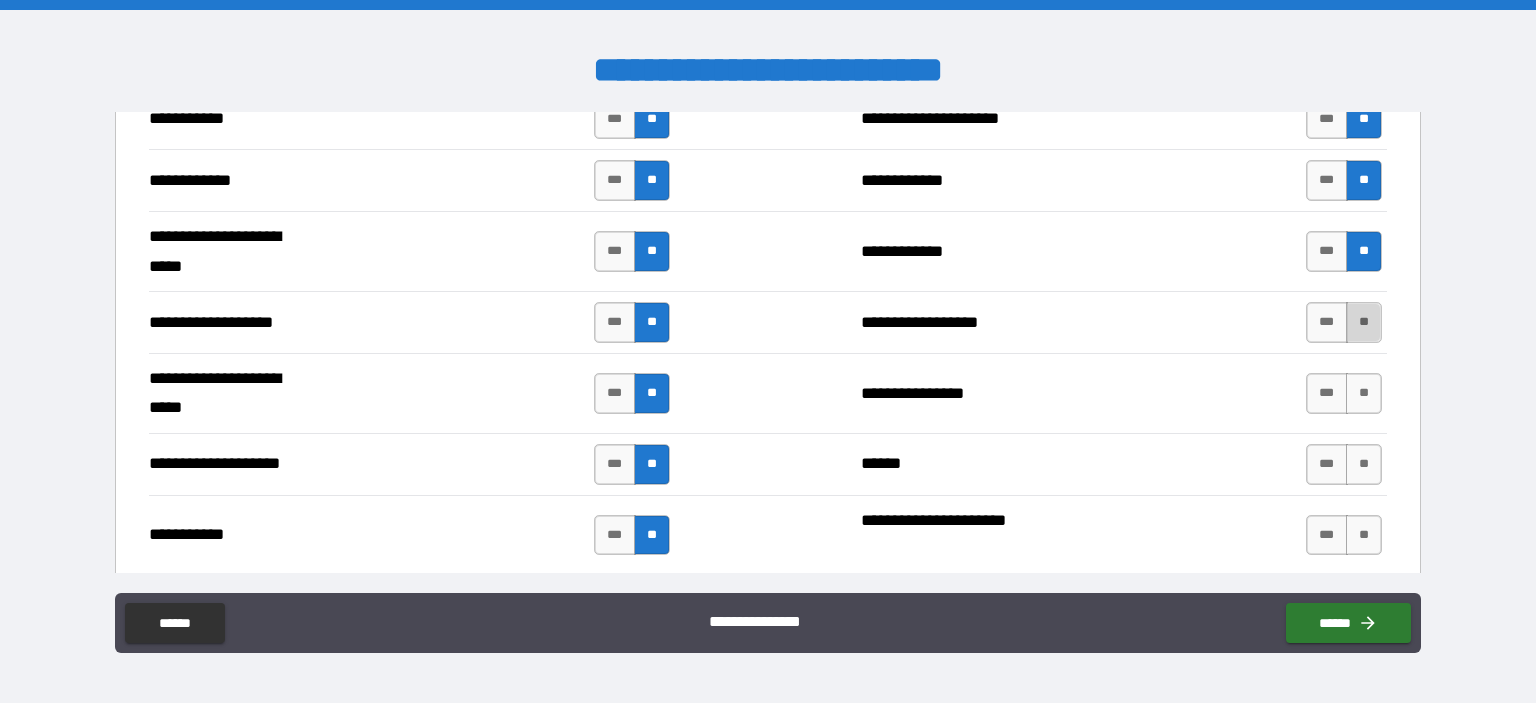 click on "**" at bounding box center (1364, 322) 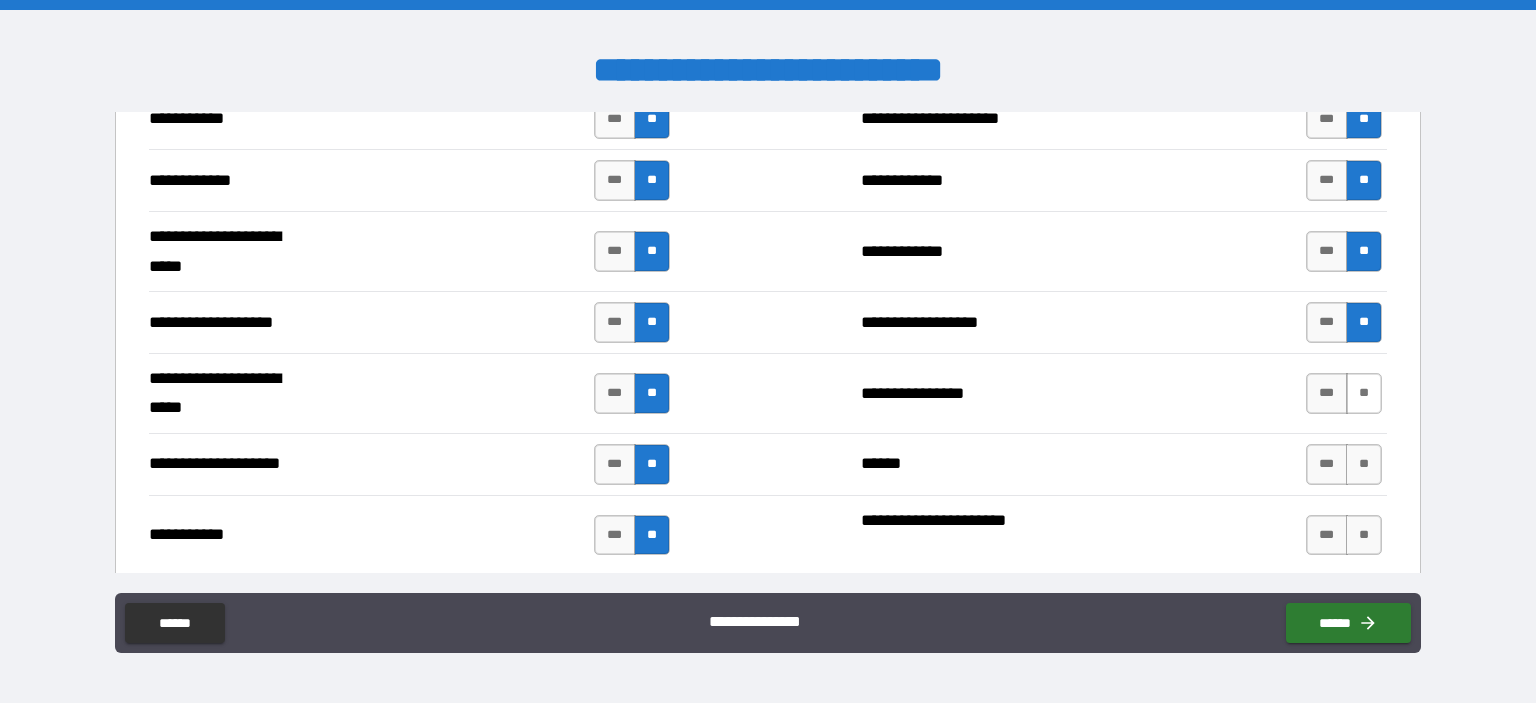 click on "**" at bounding box center [1364, 393] 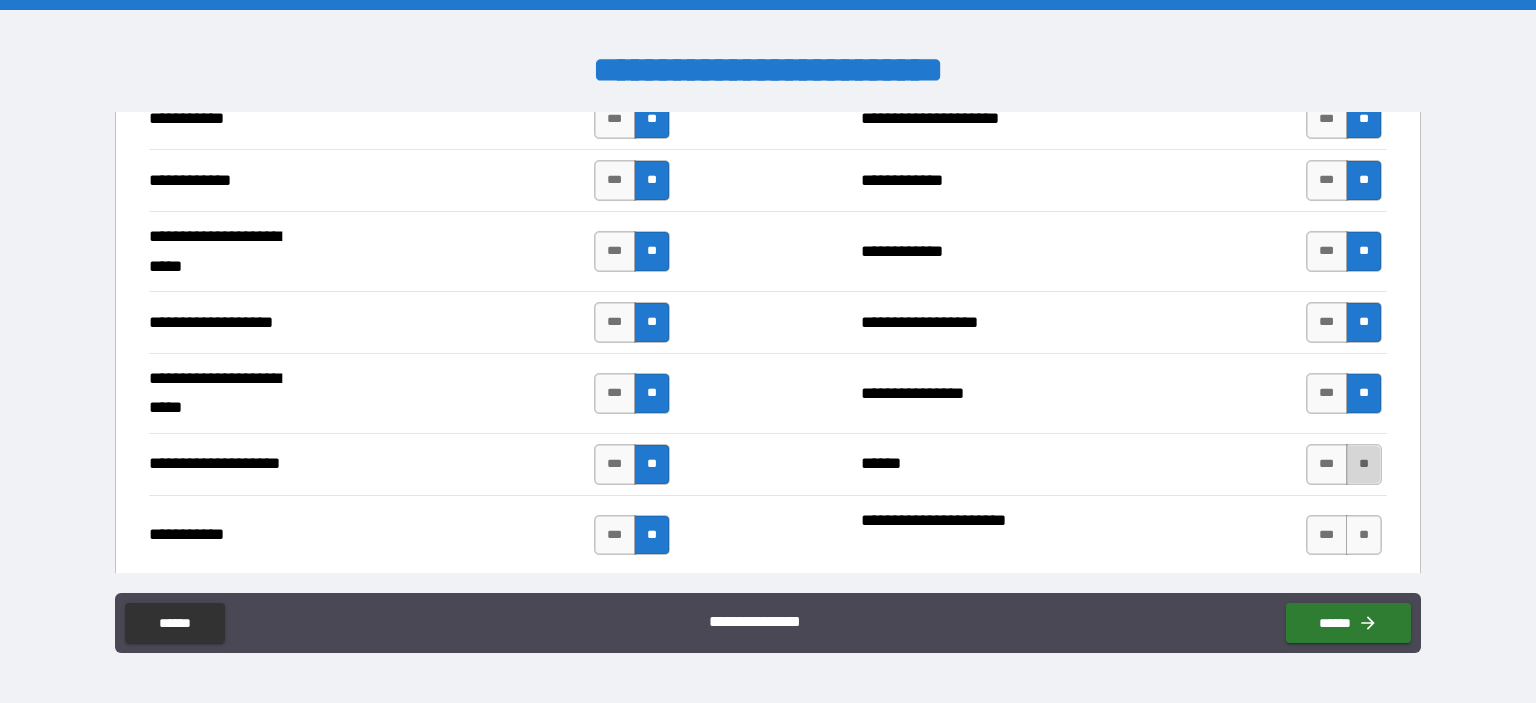 click on "**" at bounding box center (1364, 464) 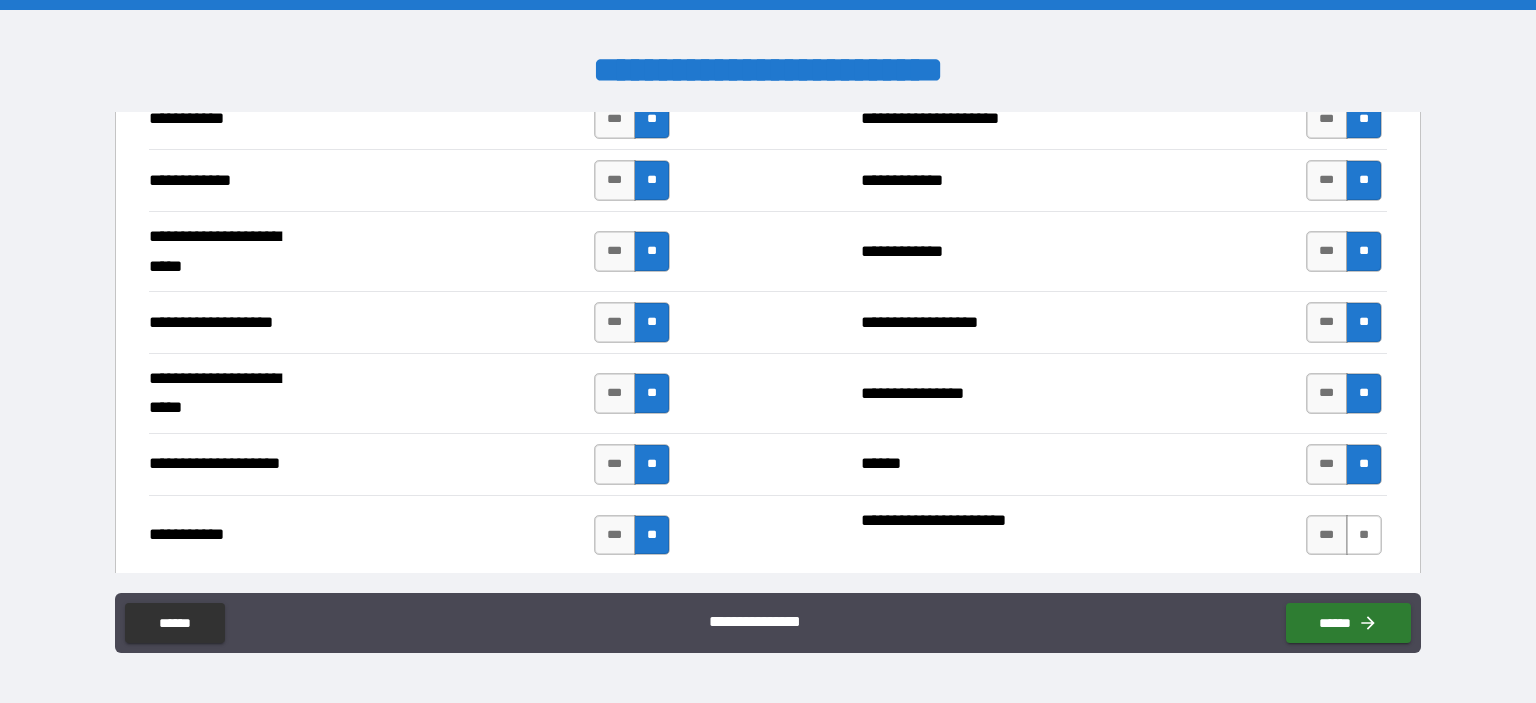 click on "**" at bounding box center [1364, 535] 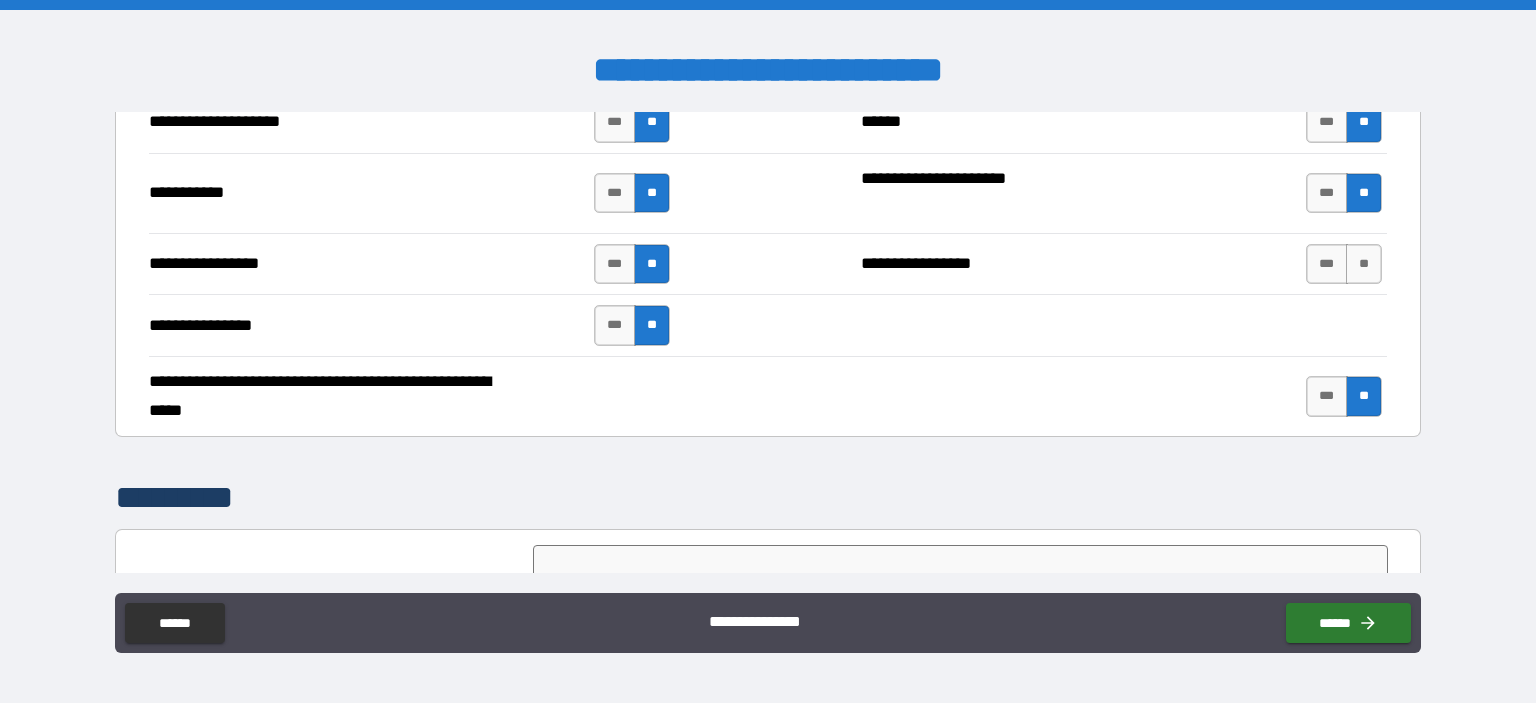 scroll, scrollTop: 4266, scrollLeft: 0, axis: vertical 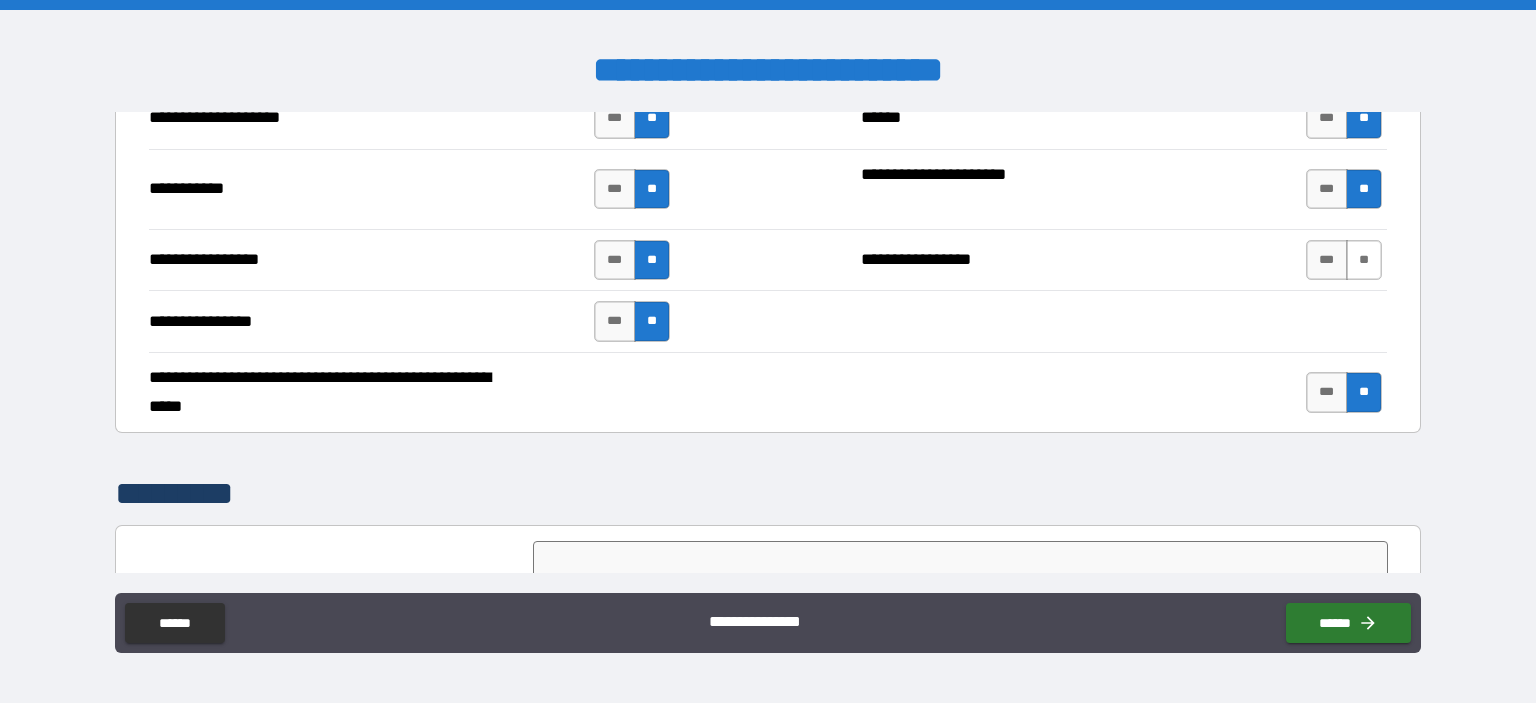 click on "**" at bounding box center (1364, 260) 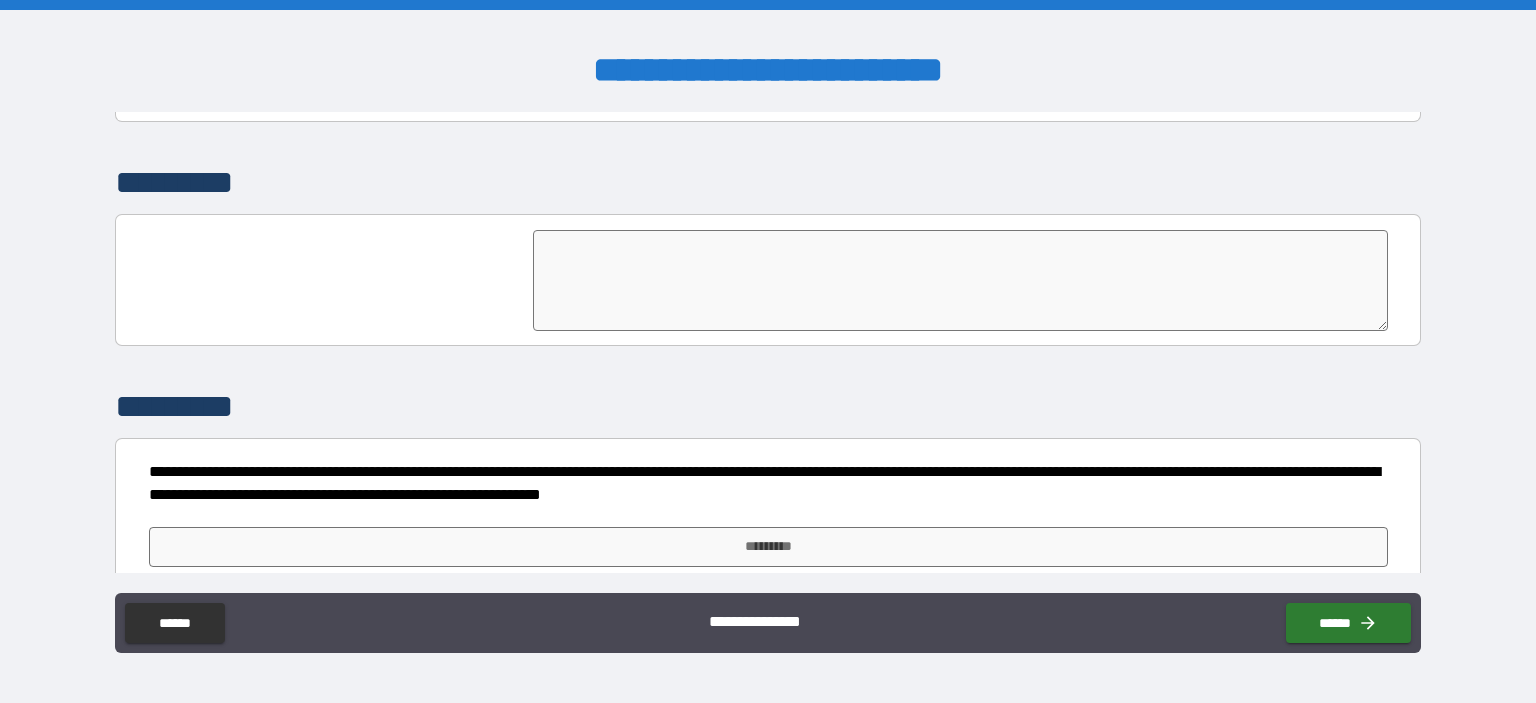 scroll, scrollTop: 4587, scrollLeft: 0, axis: vertical 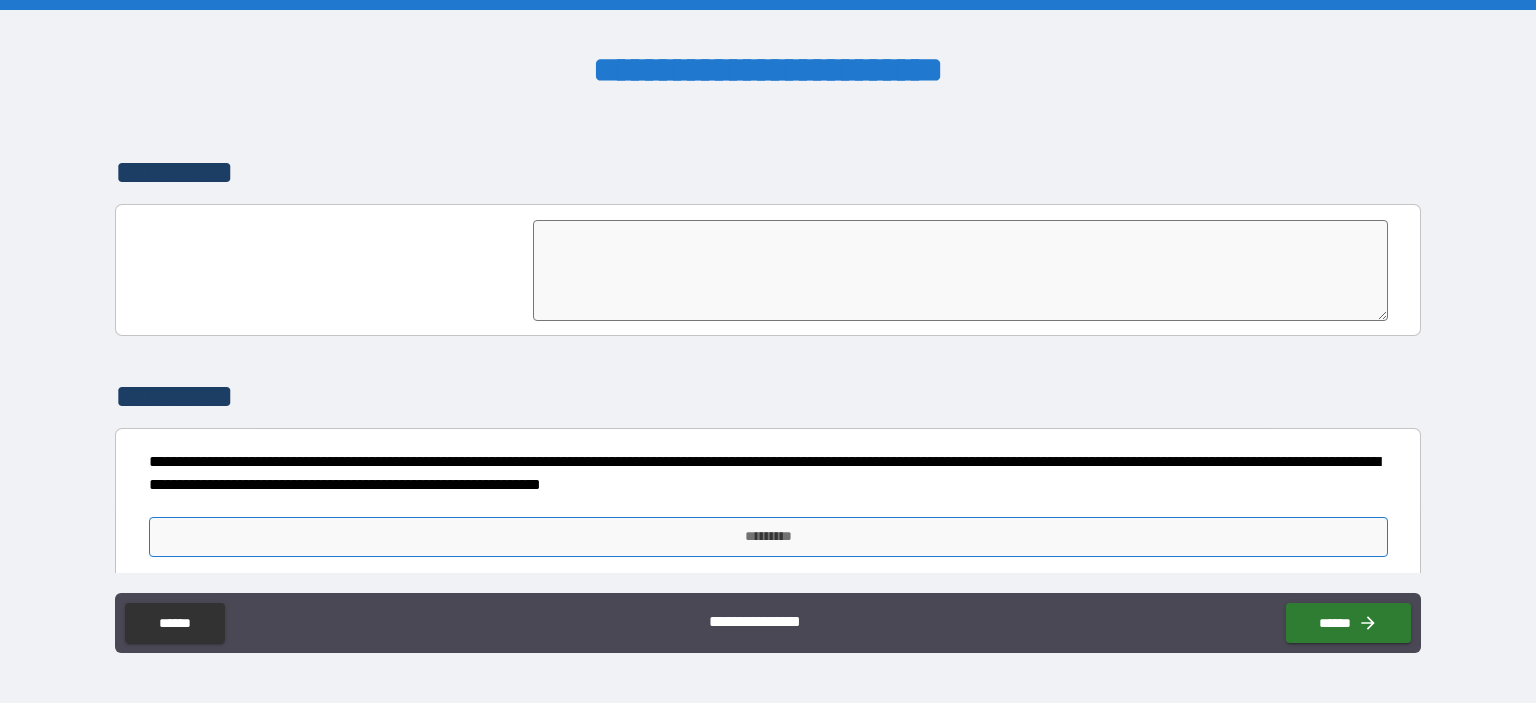 click on "*********" at bounding box center (768, 537) 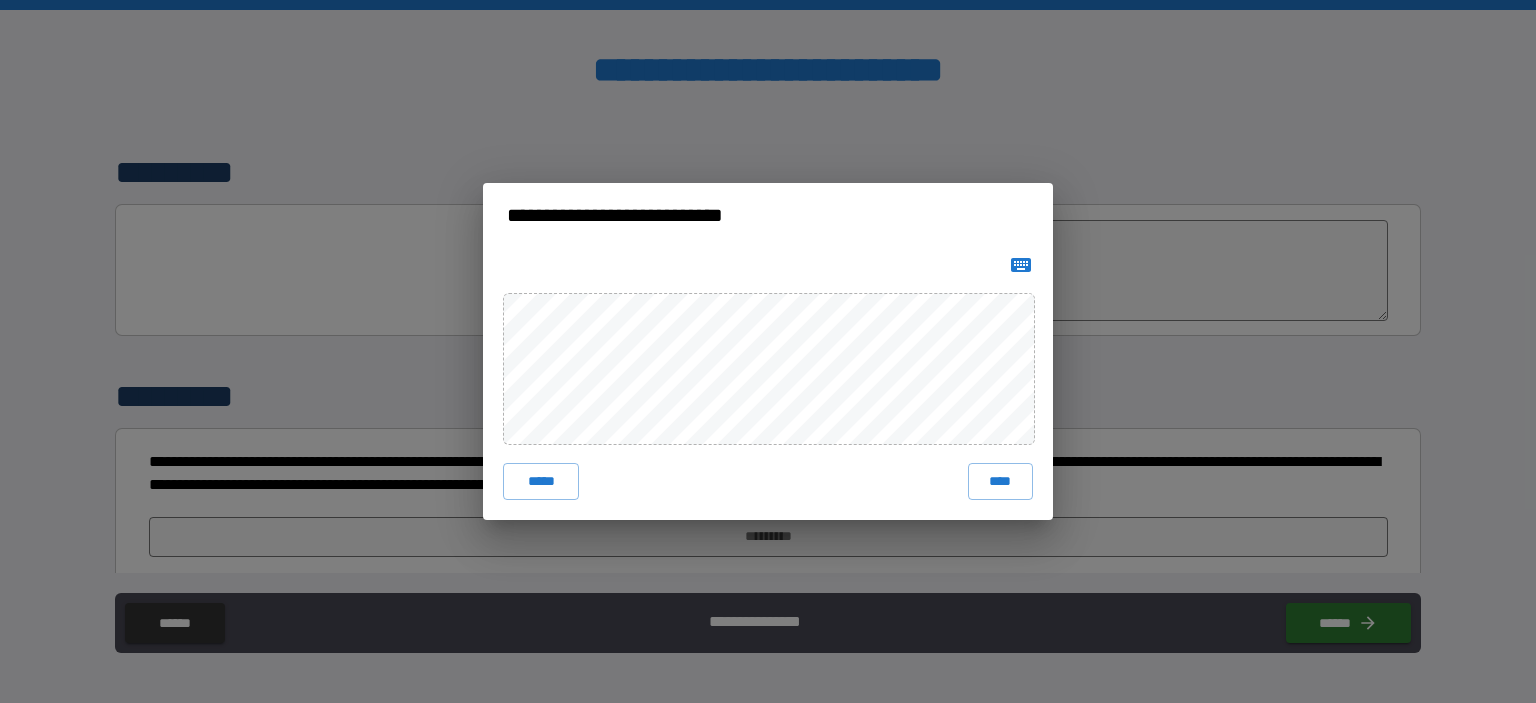 click on "***** ****" at bounding box center (768, 383) 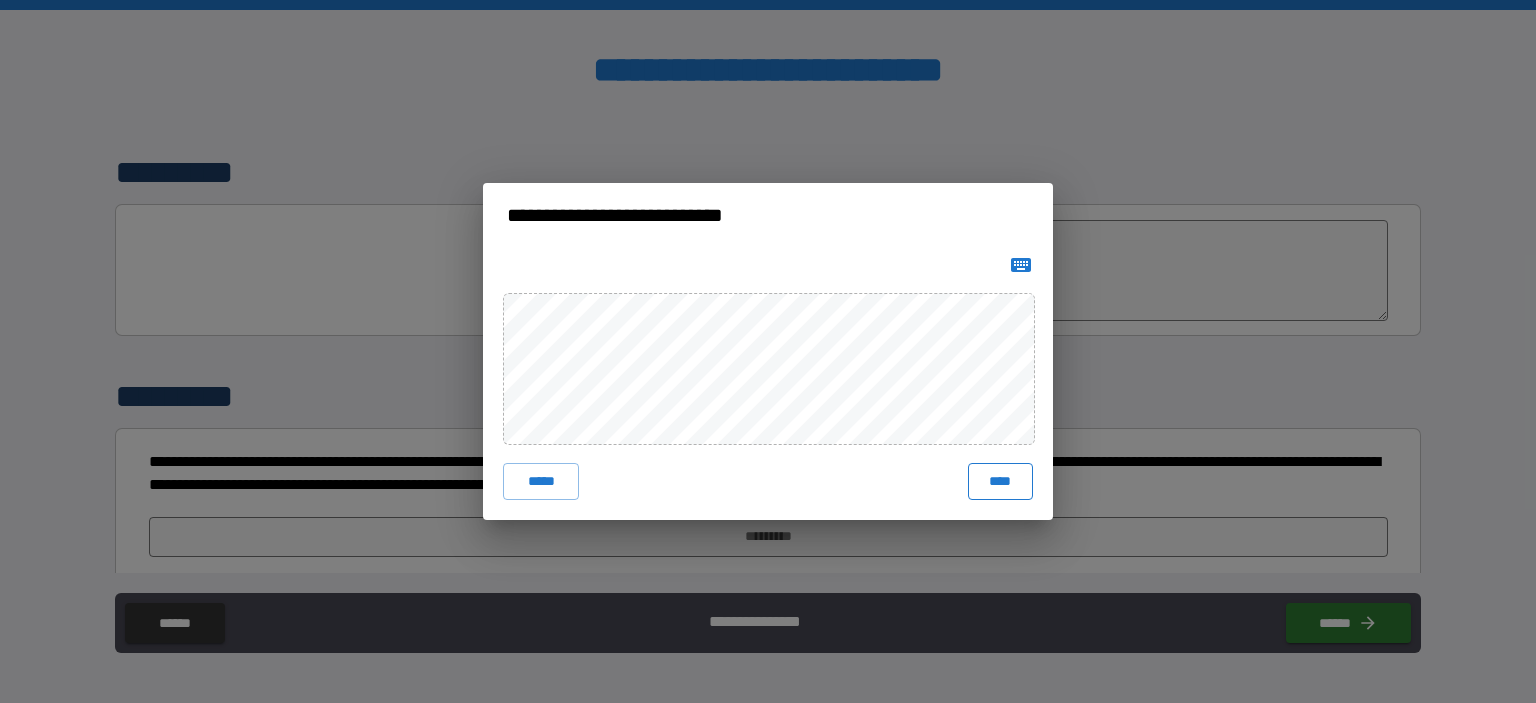 click on "****" at bounding box center (1000, 481) 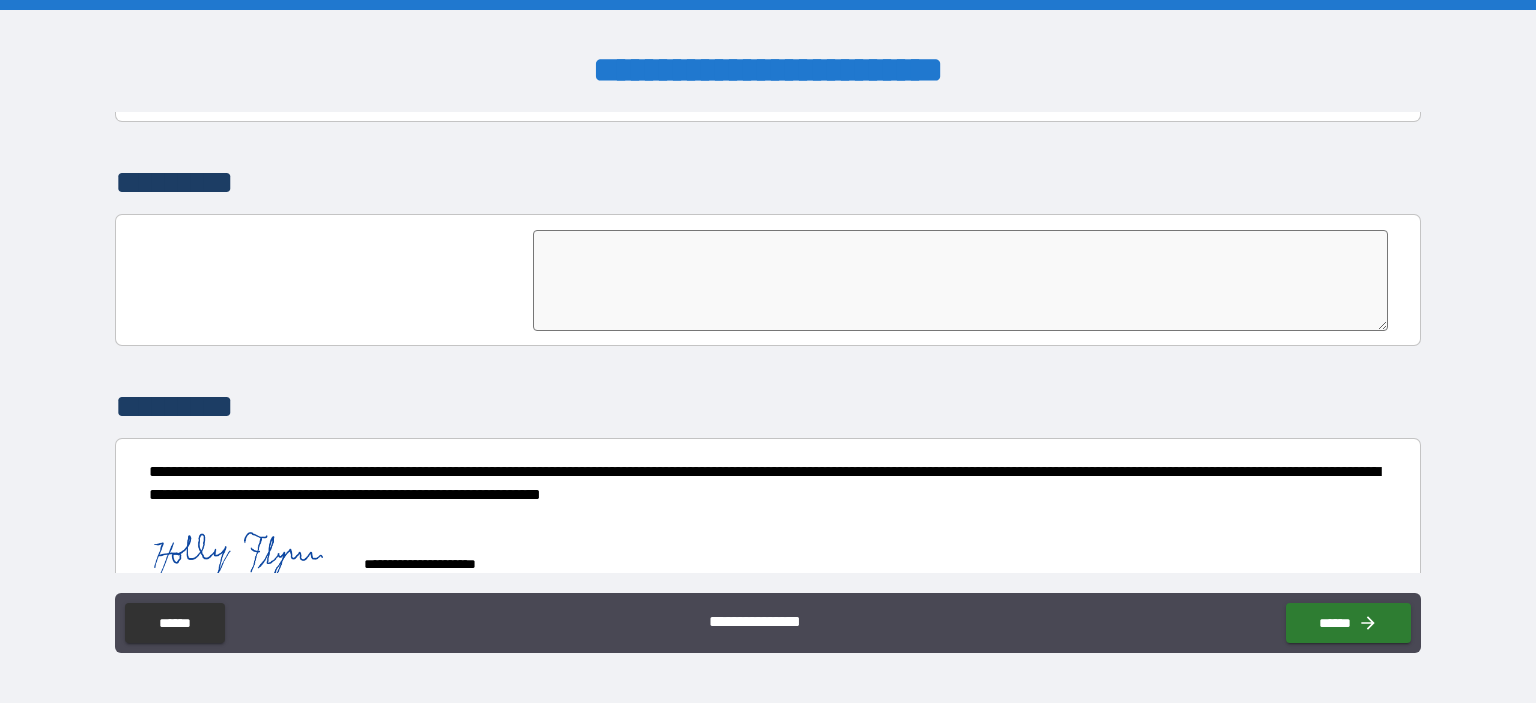 scroll, scrollTop: 4604, scrollLeft: 0, axis: vertical 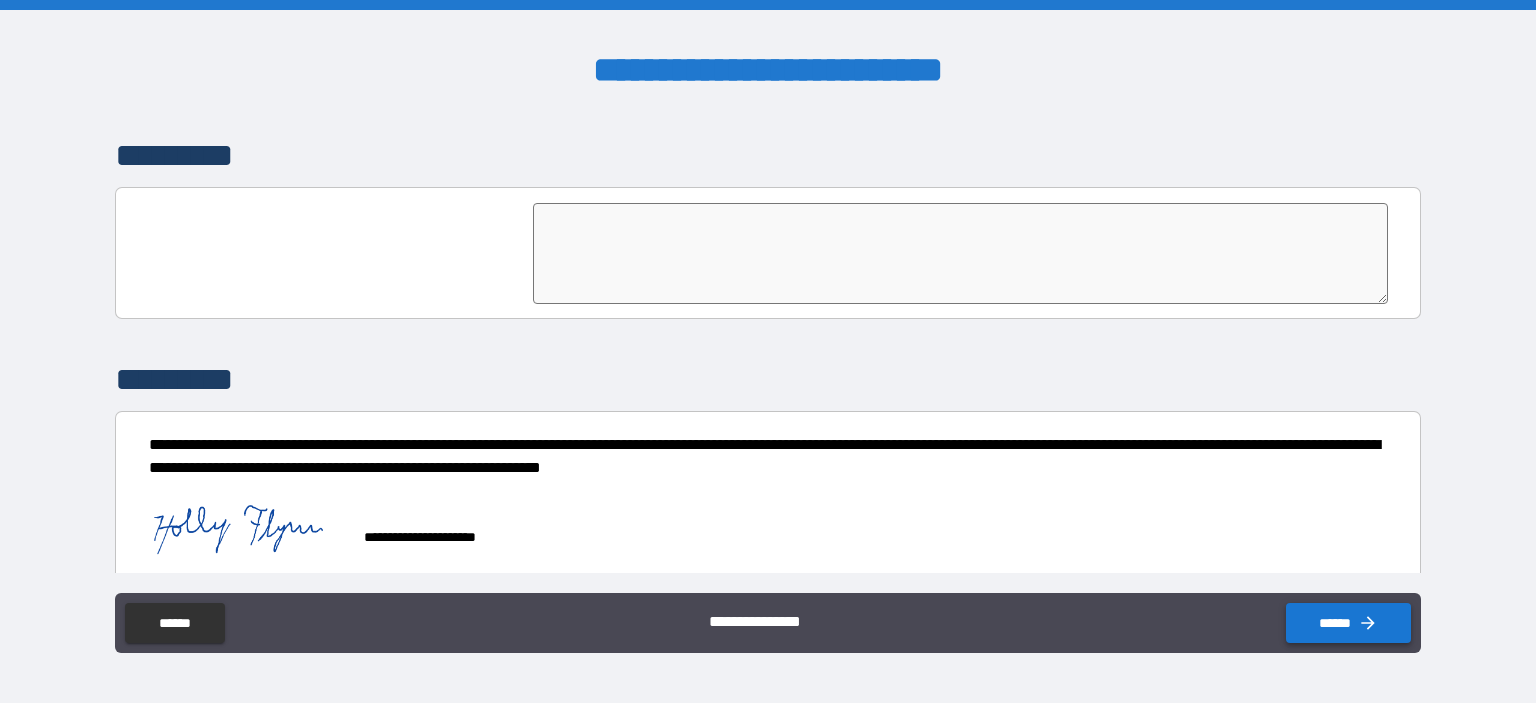 click on "******" at bounding box center [1348, 623] 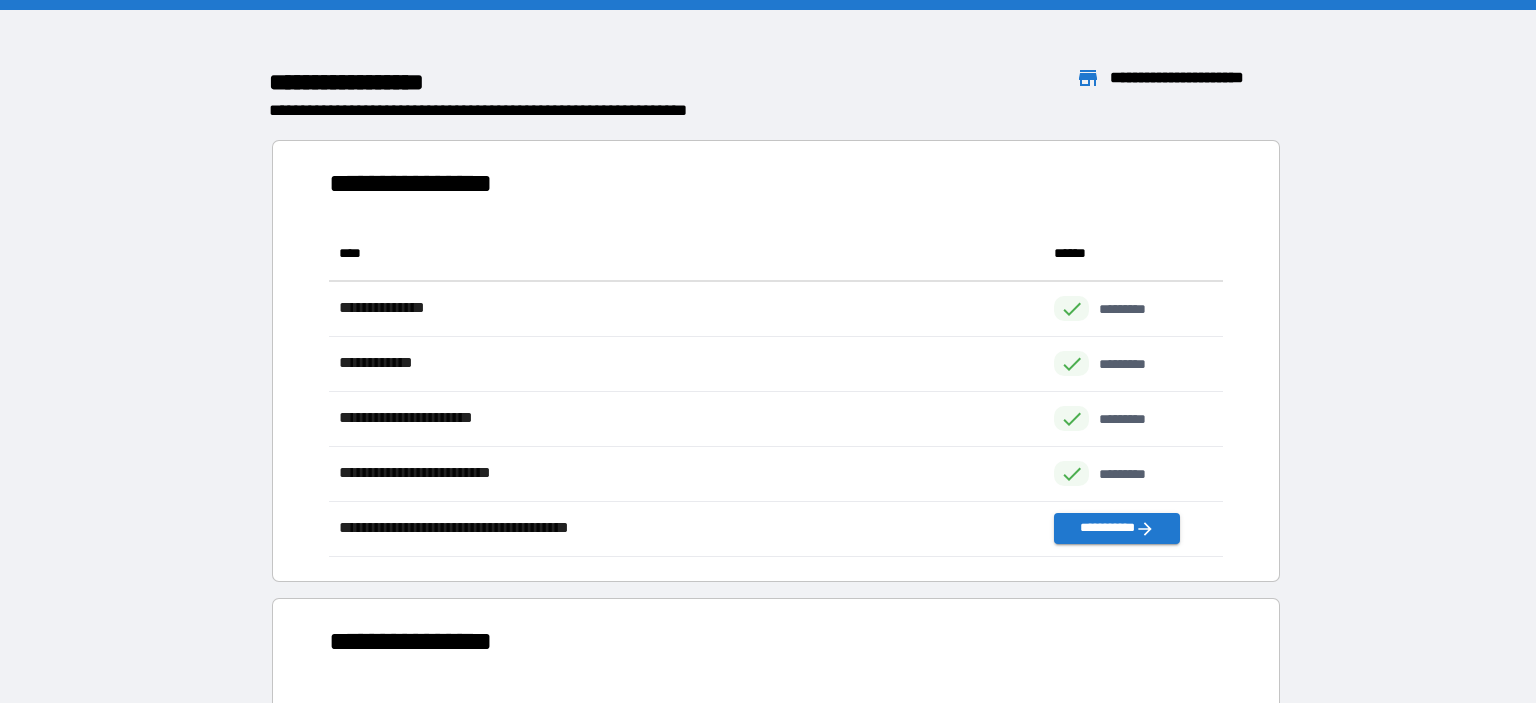 scroll, scrollTop: 2, scrollLeft: 1, axis: both 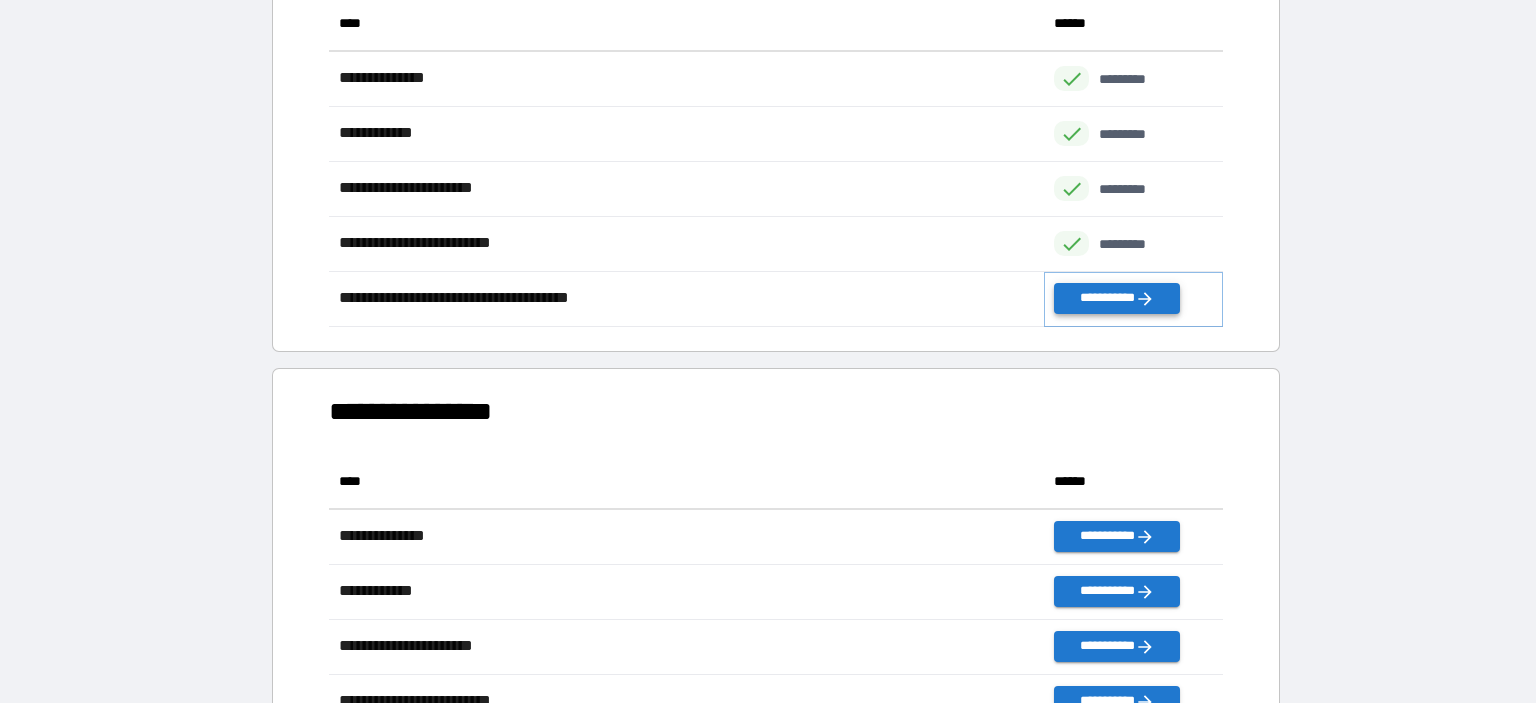 click on "**********" at bounding box center (1117, 298) 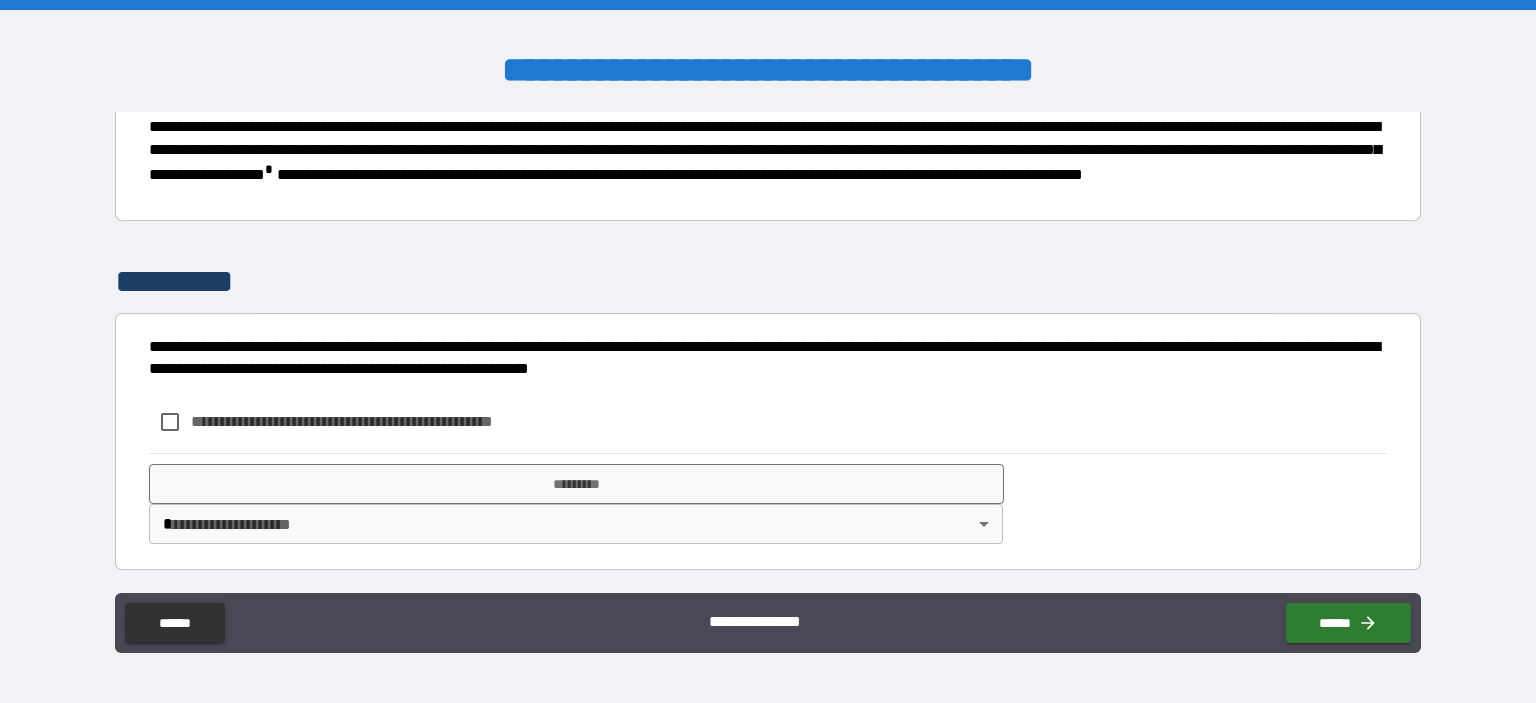 scroll, scrollTop: 750, scrollLeft: 0, axis: vertical 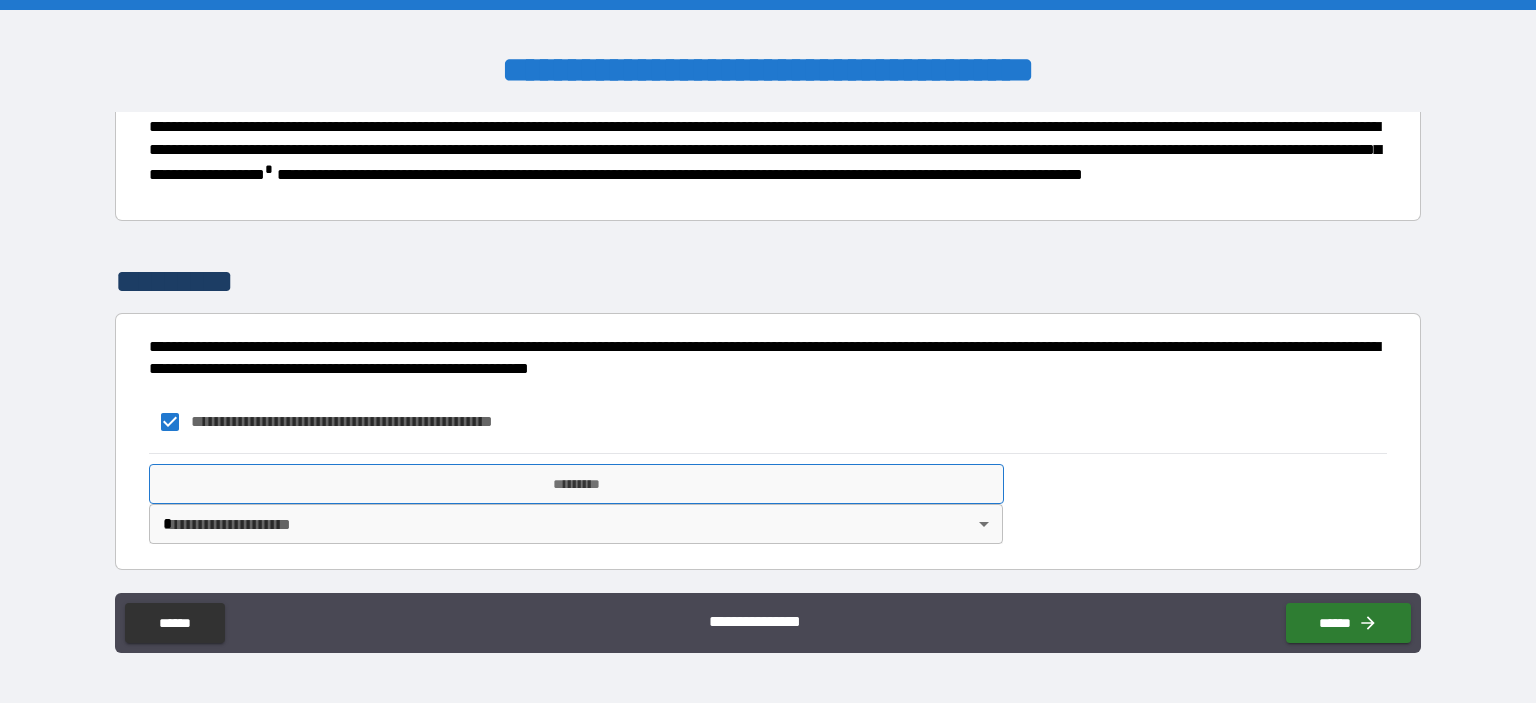 click on "*********" at bounding box center [576, 484] 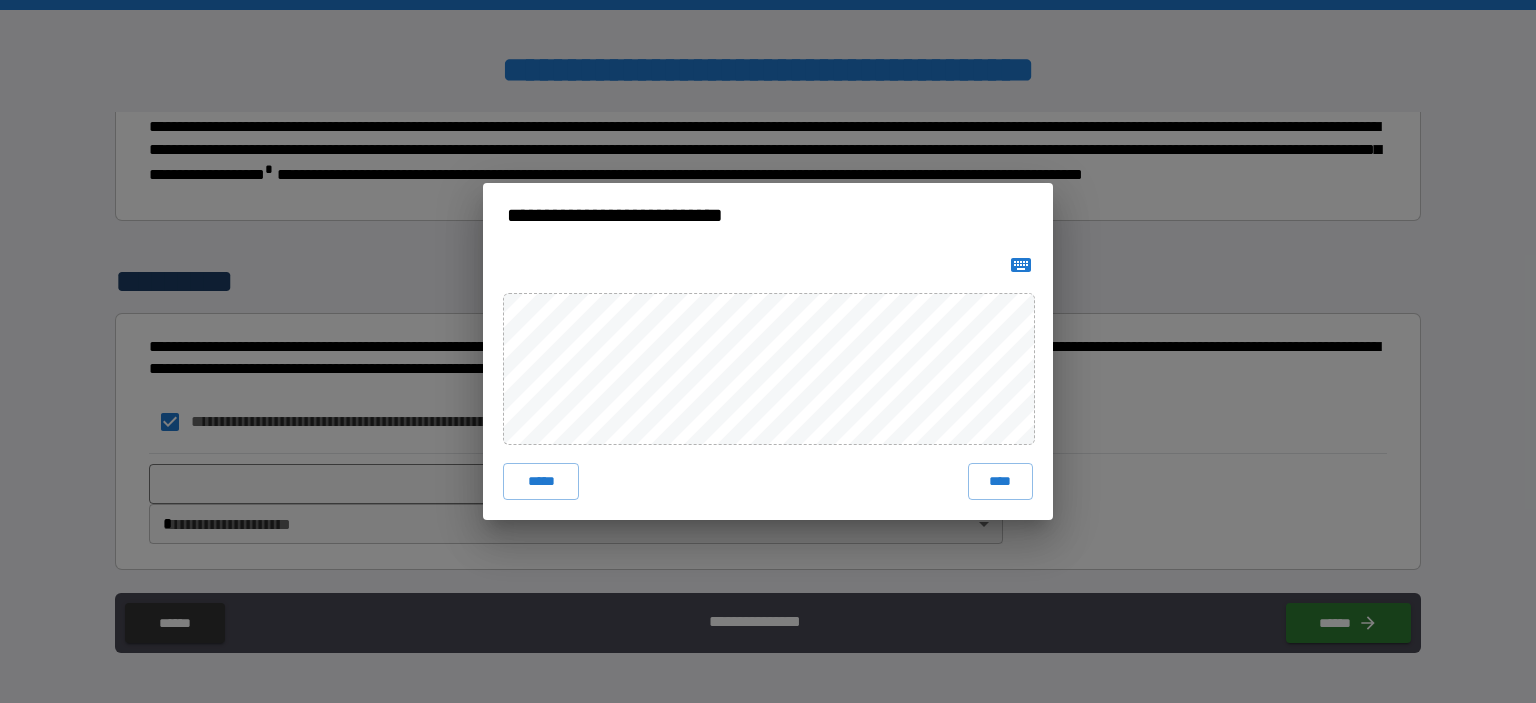 click on "***** ****" at bounding box center (768, 383) 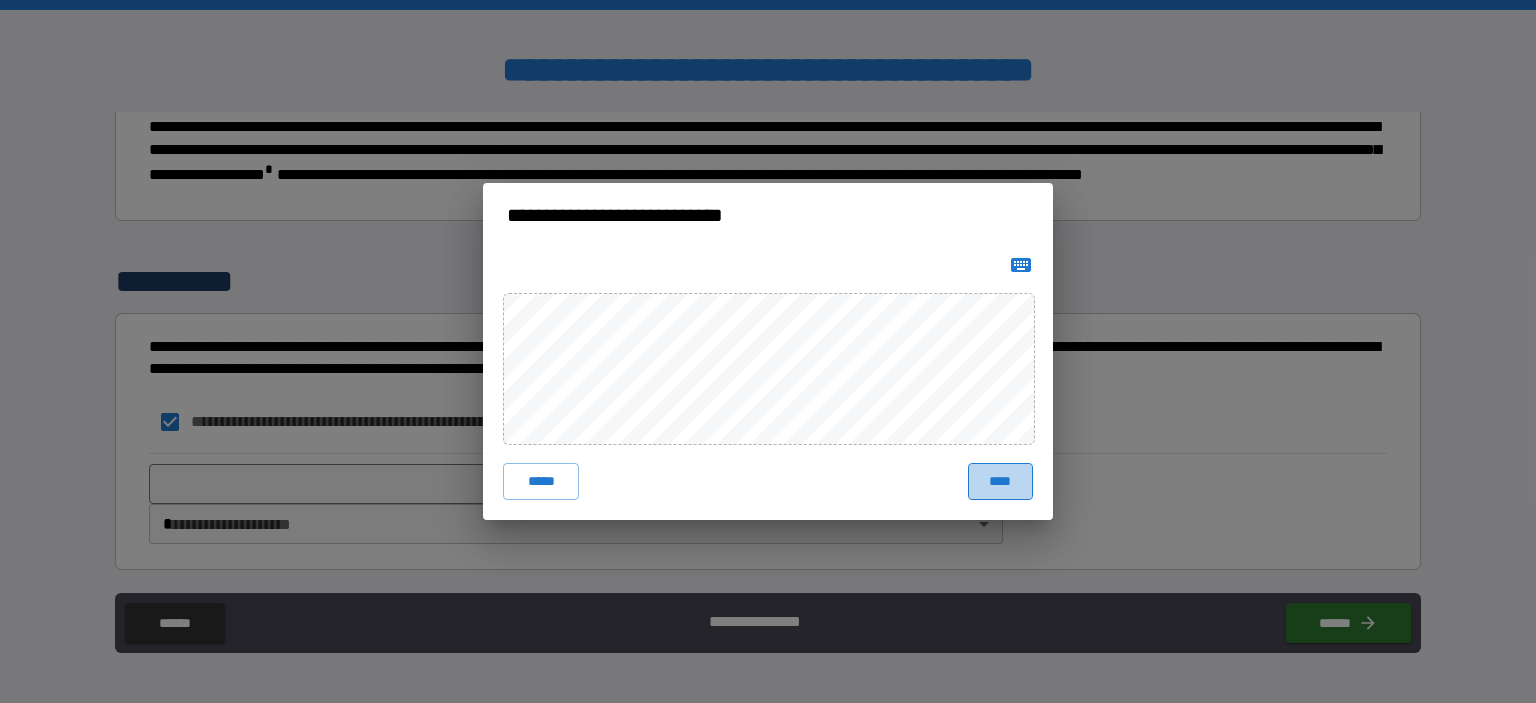 click on "****" at bounding box center (1000, 481) 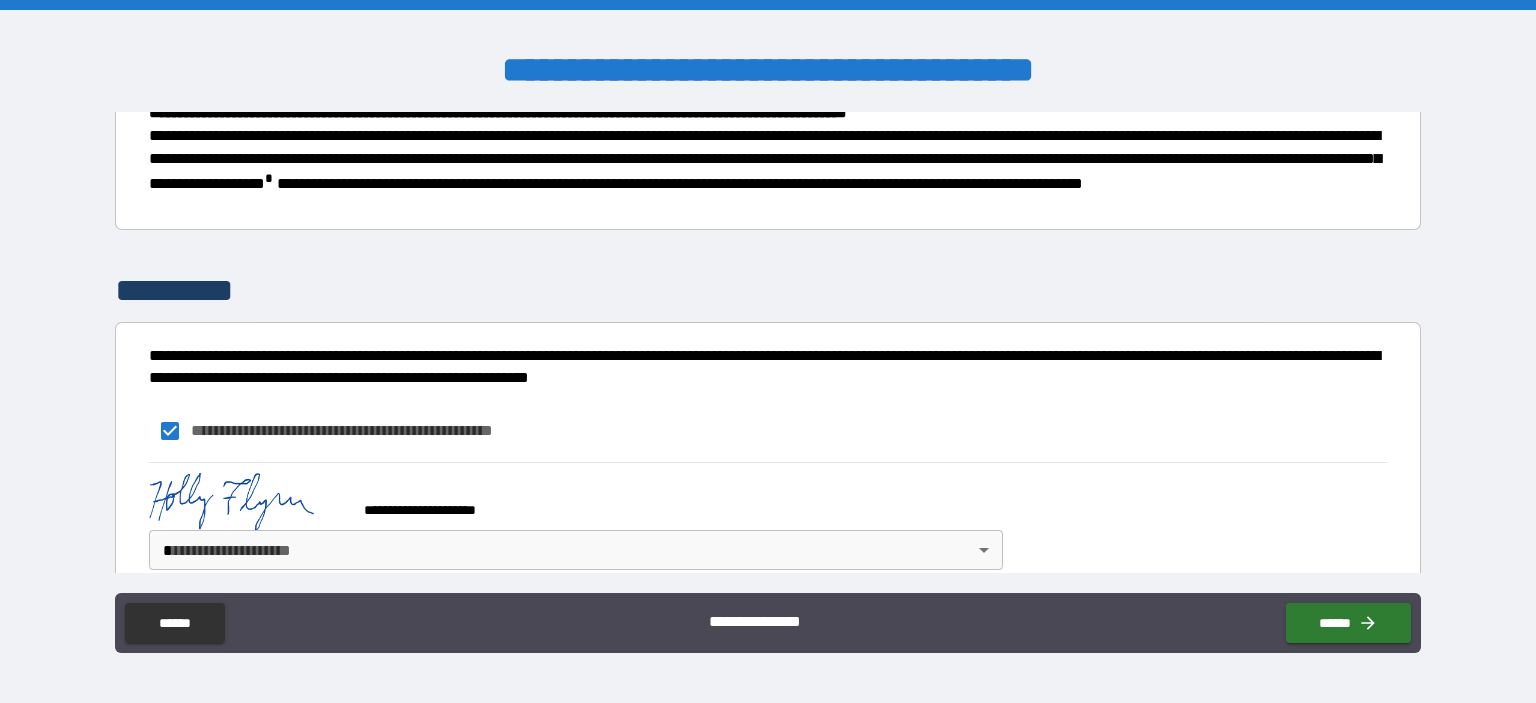 scroll, scrollTop: 768, scrollLeft: 0, axis: vertical 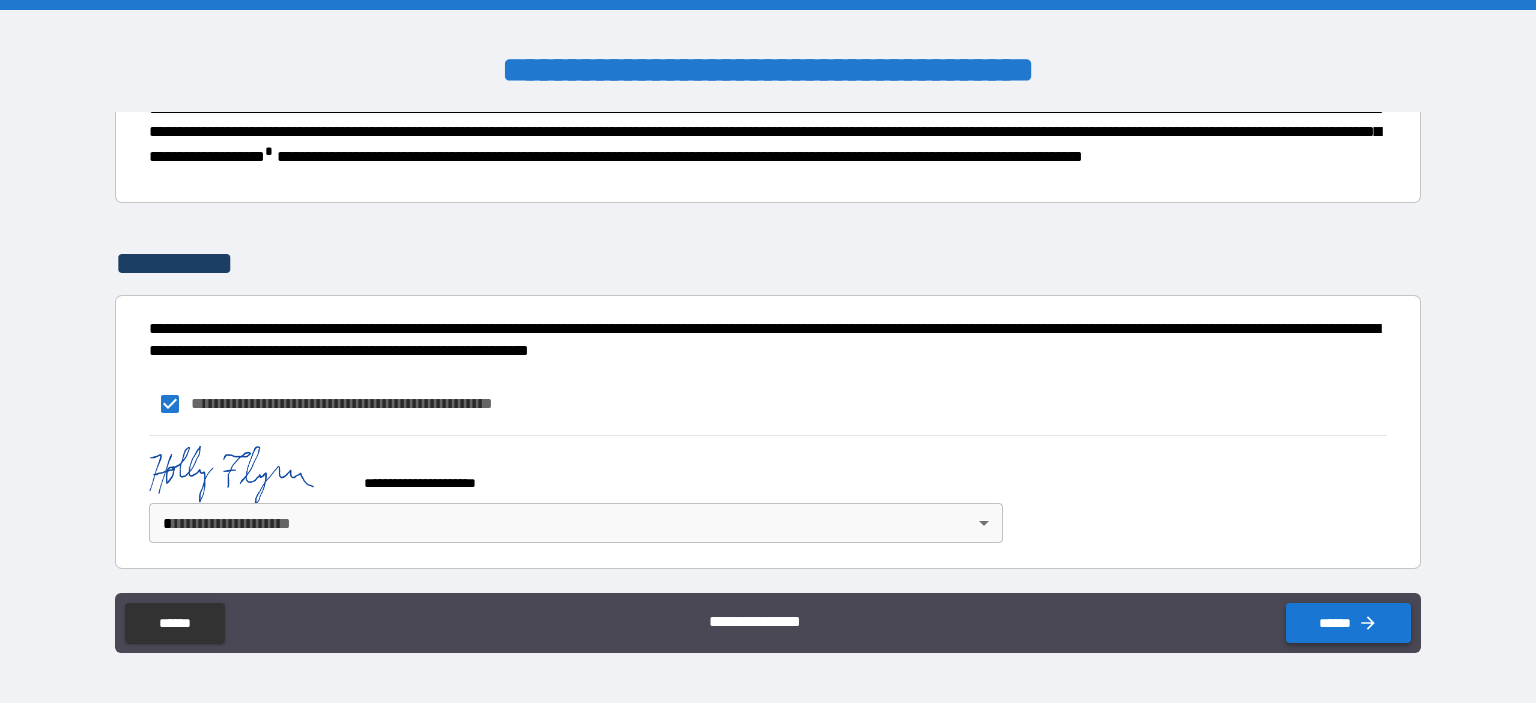click on "******" at bounding box center (1348, 623) 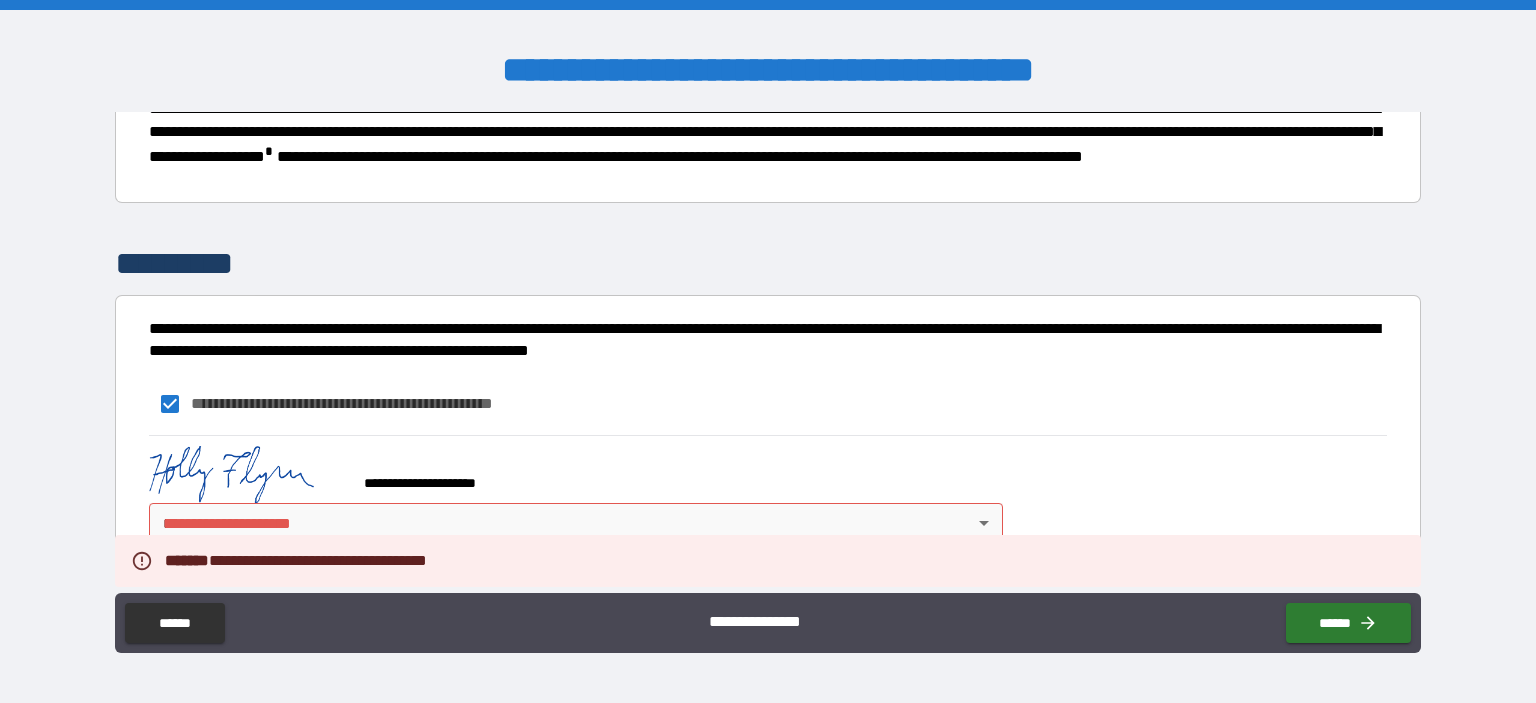 click on "**********" at bounding box center (768, 351) 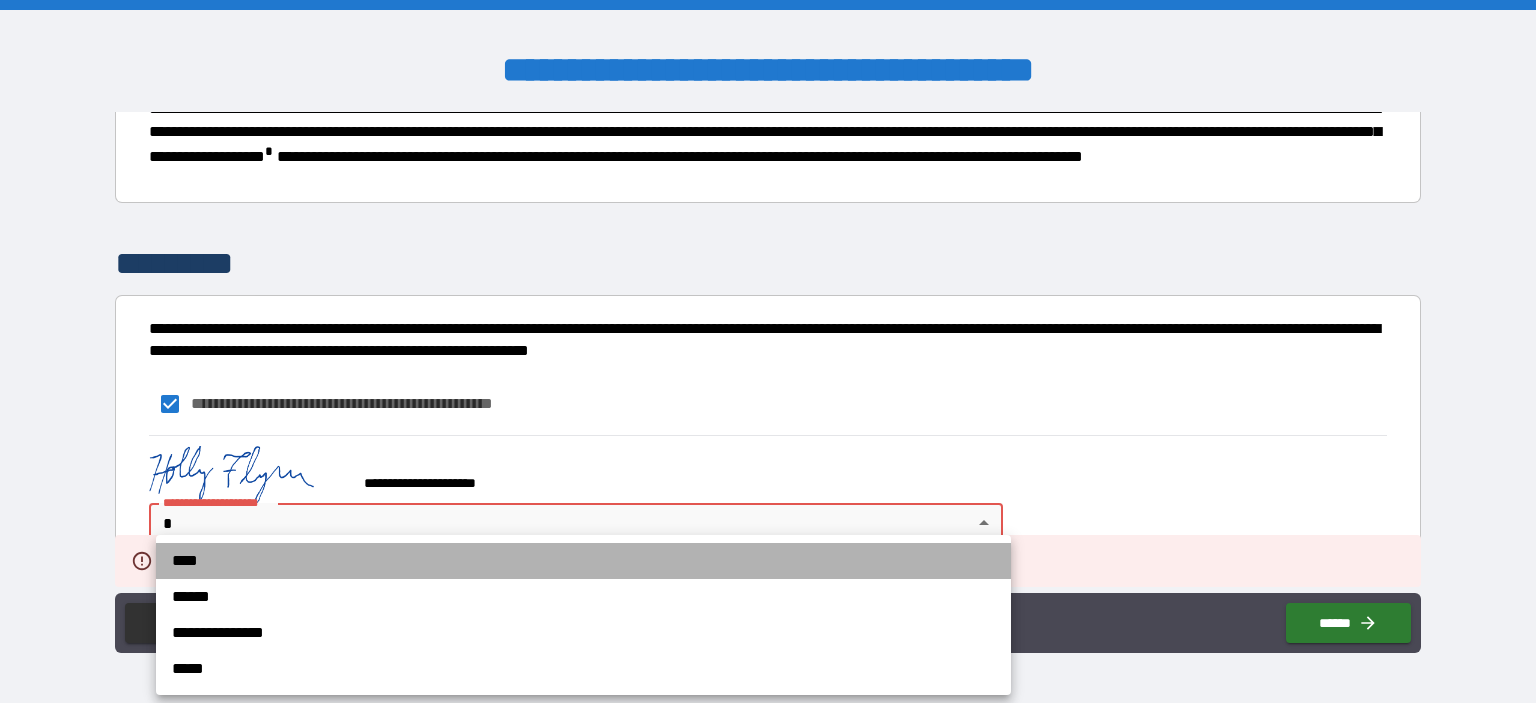 click on "****" at bounding box center [583, 561] 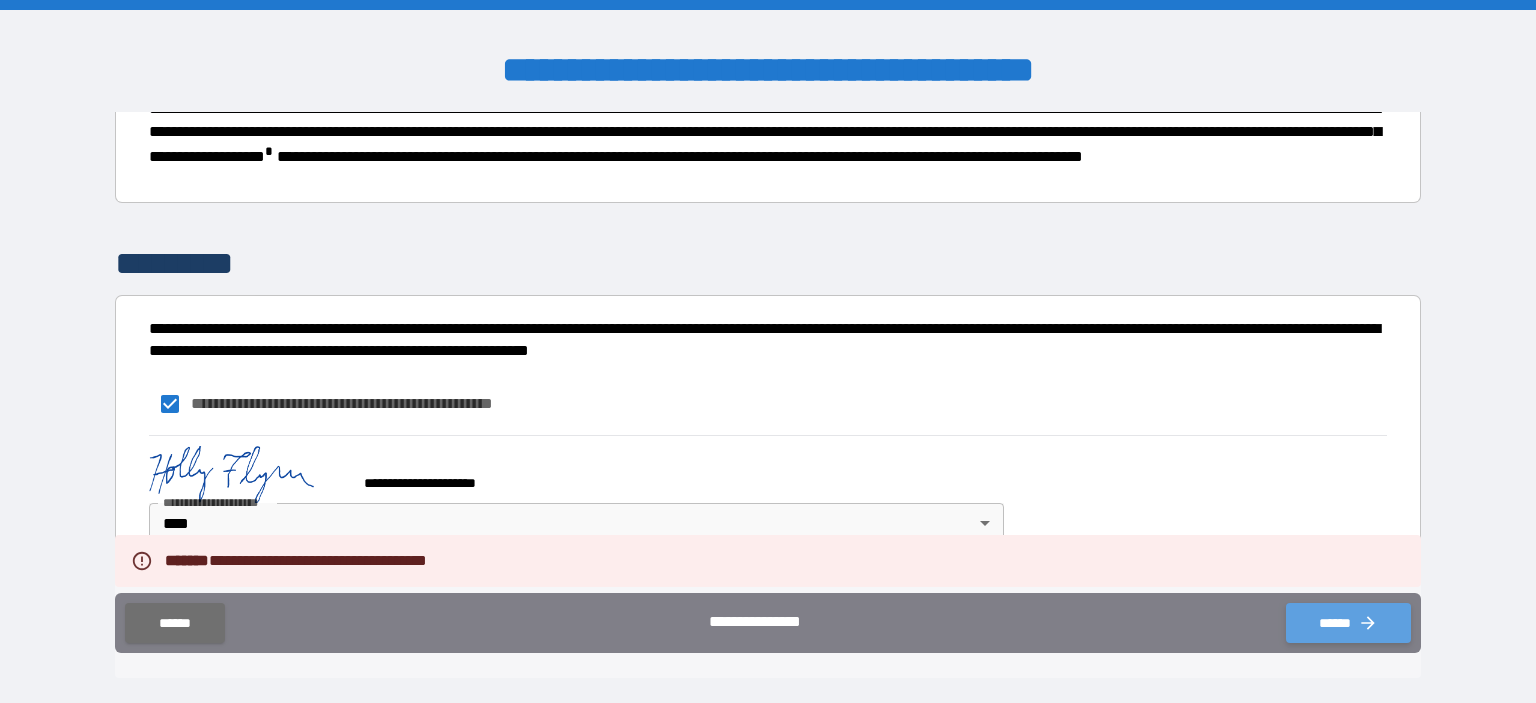 click on "******" at bounding box center [1348, 623] 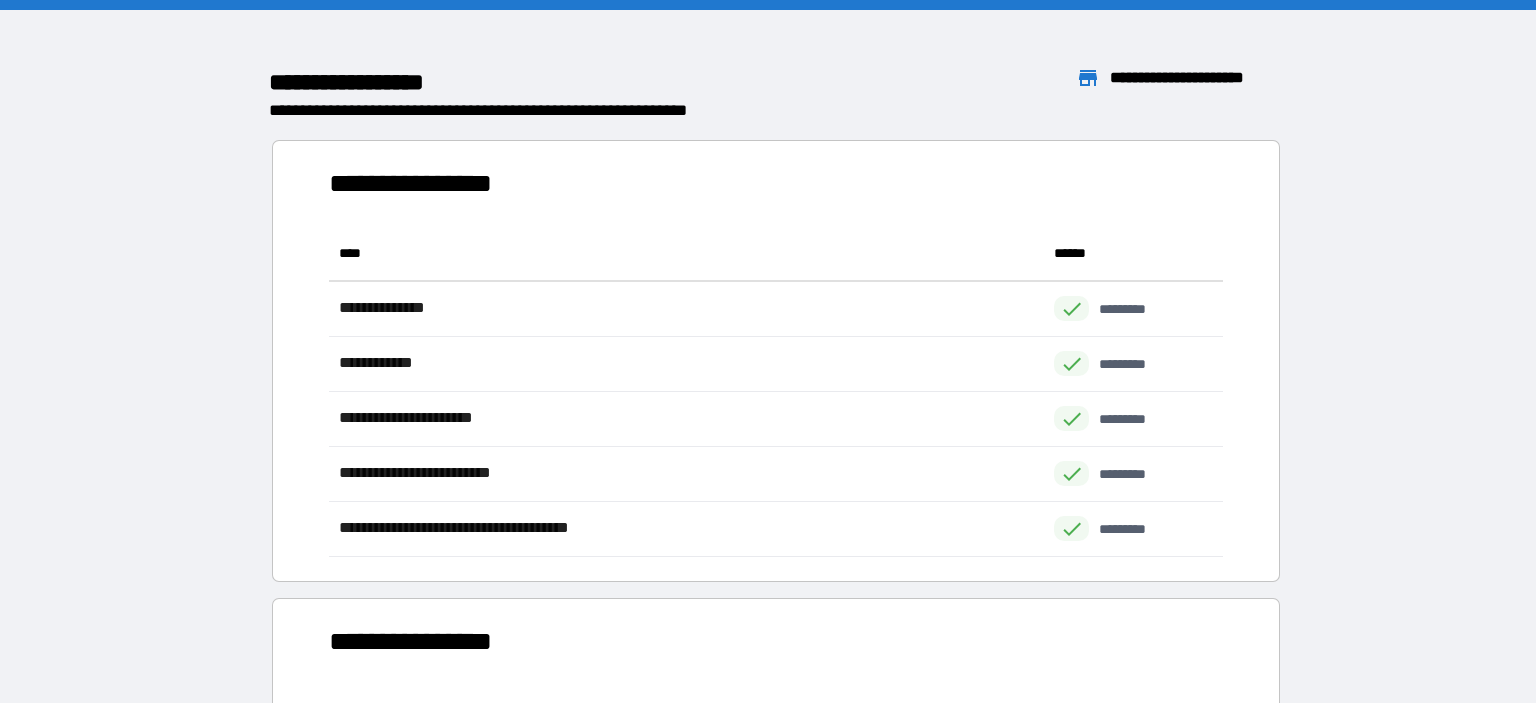 scroll, scrollTop: 2, scrollLeft: 1, axis: both 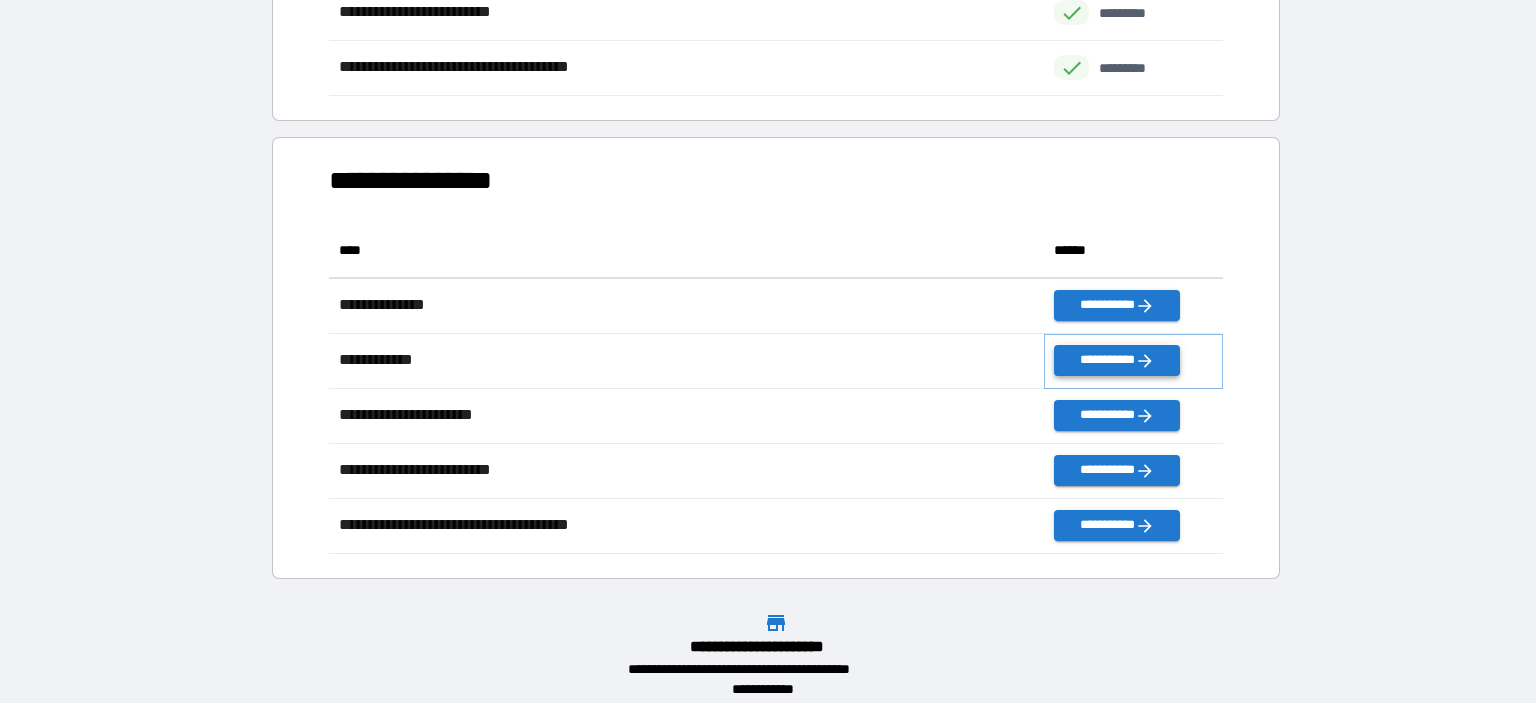click on "**********" at bounding box center (1117, 360) 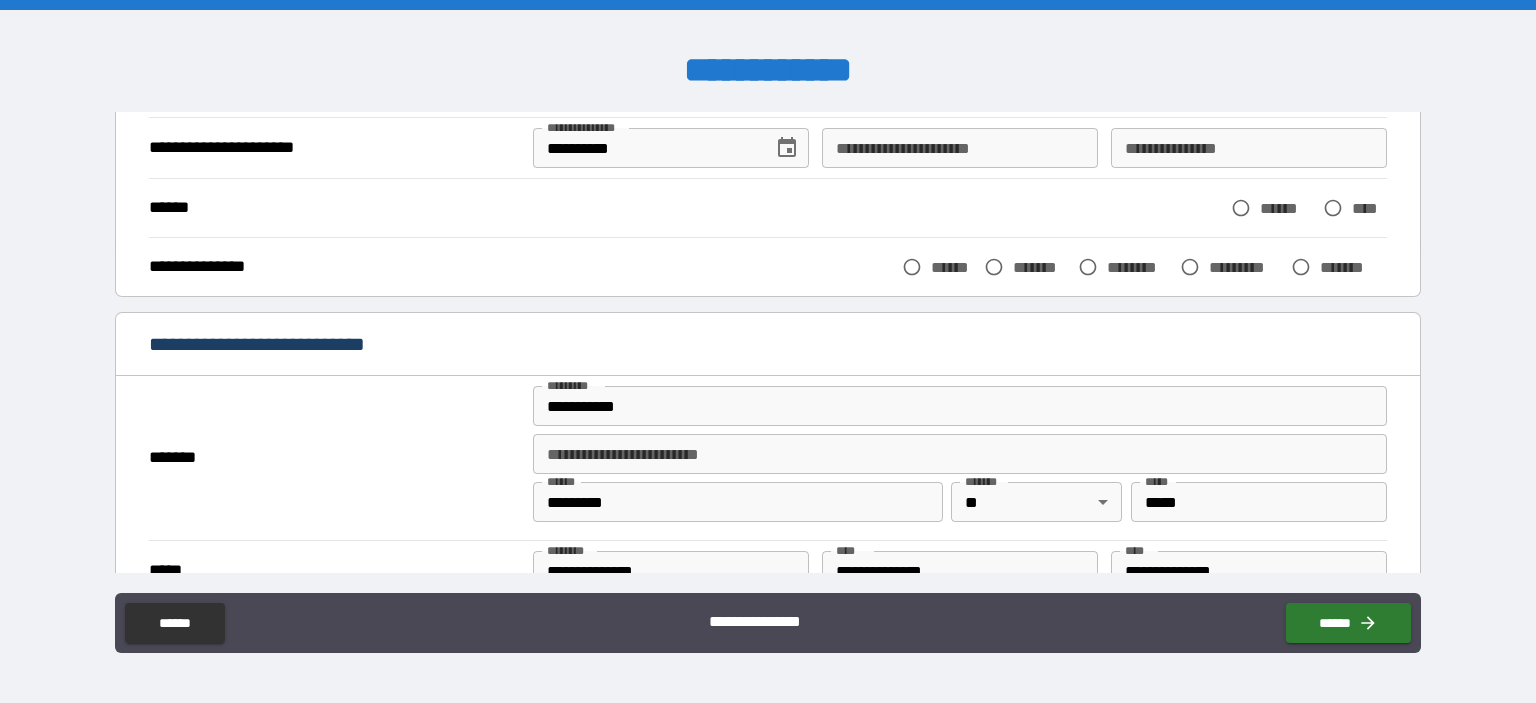 scroll, scrollTop: 230, scrollLeft: 0, axis: vertical 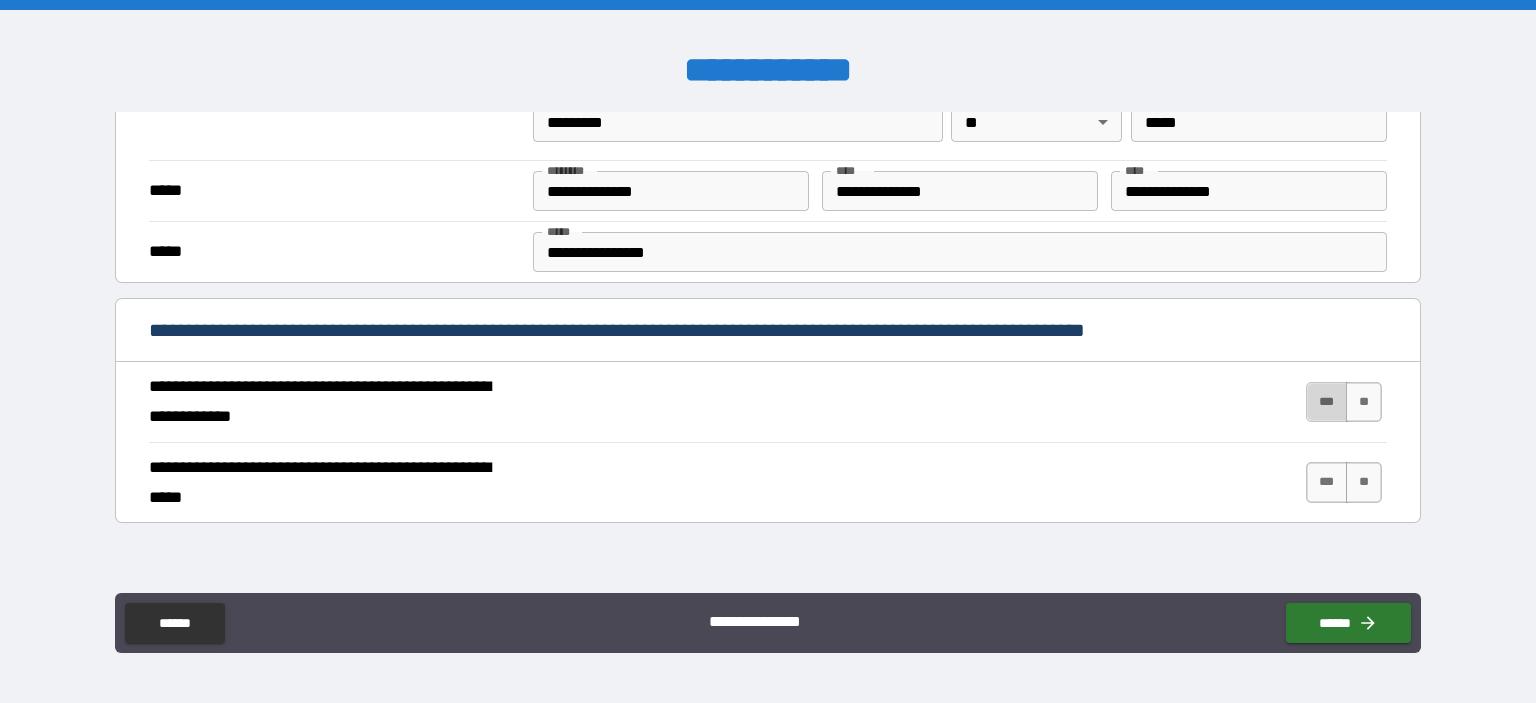 click on "***" at bounding box center (1327, 402) 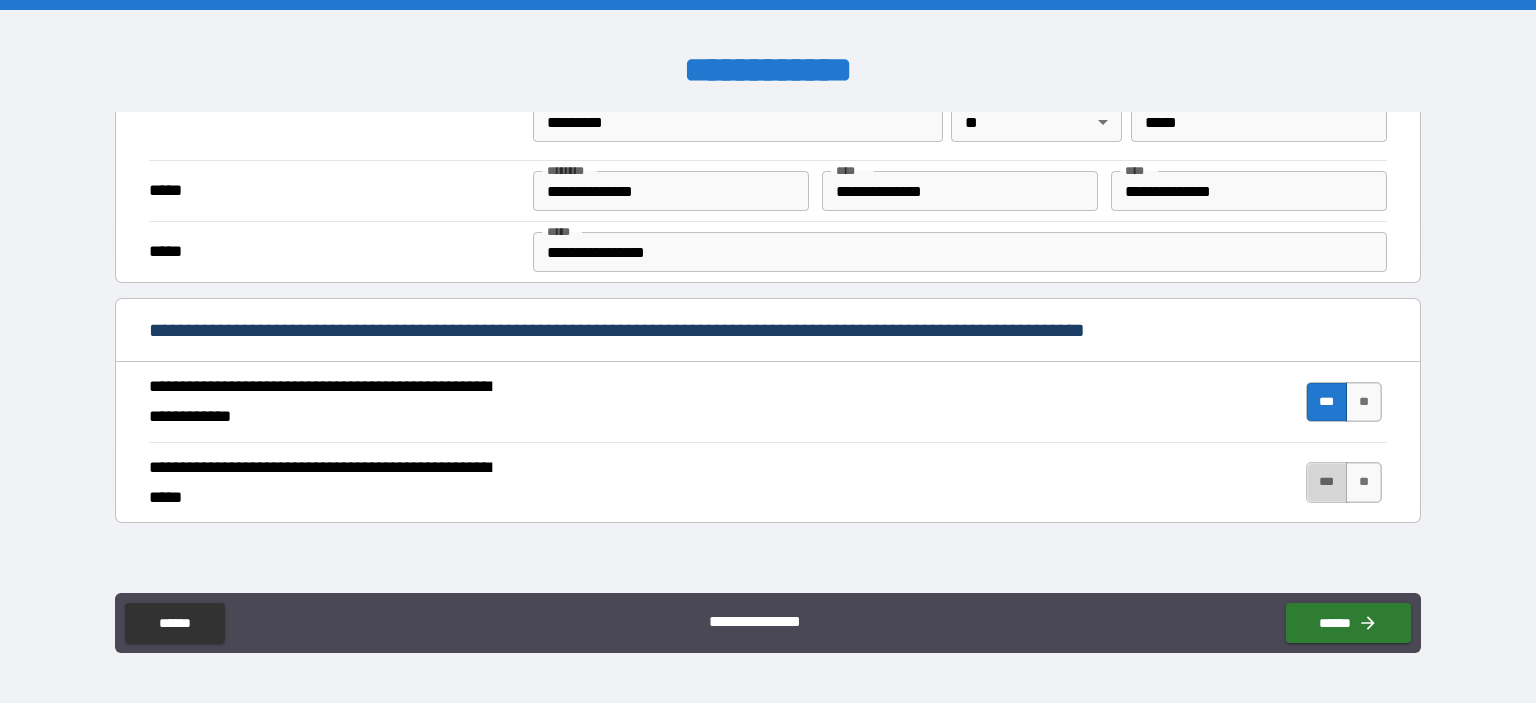 click on "***" at bounding box center [1327, 482] 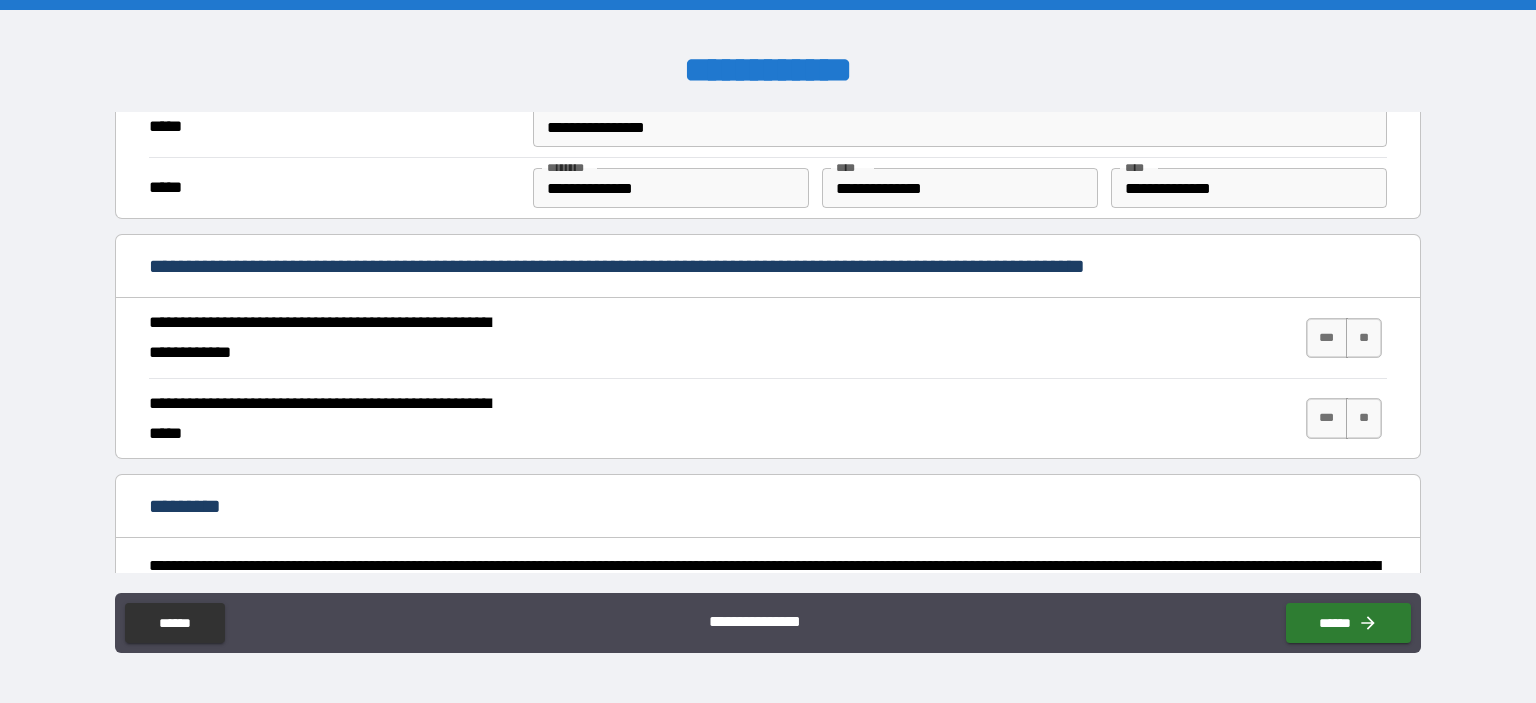 scroll, scrollTop: 1728, scrollLeft: 0, axis: vertical 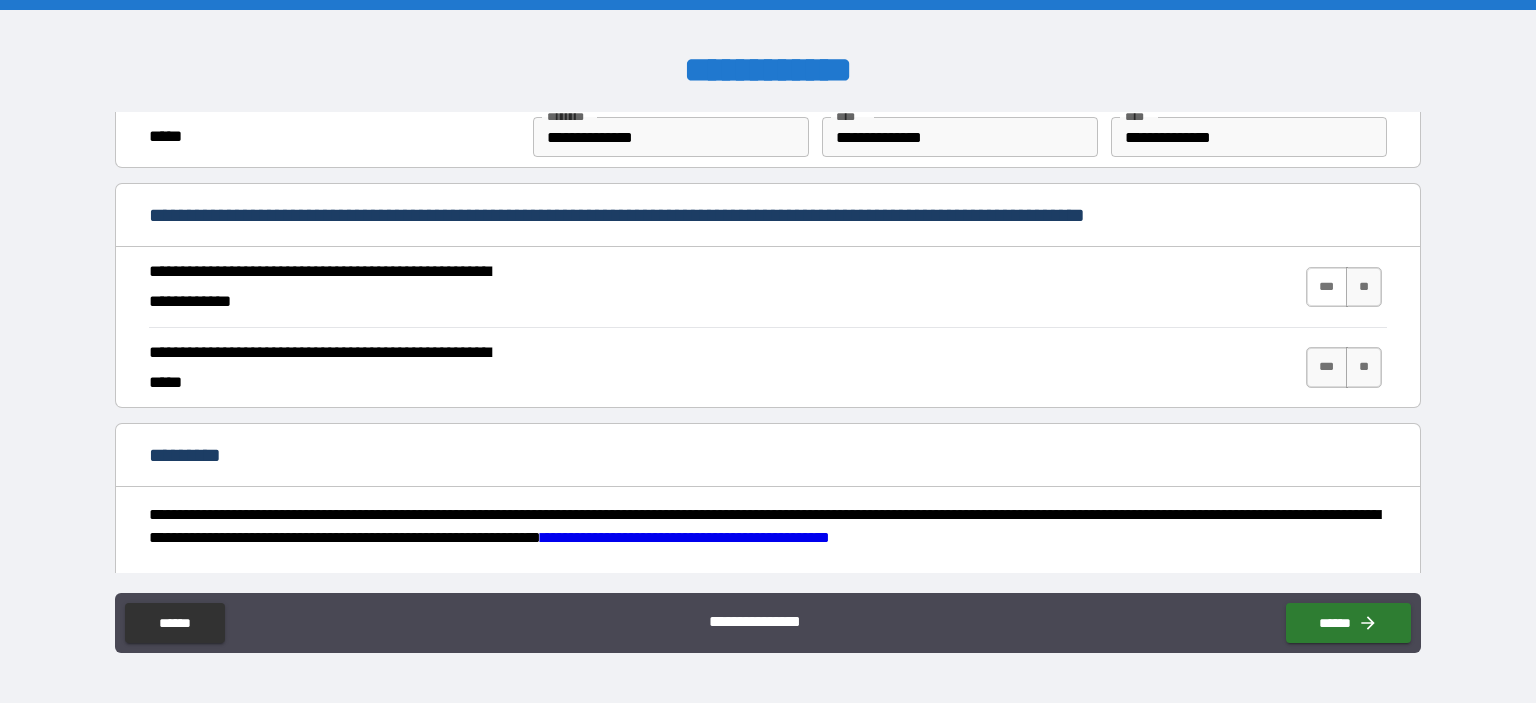 click on "***" at bounding box center (1327, 287) 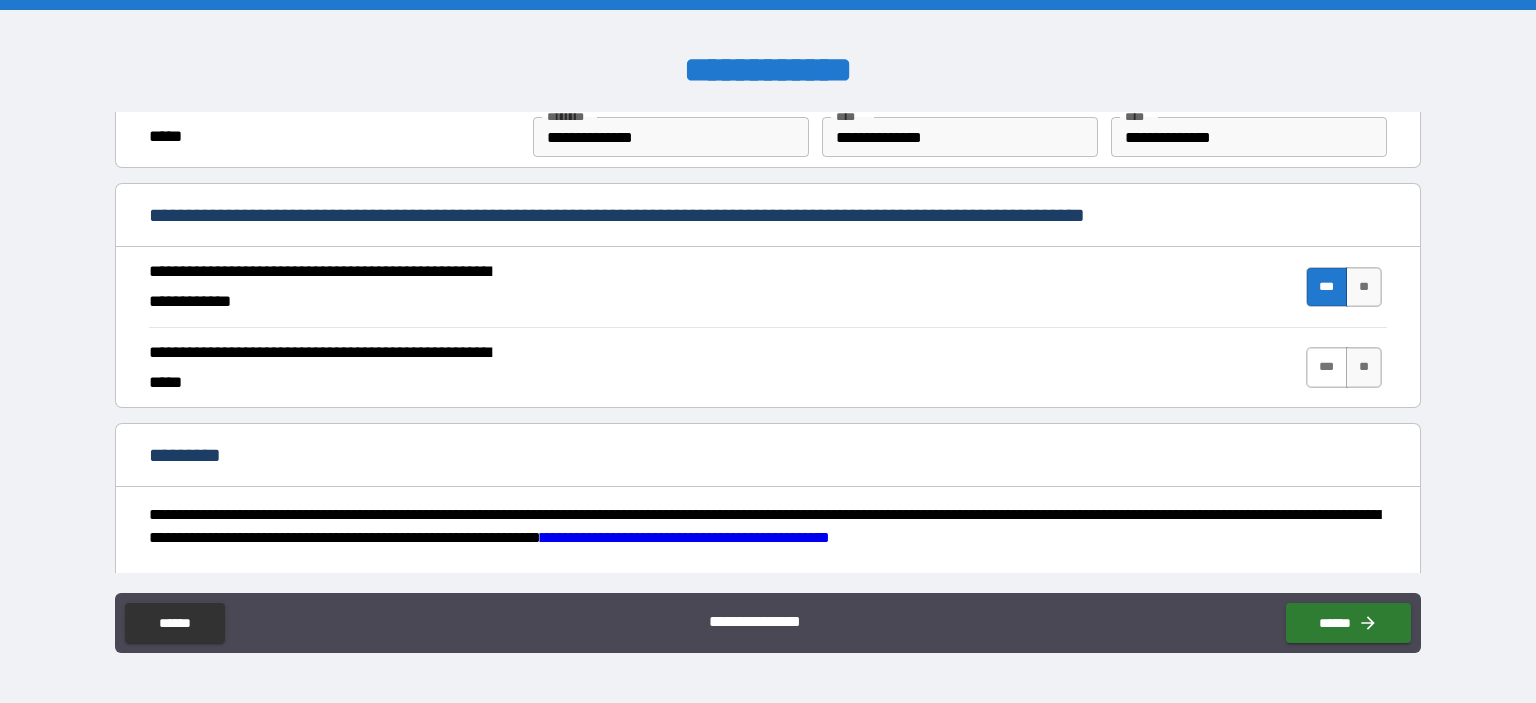 click on "***" at bounding box center [1327, 367] 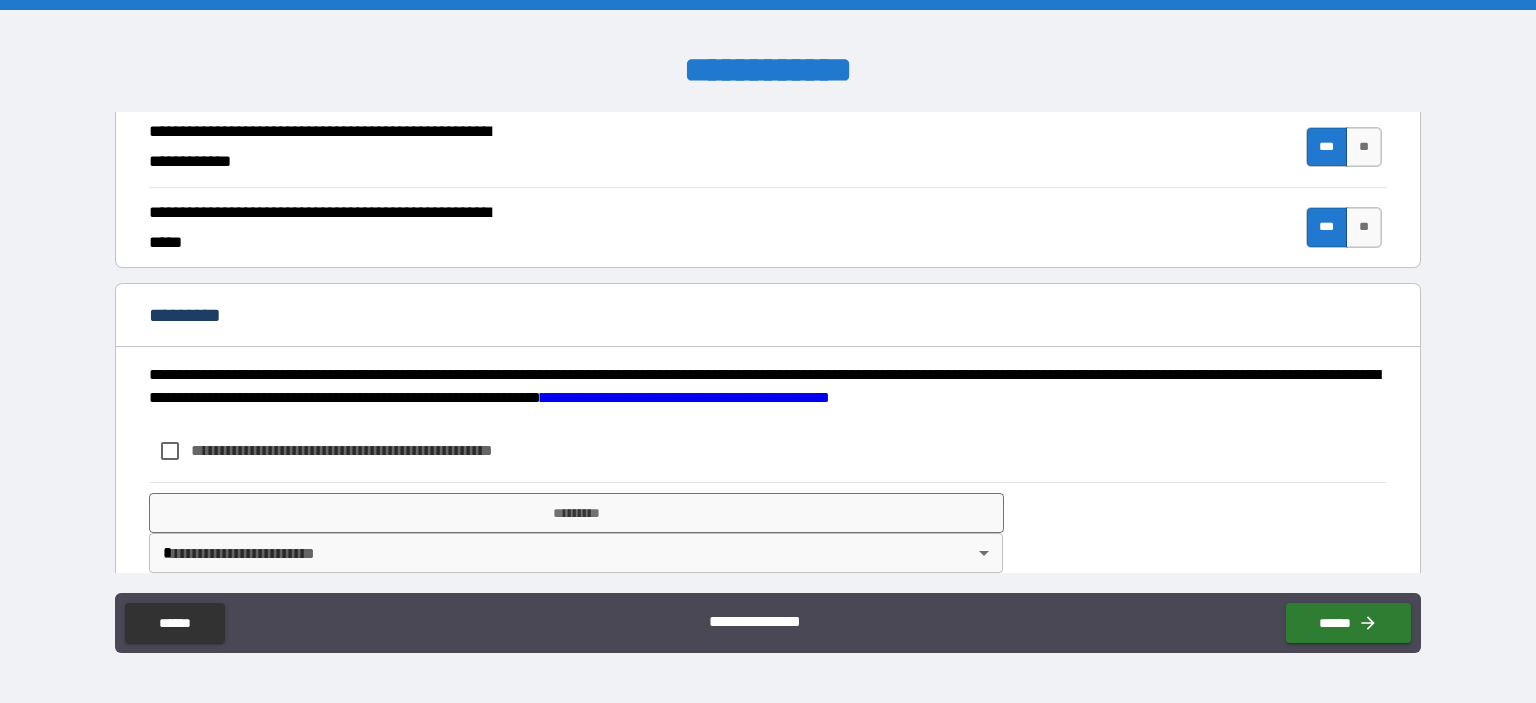 scroll, scrollTop: 1892, scrollLeft: 0, axis: vertical 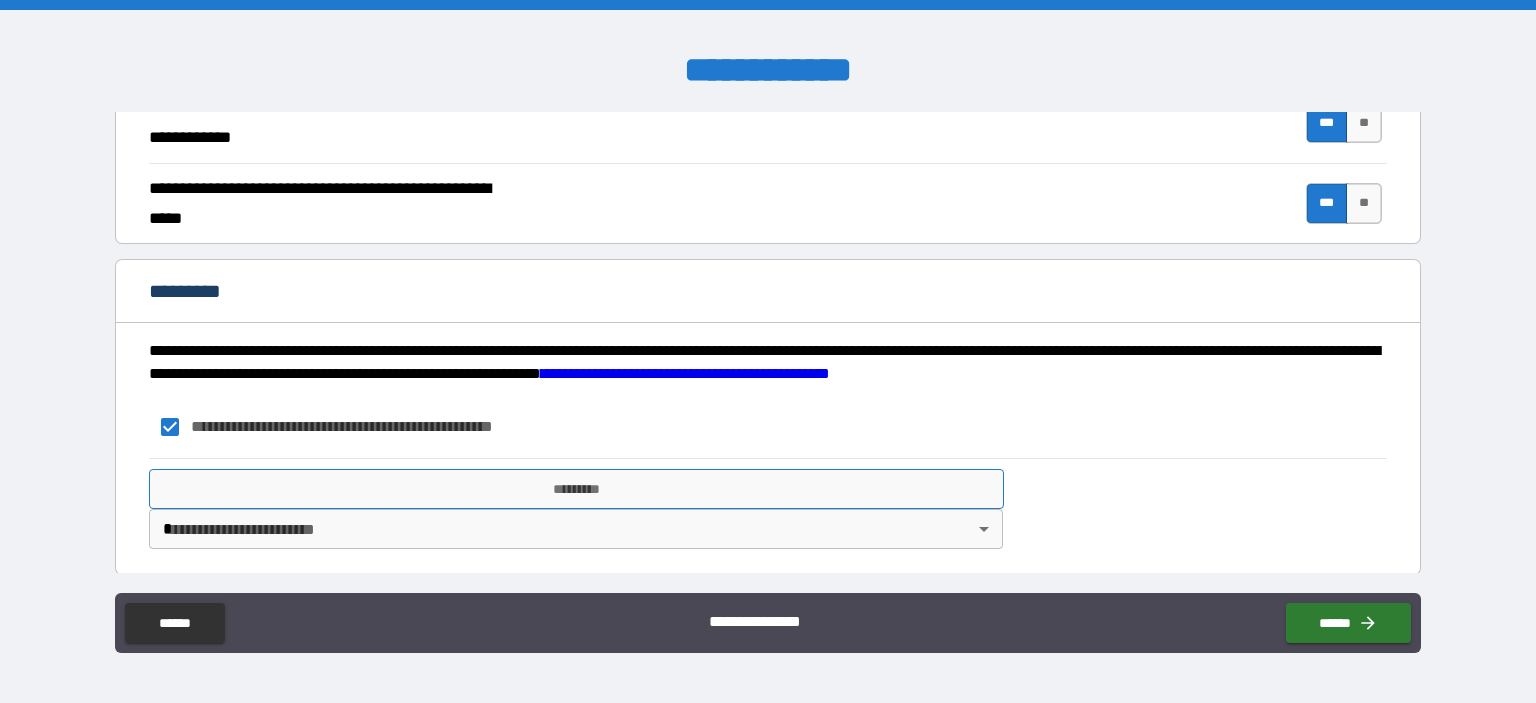 click on "*********" at bounding box center (576, 489) 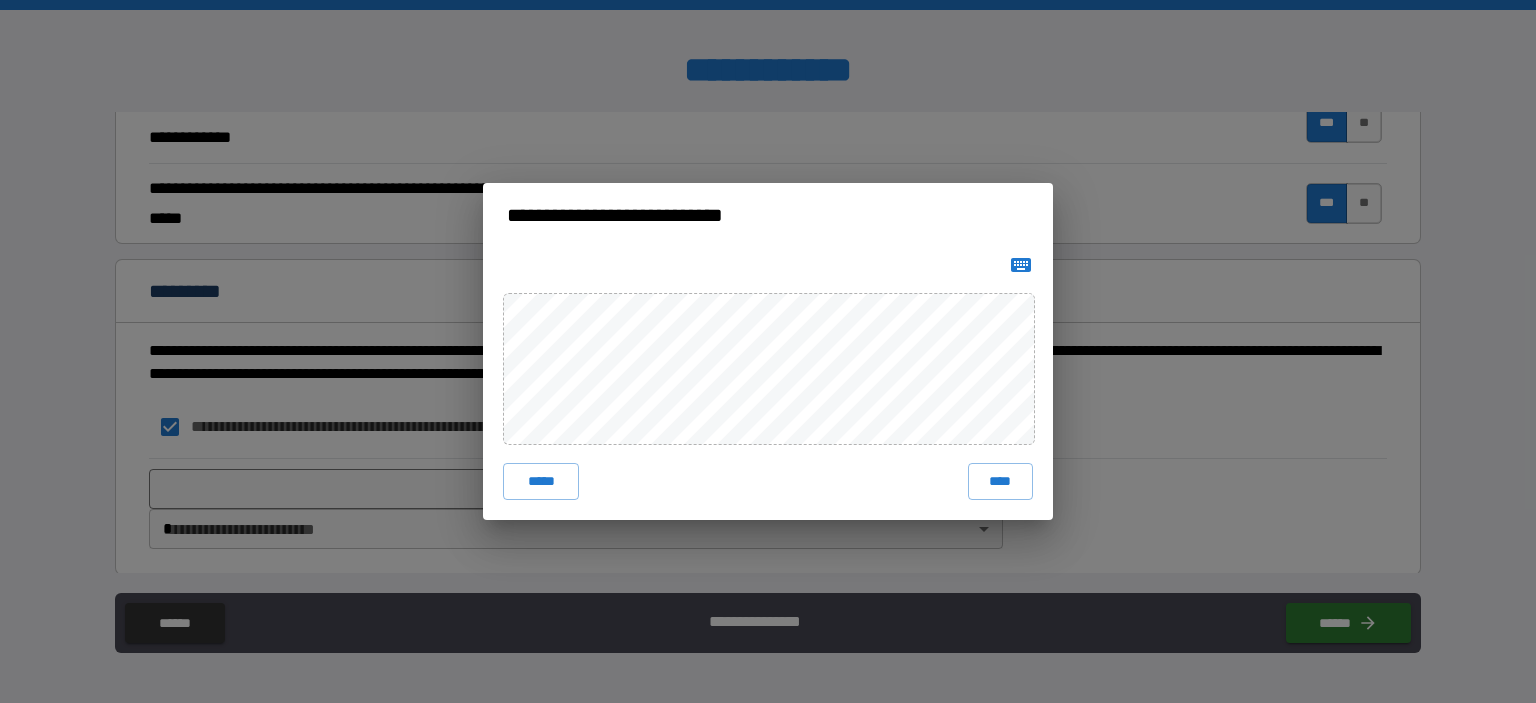 click on "***** ****" at bounding box center [768, 383] 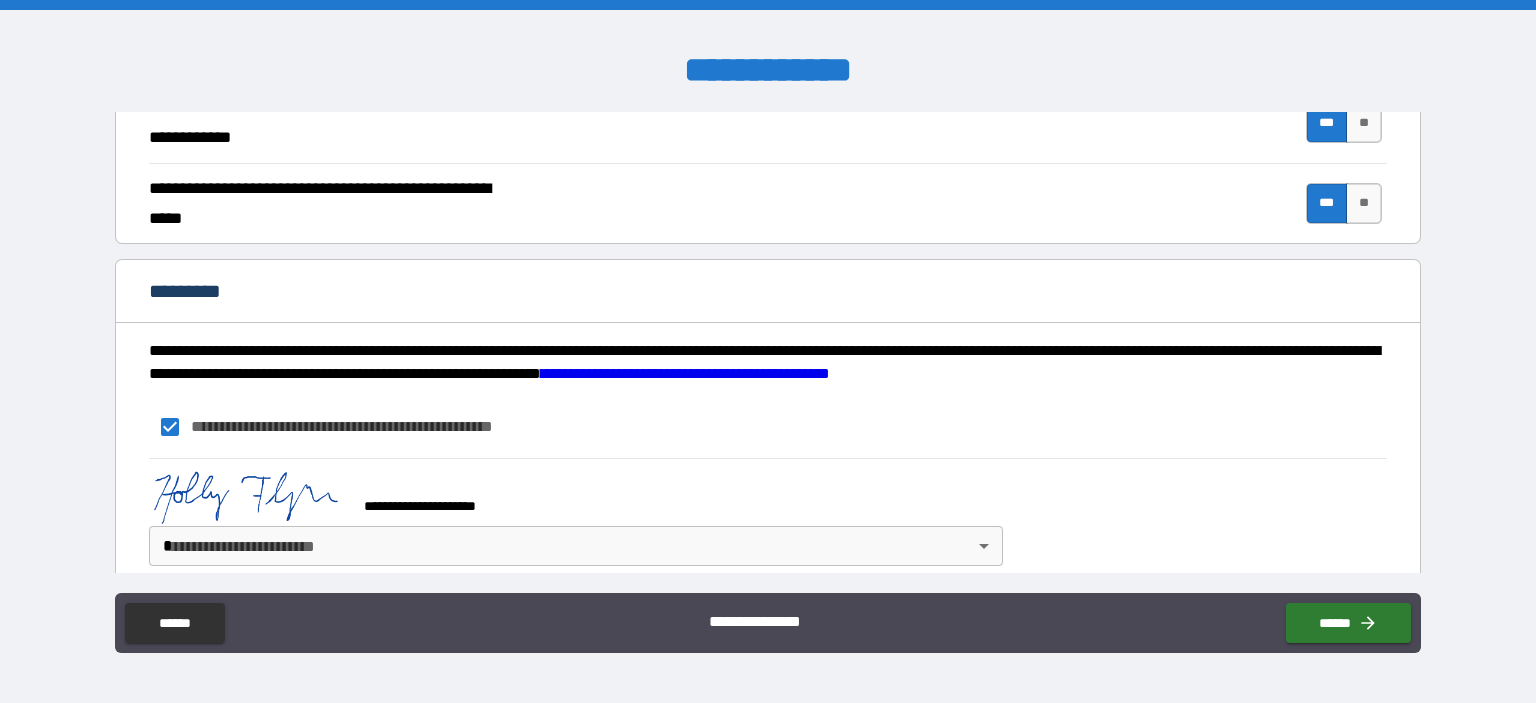 scroll, scrollTop: 1882, scrollLeft: 0, axis: vertical 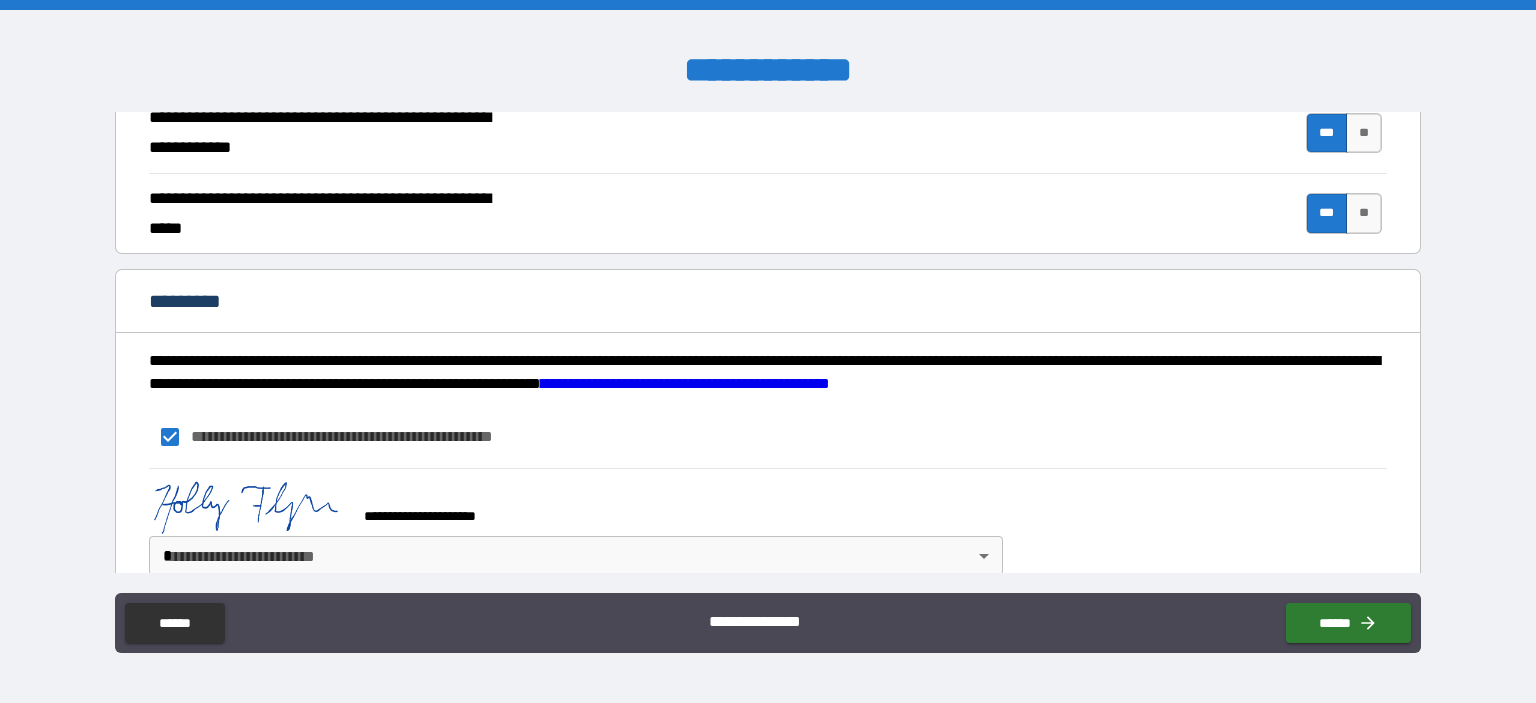 click on "**********" at bounding box center (768, 351) 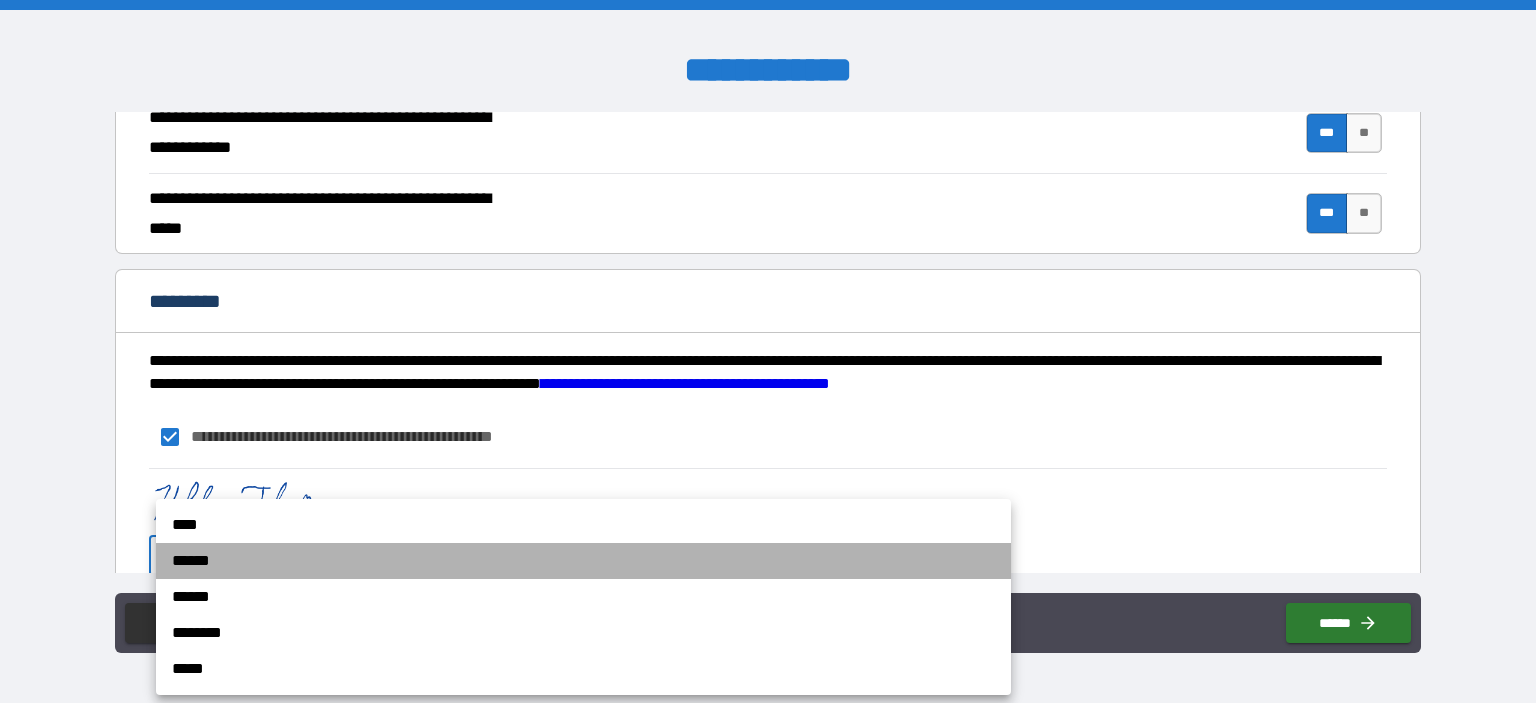click on "******" at bounding box center [583, 561] 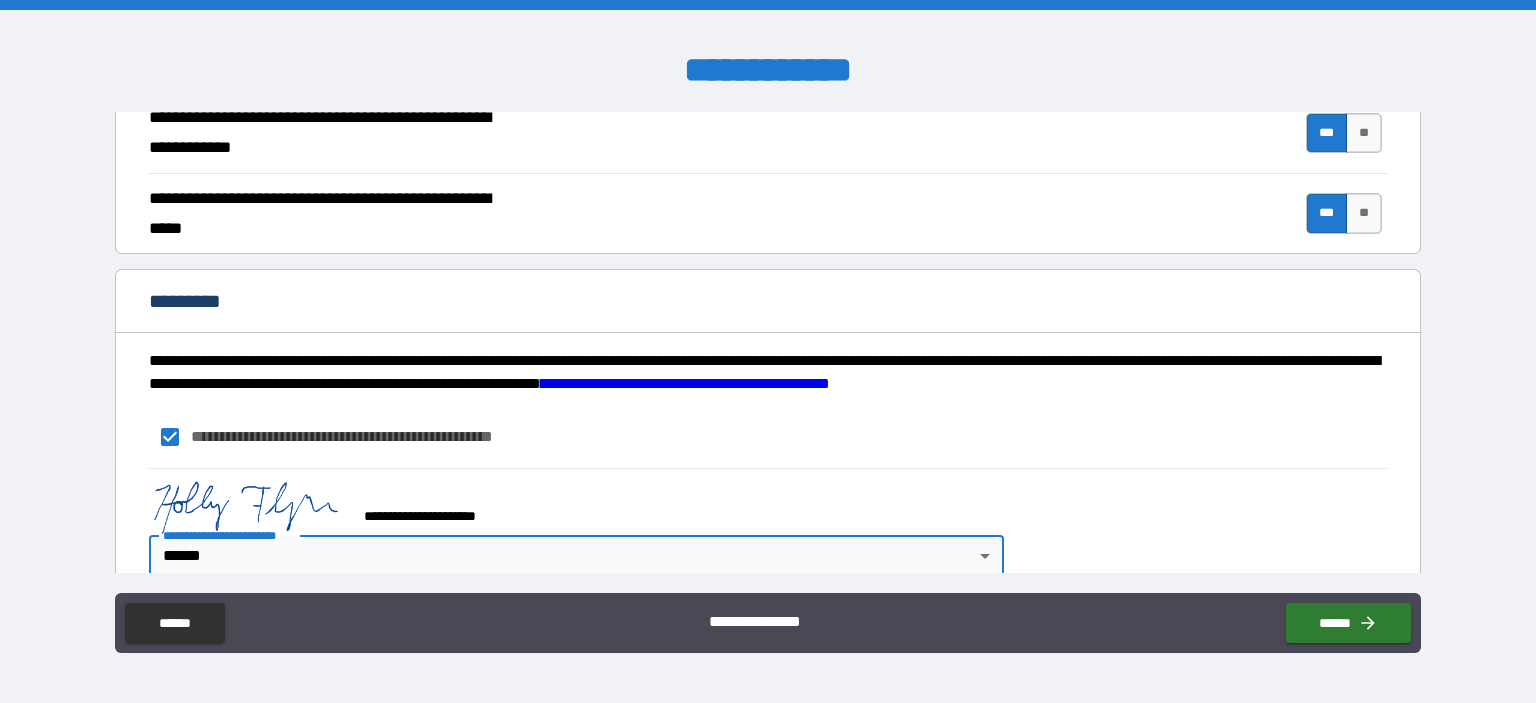 click on "**********" at bounding box center [768, 527] 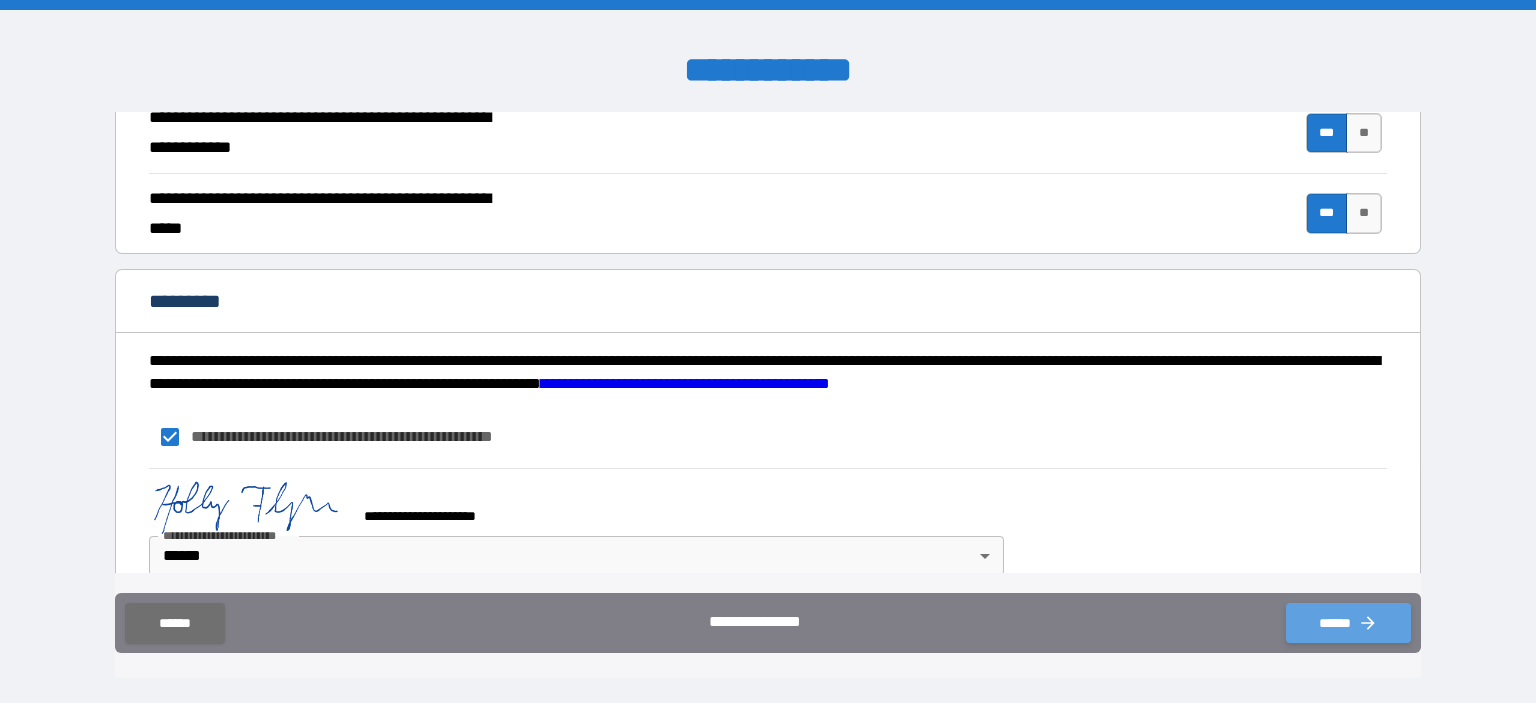 click on "******" at bounding box center [1348, 623] 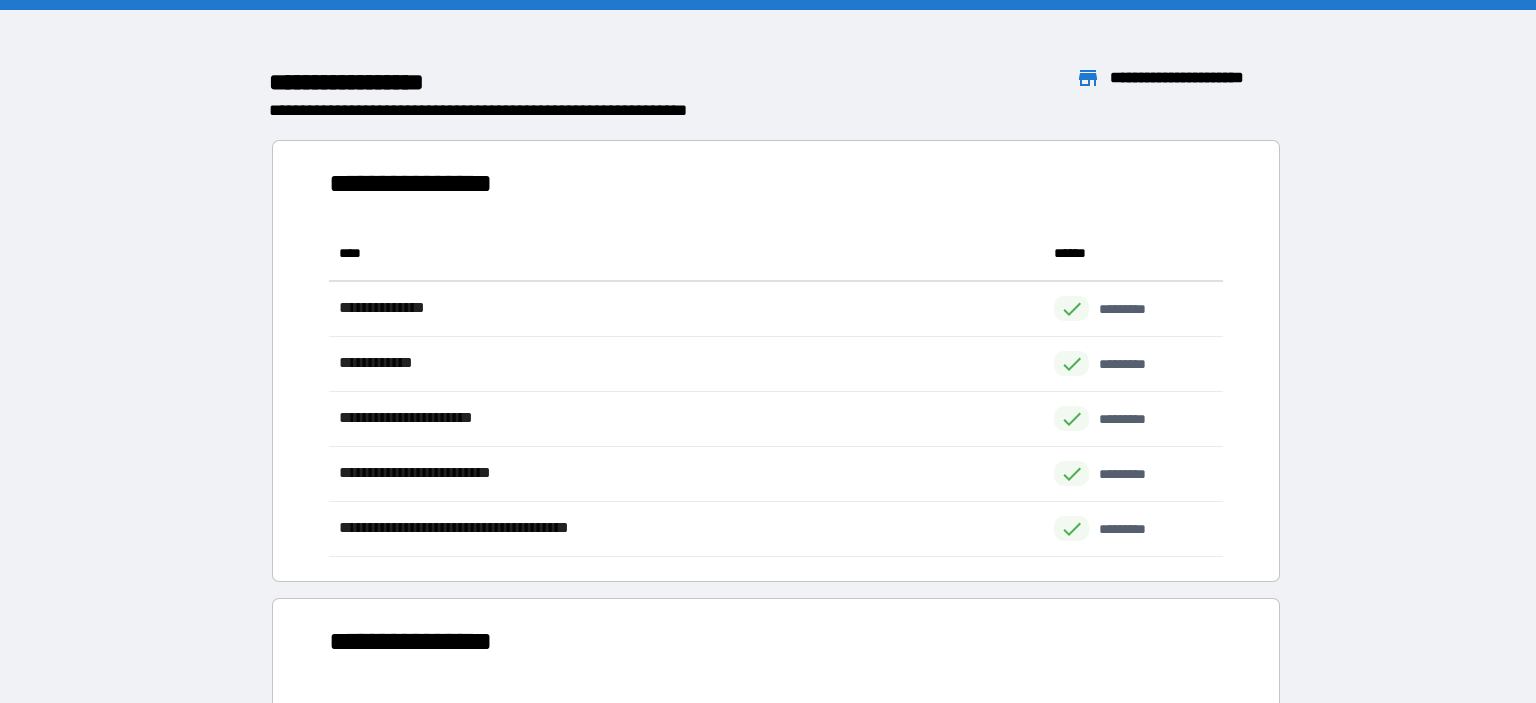 scroll, scrollTop: 2, scrollLeft: 1, axis: both 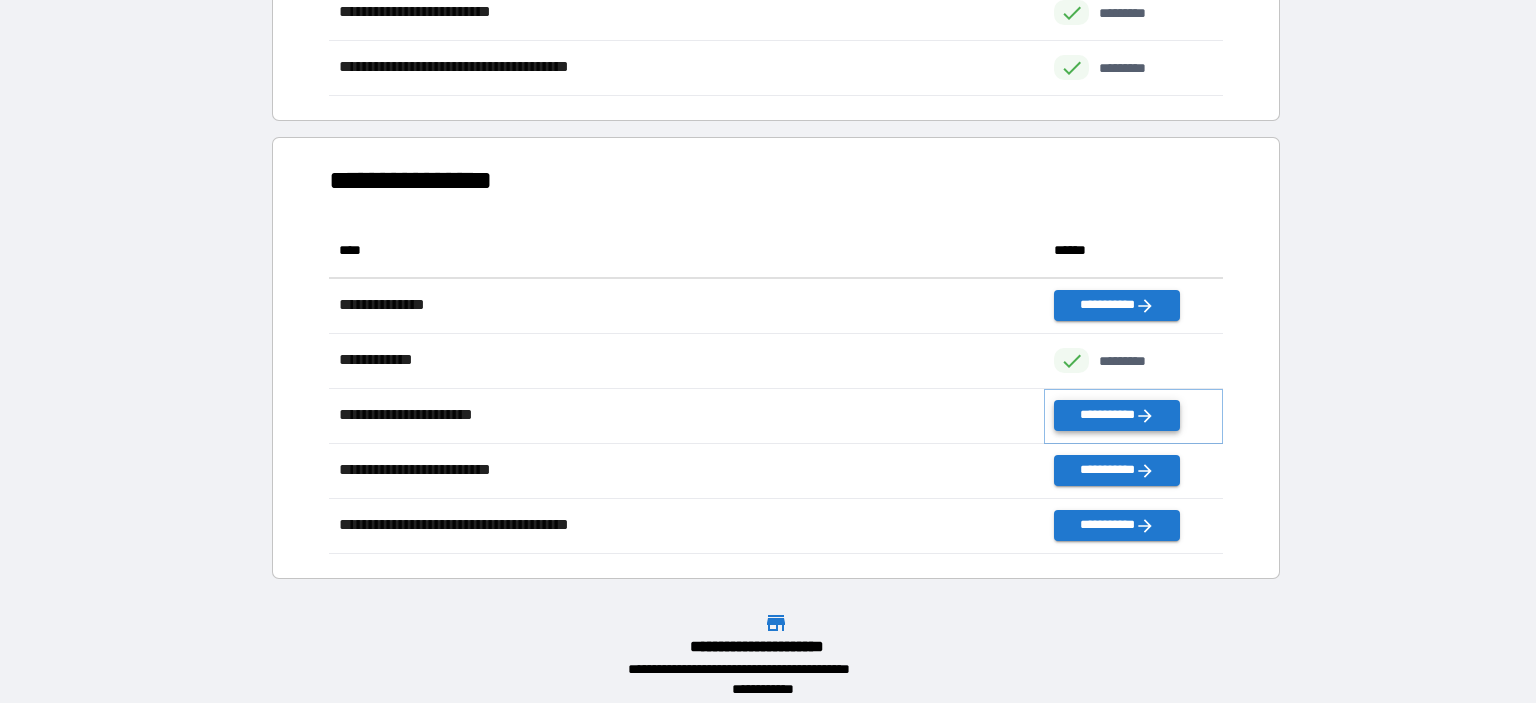 click on "**********" at bounding box center [1117, 415] 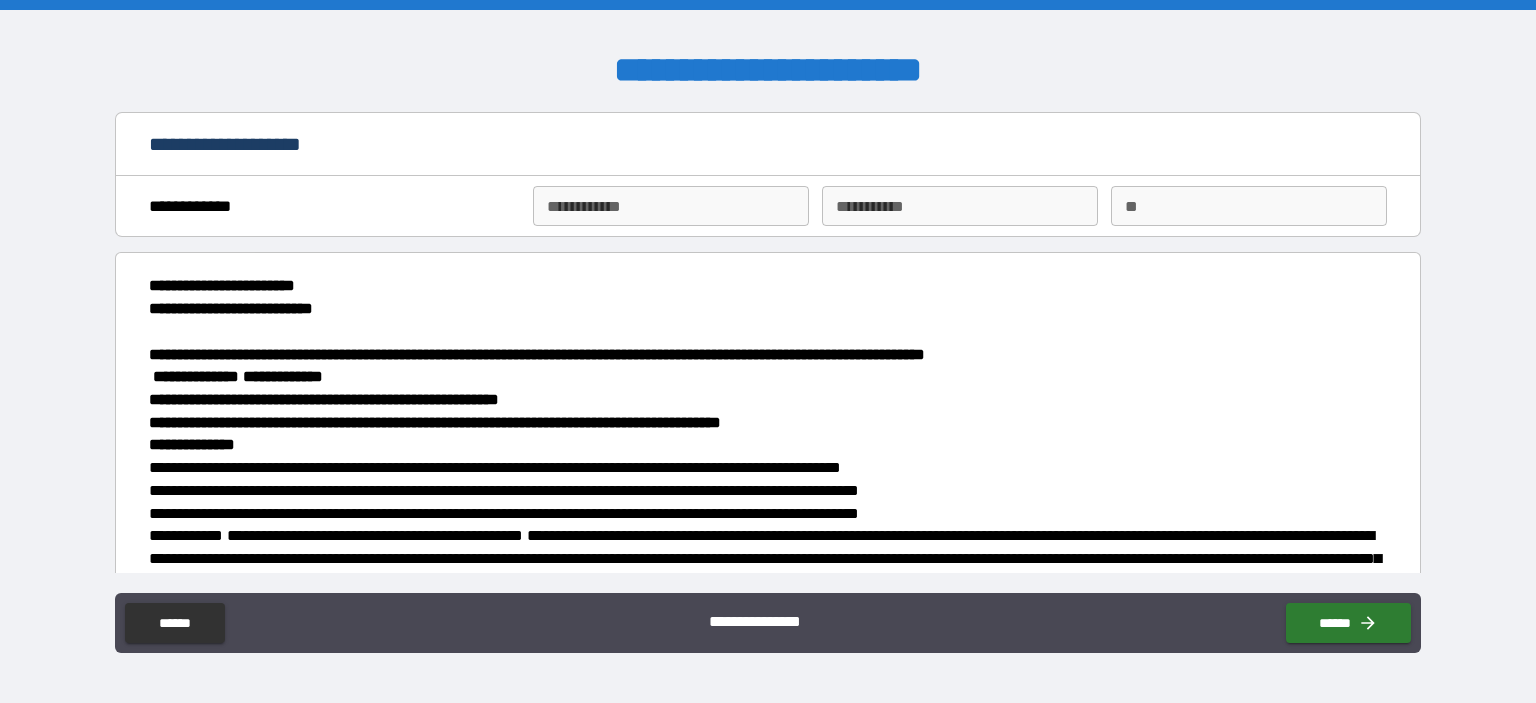 click on "**********" at bounding box center [671, 206] 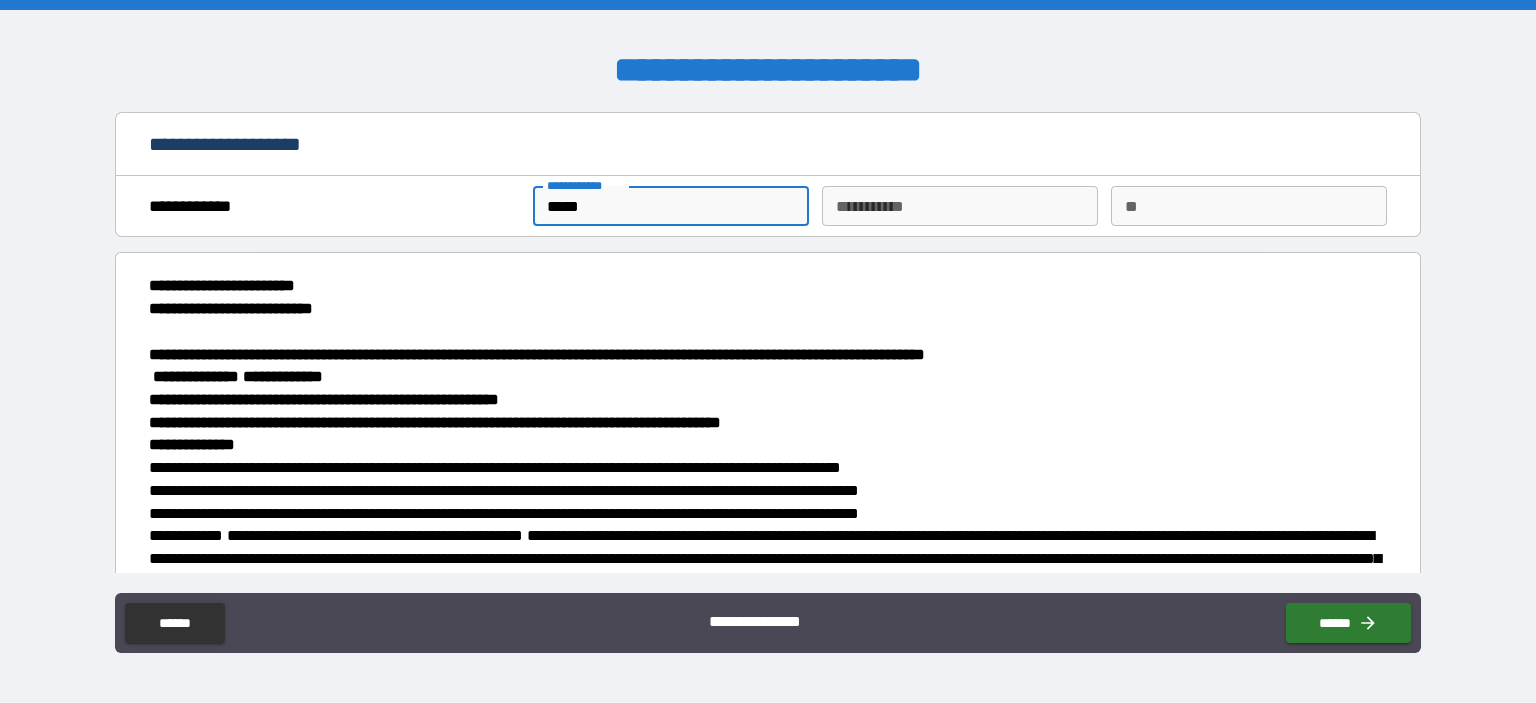 type on "*****" 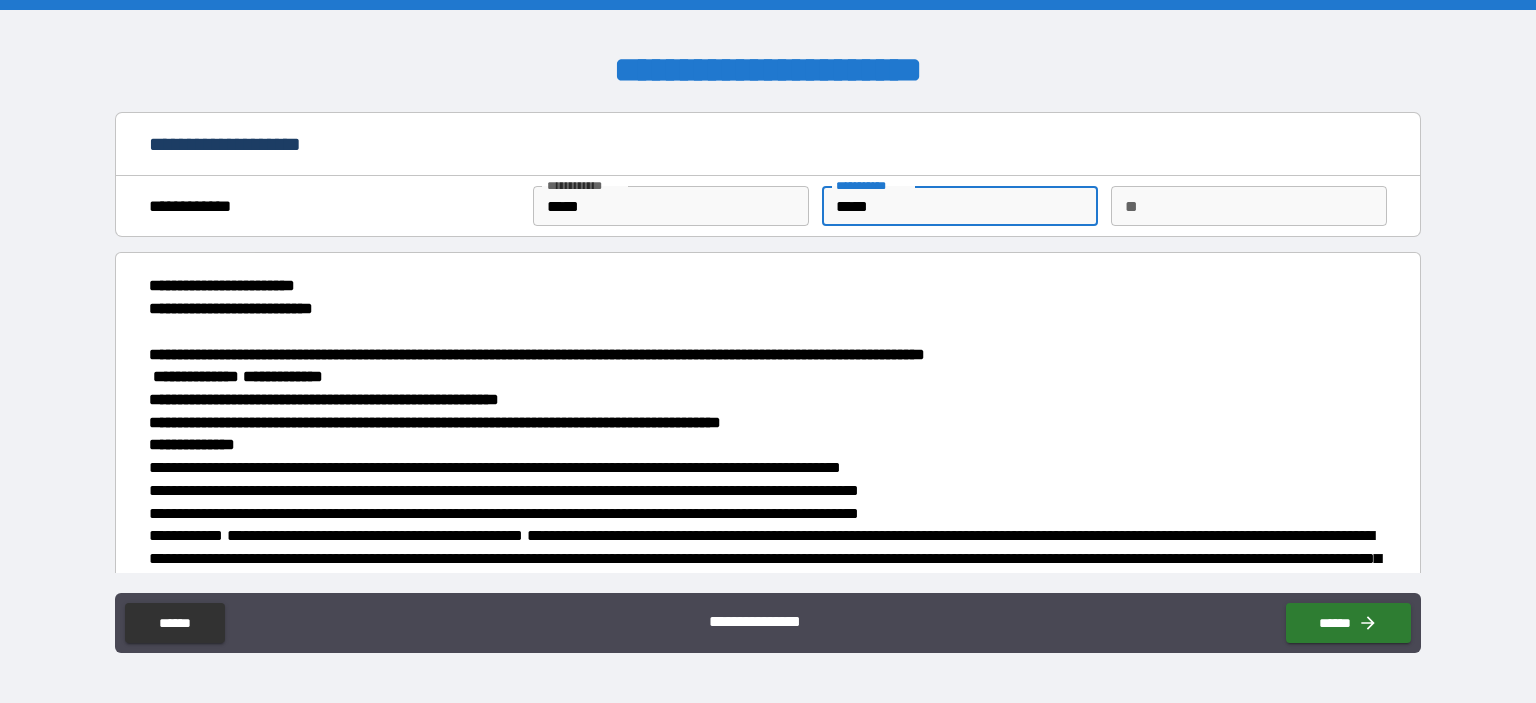 type on "*****" 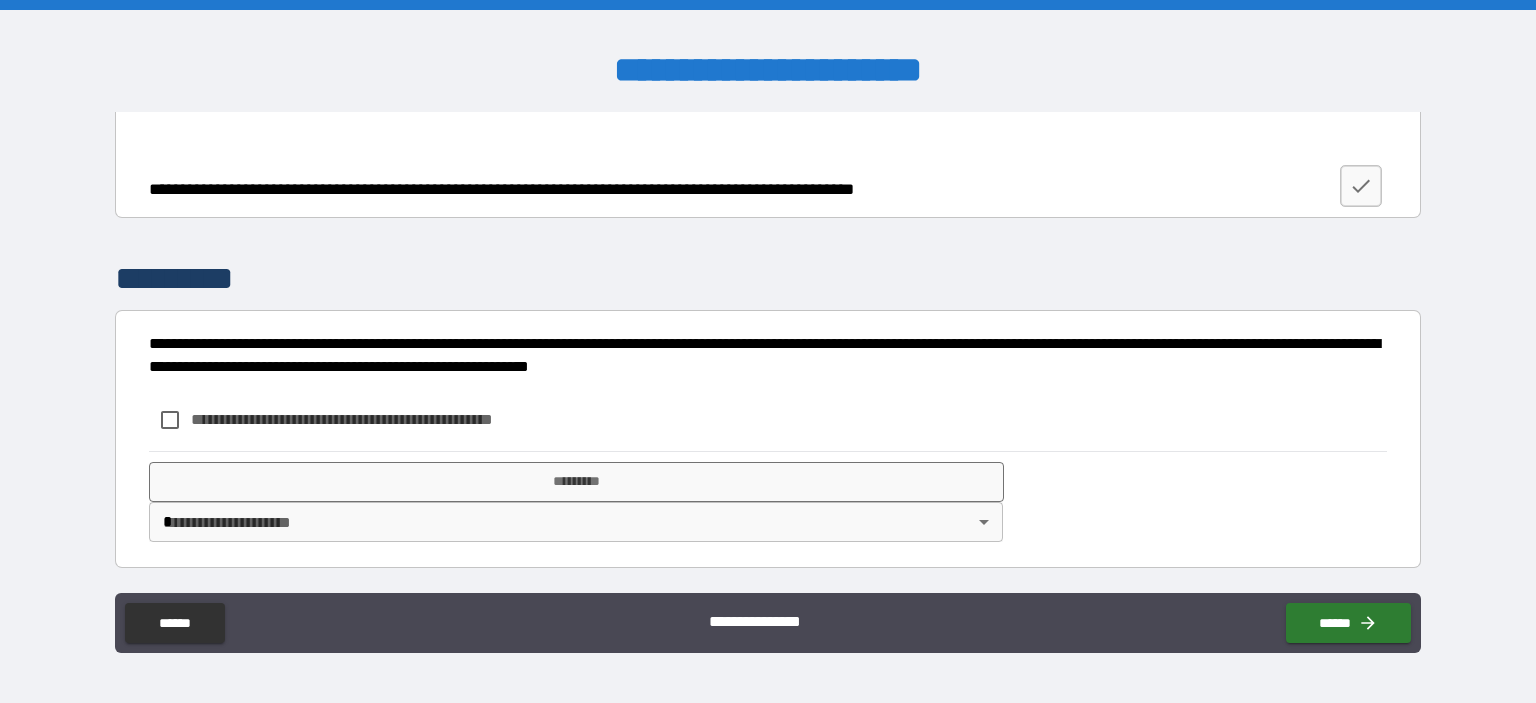 scroll, scrollTop: 2899, scrollLeft: 0, axis: vertical 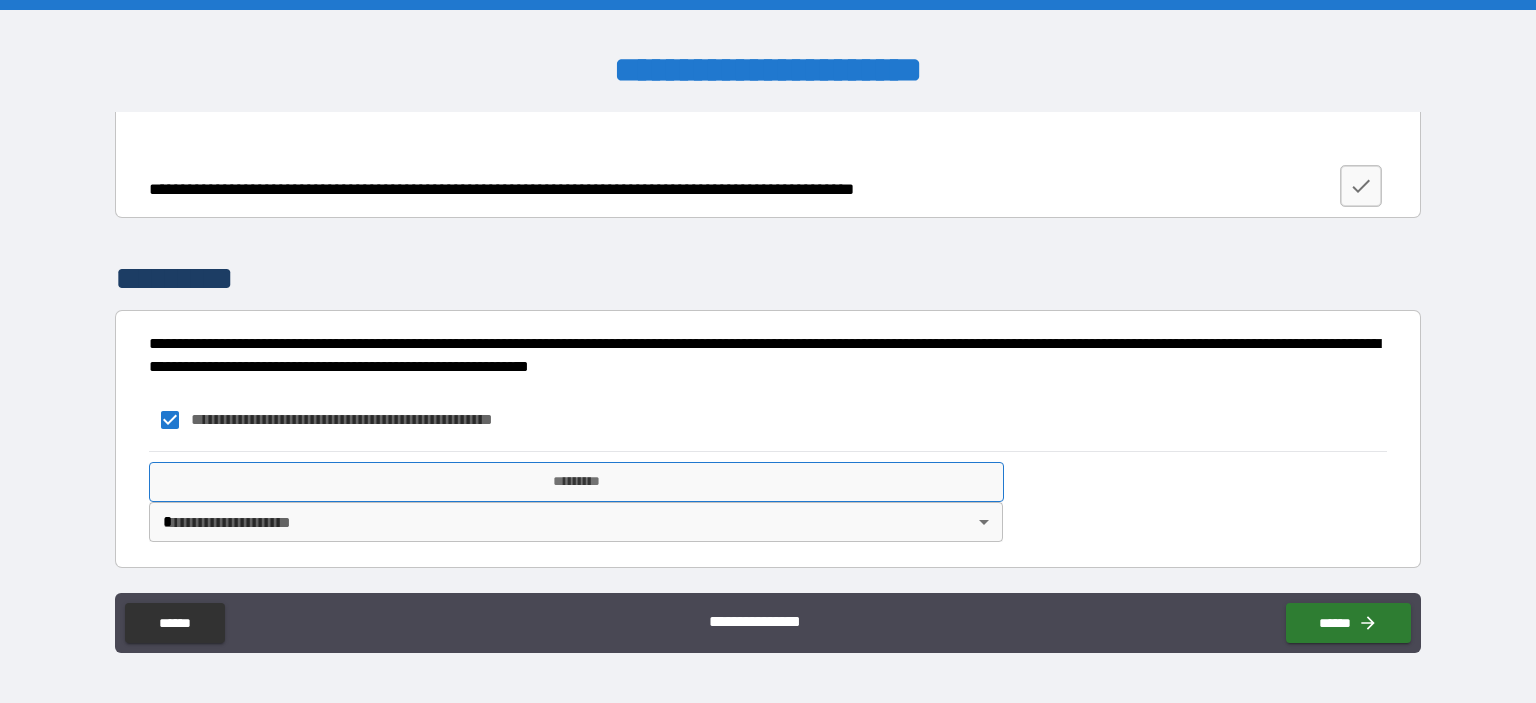 click on "*********" at bounding box center (576, 482) 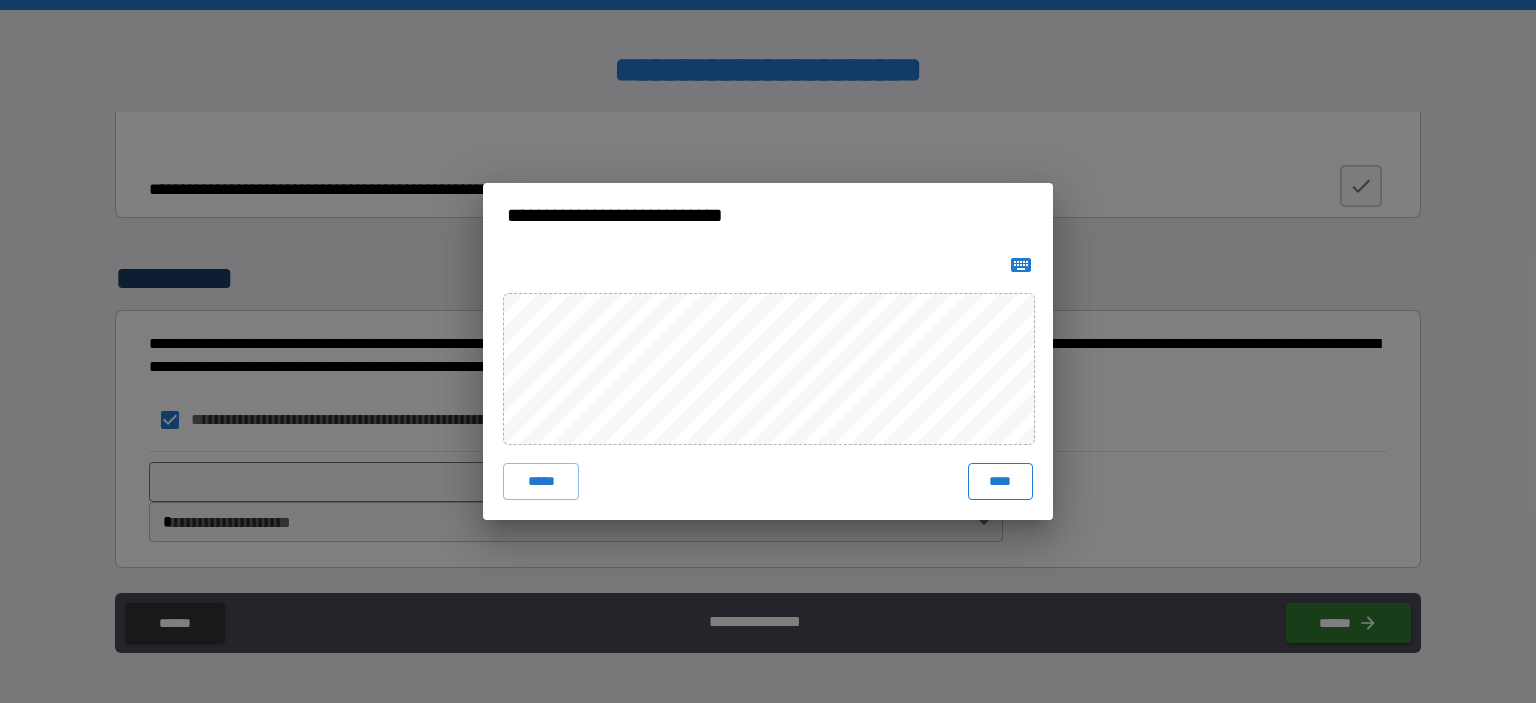 click on "****" at bounding box center (1000, 481) 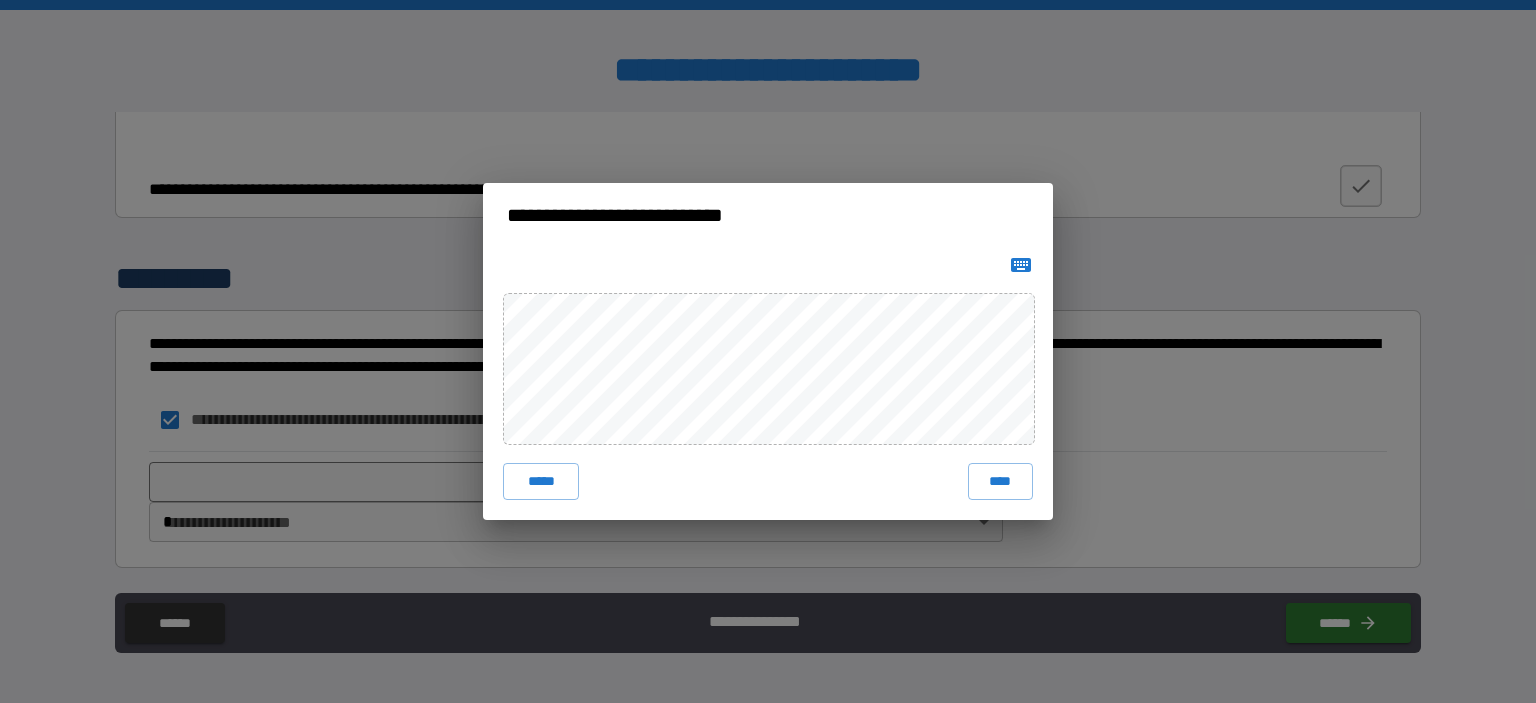 scroll, scrollTop: 2890, scrollLeft: 0, axis: vertical 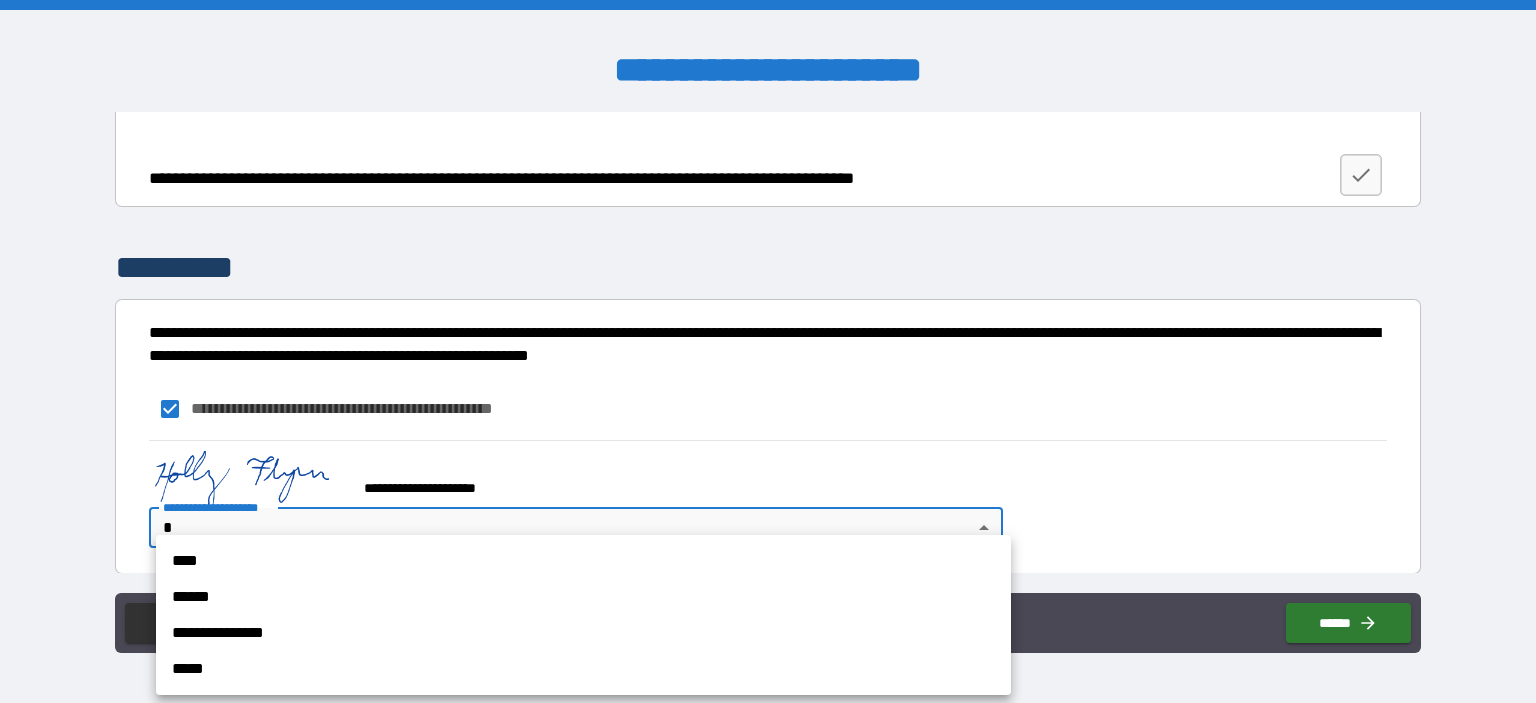 click on "**********" at bounding box center [768, 351] 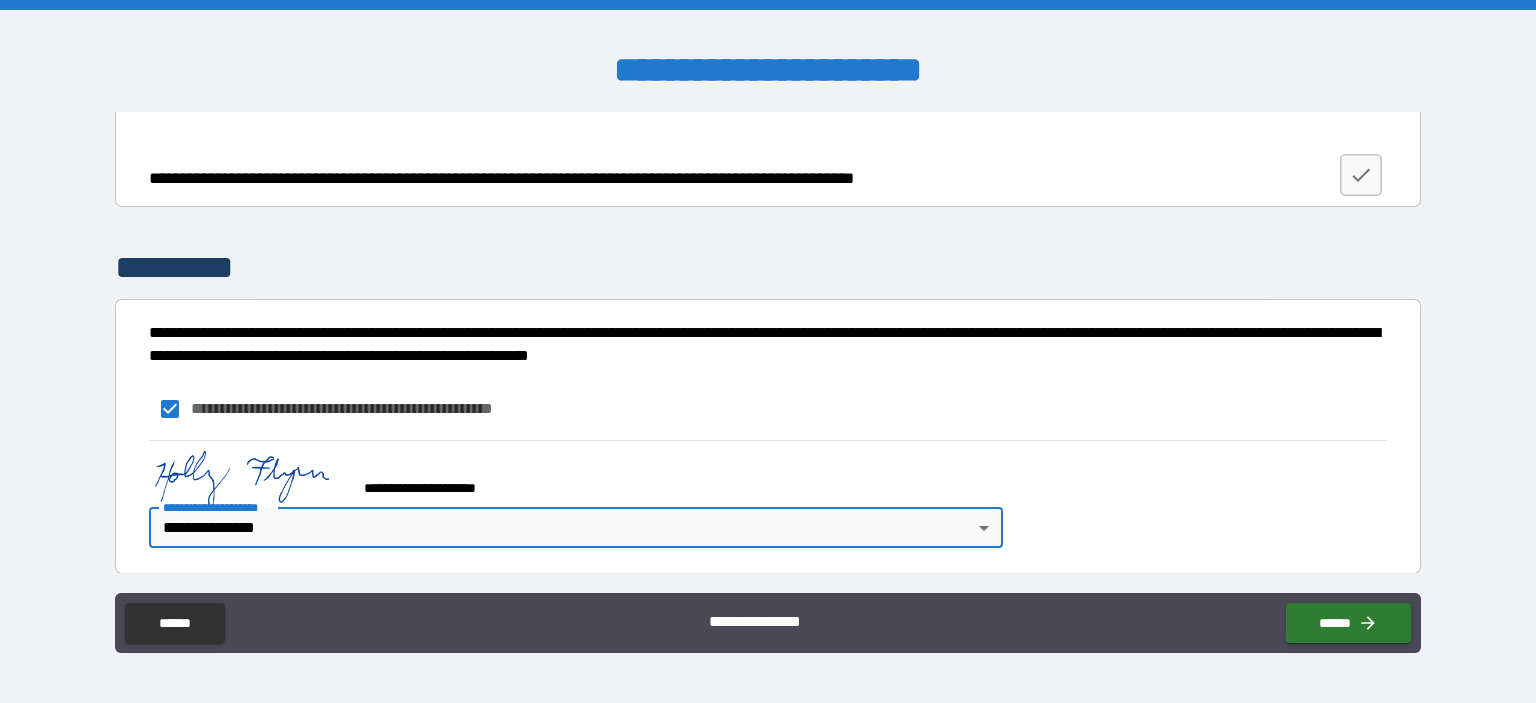 type on "**********" 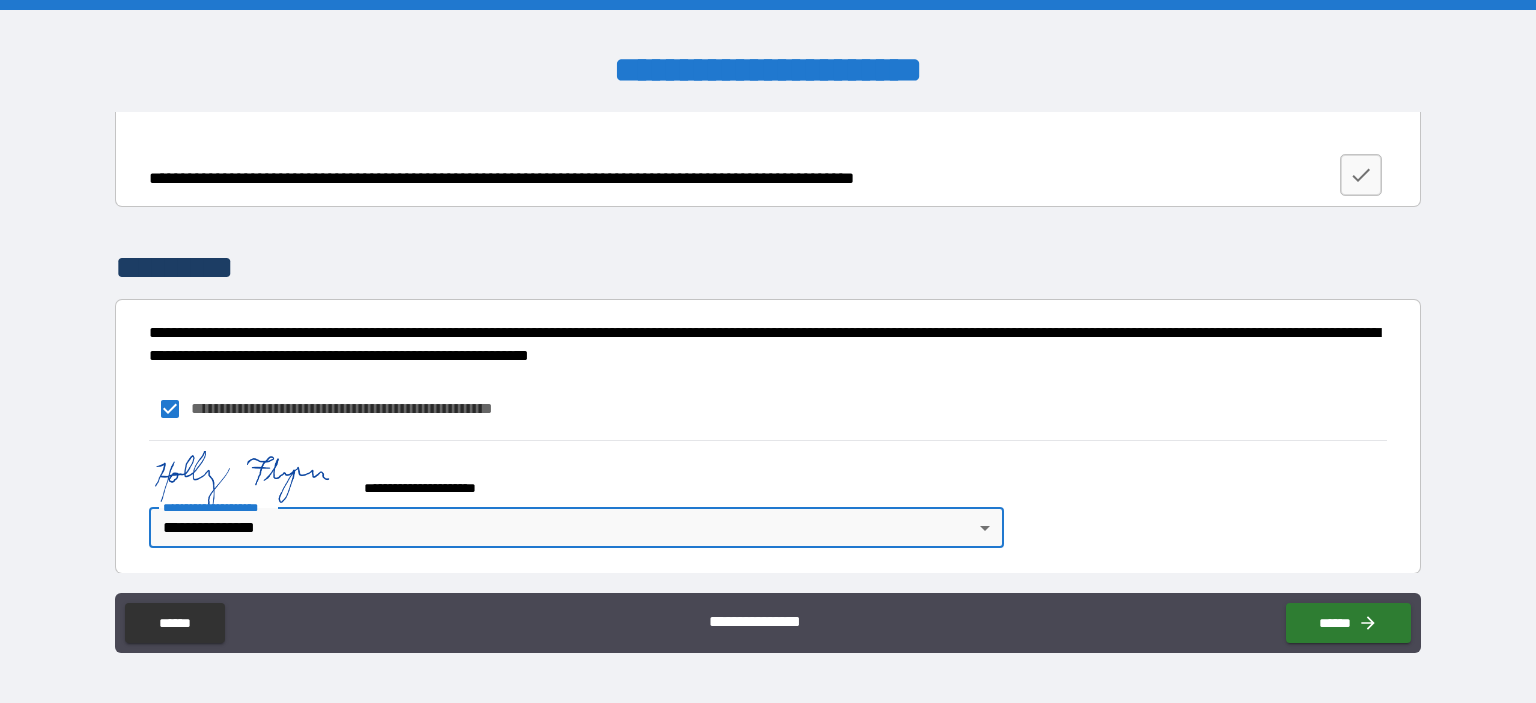 click on "**********" at bounding box center [768, 499] 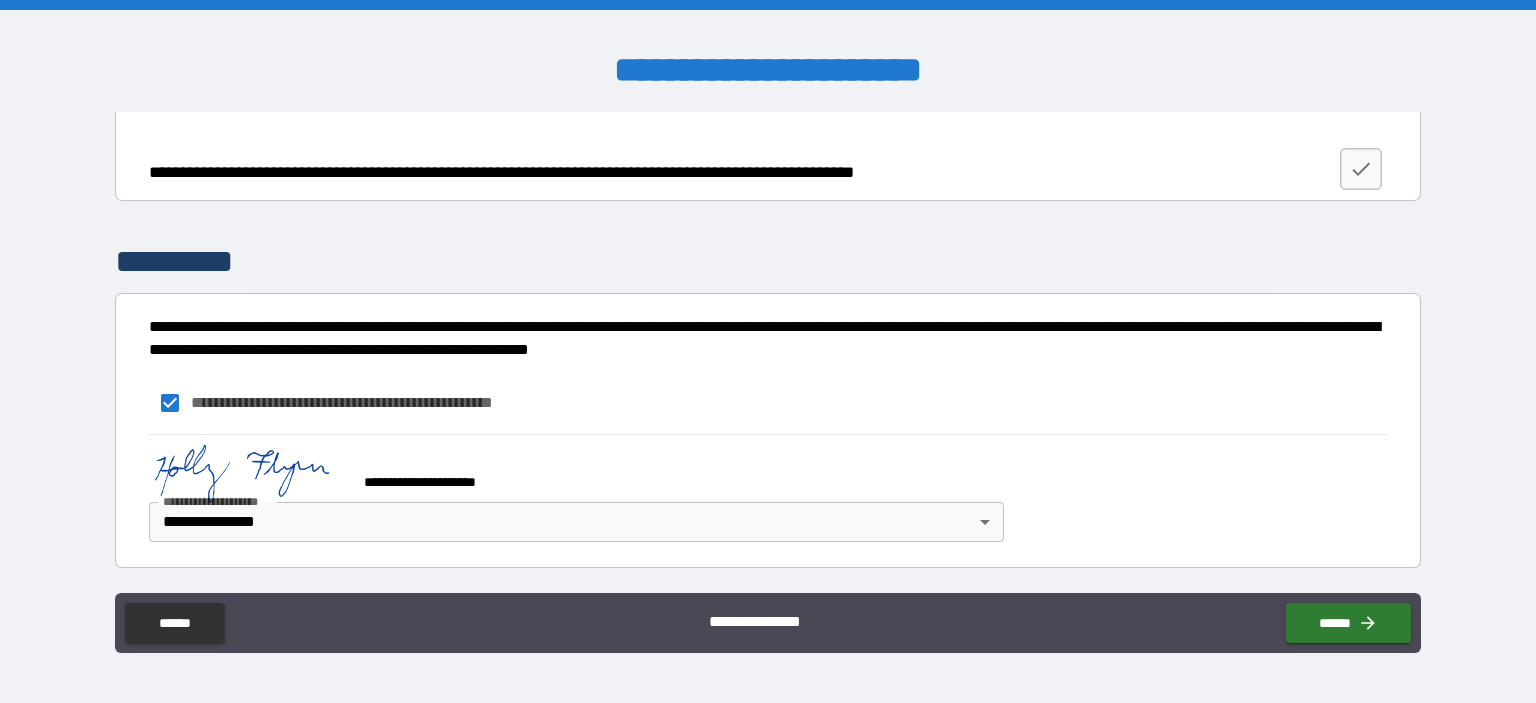 scroll, scrollTop: 2917, scrollLeft: 0, axis: vertical 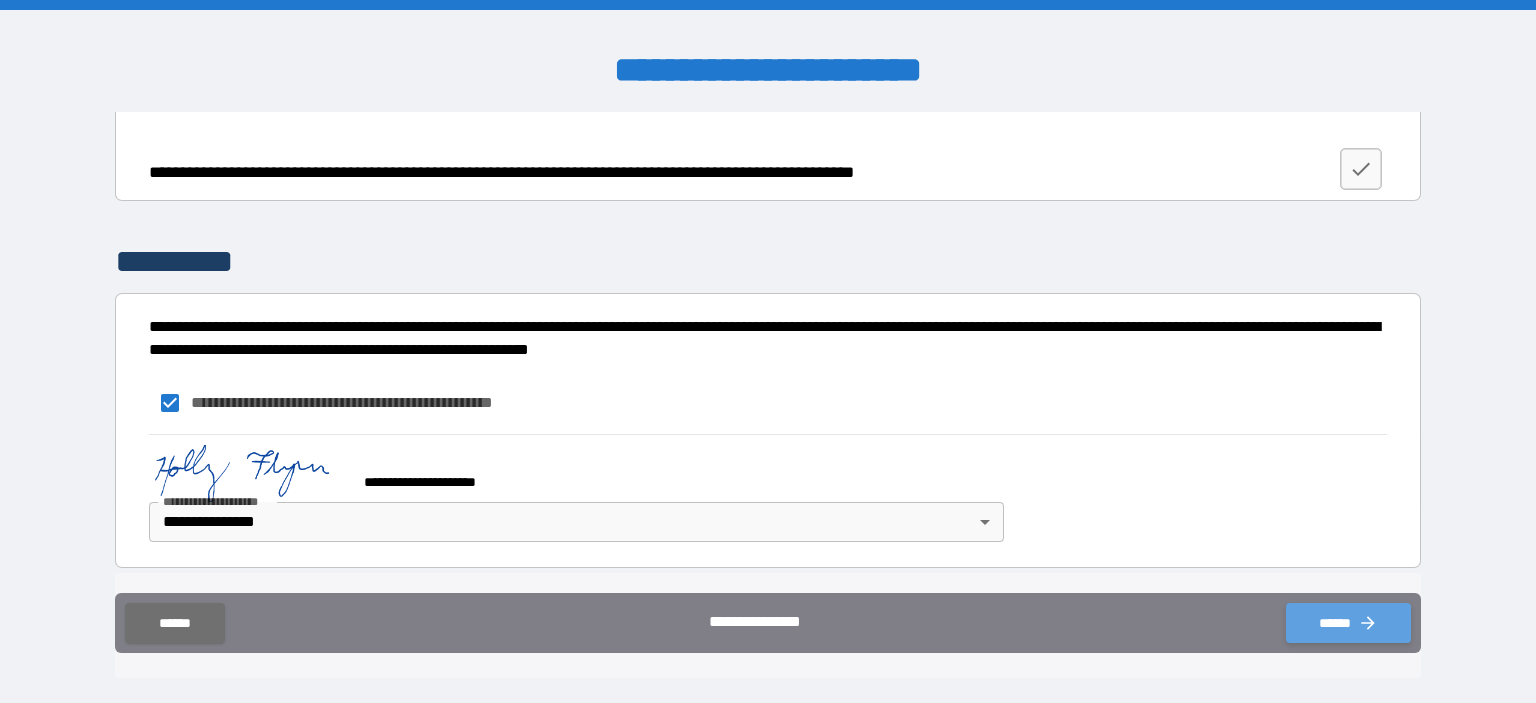 click 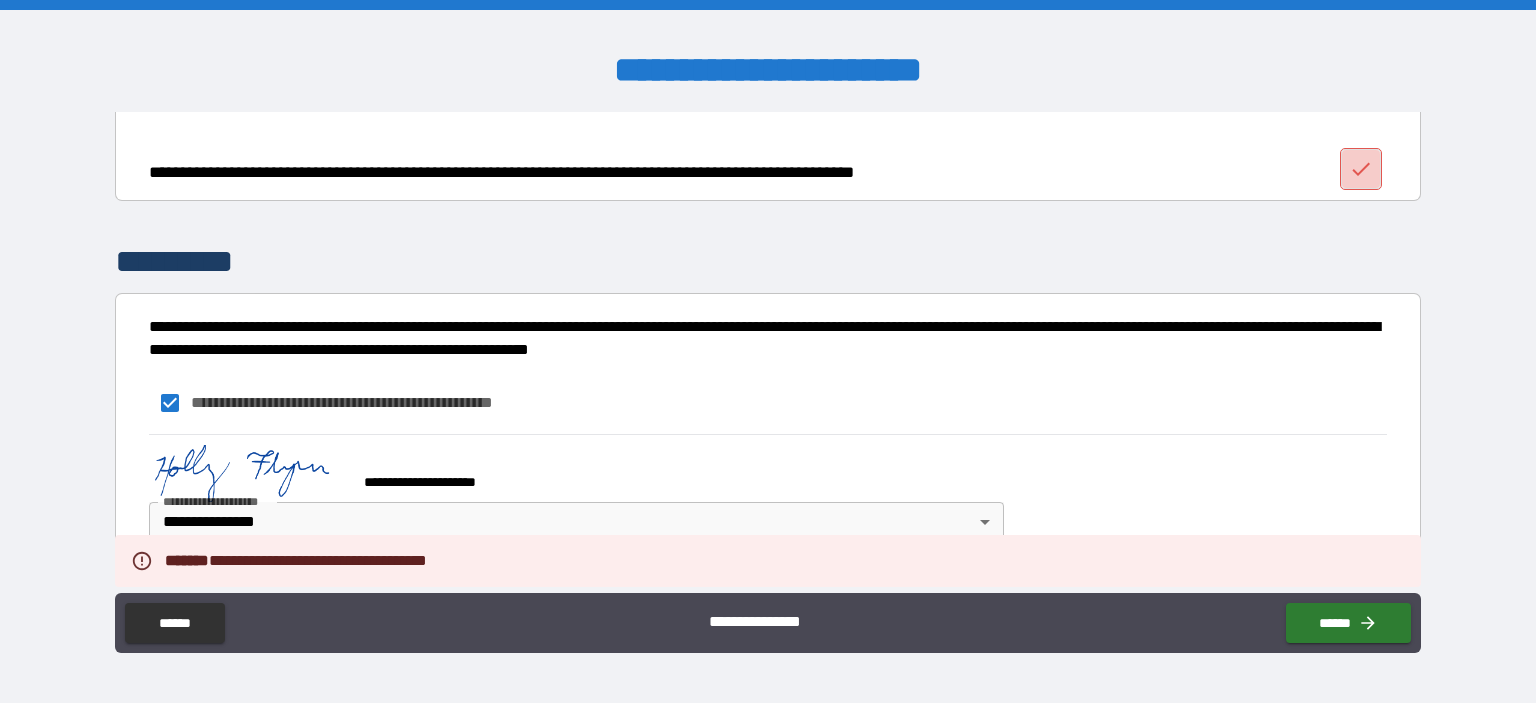 click 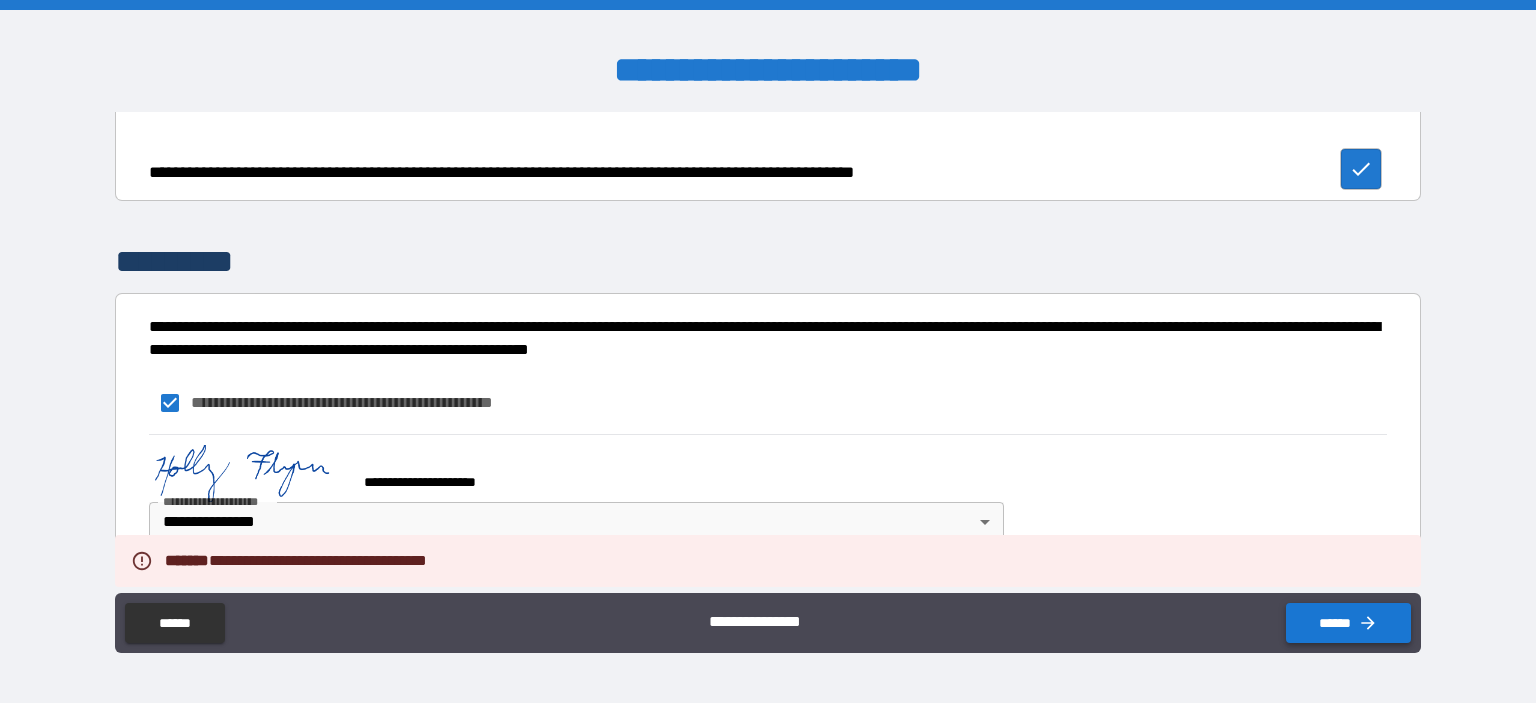 click on "******" at bounding box center [1348, 623] 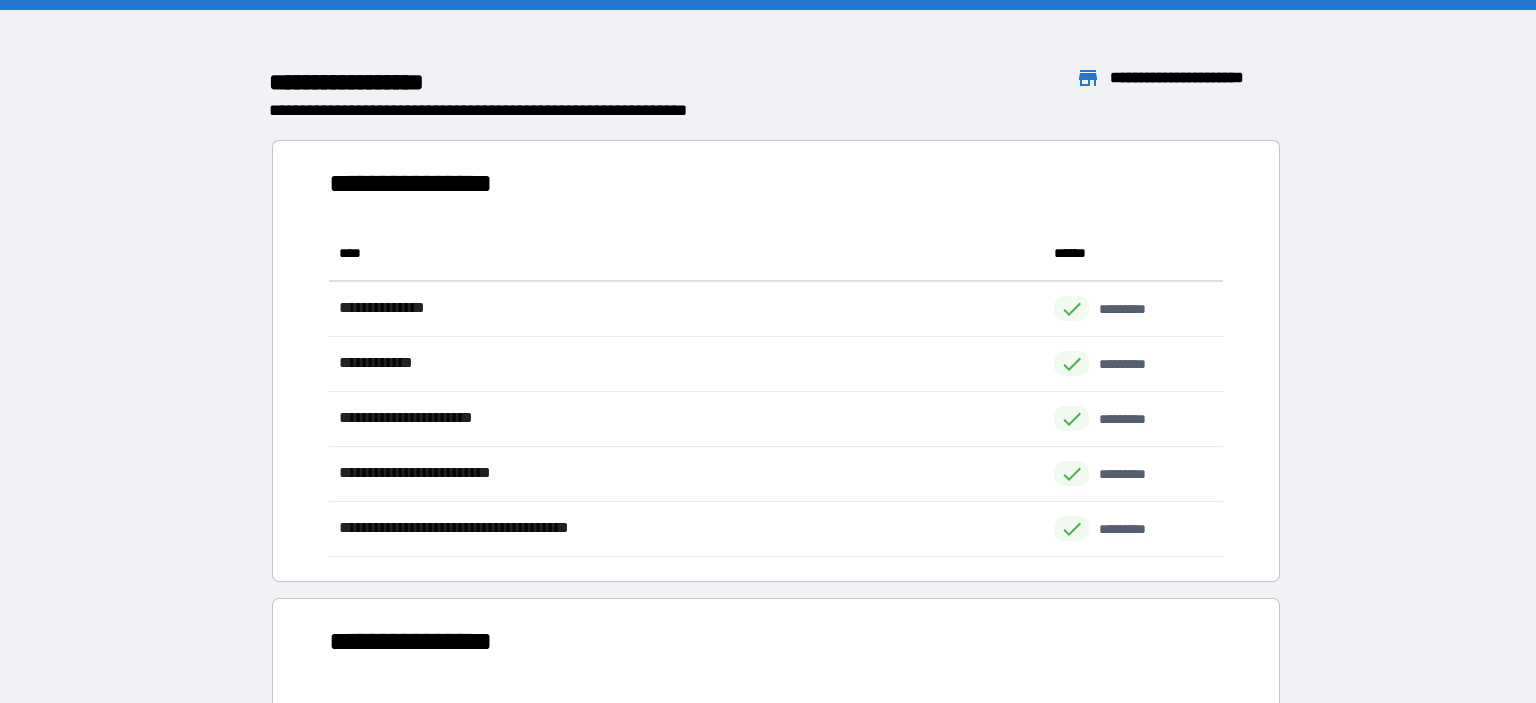 scroll, scrollTop: 2, scrollLeft: 1, axis: both 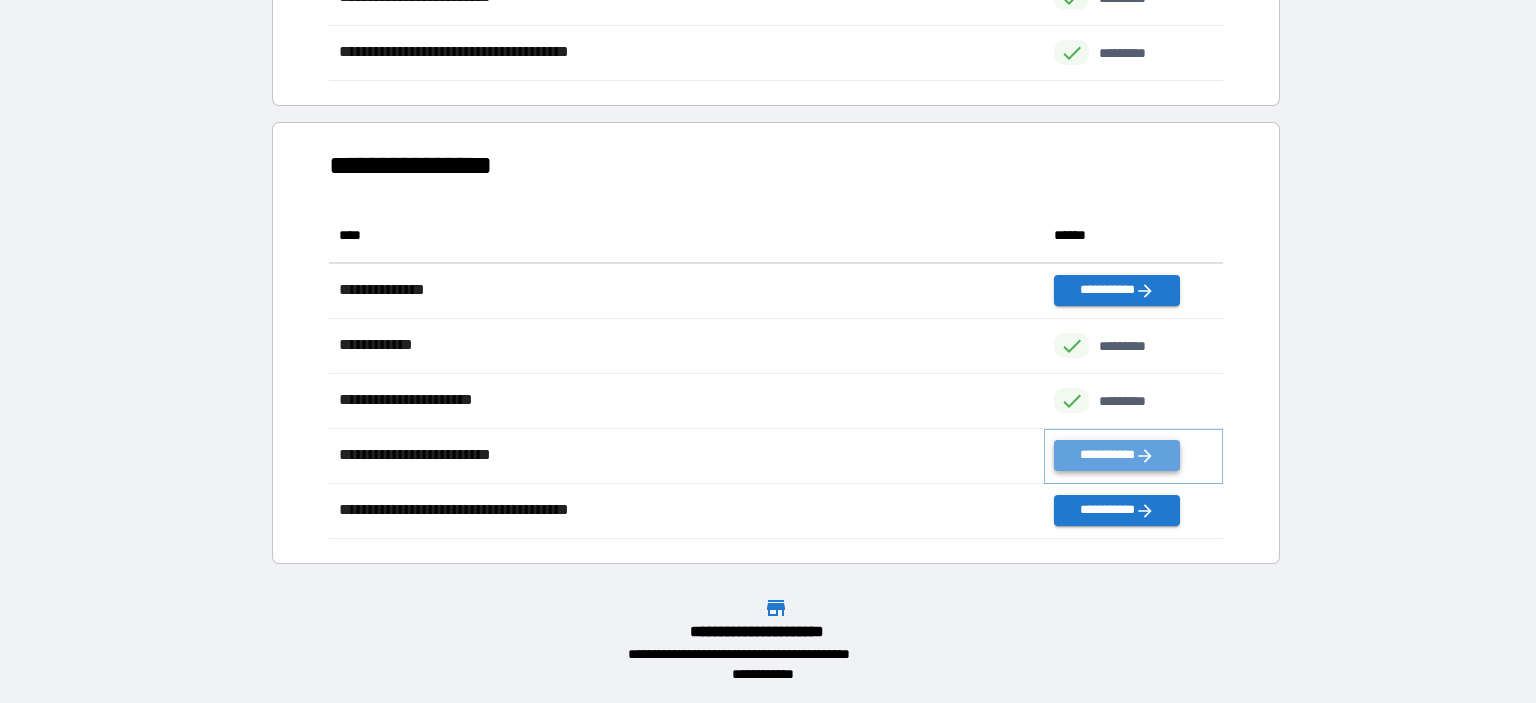 click on "**********" at bounding box center [1117, 455] 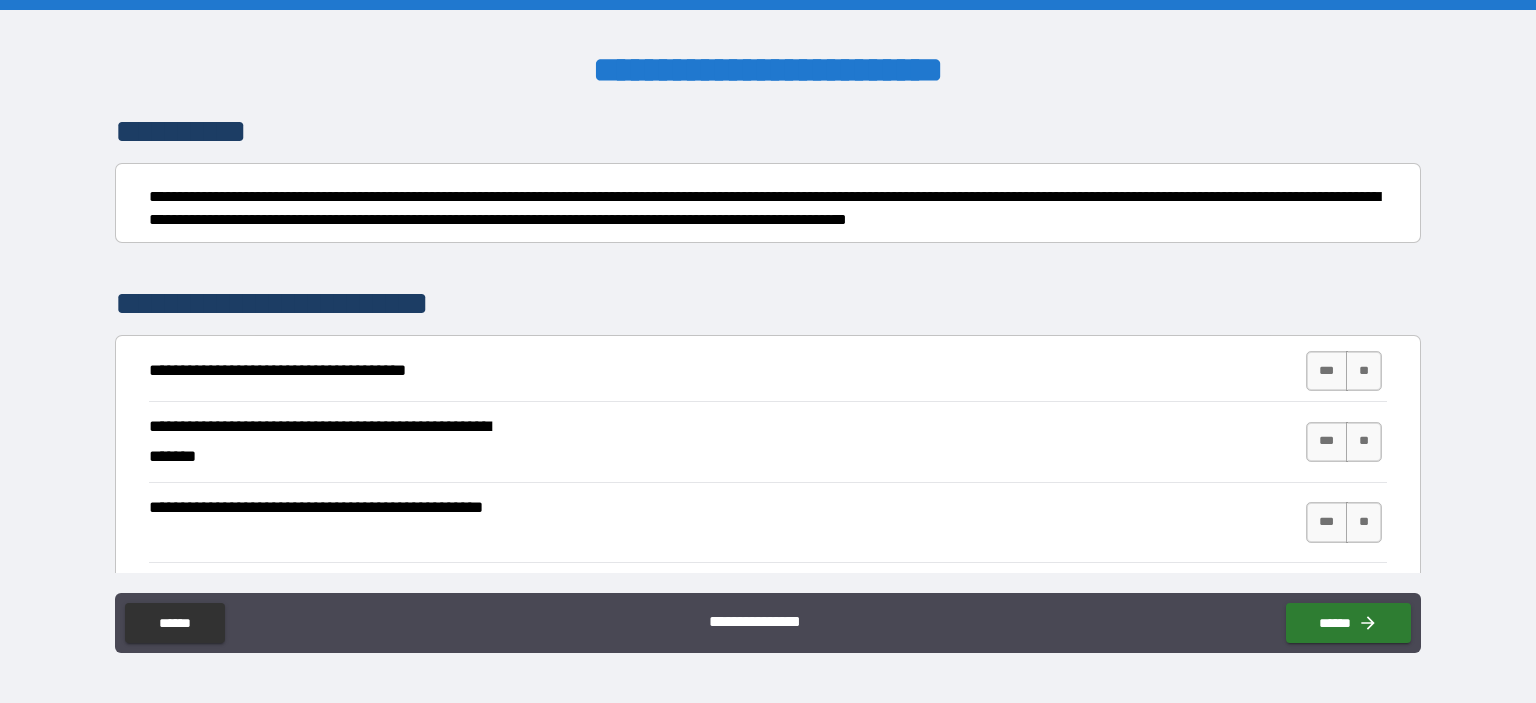 scroll, scrollTop: 115, scrollLeft: 0, axis: vertical 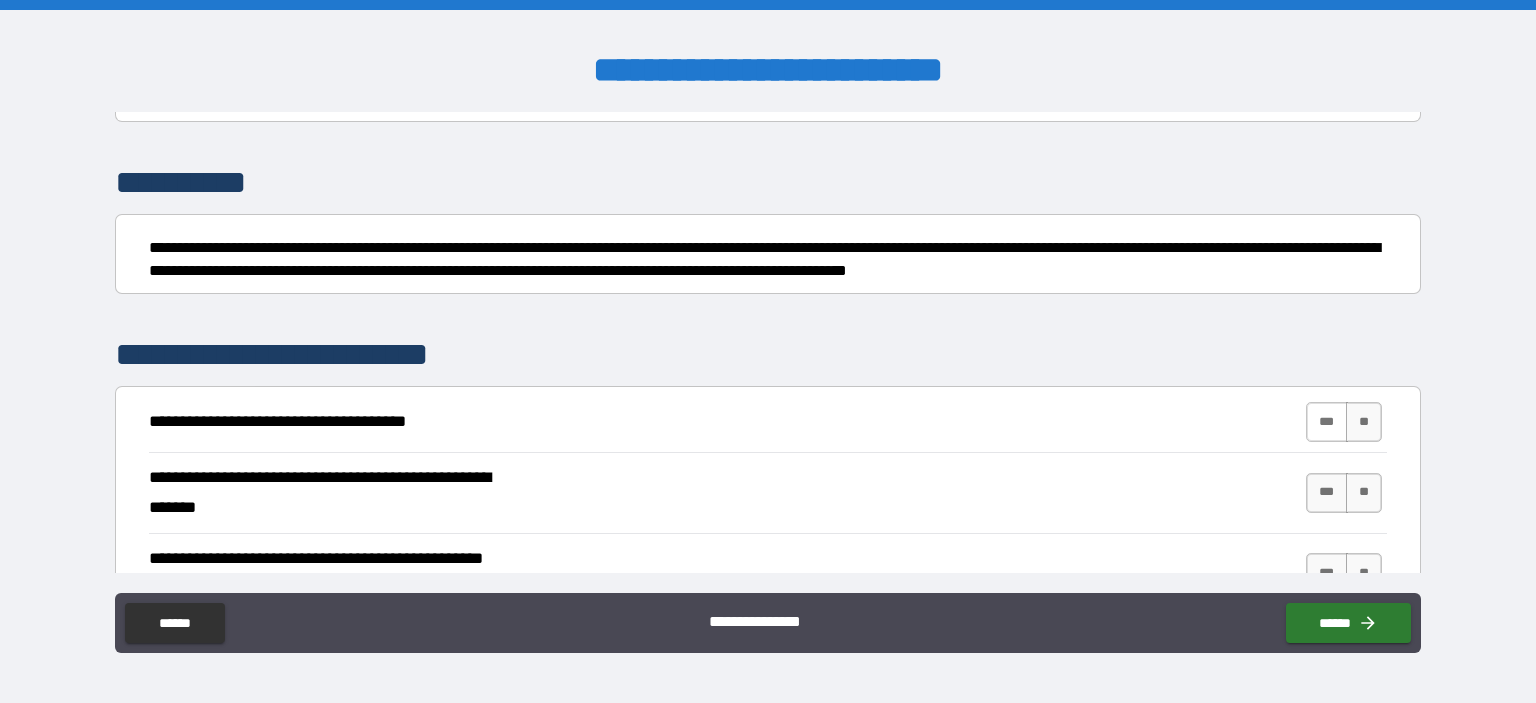 click on "***" at bounding box center (1327, 422) 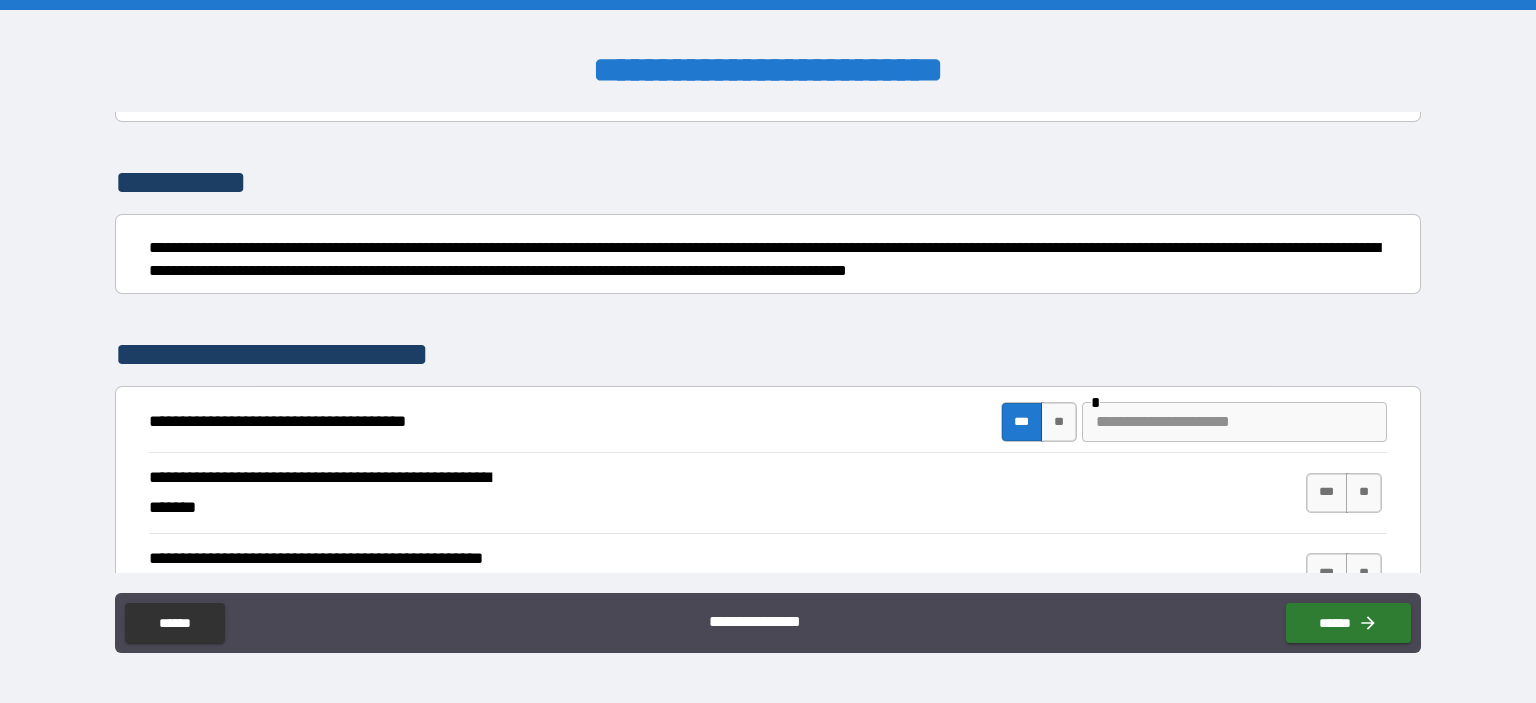 click at bounding box center [1234, 422] 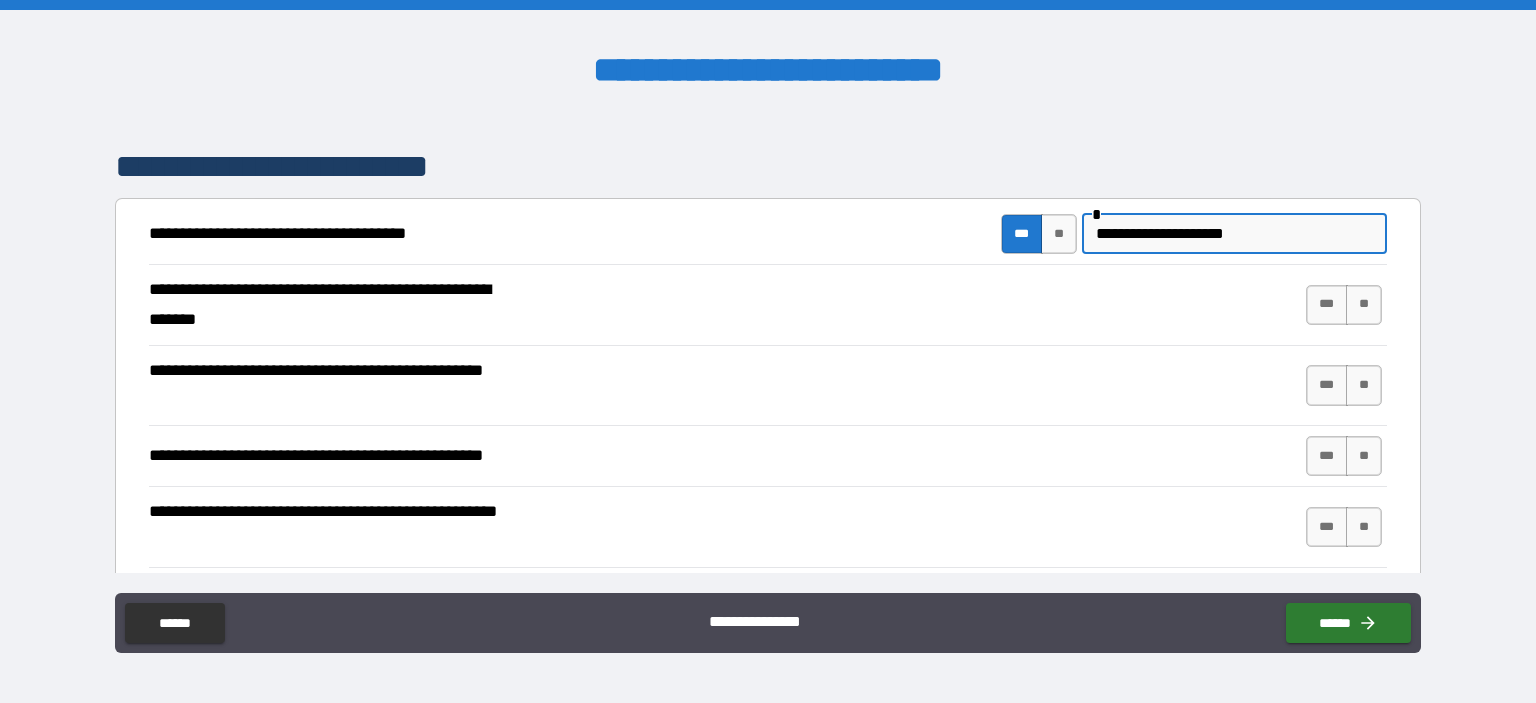 scroll, scrollTop: 346, scrollLeft: 0, axis: vertical 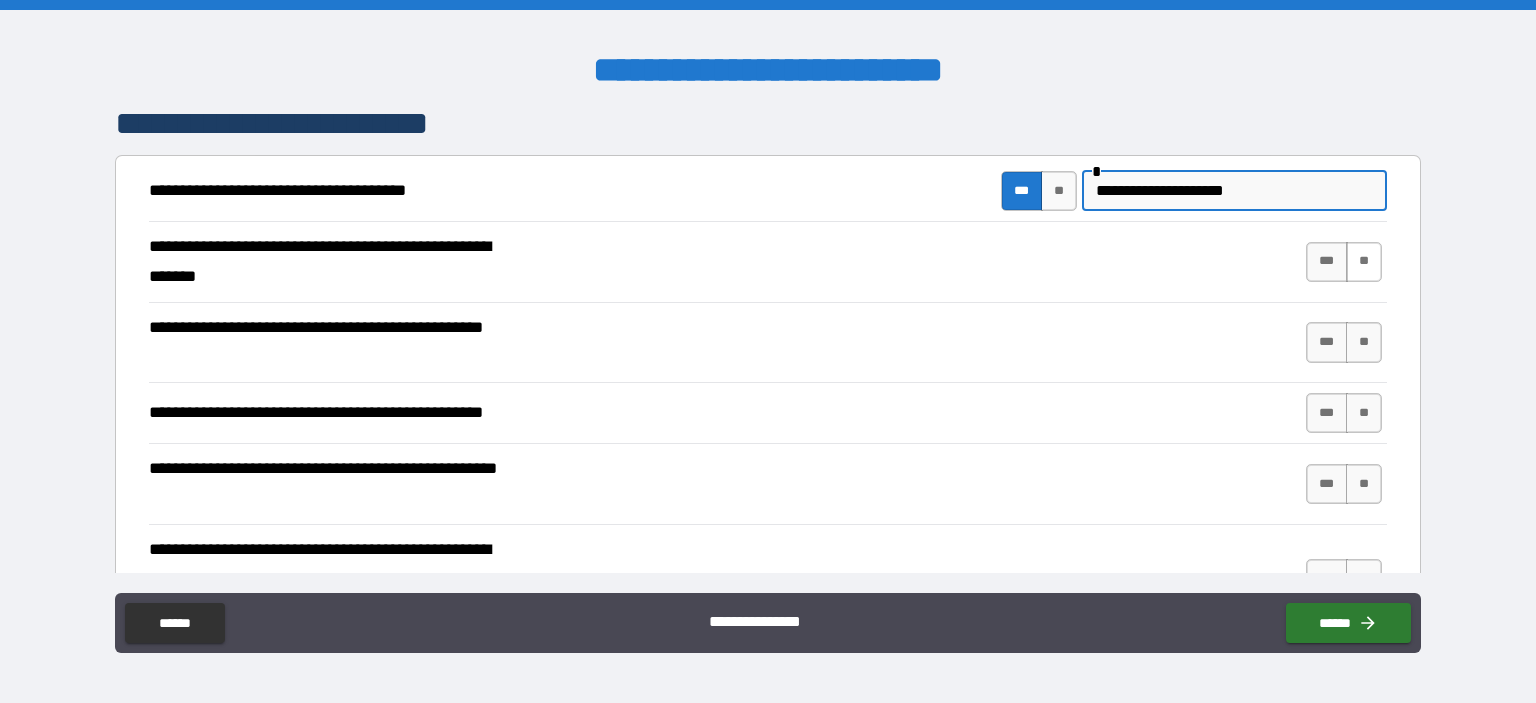 type on "**********" 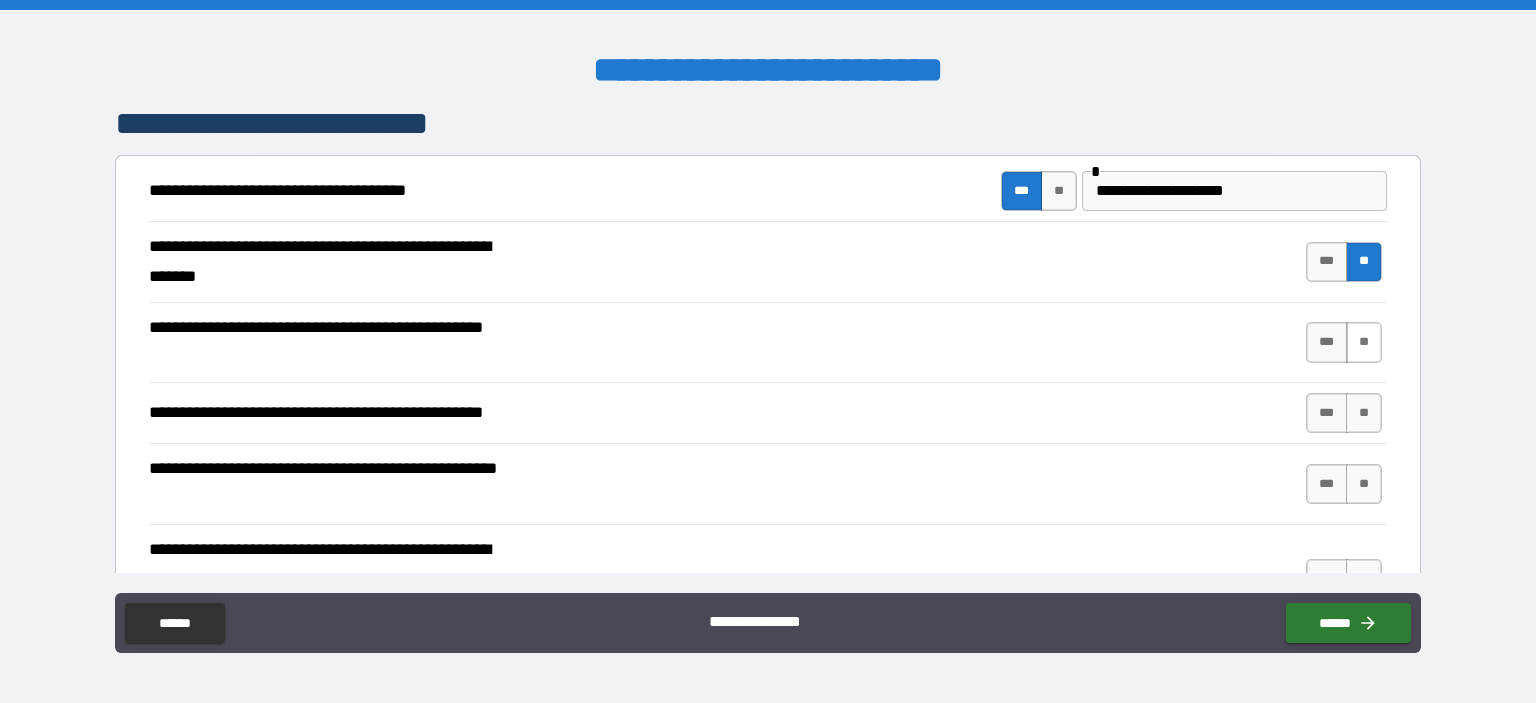 click on "**" at bounding box center [1364, 342] 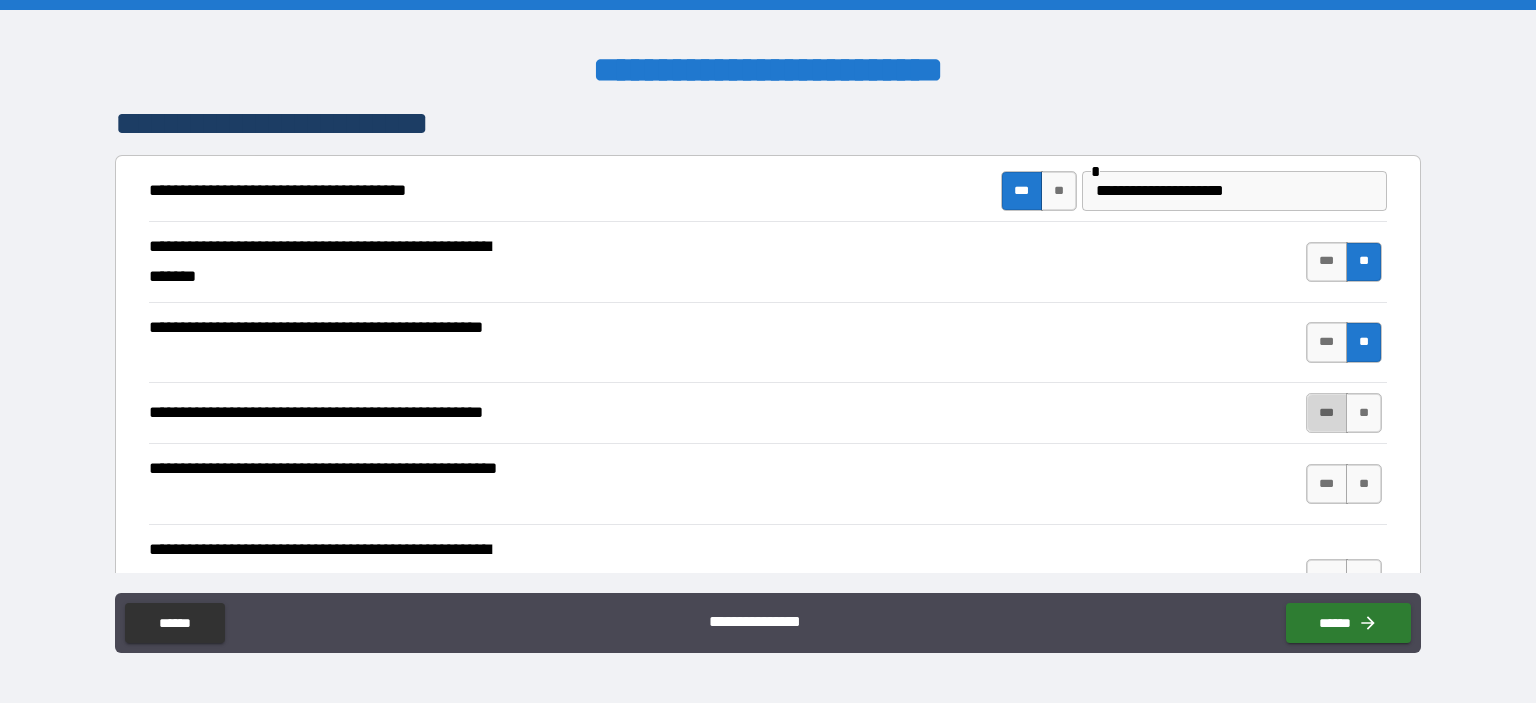 click on "***" at bounding box center (1327, 413) 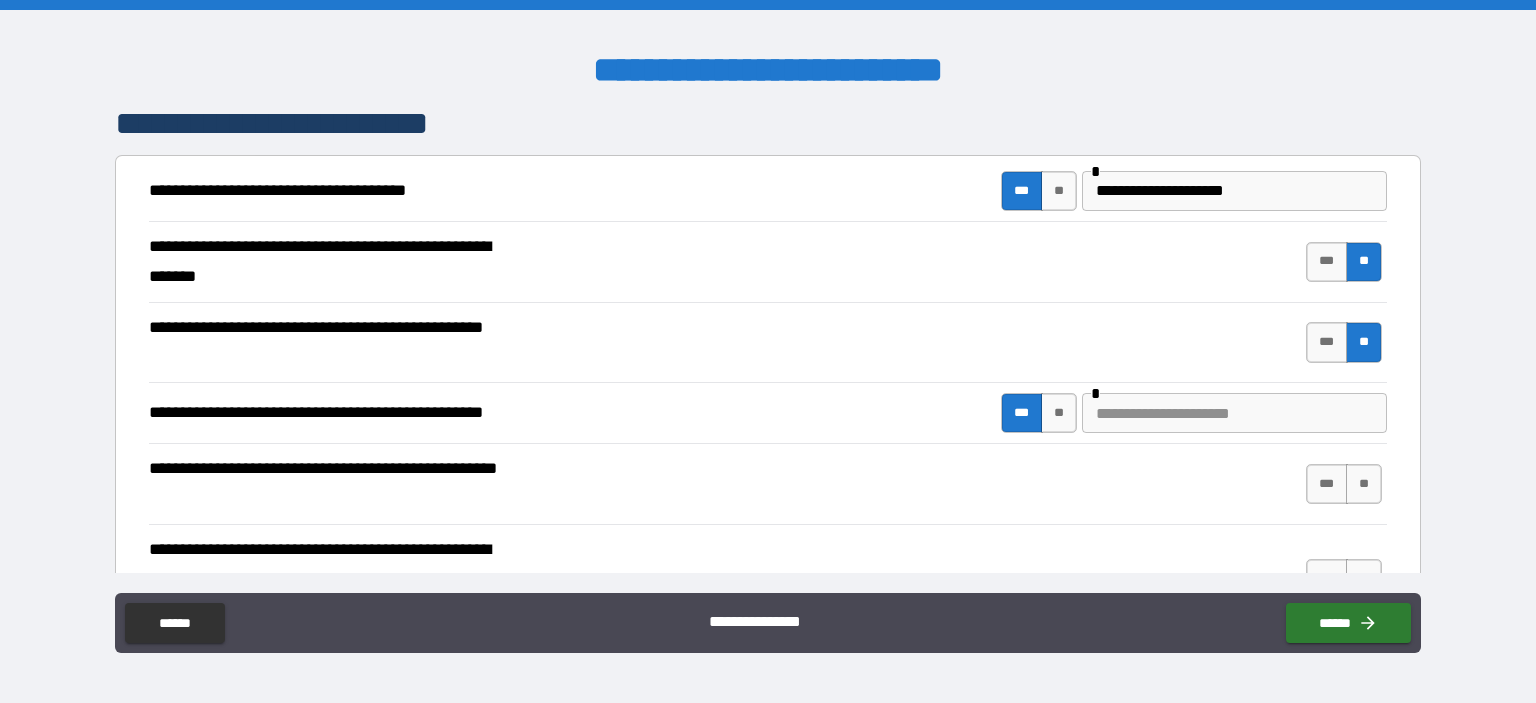 click at bounding box center (1234, 413) 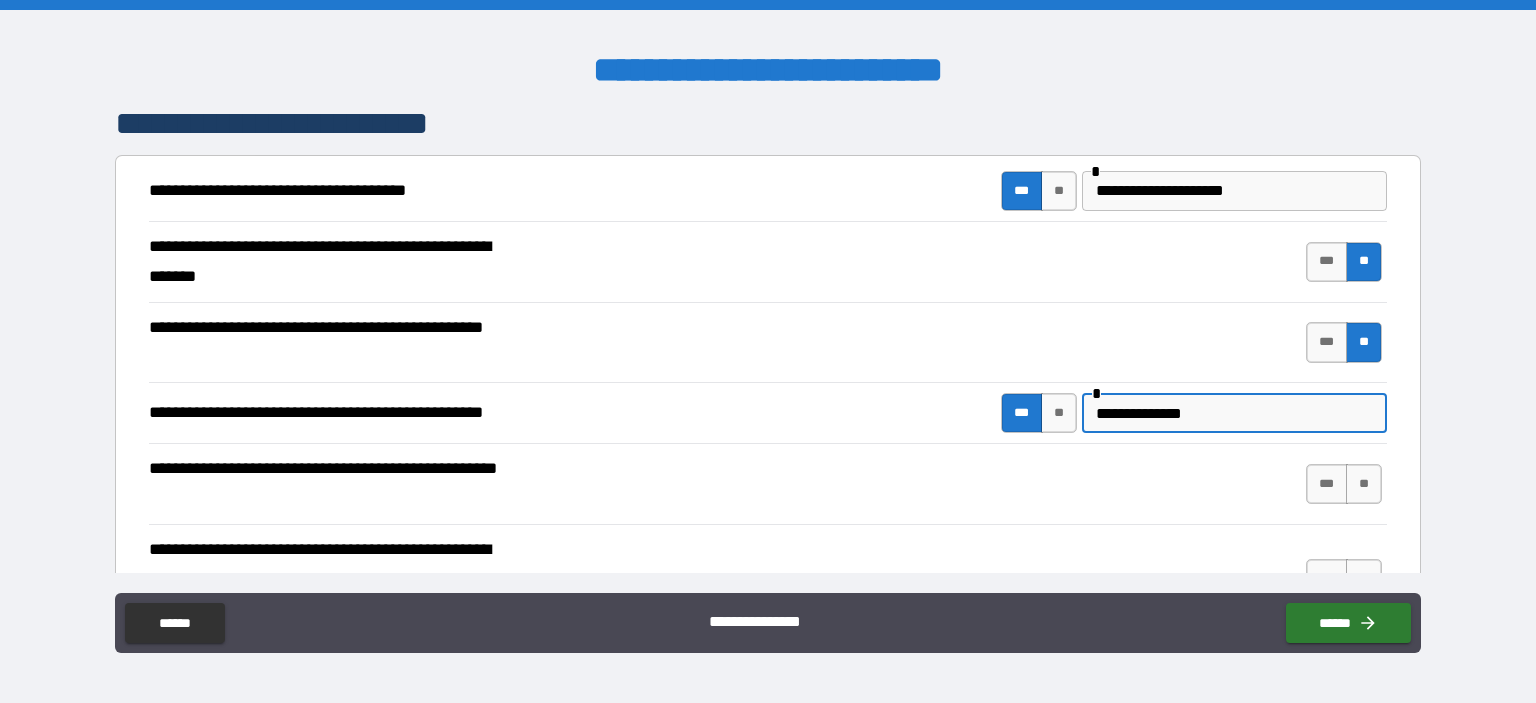 scroll, scrollTop: 461, scrollLeft: 0, axis: vertical 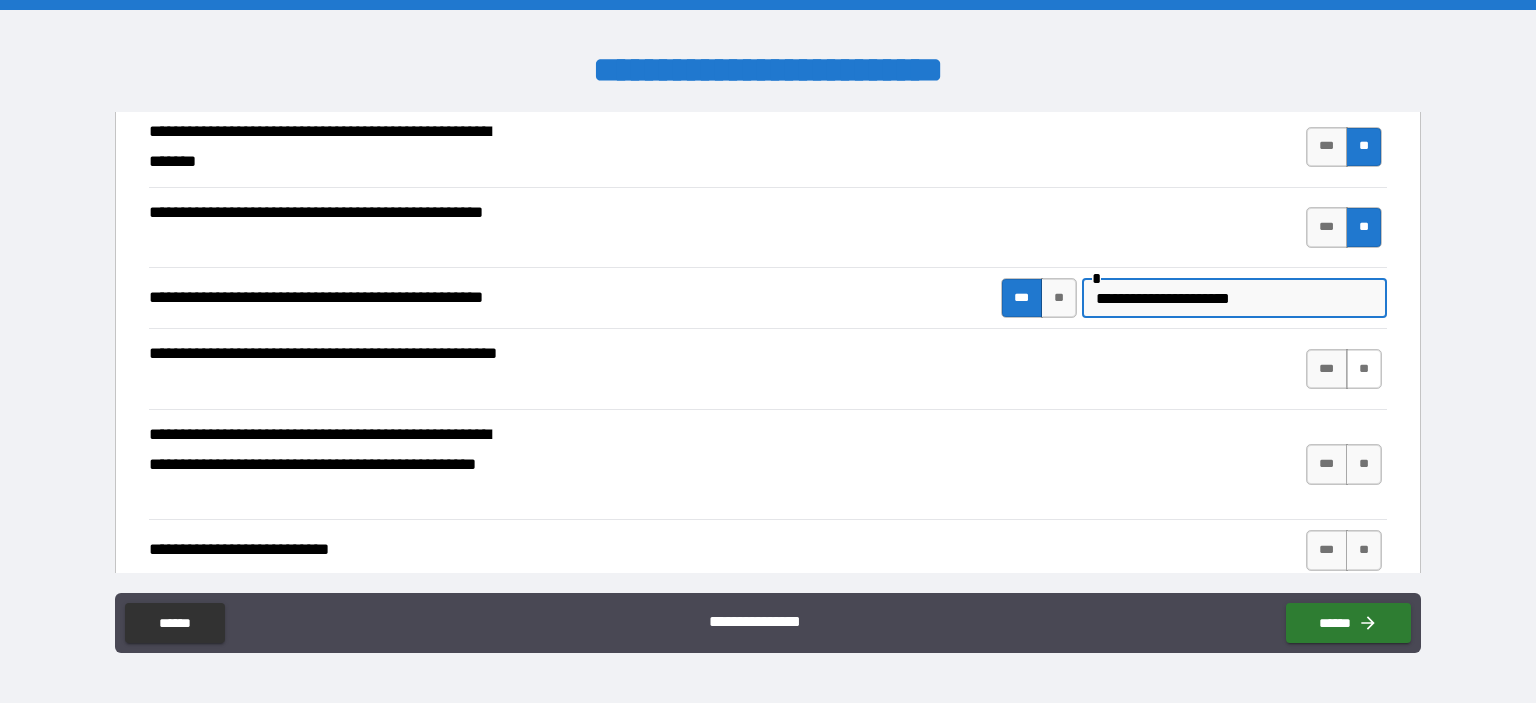 type on "**********" 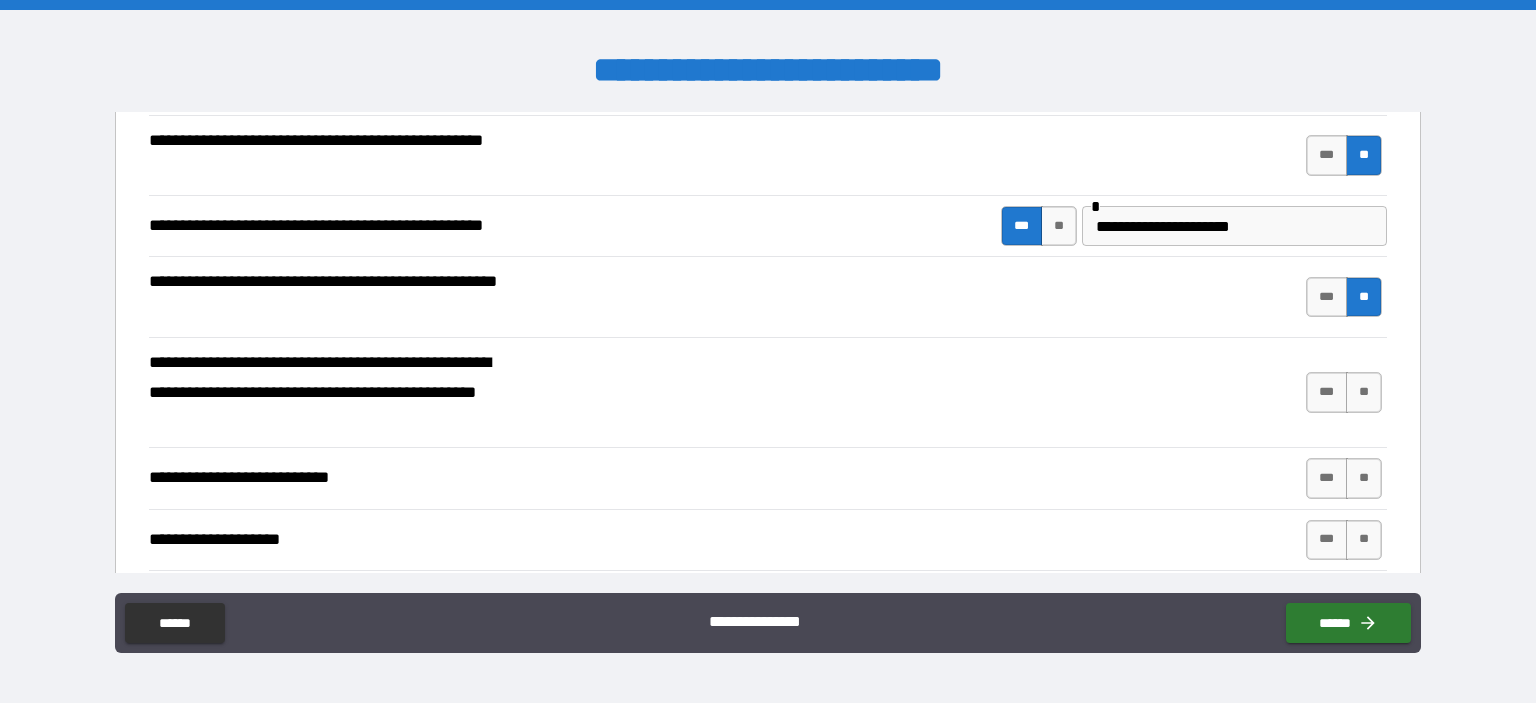 scroll, scrollTop: 691, scrollLeft: 0, axis: vertical 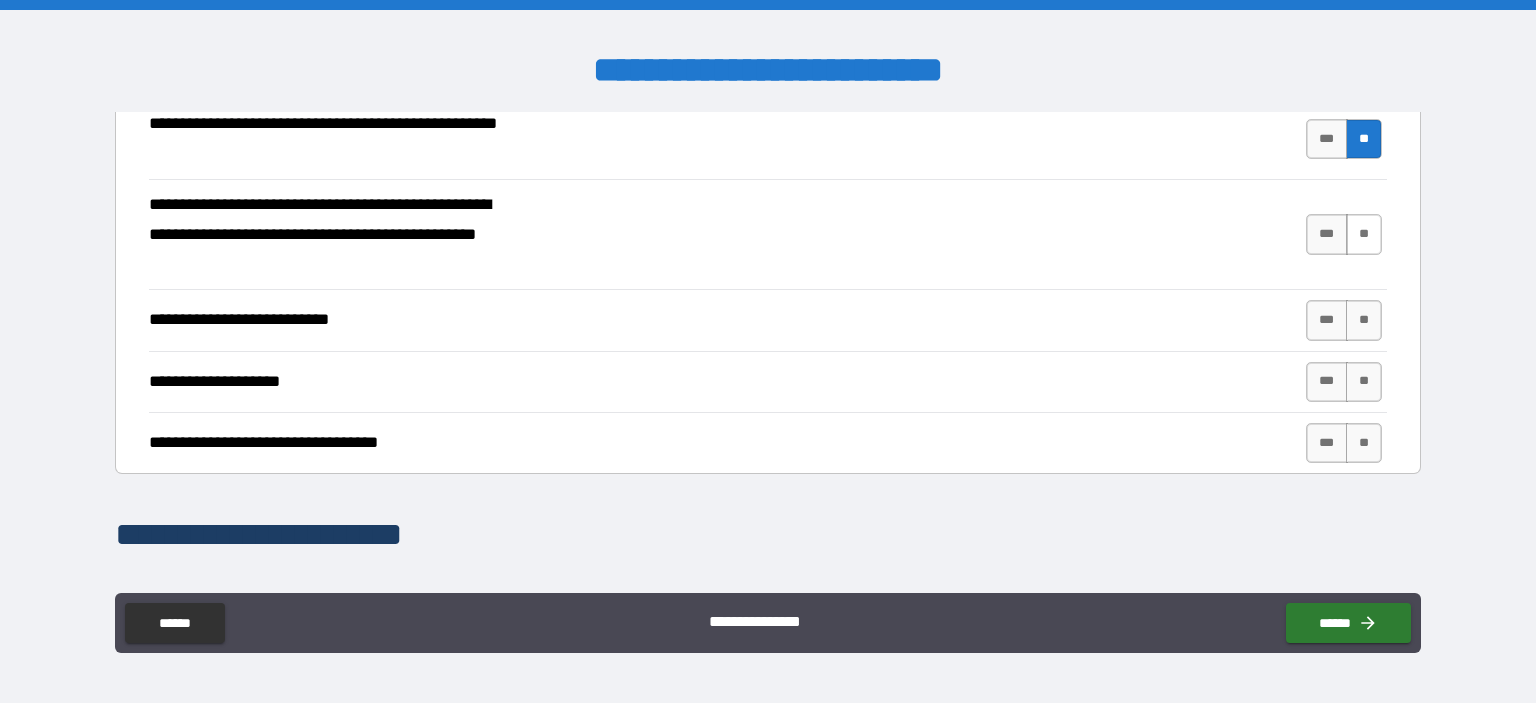 click on "**" at bounding box center (1364, 234) 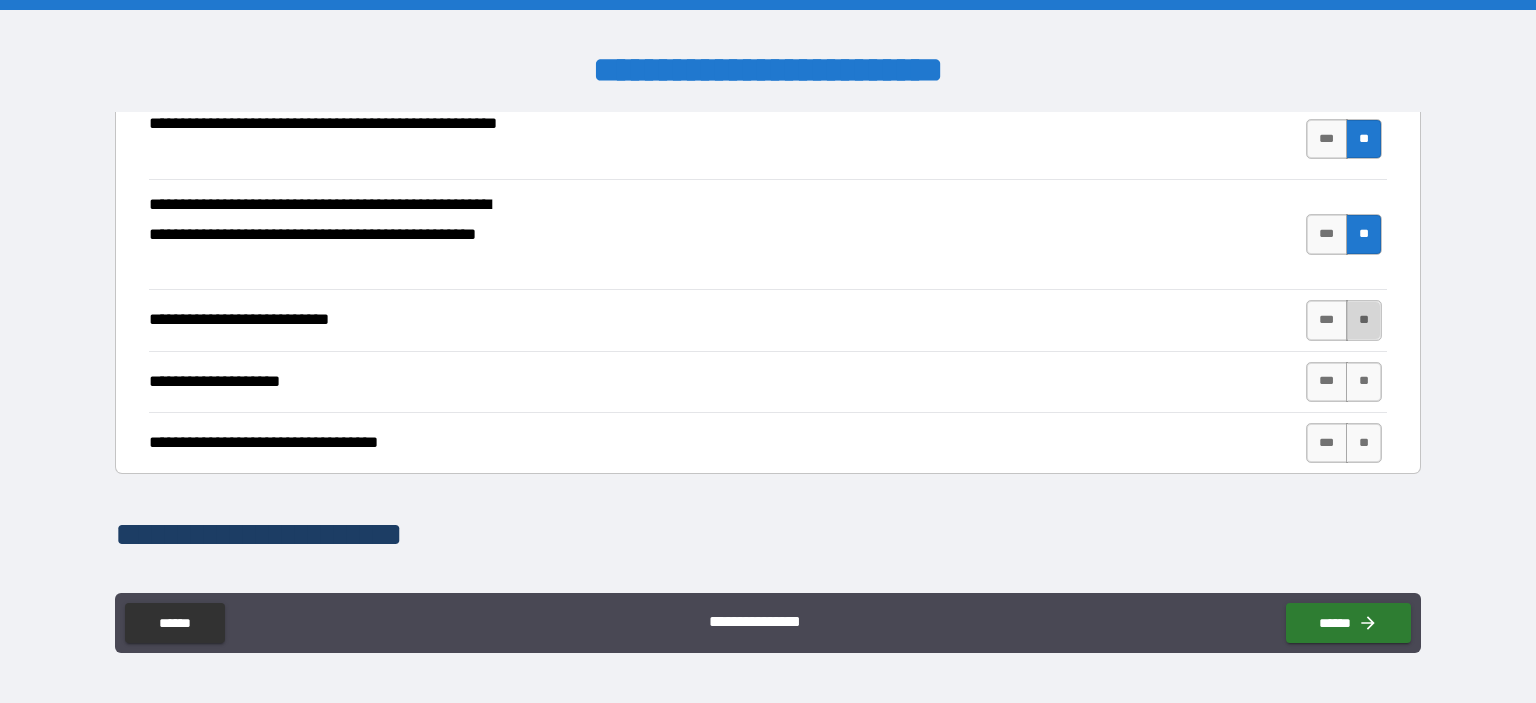 click on "**" at bounding box center (1364, 320) 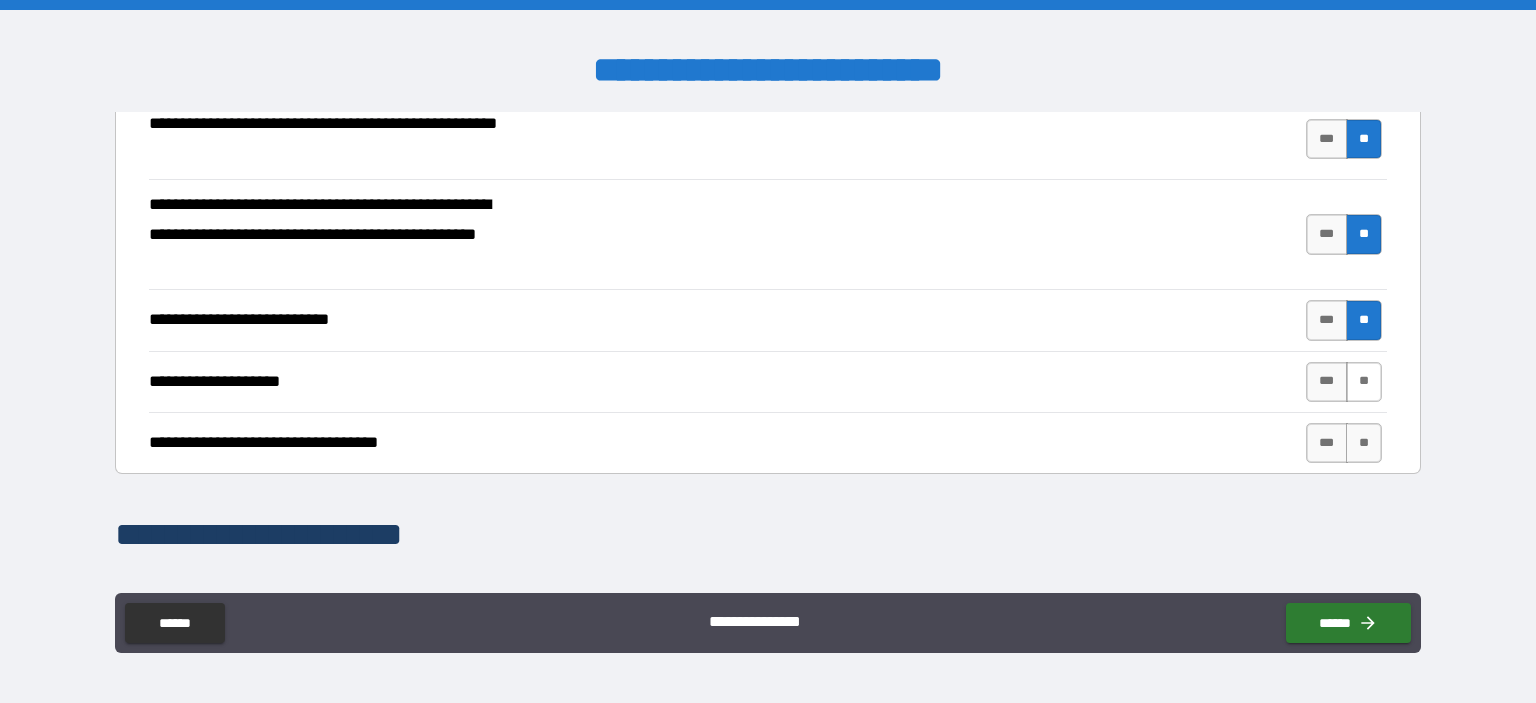 click on "**" at bounding box center [1364, 382] 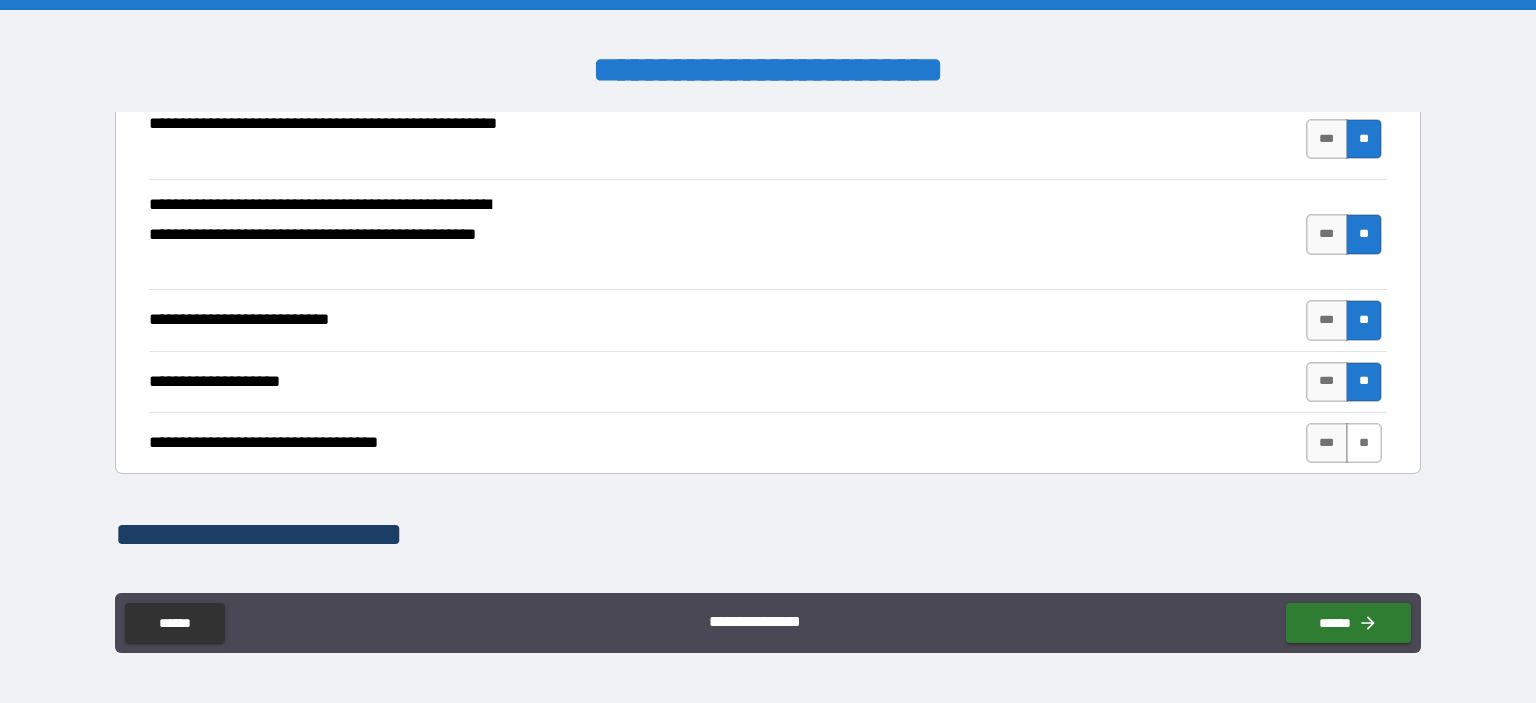click on "**" at bounding box center [1364, 443] 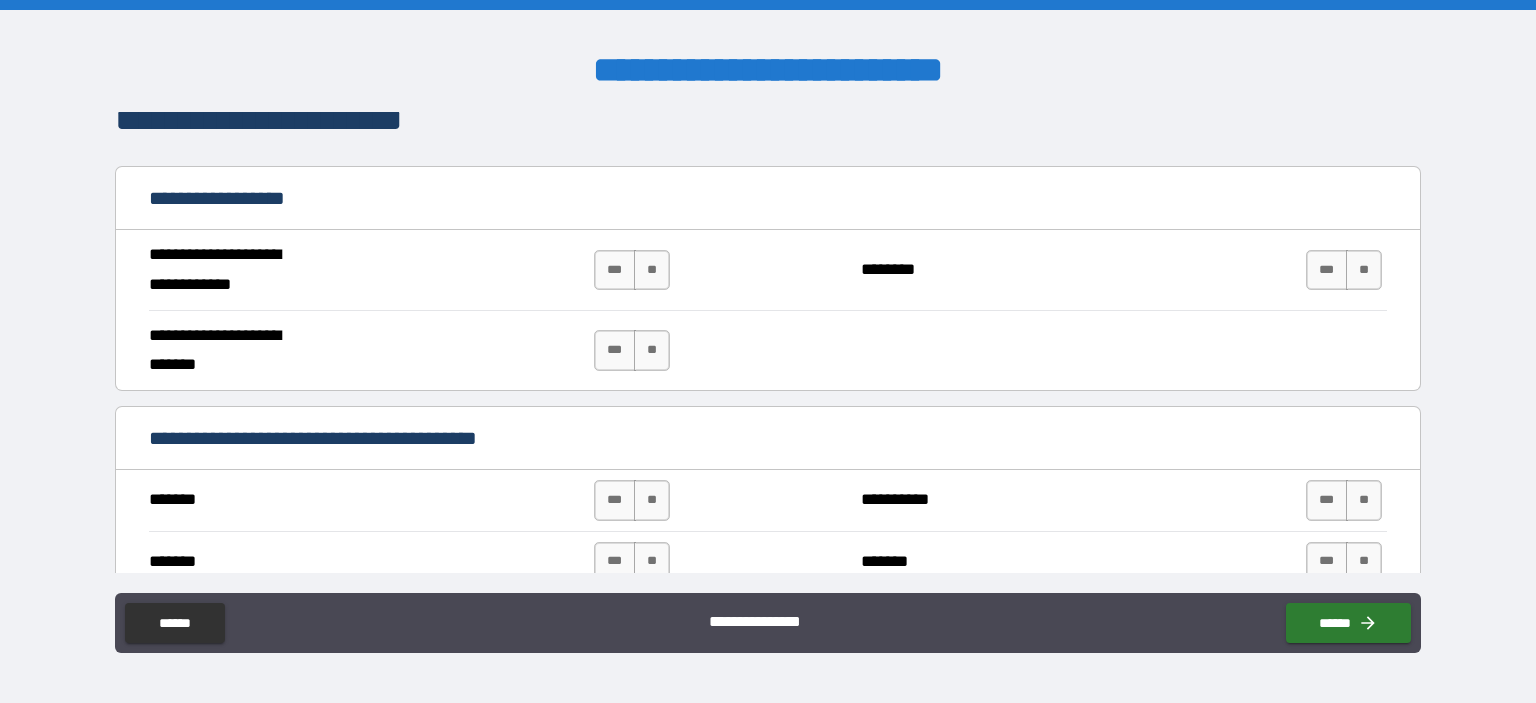 scroll, scrollTop: 1152, scrollLeft: 0, axis: vertical 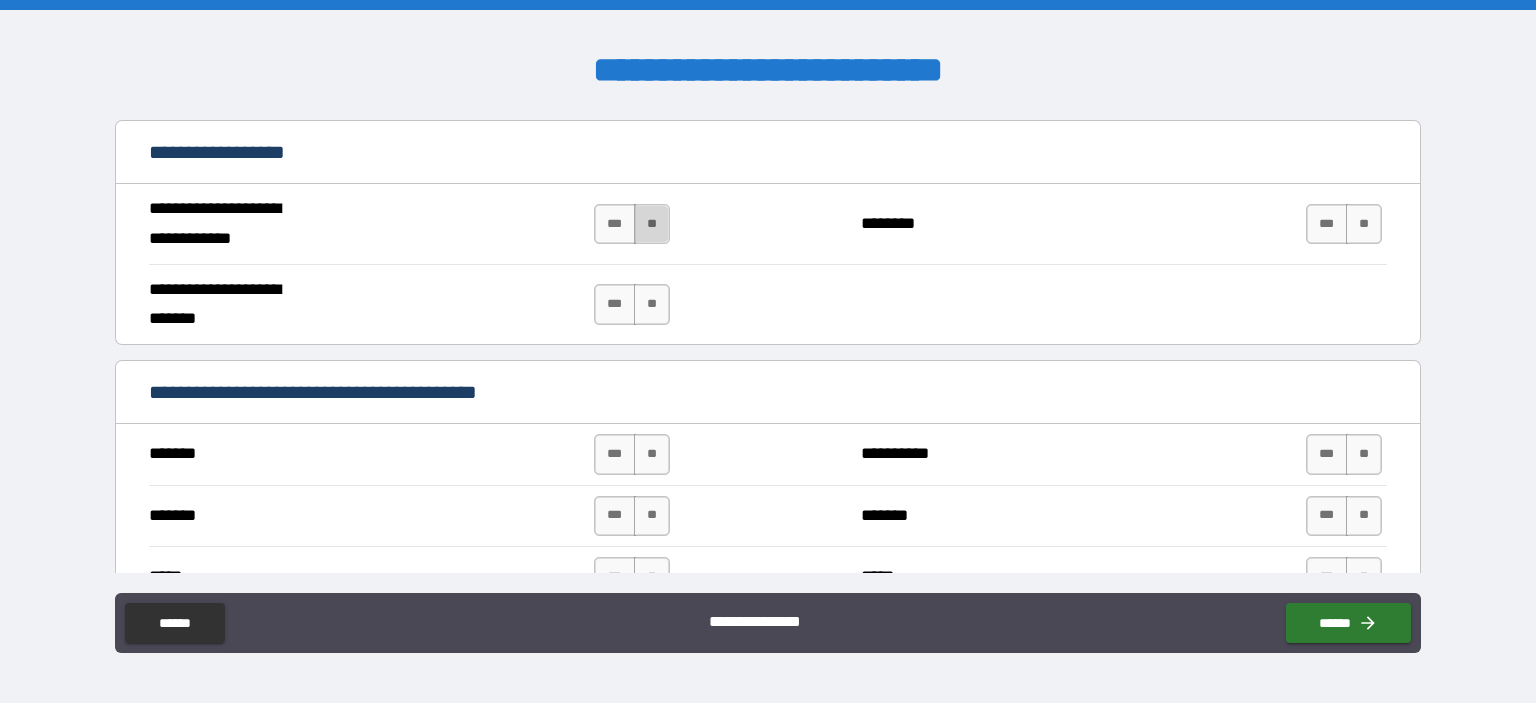click on "**" at bounding box center (652, 224) 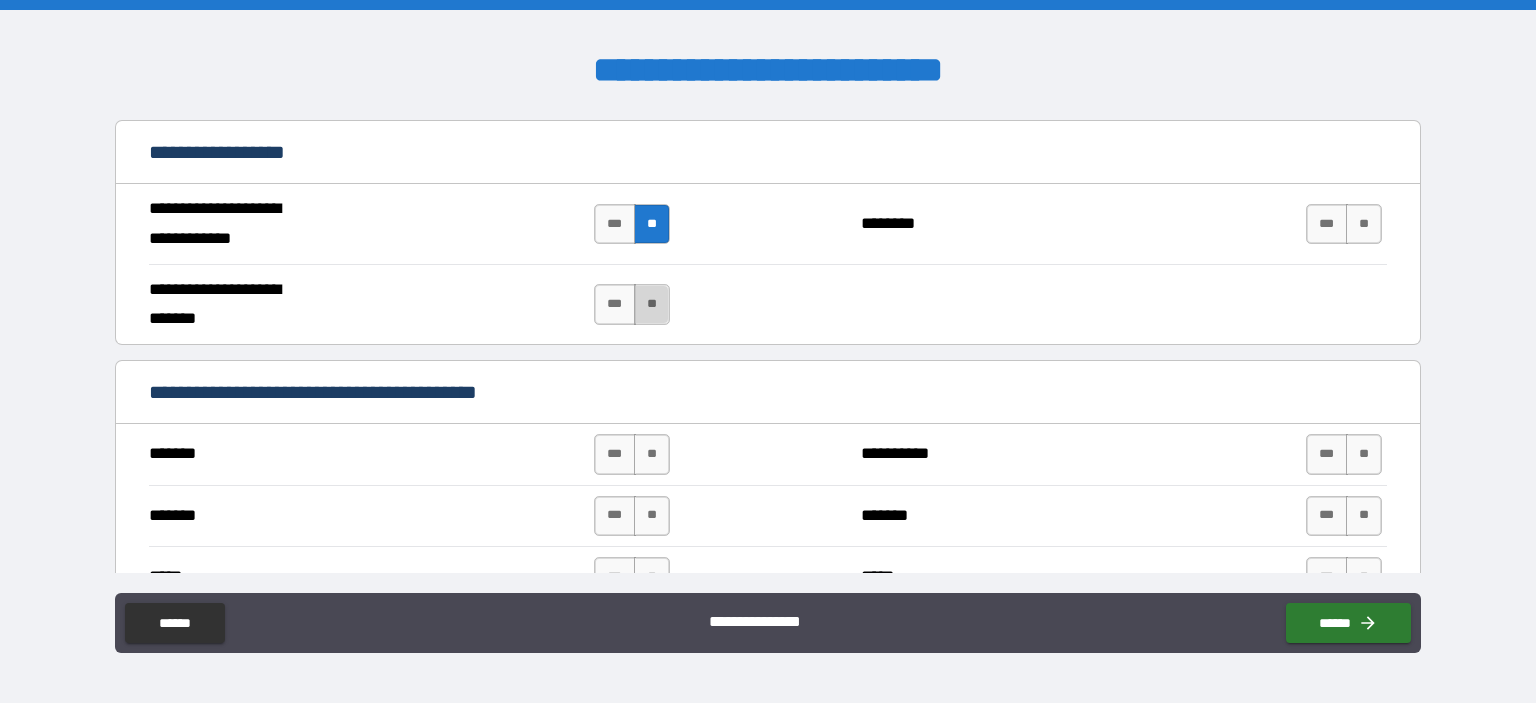 click on "**" at bounding box center (652, 304) 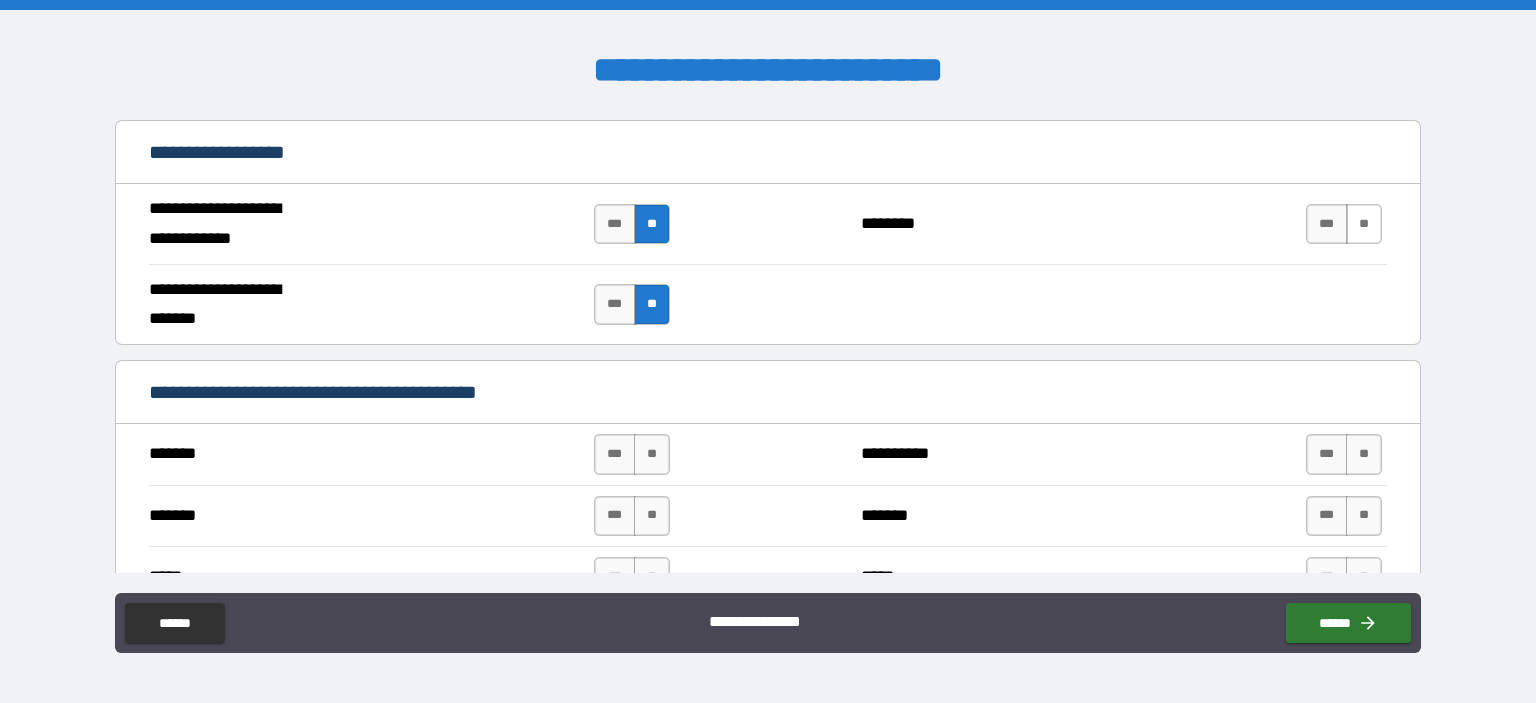 click on "**" at bounding box center [1364, 224] 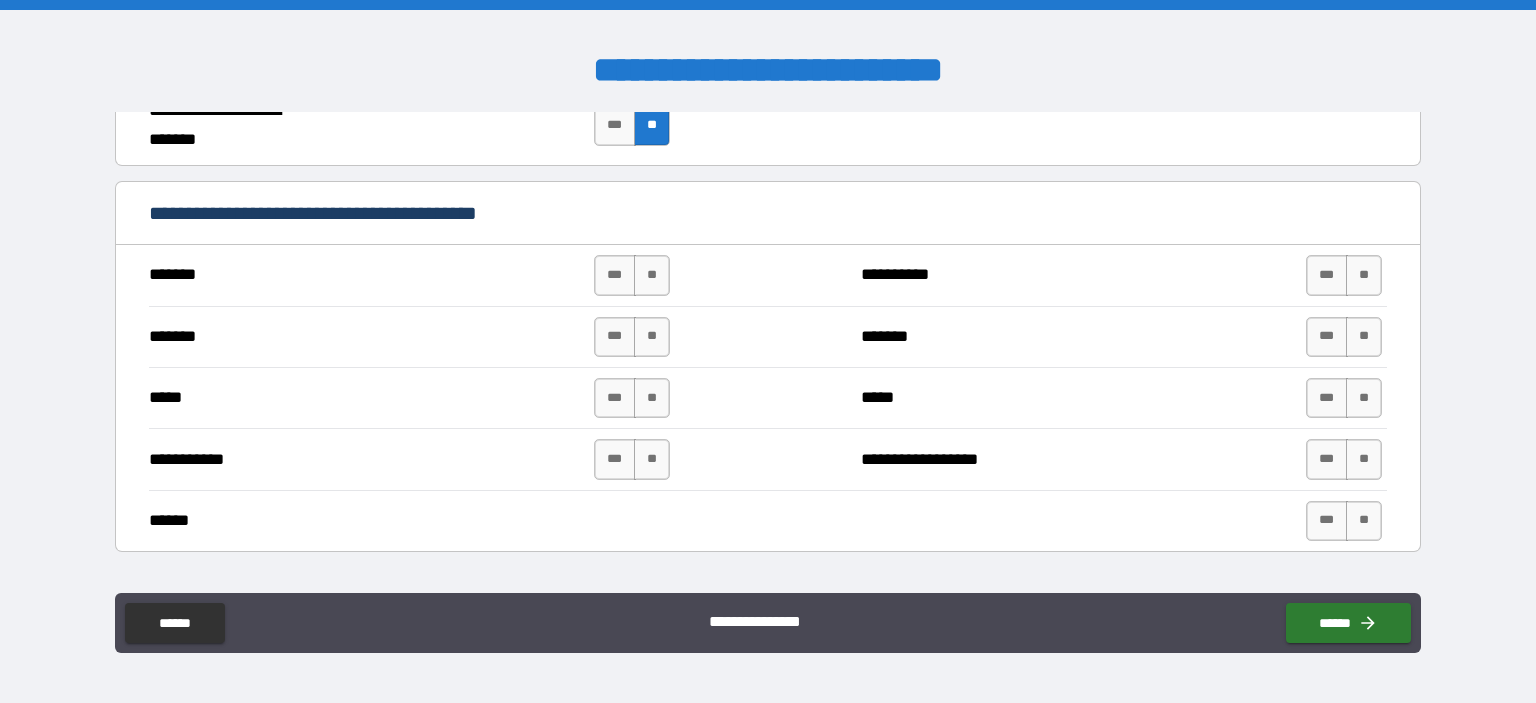 scroll, scrollTop: 1382, scrollLeft: 0, axis: vertical 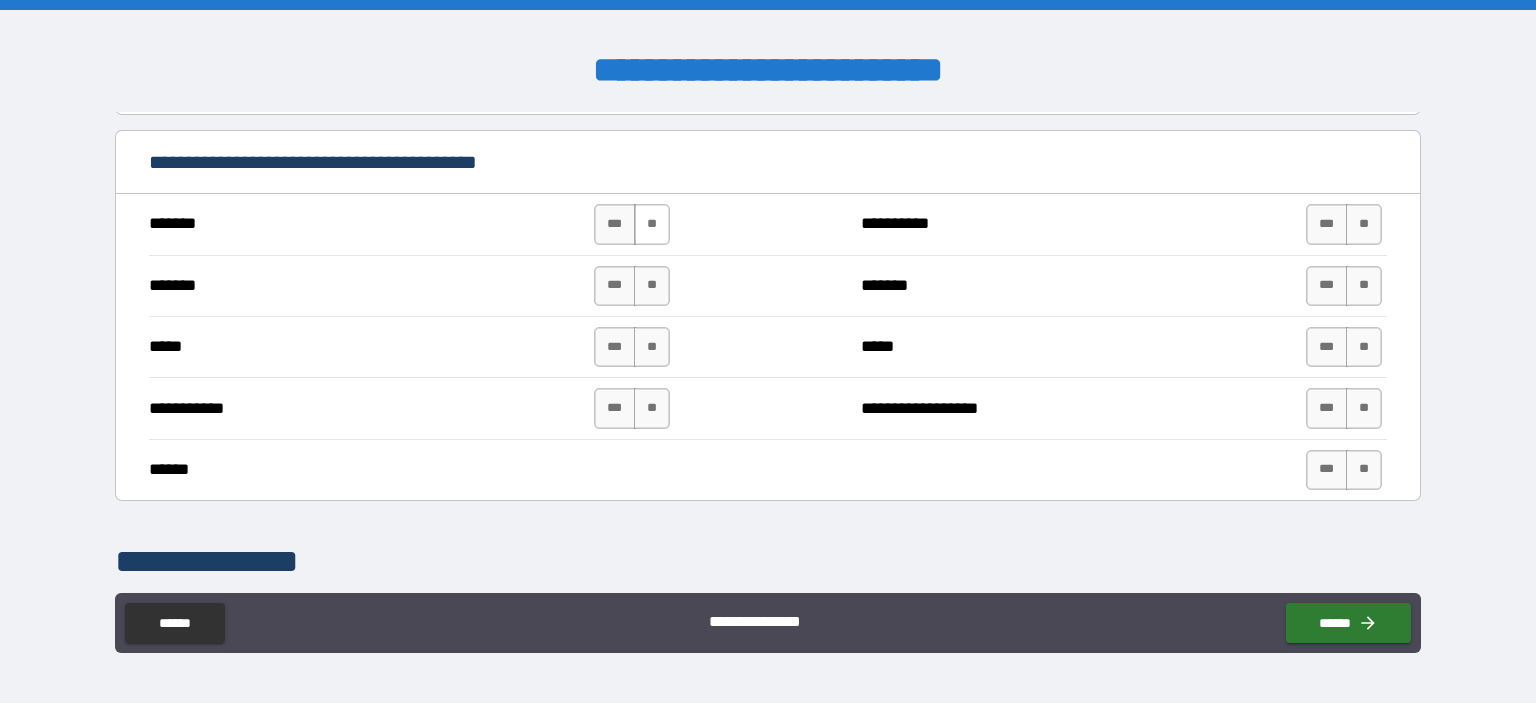click on "**" at bounding box center [652, 224] 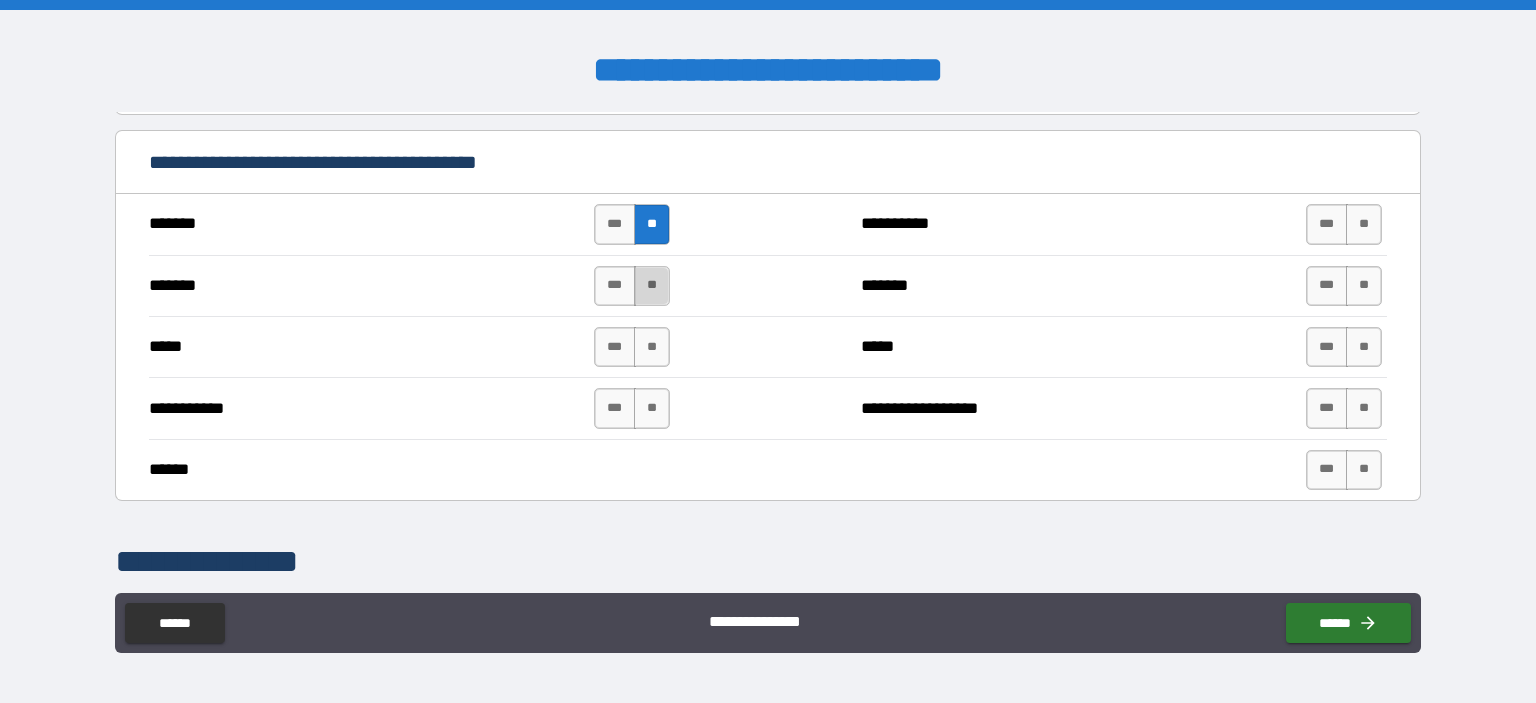 click on "**" at bounding box center [652, 286] 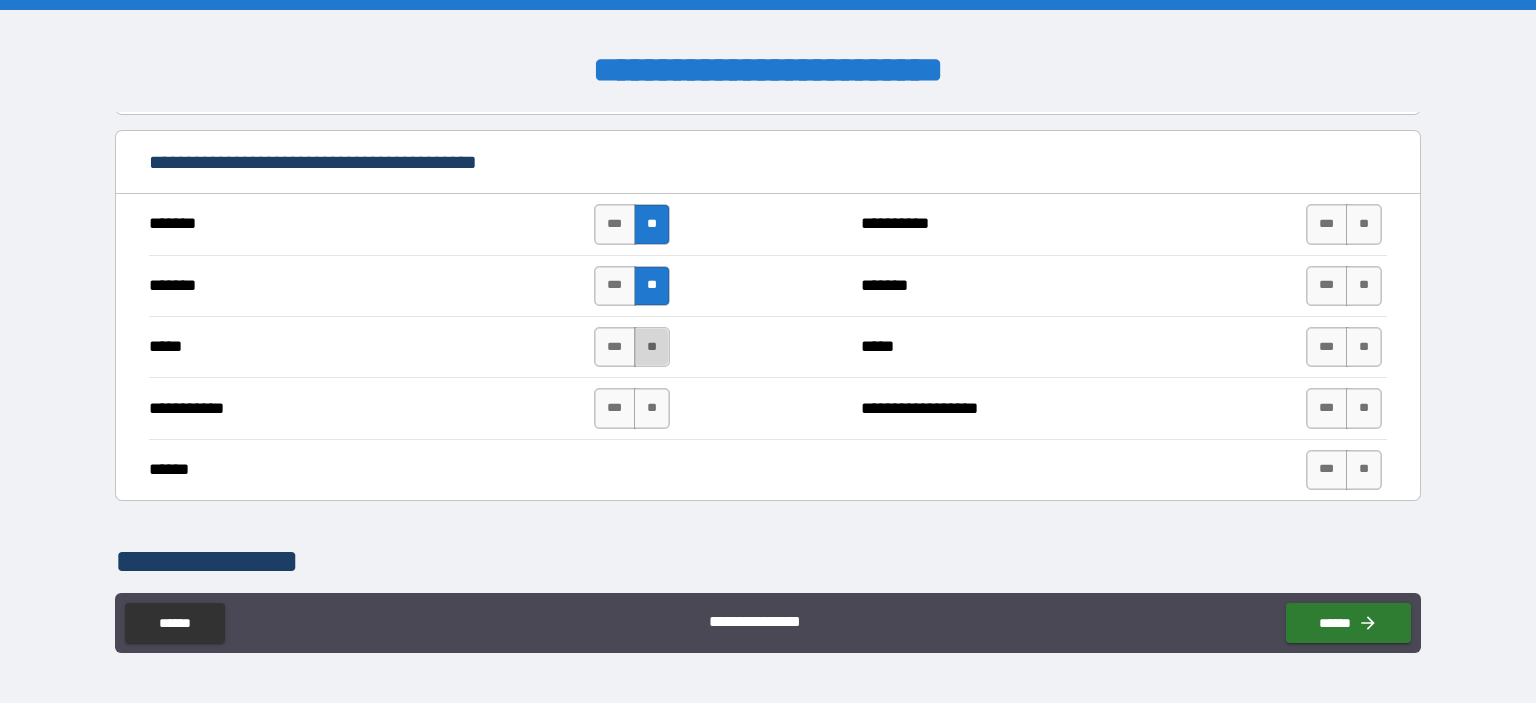 click on "**" at bounding box center [652, 347] 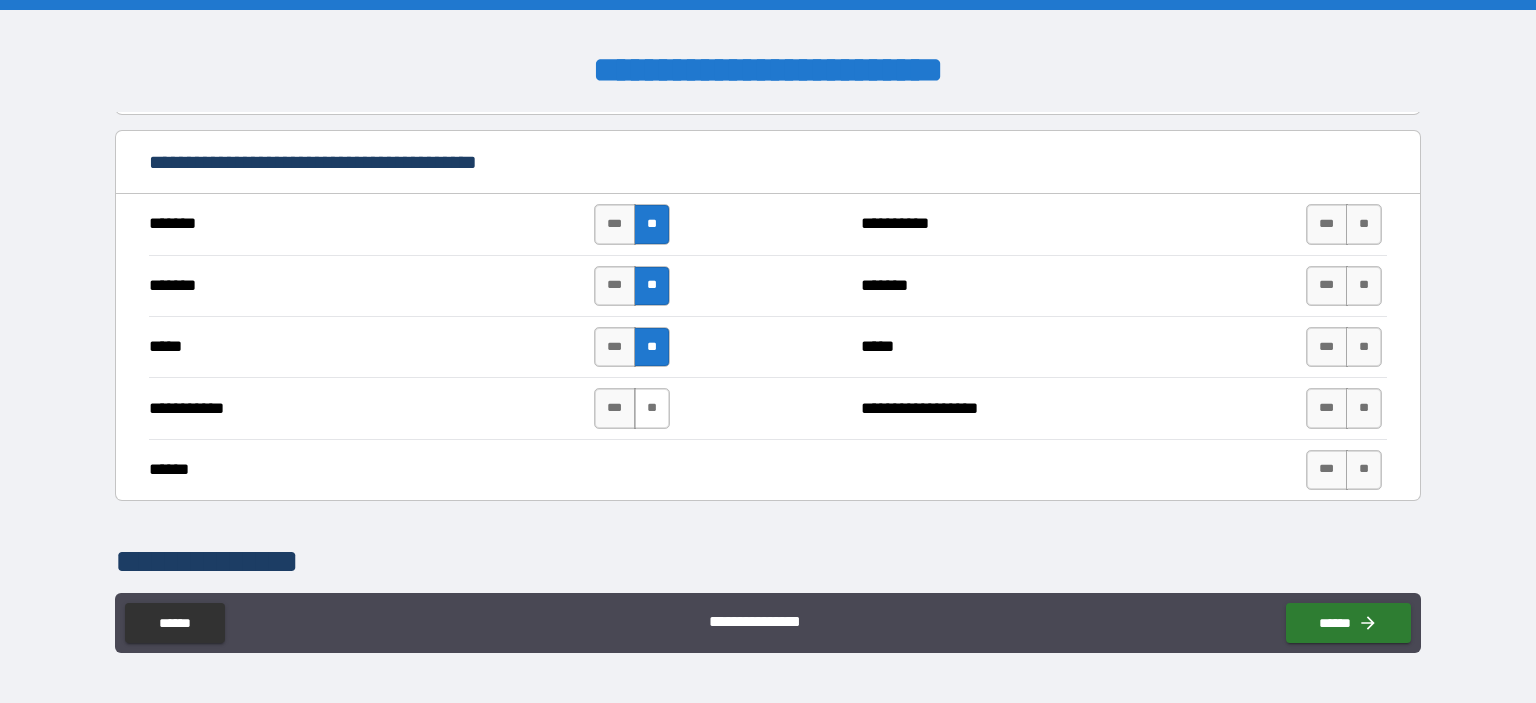 click on "**" at bounding box center (652, 408) 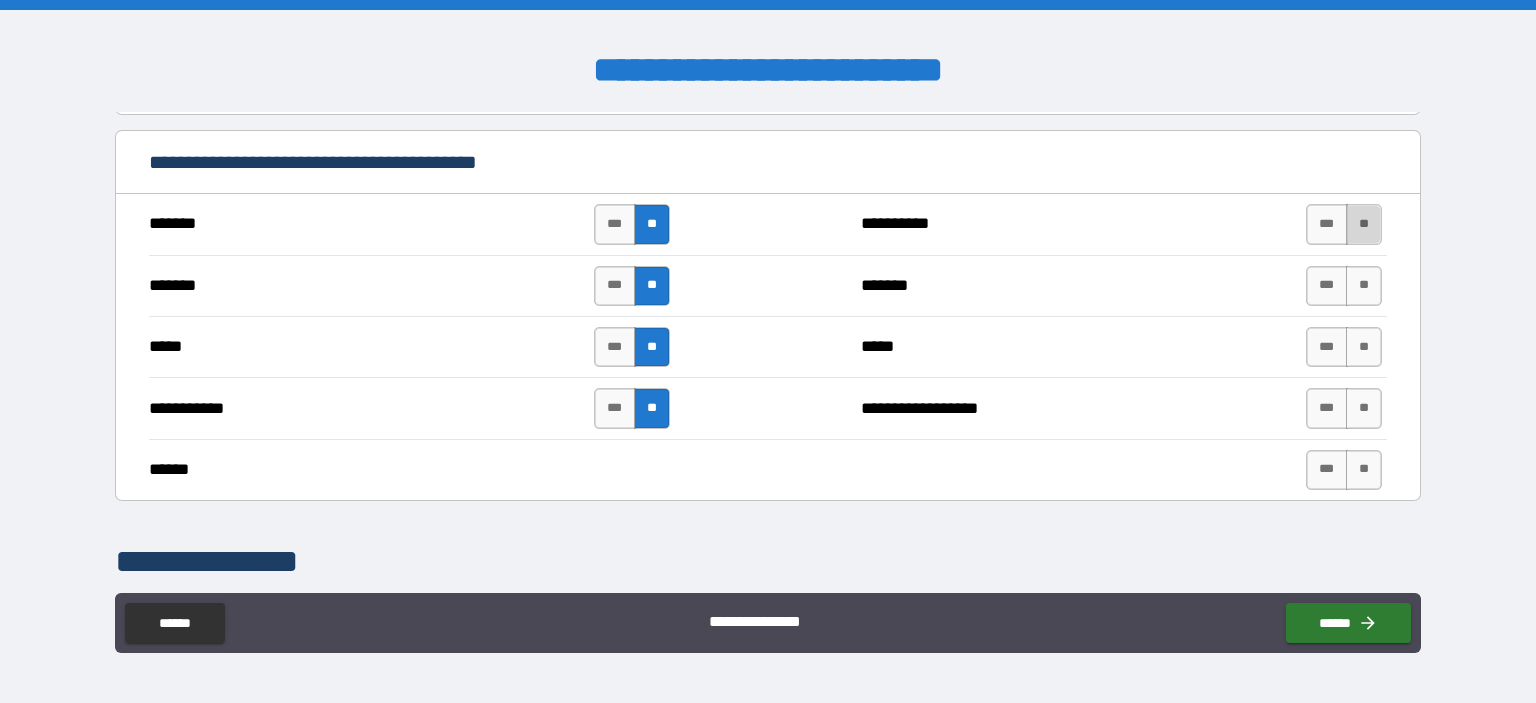 click on "**" at bounding box center (1364, 224) 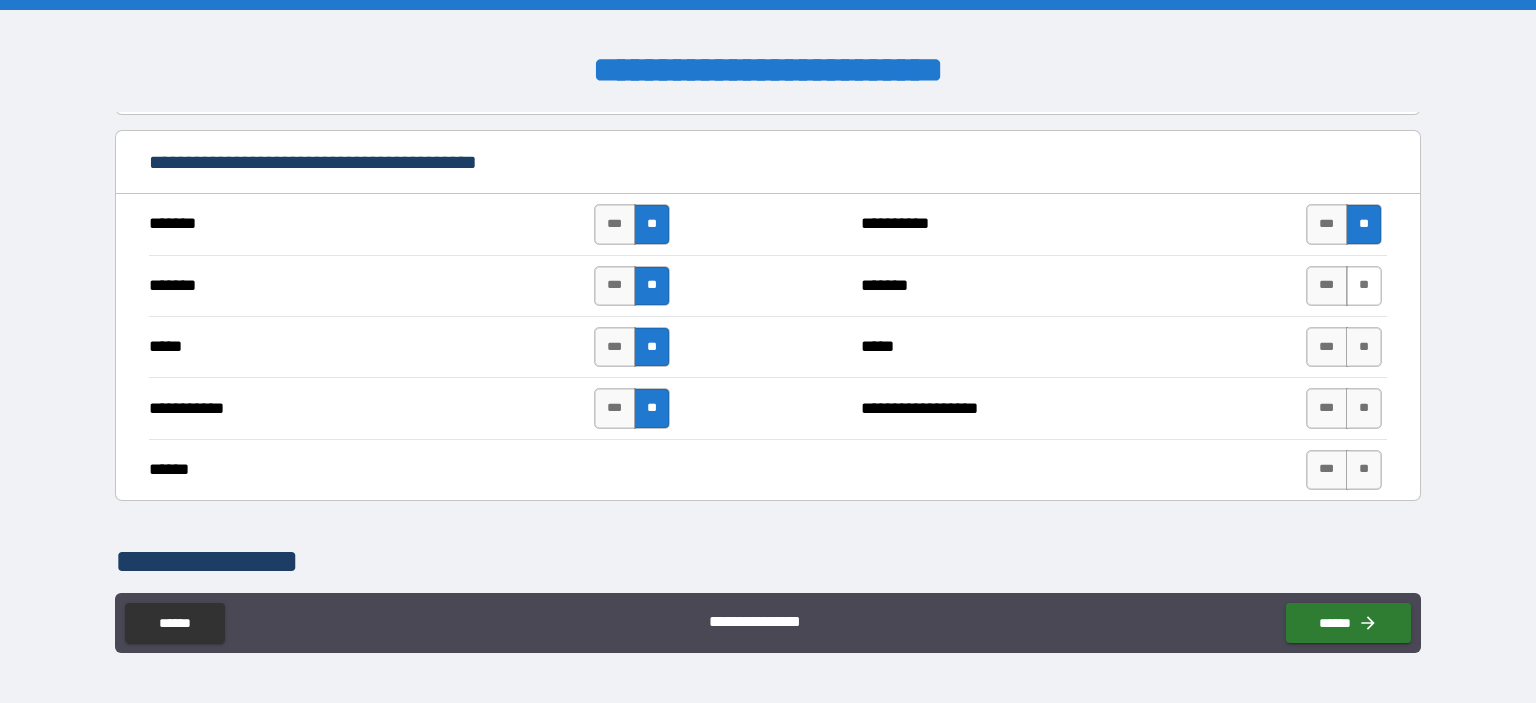 click on "**" at bounding box center (1364, 286) 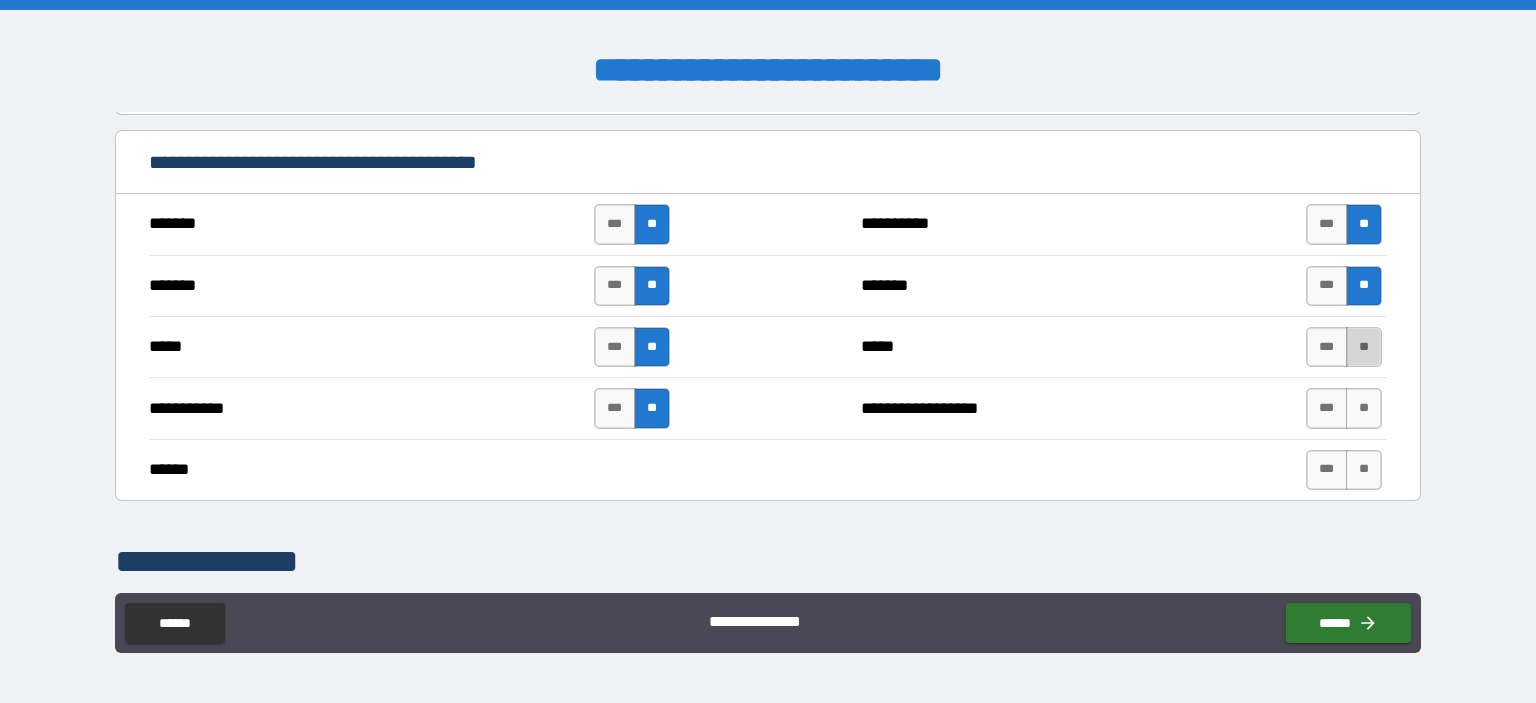 click on "**" at bounding box center [1364, 347] 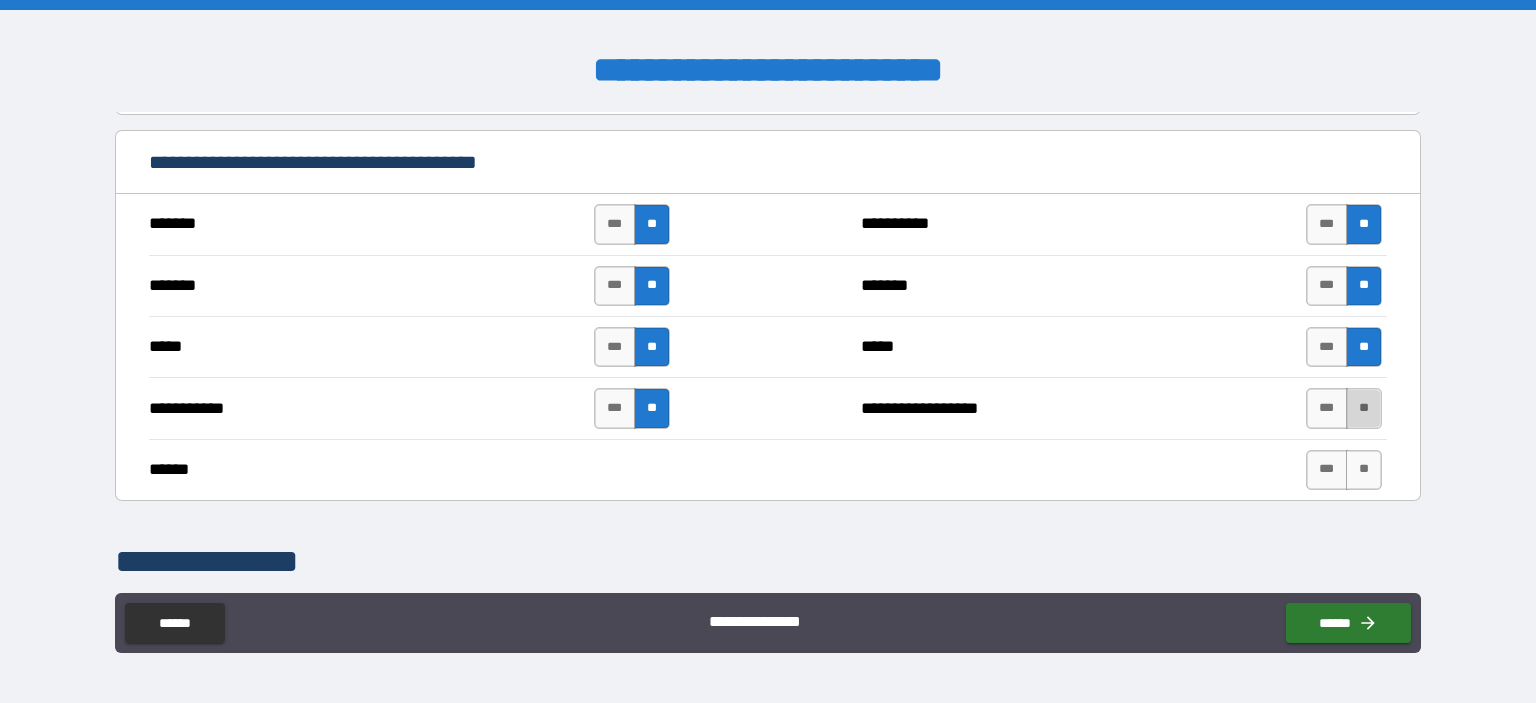 click on "**" at bounding box center (1364, 408) 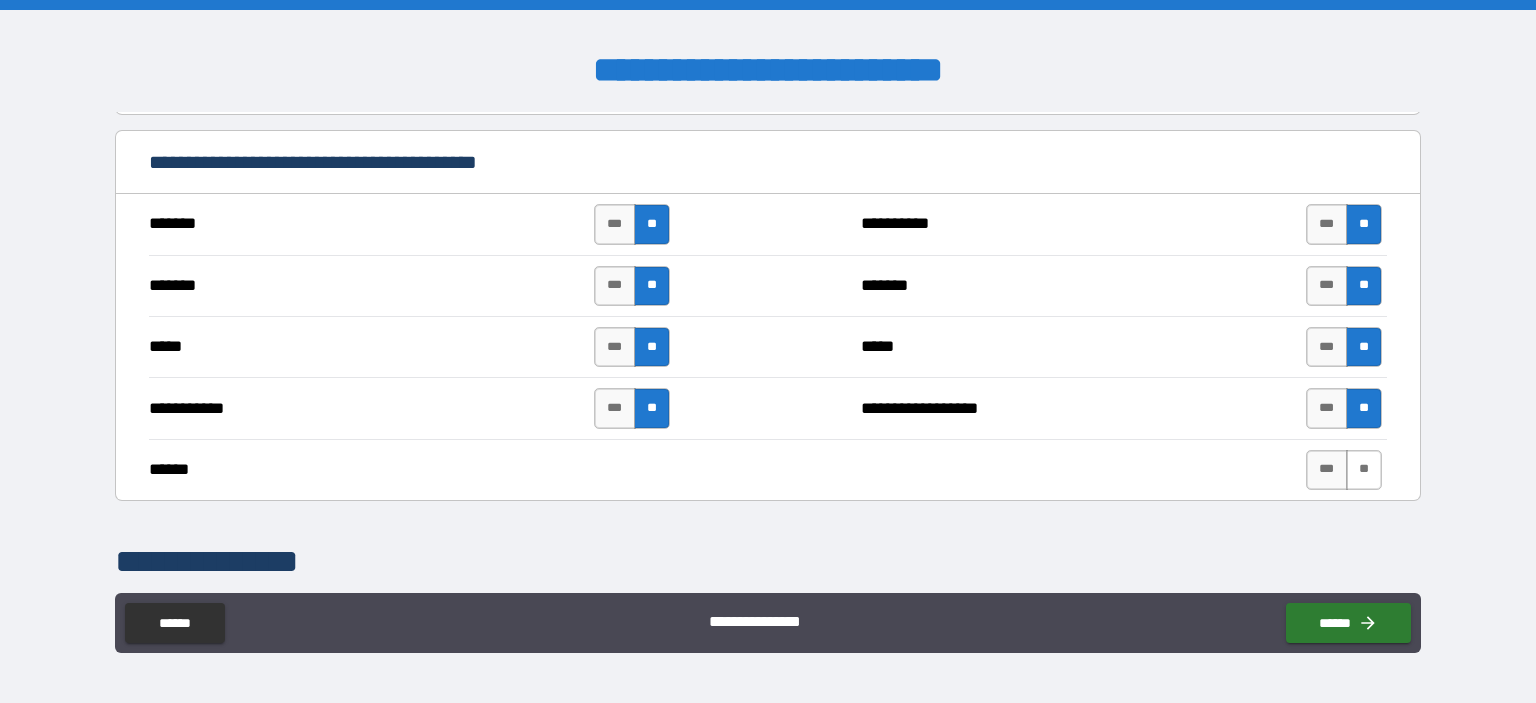 click on "**" at bounding box center [1364, 470] 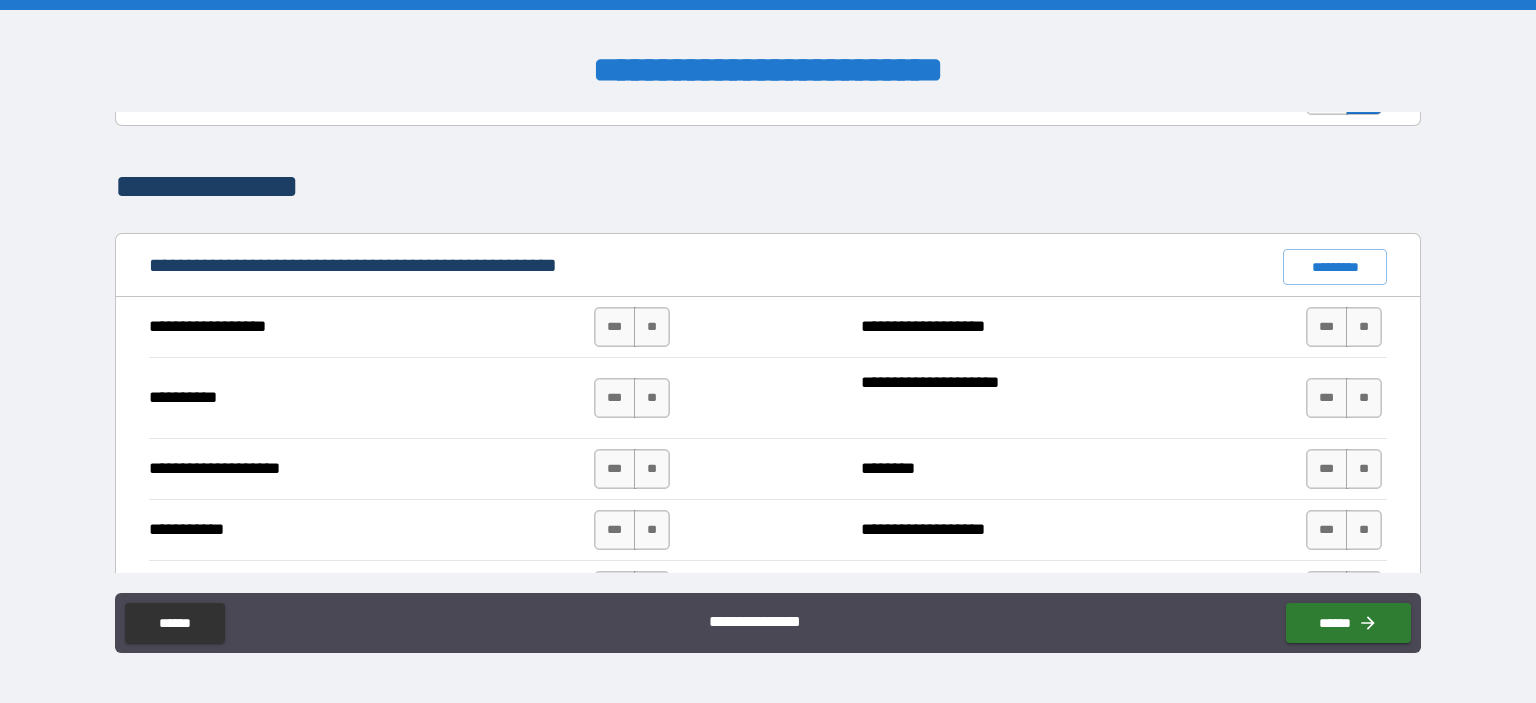 scroll, scrollTop: 1843, scrollLeft: 0, axis: vertical 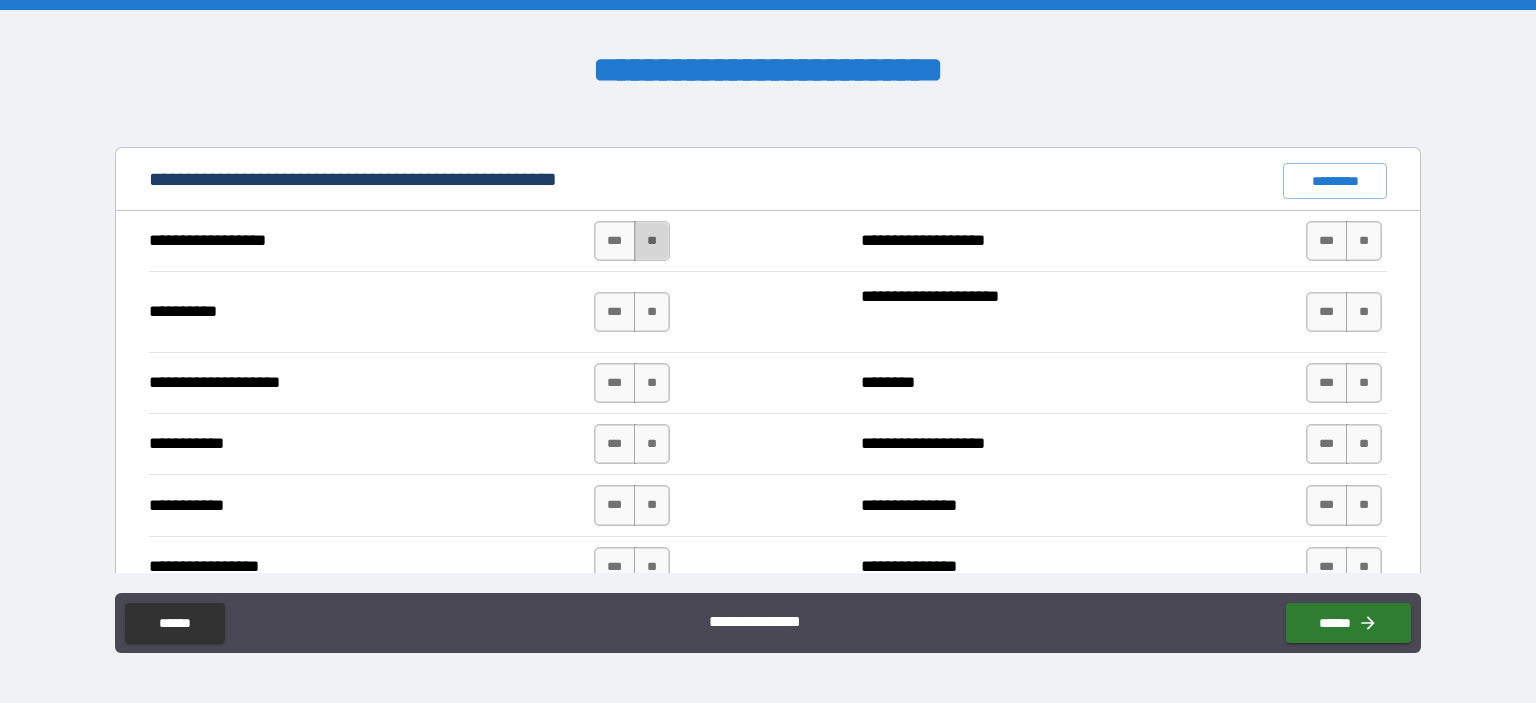 click on "**" at bounding box center (652, 241) 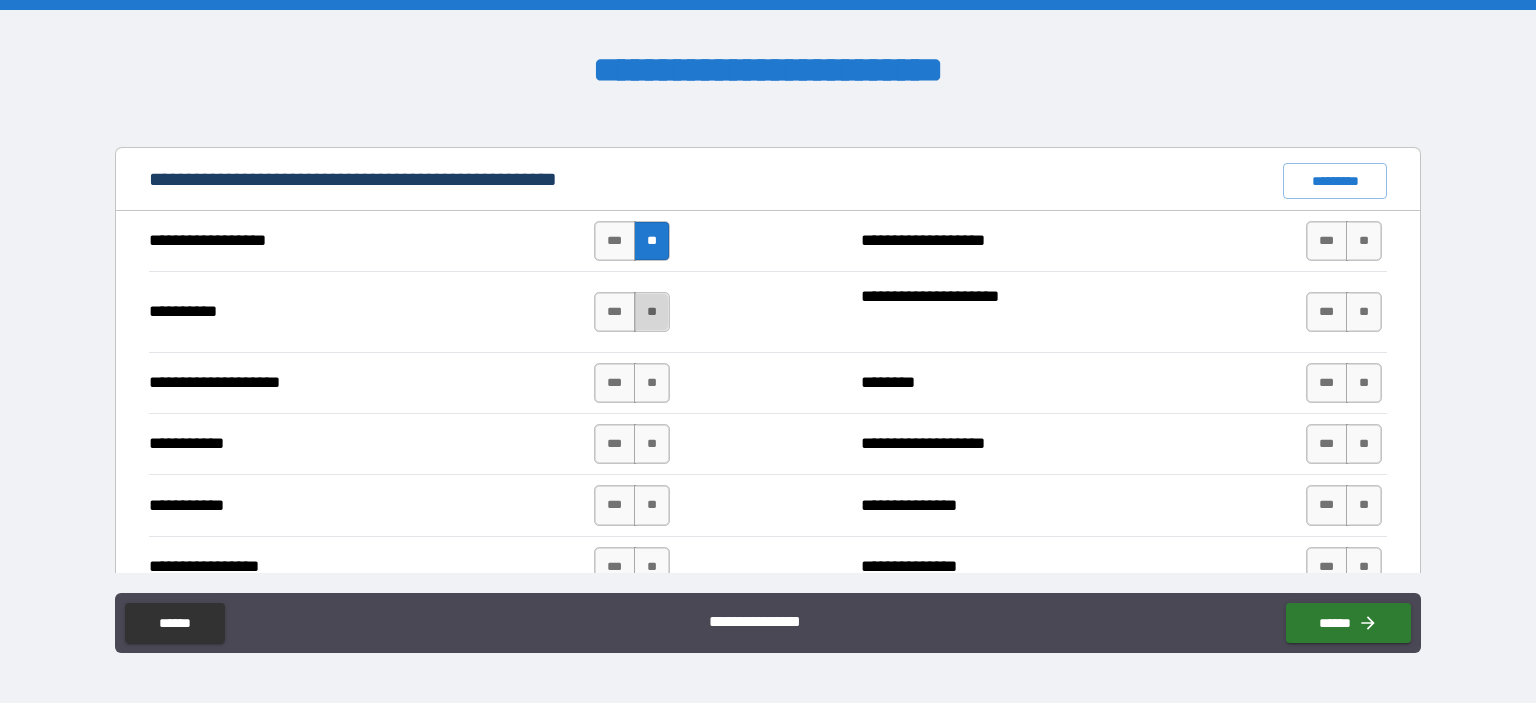 click on "**" at bounding box center (652, 312) 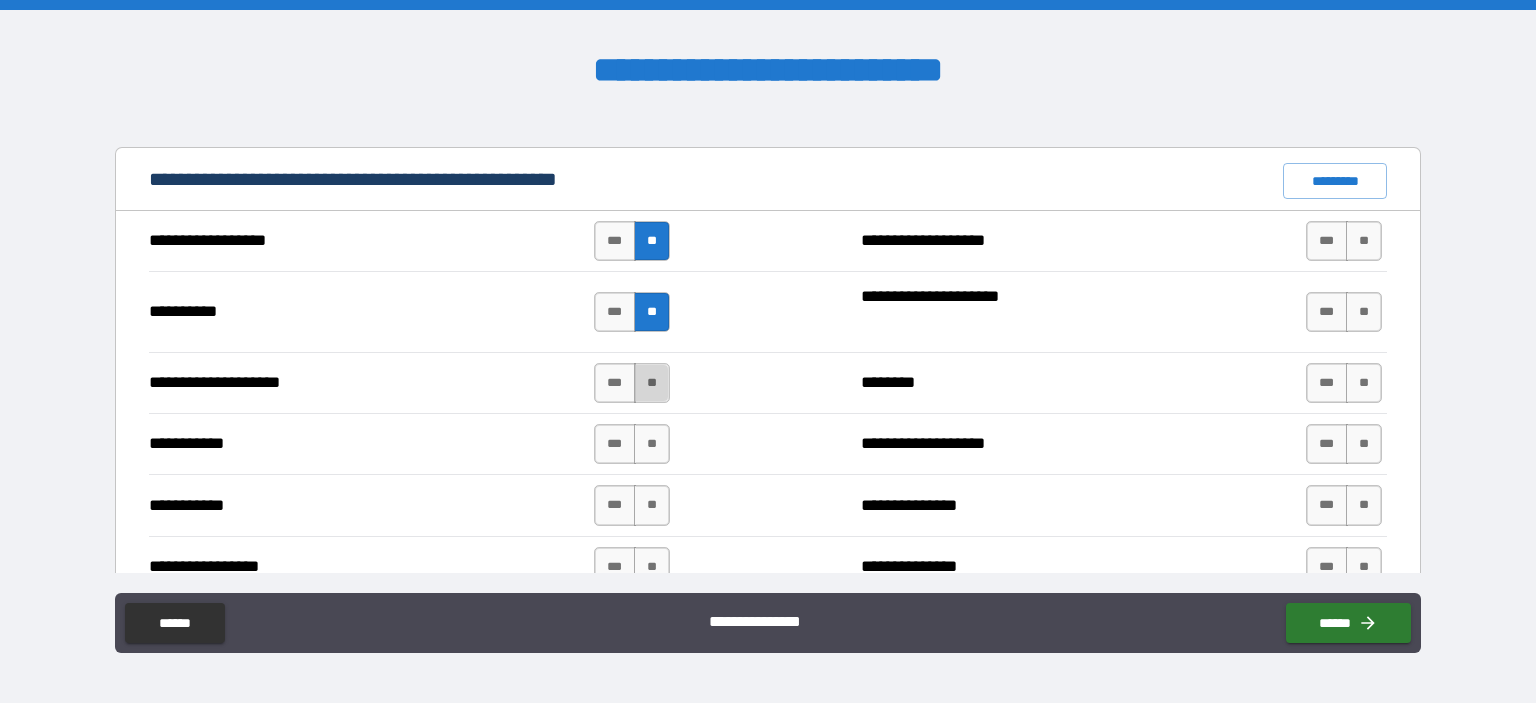 click on "**" at bounding box center (652, 383) 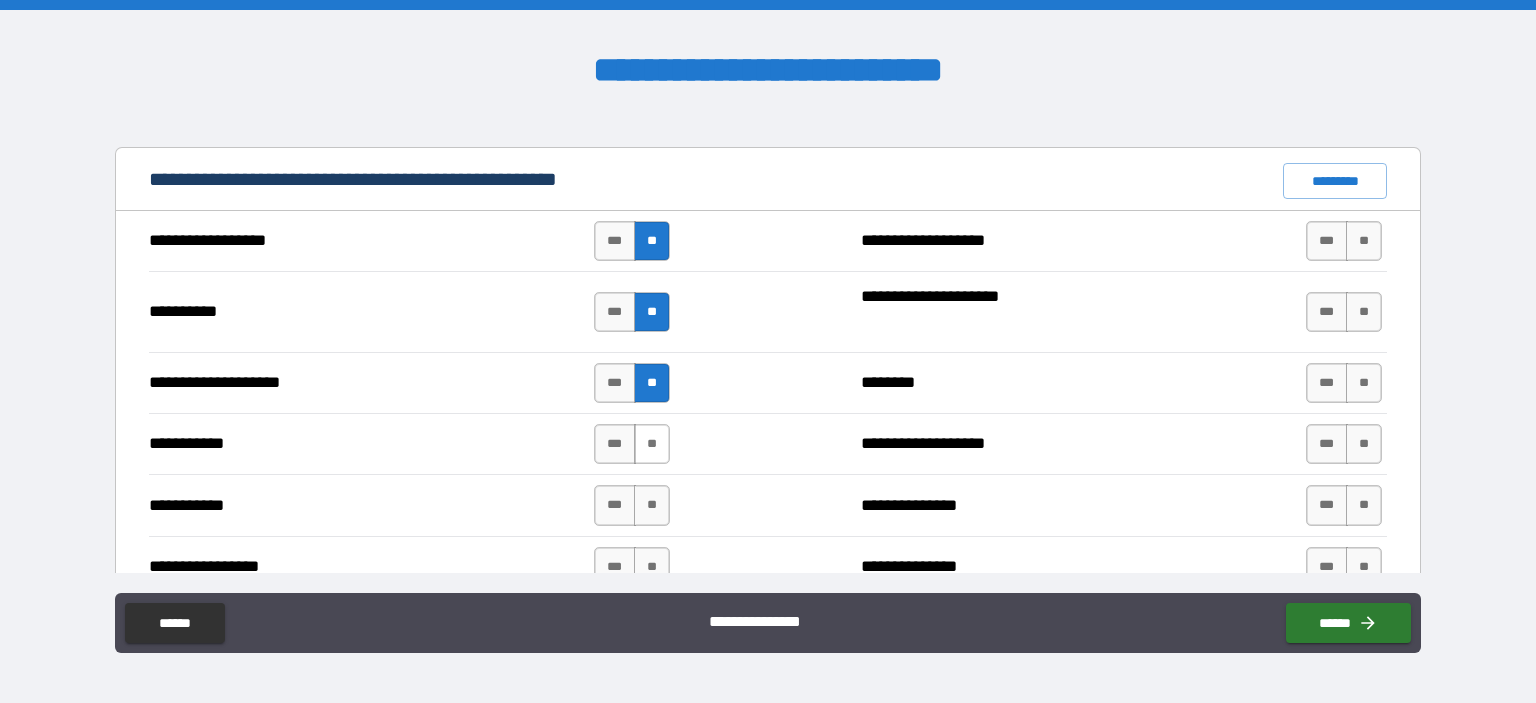 click on "**" at bounding box center (652, 444) 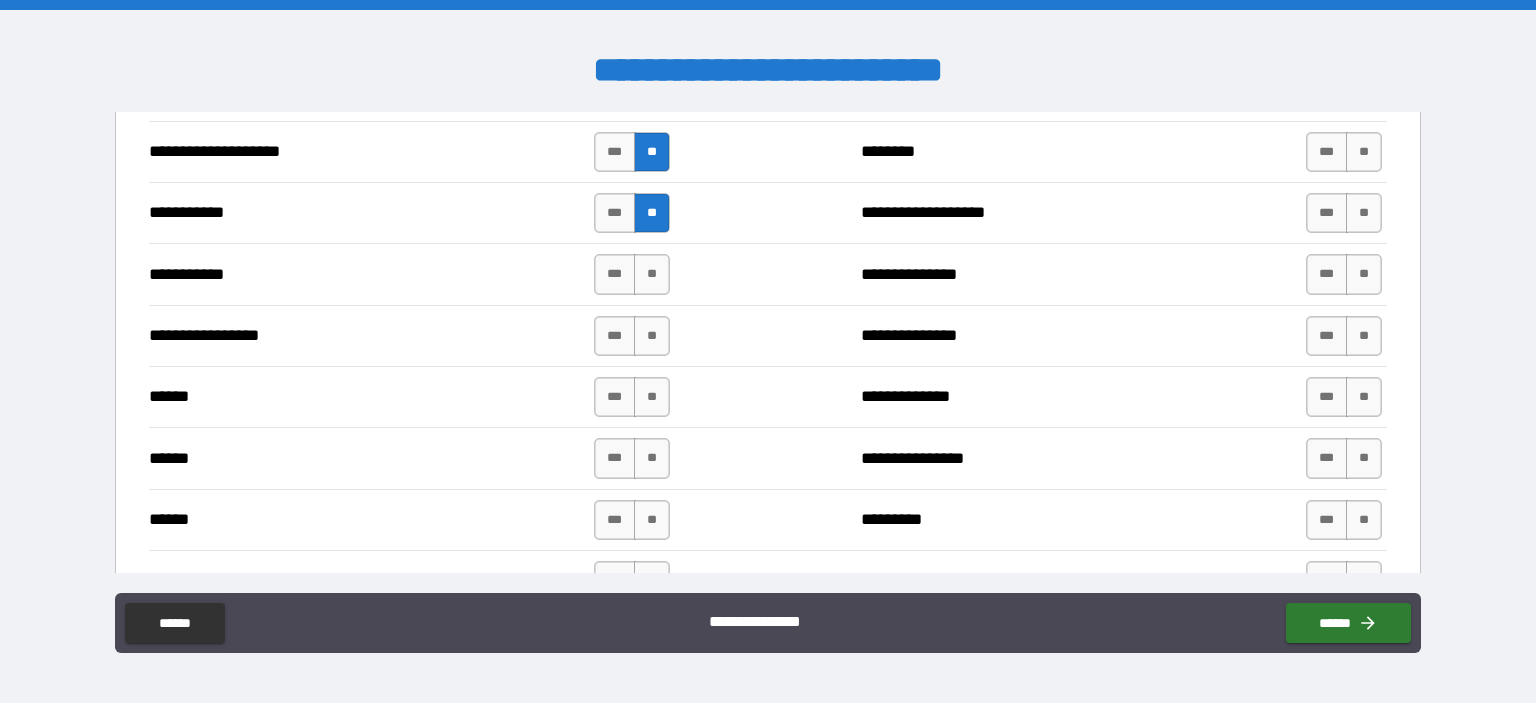 scroll, scrollTop: 2189, scrollLeft: 0, axis: vertical 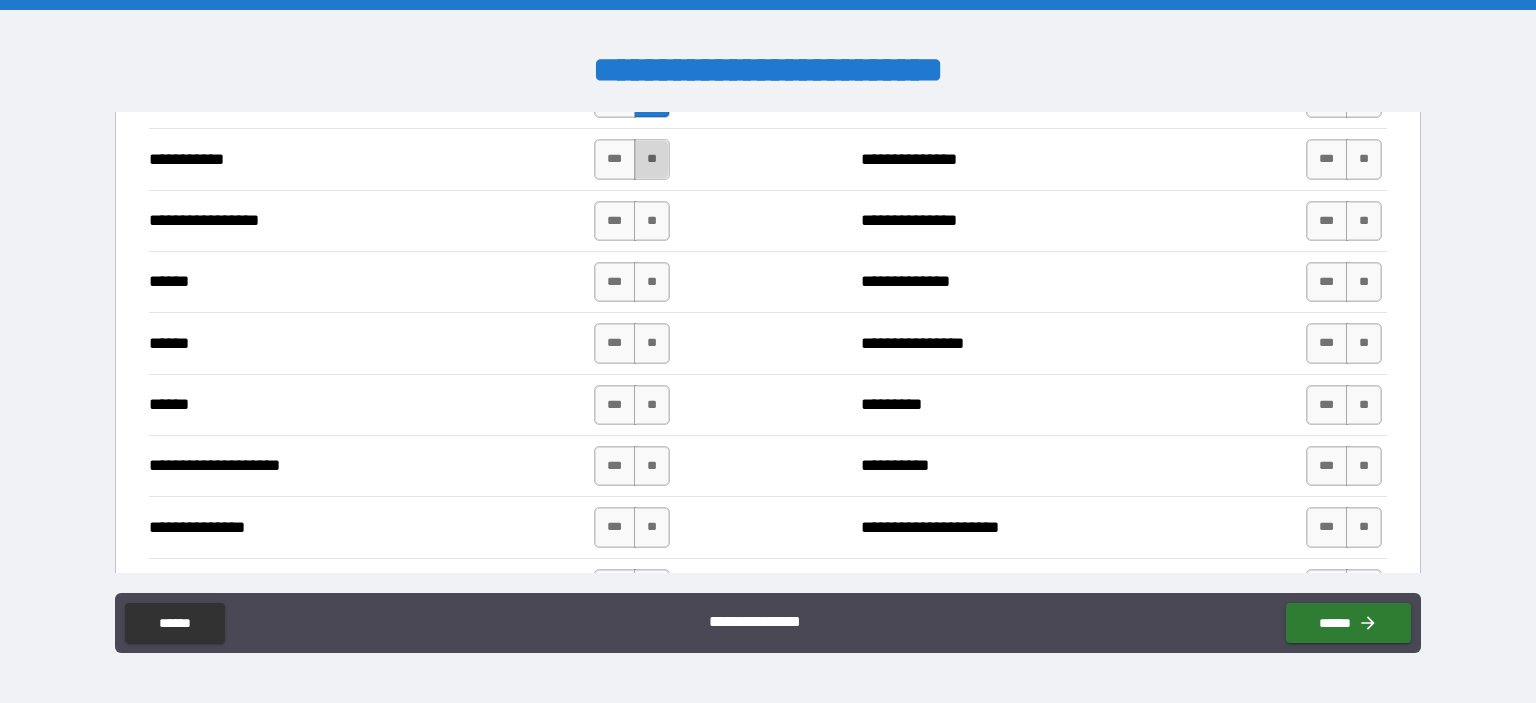 click on "**" at bounding box center (652, 159) 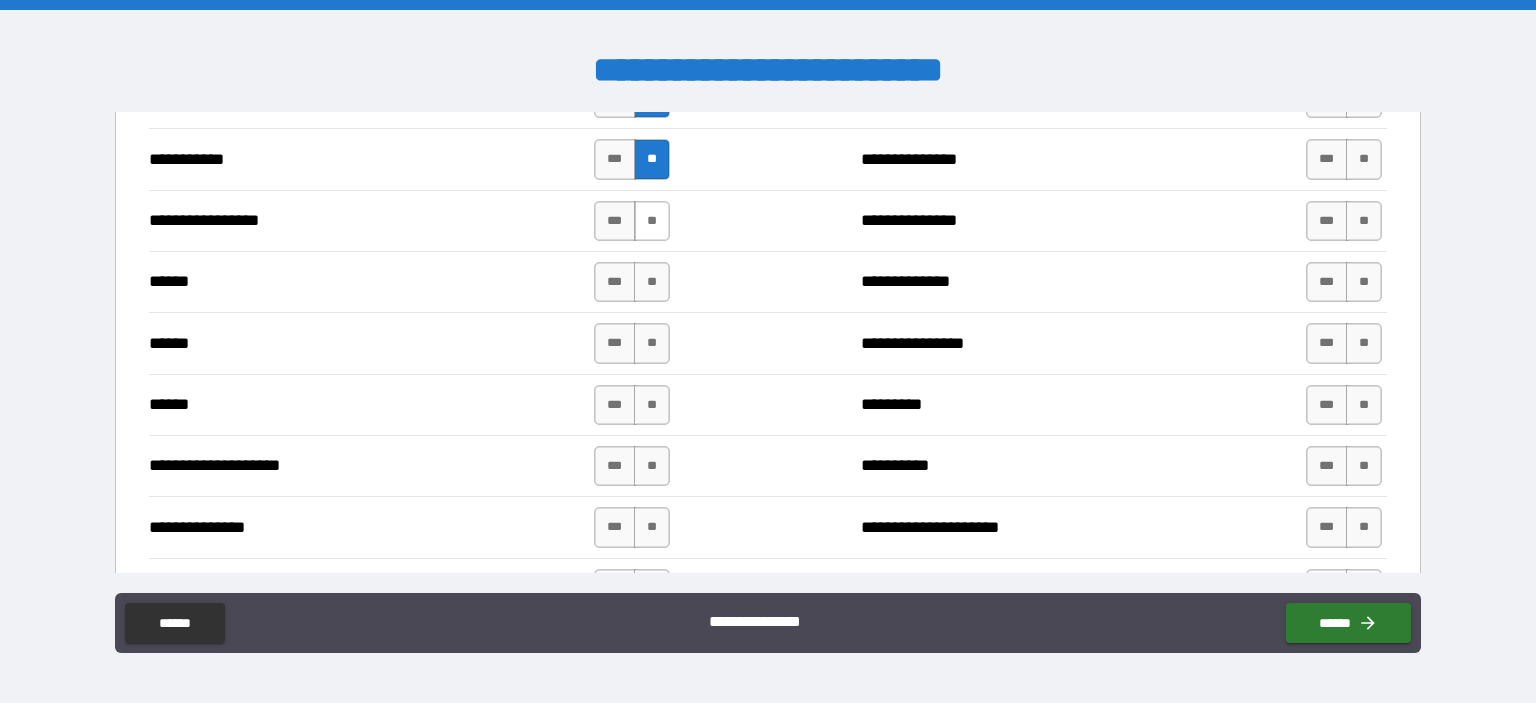 click on "**" at bounding box center (652, 221) 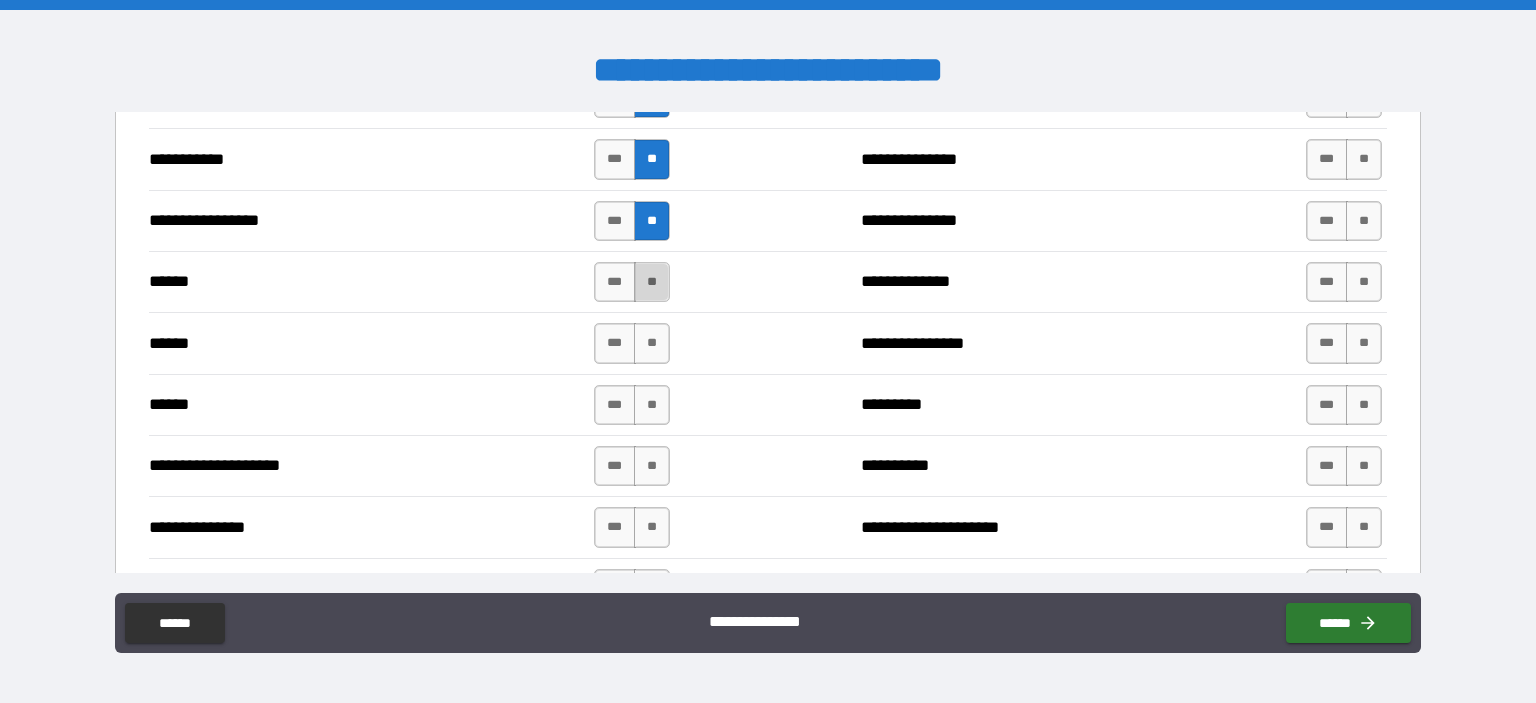 click on "**" at bounding box center (652, 282) 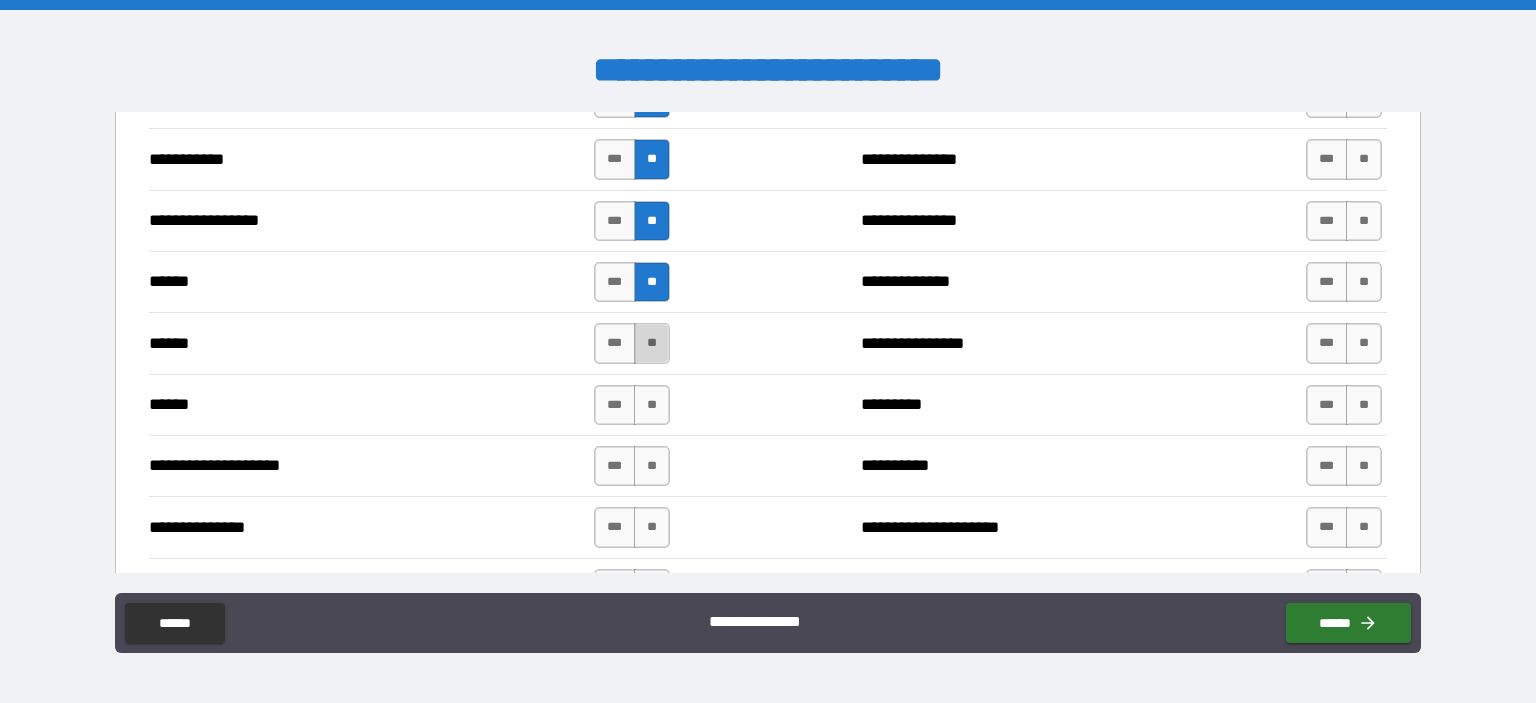click on "**" at bounding box center (652, 343) 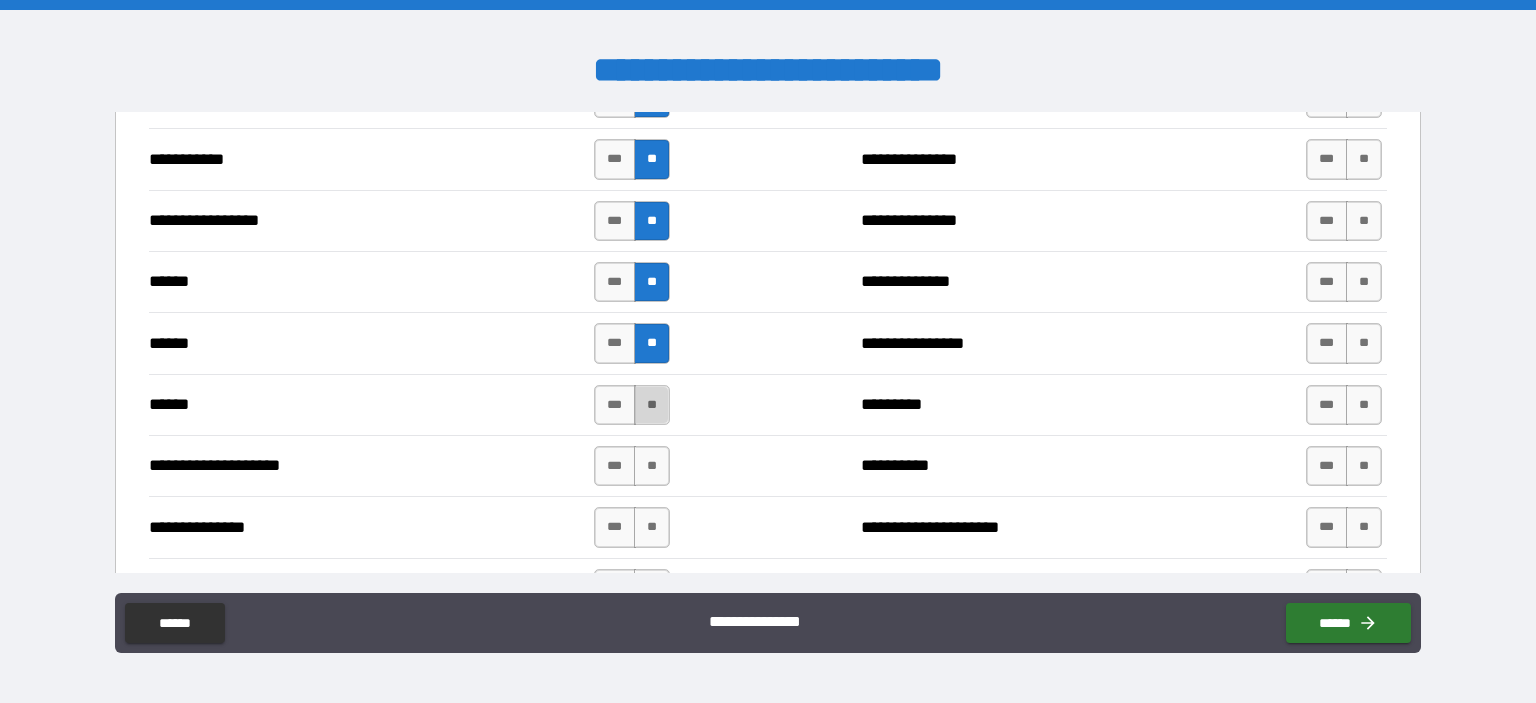 click on "**" at bounding box center [652, 405] 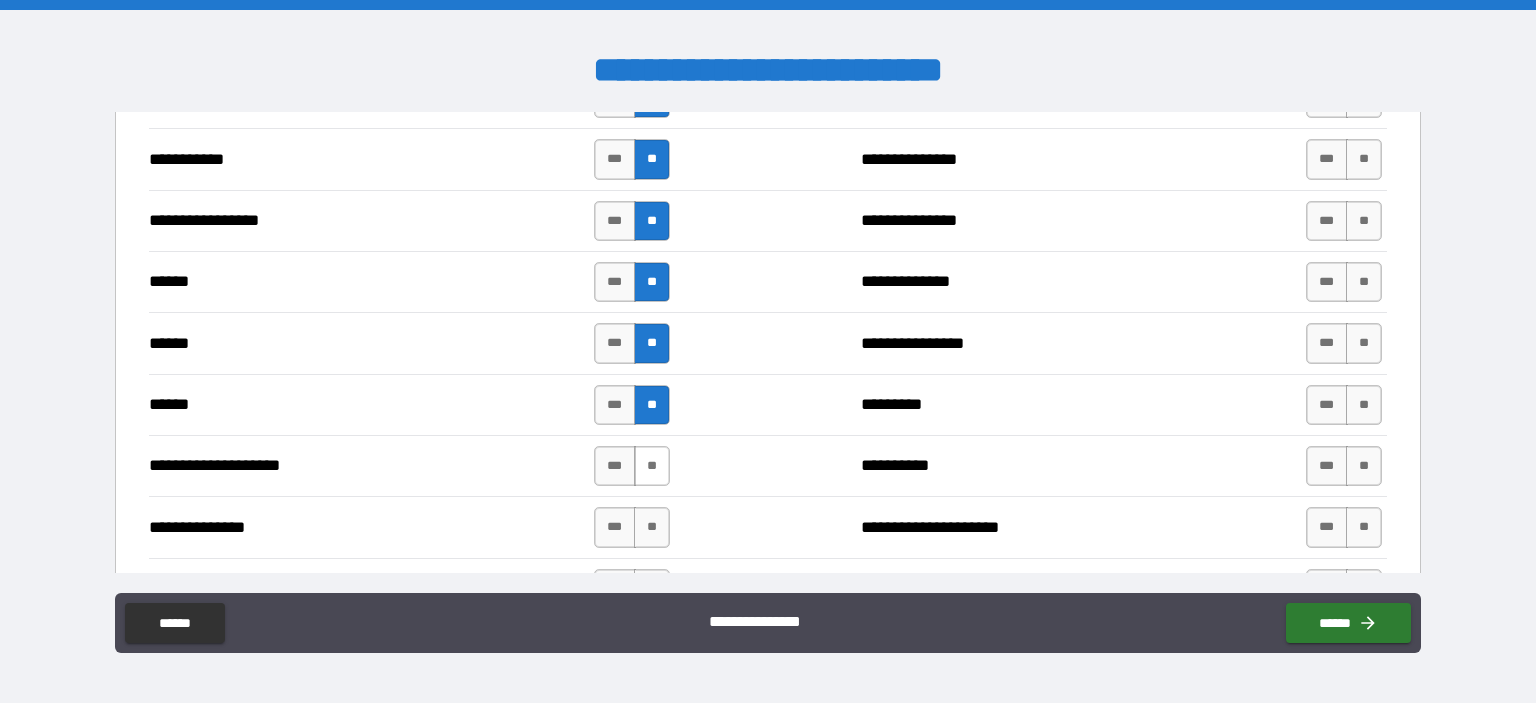 click on "**" at bounding box center [652, 466] 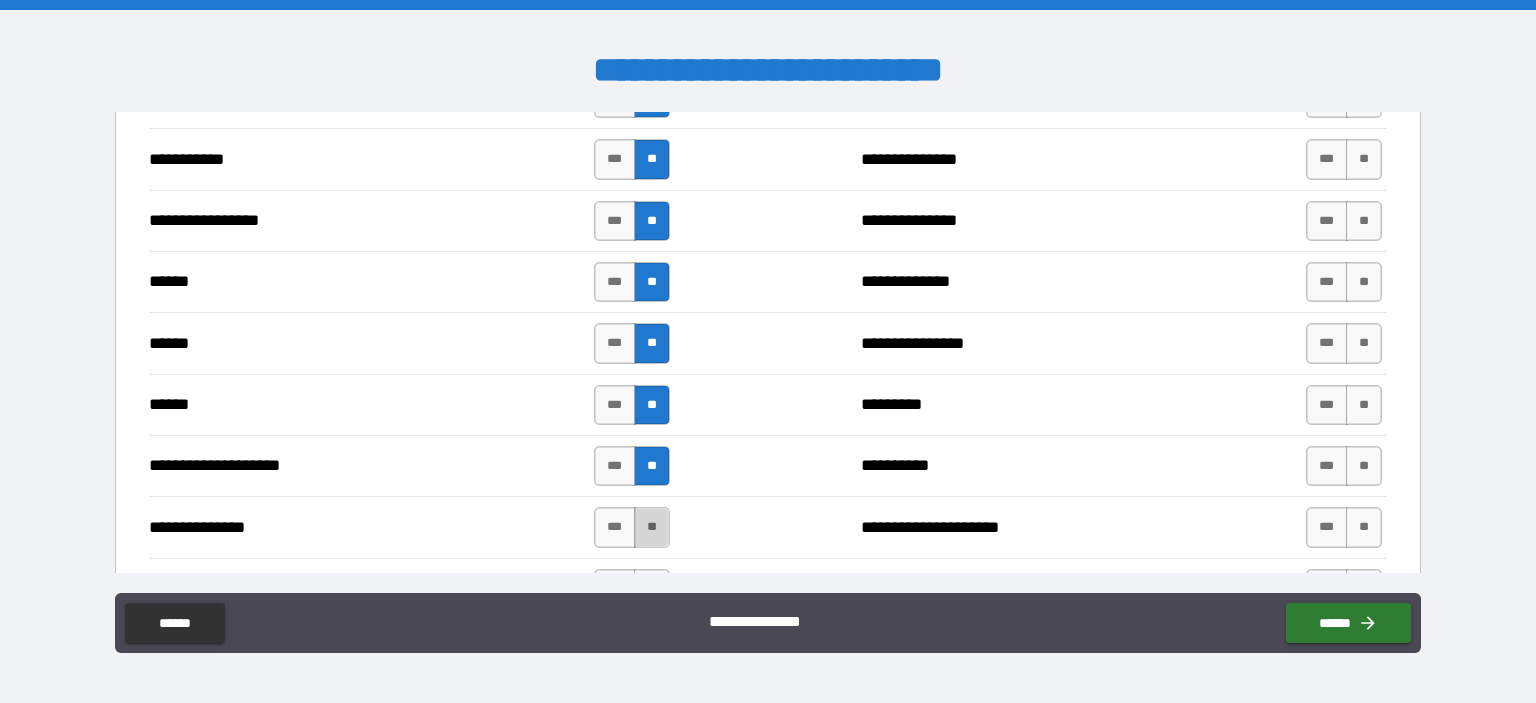 click on "**" at bounding box center [652, 527] 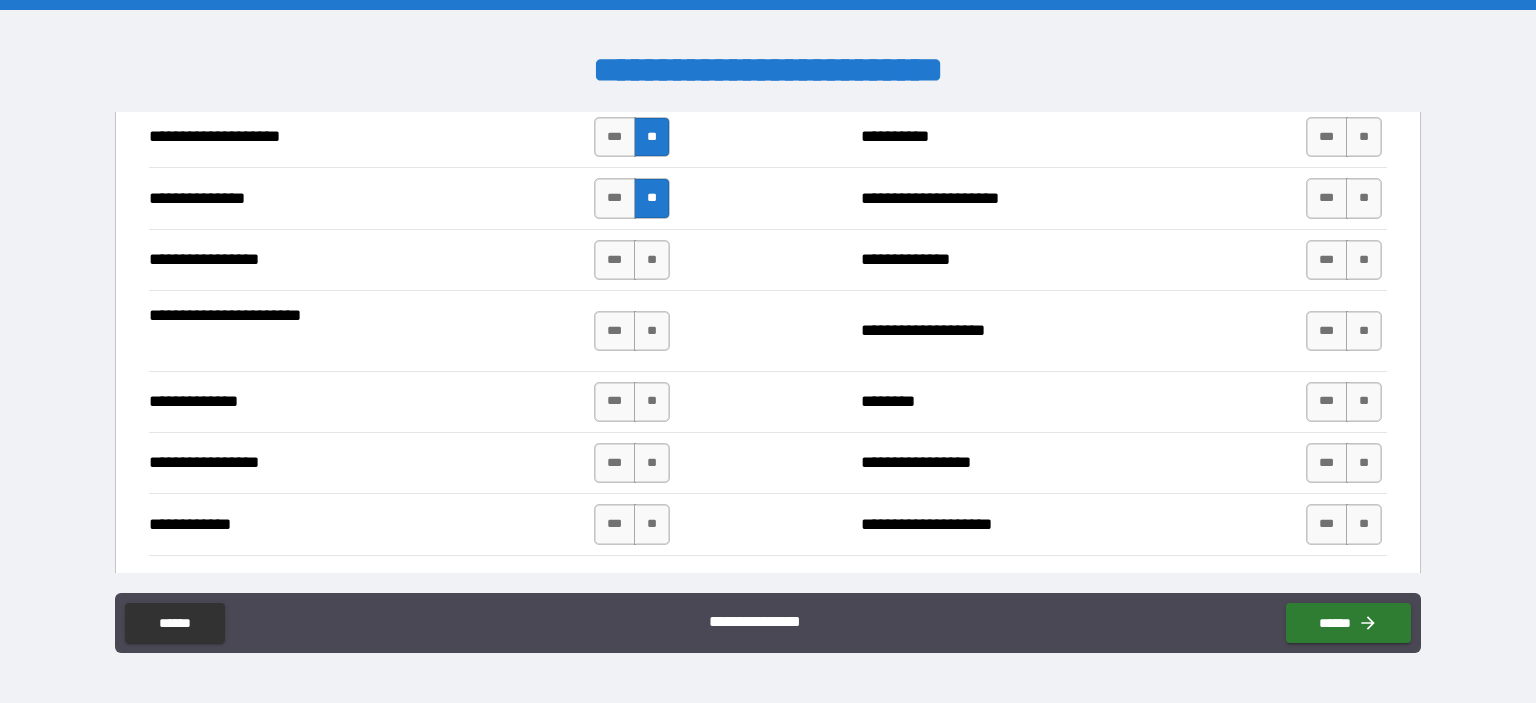scroll, scrollTop: 2534, scrollLeft: 0, axis: vertical 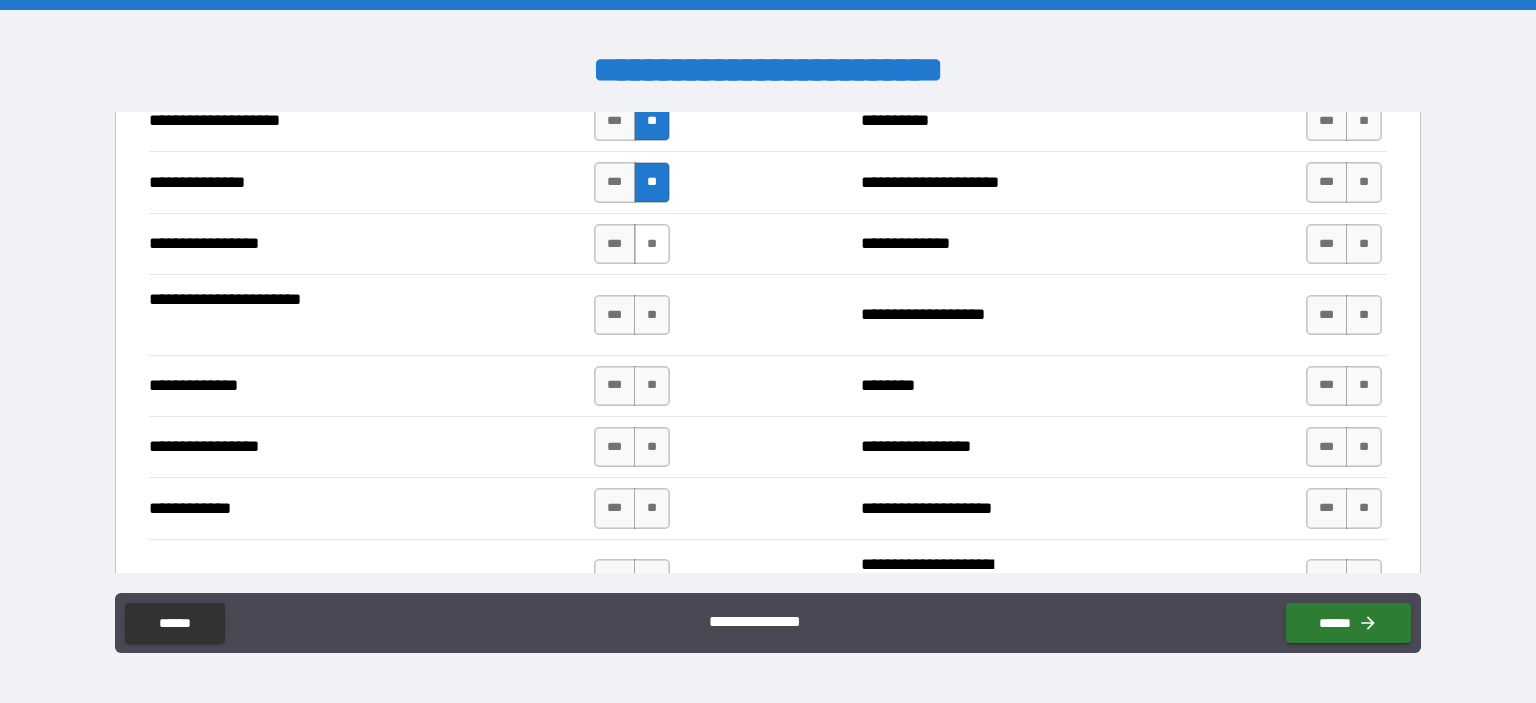click on "**" at bounding box center (652, 244) 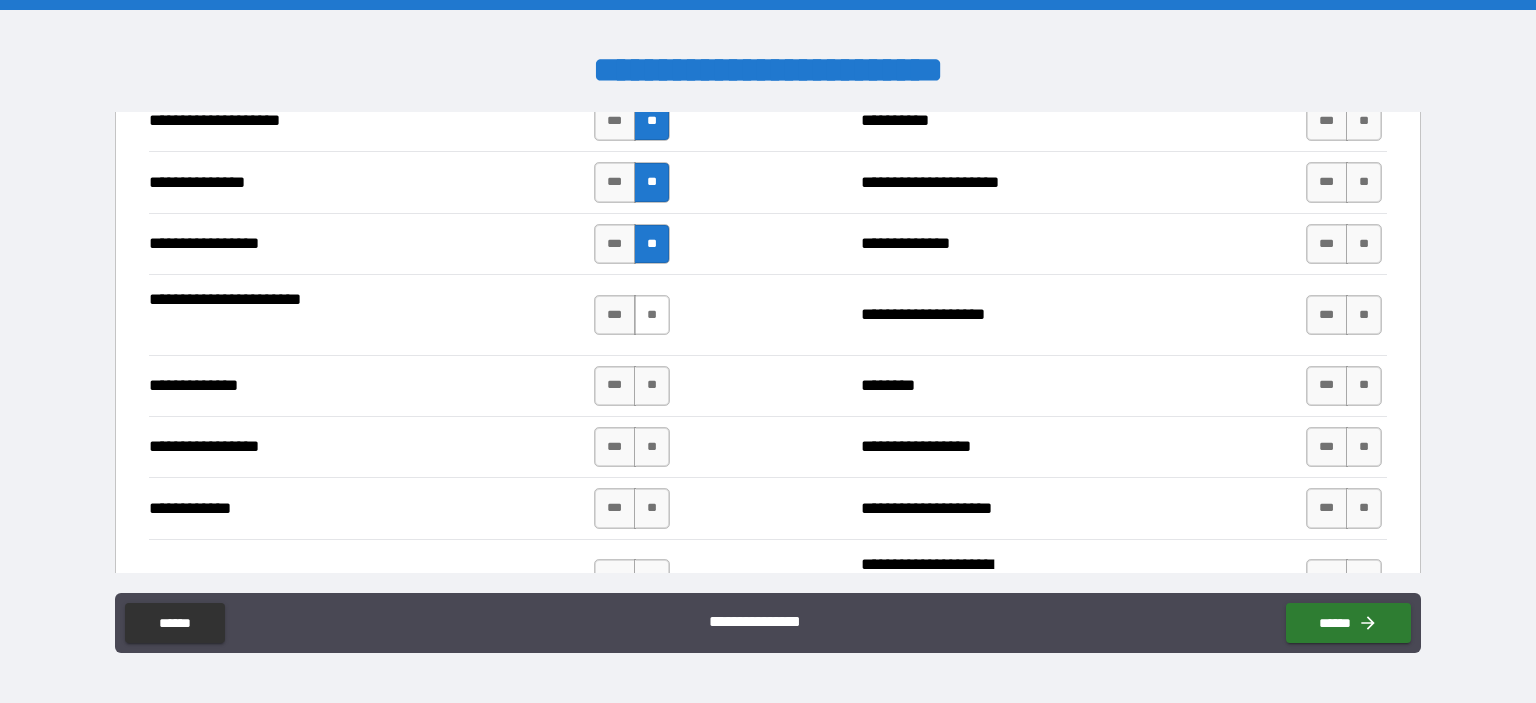 click on "**" at bounding box center (652, 315) 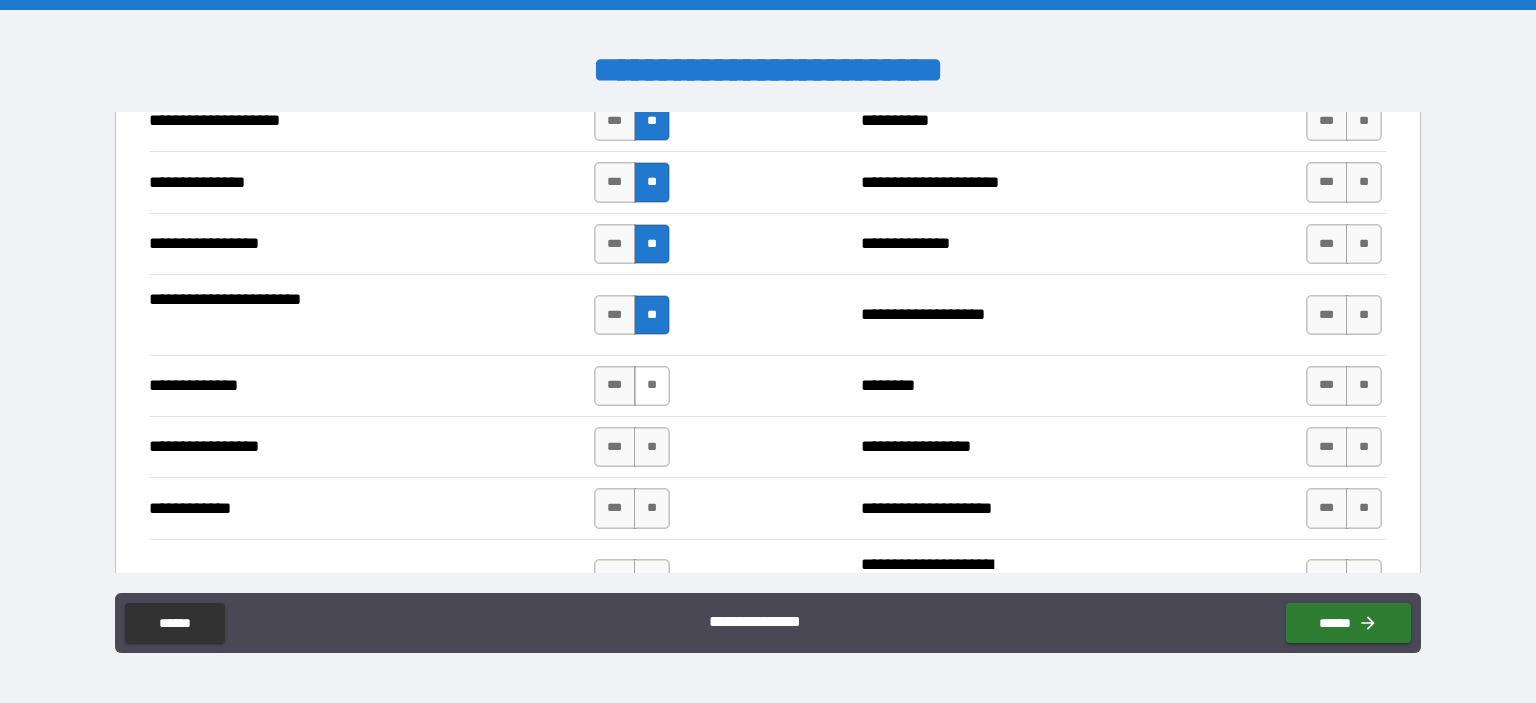 click on "**" at bounding box center (652, 386) 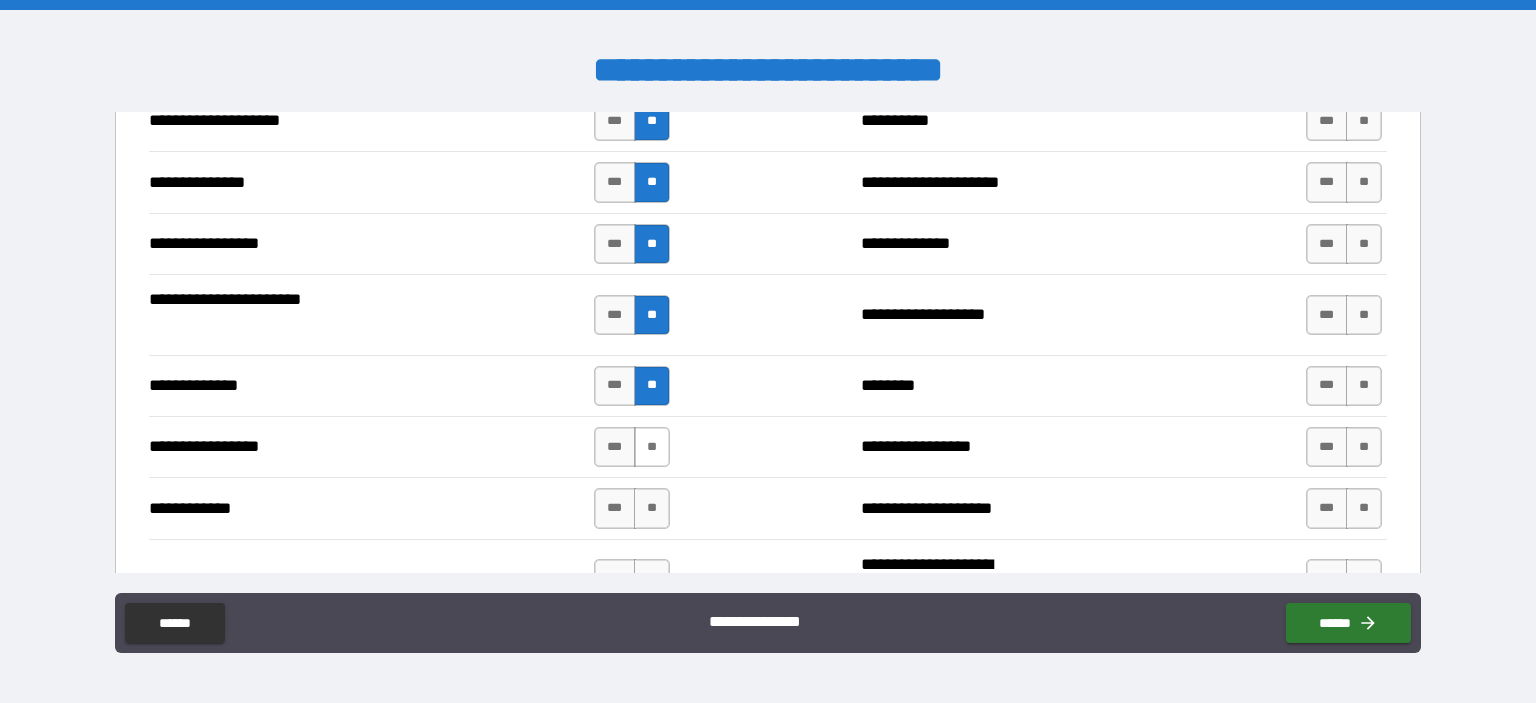 click on "**" at bounding box center (652, 447) 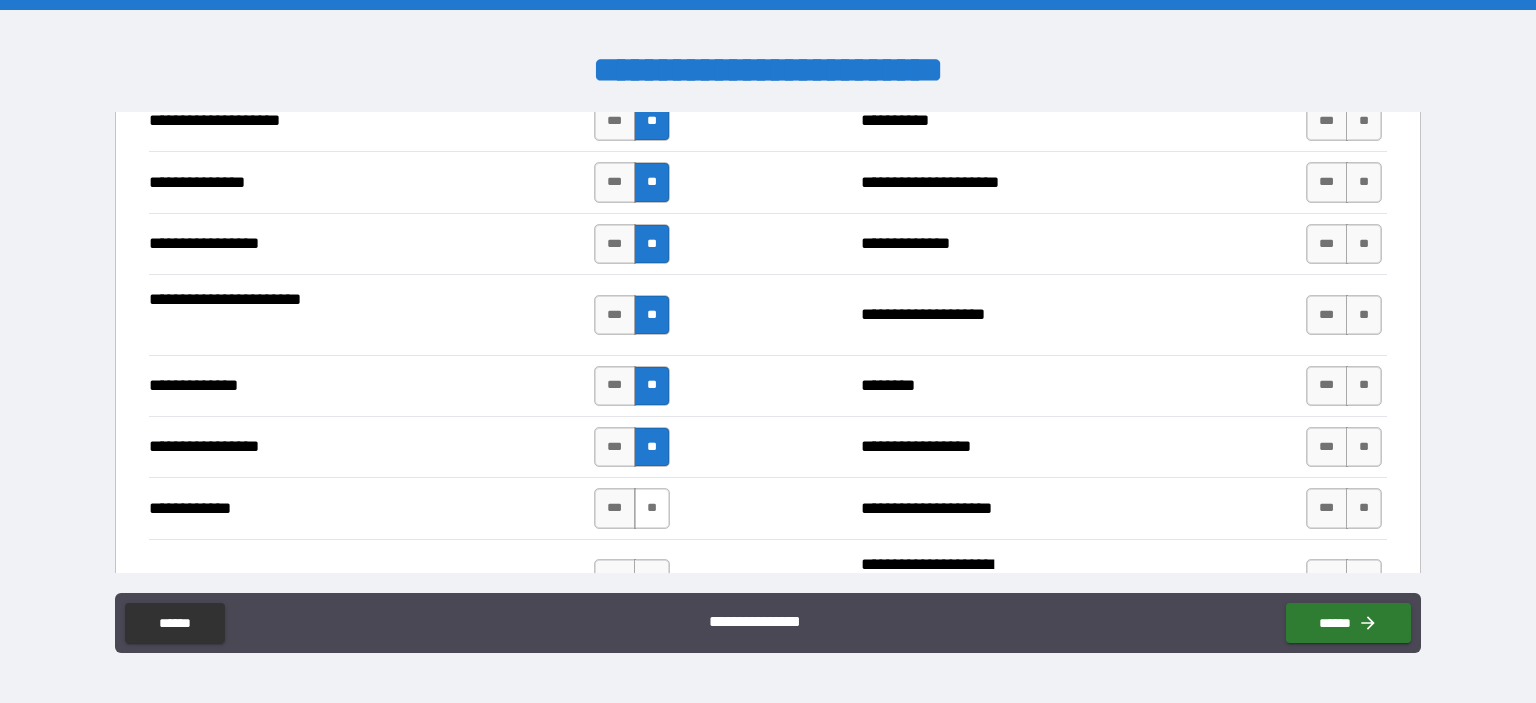 click on "**" at bounding box center [652, 508] 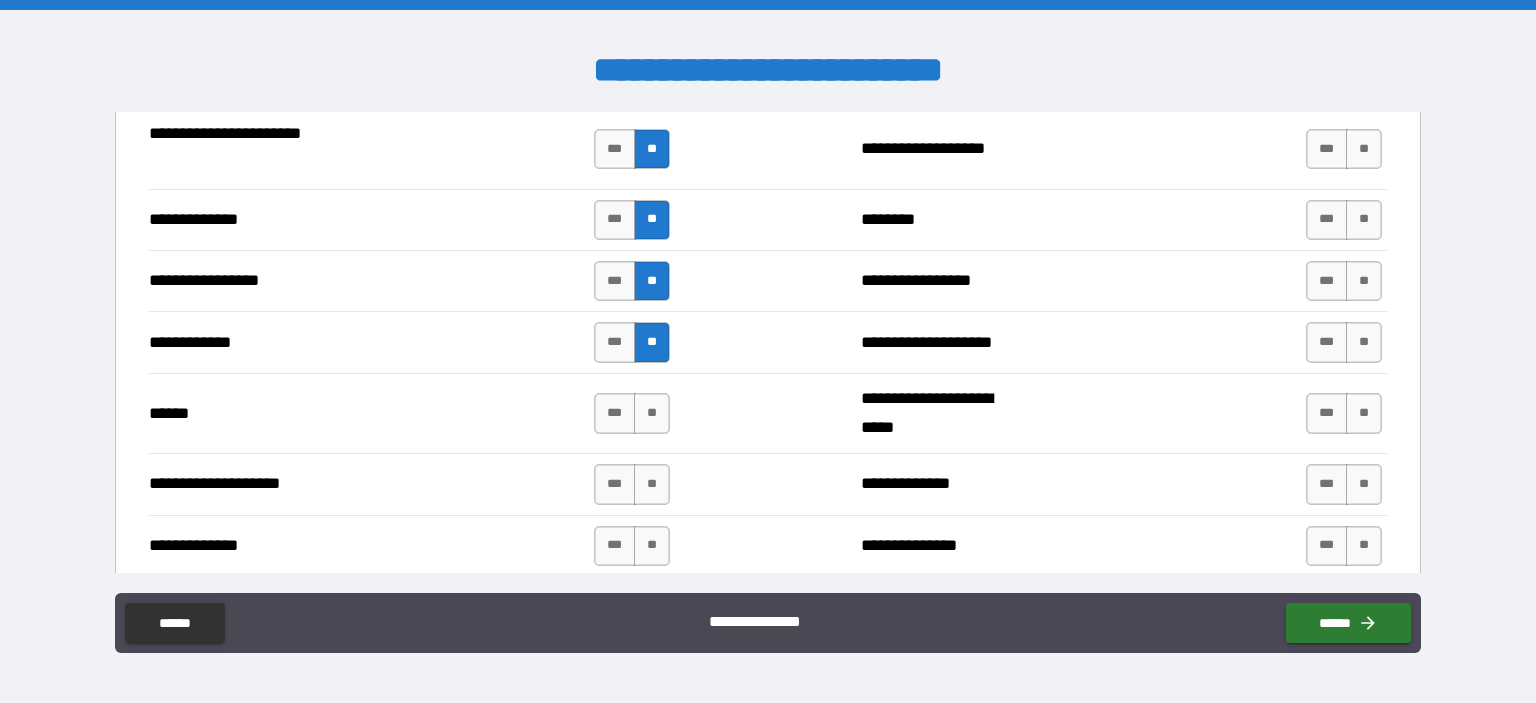 scroll, scrollTop: 2765, scrollLeft: 0, axis: vertical 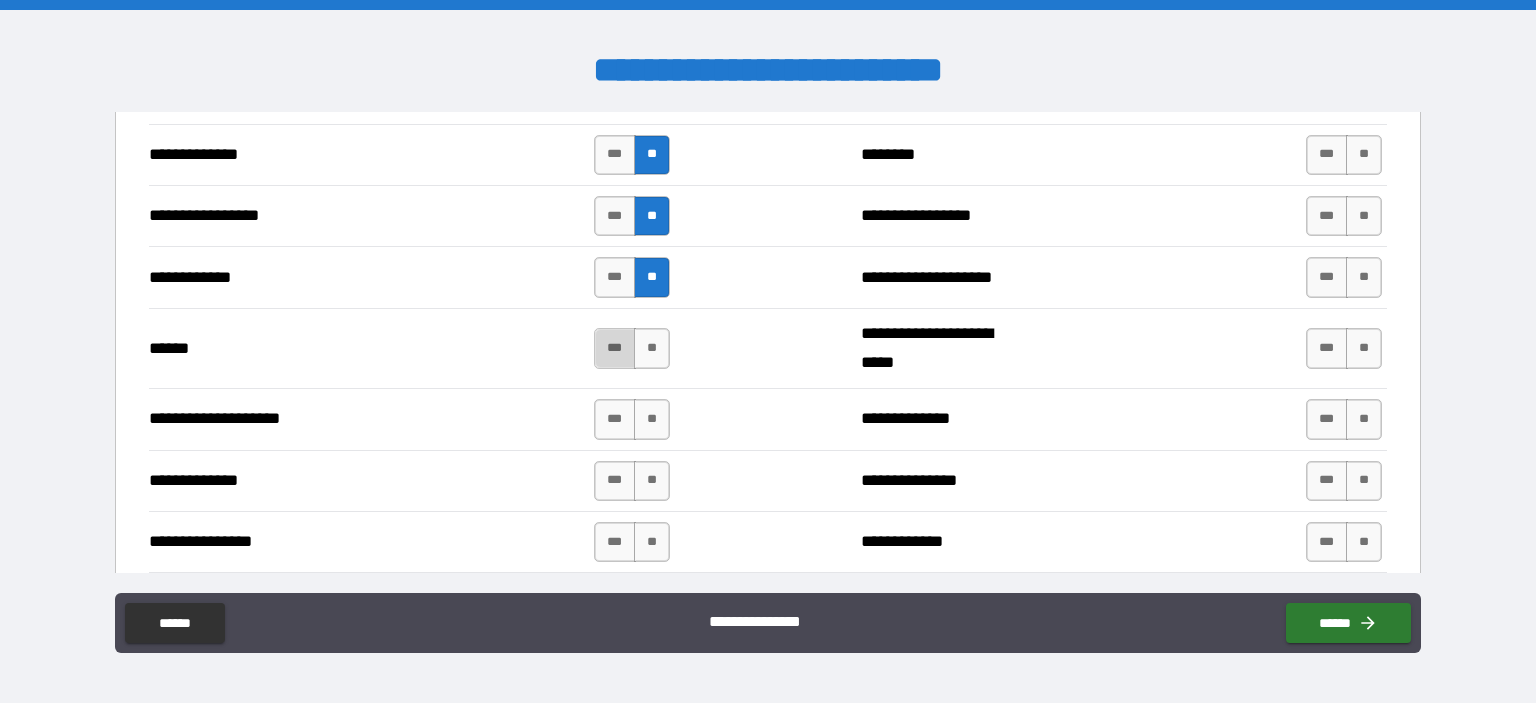 click on "***" at bounding box center [615, 348] 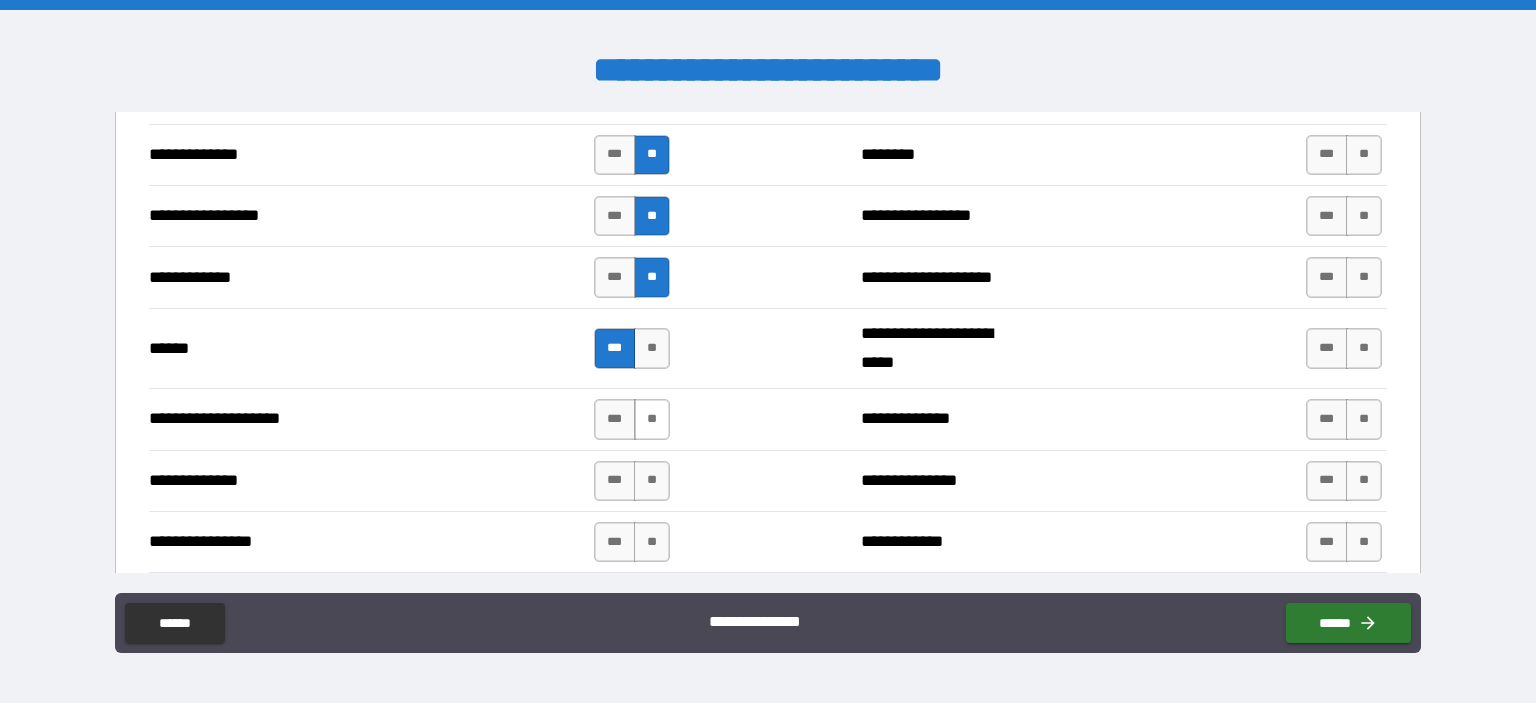 click on "**" at bounding box center [652, 419] 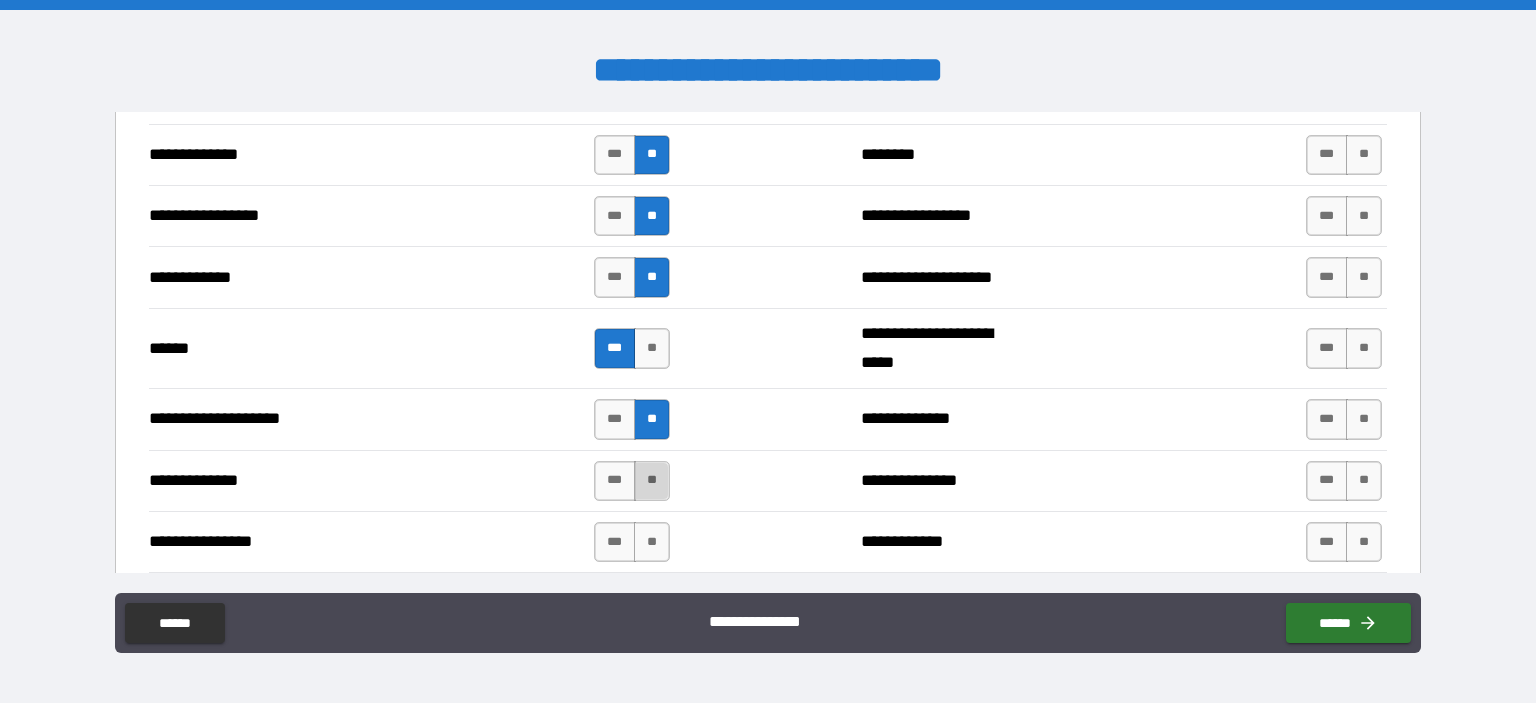 click on "**" at bounding box center [652, 481] 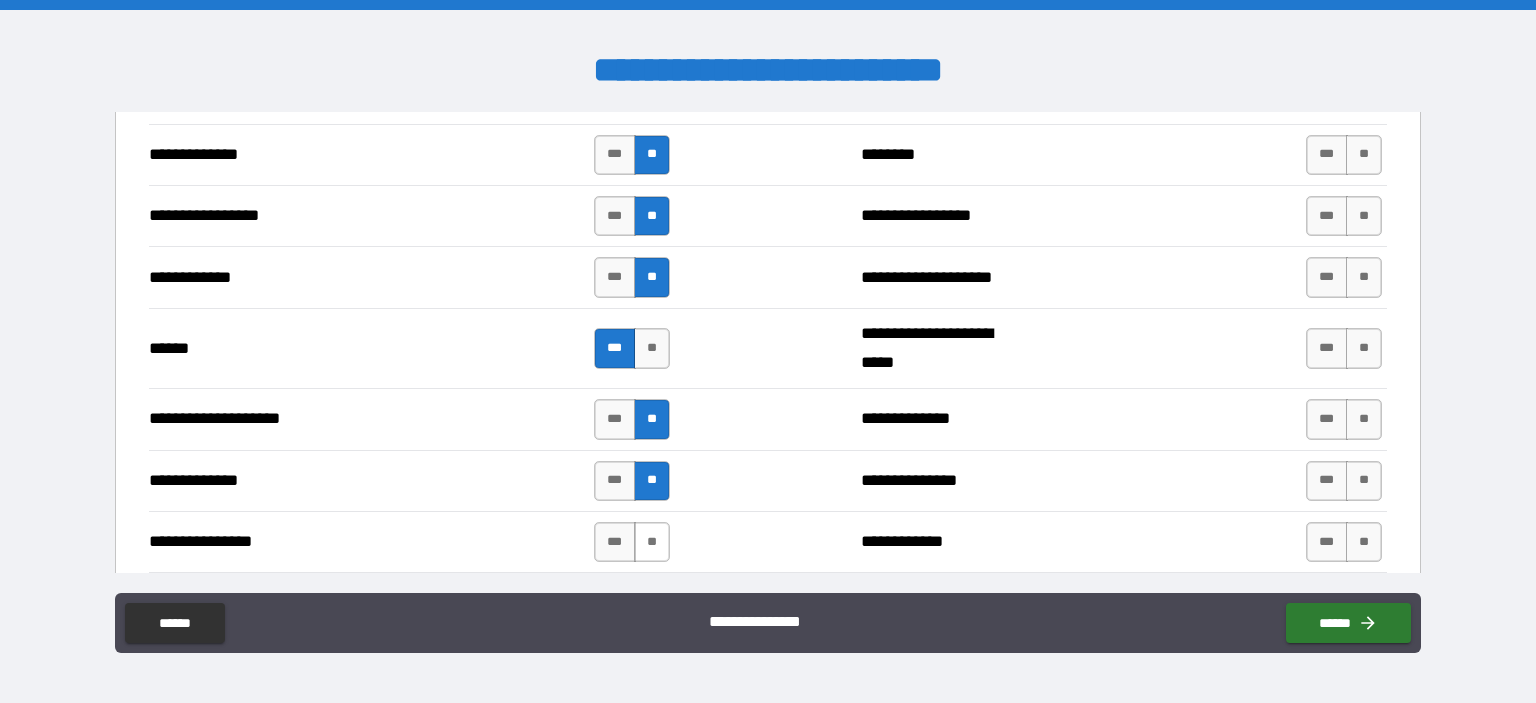 click on "**" at bounding box center [652, 542] 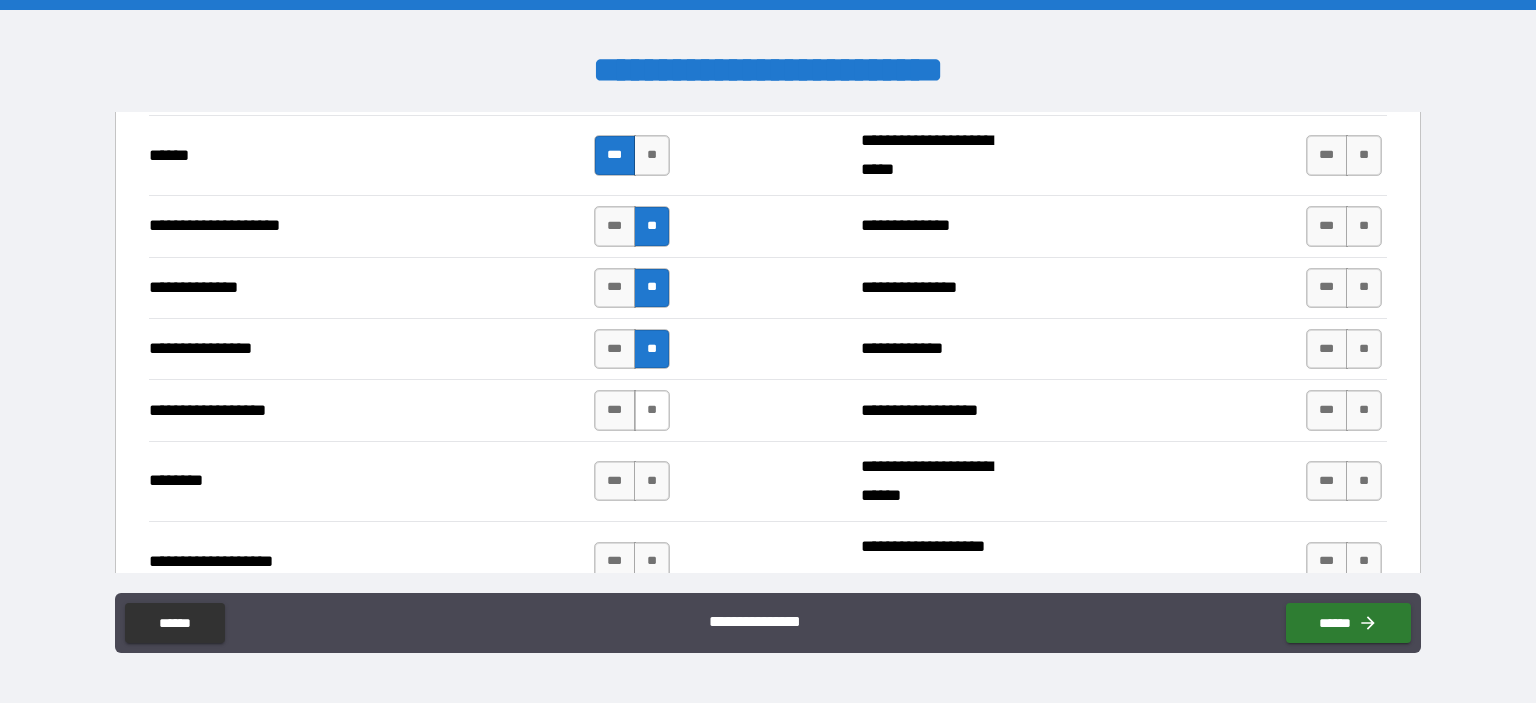 scroll, scrollTop: 3110, scrollLeft: 0, axis: vertical 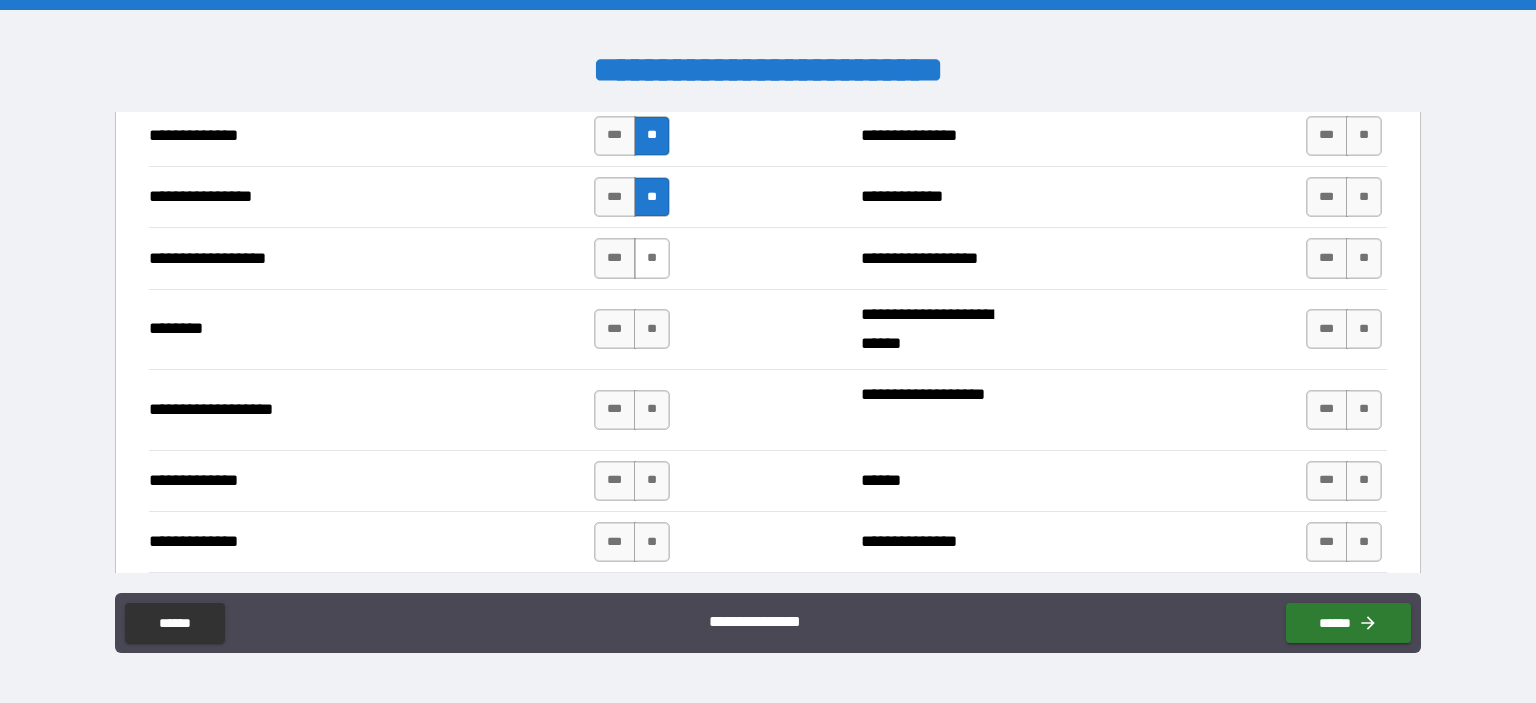 click on "**" at bounding box center (652, 258) 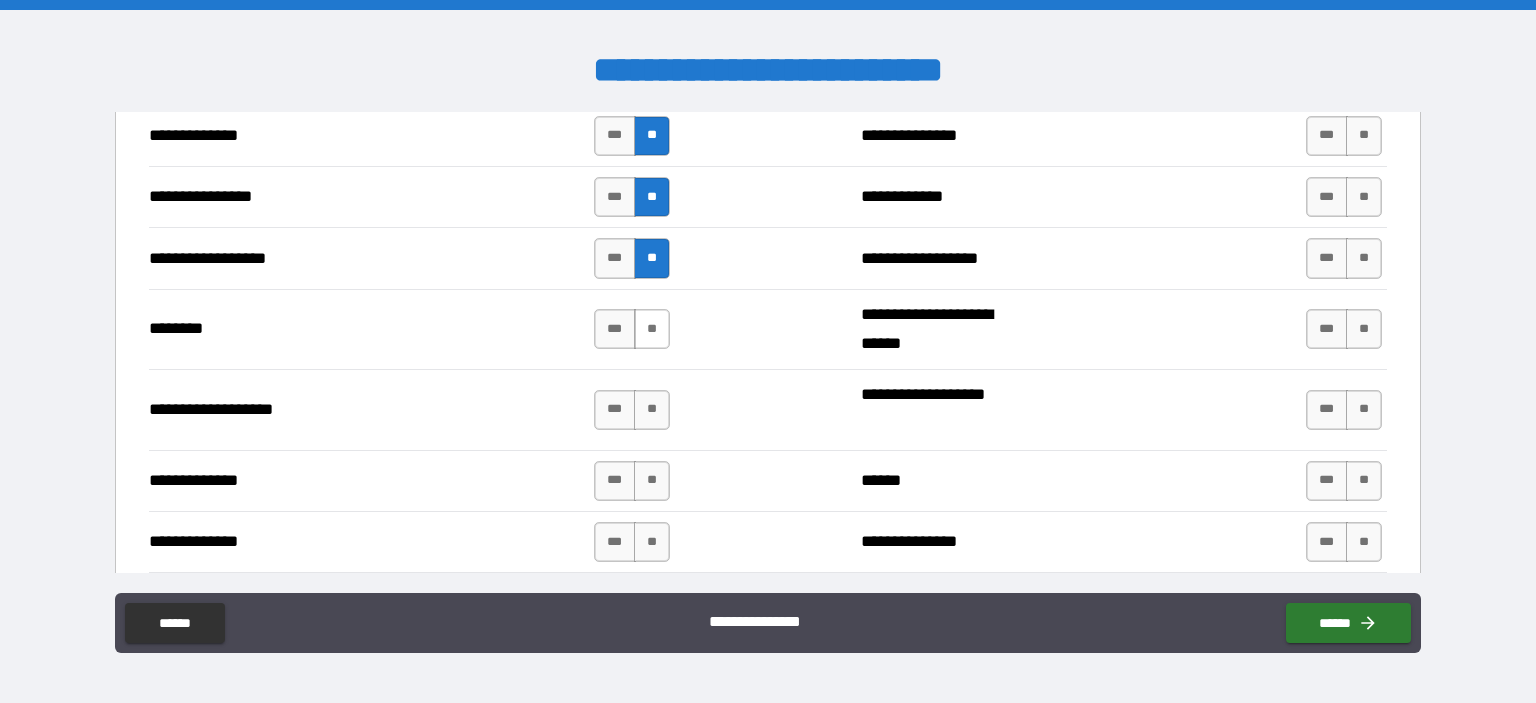 click on "**" at bounding box center (652, 329) 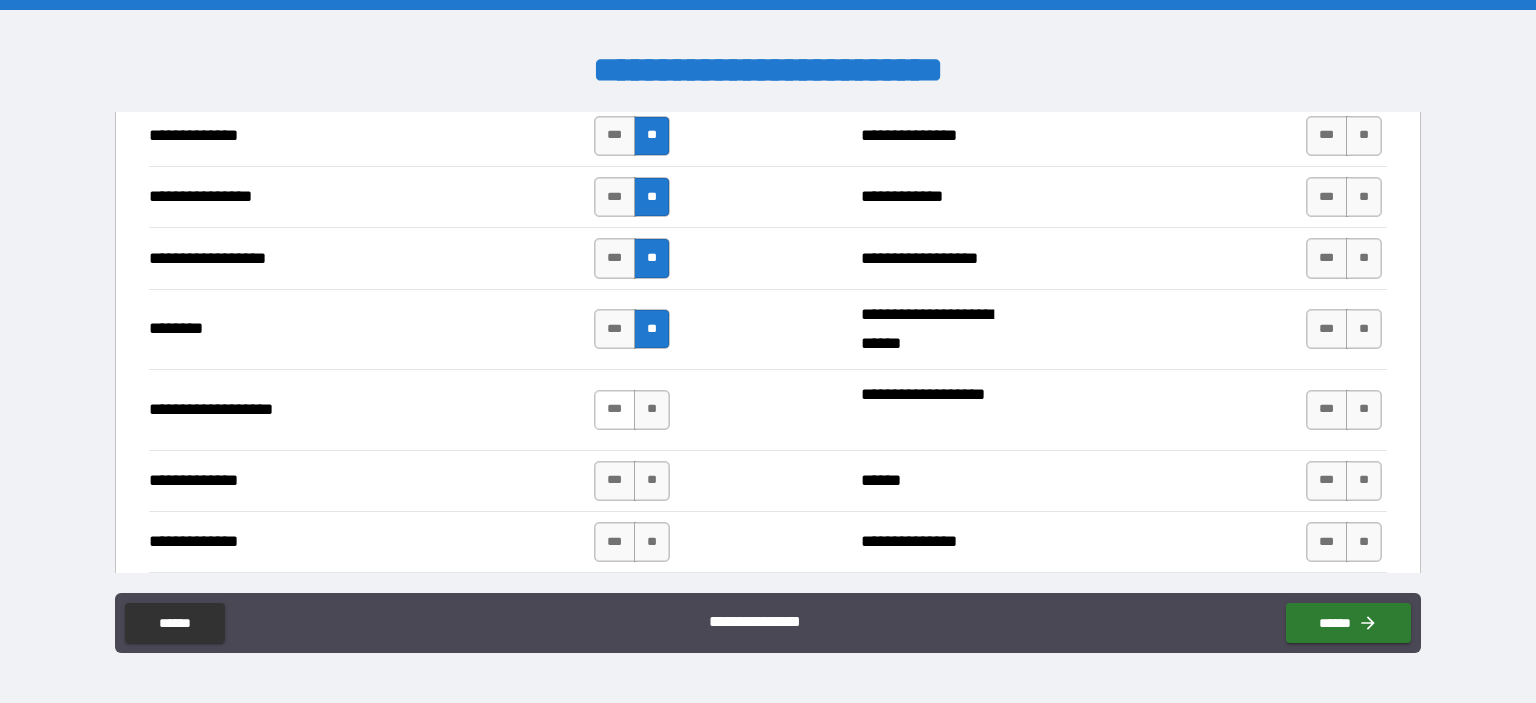 click on "***" at bounding box center (615, 410) 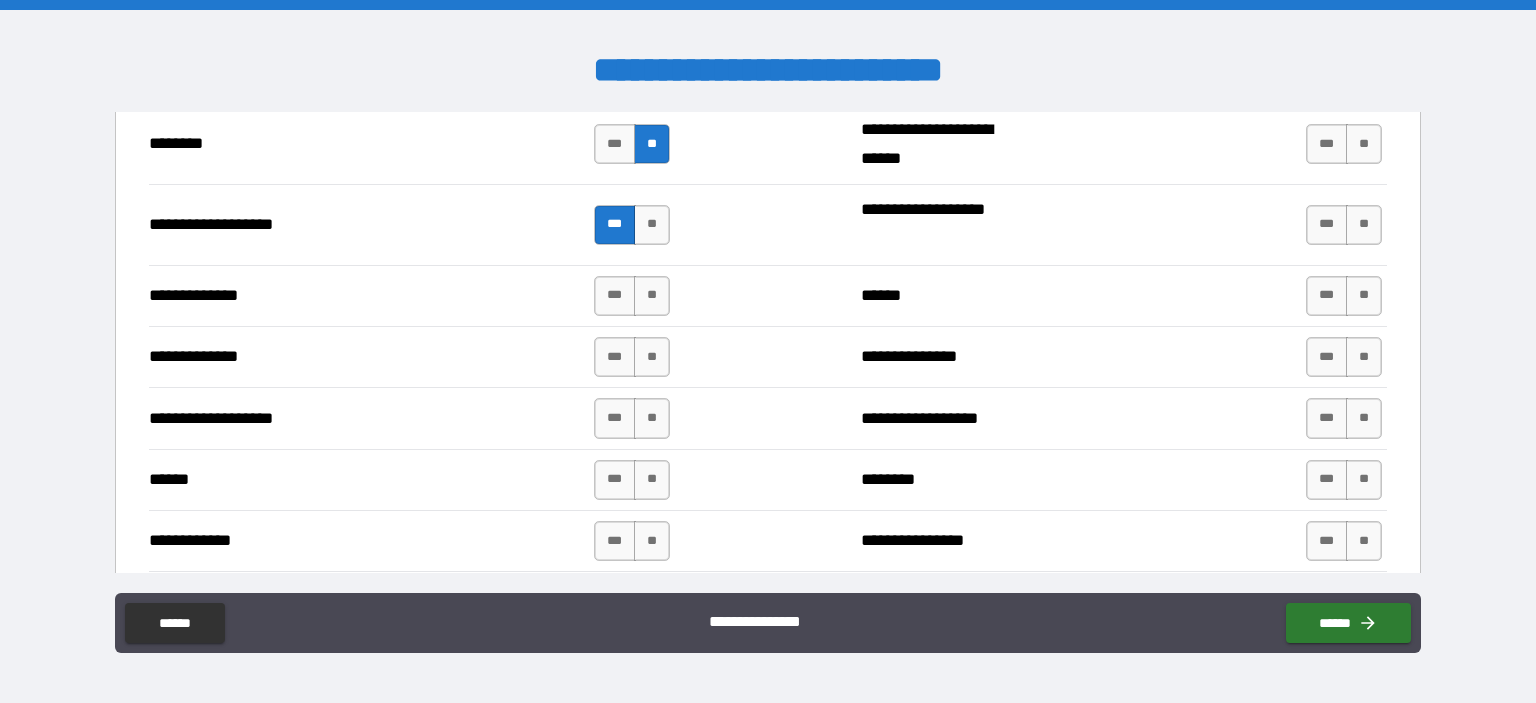 scroll, scrollTop: 3341, scrollLeft: 0, axis: vertical 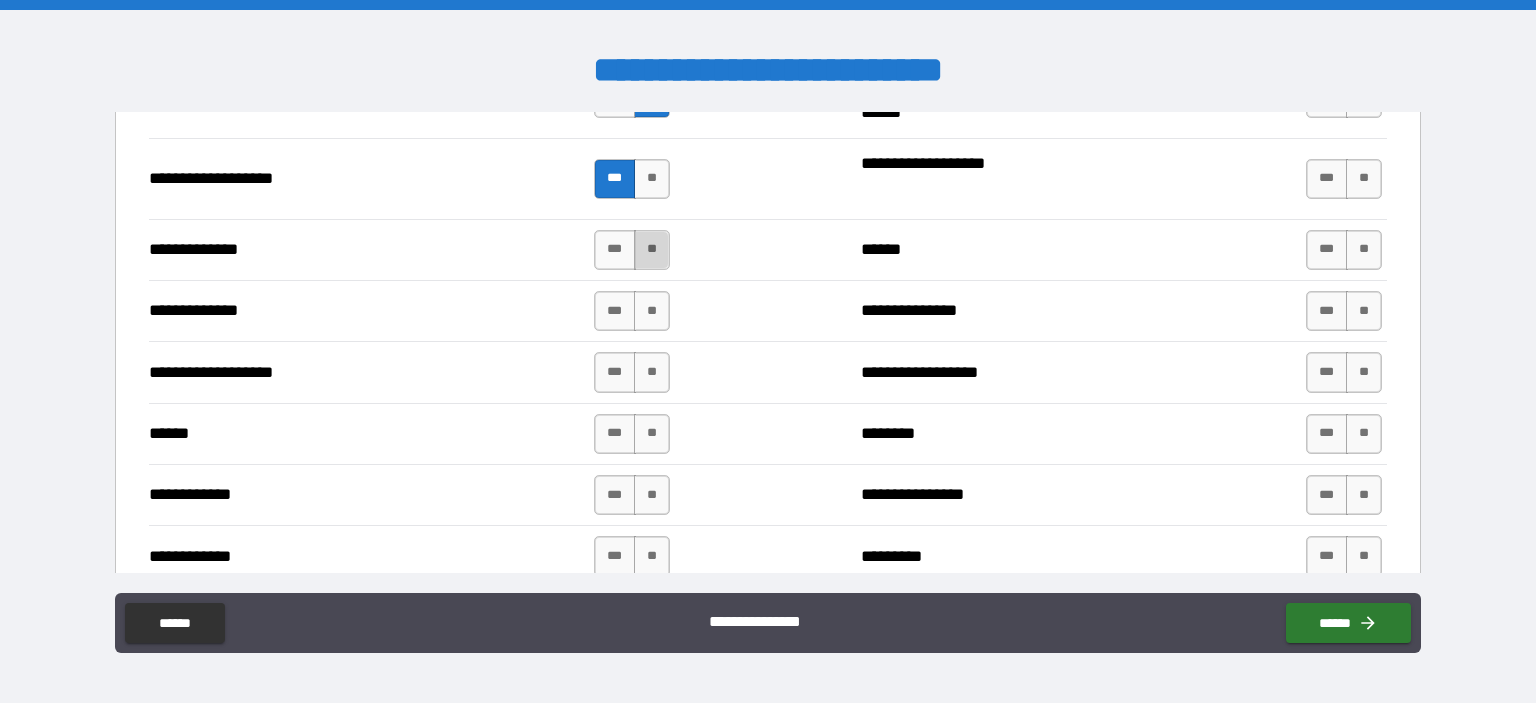 click on "**" at bounding box center (652, 250) 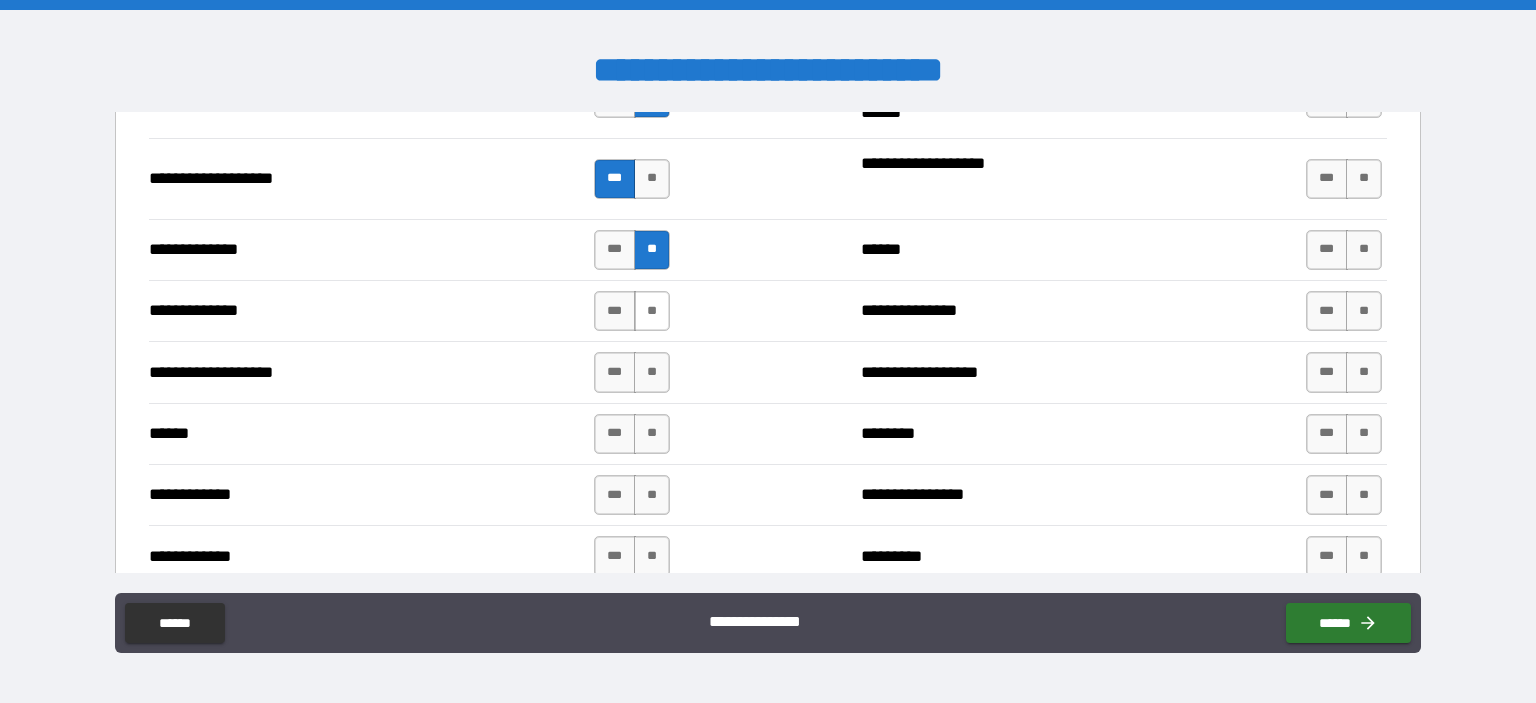 click on "**" at bounding box center (652, 311) 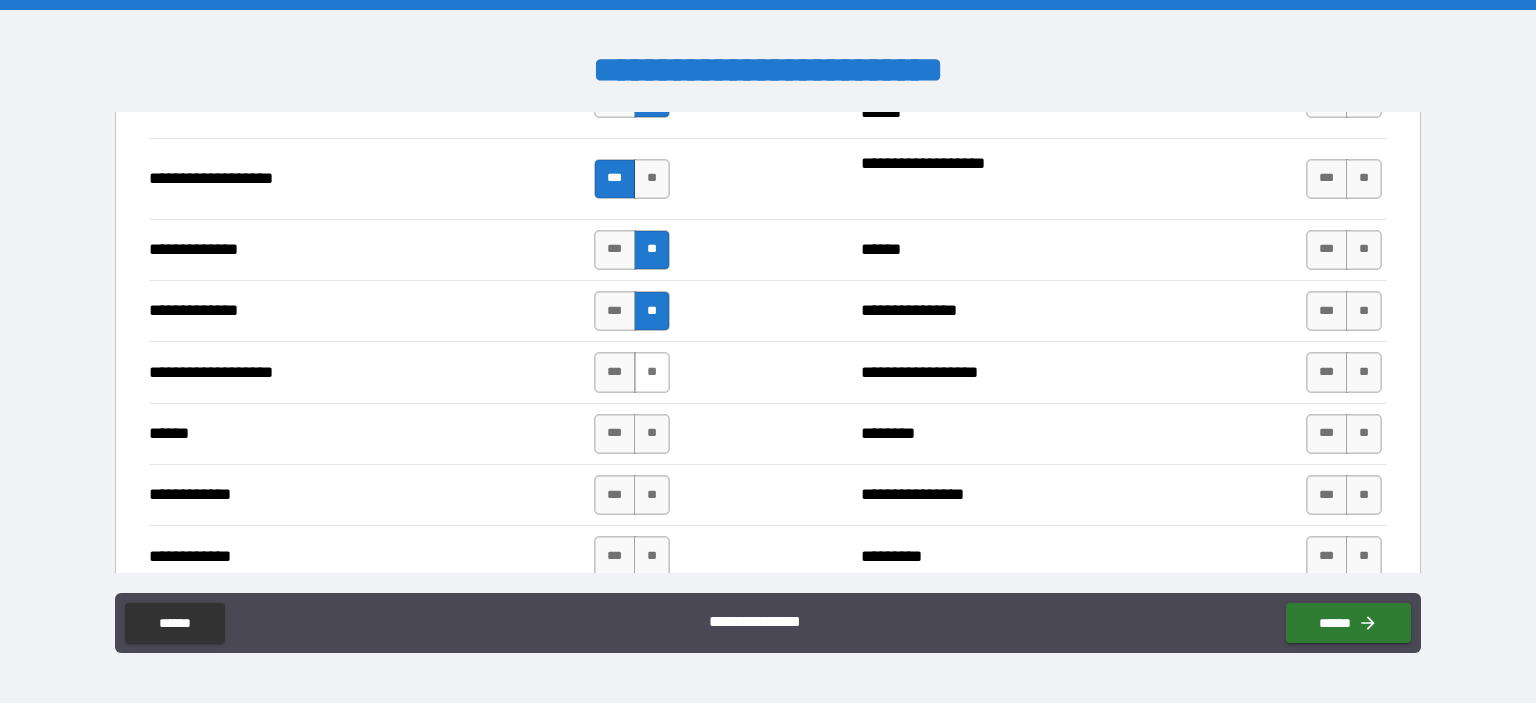 click on "**" at bounding box center [652, 372] 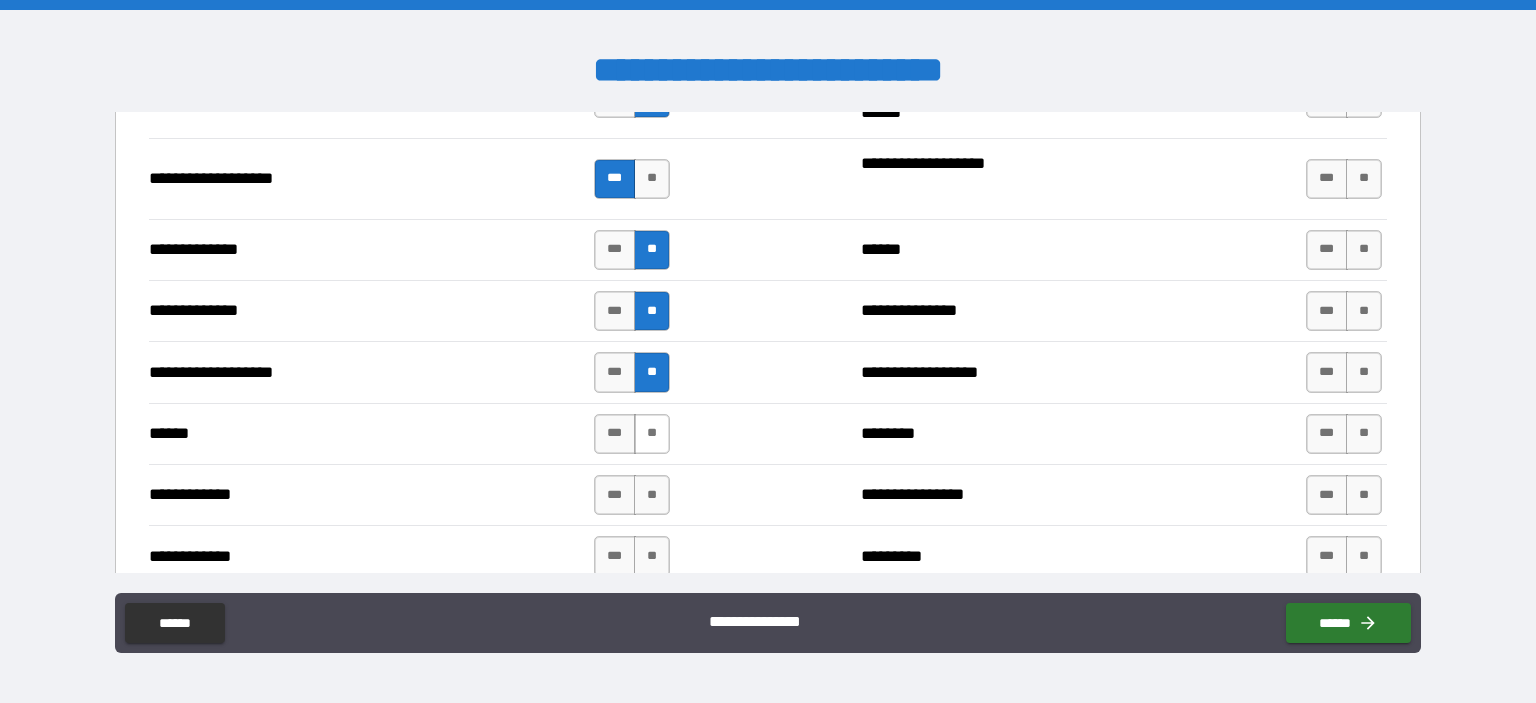 click on "**" at bounding box center [652, 434] 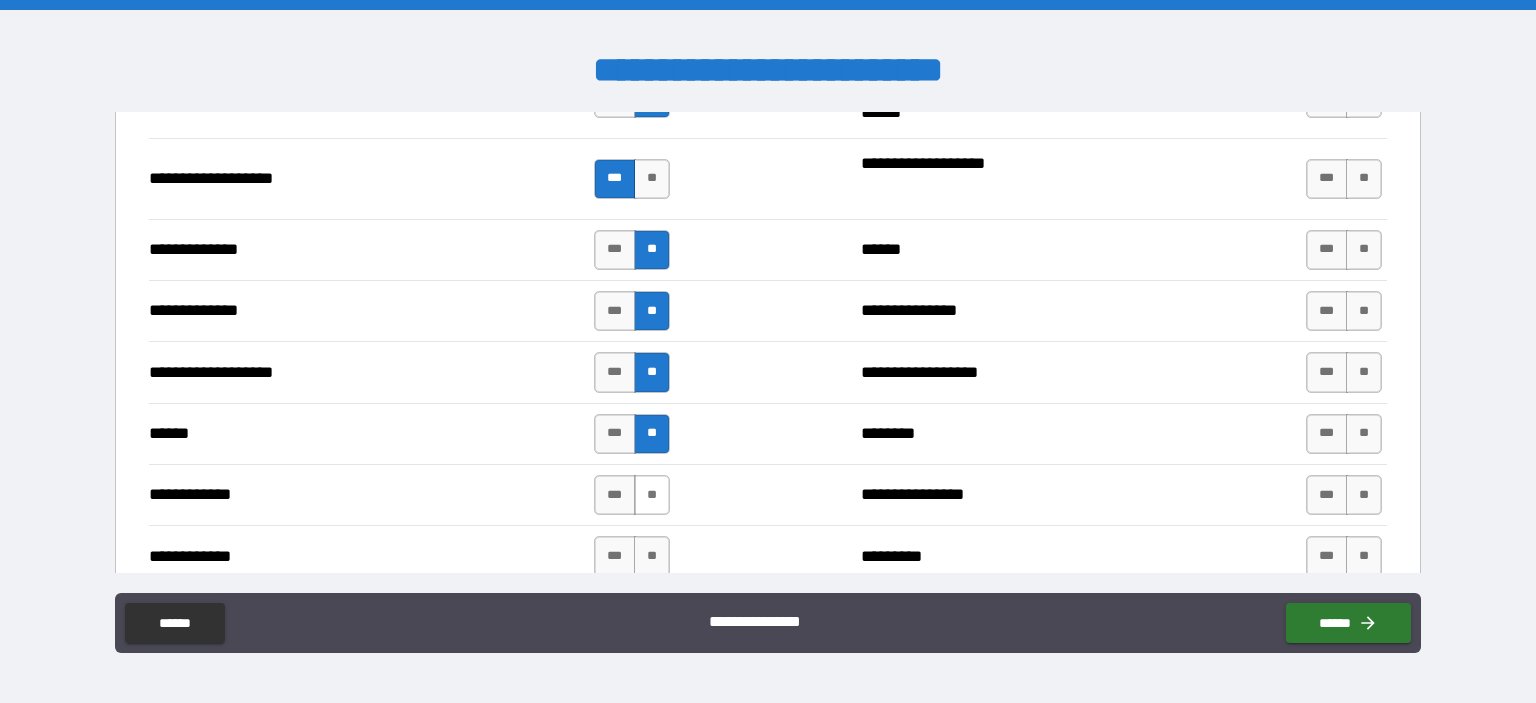 click on "**" at bounding box center (652, 495) 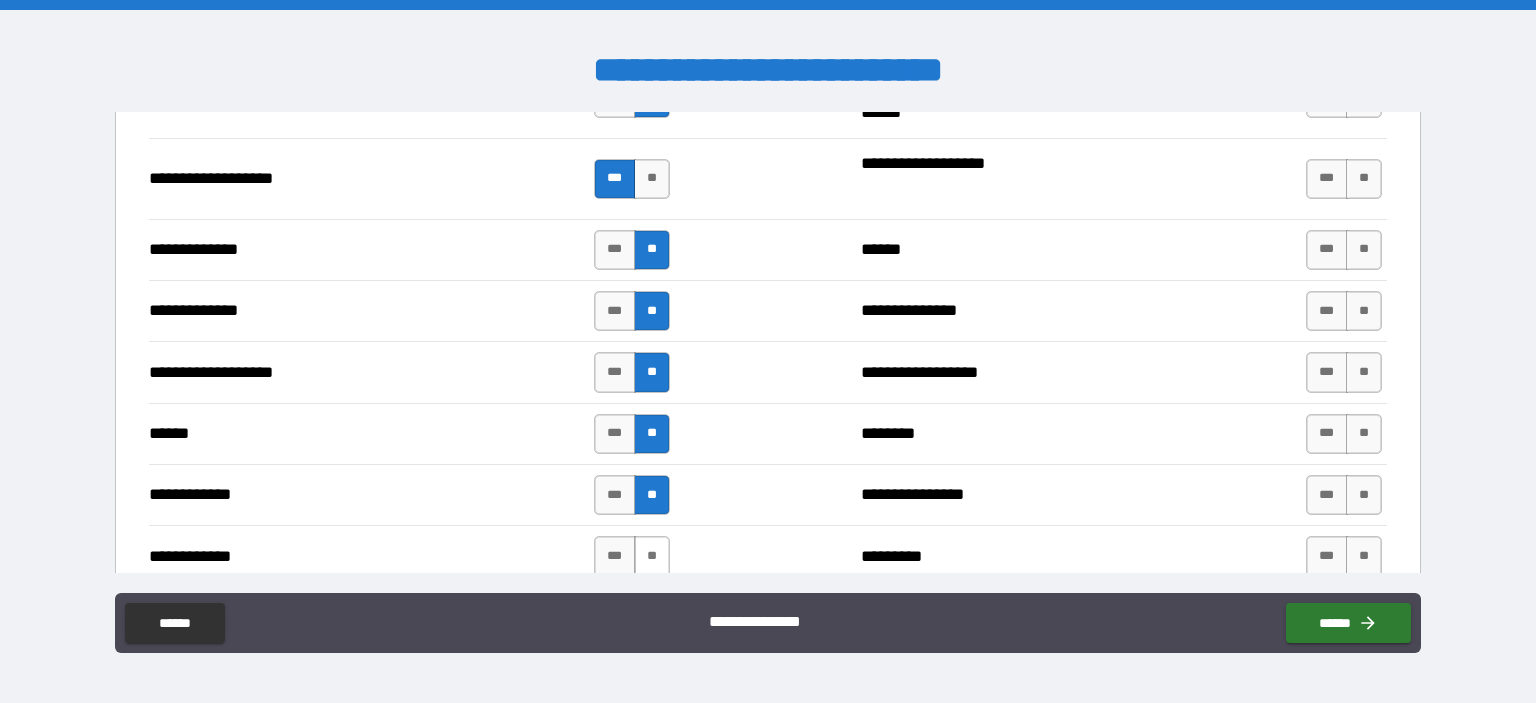 click on "**" at bounding box center [652, 556] 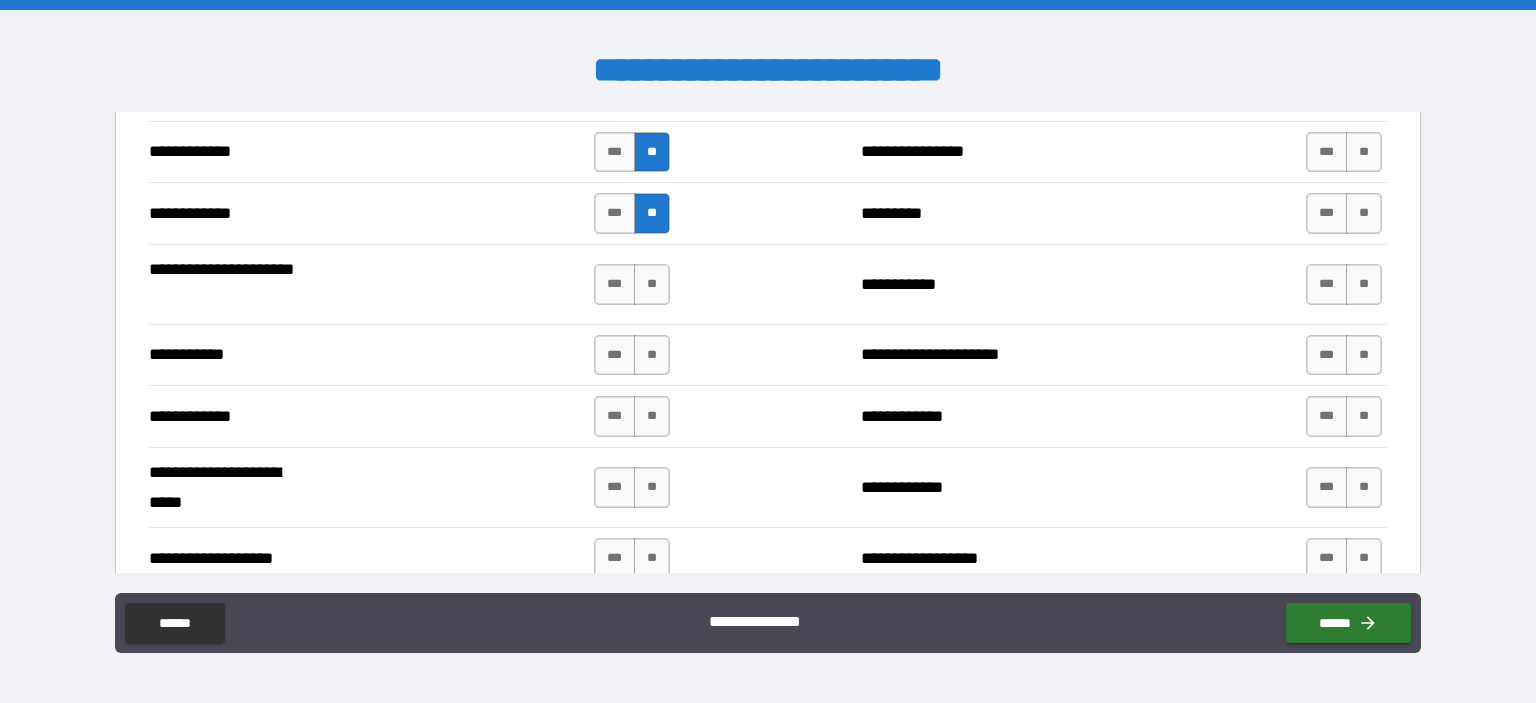 scroll, scrollTop: 3686, scrollLeft: 0, axis: vertical 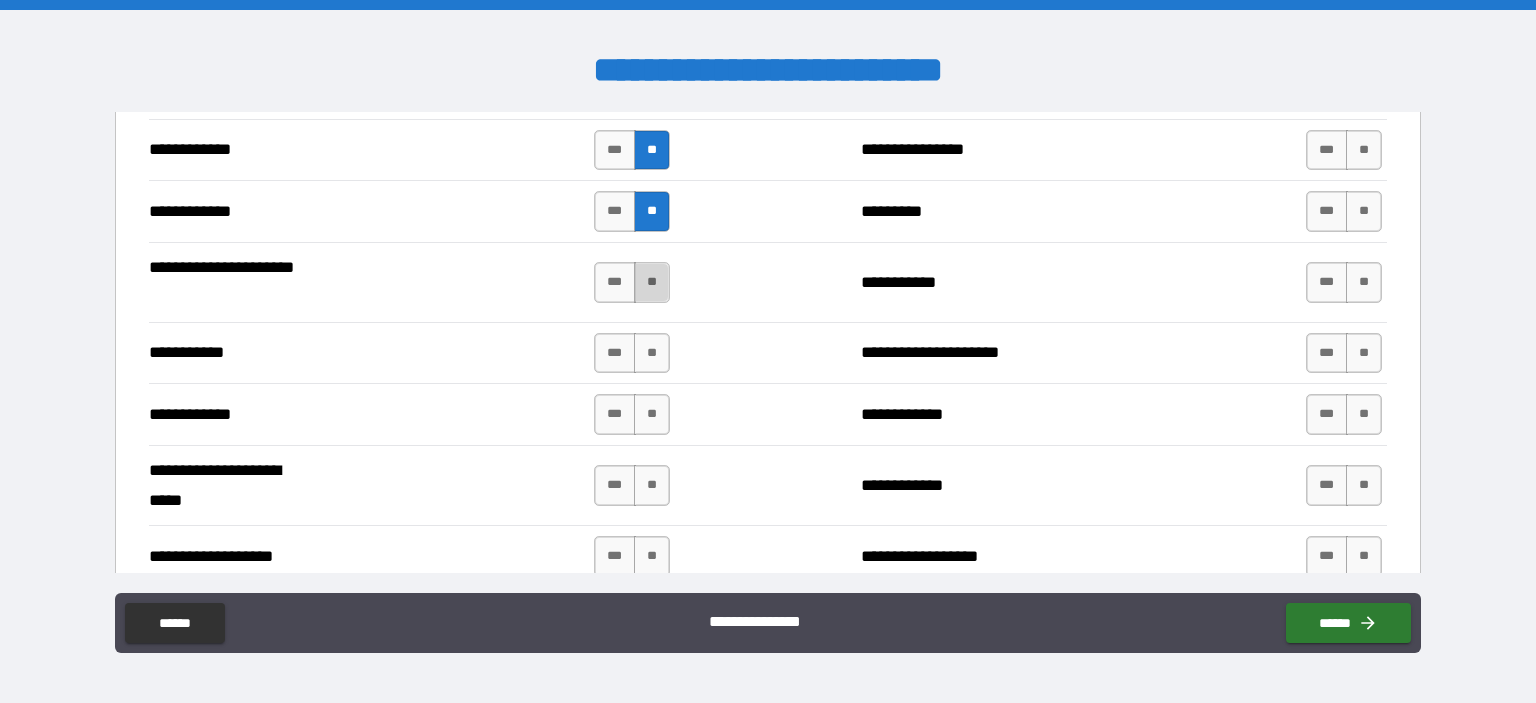 click on "**" at bounding box center (652, 282) 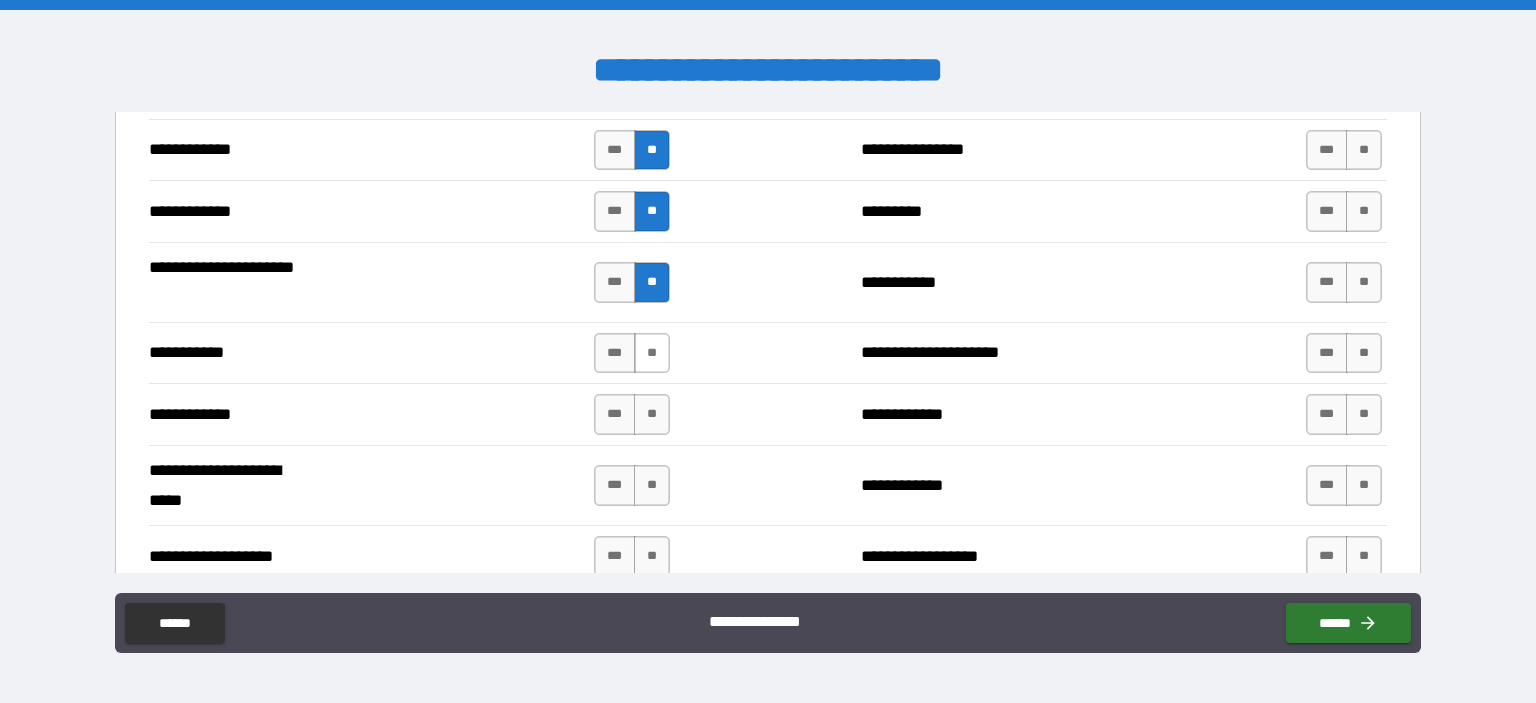click on "**" at bounding box center (652, 353) 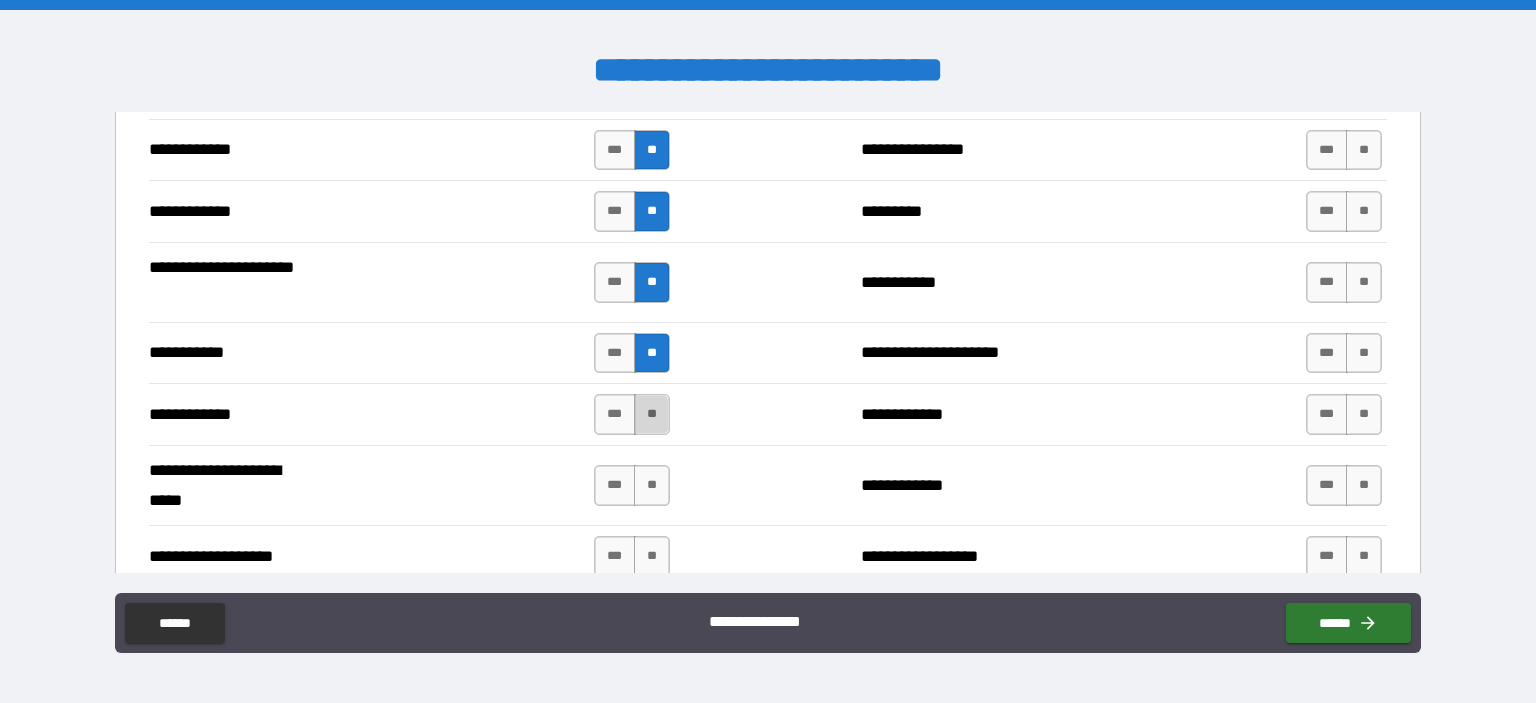 click on "**" at bounding box center (652, 414) 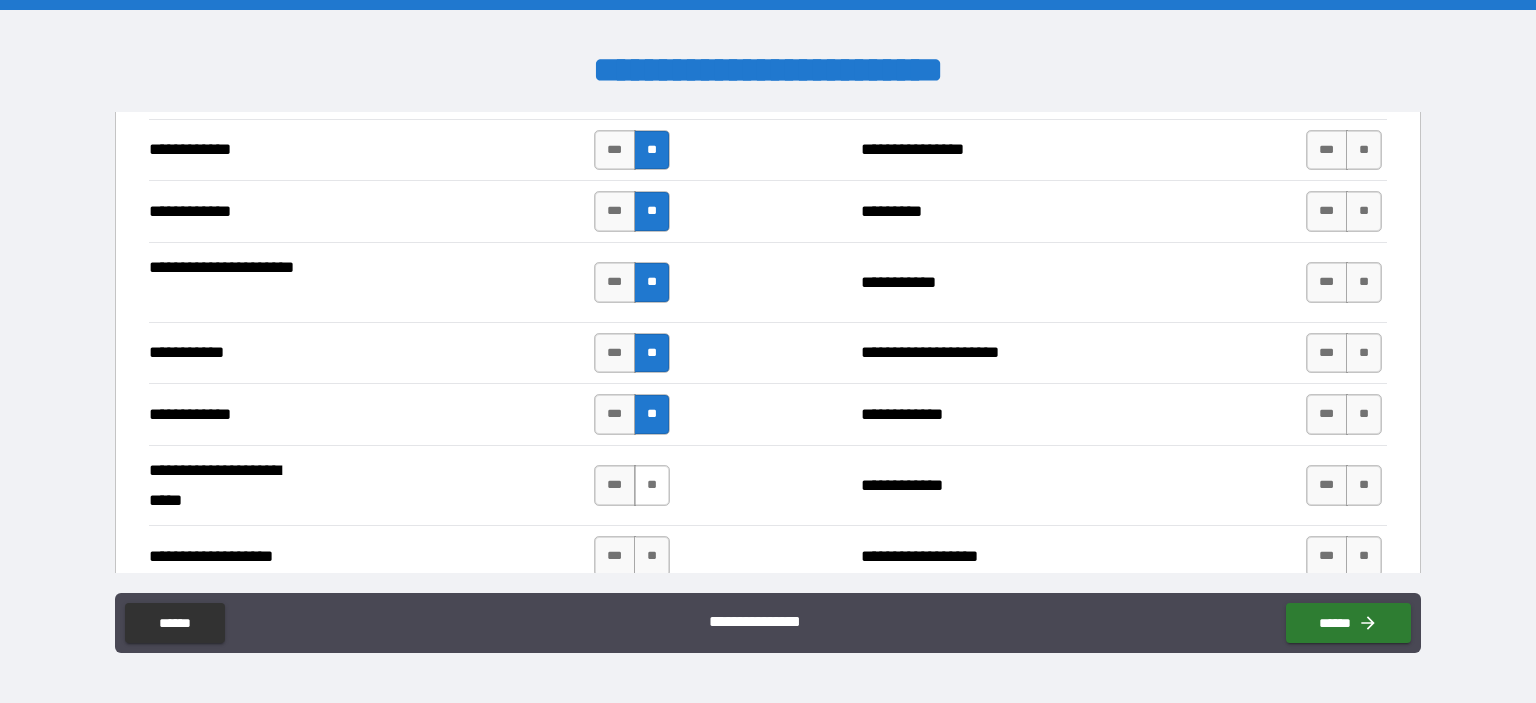 click on "**" at bounding box center [652, 485] 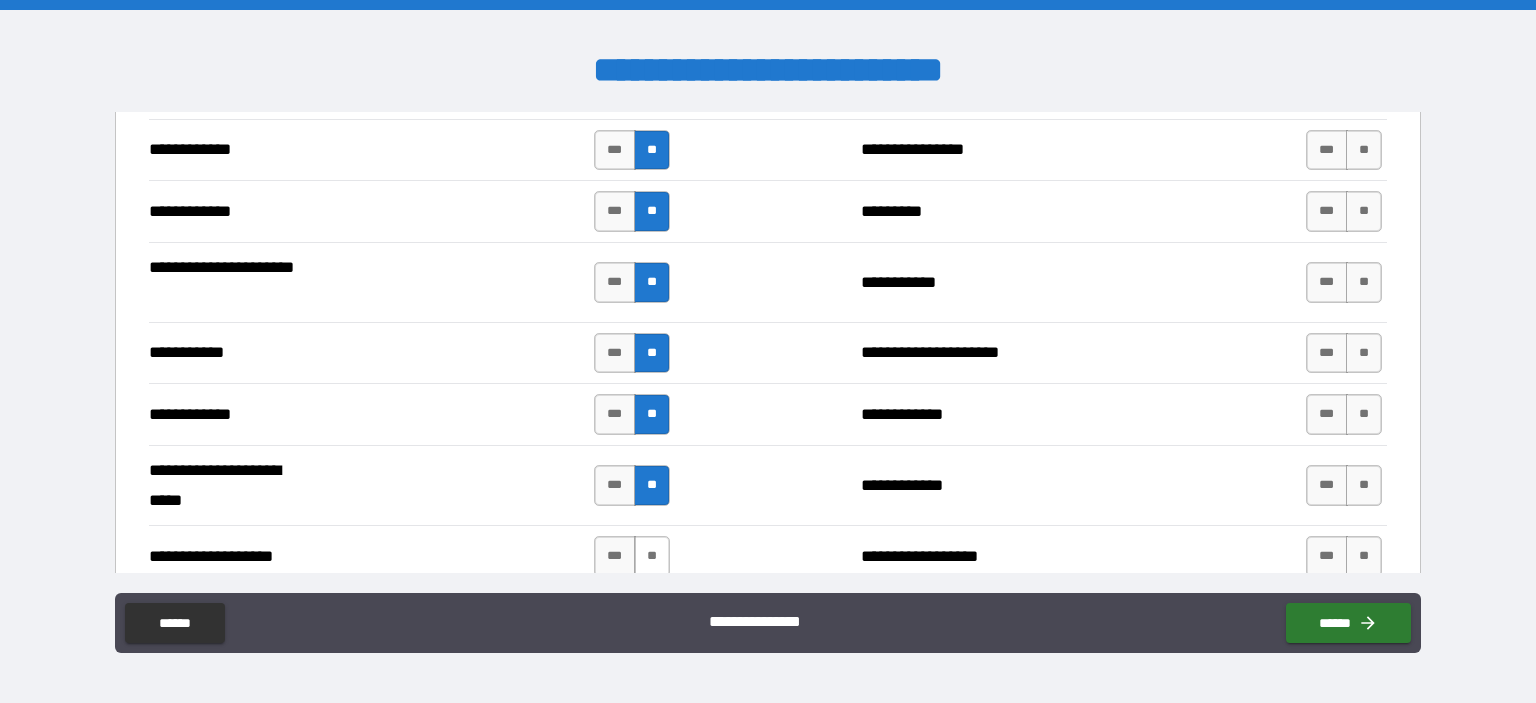 click on "**" at bounding box center (652, 556) 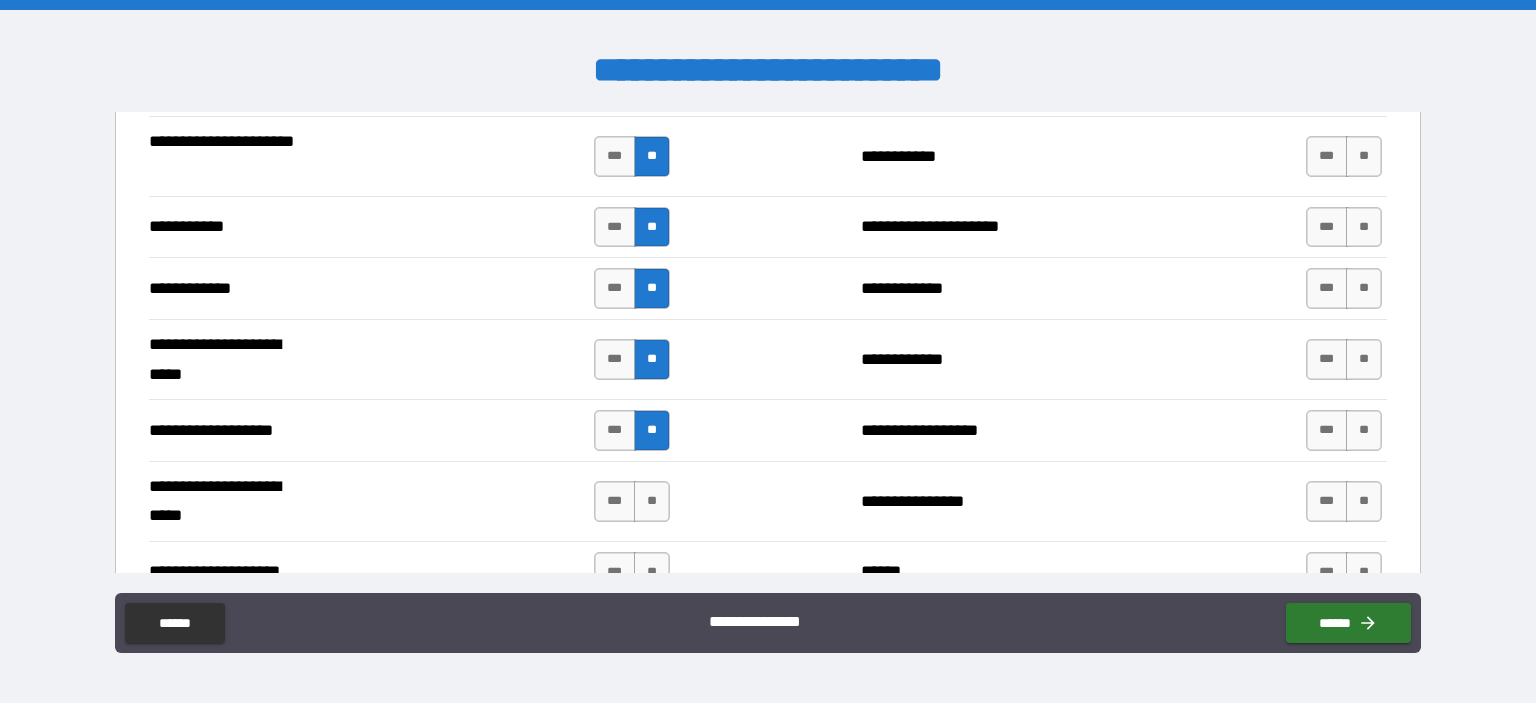 scroll, scrollTop: 3917, scrollLeft: 0, axis: vertical 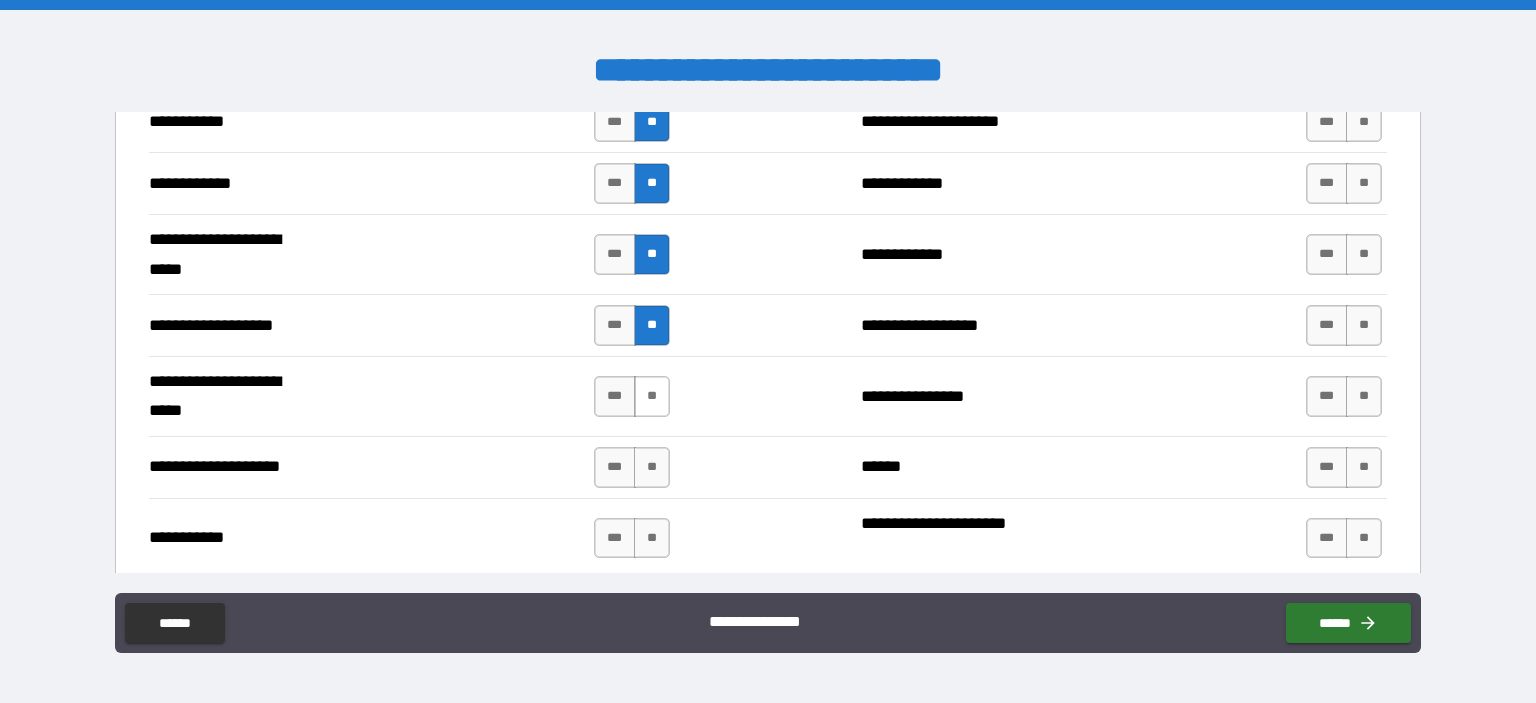 click on "**" at bounding box center (652, 396) 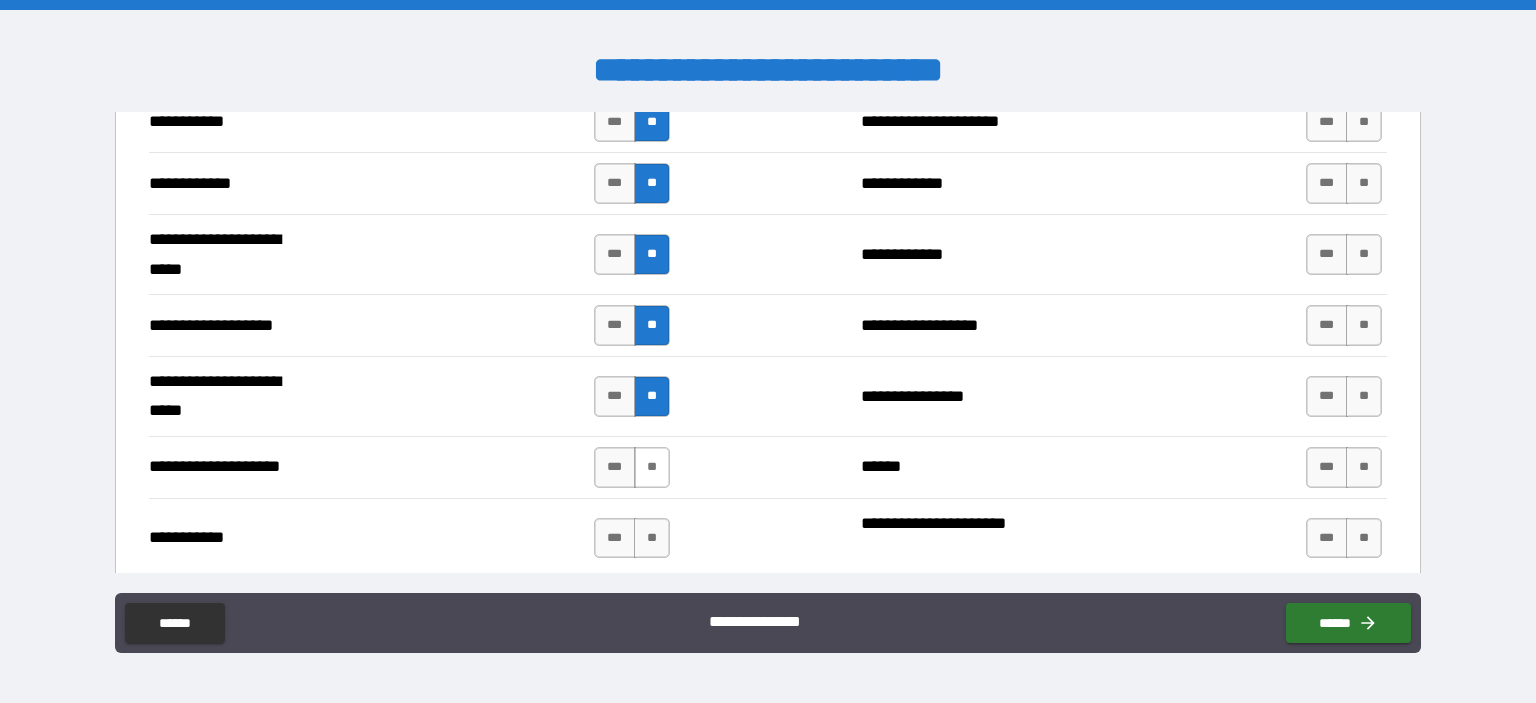 click on "**" at bounding box center [652, 467] 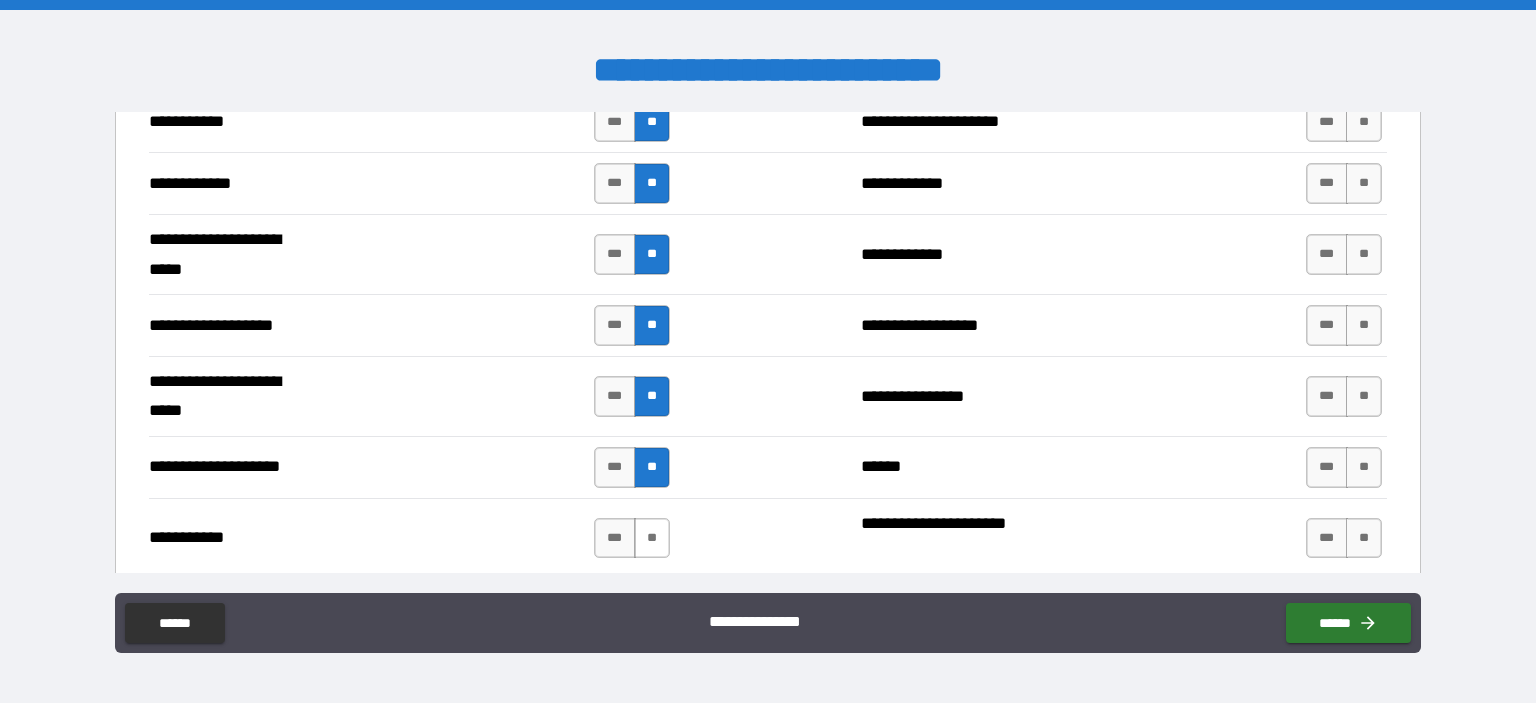 click on "**" at bounding box center [652, 538] 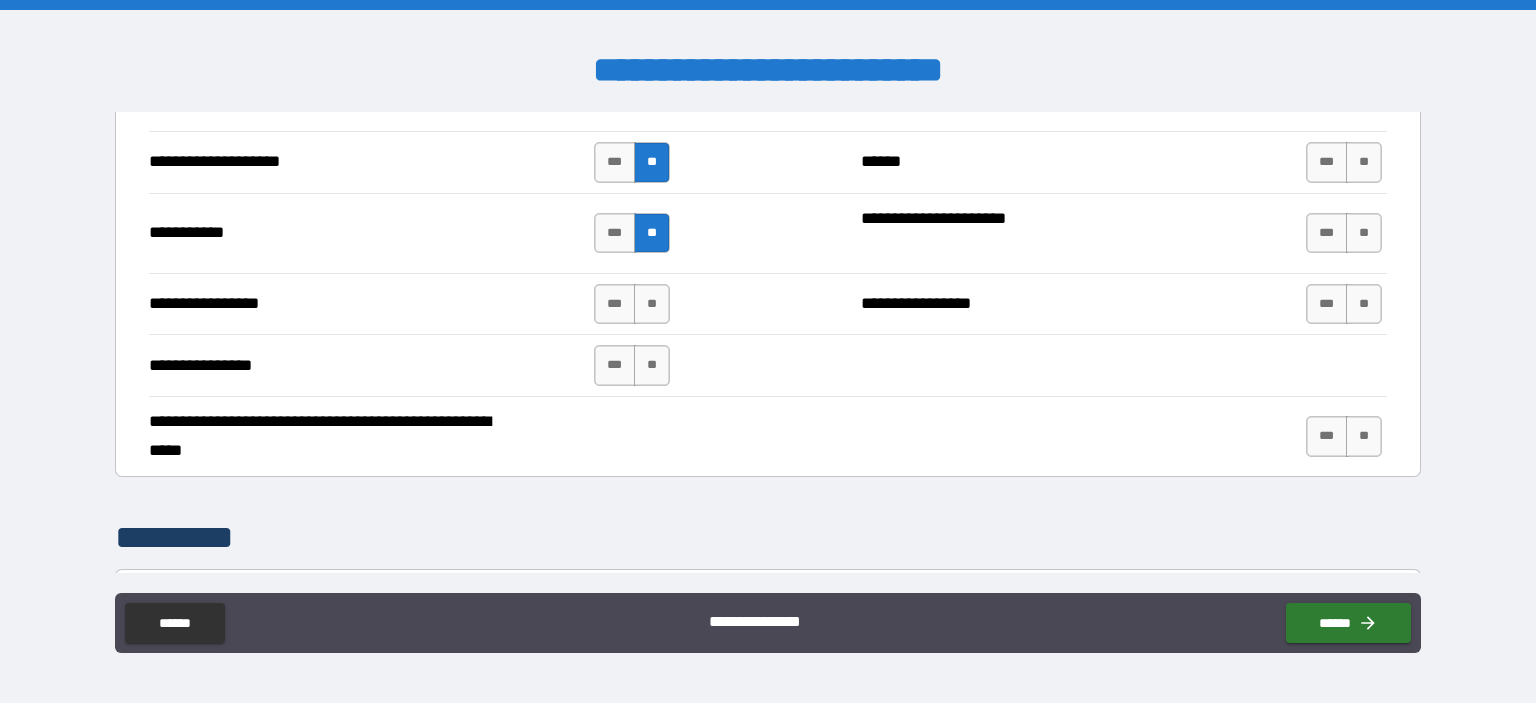 scroll, scrollTop: 4262, scrollLeft: 0, axis: vertical 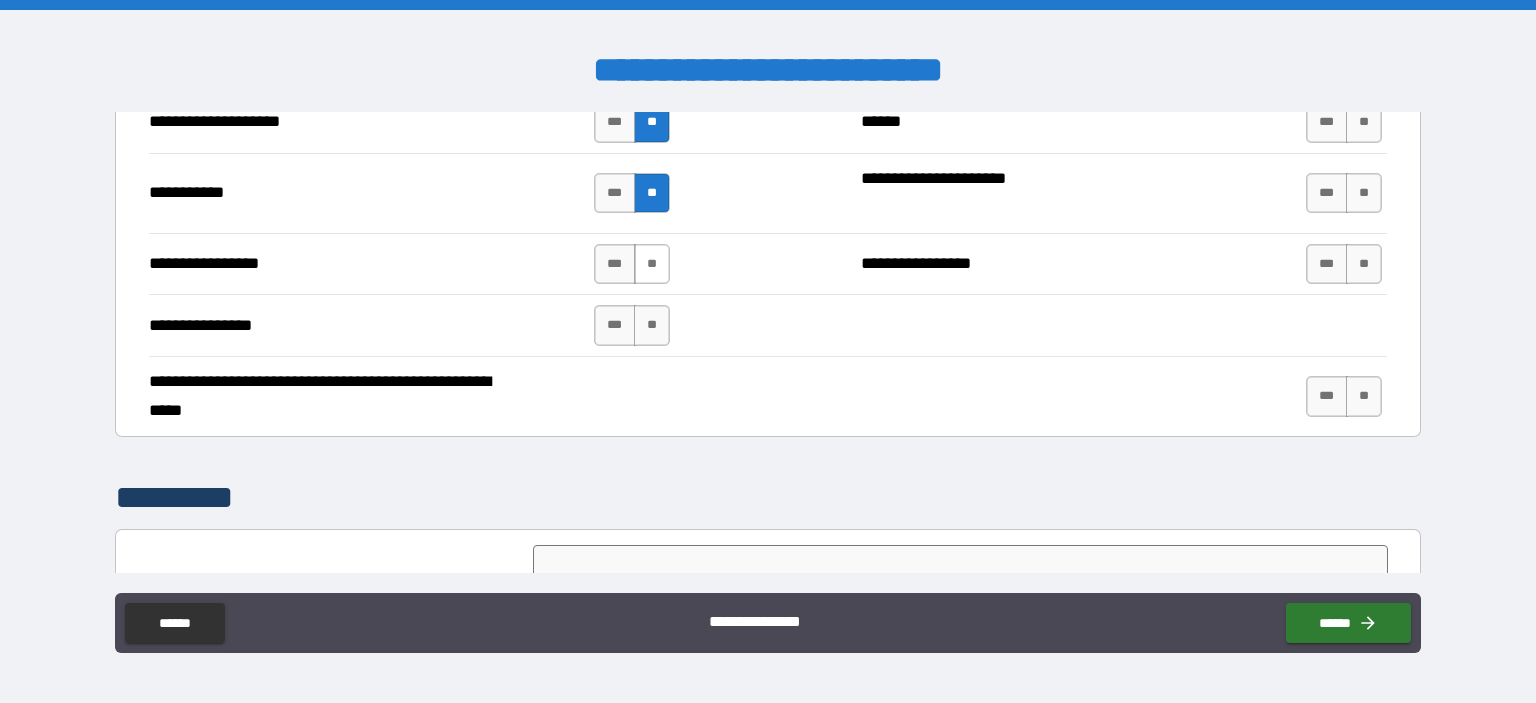 click on "**" at bounding box center [652, 264] 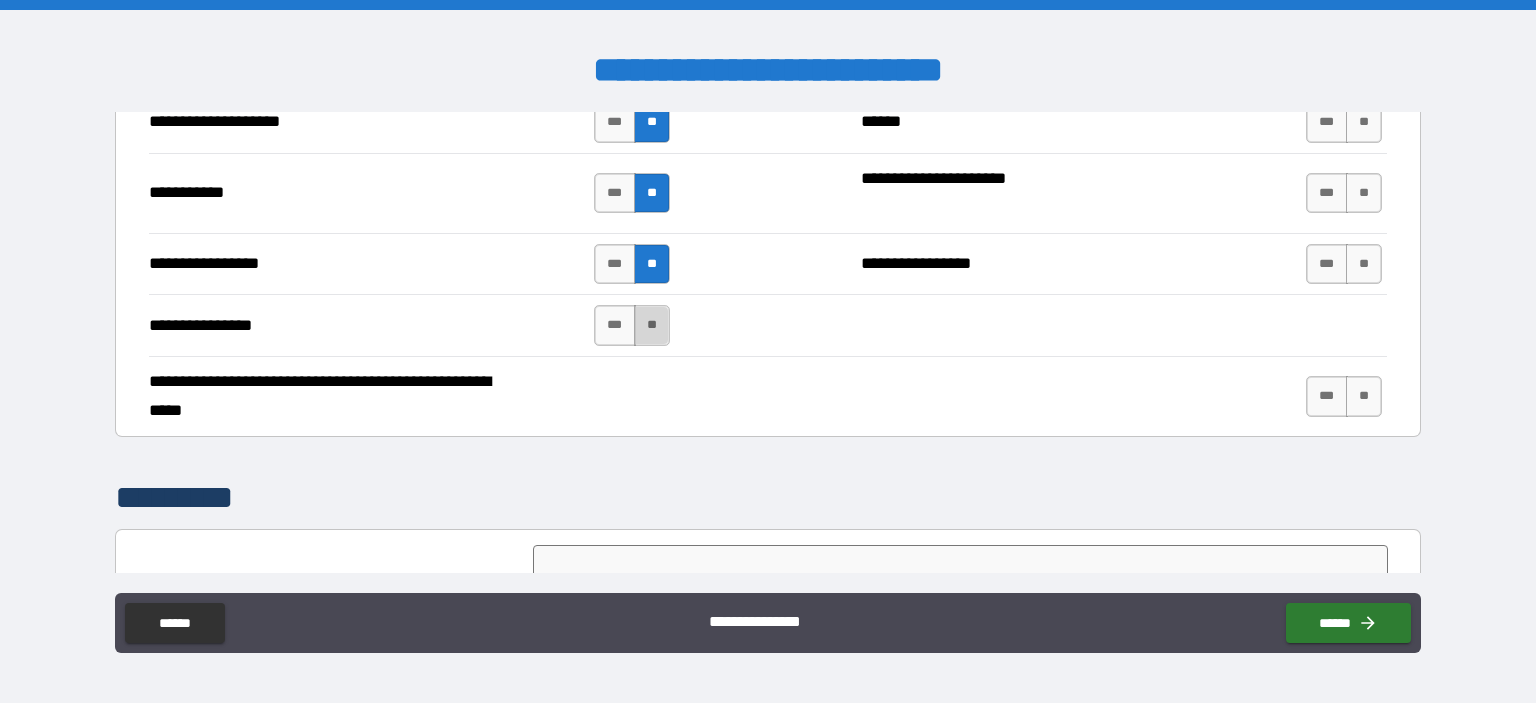 click on "**" at bounding box center (652, 325) 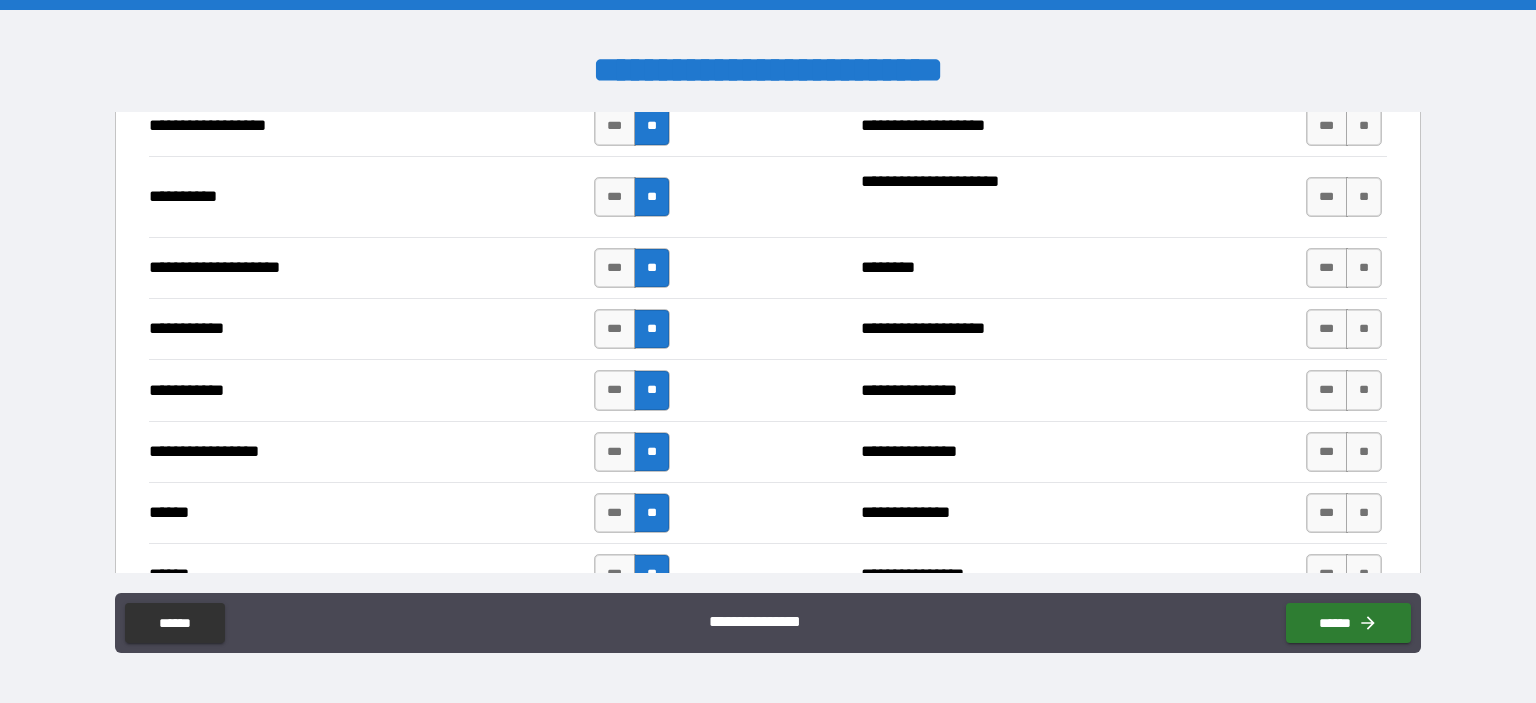 scroll, scrollTop: 1843, scrollLeft: 0, axis: vertical 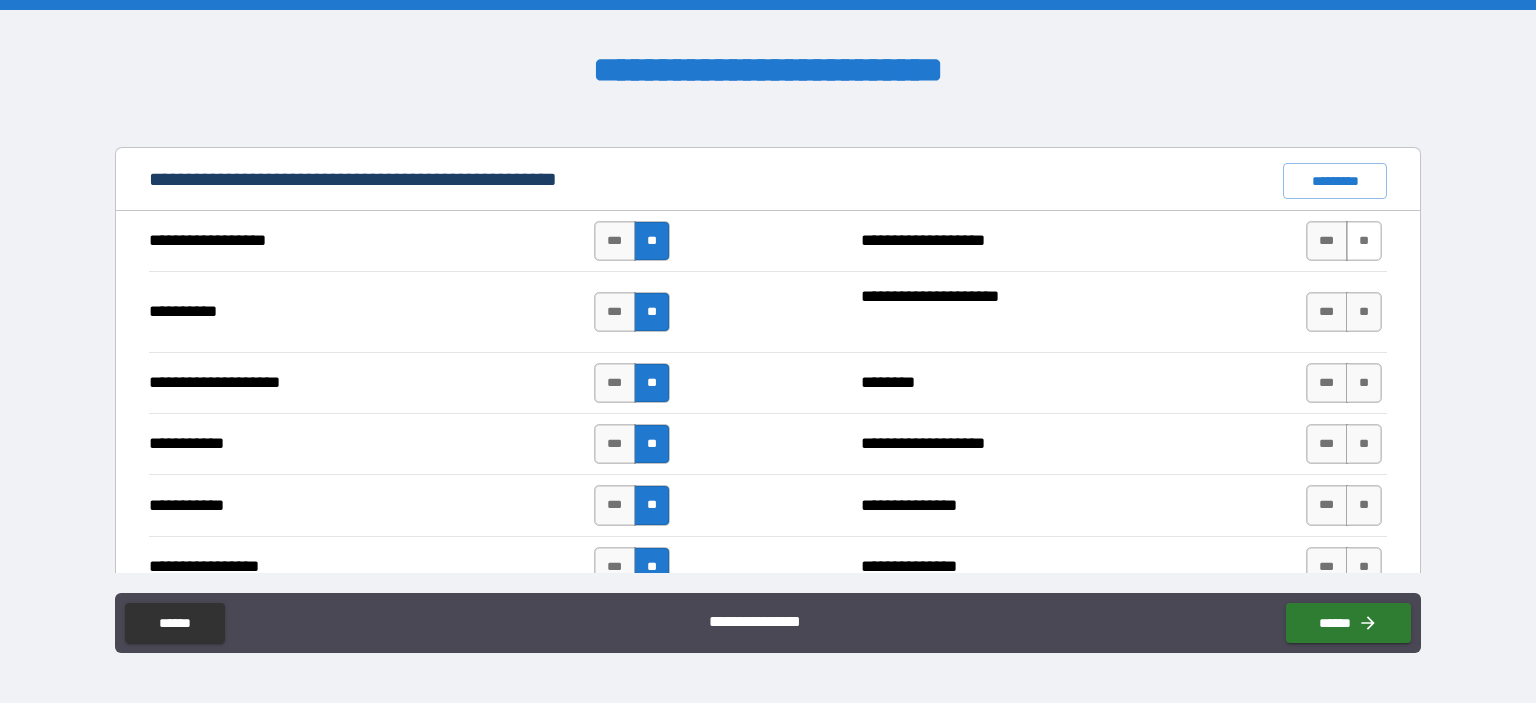 click on "**" at bounding box center (1364, 241) 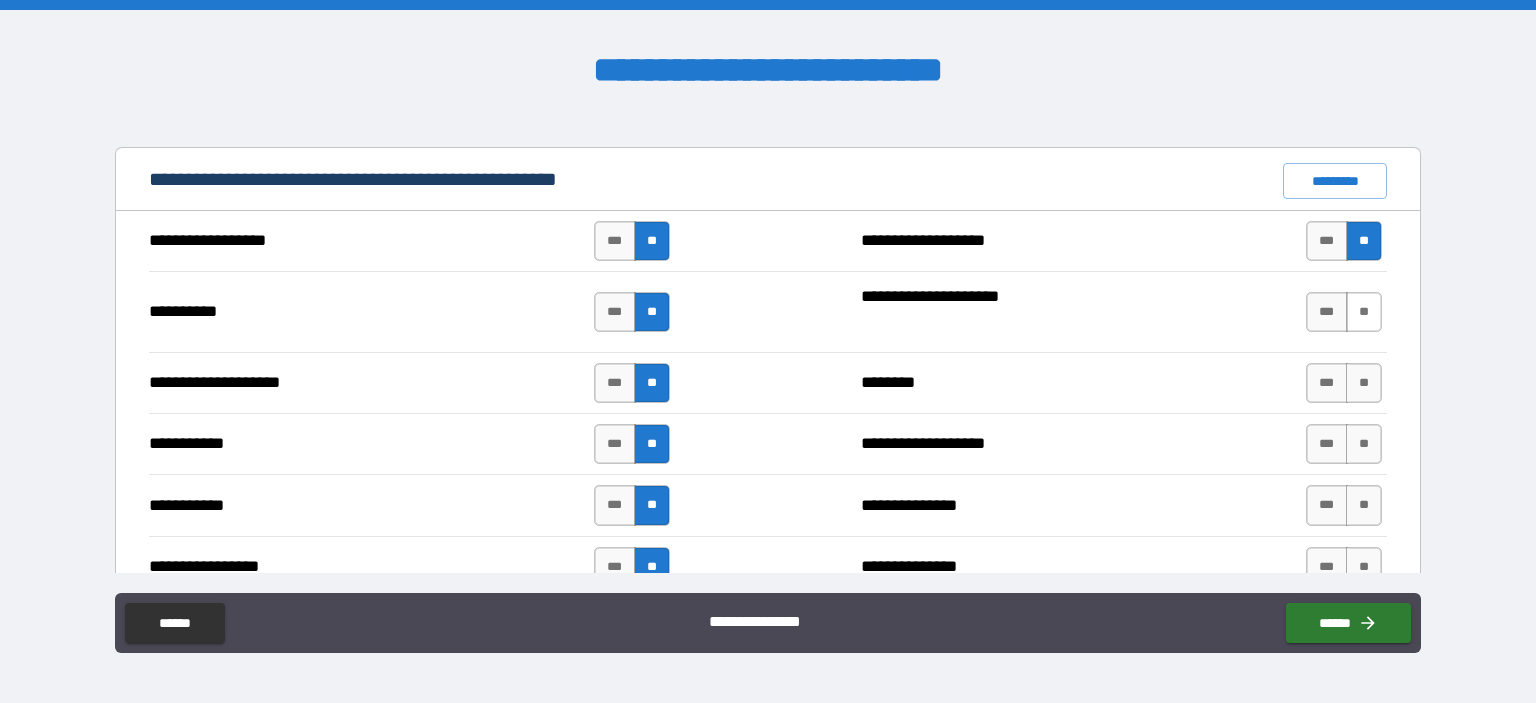 click on "**" at bounding box center (1364, 312) 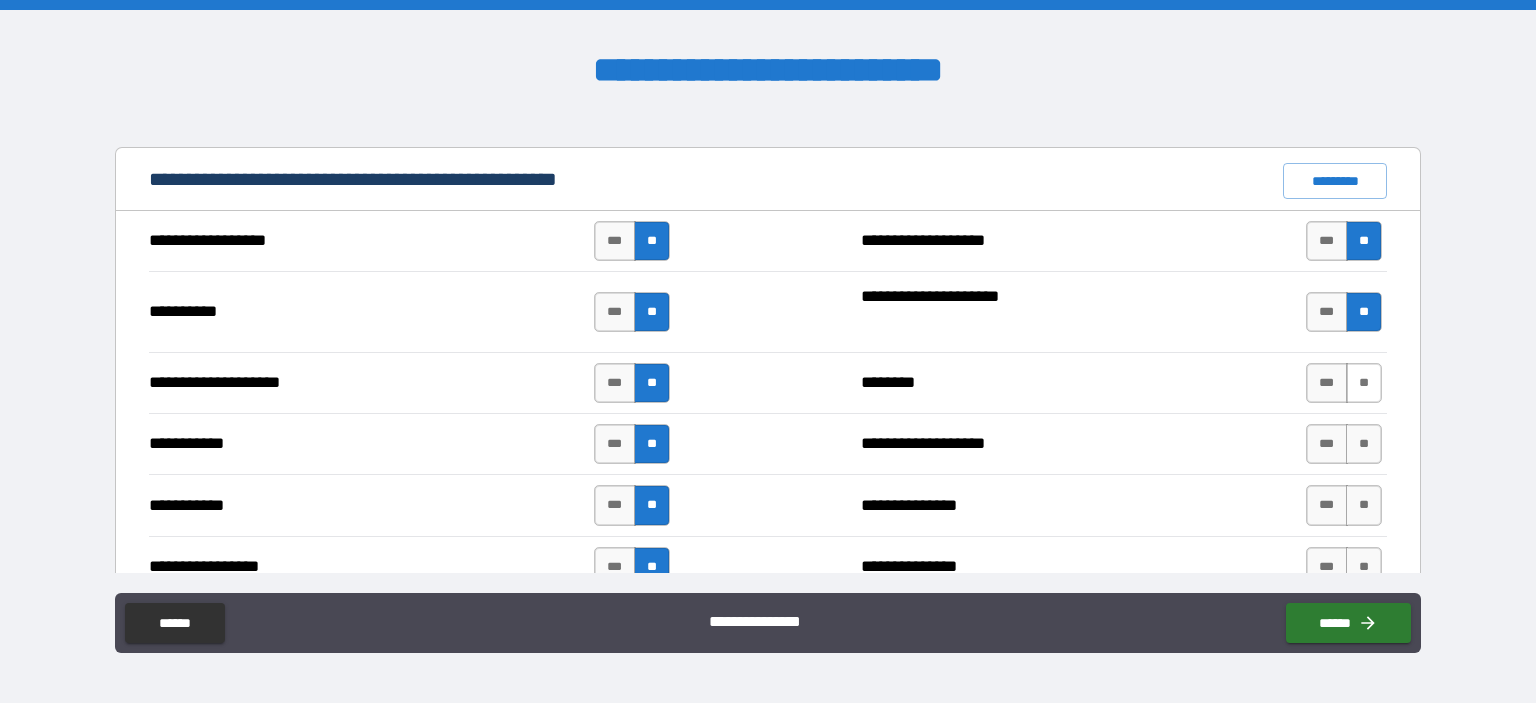 click on "**" at bounding box center (1364, 383) 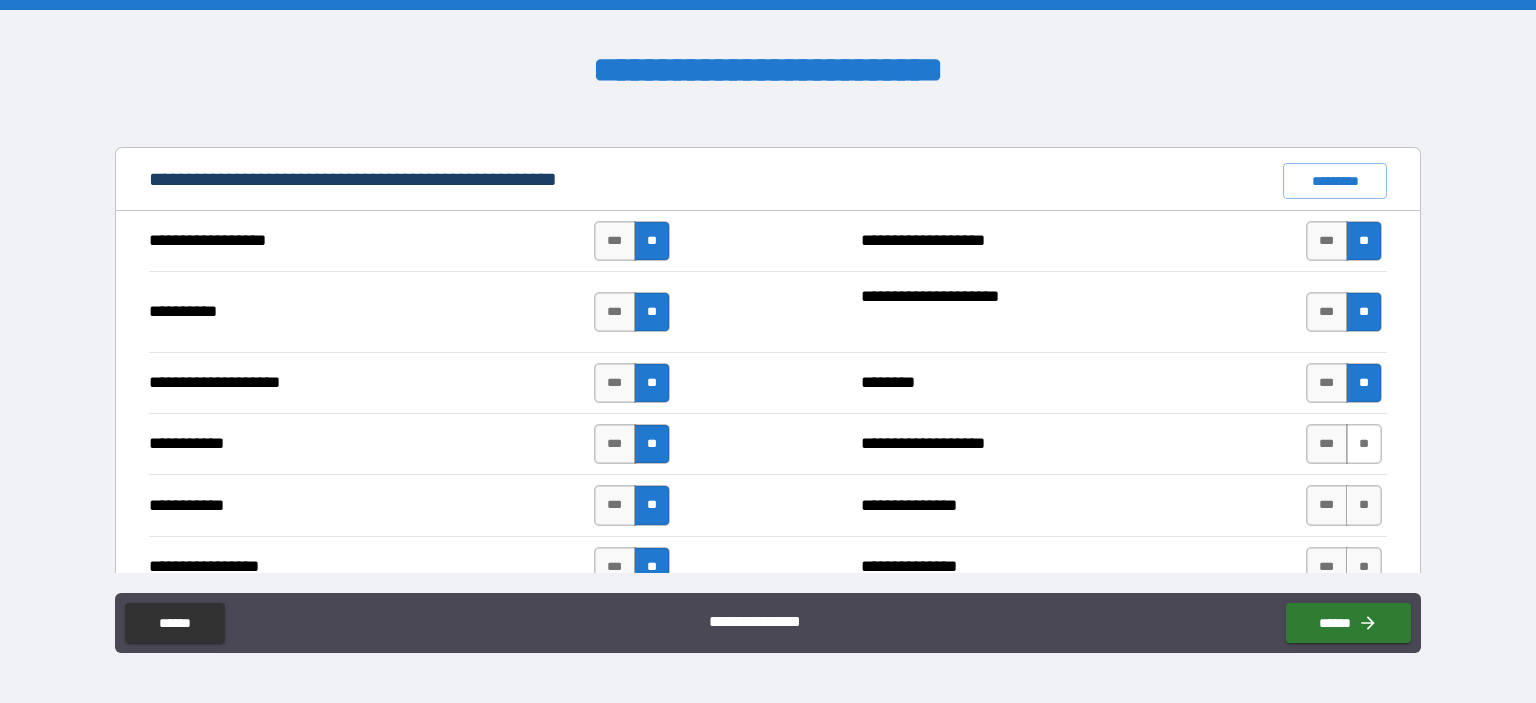 click on "**" at bounding box center [1364, 444] 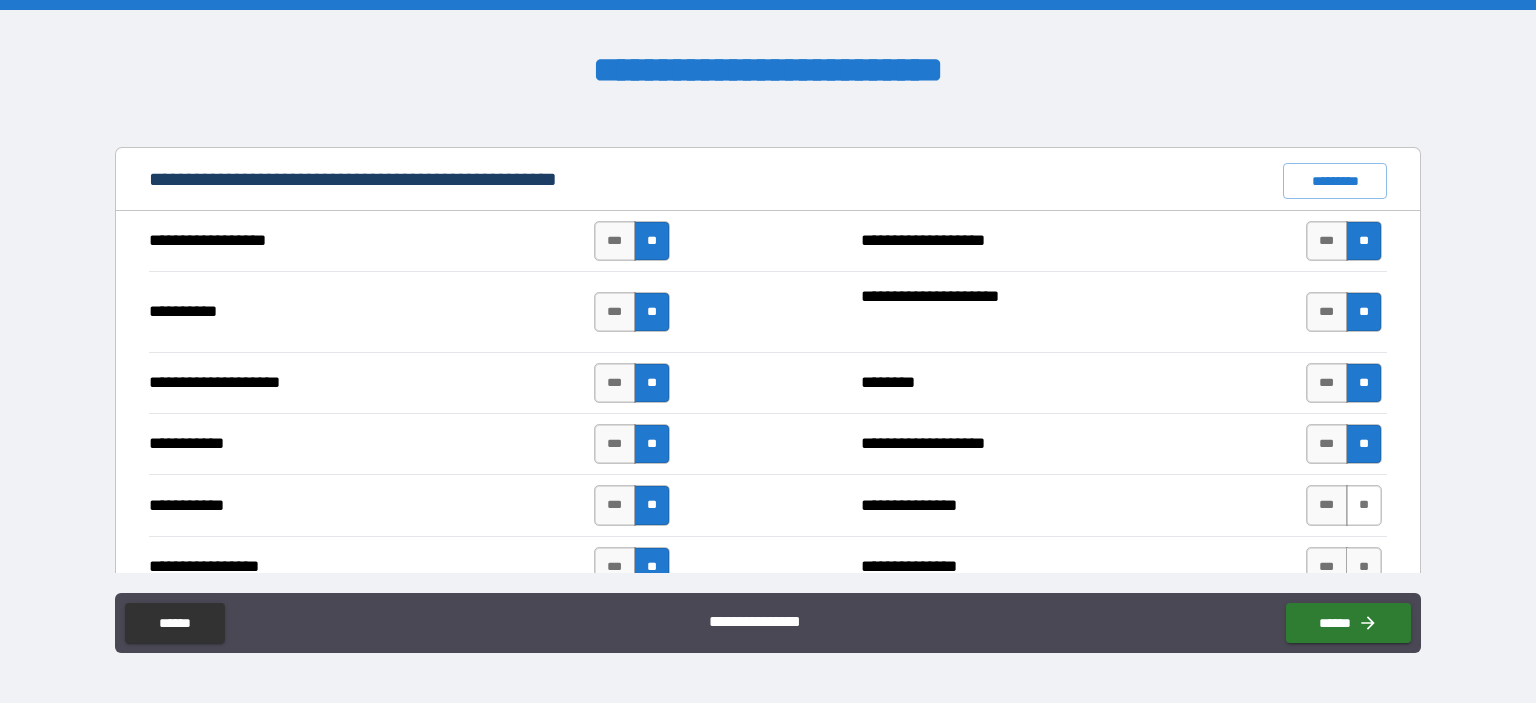 click on "**" at bounding box center [1364, 505] 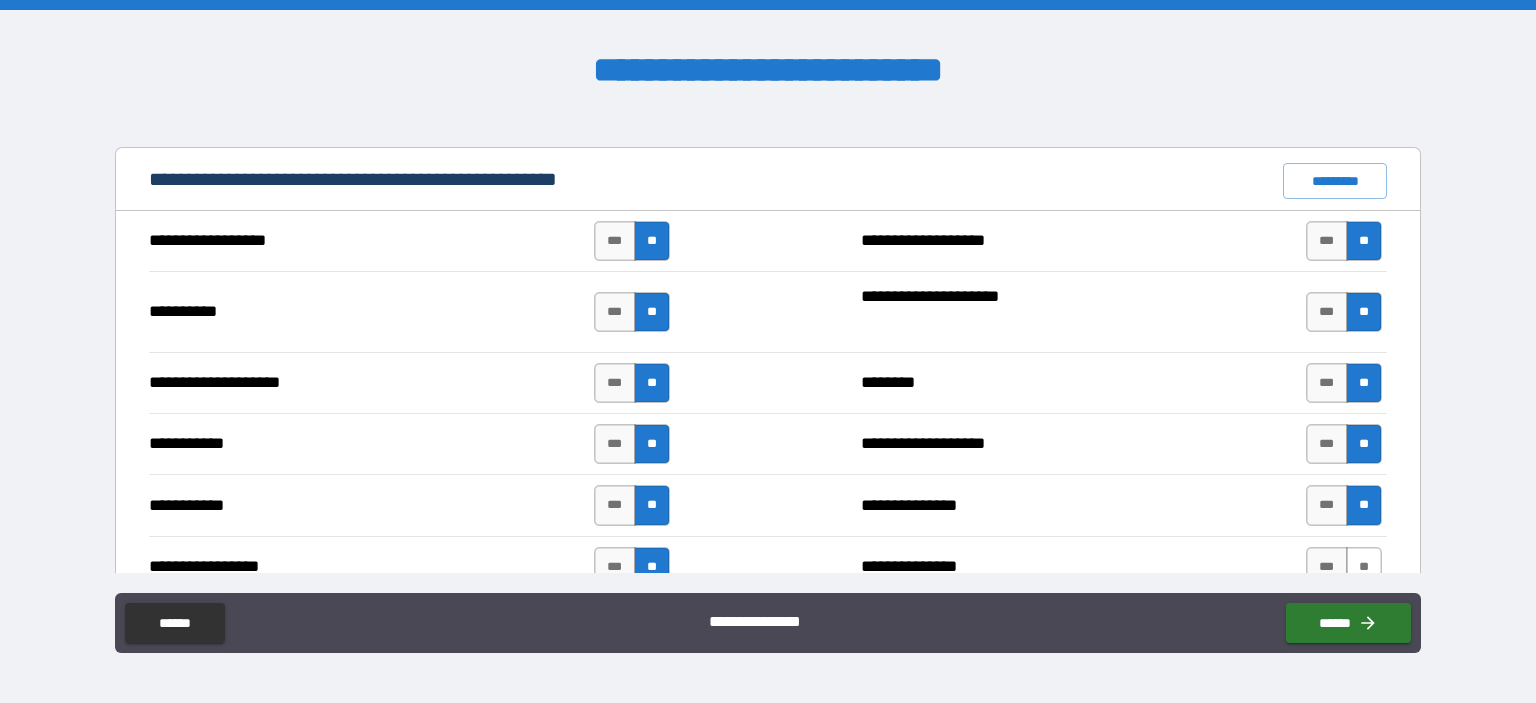 click on "**" at bounding box center (1364, 567) 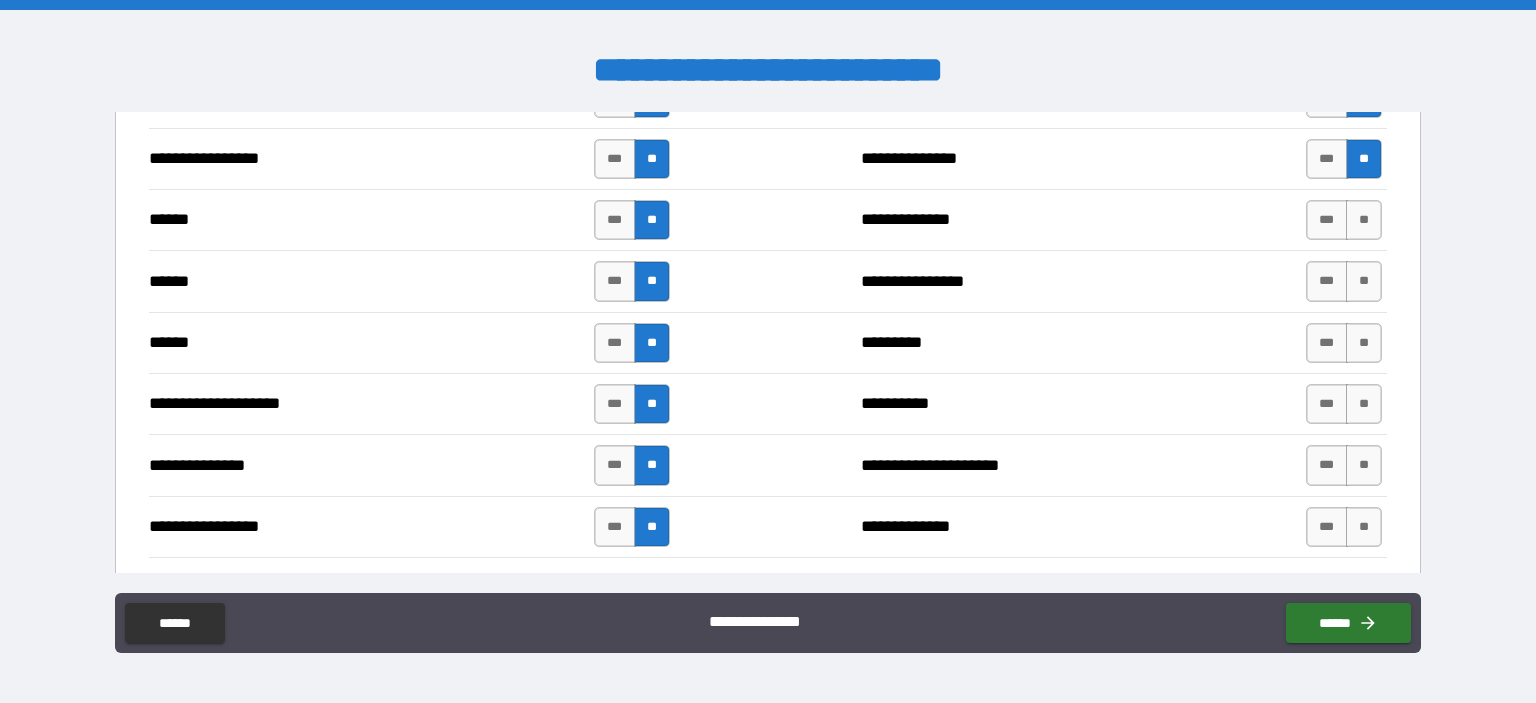 scroll, scrollTop: 2304, scrollLeft: 0, axis: vertical 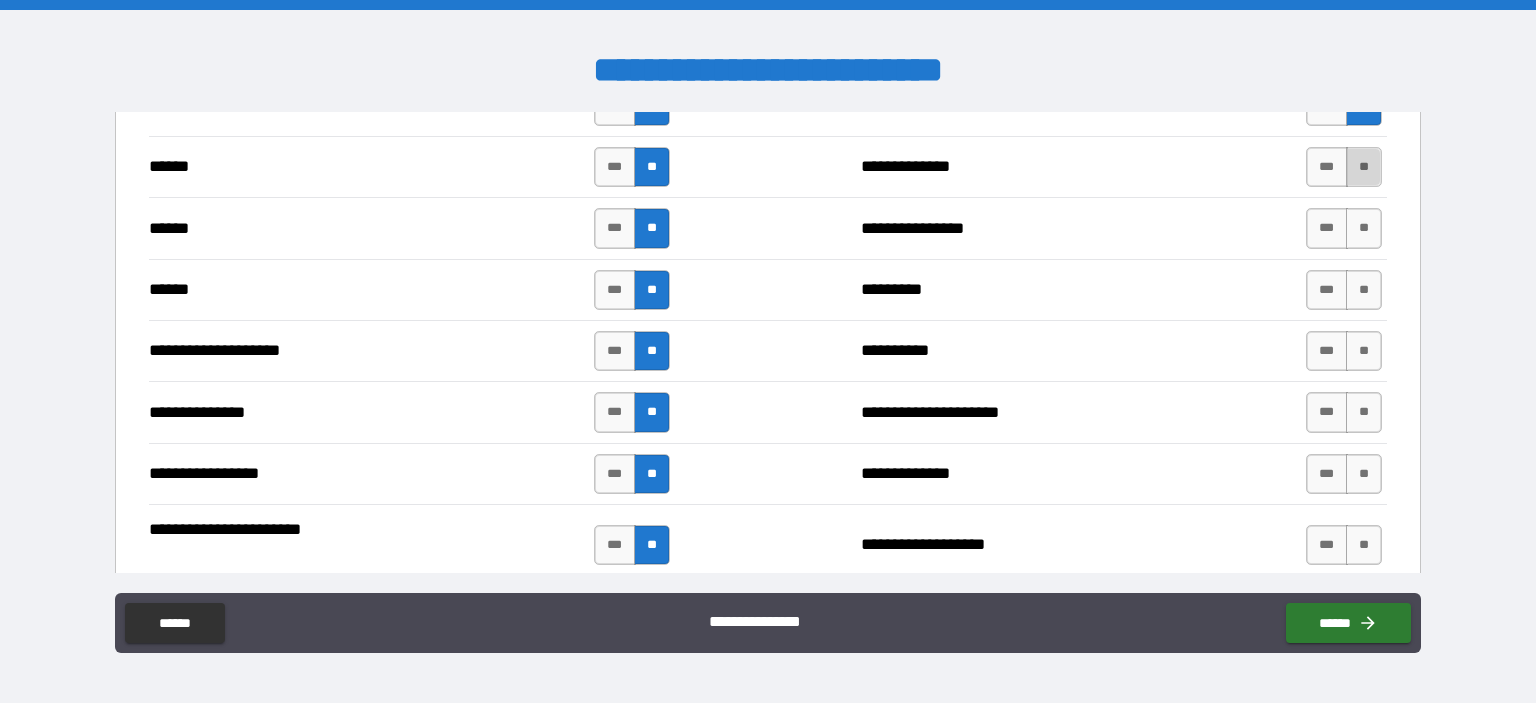 click on "**" at bounding box center [1364, 167] 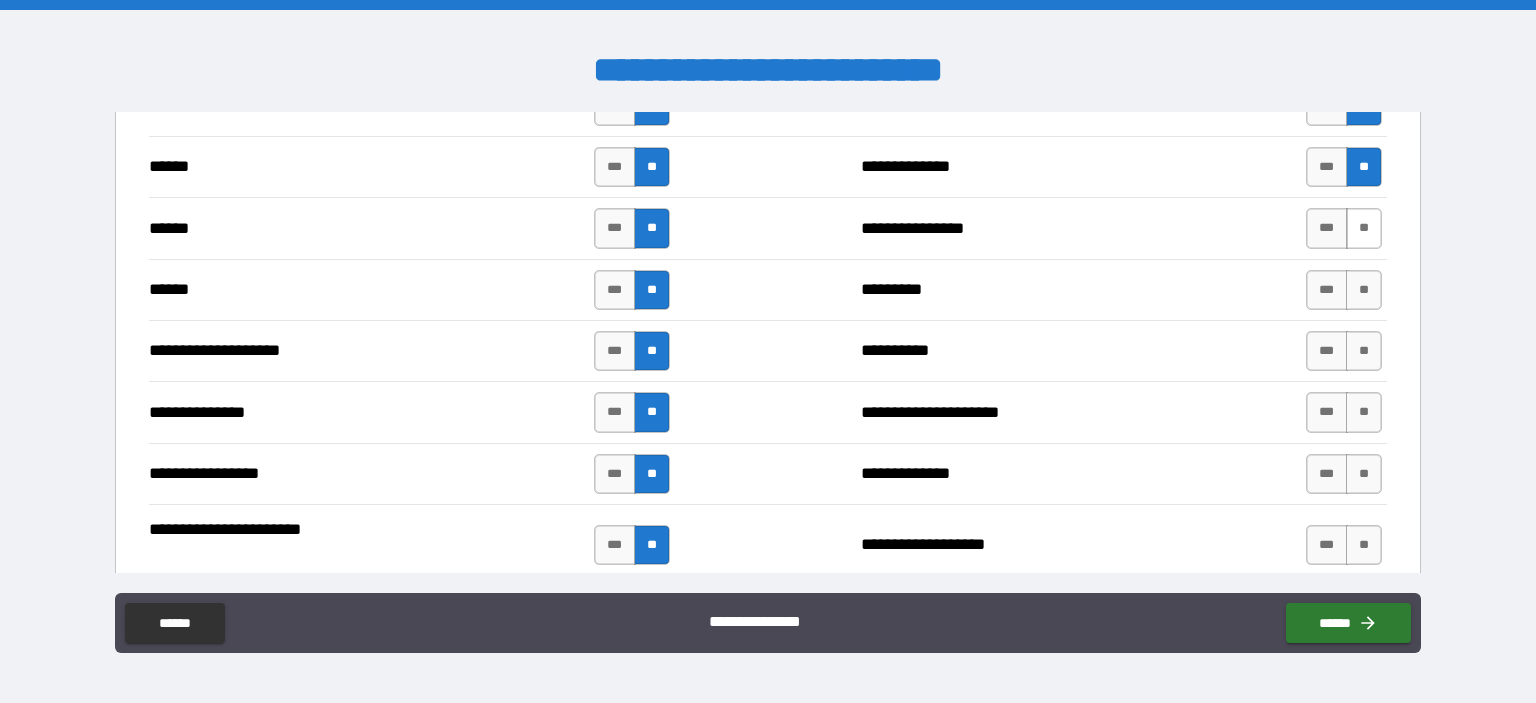 click on "**" at bounding box center [1364, 228] 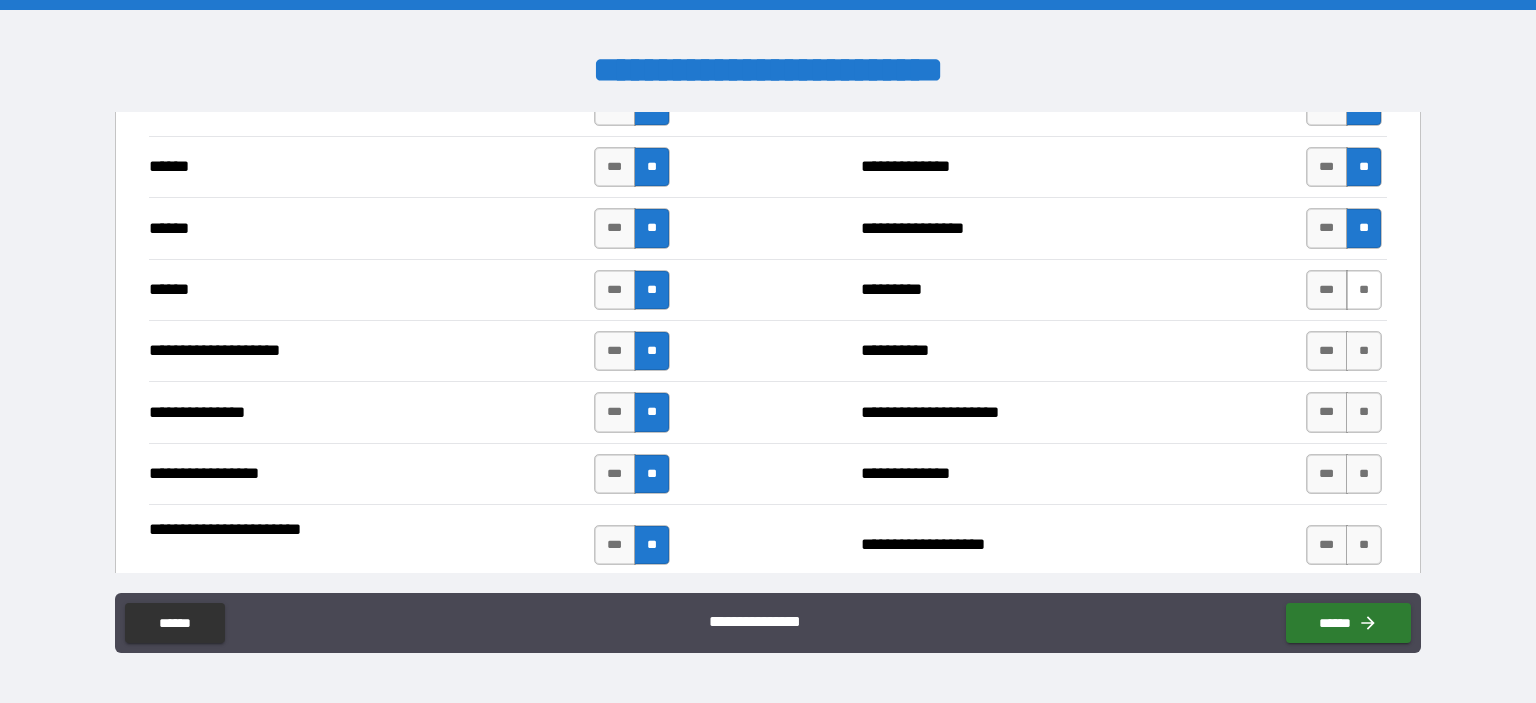 click on "**" at bounding box center (1364, 290) 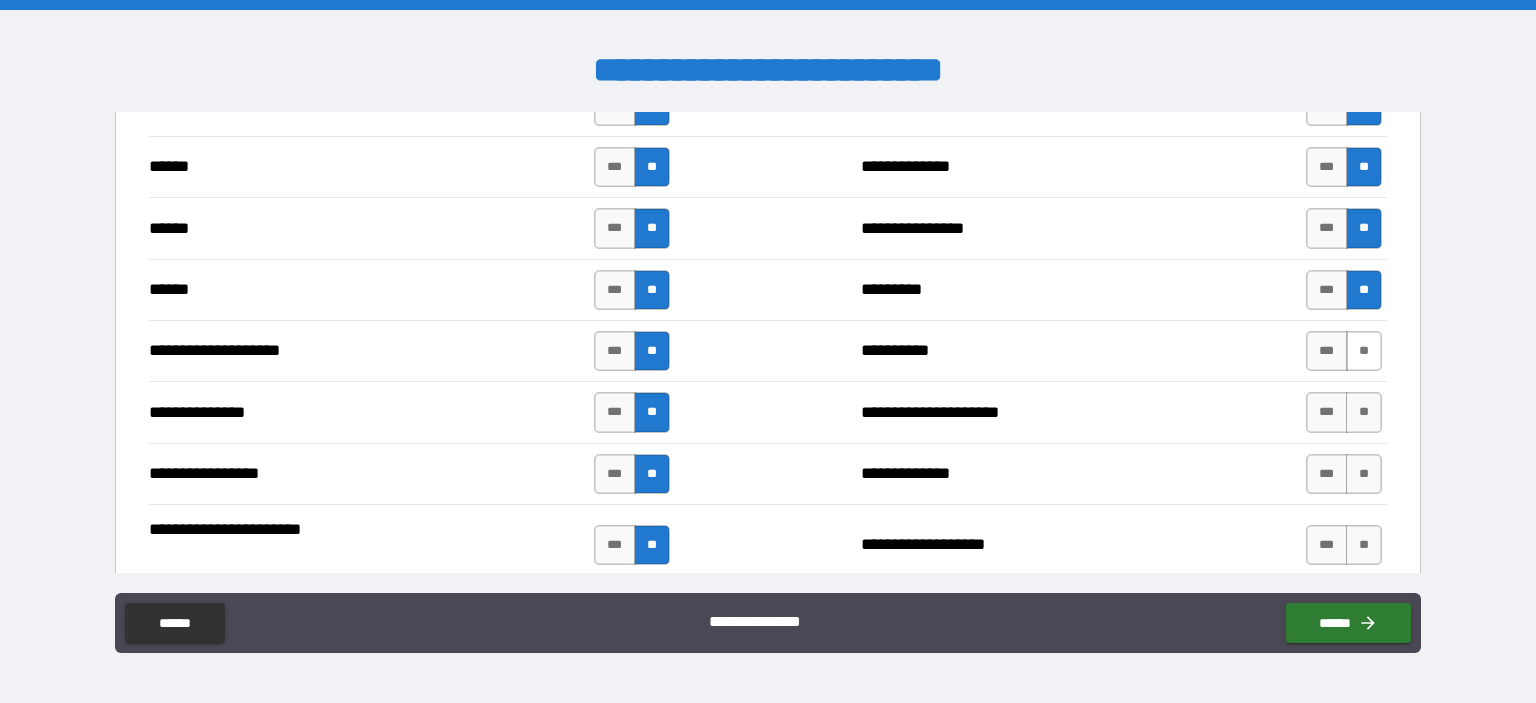 click on "**" at bounding box center [1364, 351] 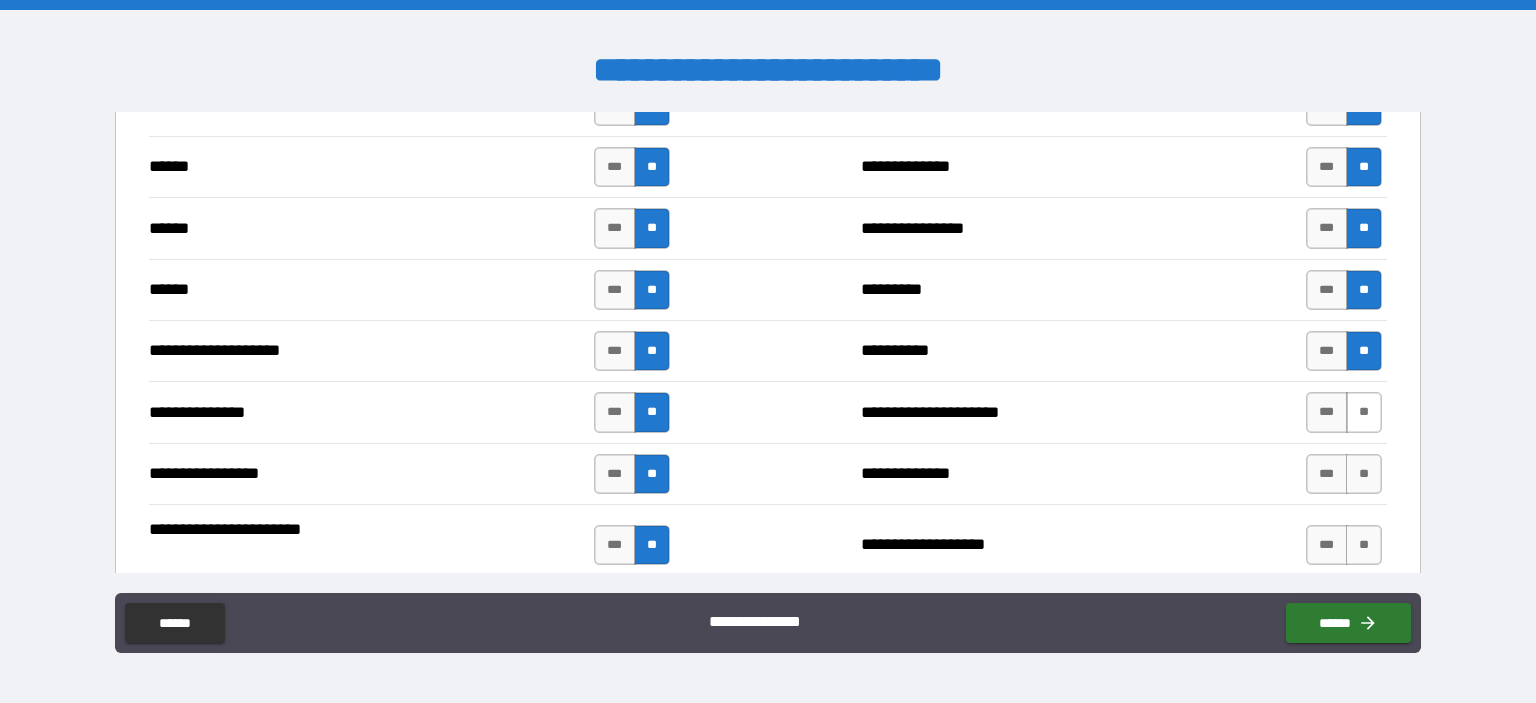 click on "**" at bounding box center [1364, 412] 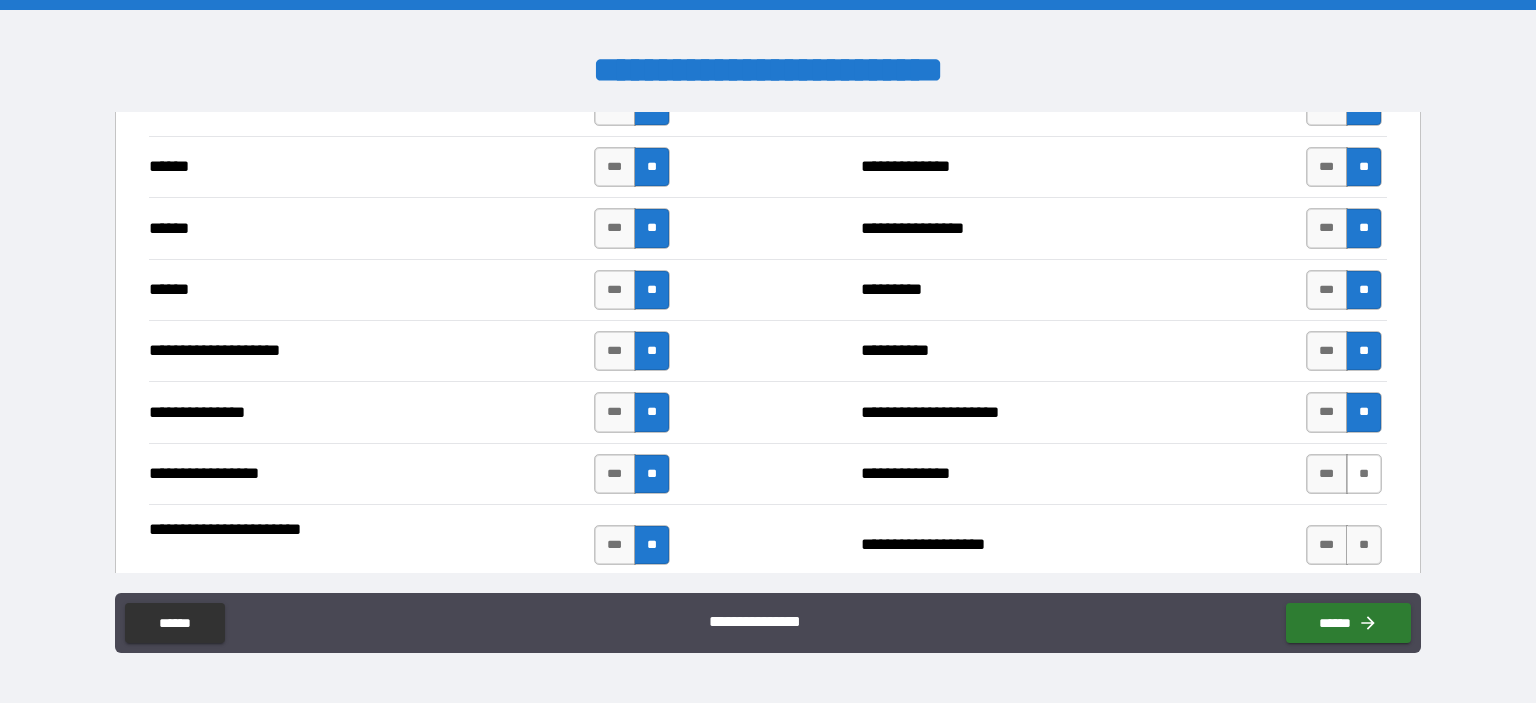 click on "**" at bounding box center (1364, 474) 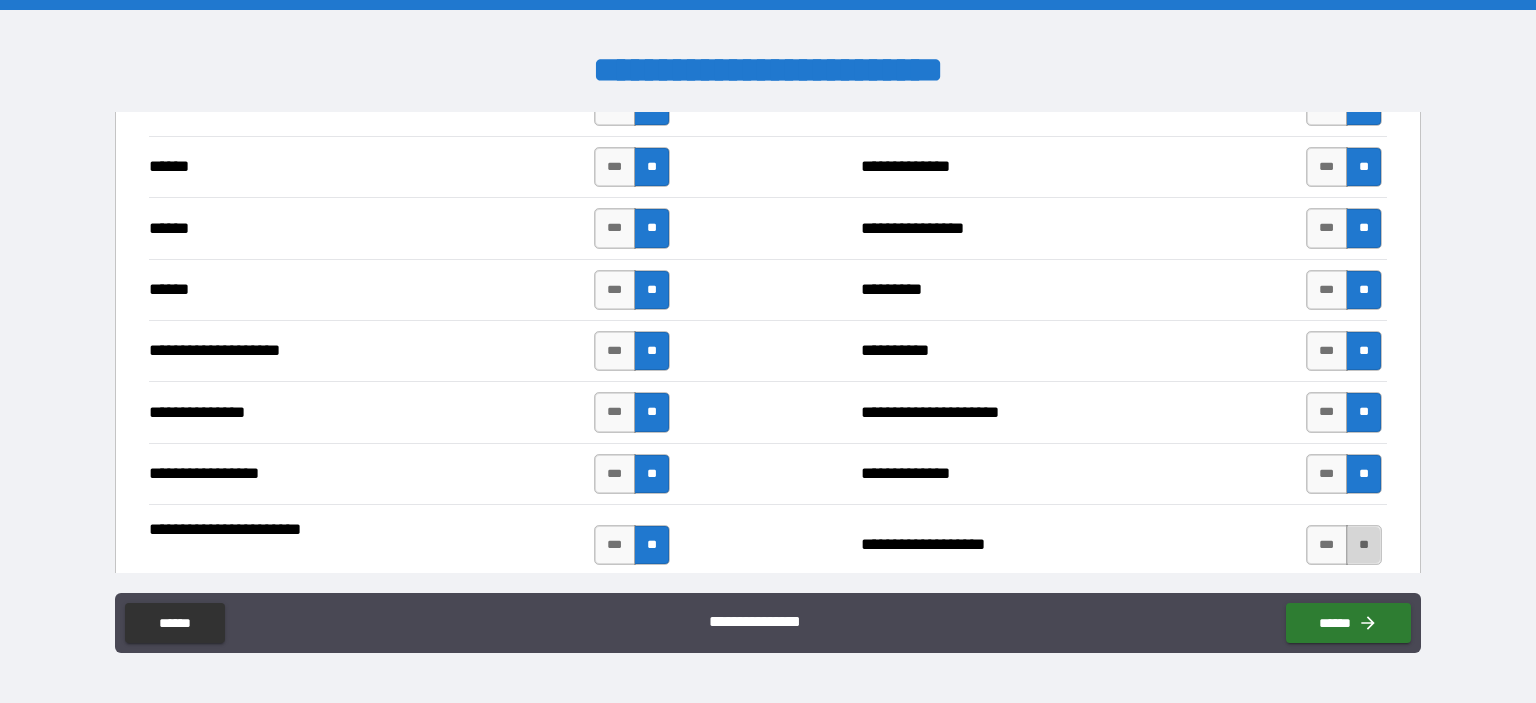 click on "**" at bounding box center (1364, 545) 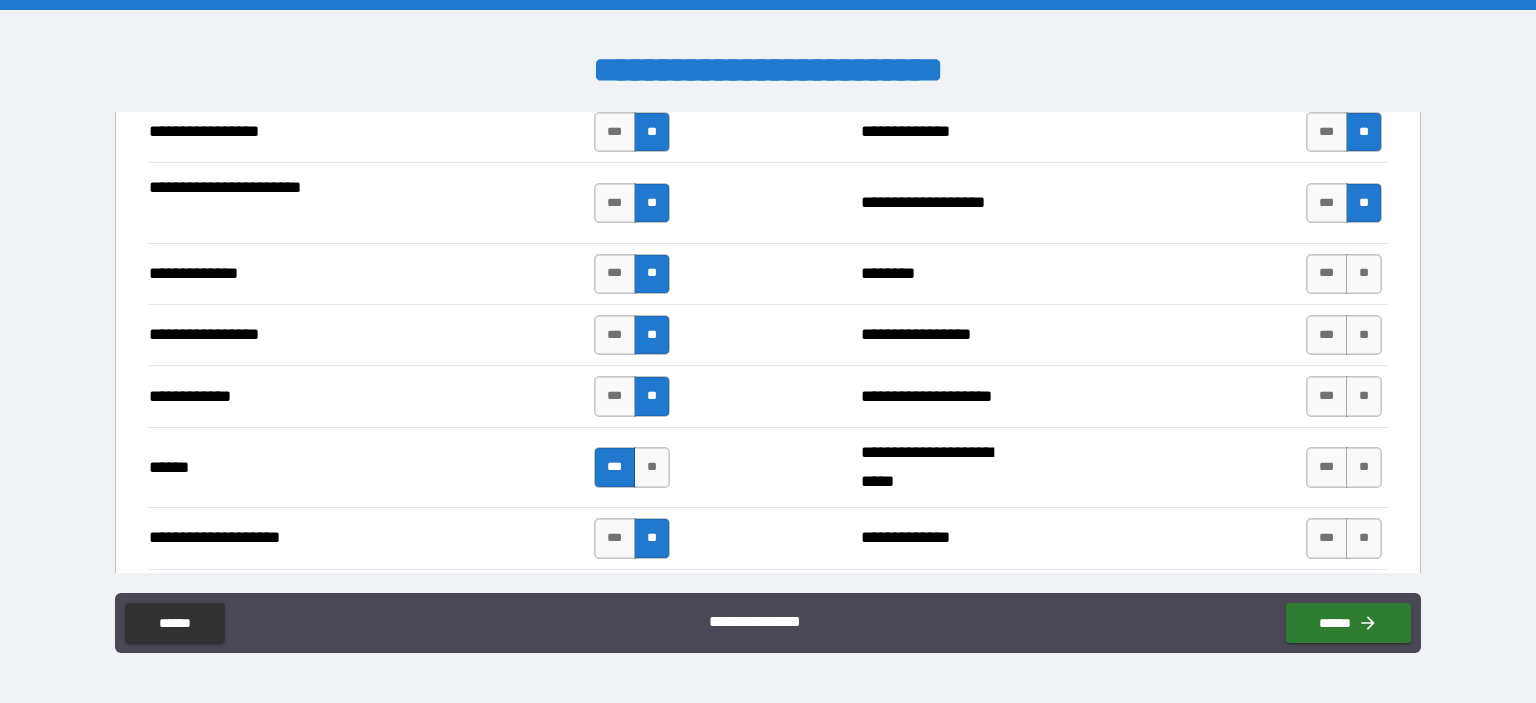 scroll, scrollTop: 2650, scrollLeft: 0, axis: vertical 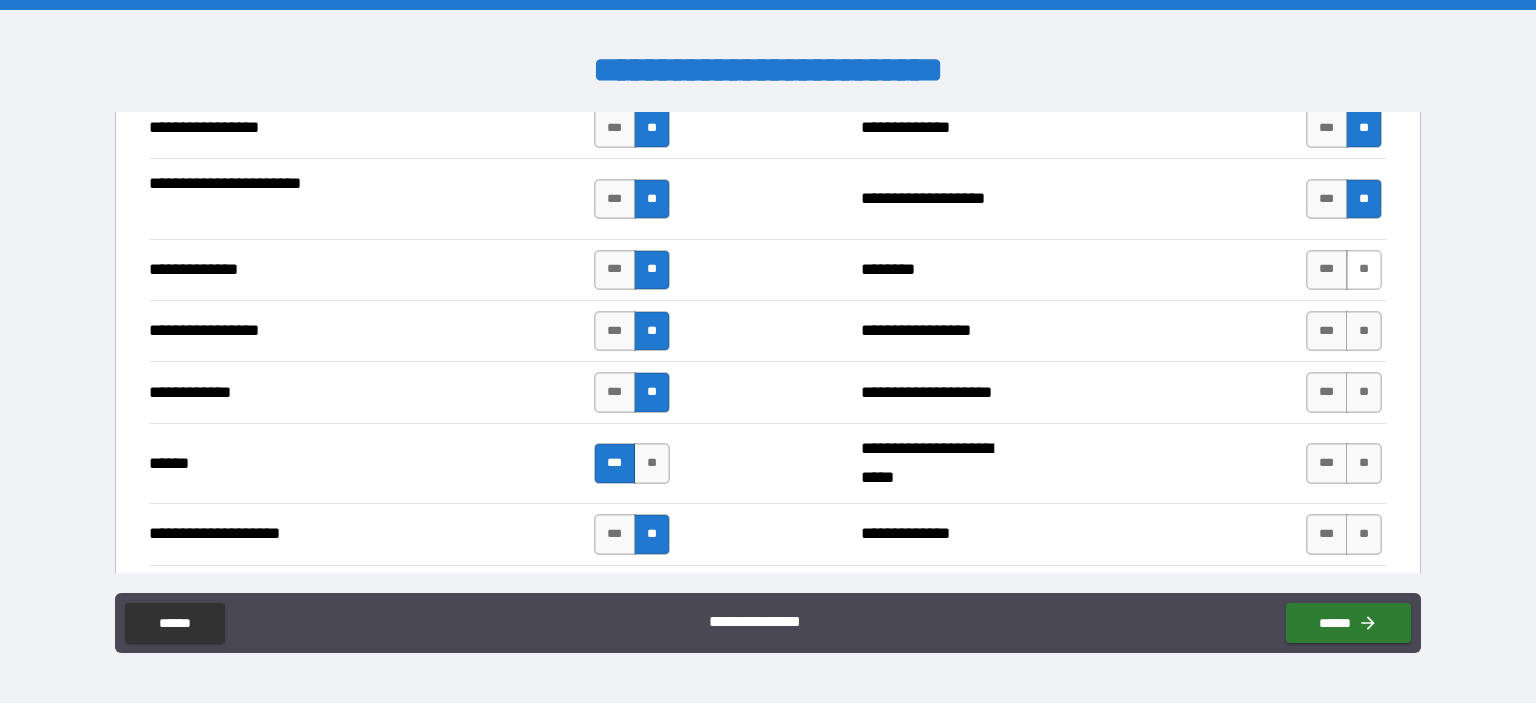 click on "**" at bounding box center (1364, 270) 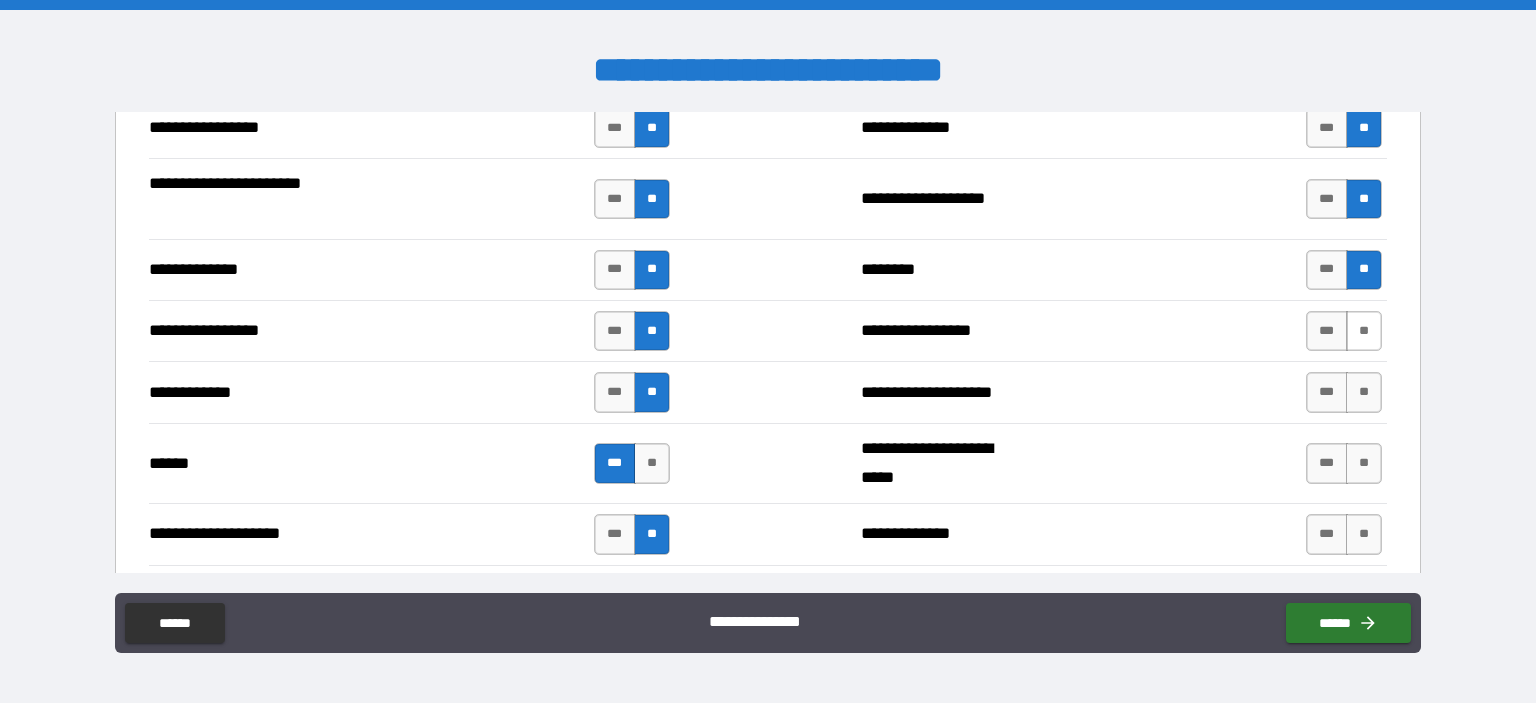 click on "**" at bounding box center [1364, 331] 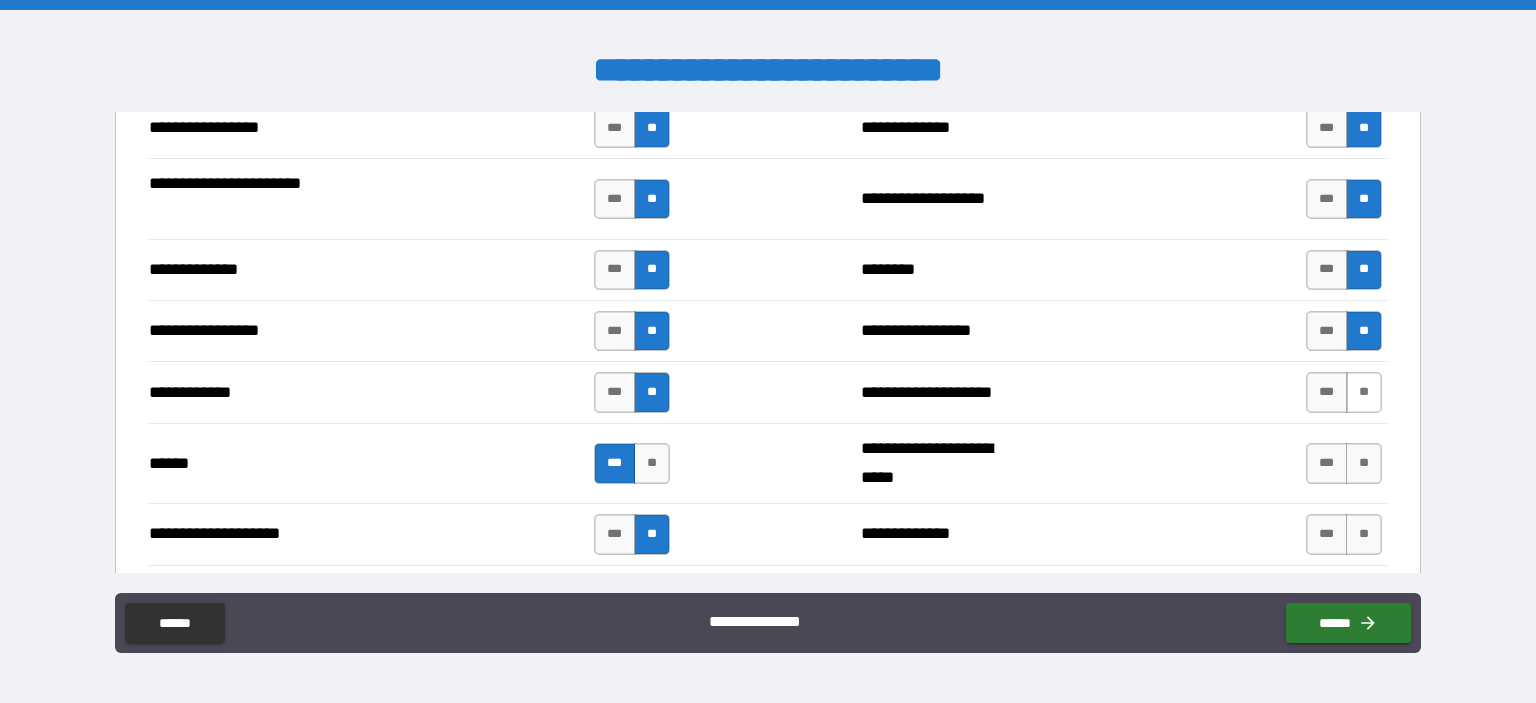 click on "**" at bounding box center (1364, 392) 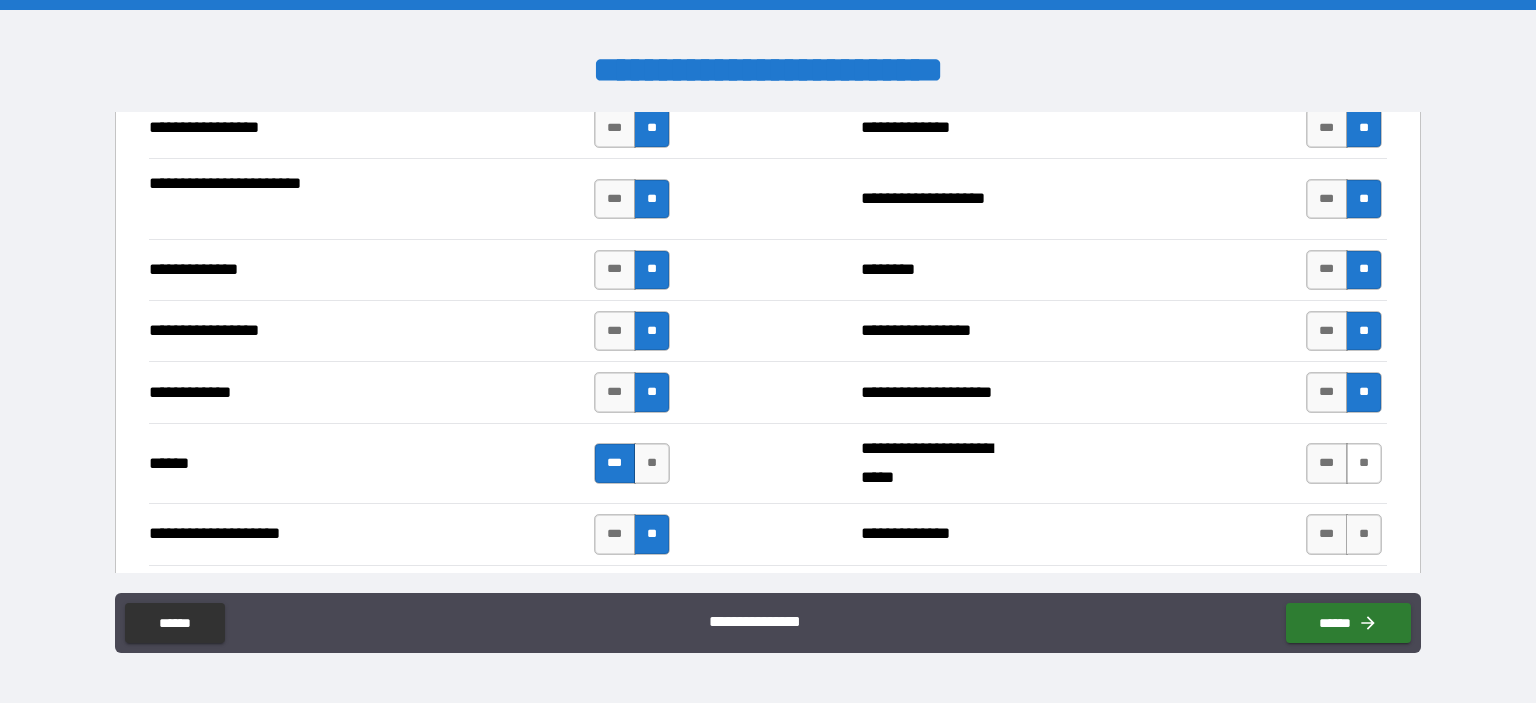 click on "**" at bounding box center (1364, 463) 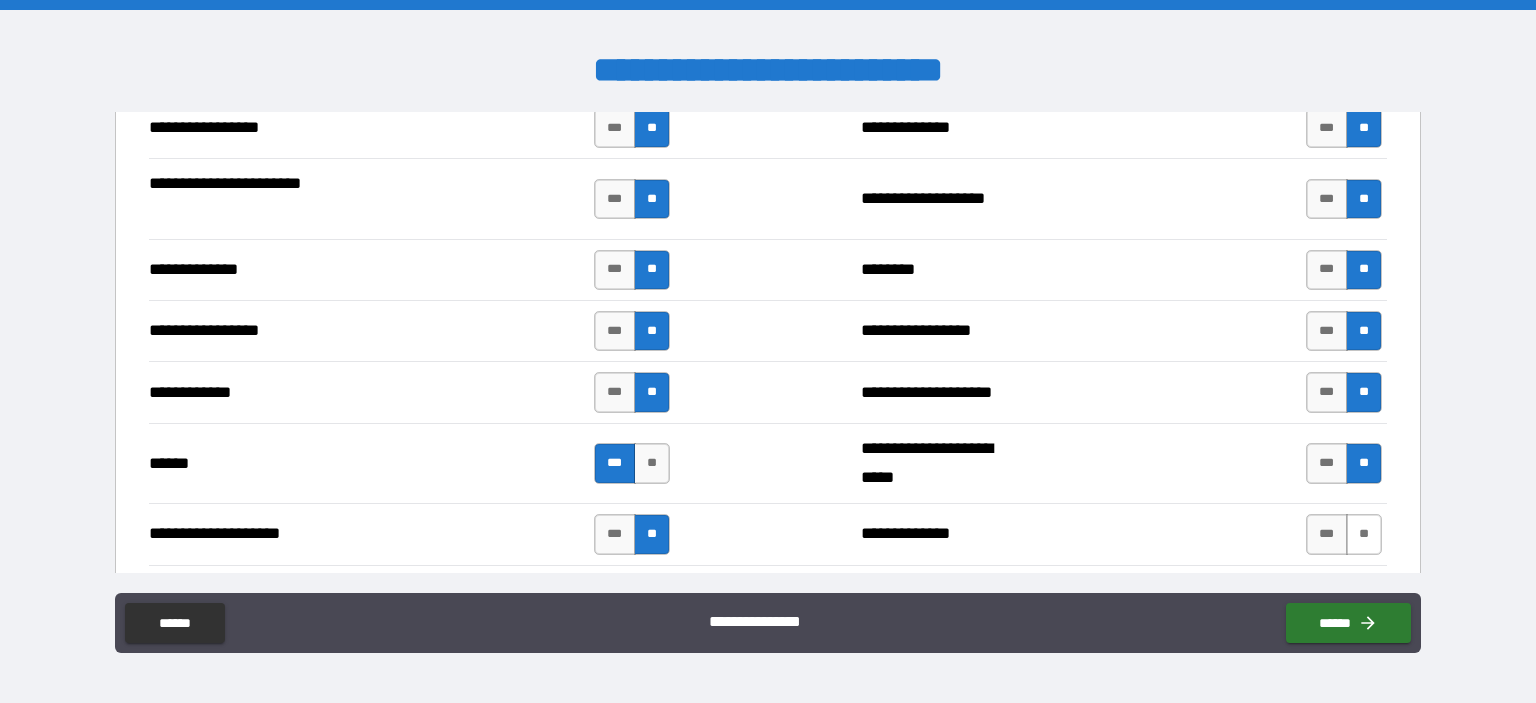 click on "**" at bounding box center (1364, 534) 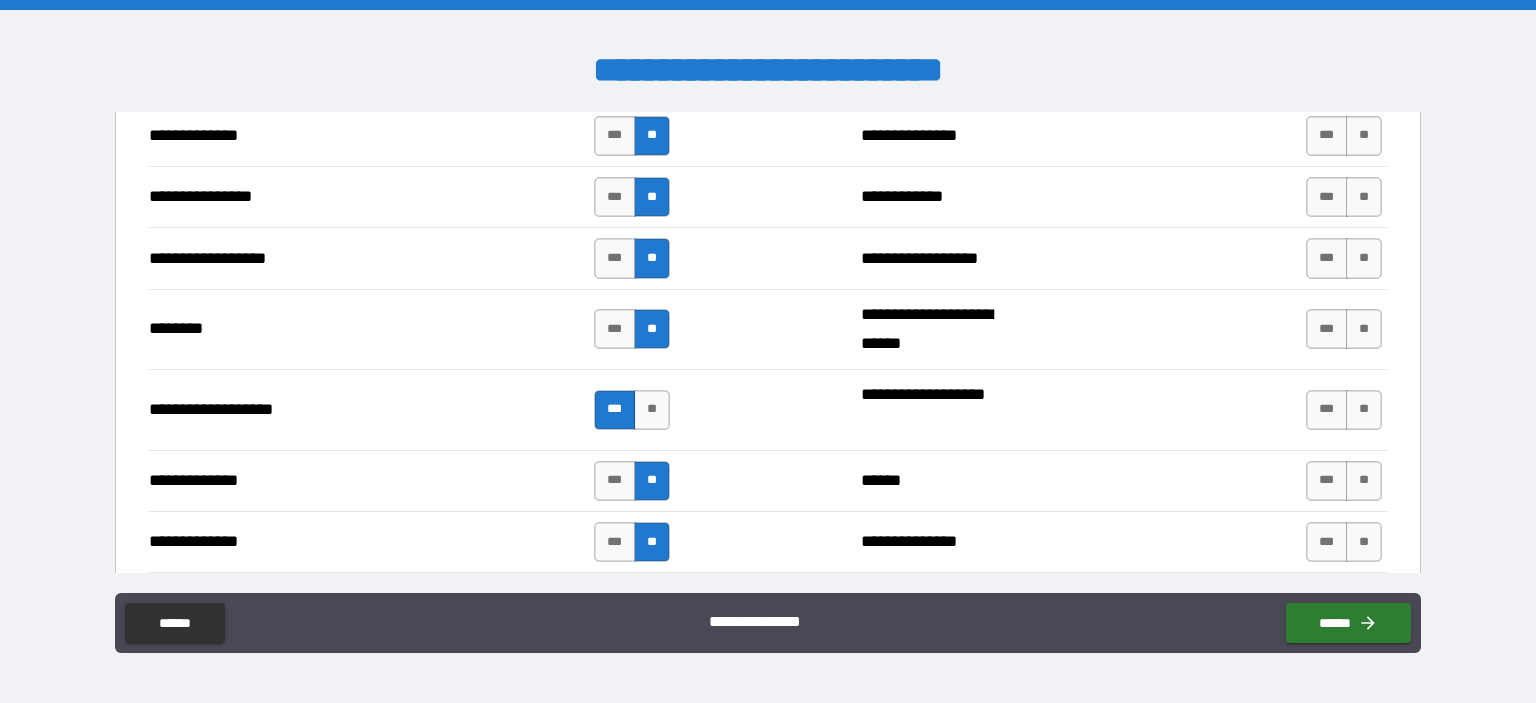 scroll, scrollTop: 2995, scrollLeft: 0, axis: vertical 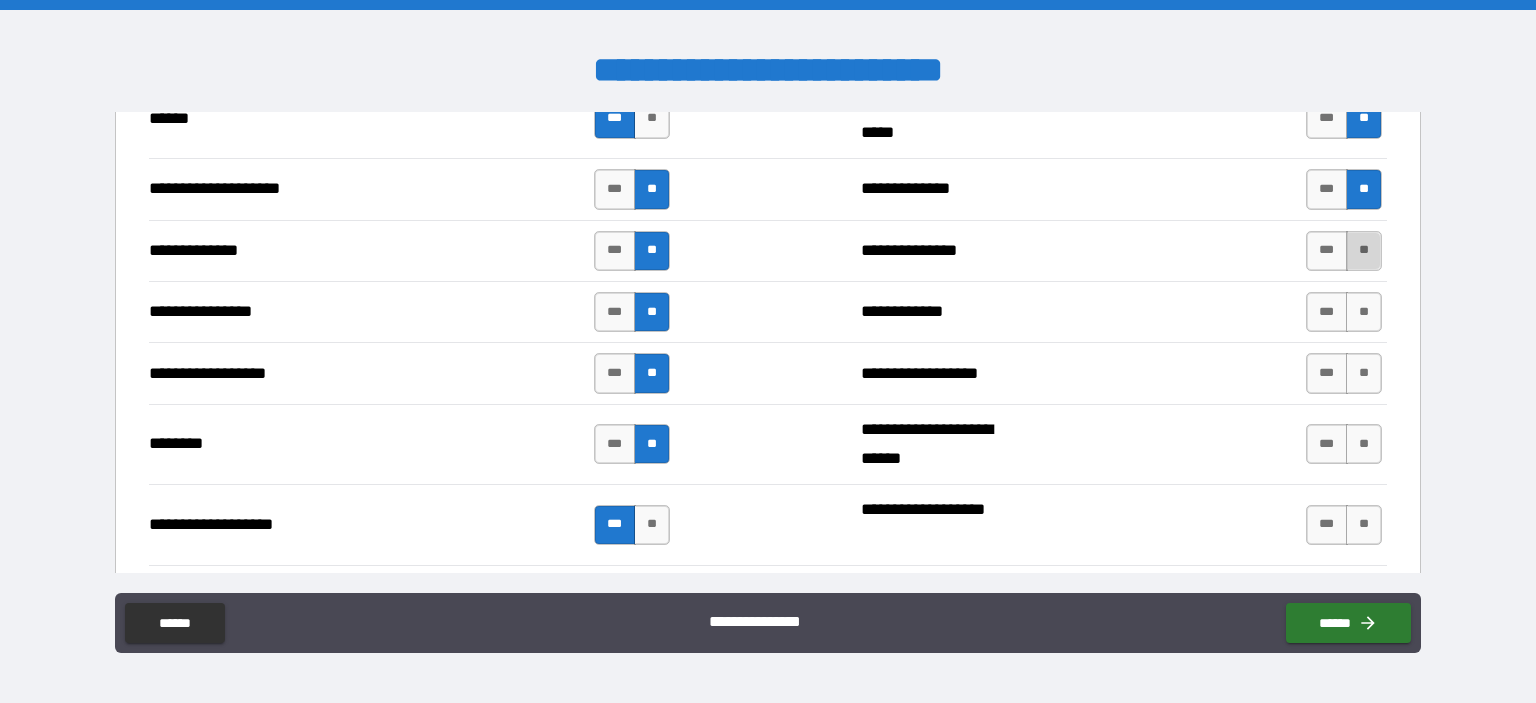 click on "**" at bounding box center [1364, 251] 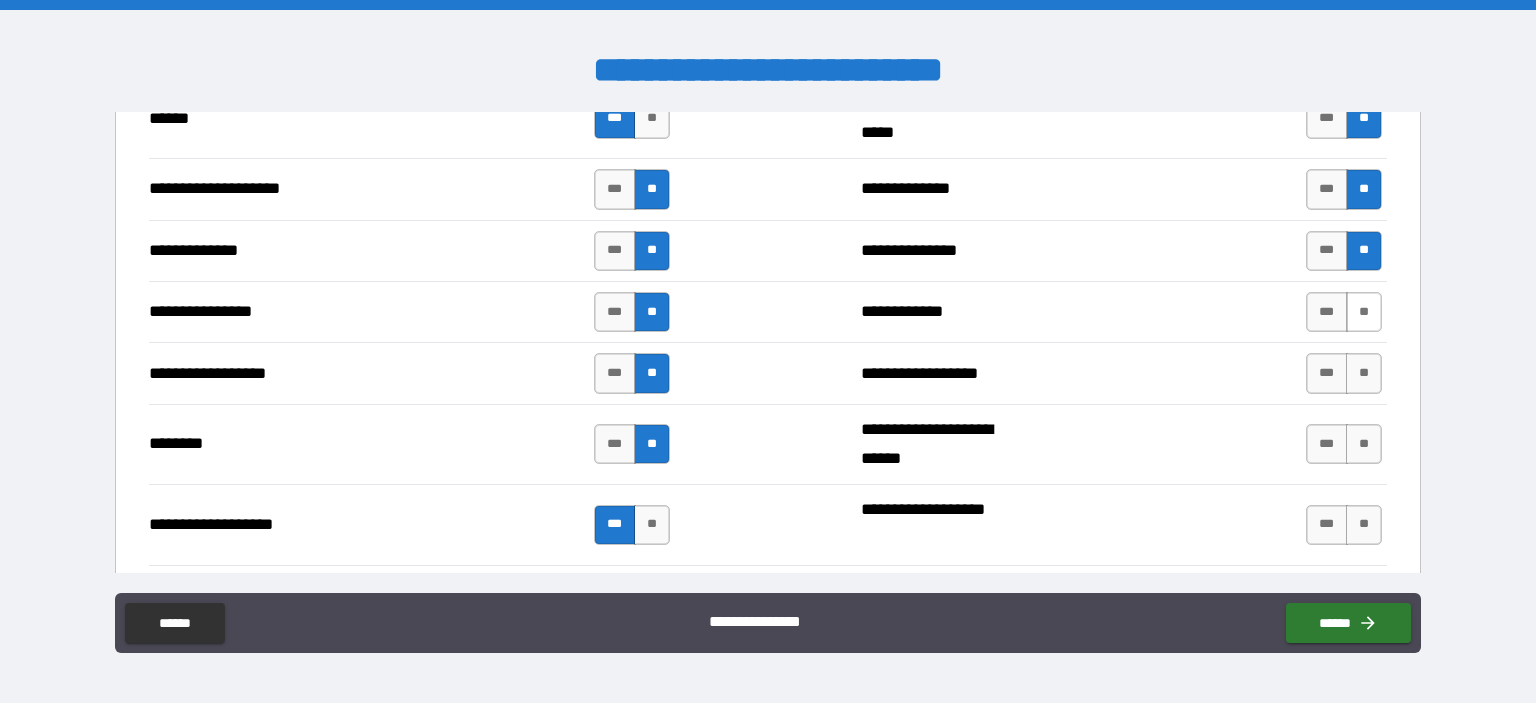click on "**" at bounding box center (1364, 312) 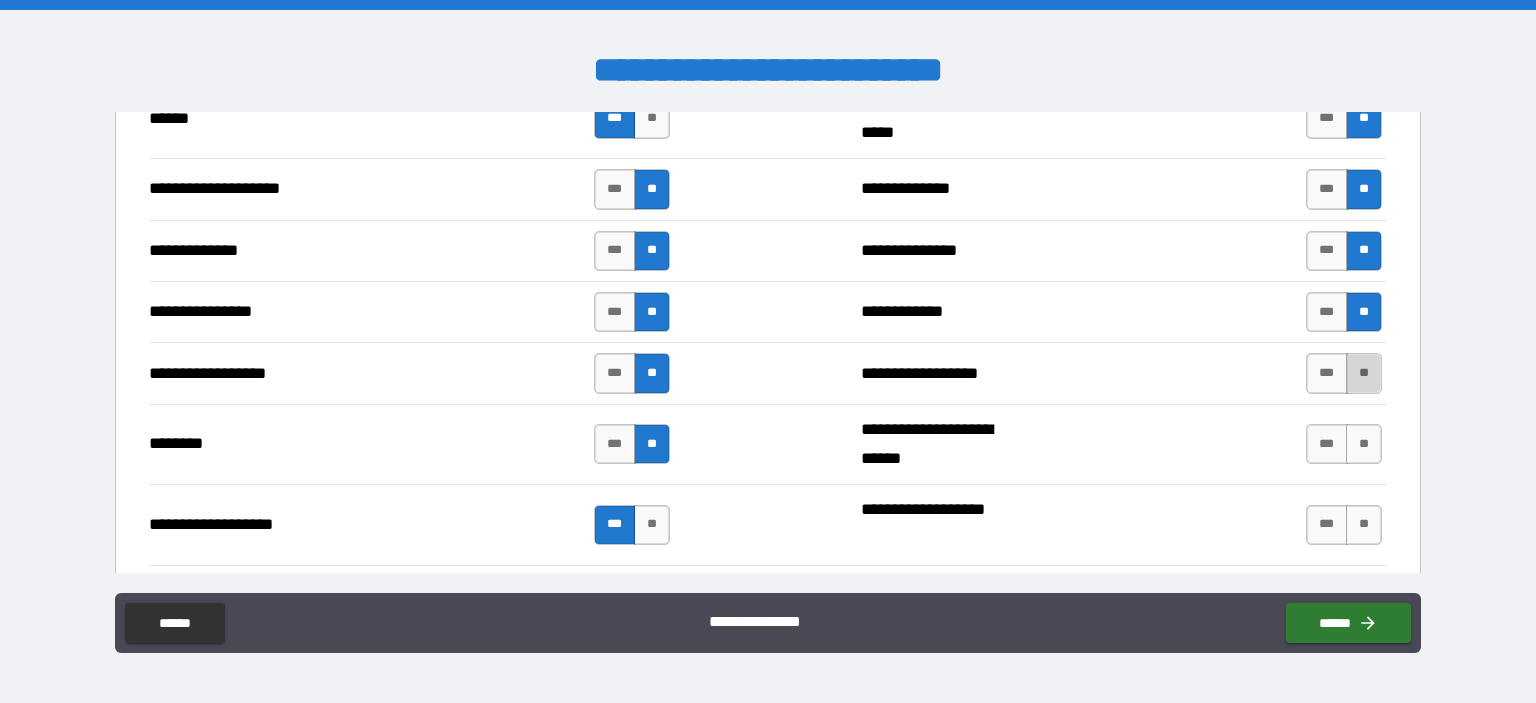 click on "**" at bounding box center (1364, 373) 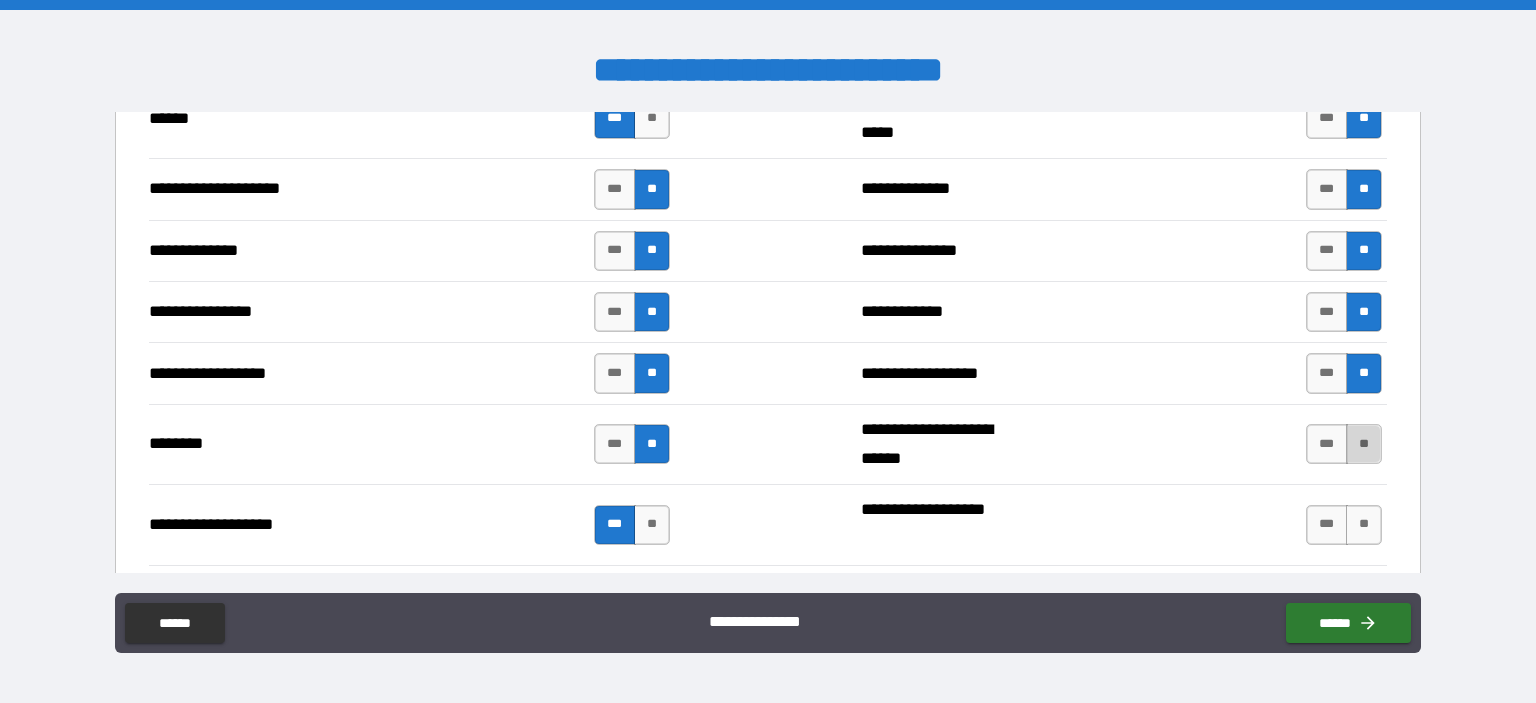 click on "**" at bounding box center (1364, 444) 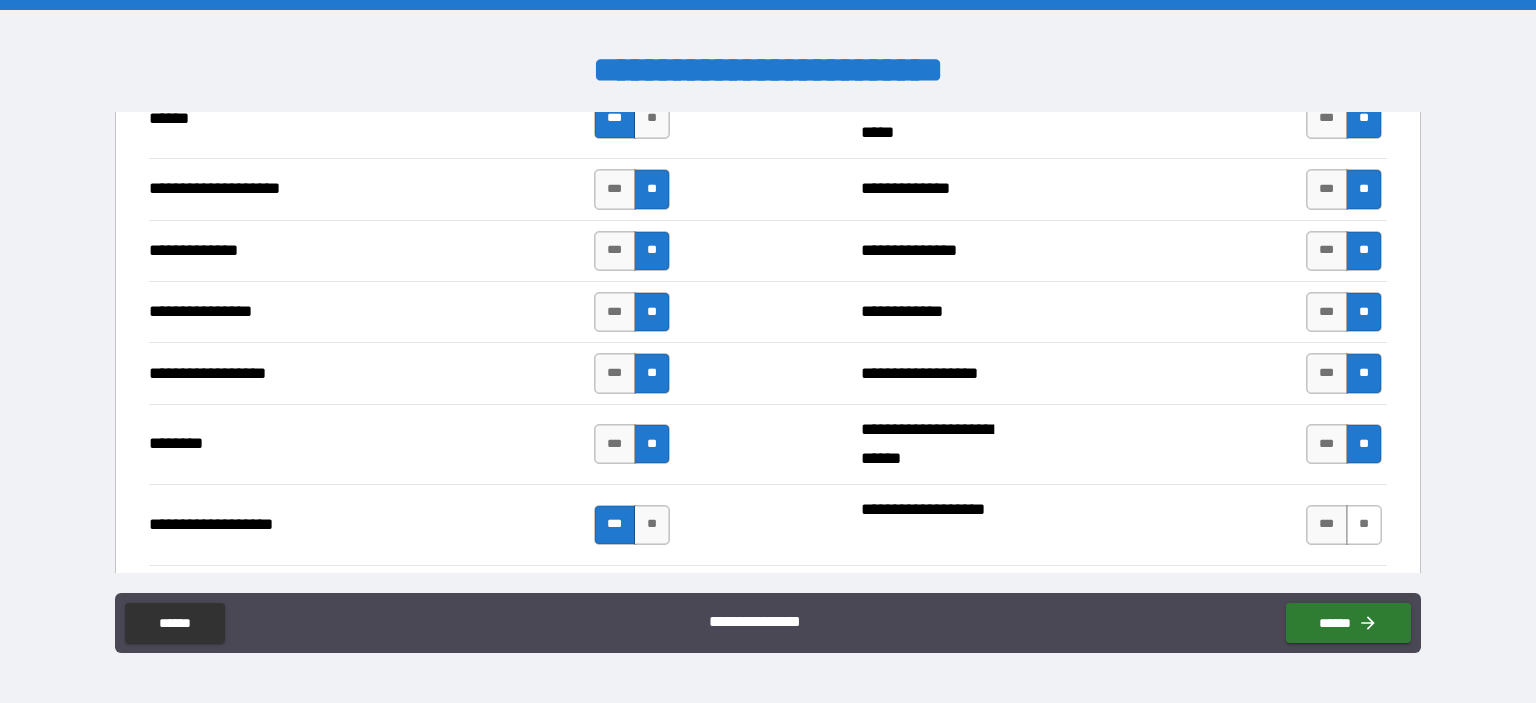click on "**" at bounding box center (1364, 525) 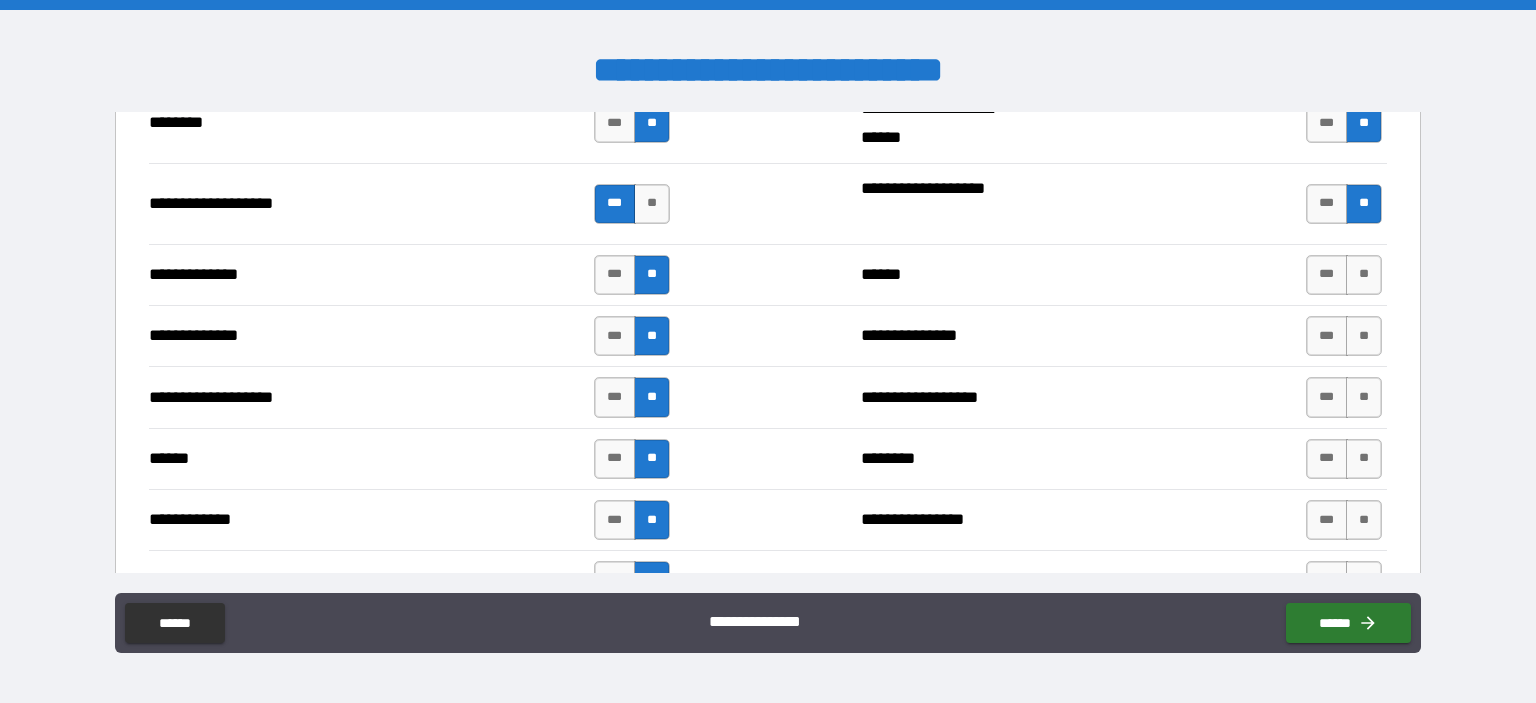 scroll, scrollTop: 3341, scrollLeft: 0, axis: vertical 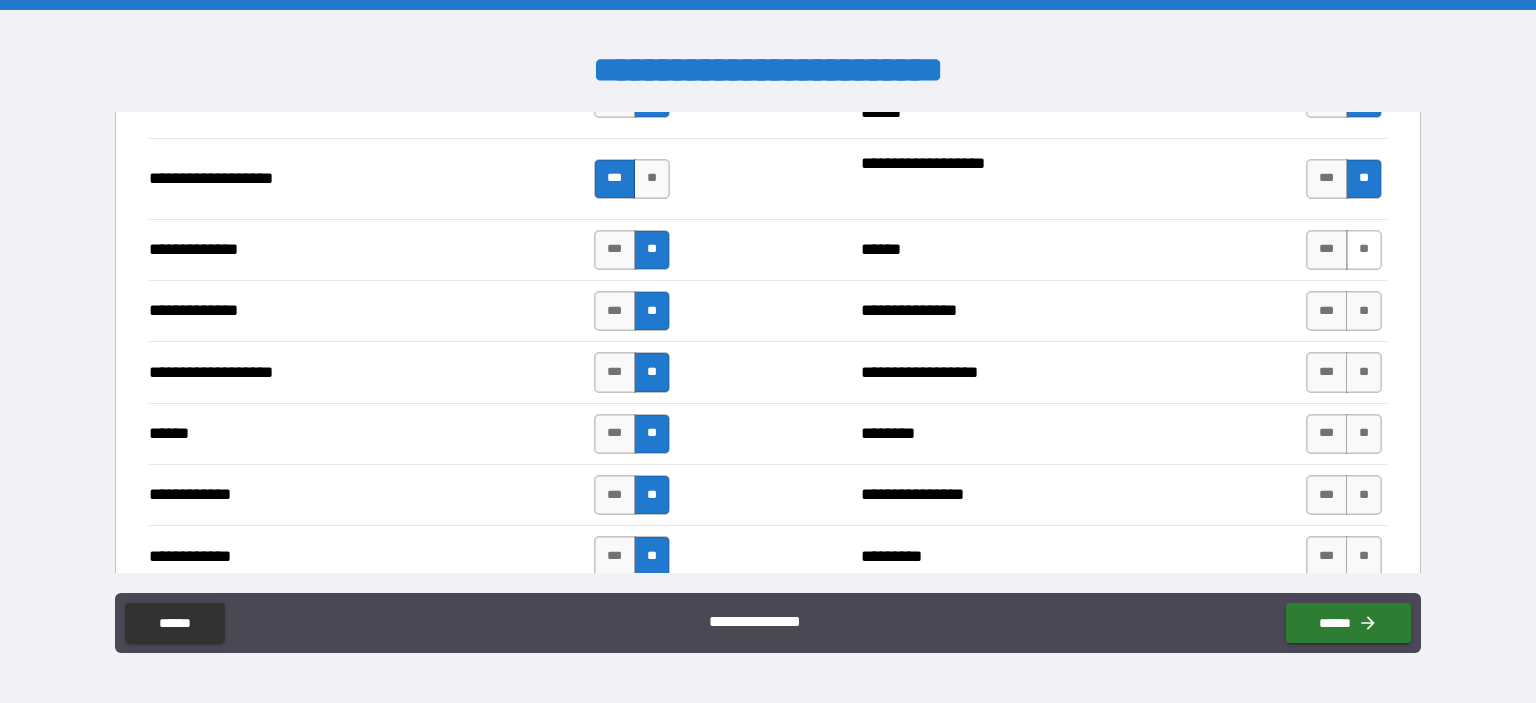 click on "**" at bounding box center (1364, 250) 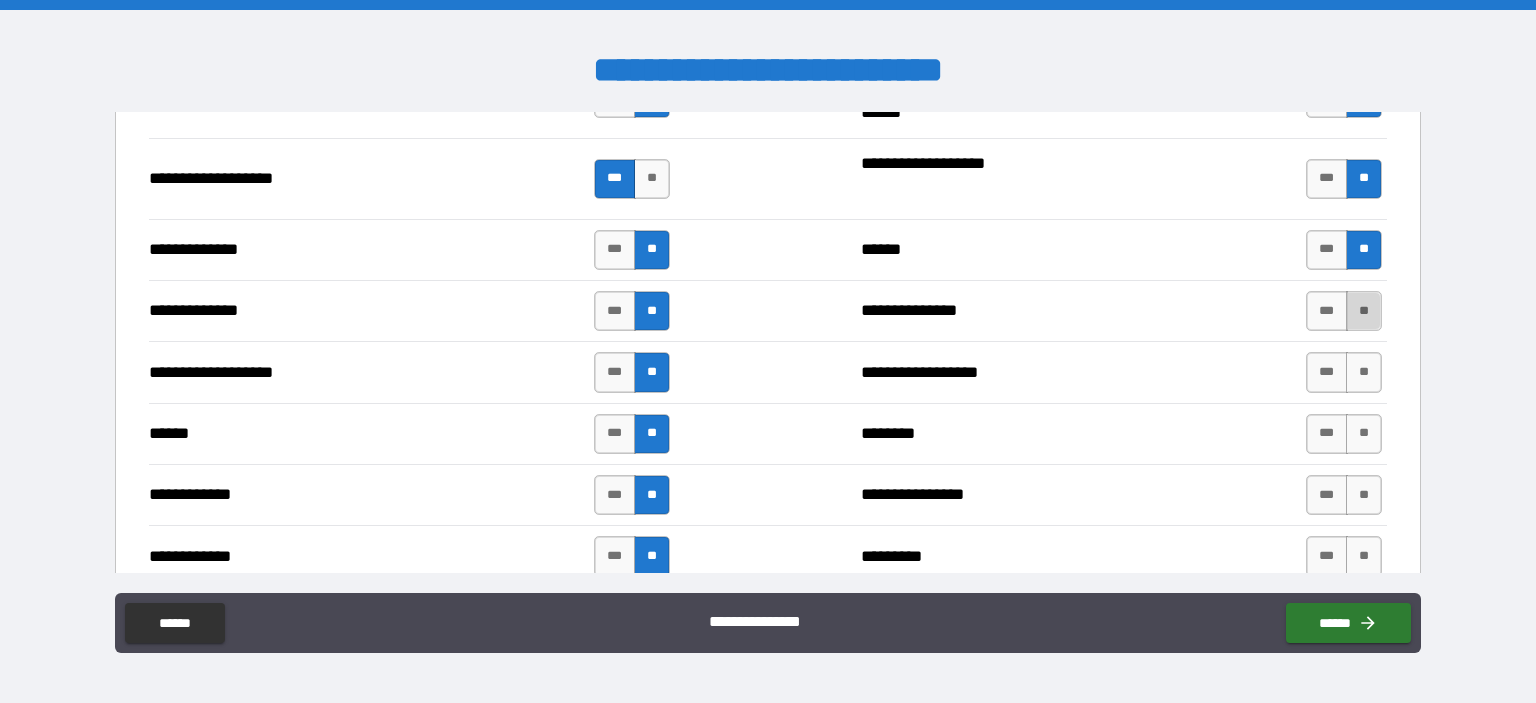 click on "**" at bounding box center (1364, 311) 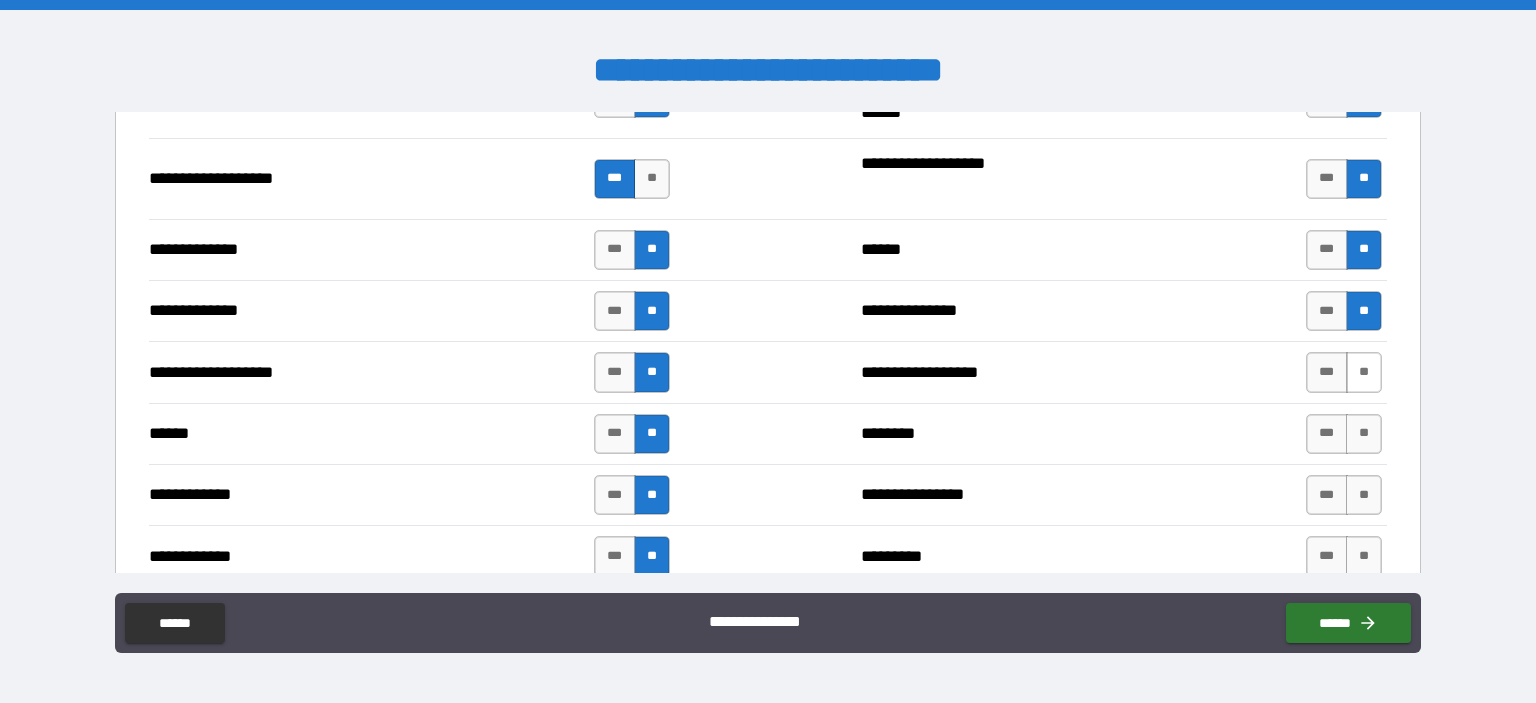click on "**" at bounding box center (1364, 372) 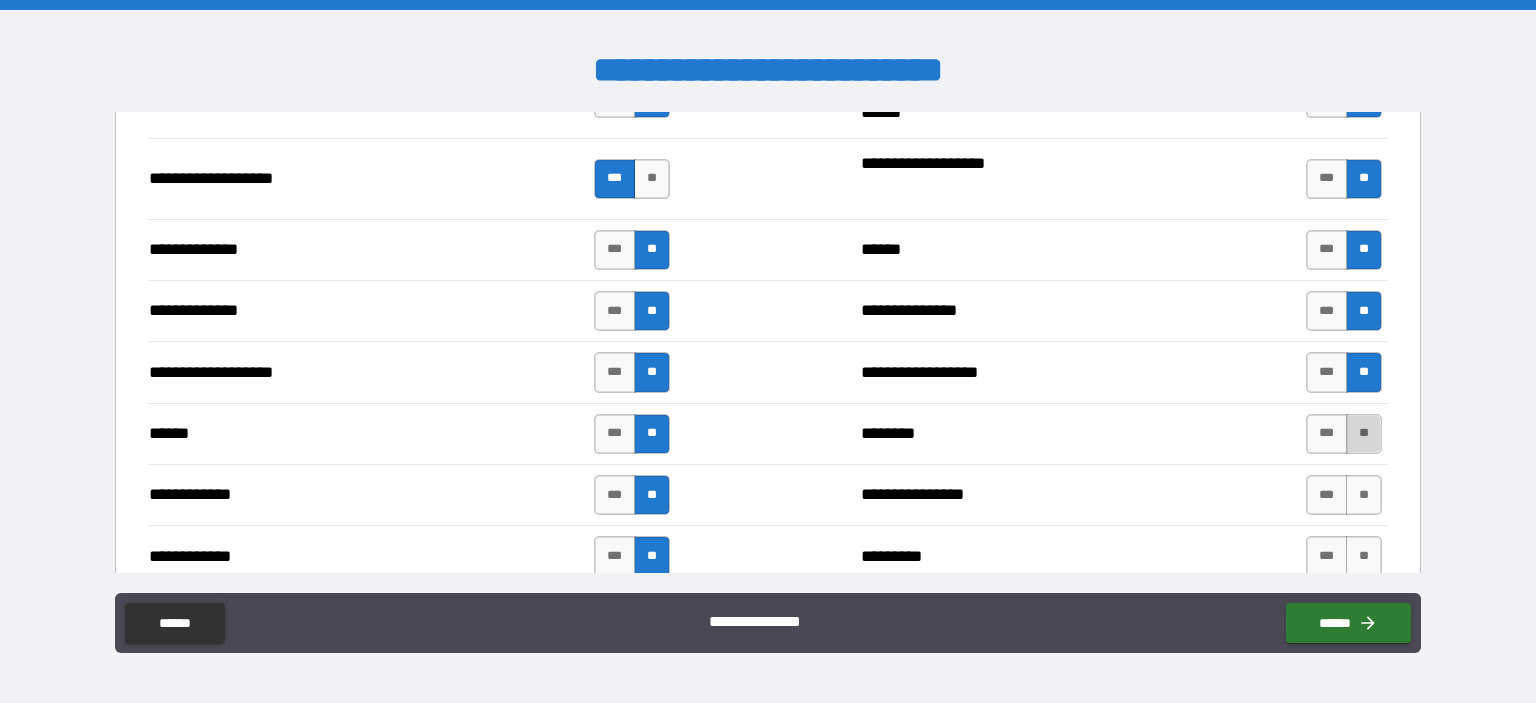 click on "**" at bounding box center (1364, 434) 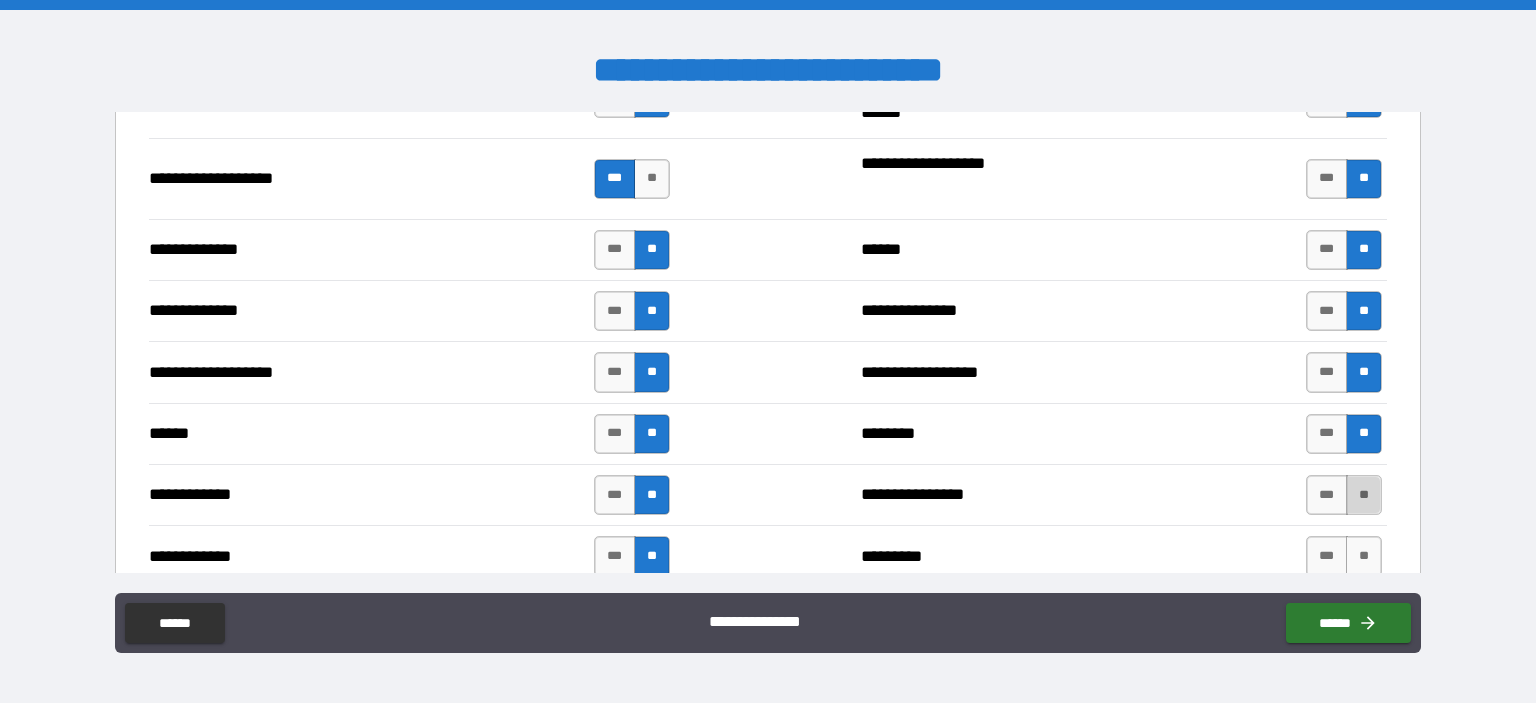 click on "**" at bounding box center [1364, 495] 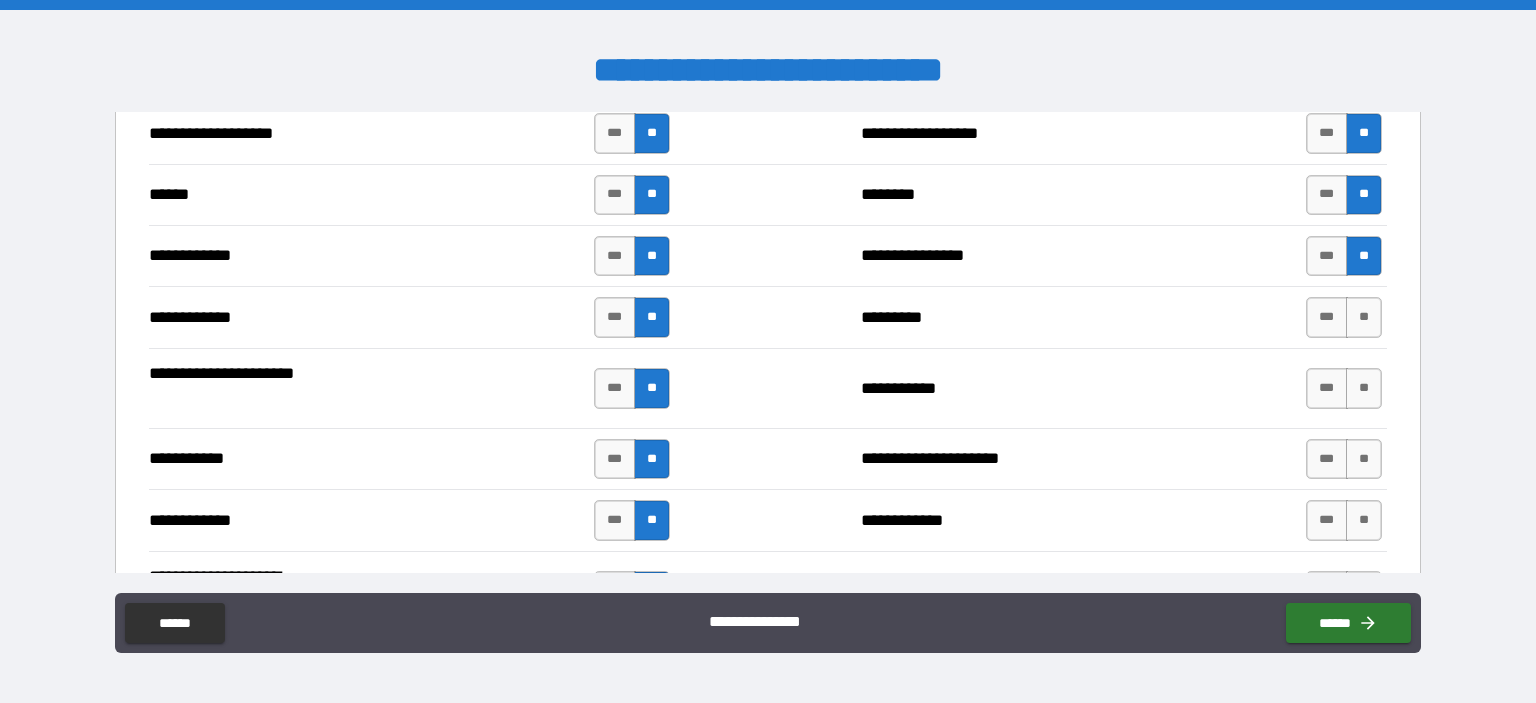 scroll, scrollTop: 3686, scrollLeft: 0, axis: vertical 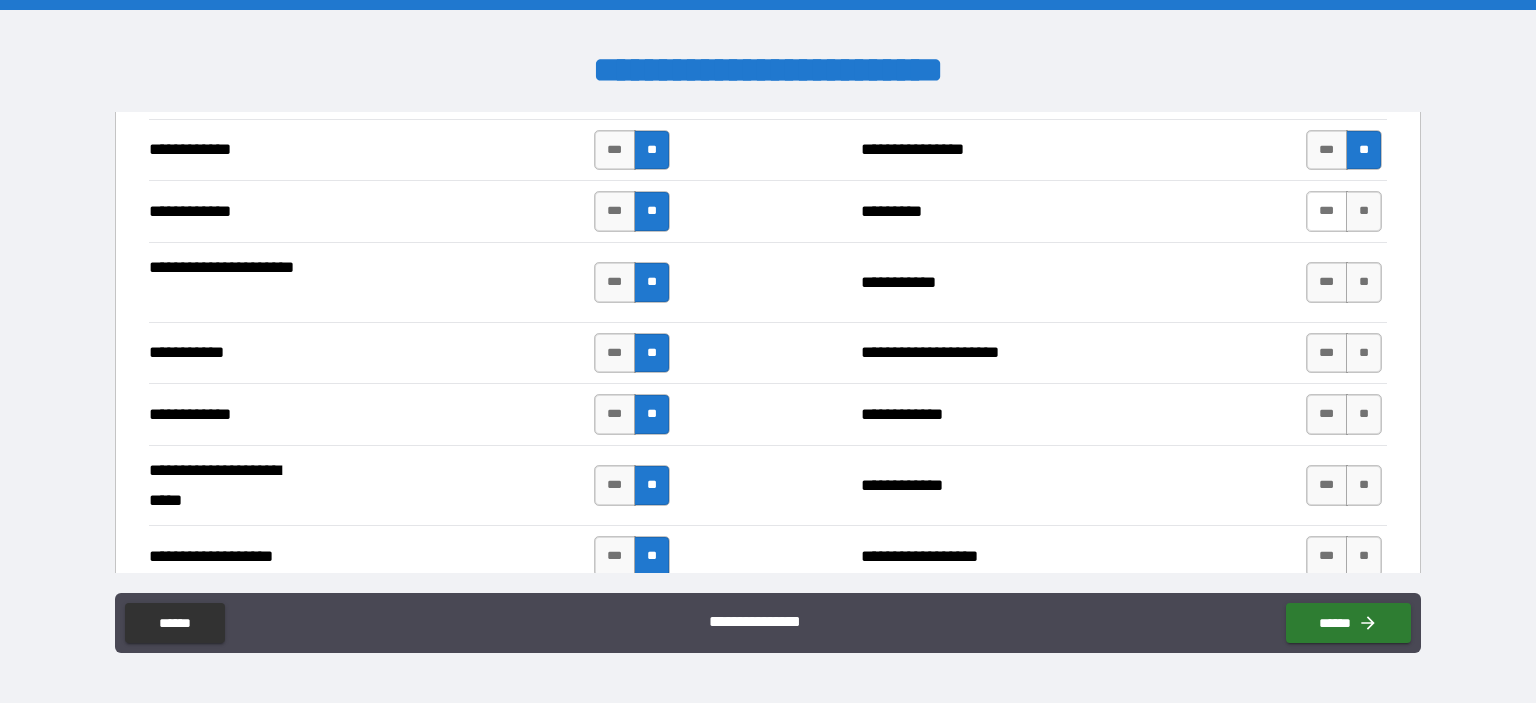 click on "***" at bounding box center (1327, 211) 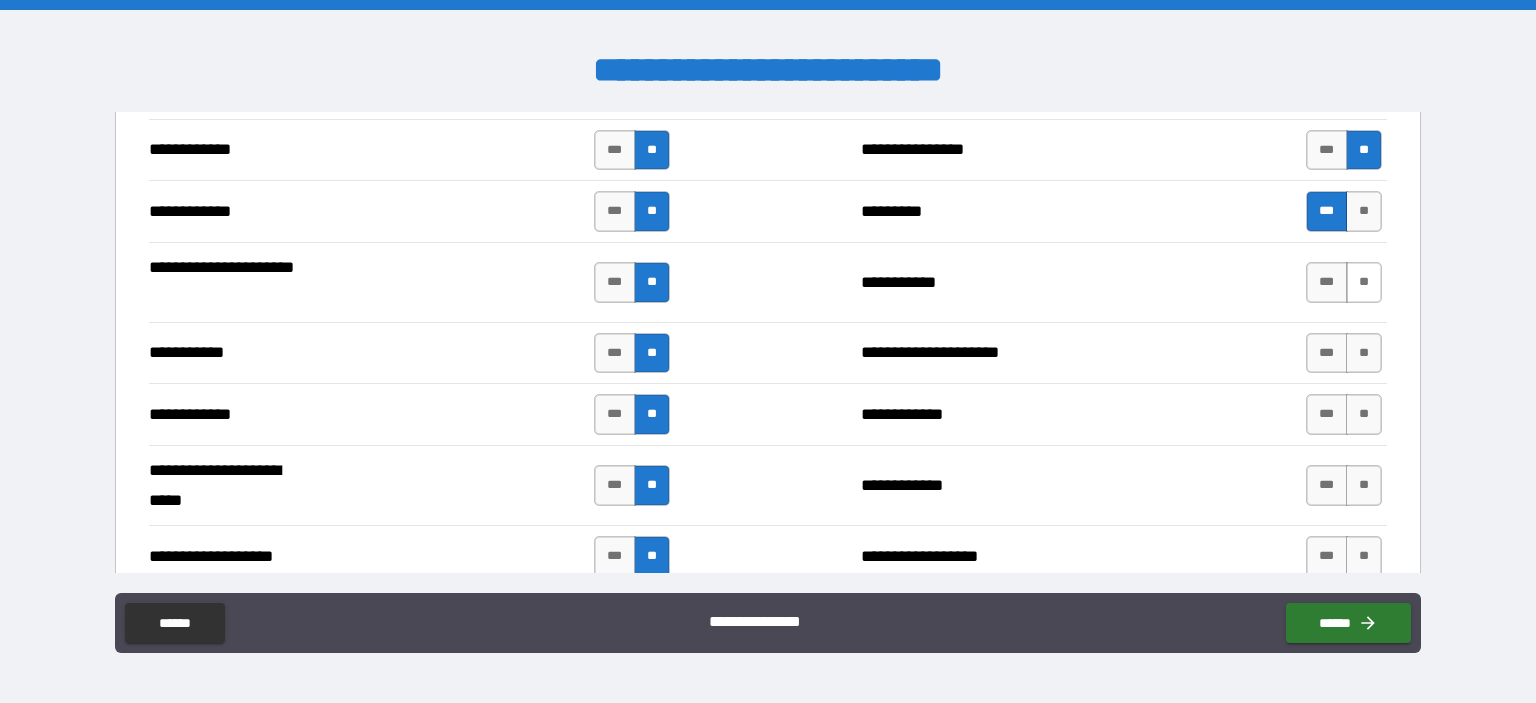 click on "**" at bounding box center [1364, 282] 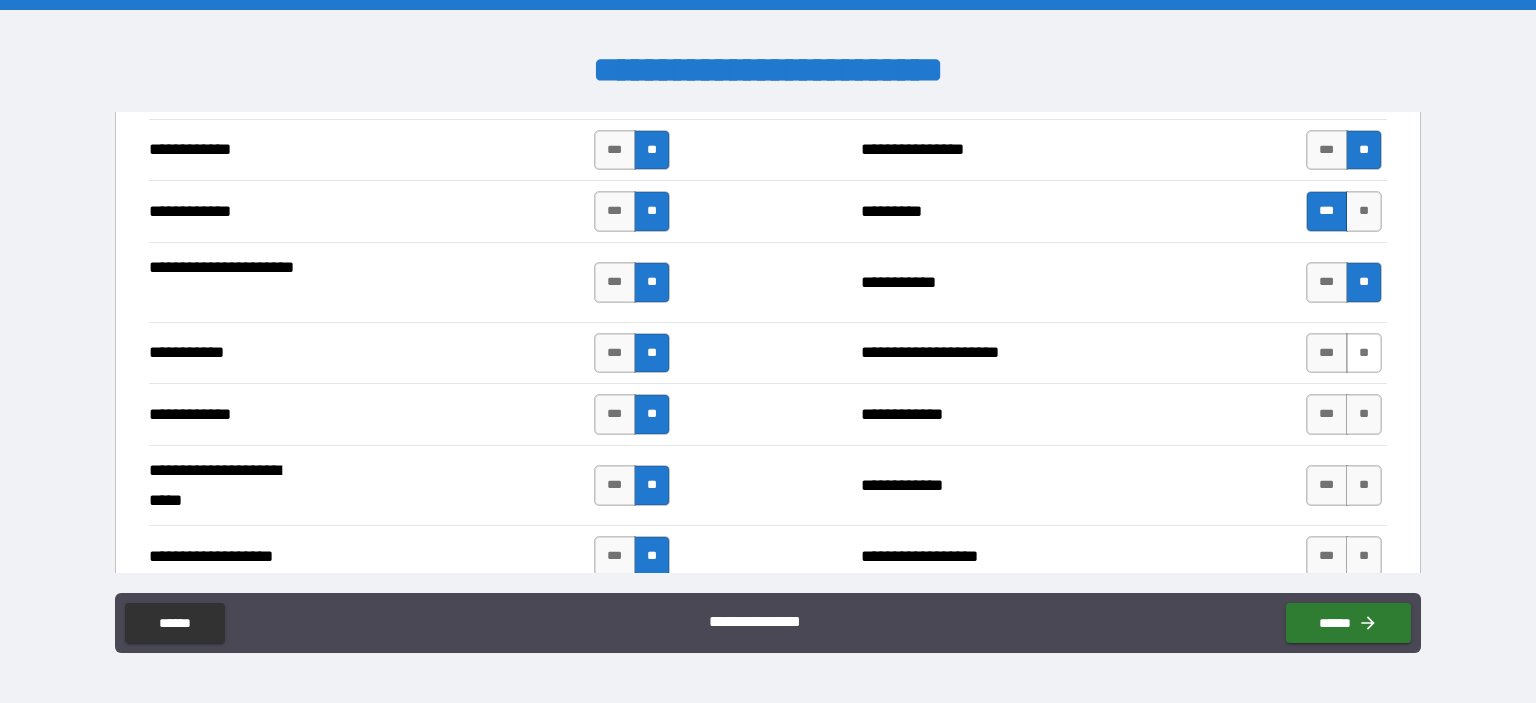 click on "**" at bounding box center [1364, 353] 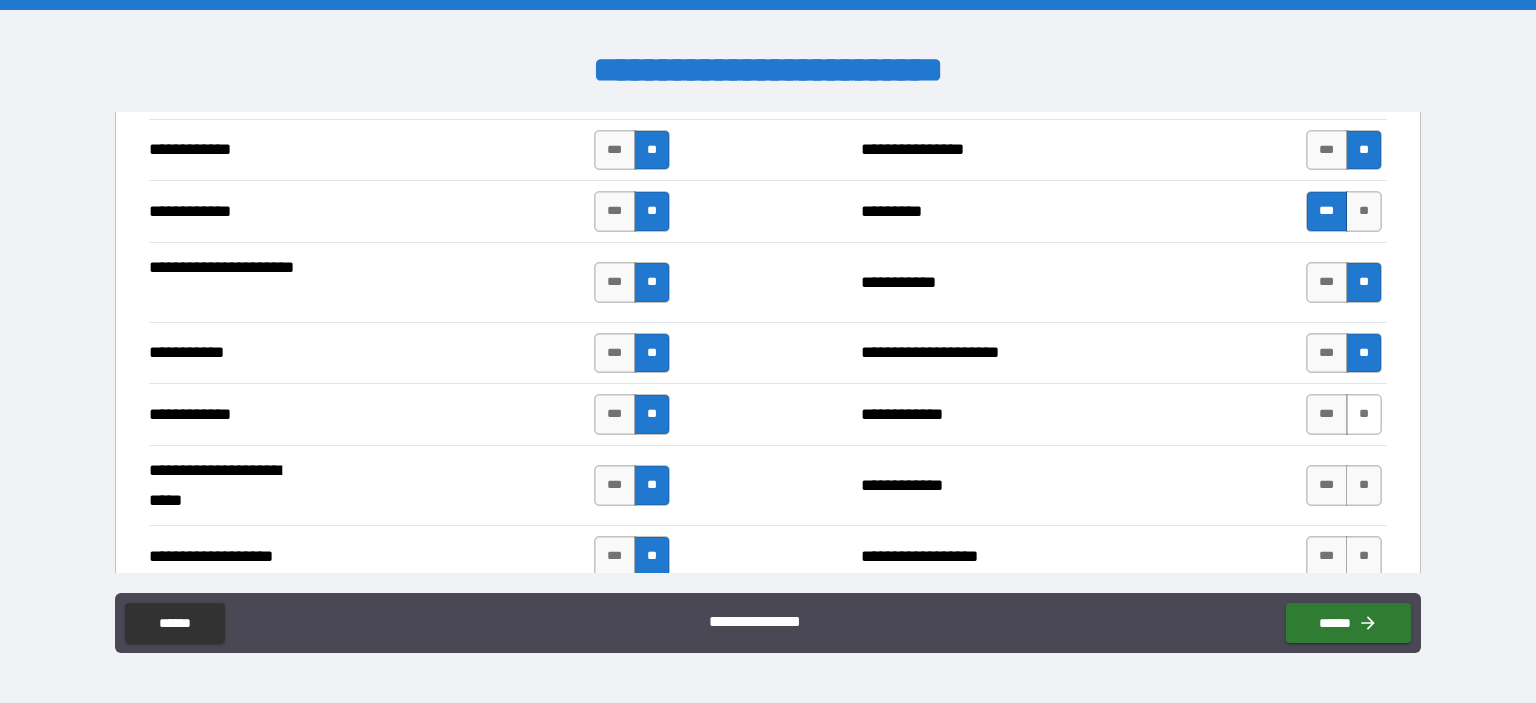 click on "**" at bounding box center [1364, 414] 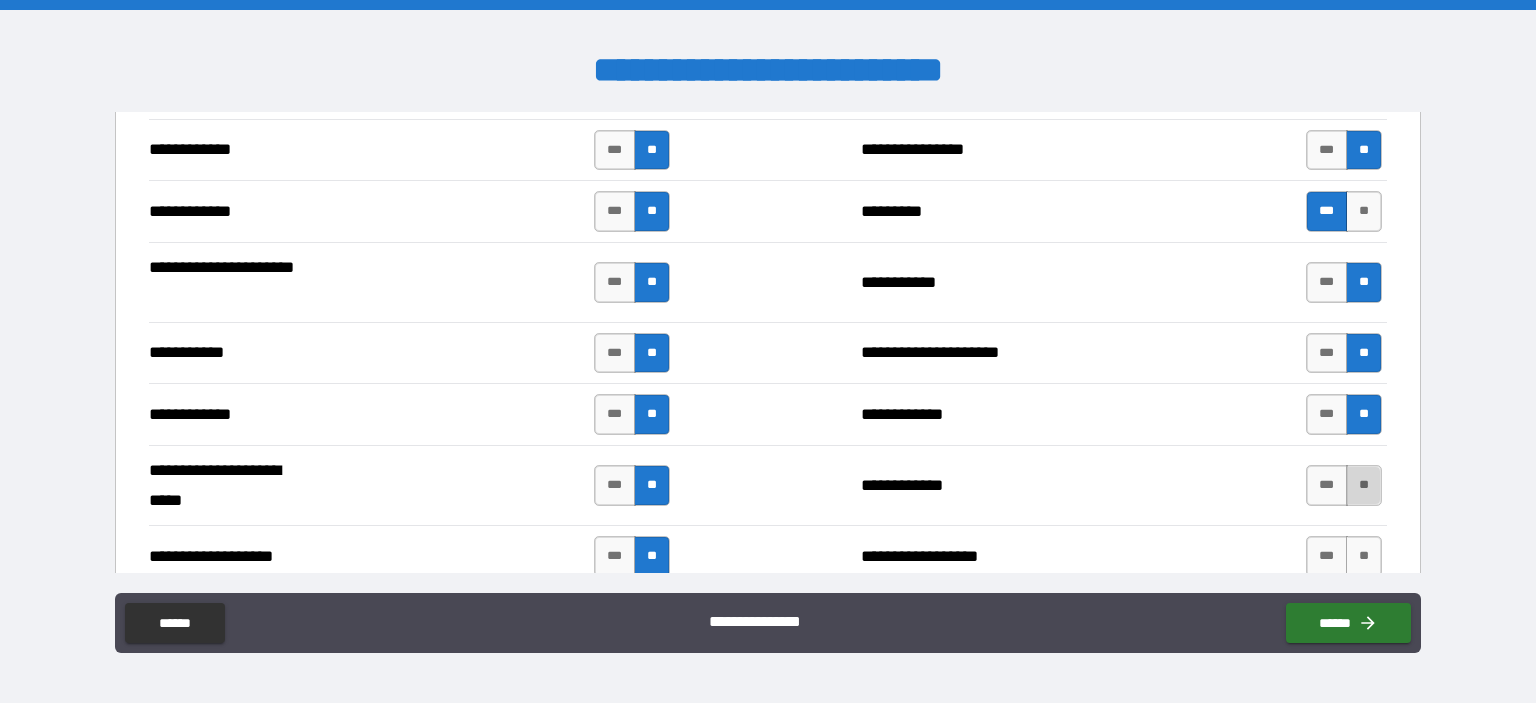 click on "**" at bounding box center [1364, 485] 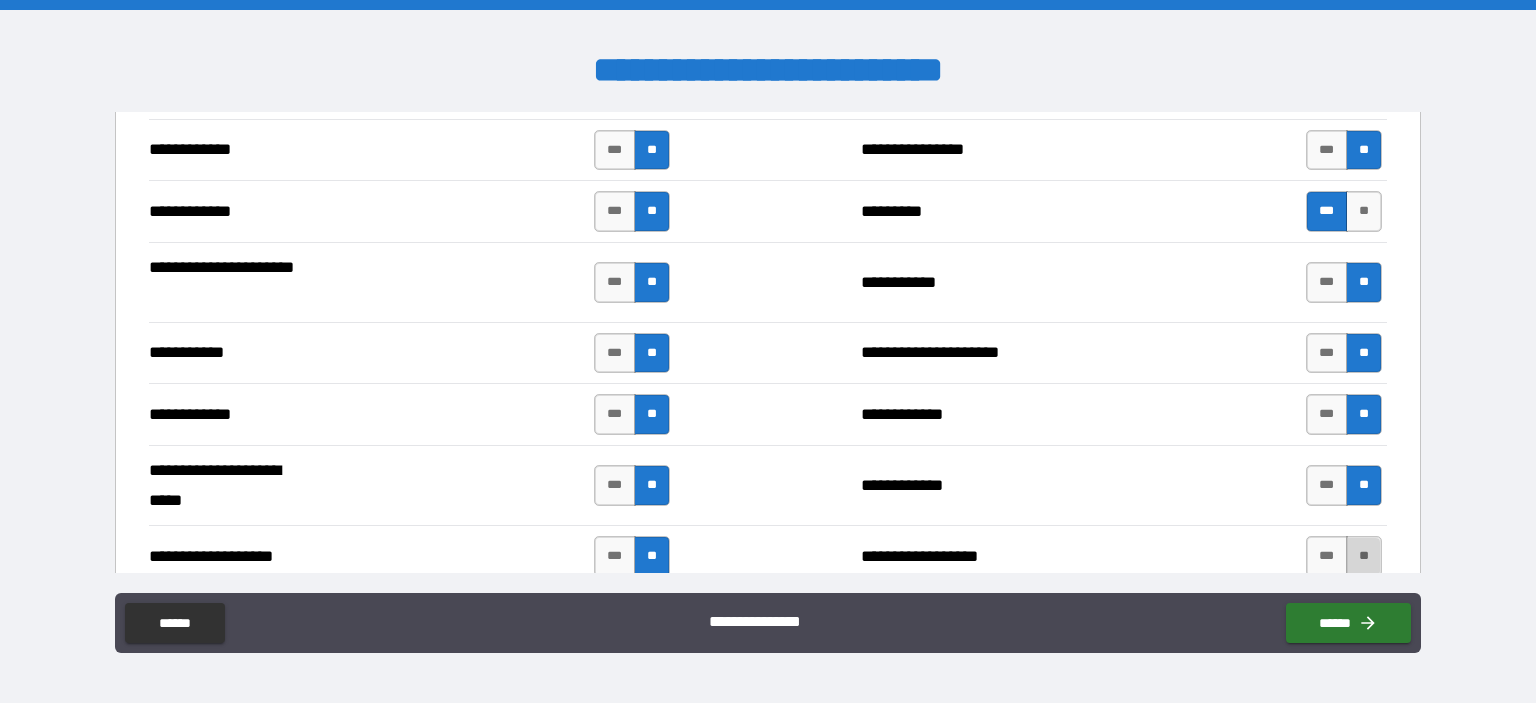 click on "**" at bounding box center (1364, 556) 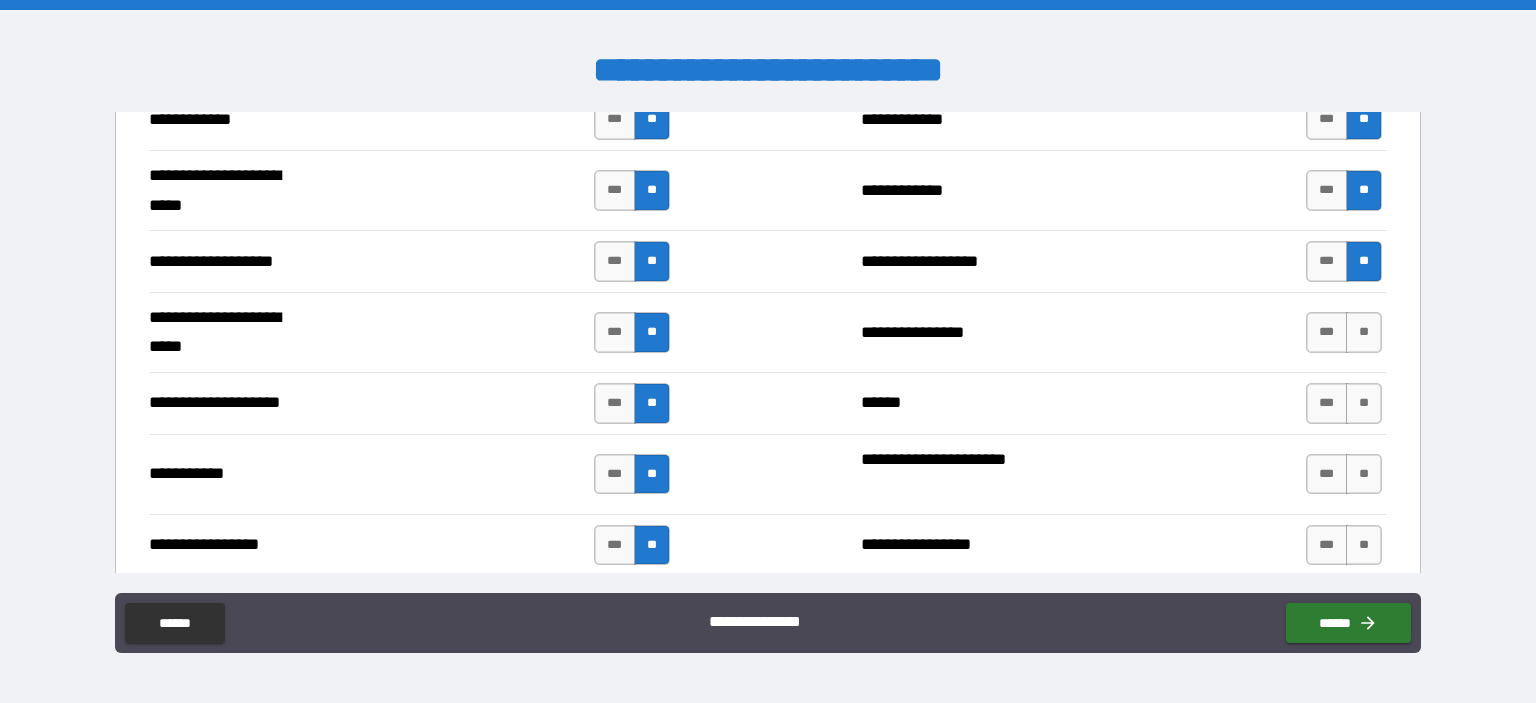 scroll, scrollTop: 4032, scrollLeft: 0, axis: vertical 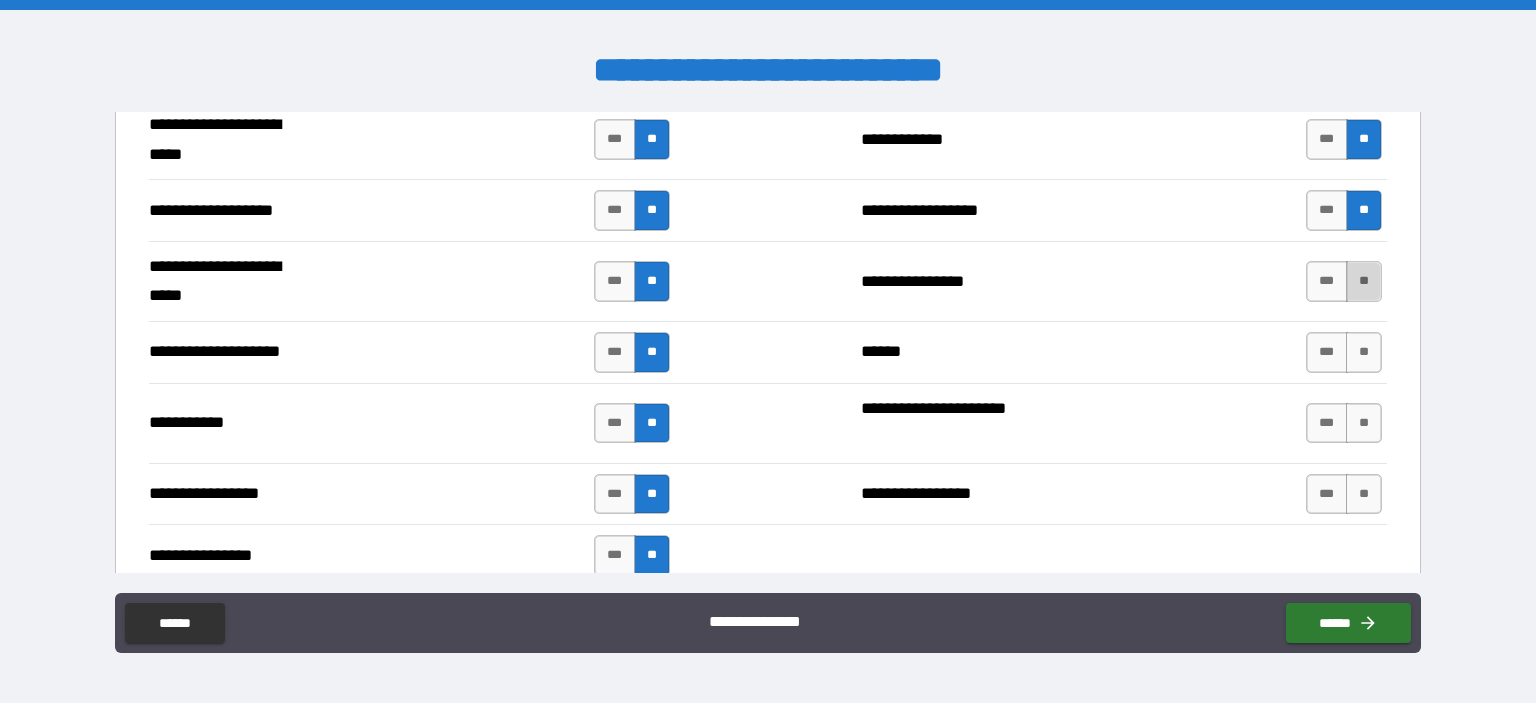 click on "**" at bounding box center (1364, 281) 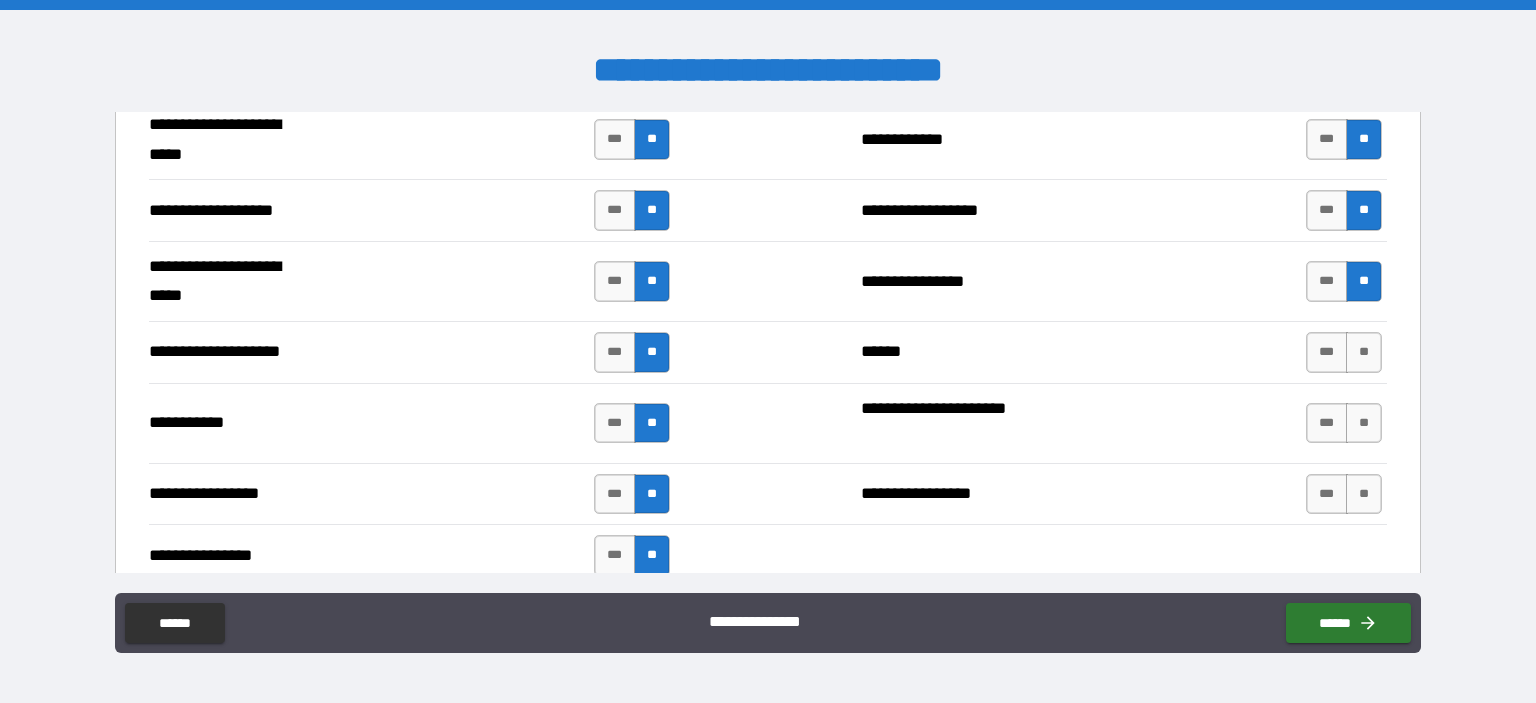 drag, startPoint x: 1371, startPoint y: 341, endPoint x: 1374, endPoint y: 379, distance: 38.118237 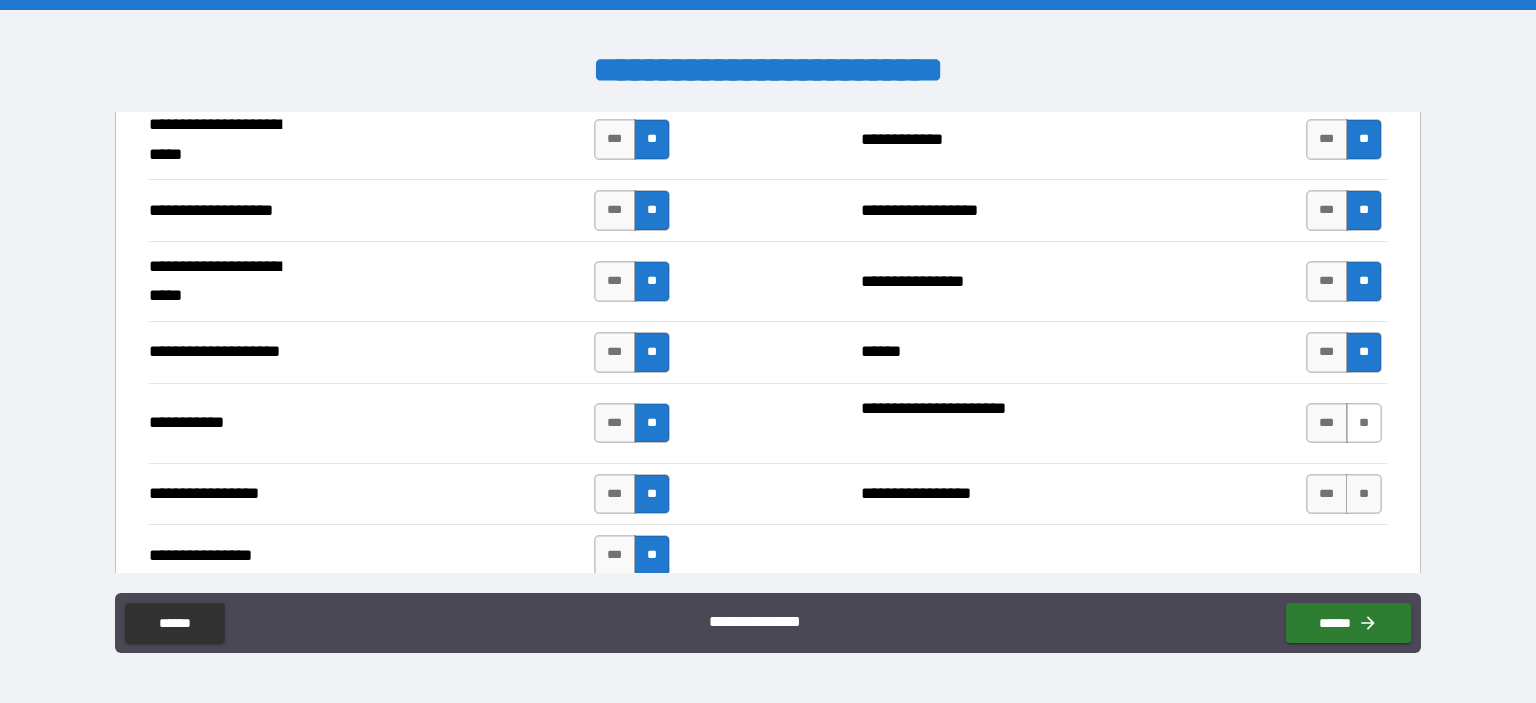 click on "**" at bounding box center [1364, 423] 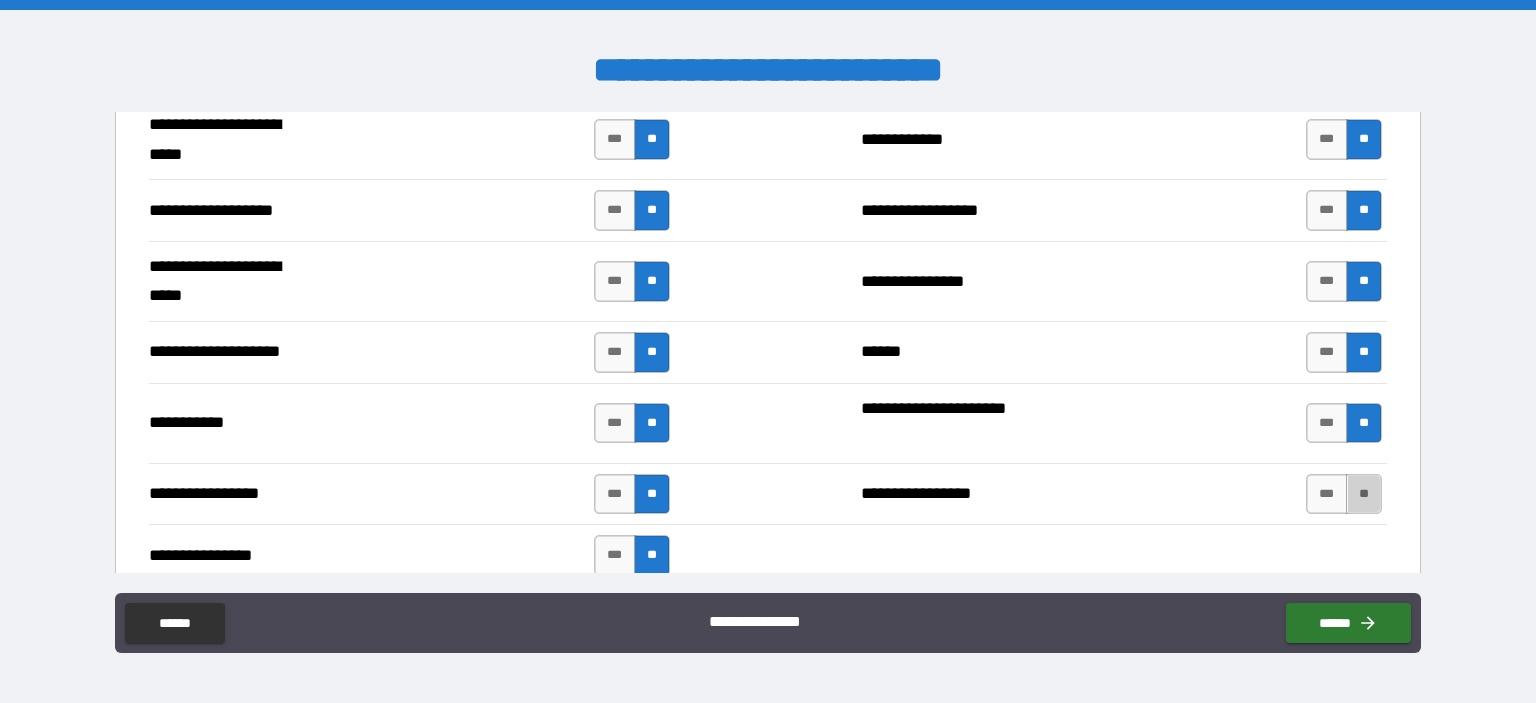 drag, startPoint x: 1371, startPoint y: 474, endPoint x: 1307, endPoint y: 433, distance: 76.00658 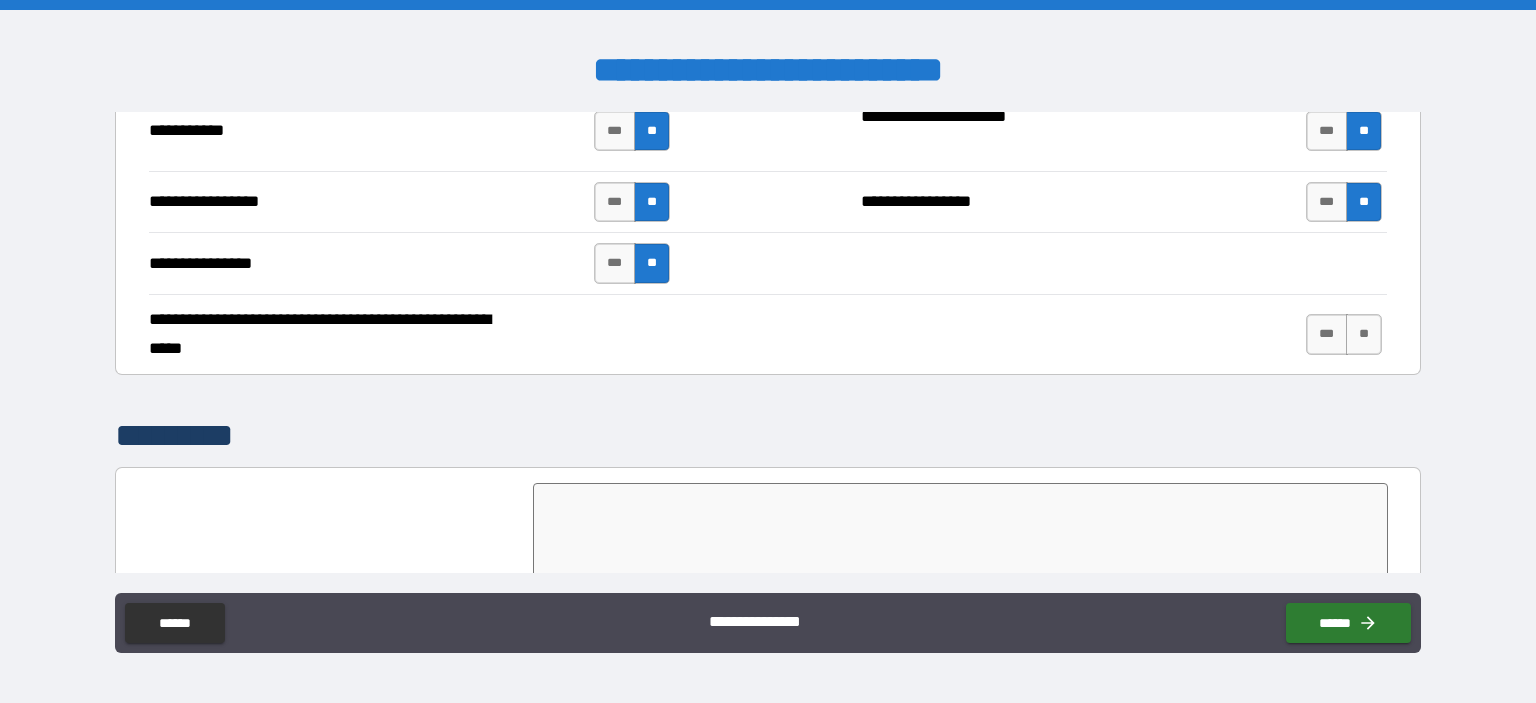 scroll, scrollTop: 4378, scrollLeft: 0, axis: vertical 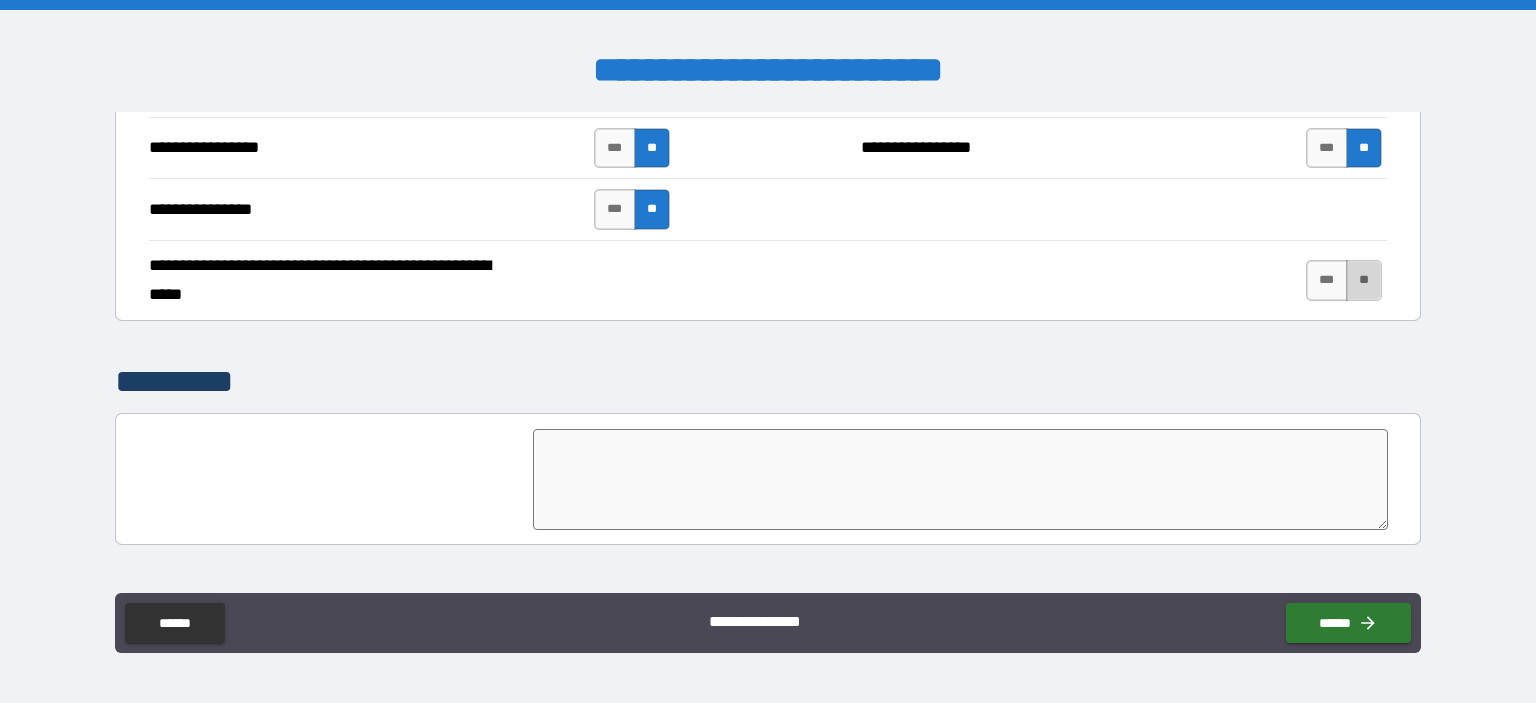 click on "**" at bounding box center (1364, 280) 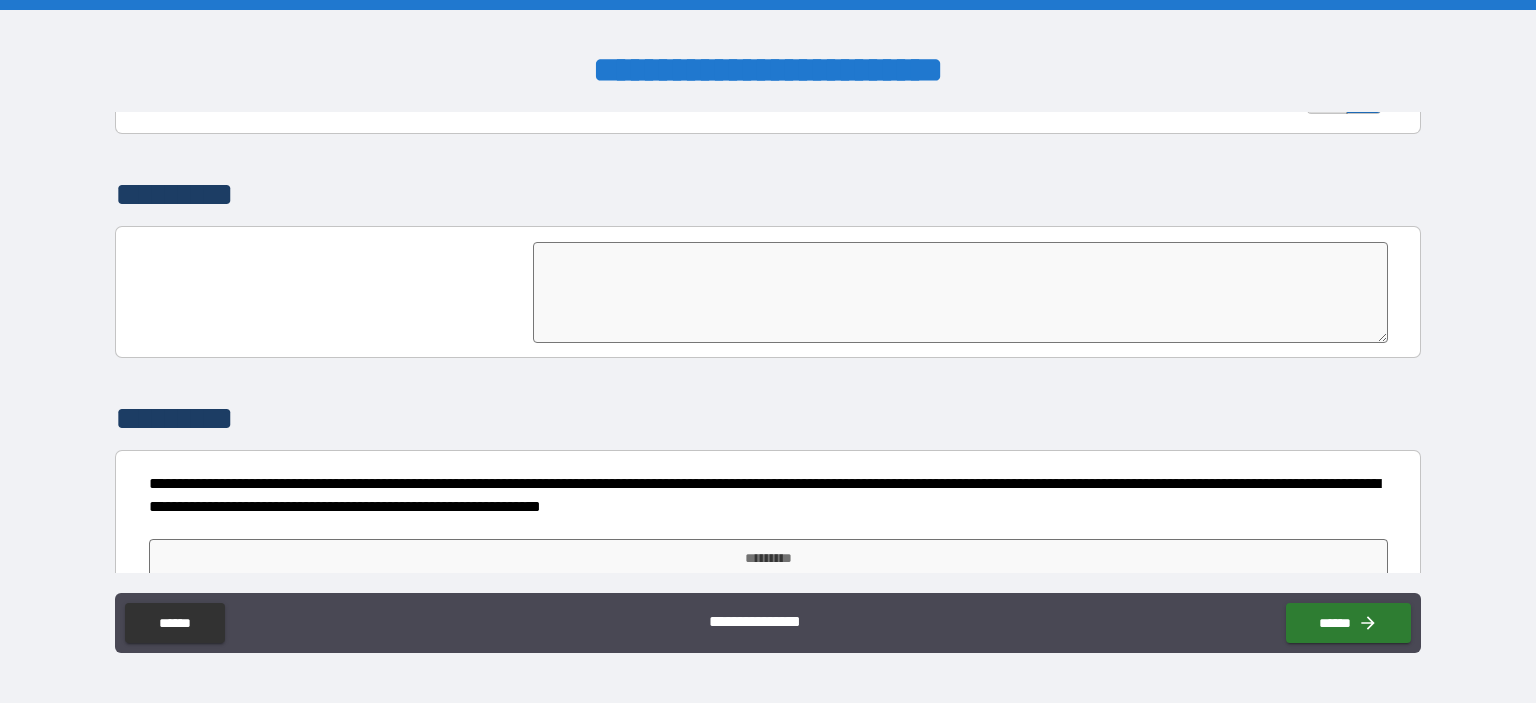 scroll, scrollTop: 4587, scrollLeft: 0, axis: vertical 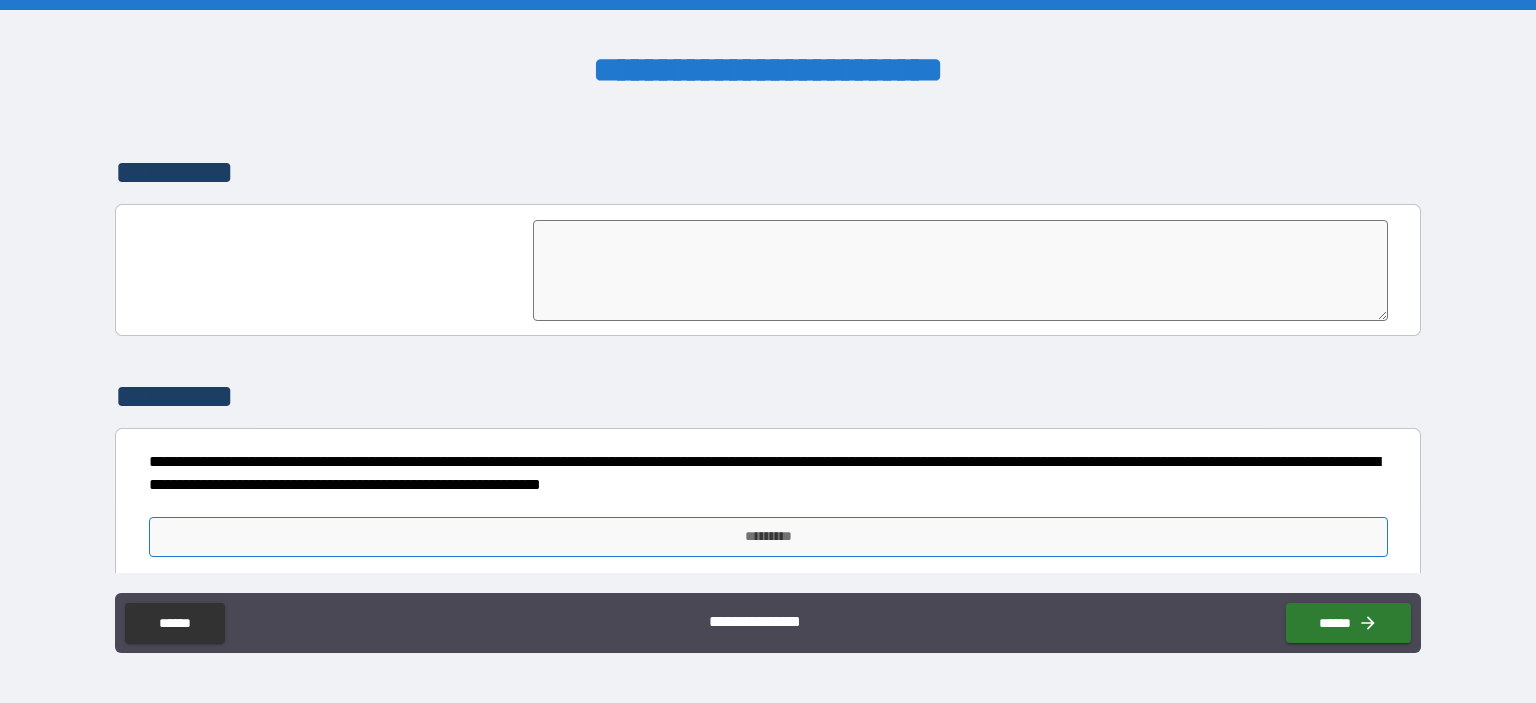 click on "*********" at bounding box center [768, 537] 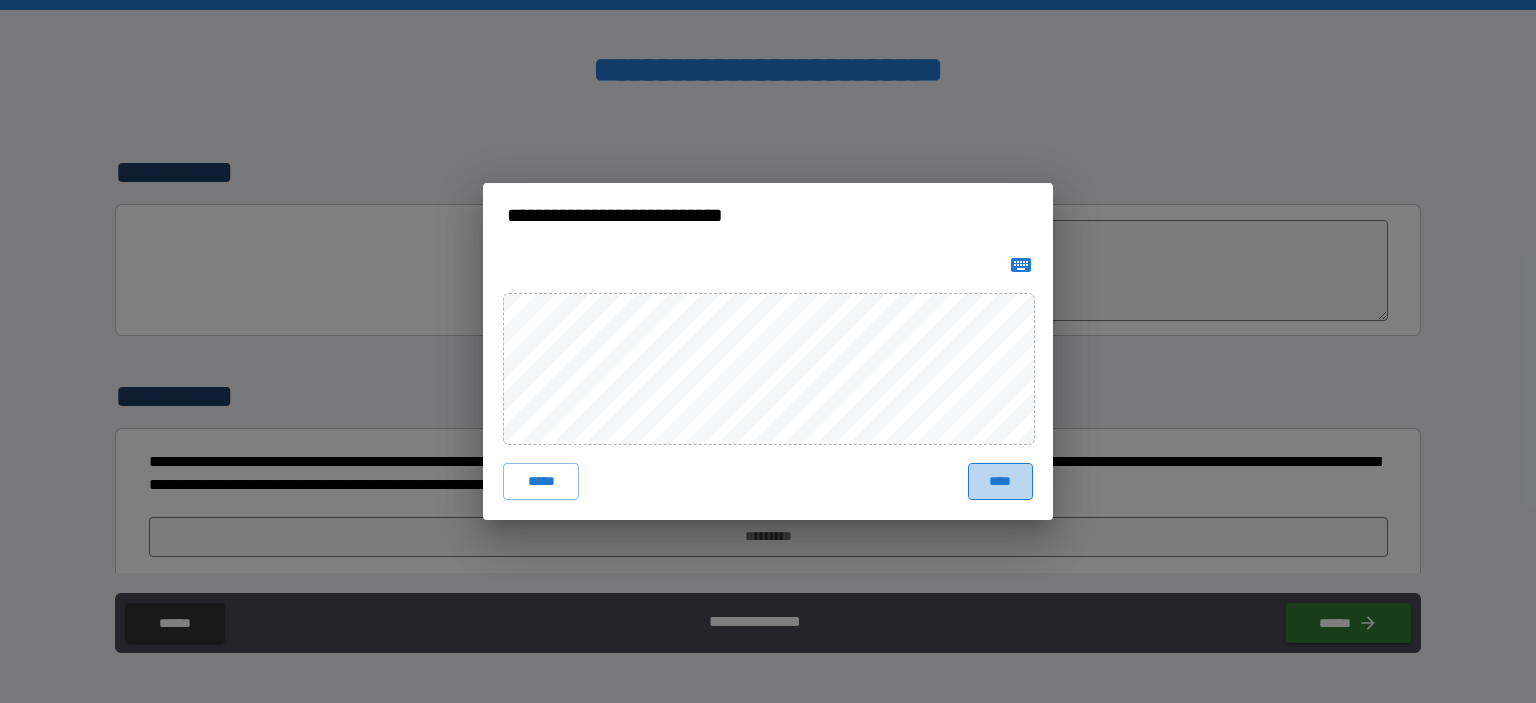 click on "****" at bounding box center (1000, 481) 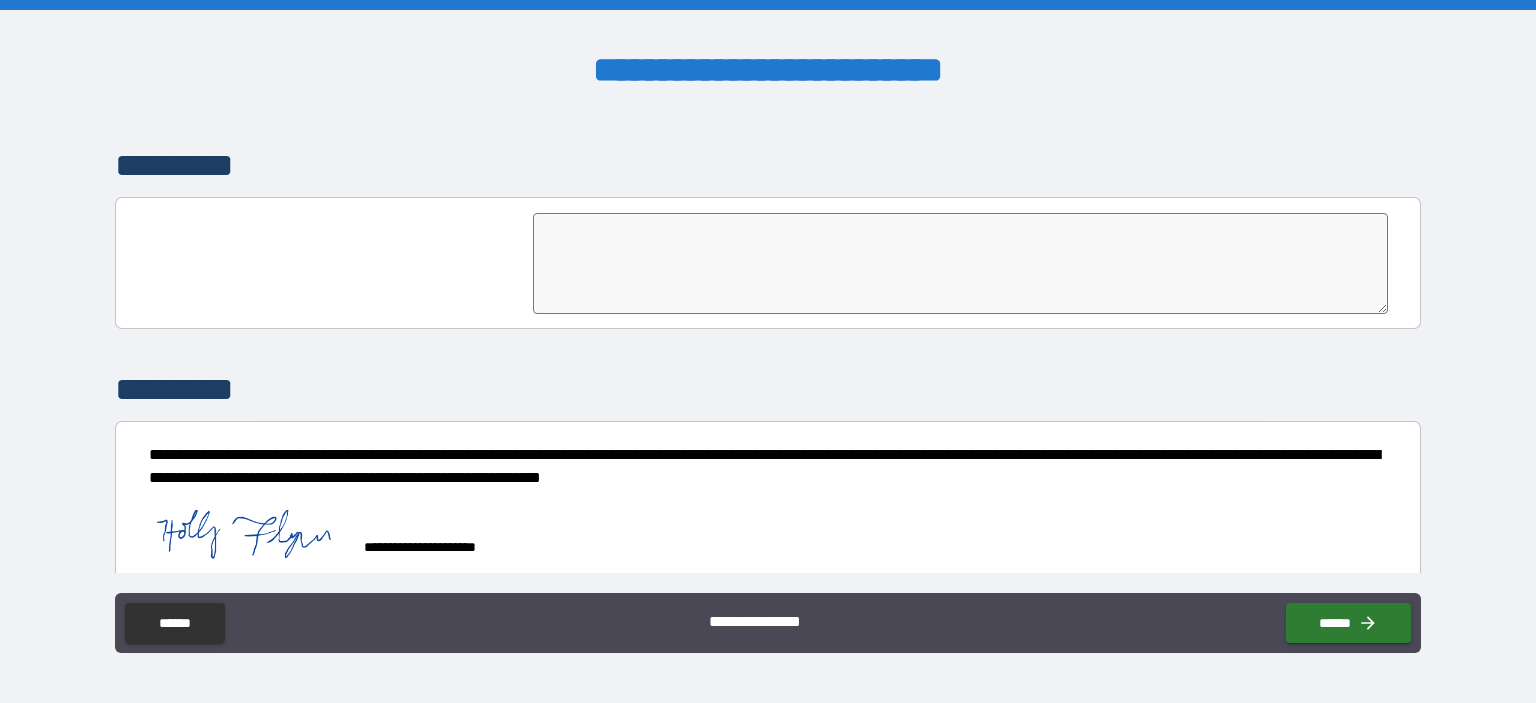 scroll, scrollTop: 4604, scrollLeft: 0, axis: vertical 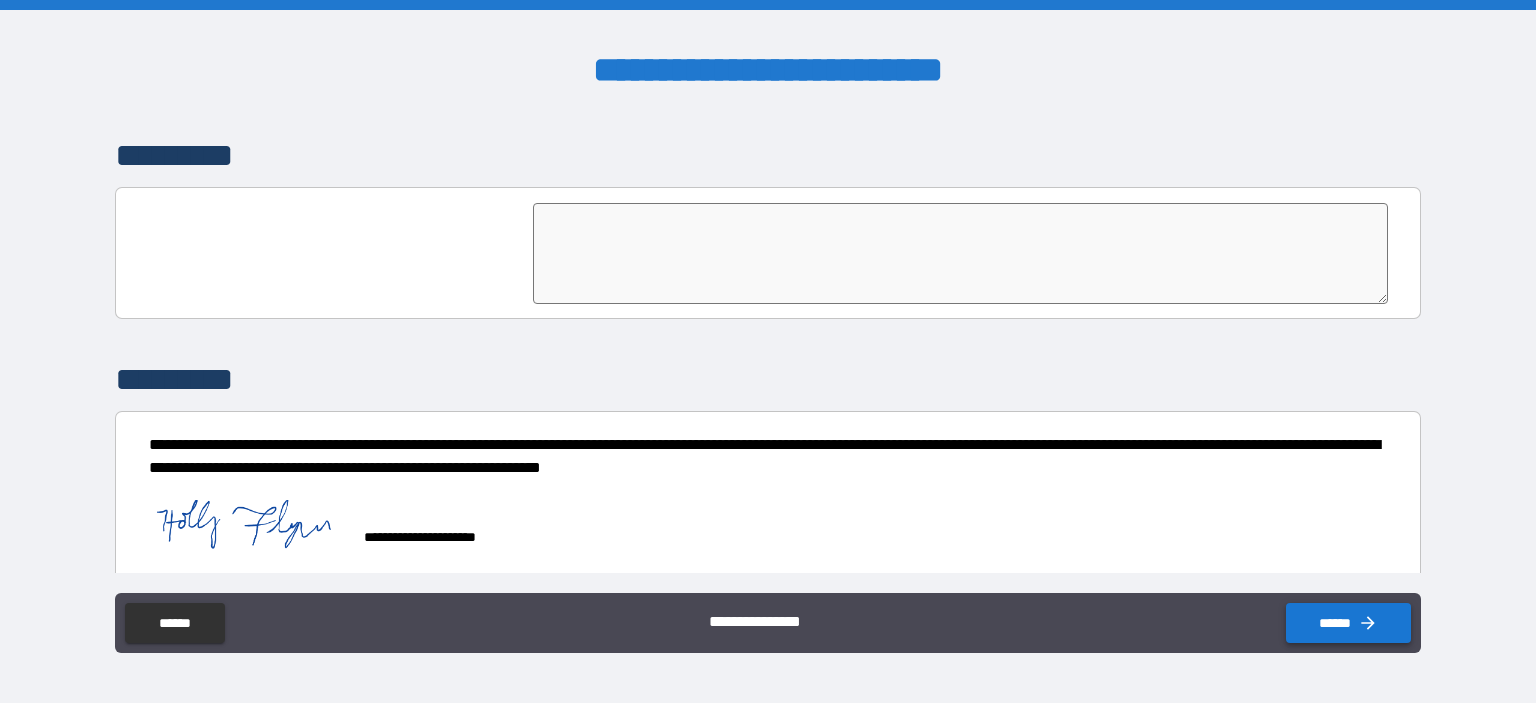 click 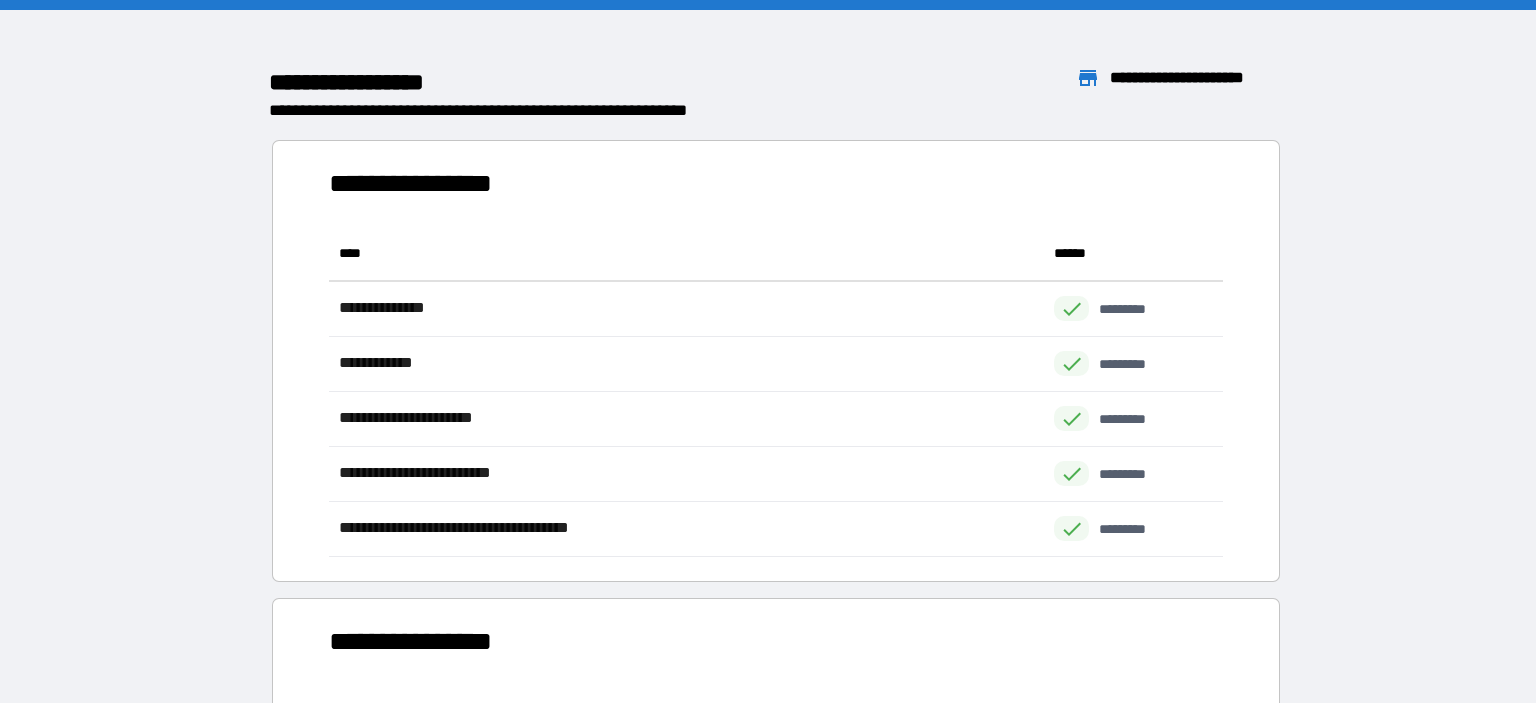 scroll, scrollTop: 2, scrollLeft: 1, axis: both 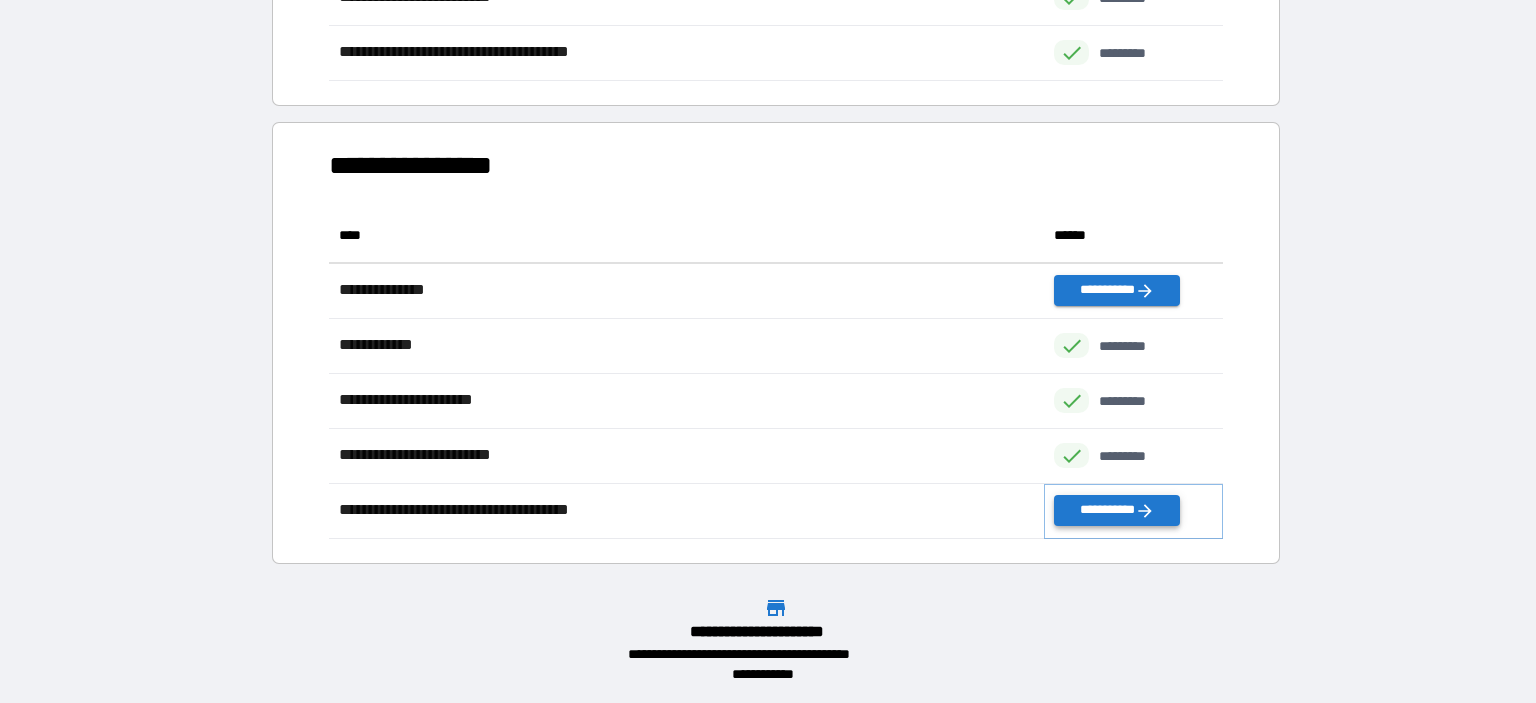 click on "**********" at bounding box center (1117, 510) 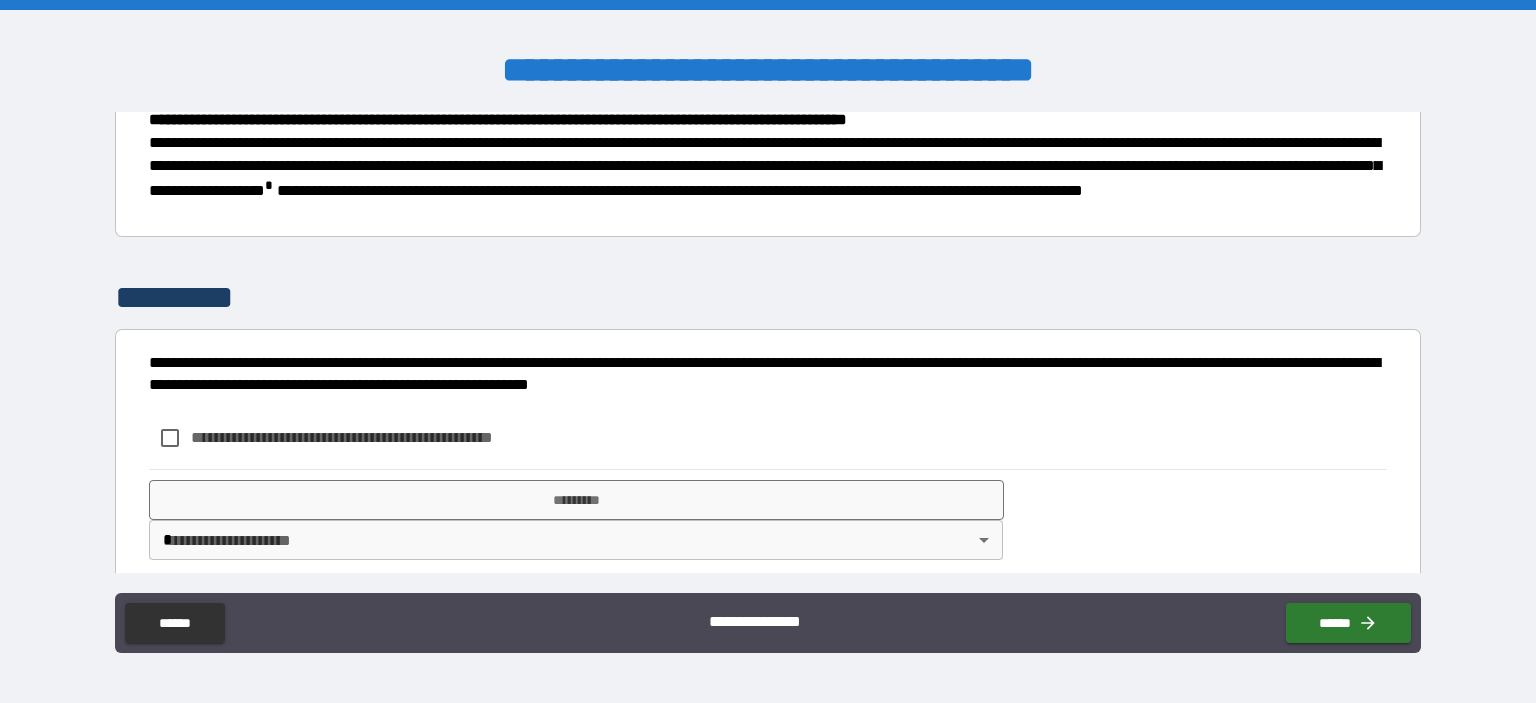 scroll, scrollTop: 750, scrollLeft: 0, axis: vertical 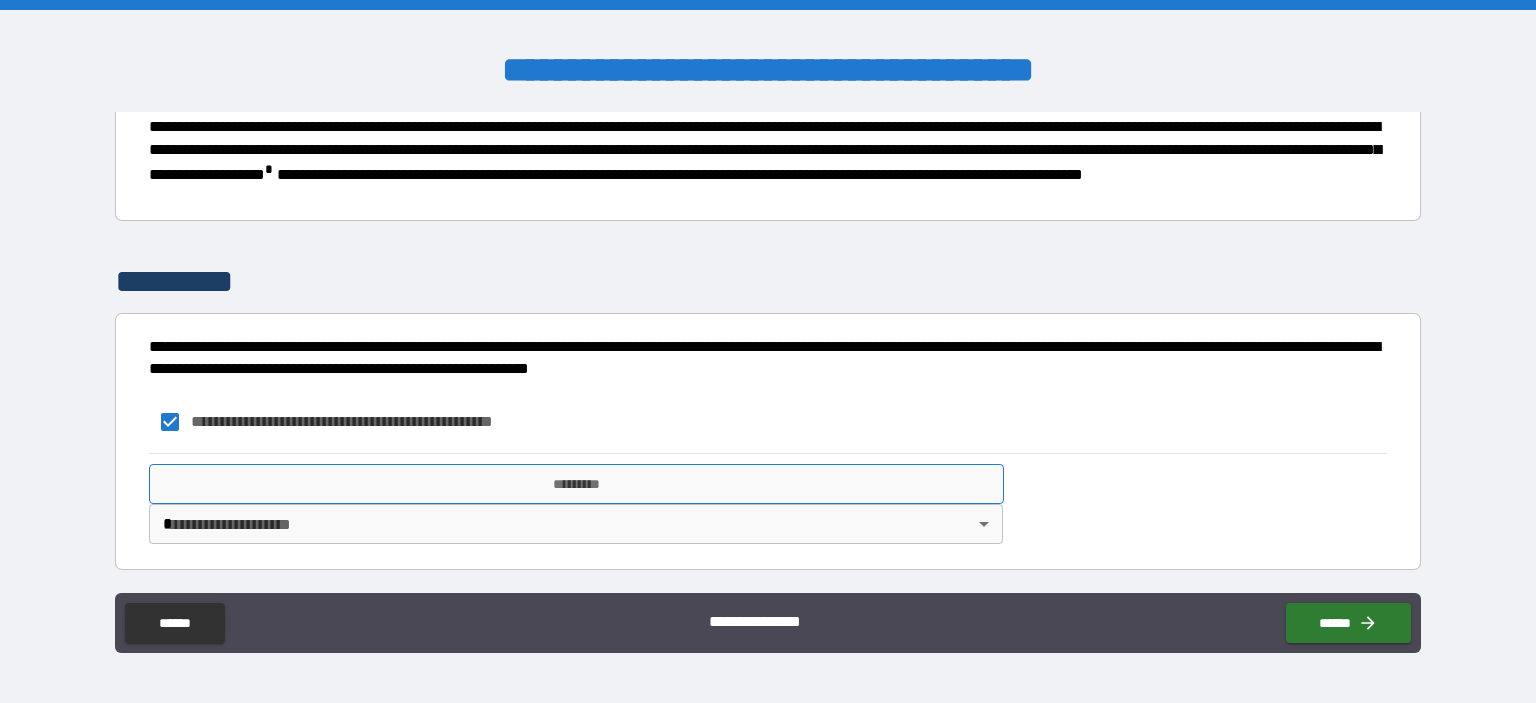 click on "*********" at bounding box center [576, 484] 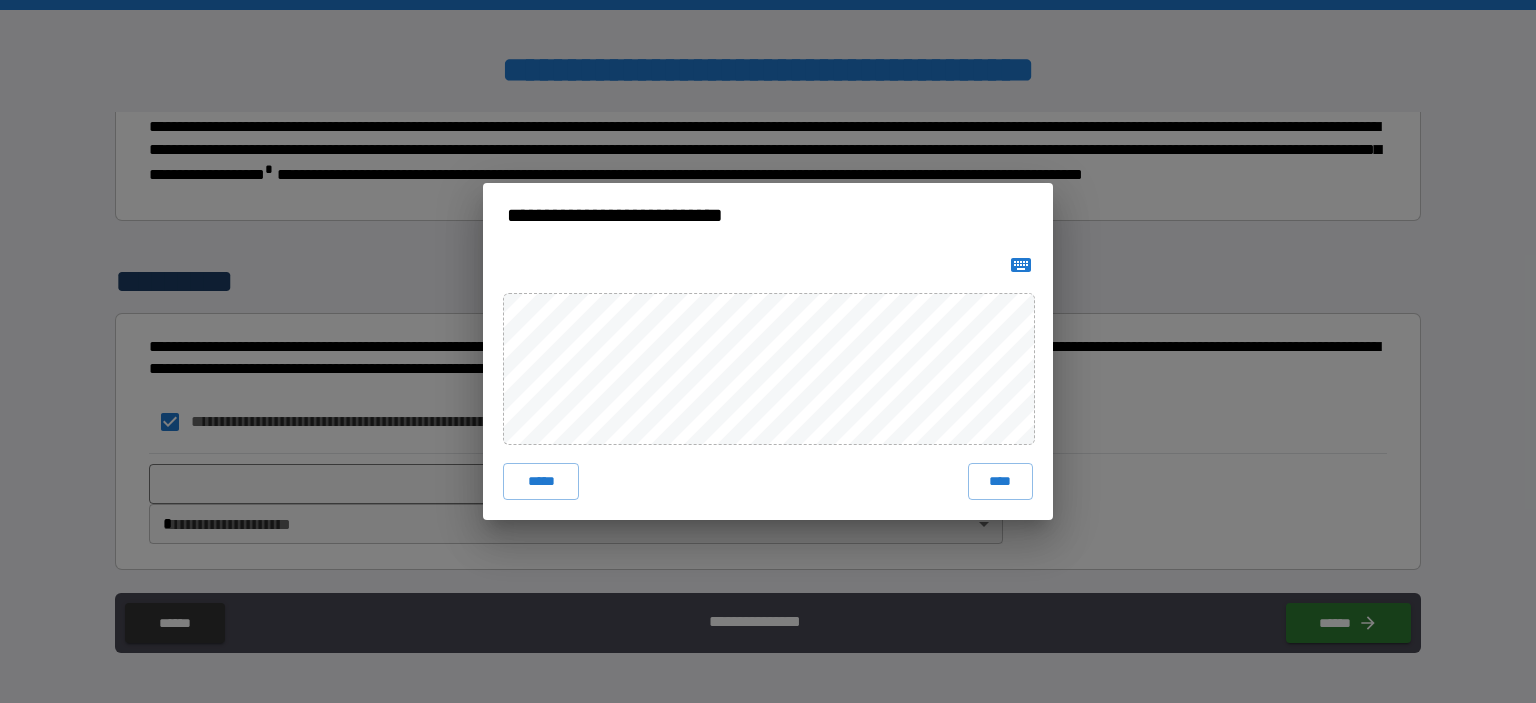 click on "***** ****" at bounding box center (768, 383) 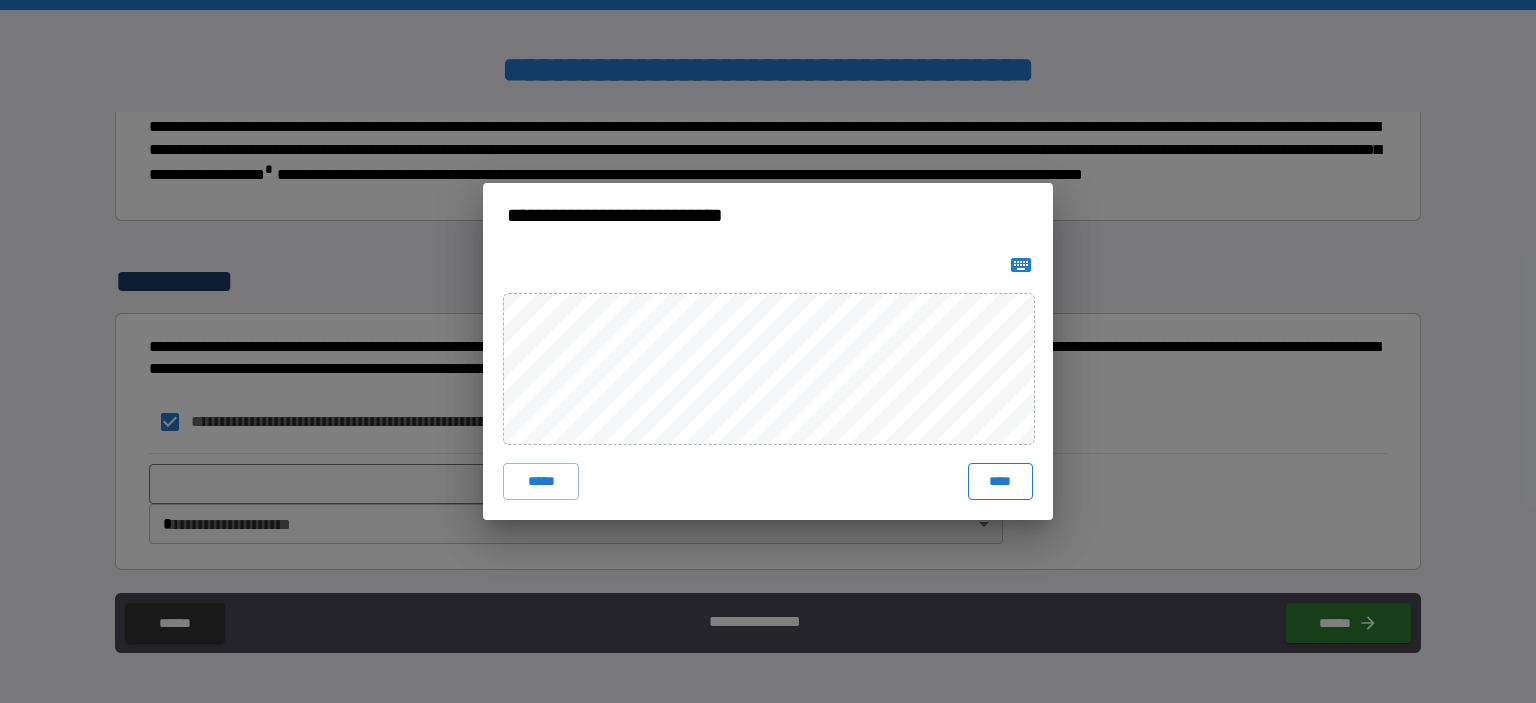 click on "****" at bounding box center (1000, 481) 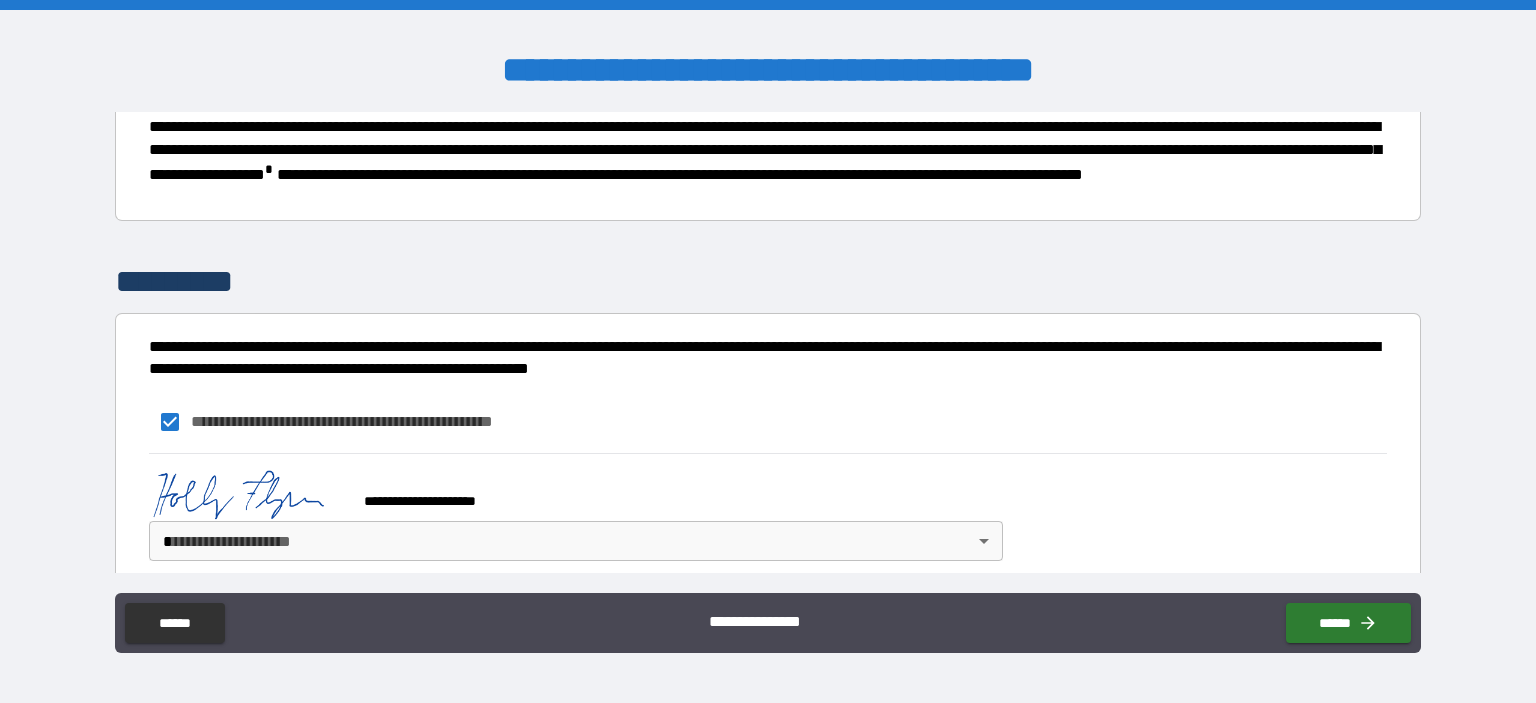 scroll, scrollTop: 741, scrollLeft: 0, axis: vertical 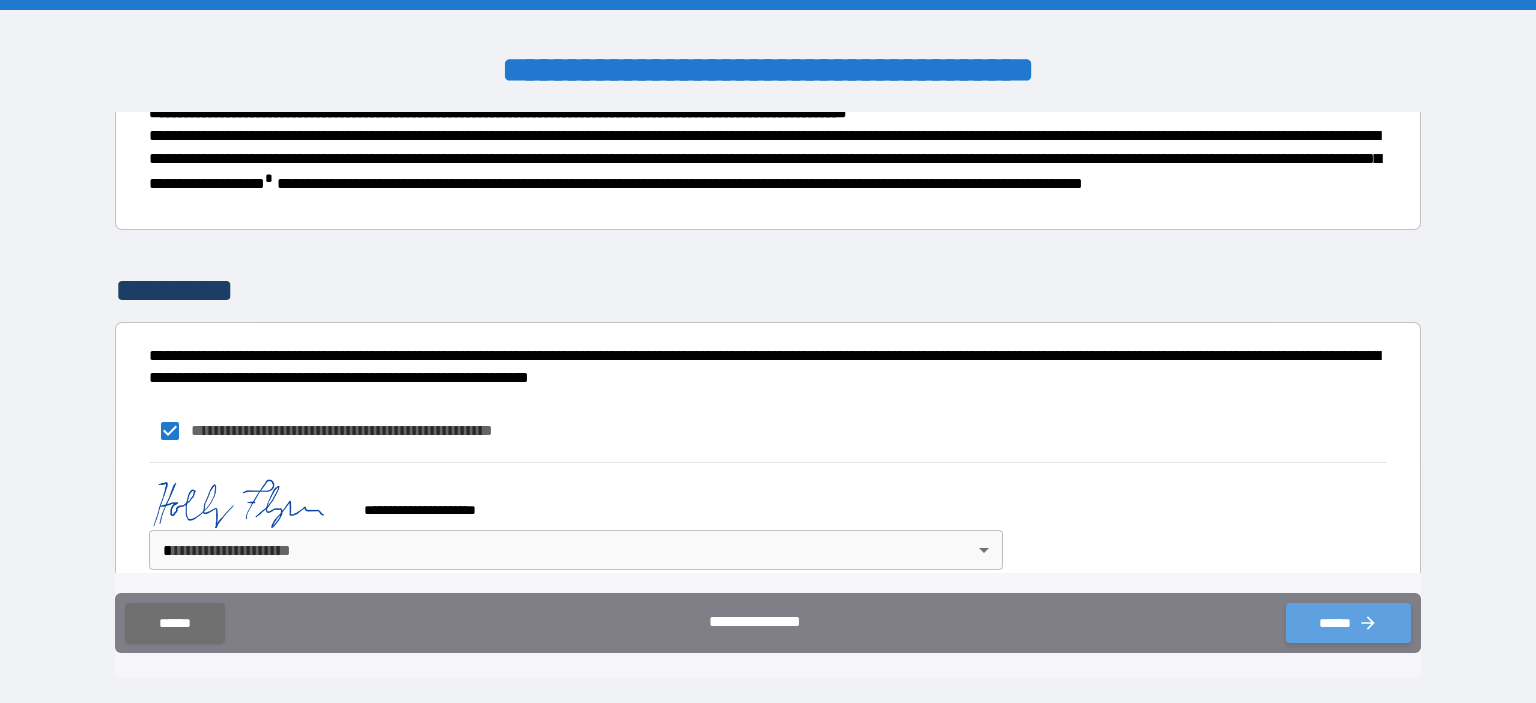 drag, startPoint x: 1410, startPoint y: 618, endPoint x: 1354, endPoint y: 615, distance: 56.0803 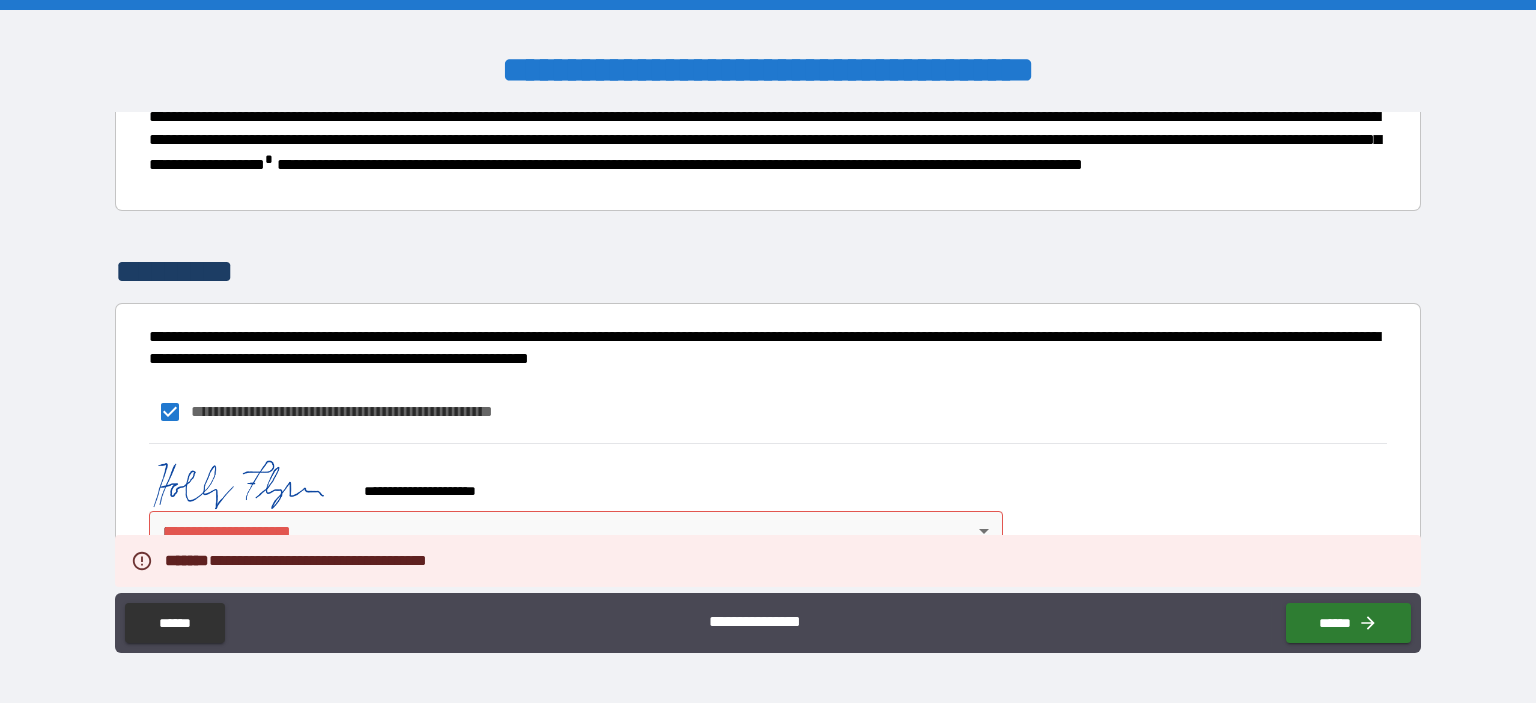 scroll, scrollTop: 768, scrollLeft: 0, axis: vertical 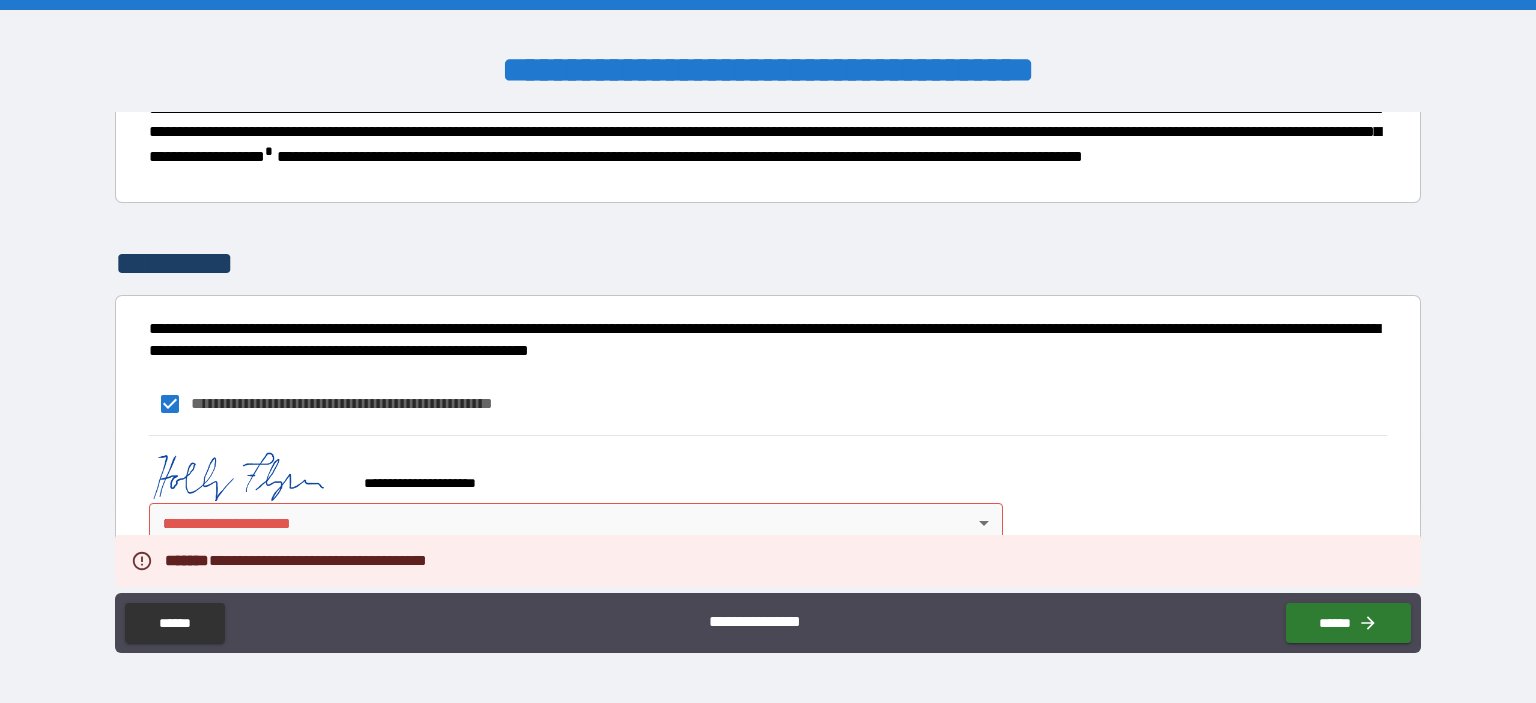 click on "**********" at bounding box center (768, 351) 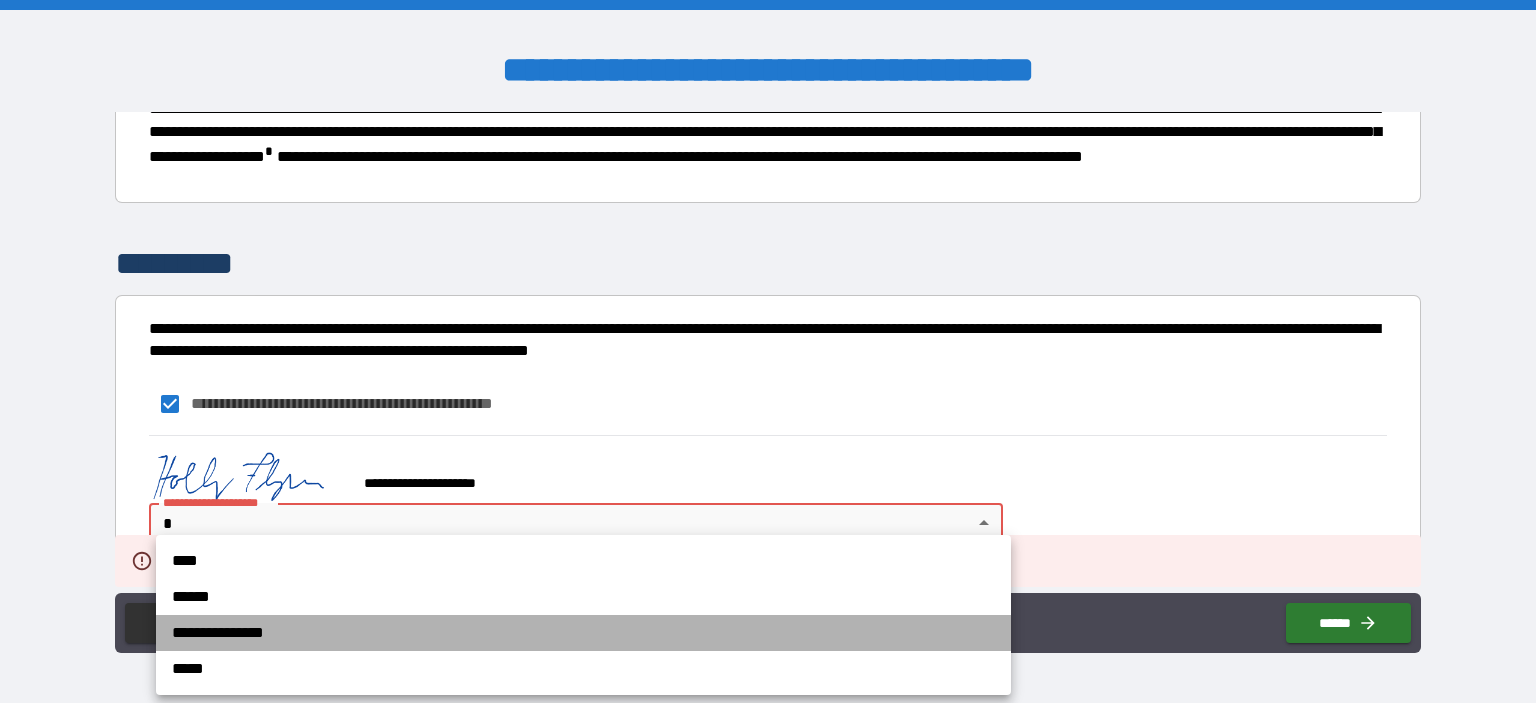 click on "**********" at bounding box center (583, 633) 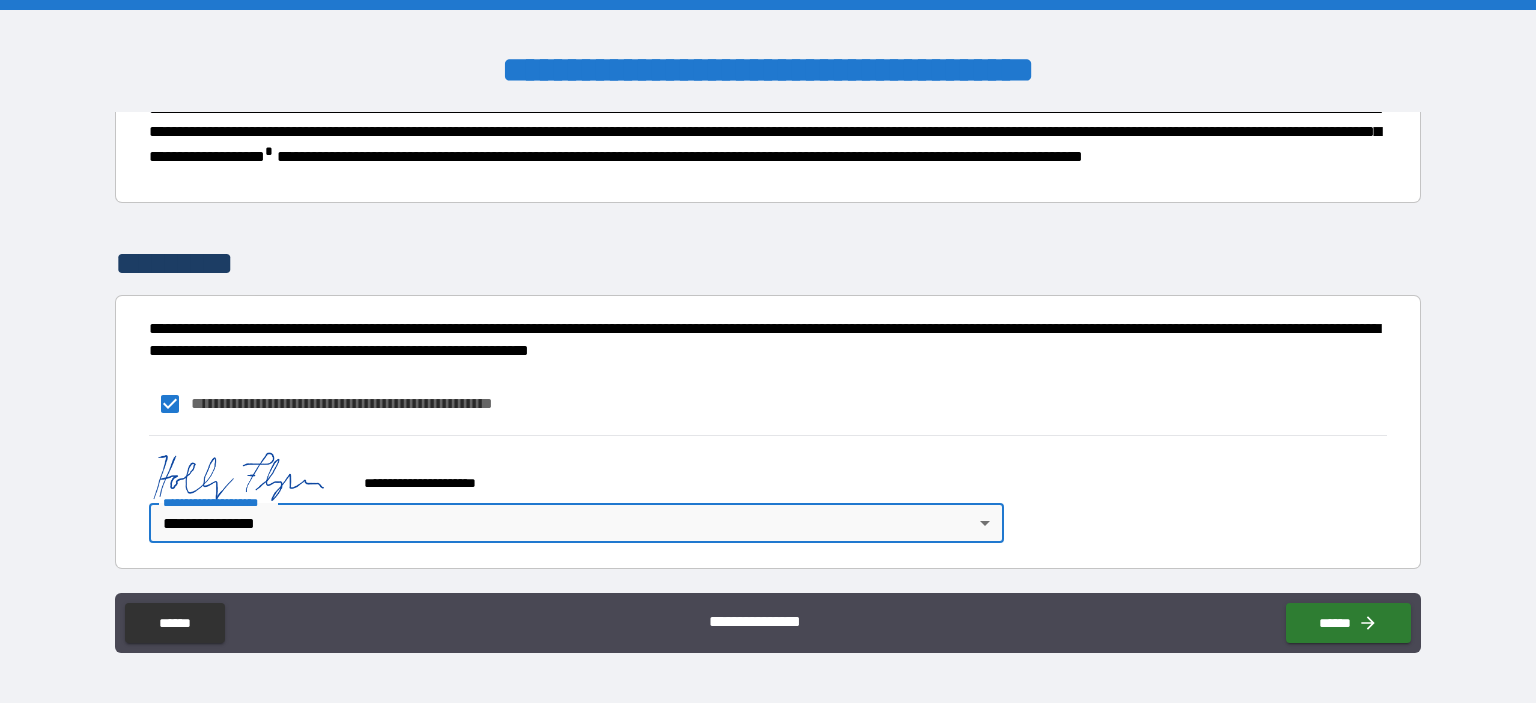 click on "**********" at bounding box center (768, 494) 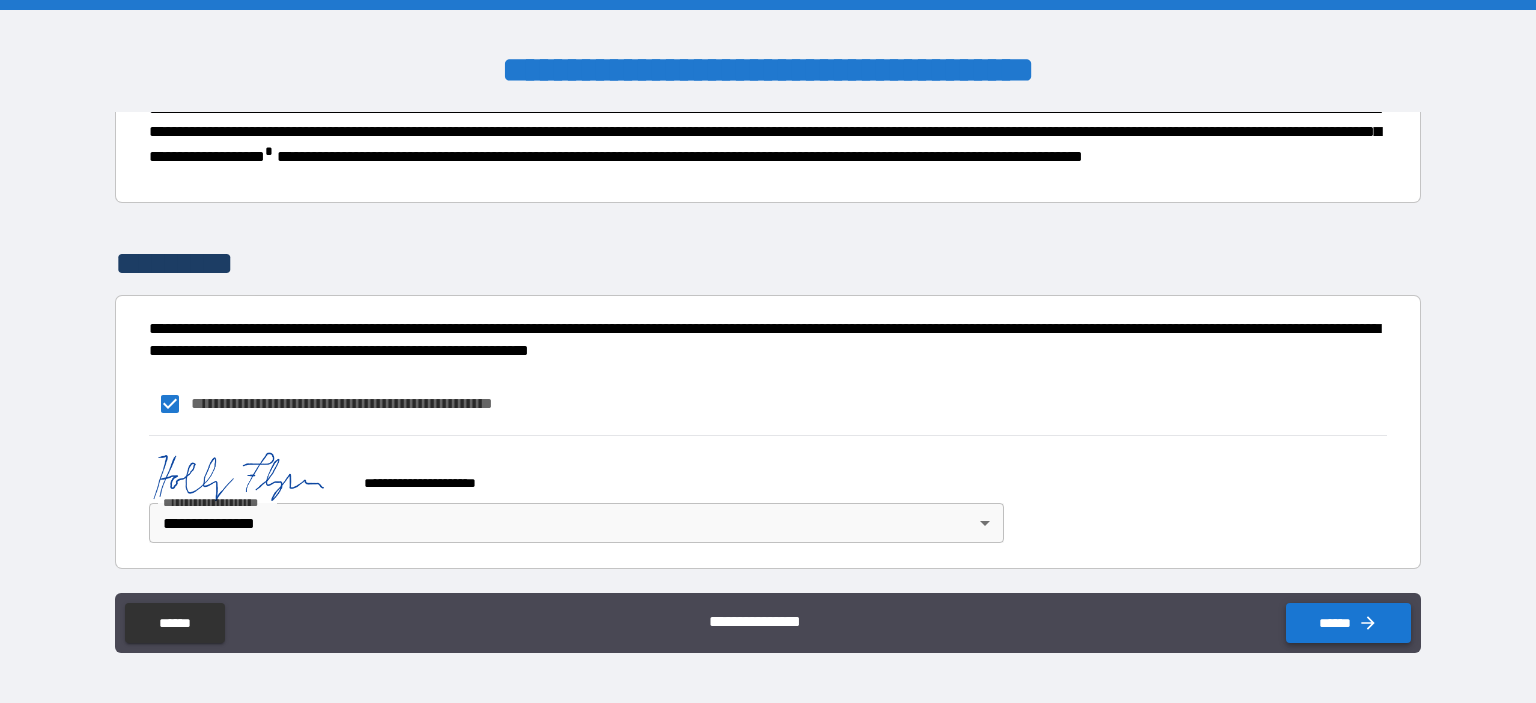 click on "******" at bounding box center [1348, 623] 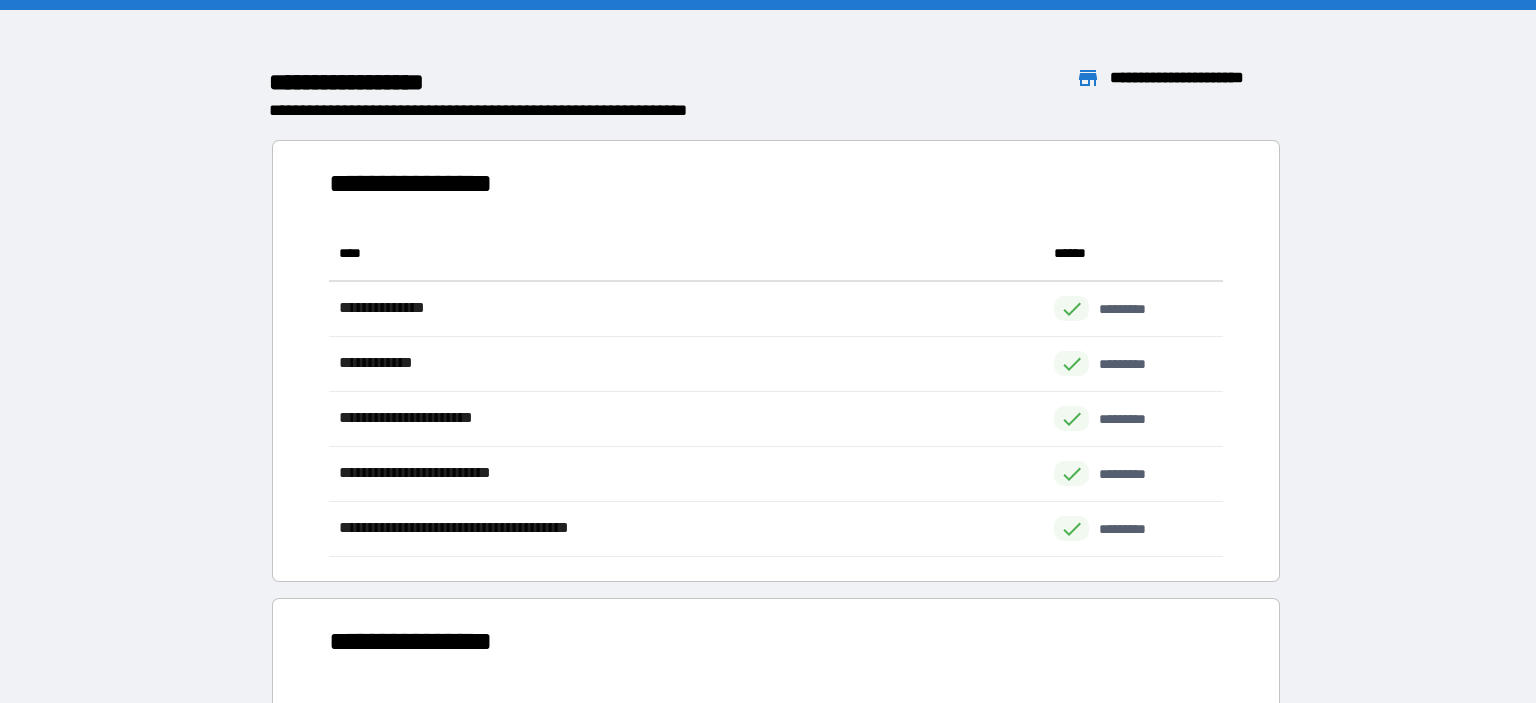 scroll, scrollTop: 2, scrollLeft: 1, axis: both 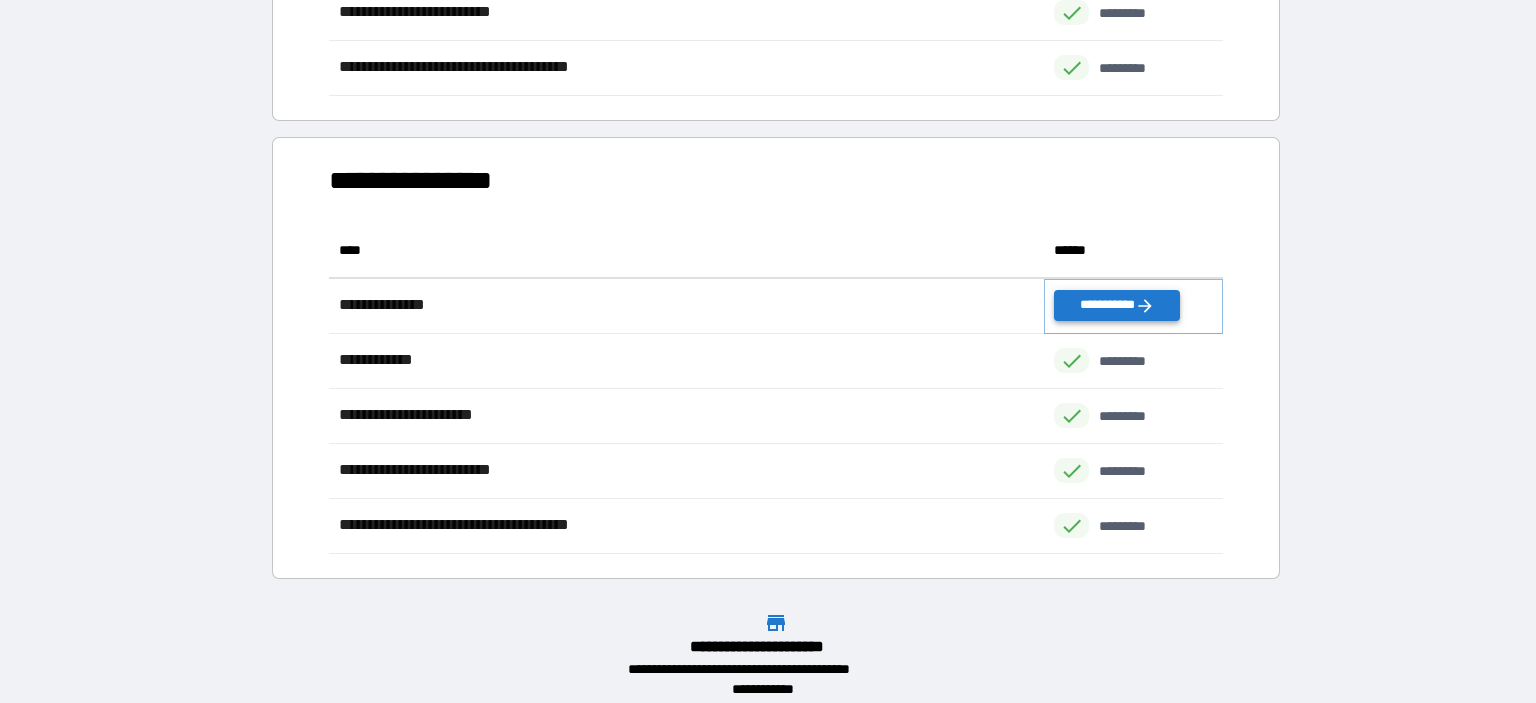click on "**********" at bounding box center [1117, 305] 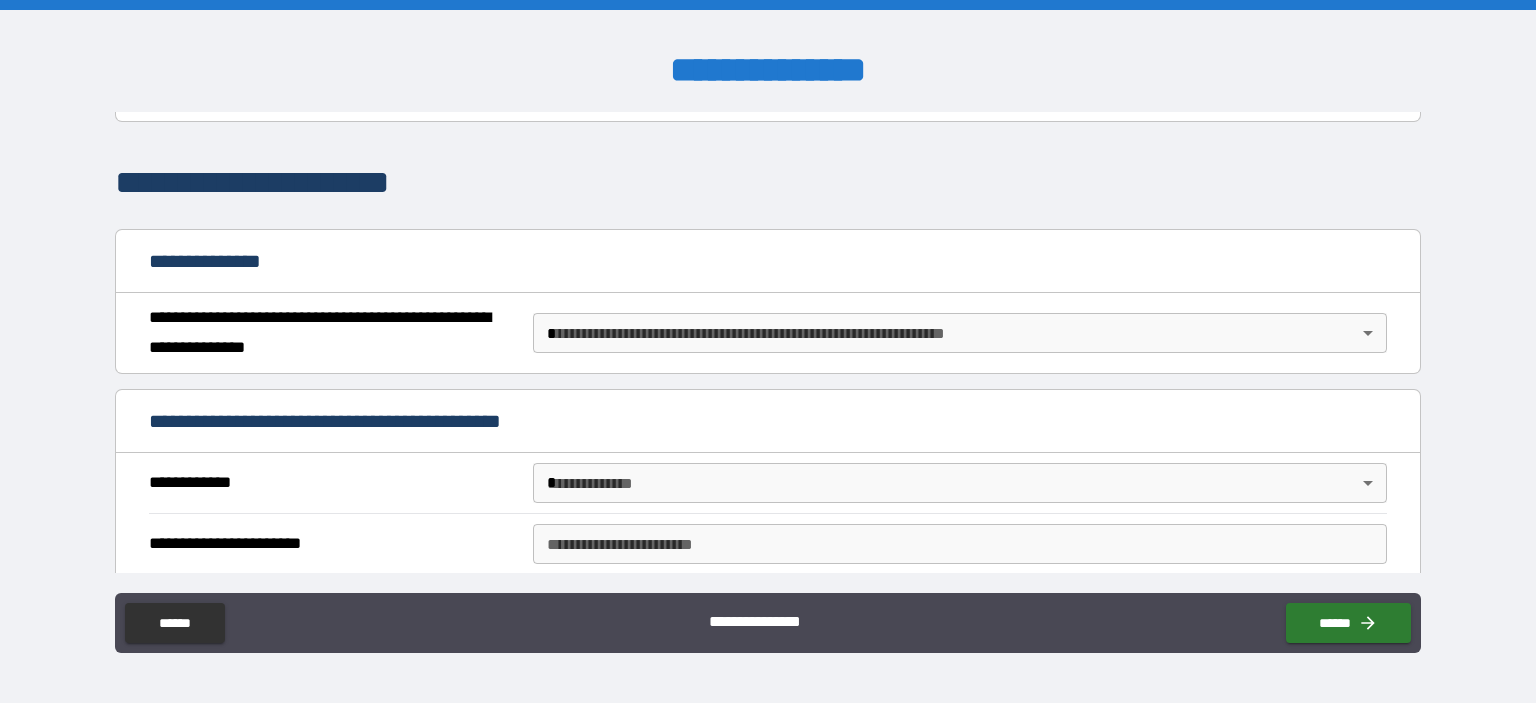 scroll, scrollTop: 230, scrollLeft: 0, axis: vertical 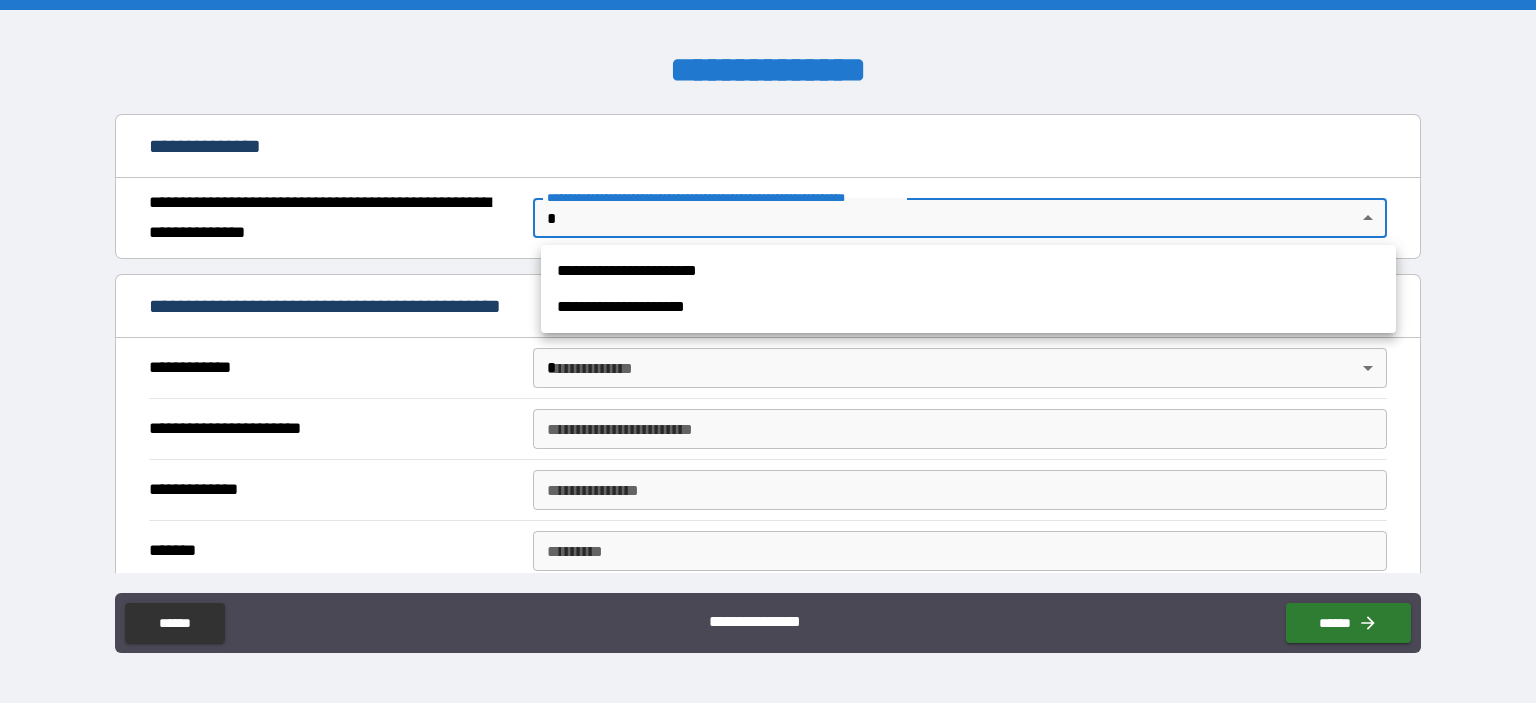 click on "**********" at bounding box center (768, 351) 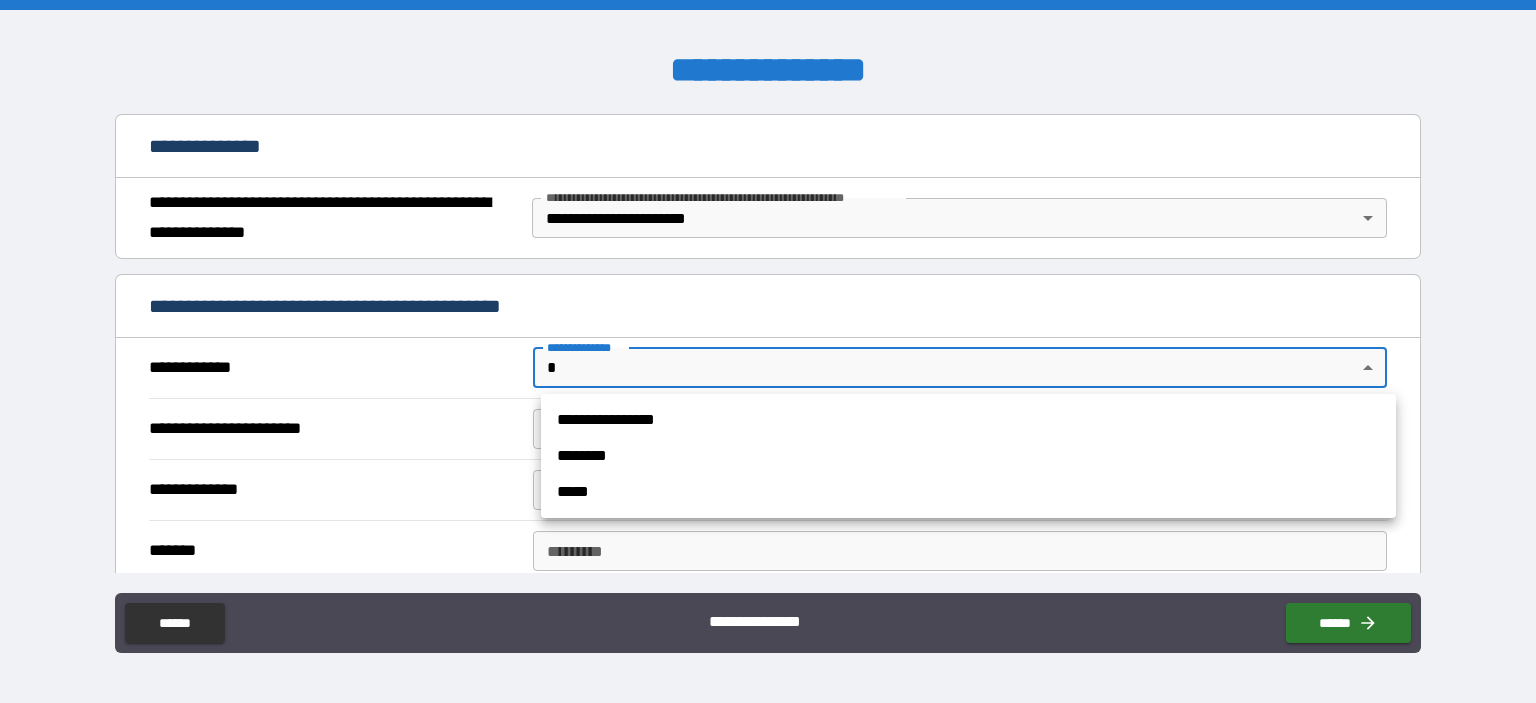 click on "**********" at bounding box center [768, 351] 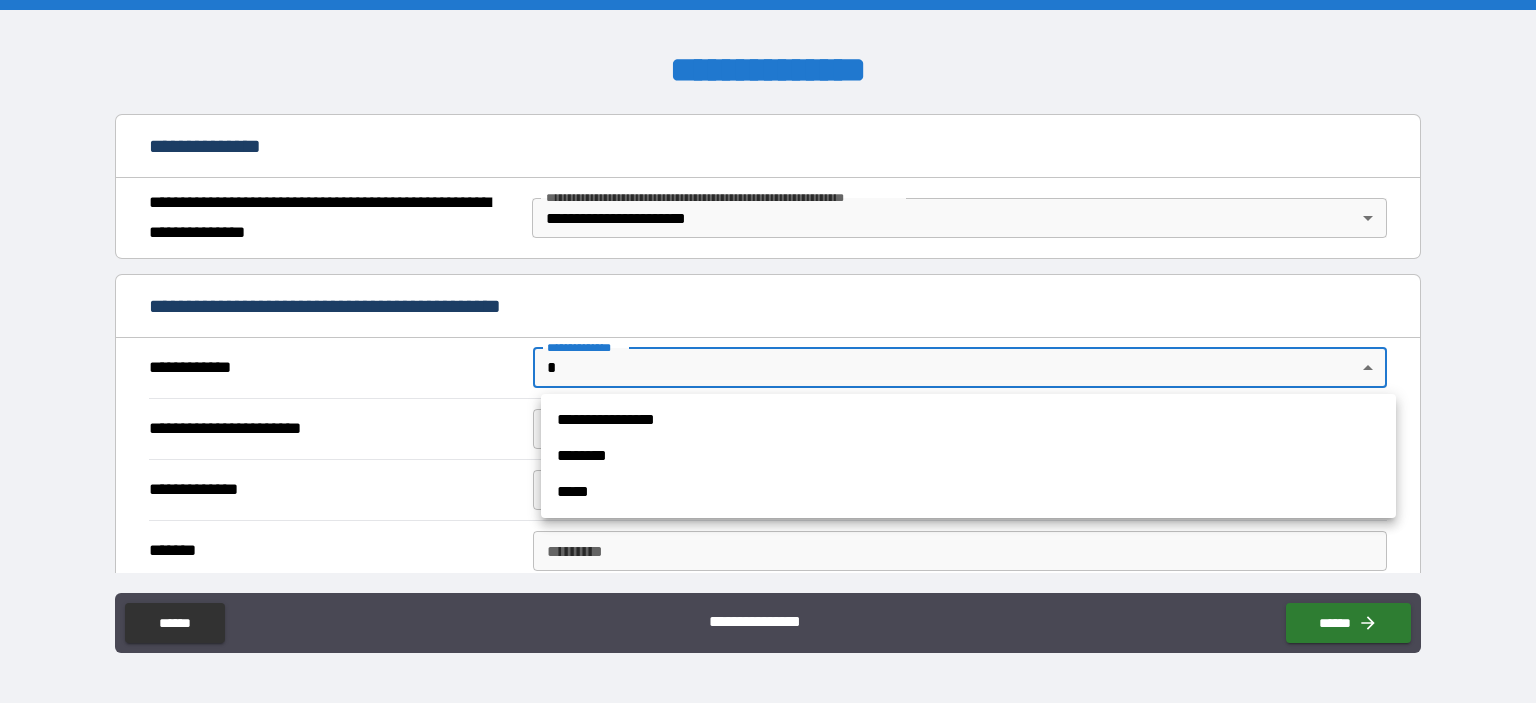 click on "**********" at bounding box center (968, 420) 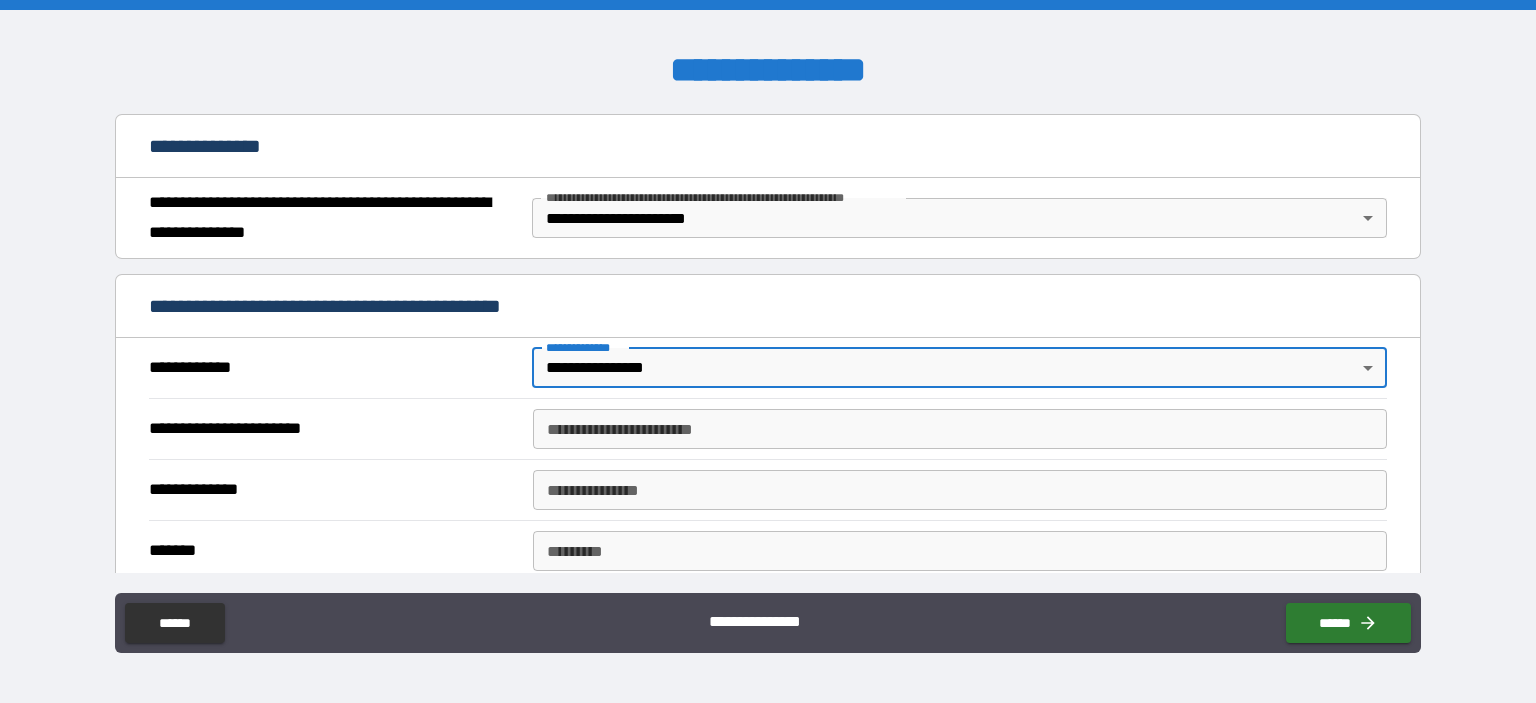 click on "**********" at bounding box center [960, 429] 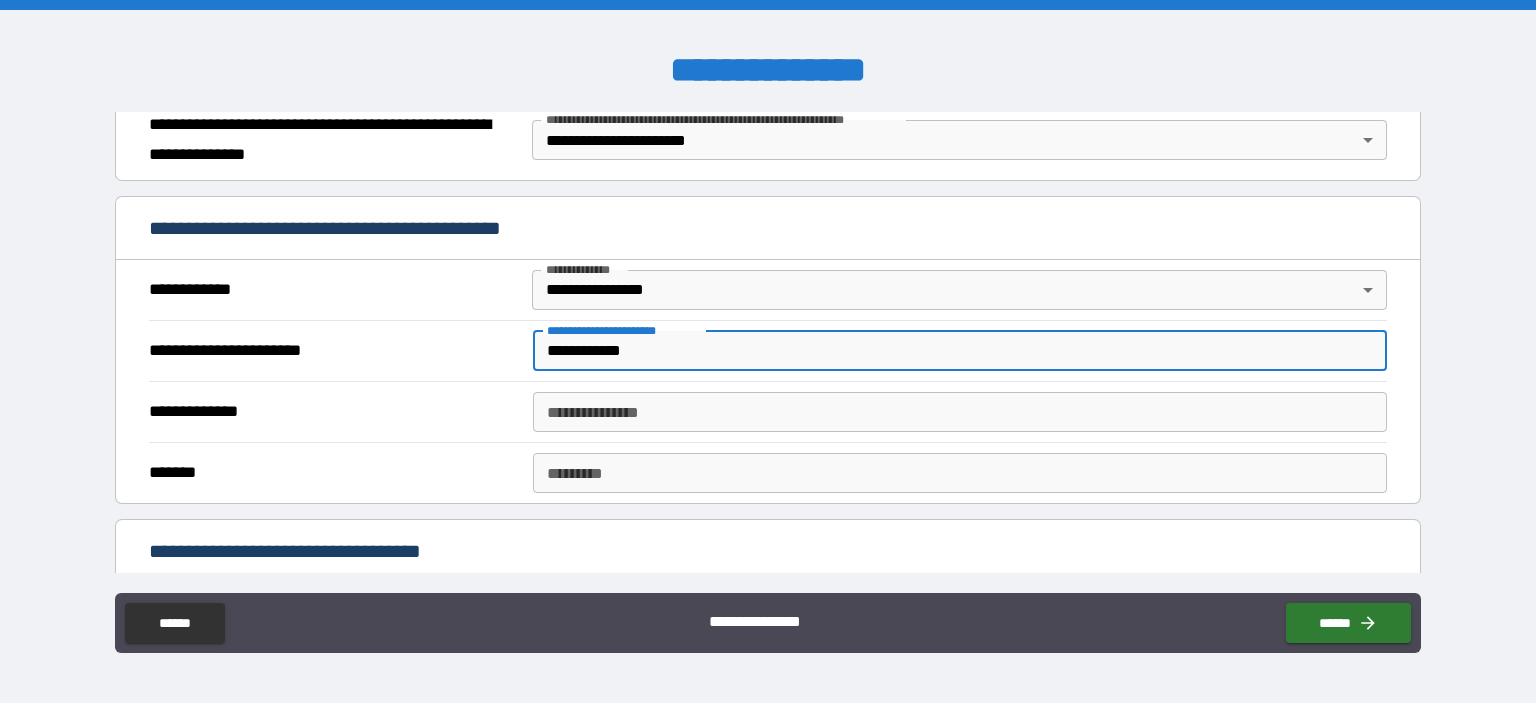 scroll, scrollTop: 346, scrollLeft: 0, axis: vertical 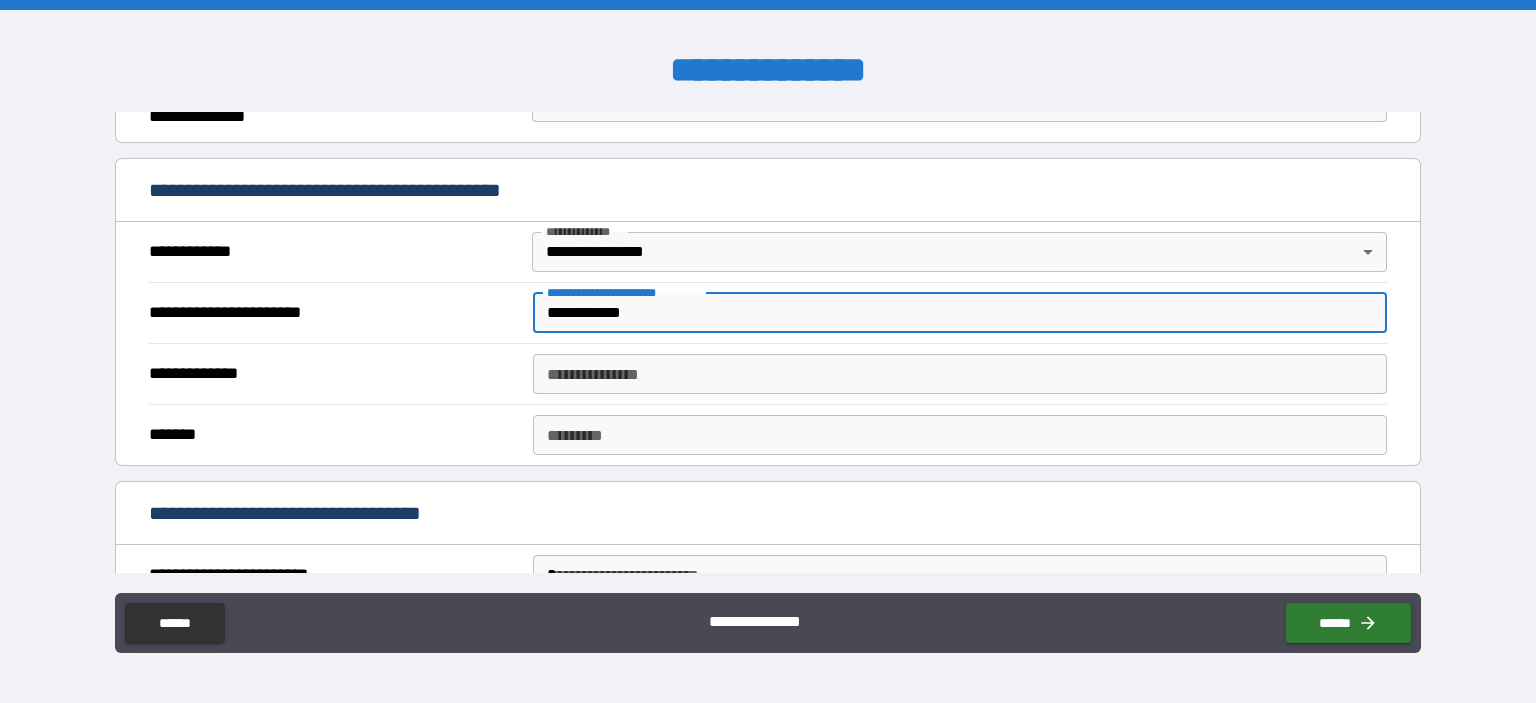 type on "**********" 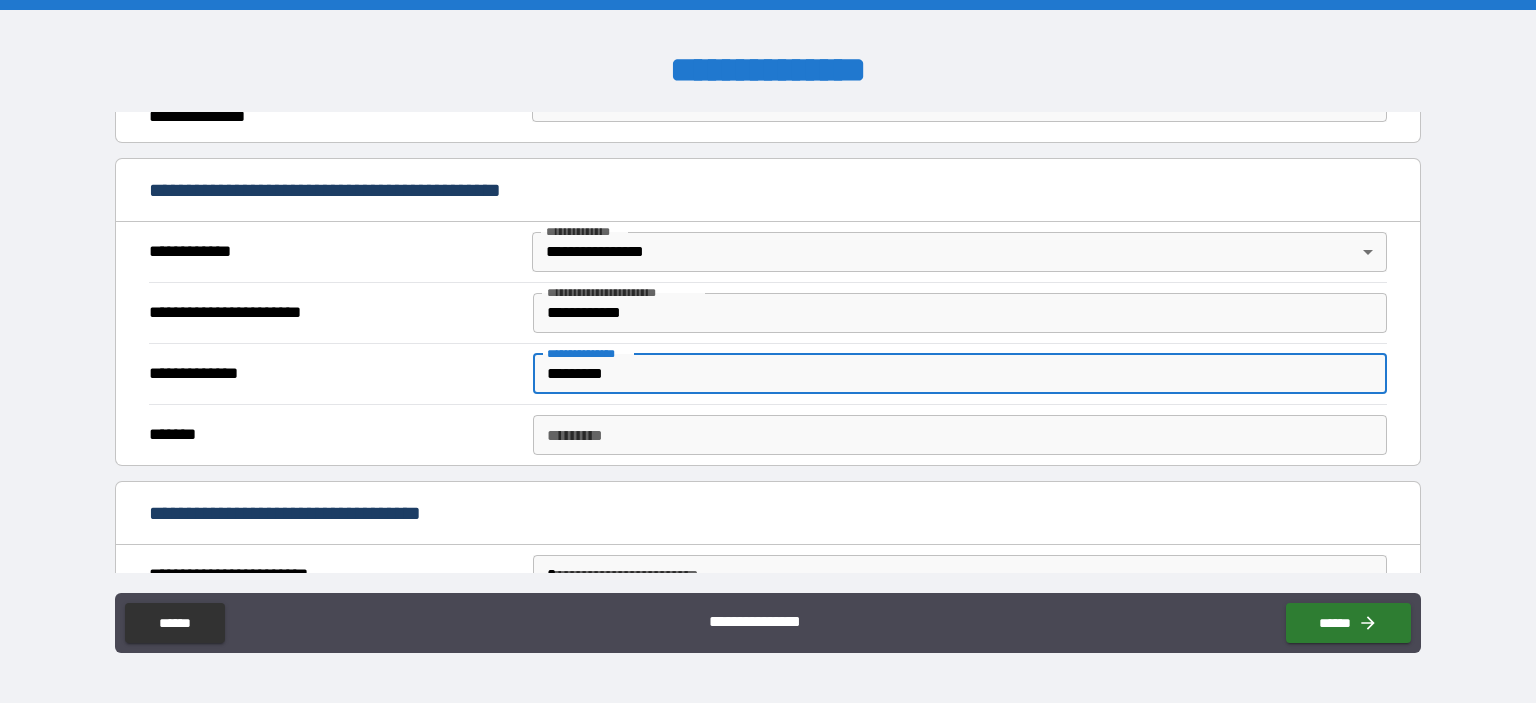 type on "*********" 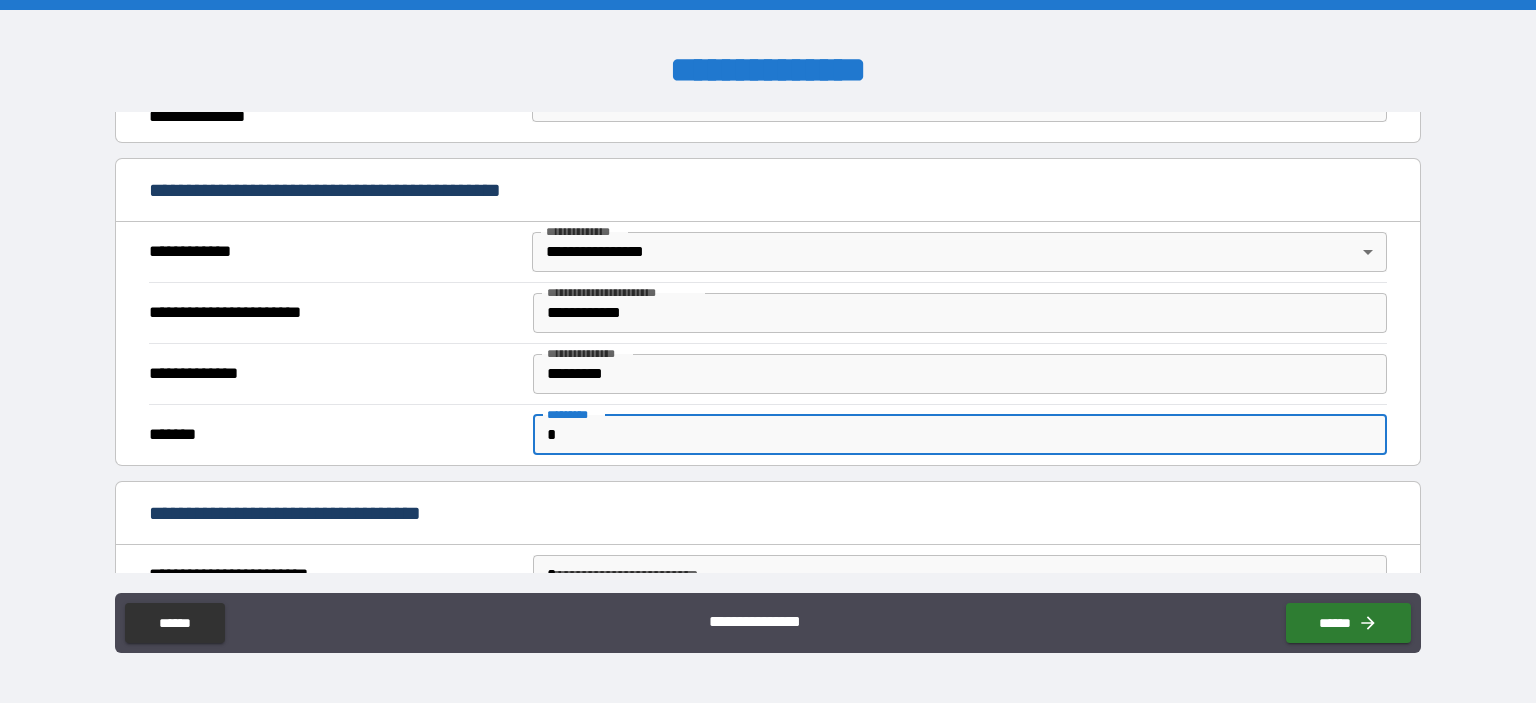 type on "*" 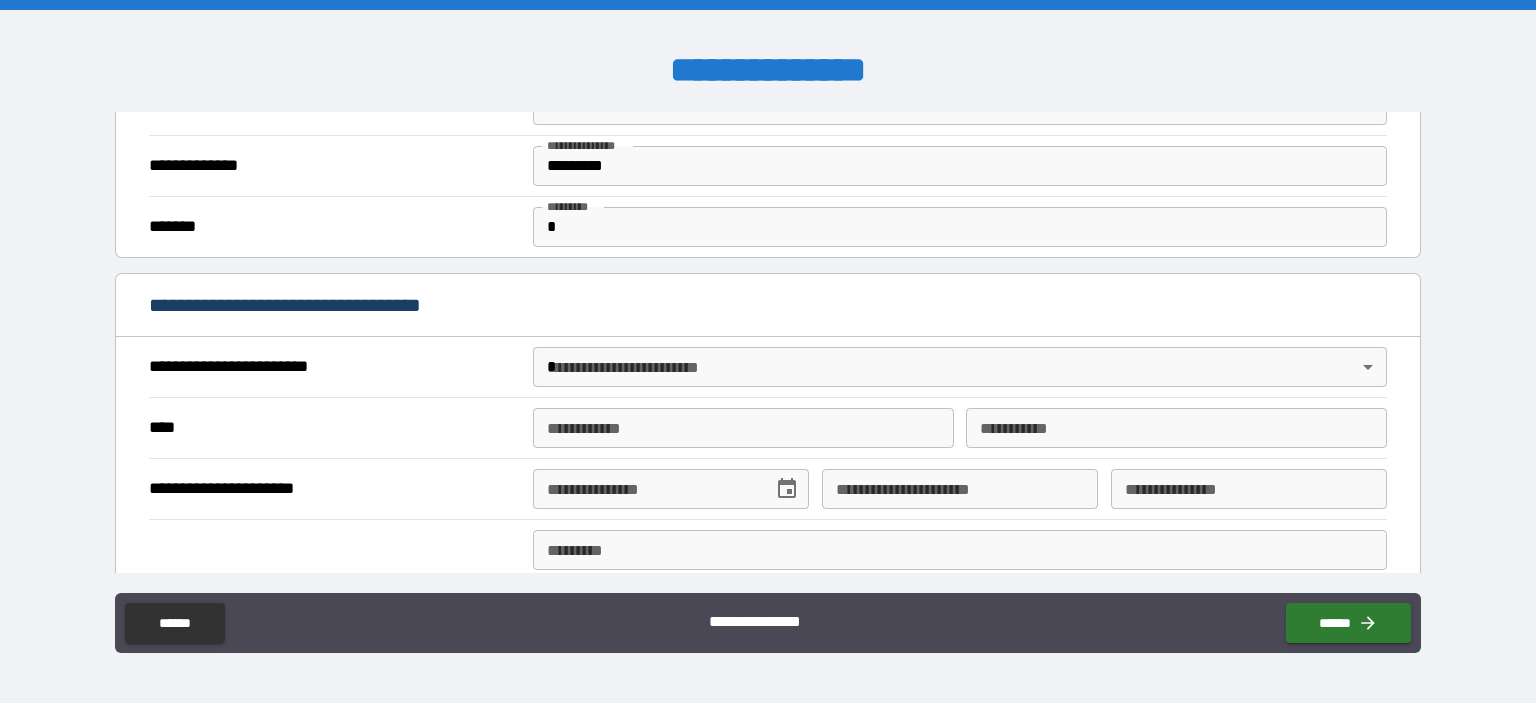 scroll, scrollTop: 691, scrollLeft: 0, axis: vertical 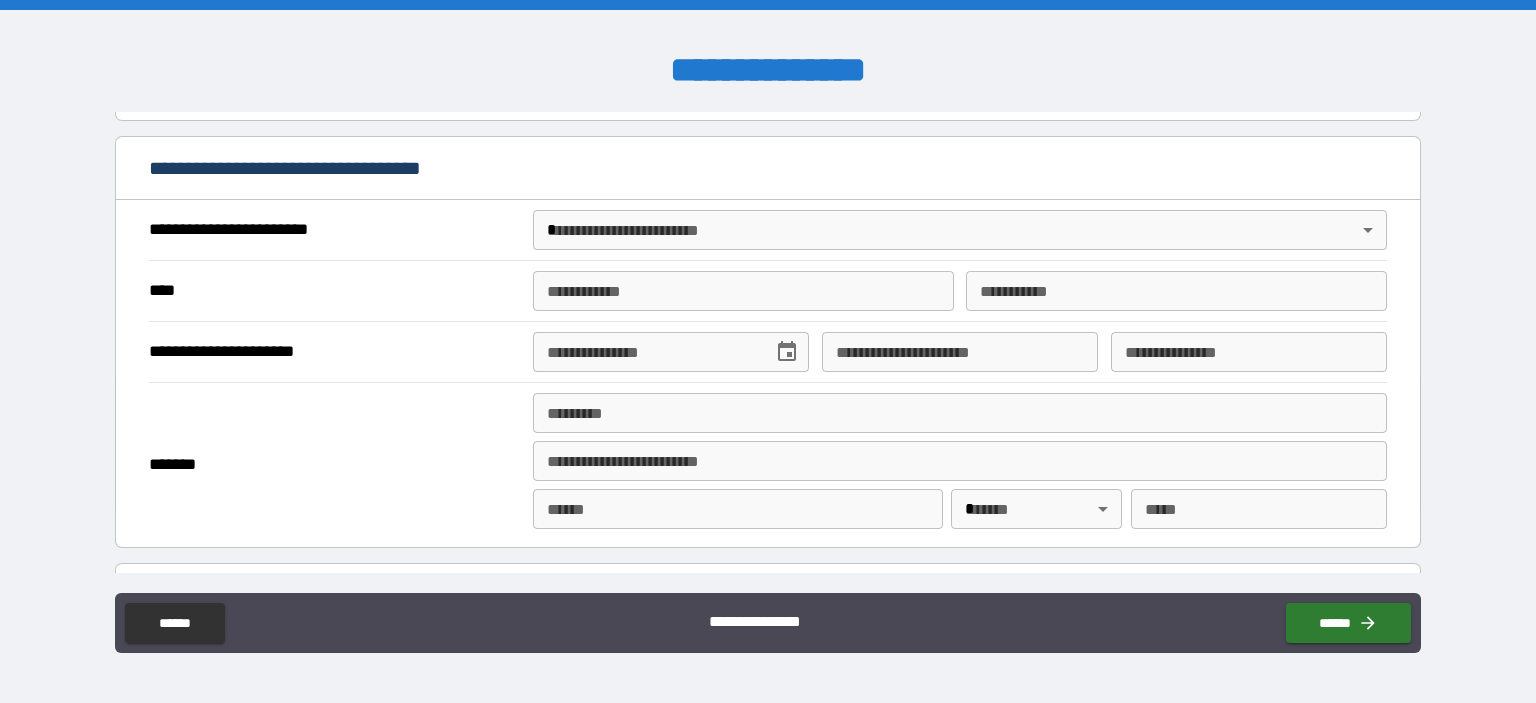 click on "**********" at bounding box center (768, 351) 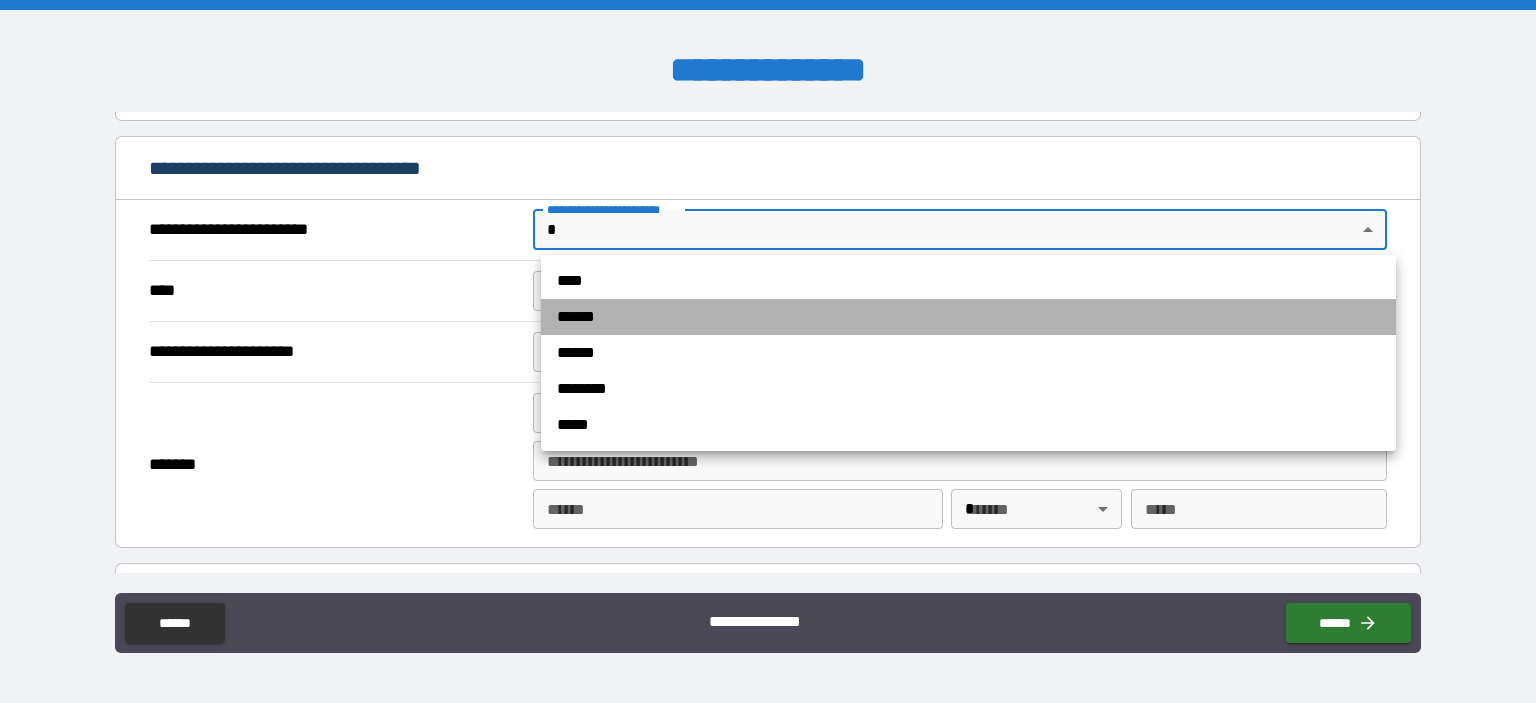 click on "******" at bounding box center (968, 317) 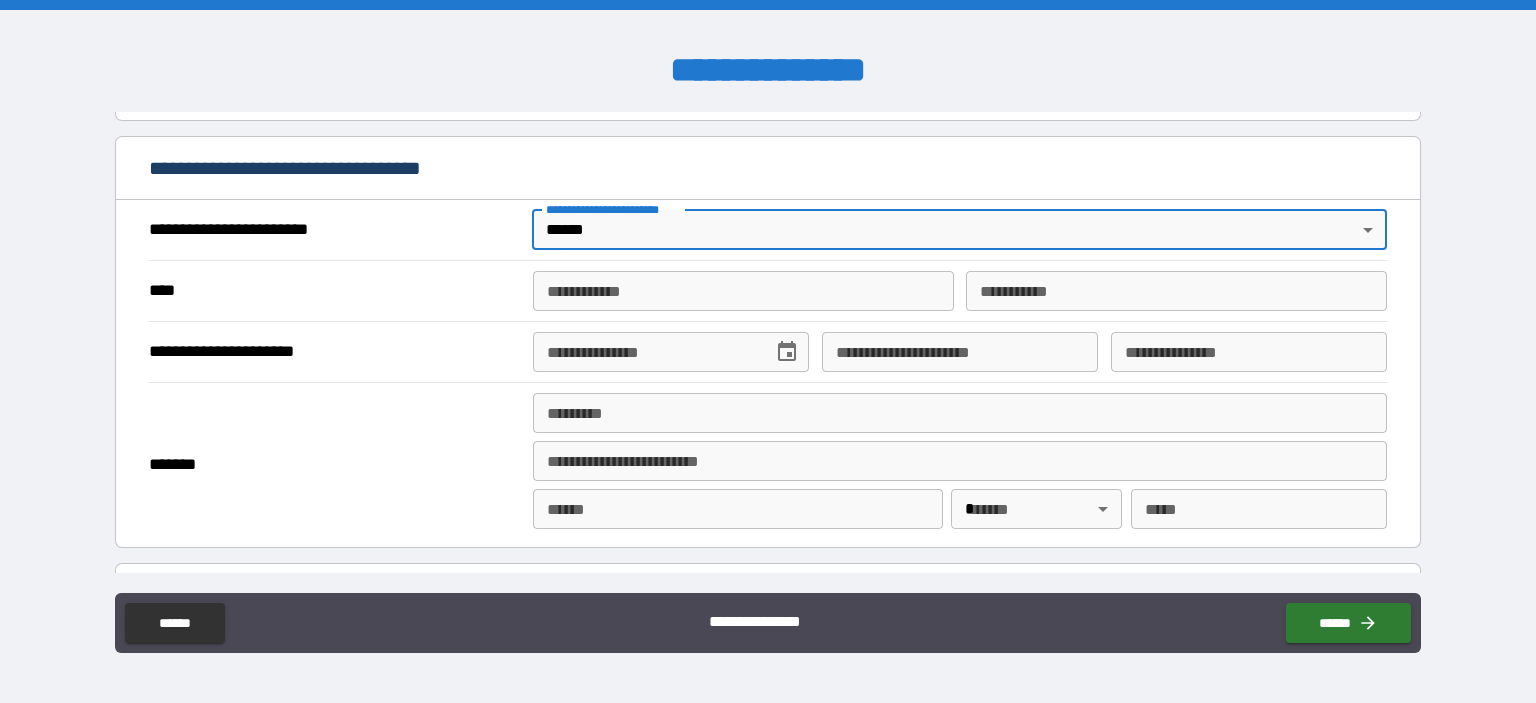 click on "**********" at bounding box center (743, 291) 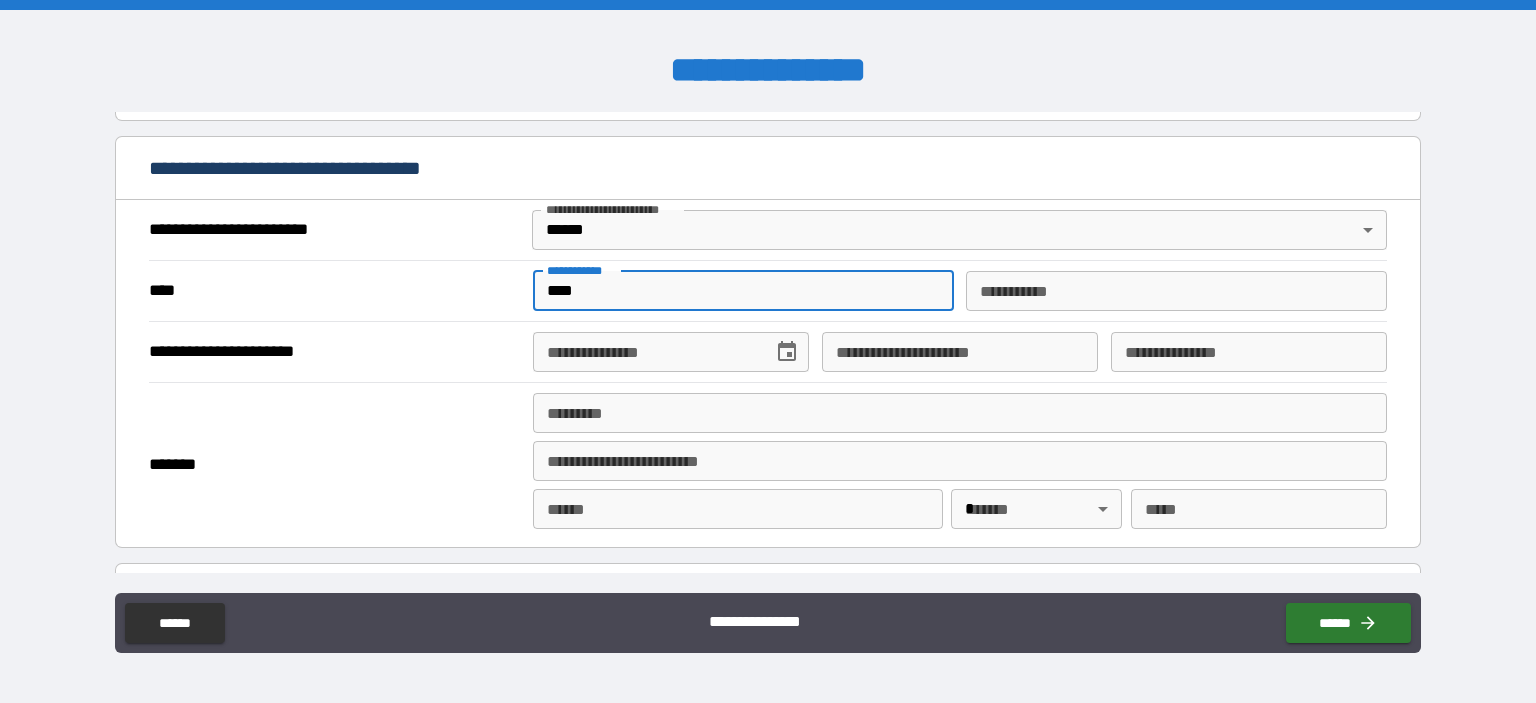 type on "*****" 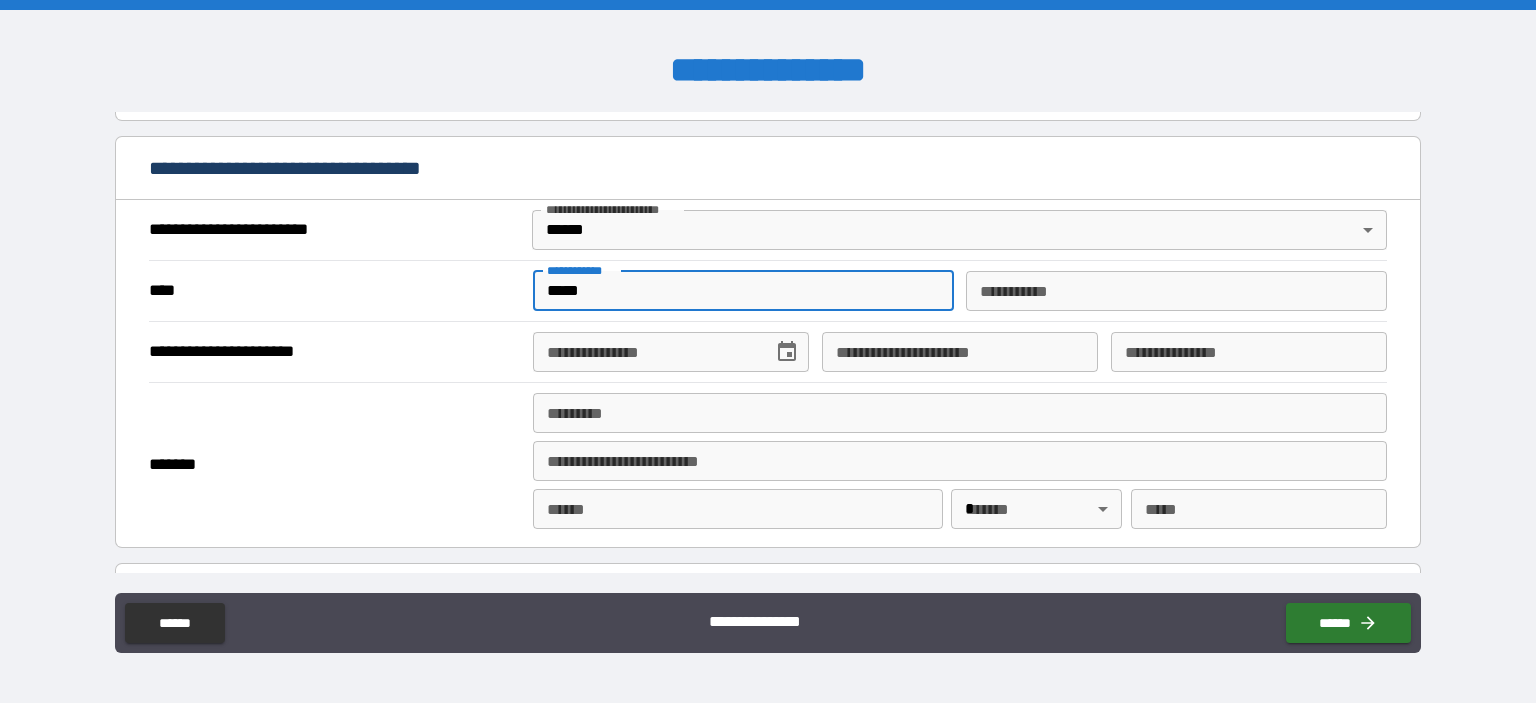 type on "*****" 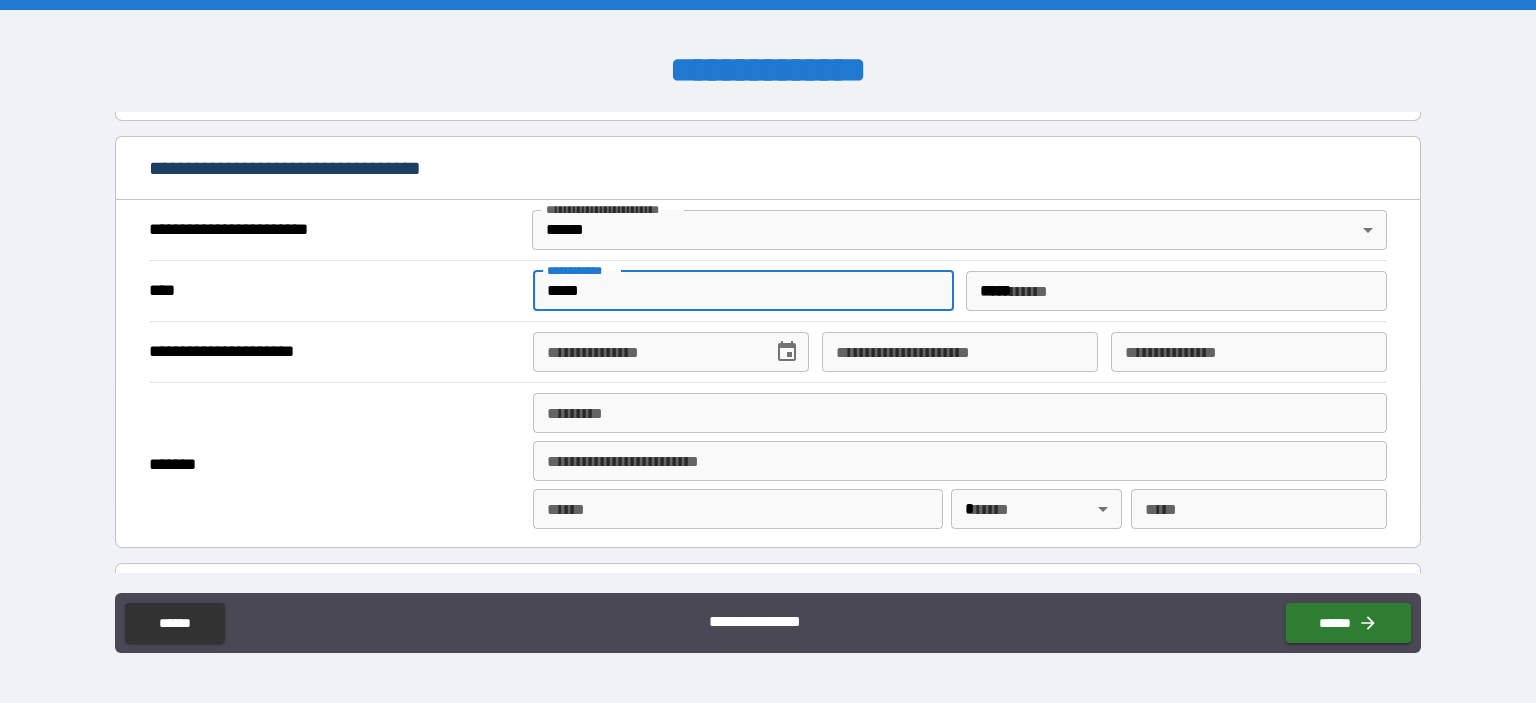 type on "**********" 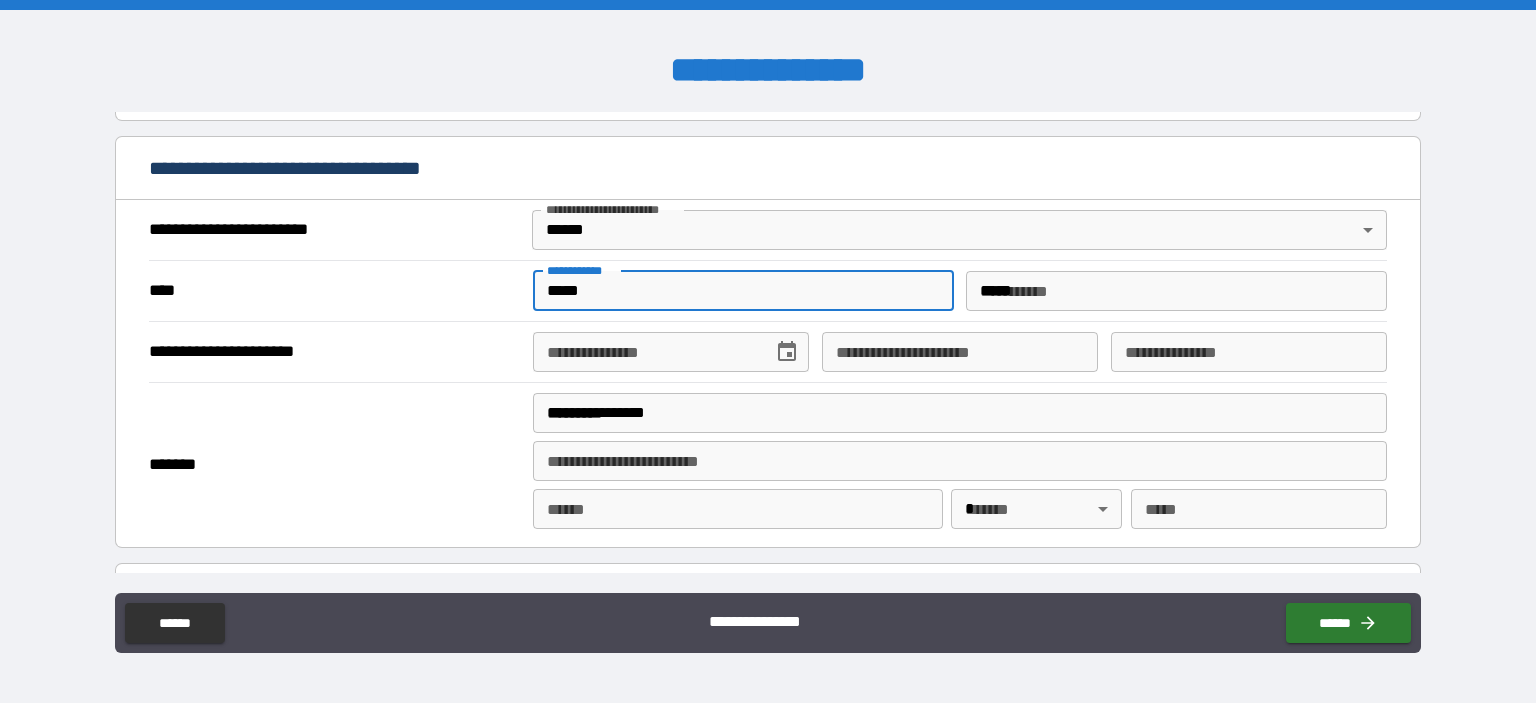 type on "*********" 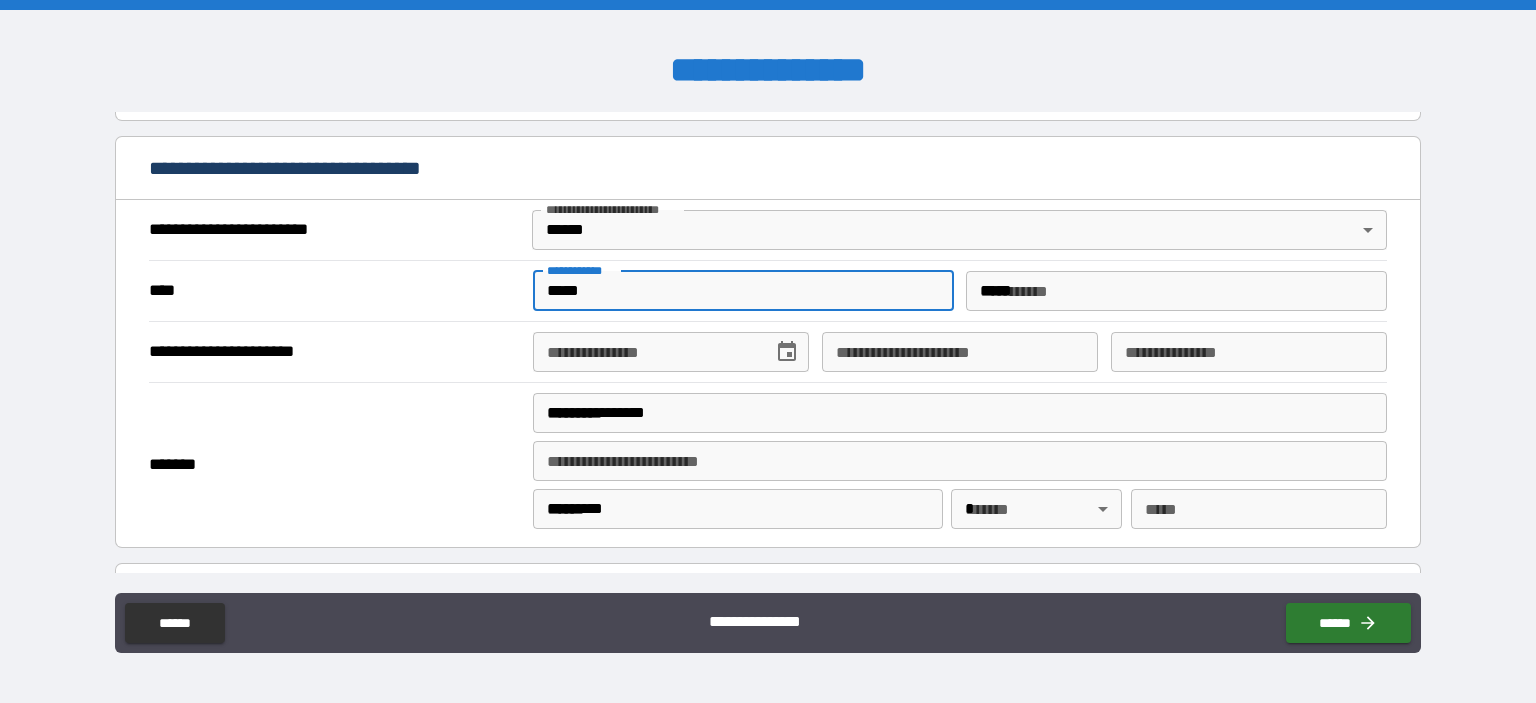 type on "*****" 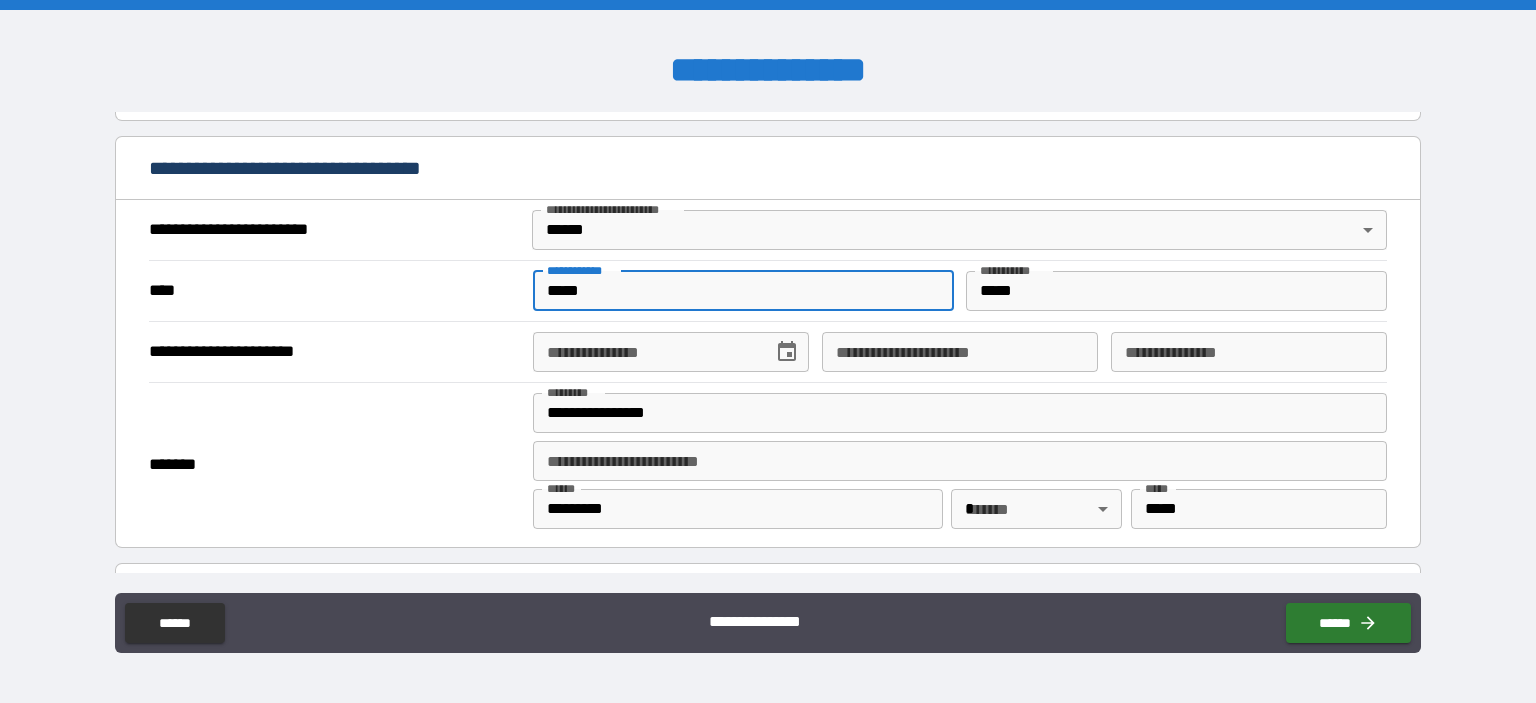 click on "**********" at bounding box center [646, 352] 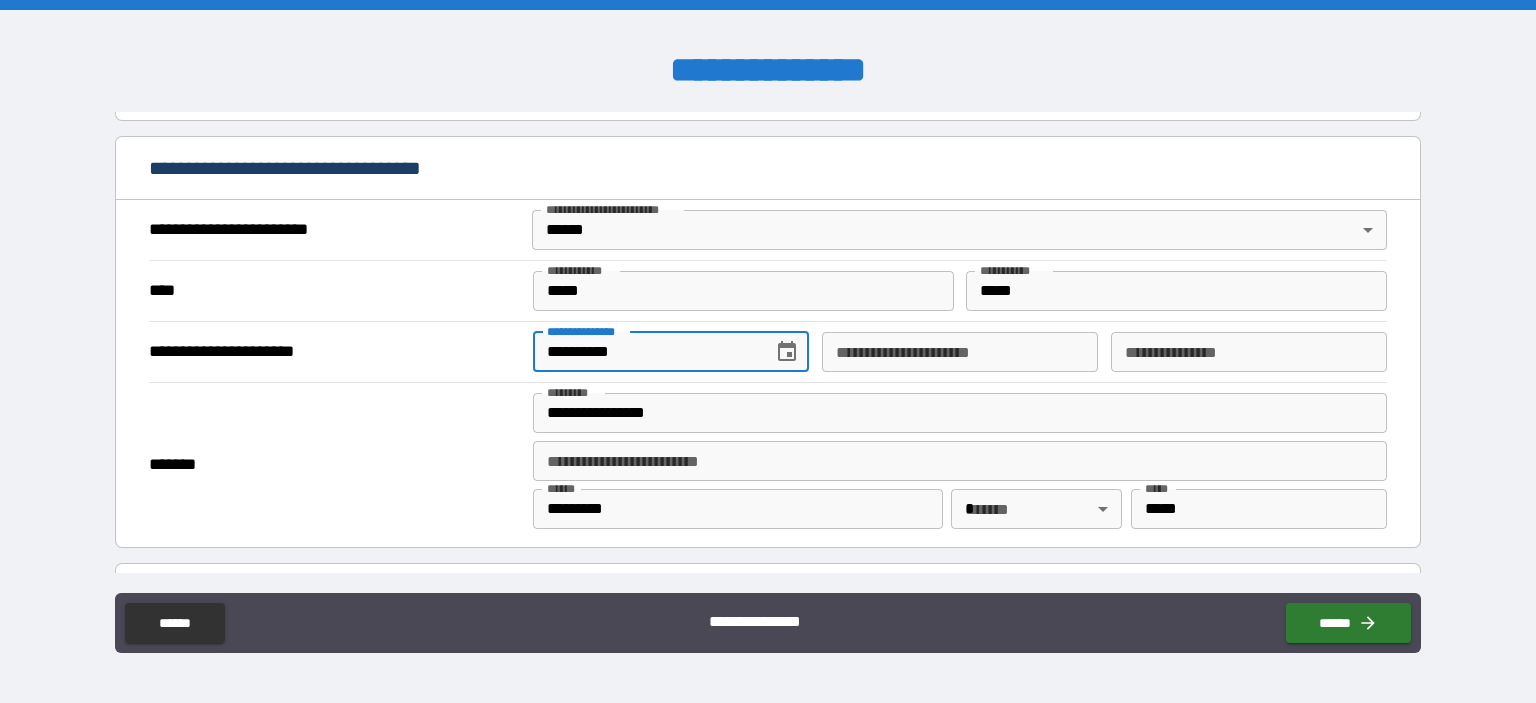 type on "**********" 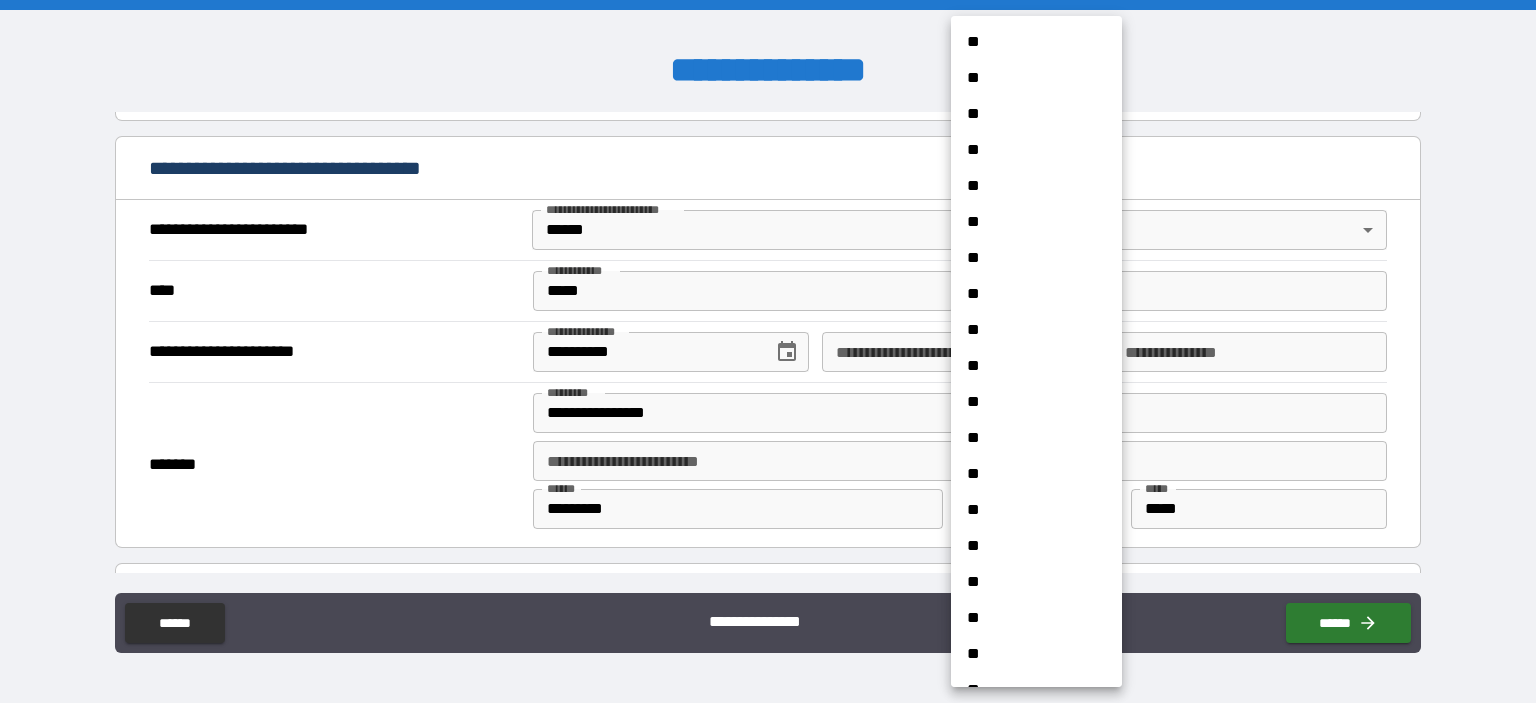 click on "**********" at bounding box center (768, 351) 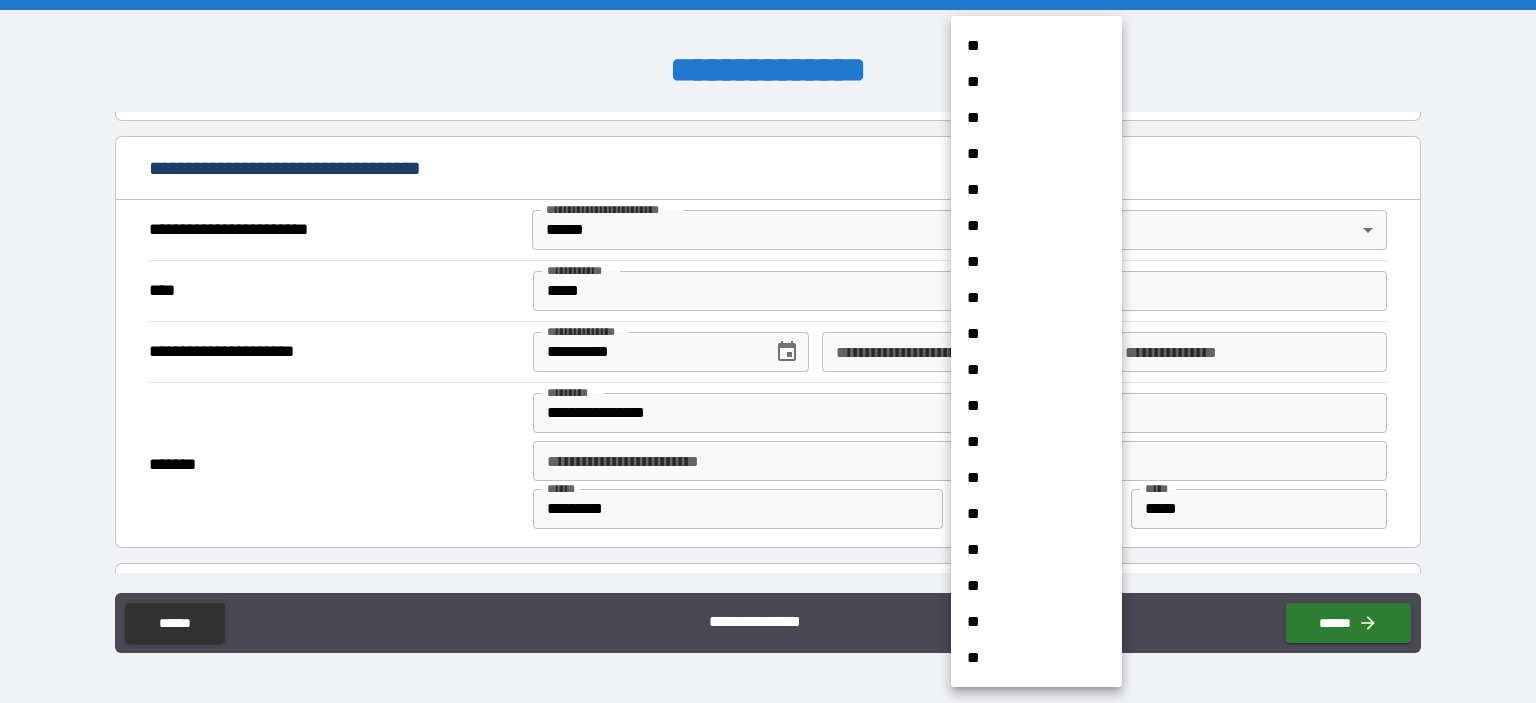scroll, scrollTop: 576, scrollLeft: 0, axis: vertical 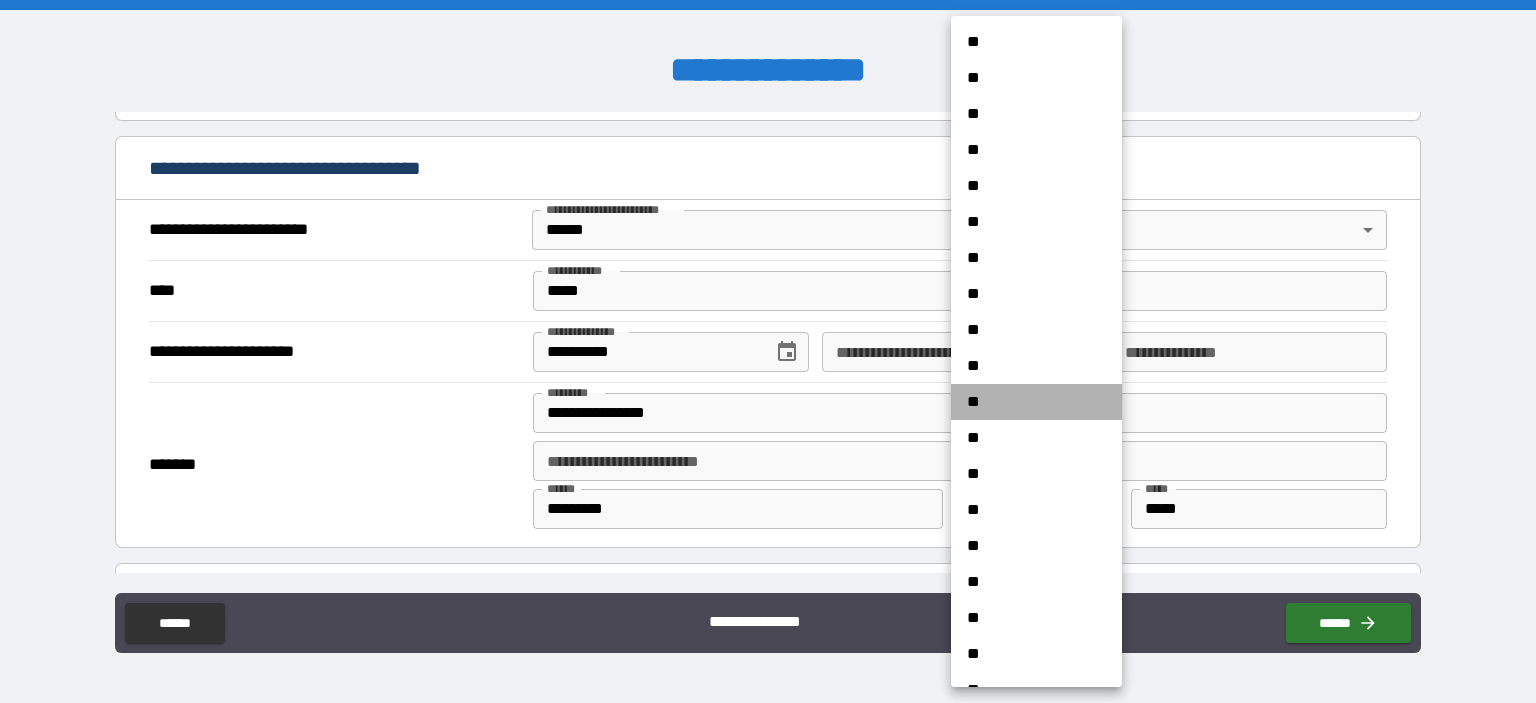 click on "**" at bounding box center (1036, 402) 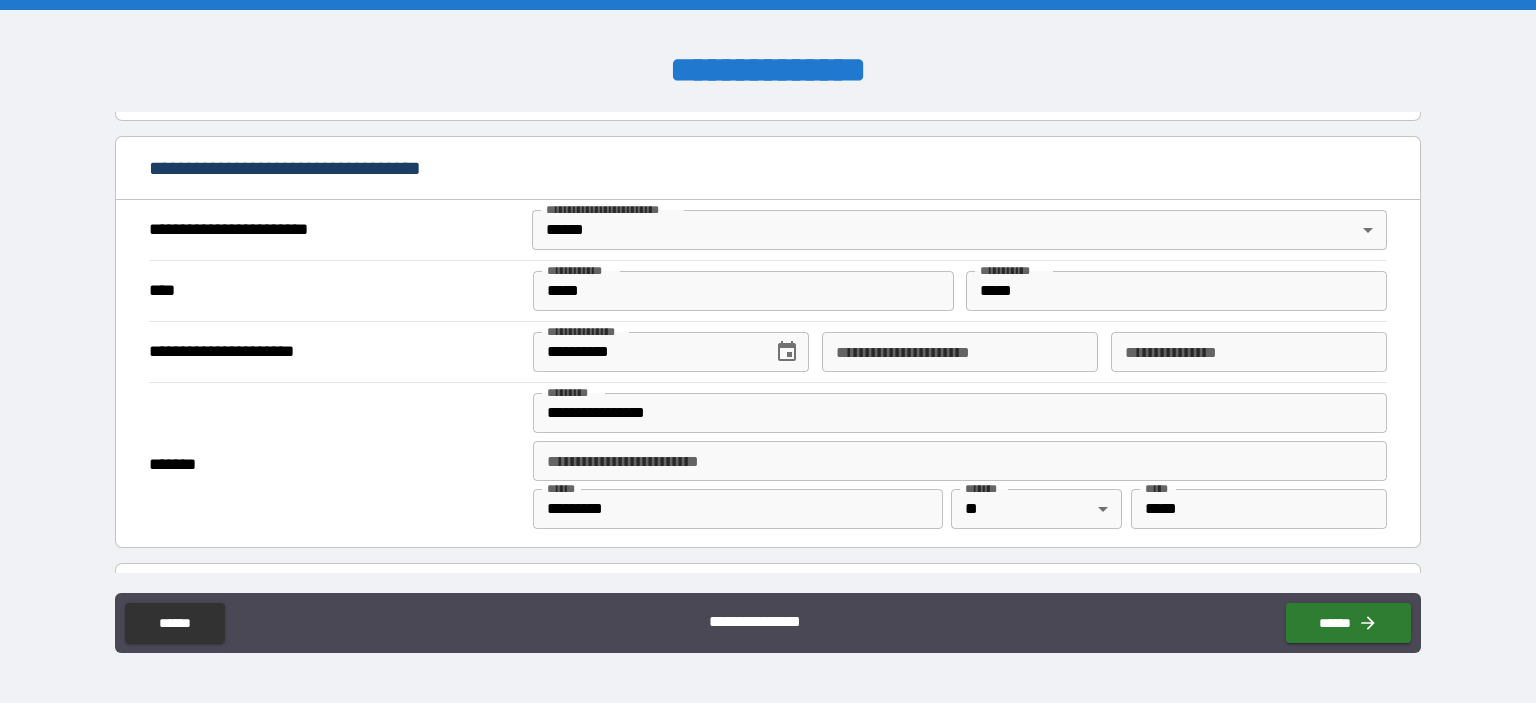 click on "**********" at bounding box center [768, 342] 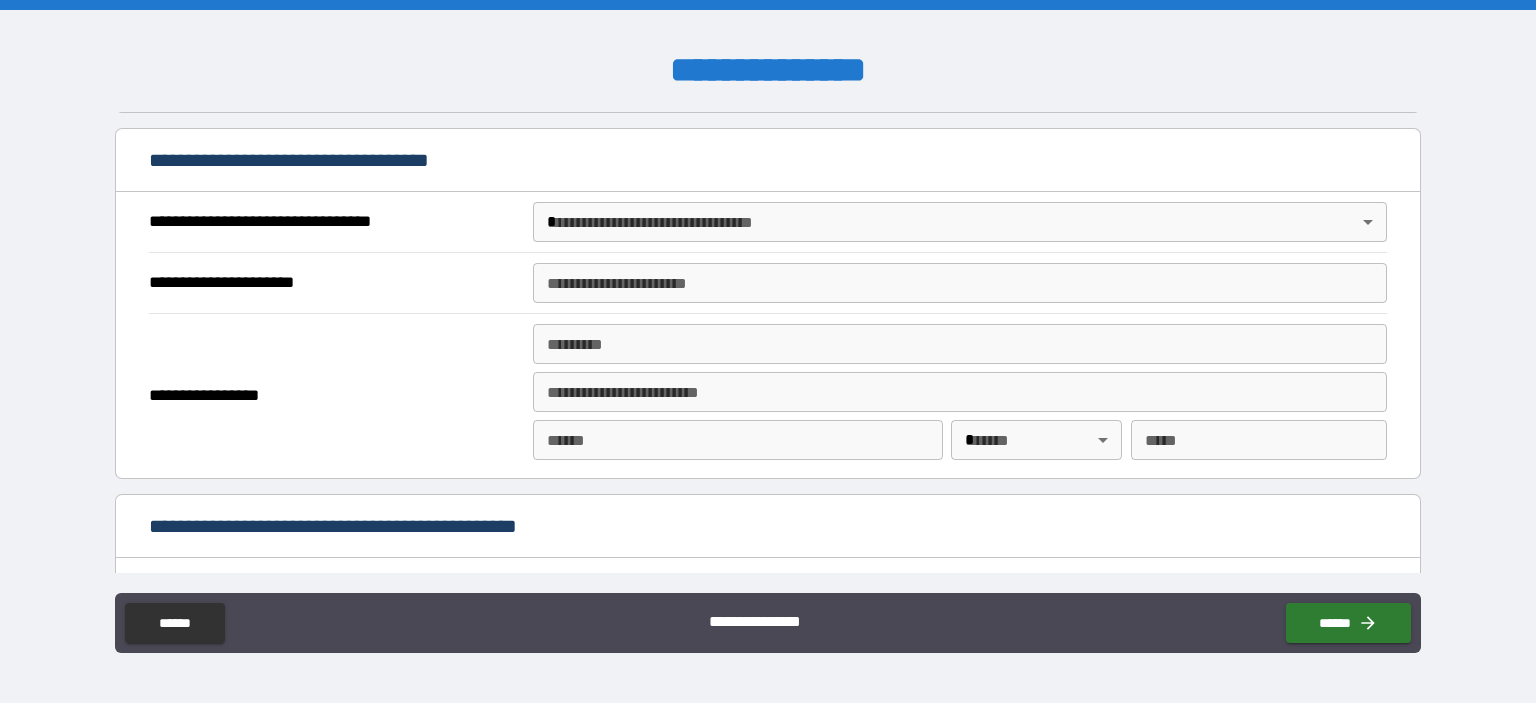 scroll, scrollTop: 1152, scrollLeft: 0, axis: vertical 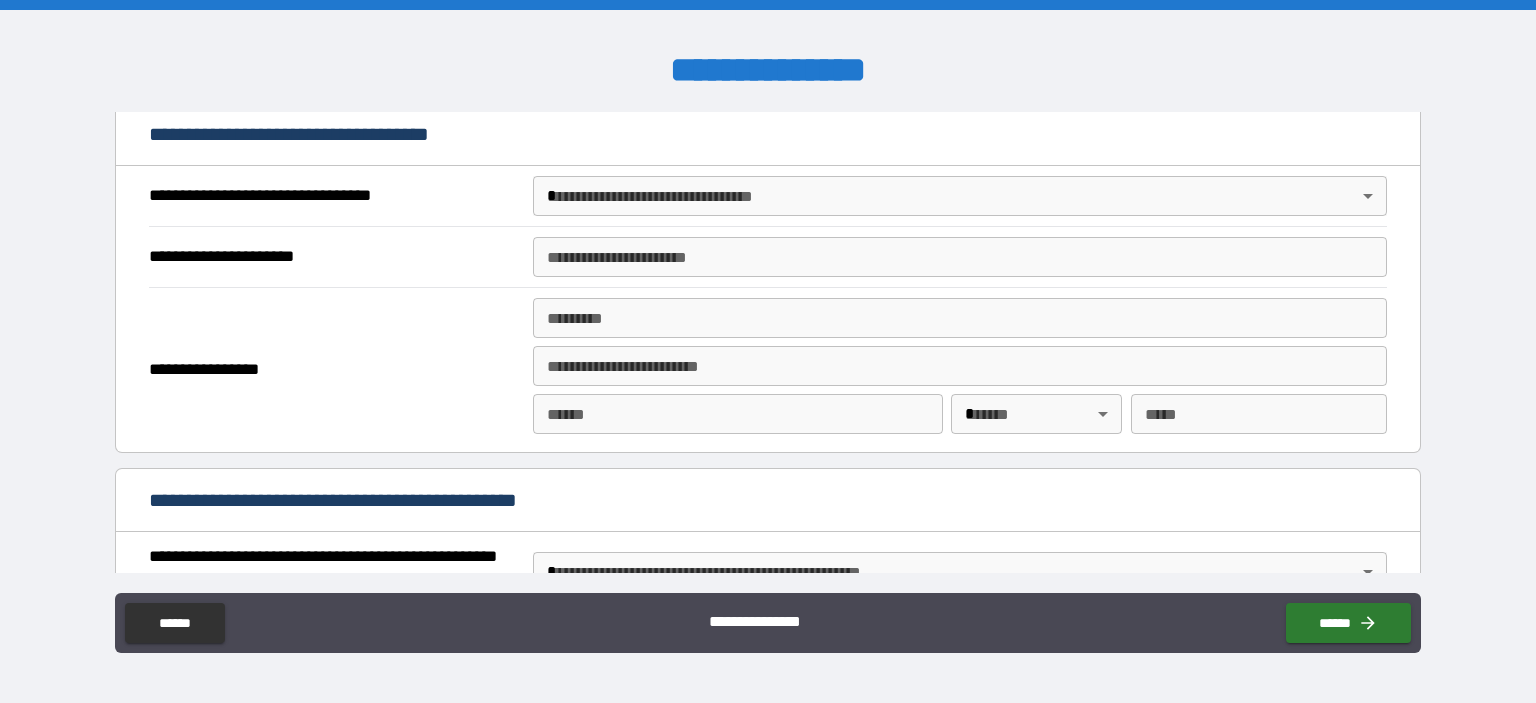 click on "**********" at bounding box center (768, 351) 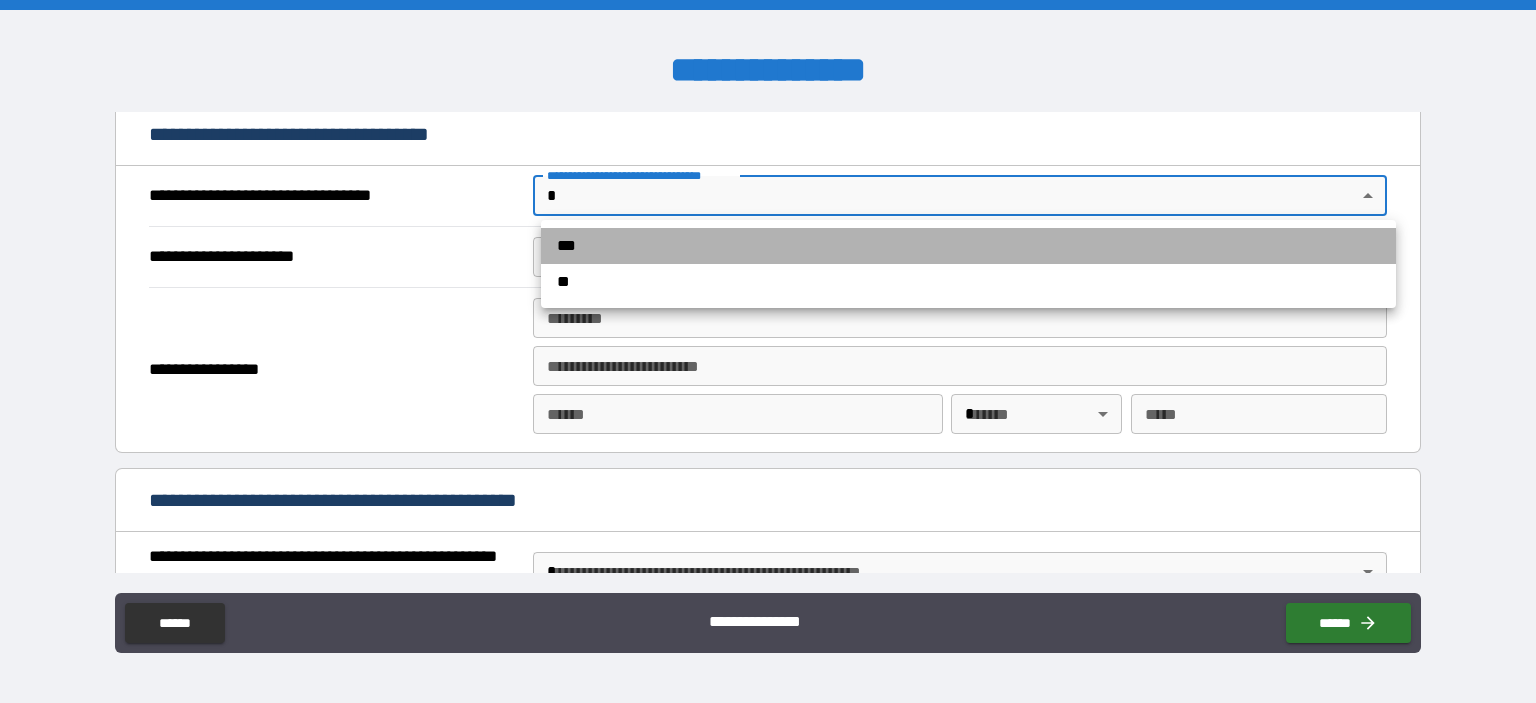 click on "***" at bounding box center [968, 246] 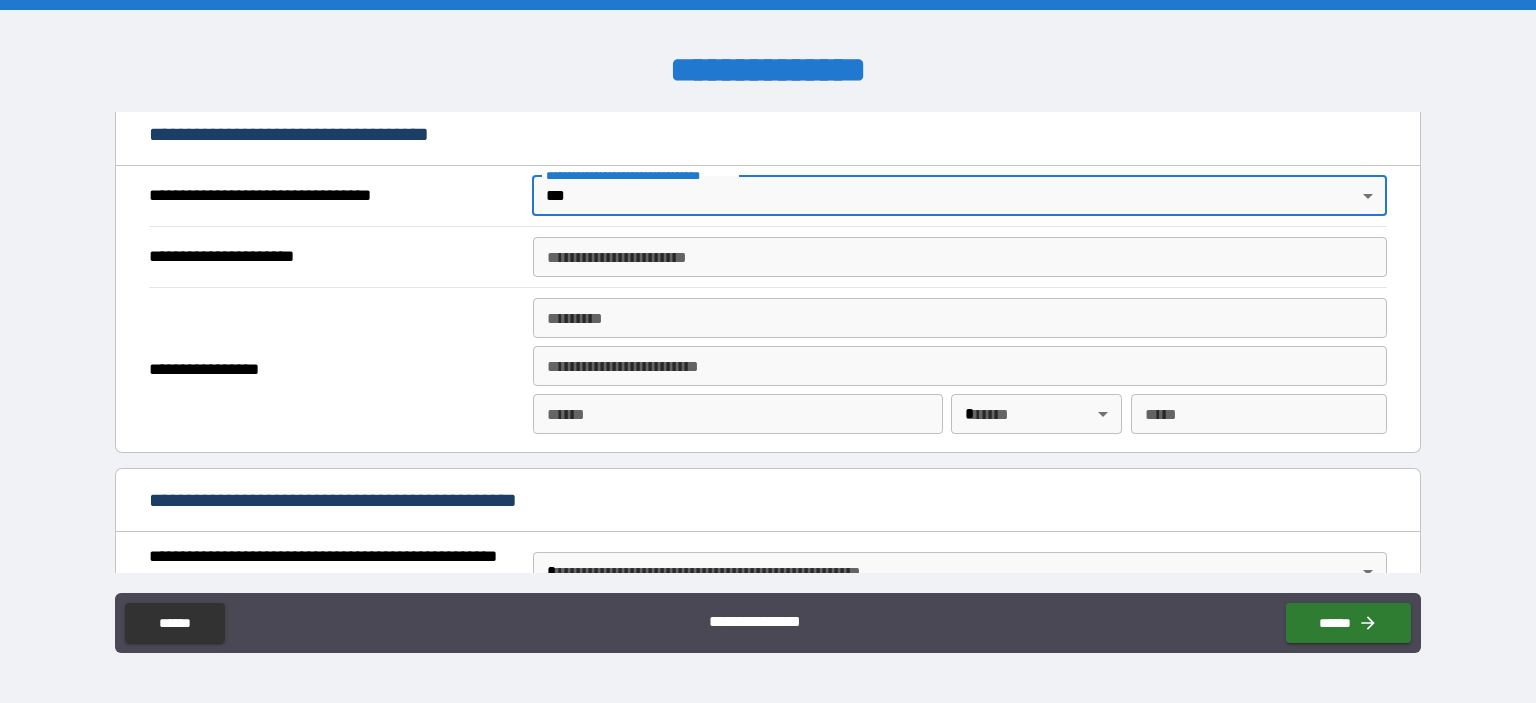 click on "**********" at bounding box center (960, 257) 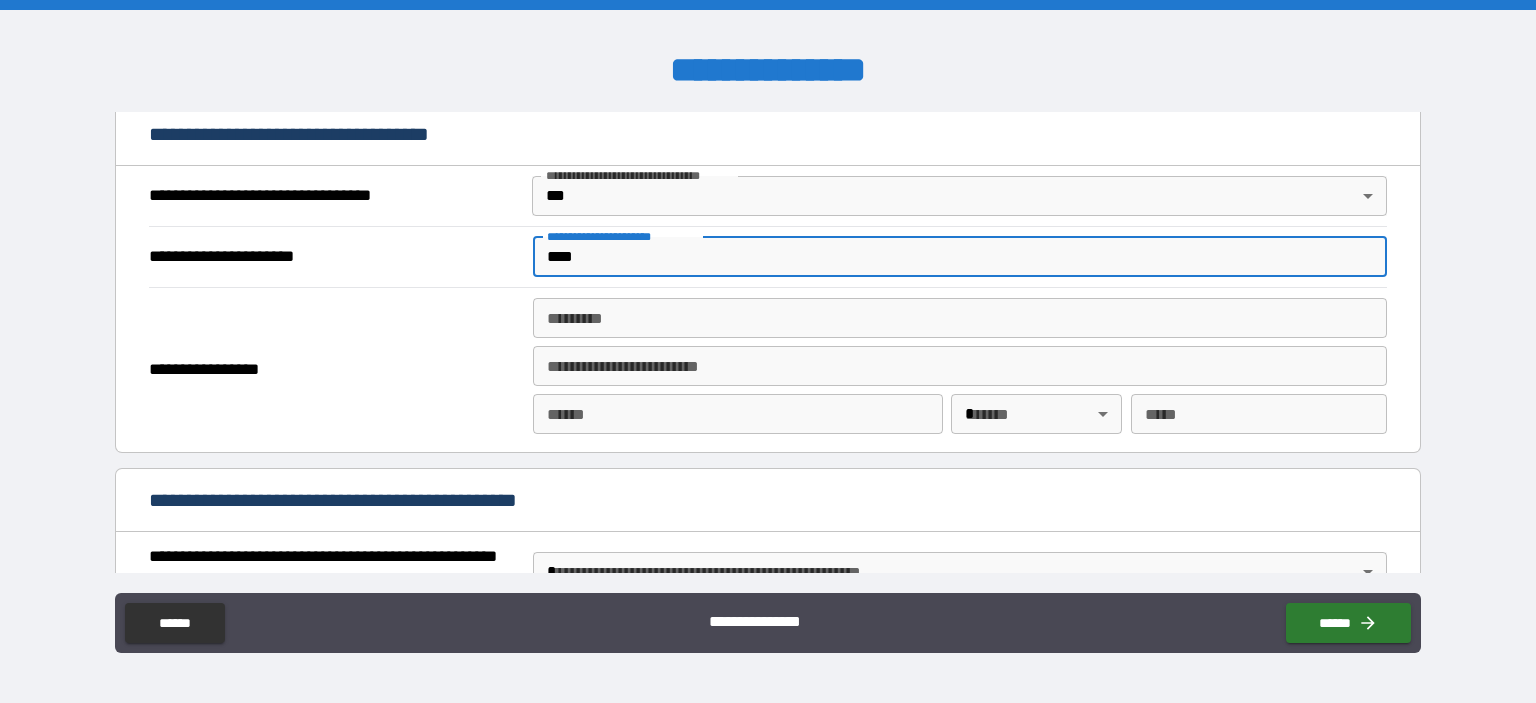 type on "****" 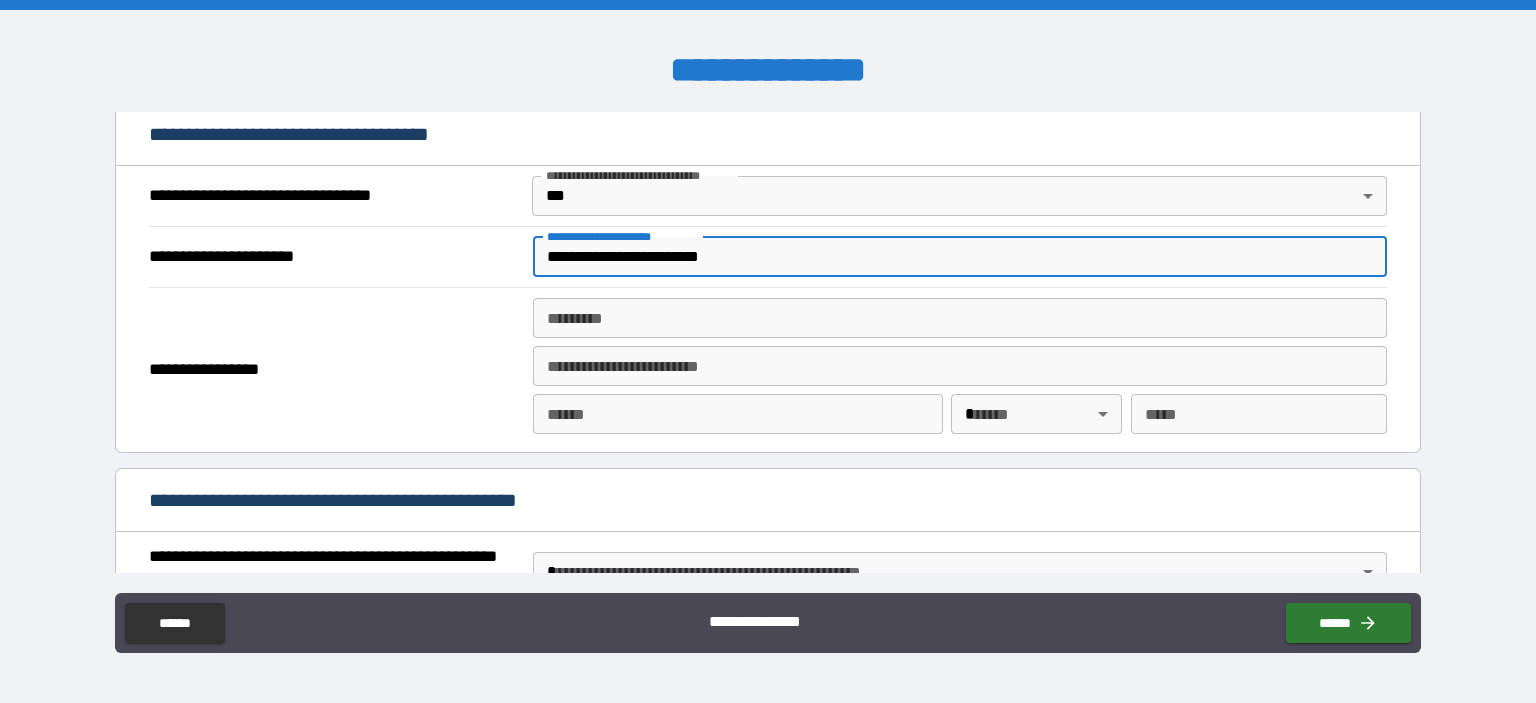 type on "*****" 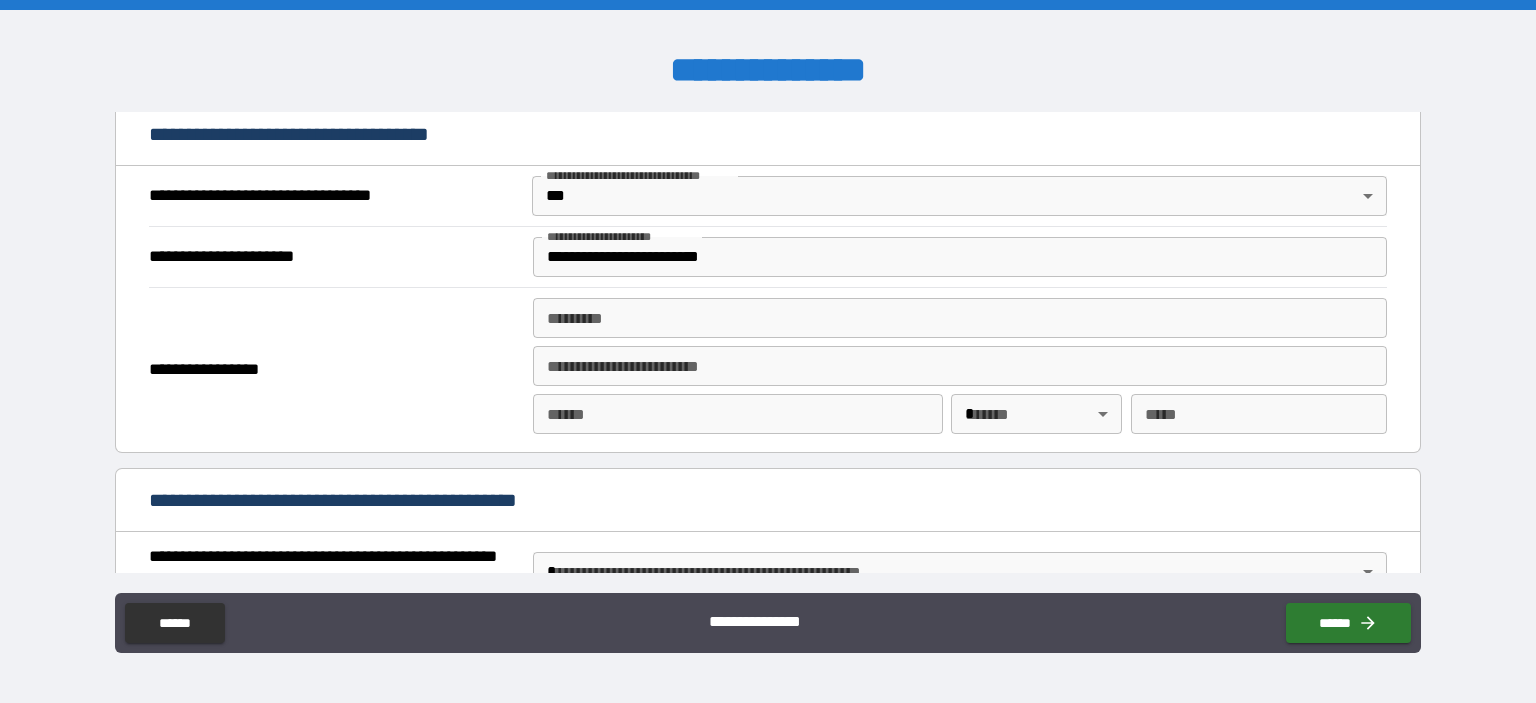 click on "*******   *" at bounding box center [960, 318] 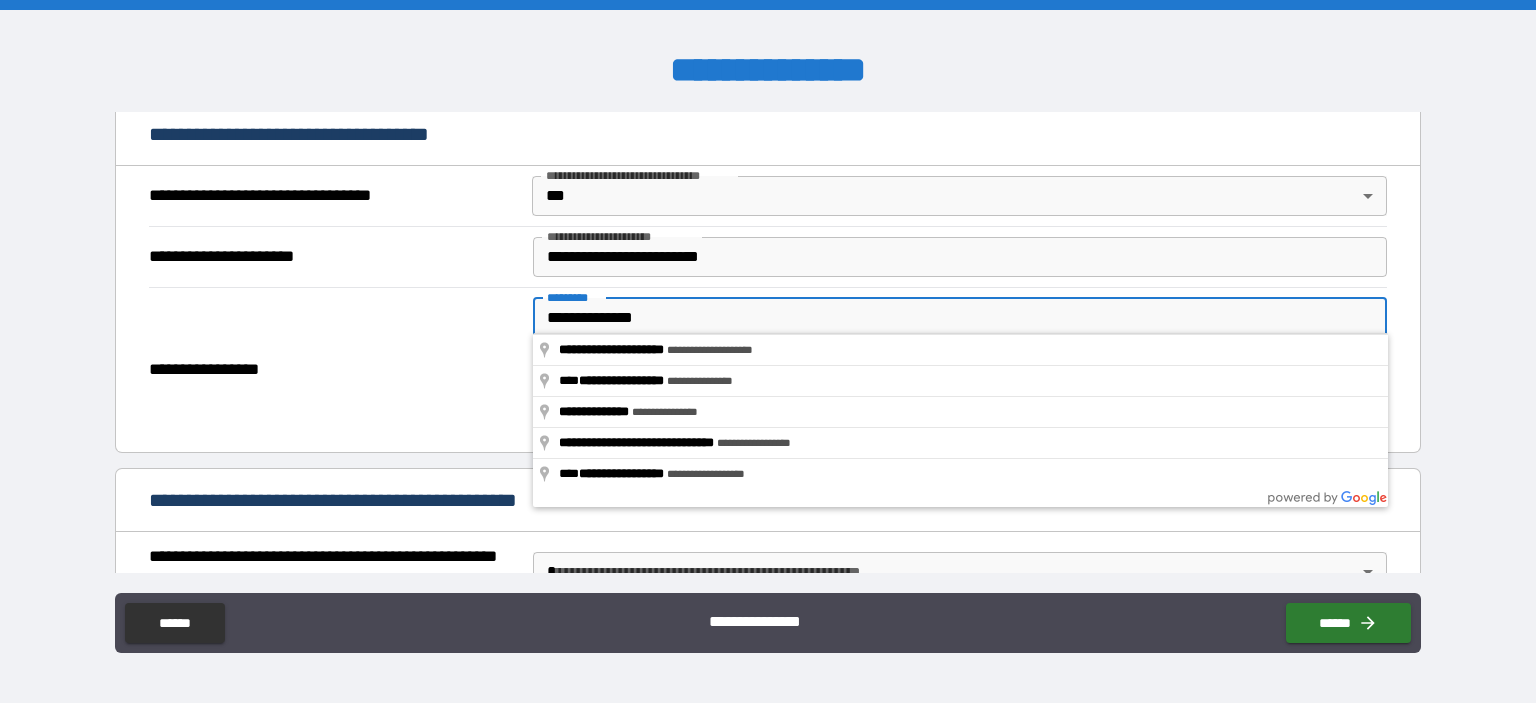 type on "**********" 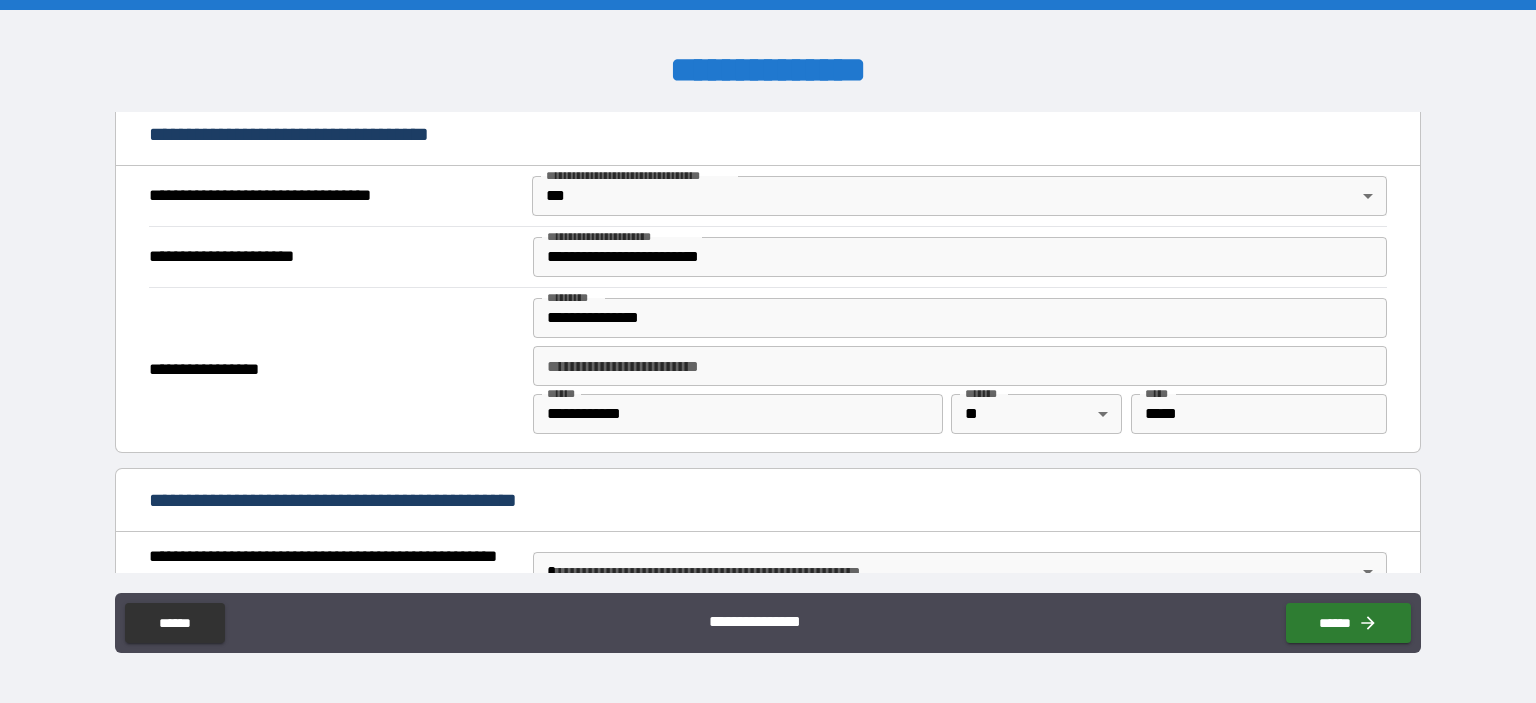 click on "**********" at bounding box center [335, 370] 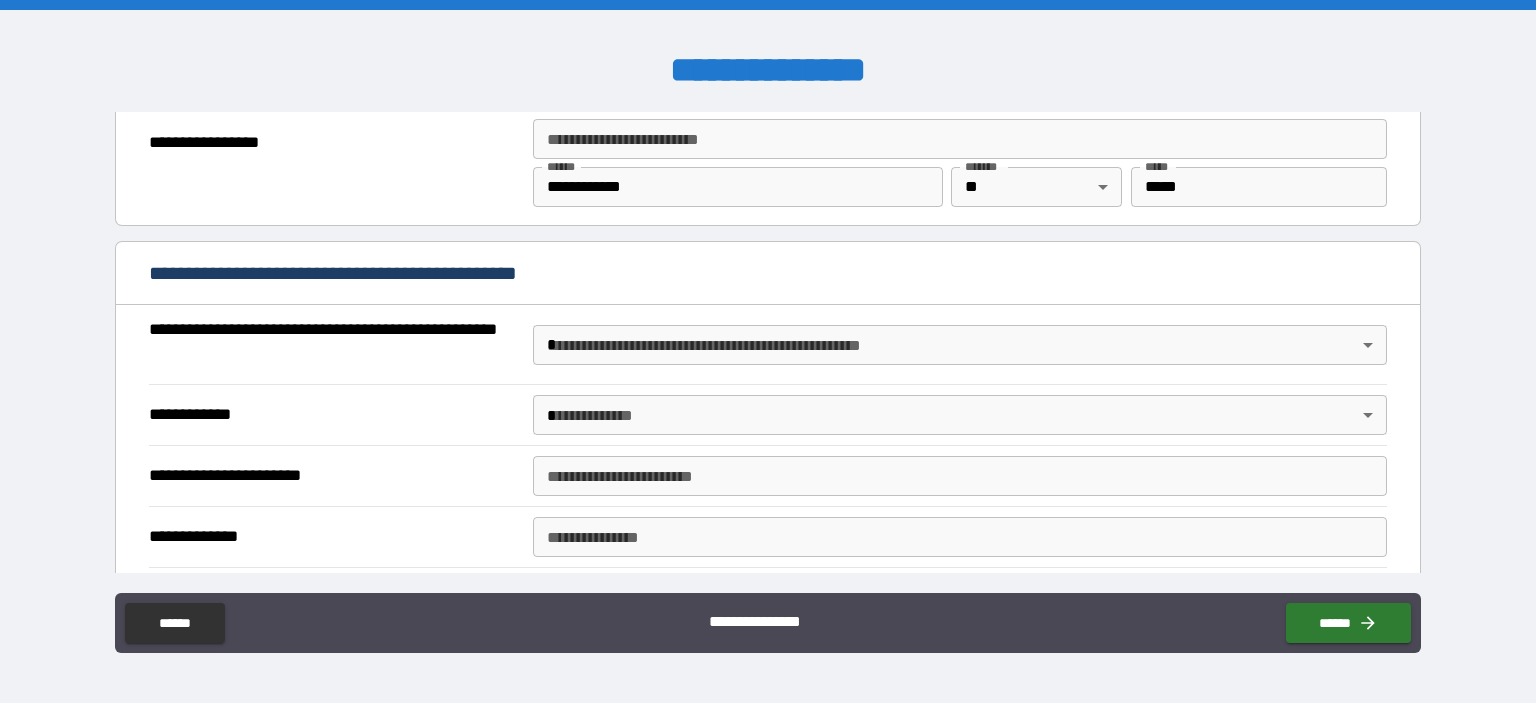 scroll, scrollTop: 1382, scrollLeft: 0, axis: vertical 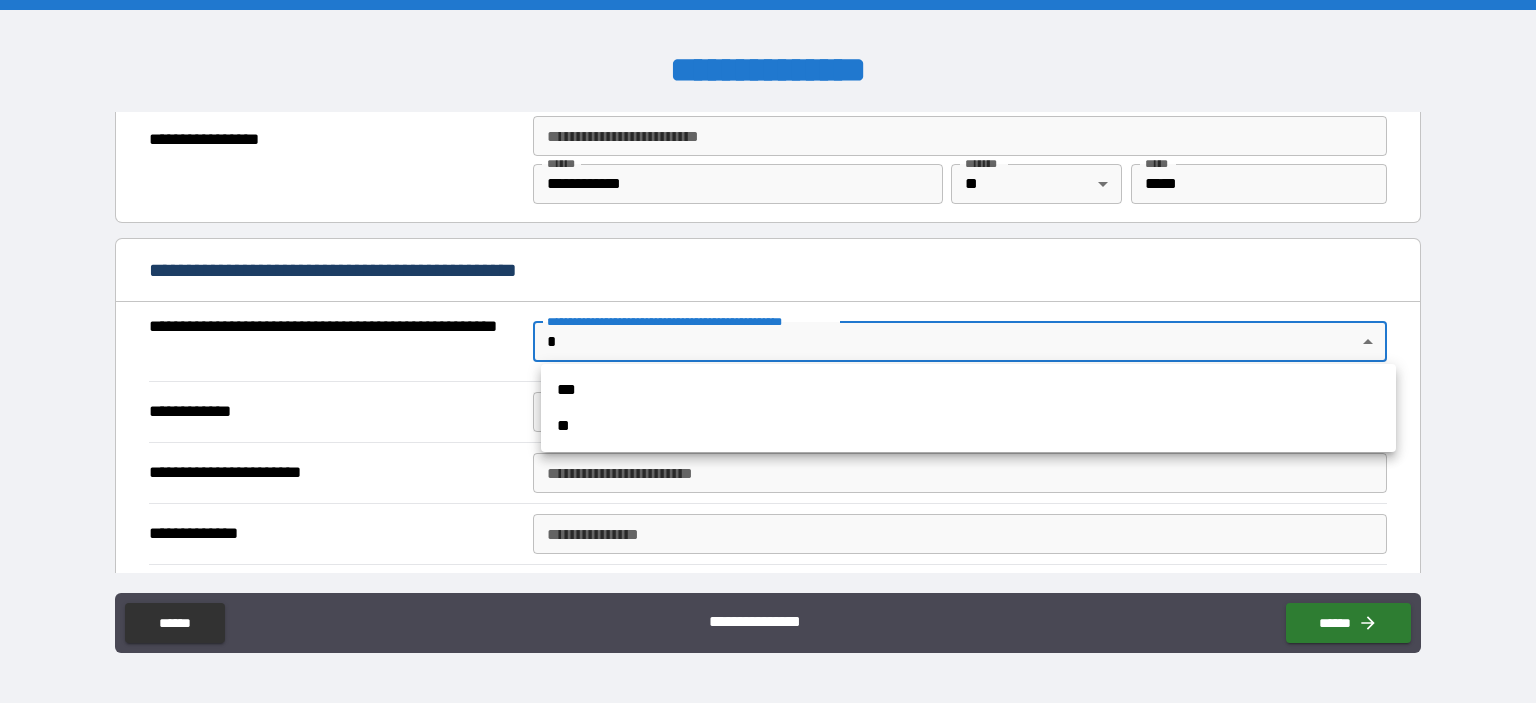 click on "**********" at bounding box center [768, 351] 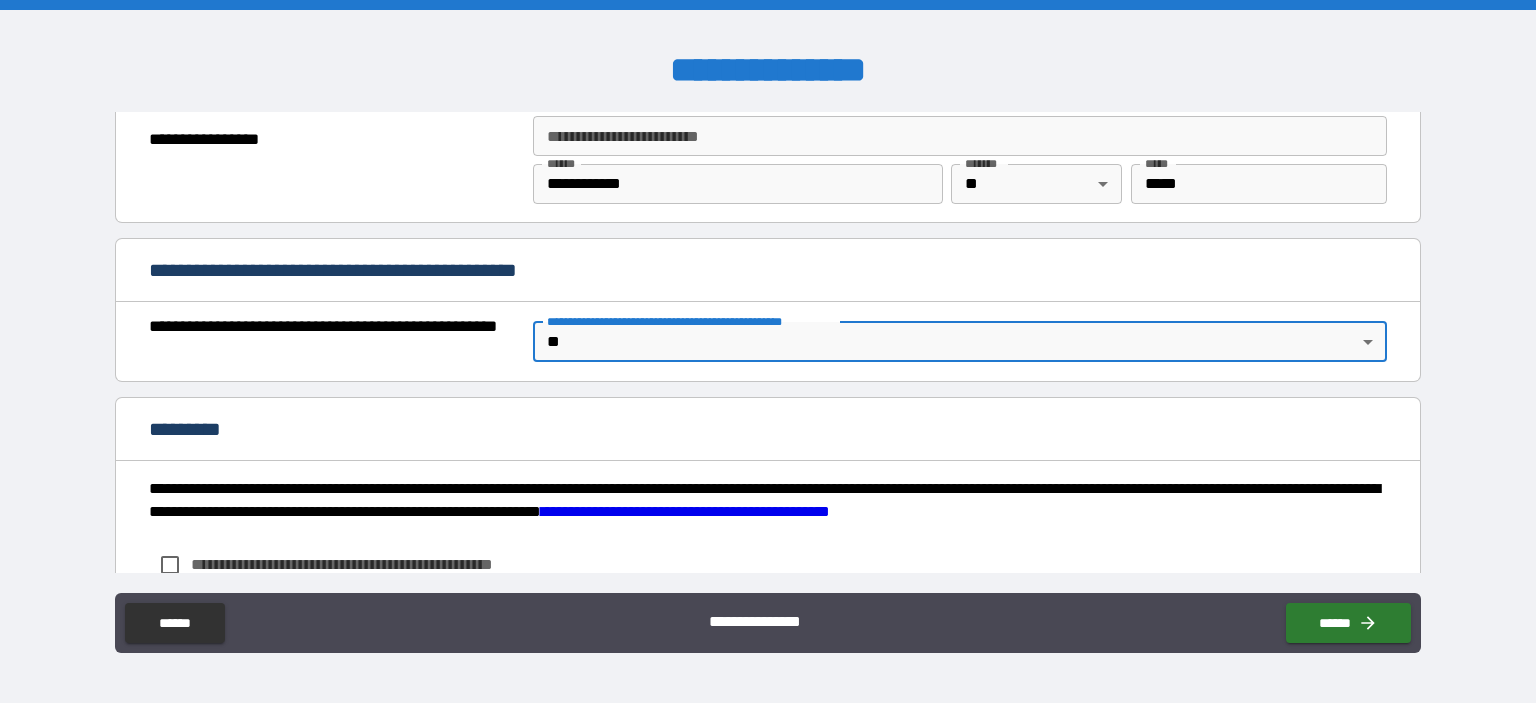 type on "*" 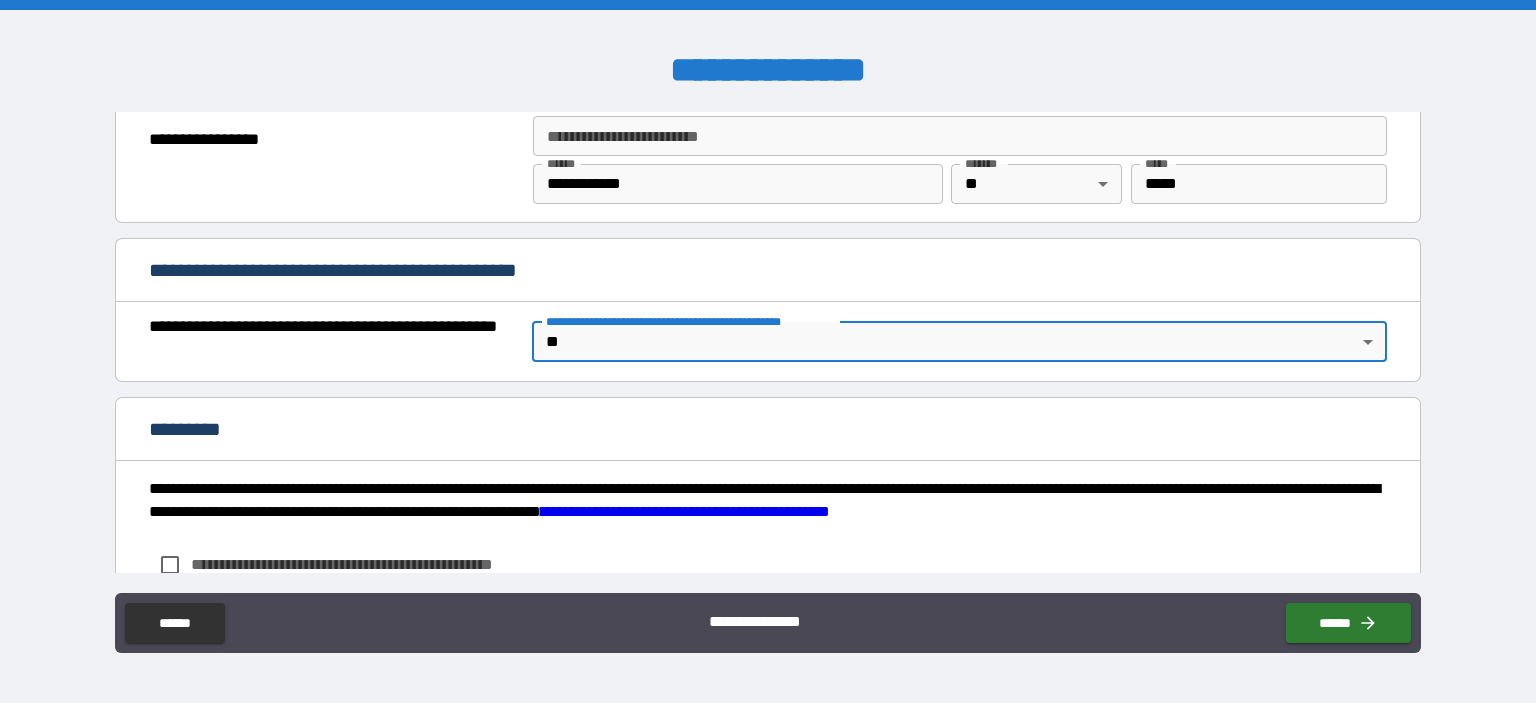 click on "**********" at bounding box center [335, 342] 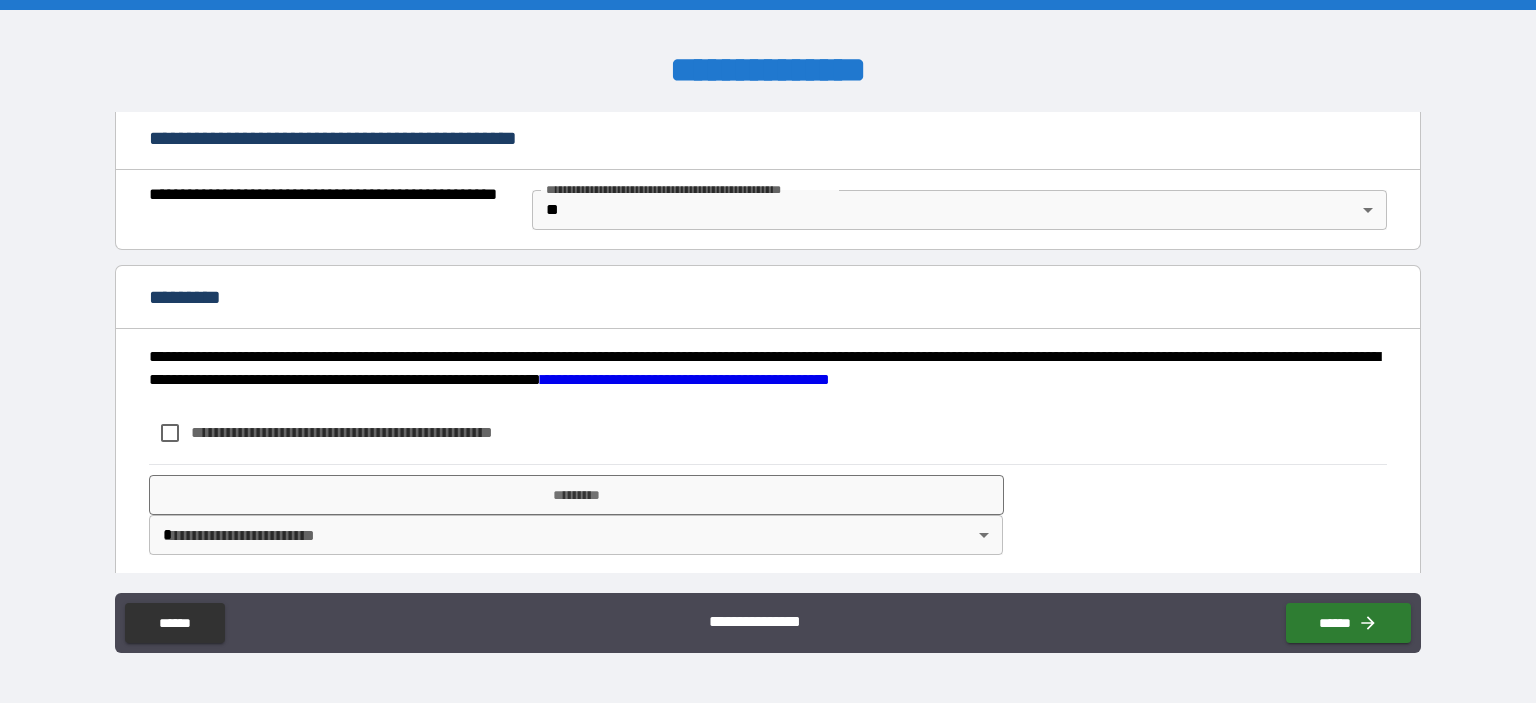 scroll, scrollTop: 1521, scrollLeft: 0, axis: vertical 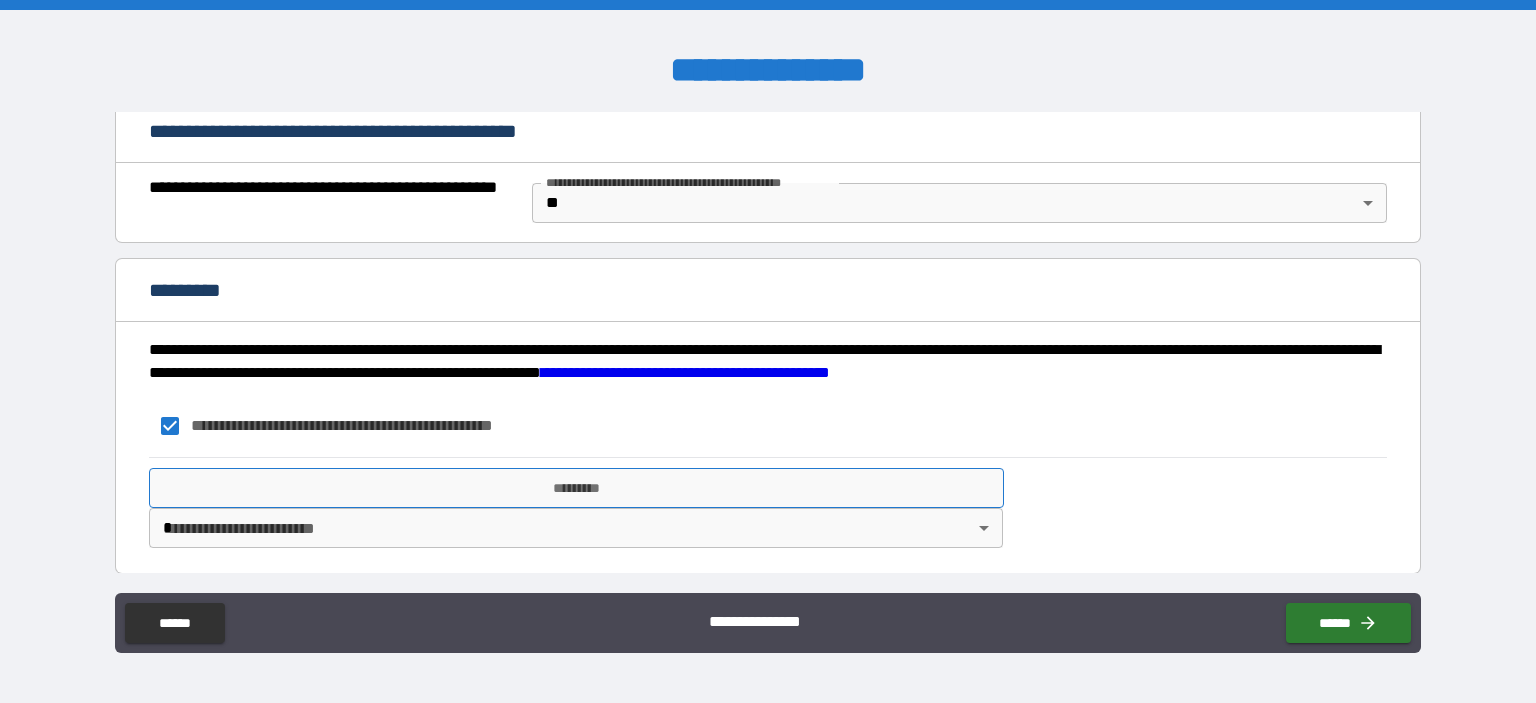 click on "*********" at bounding box center (576, 488) 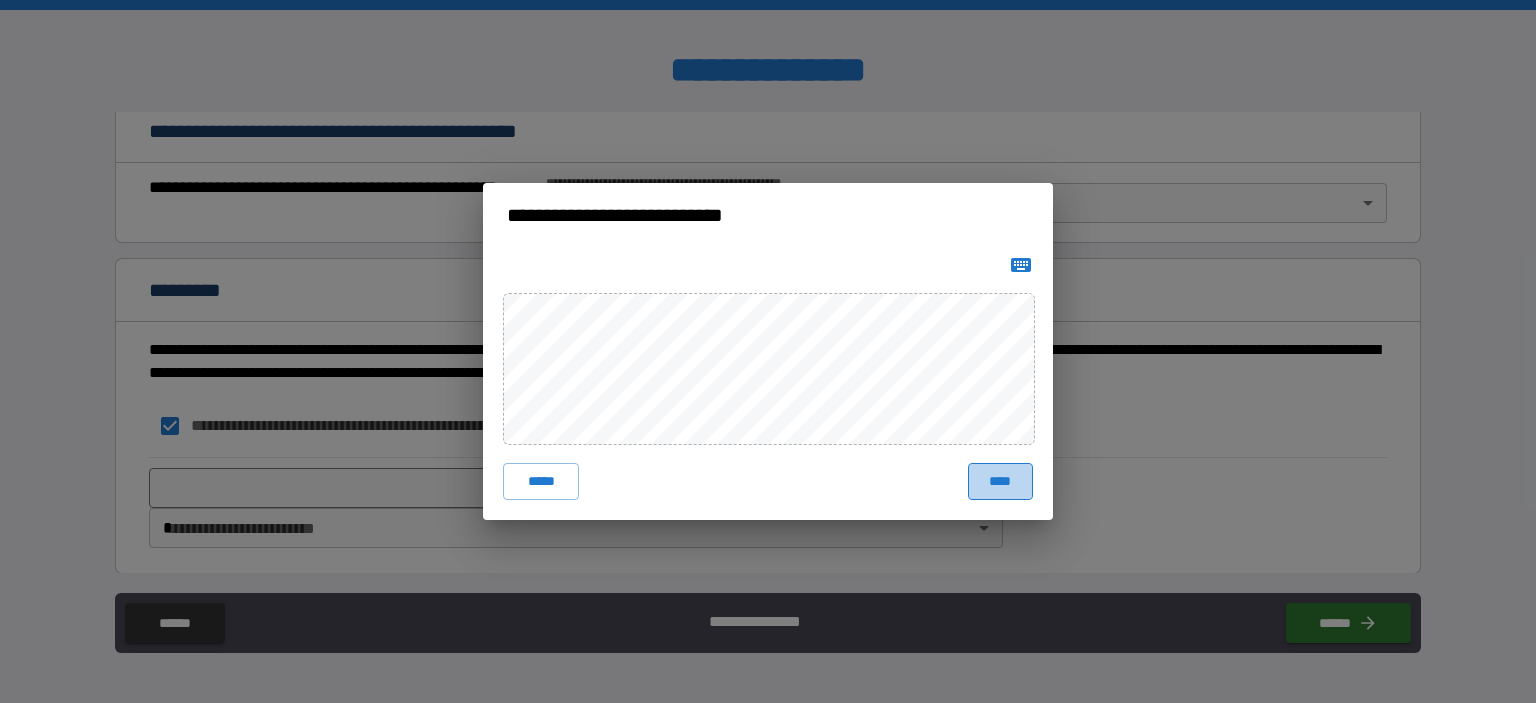 click on "****" at bounding box center [1000, 481] 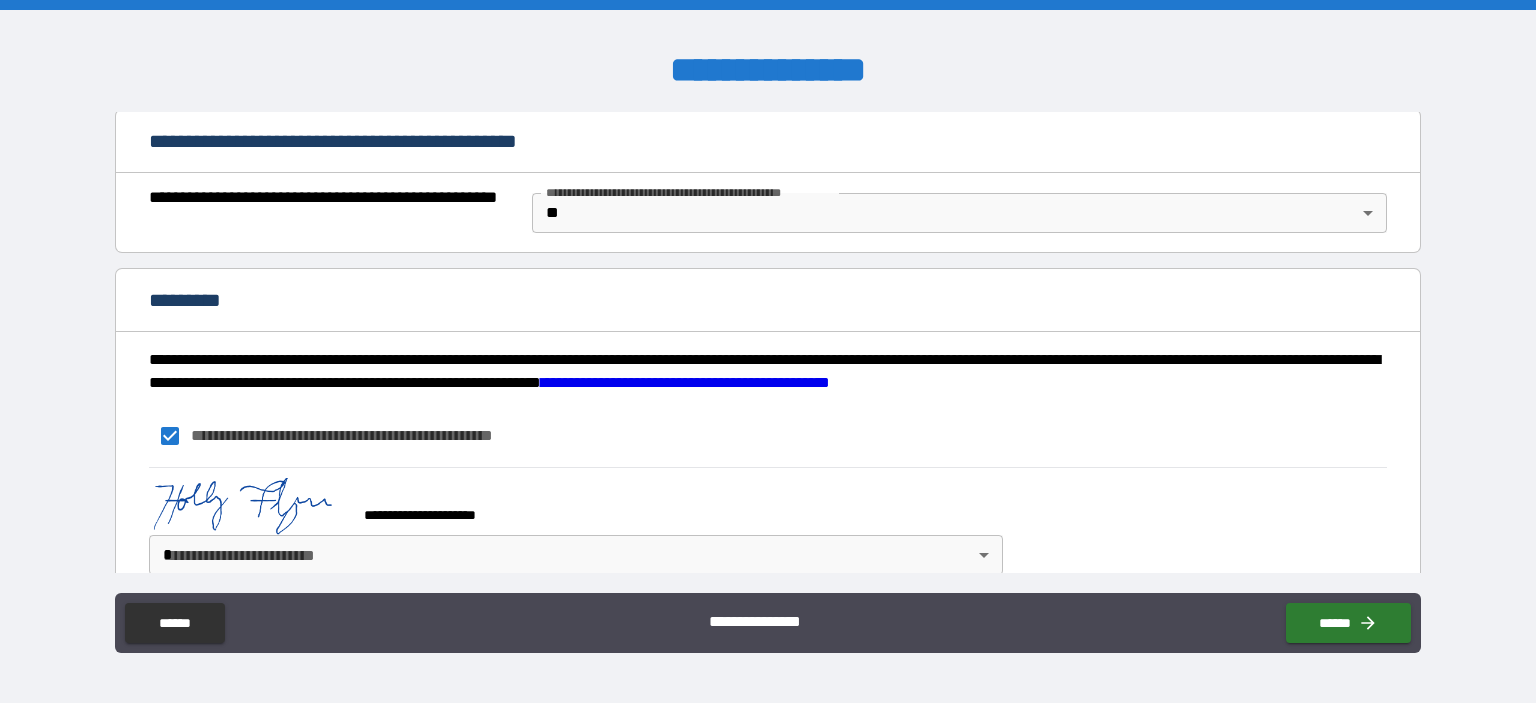 click on "**********" at bounding box center [768, 351] 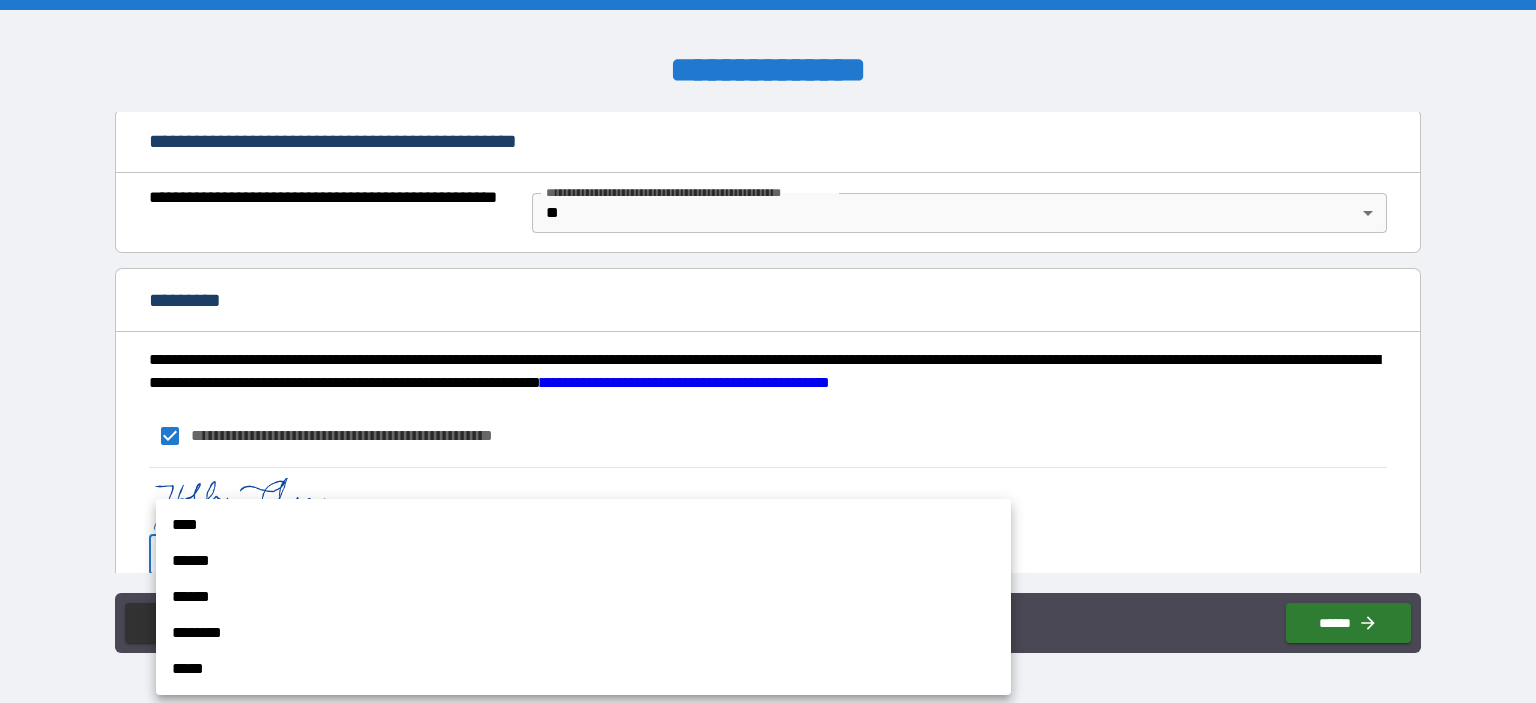 click on "******" at bounding box center [583, 561] 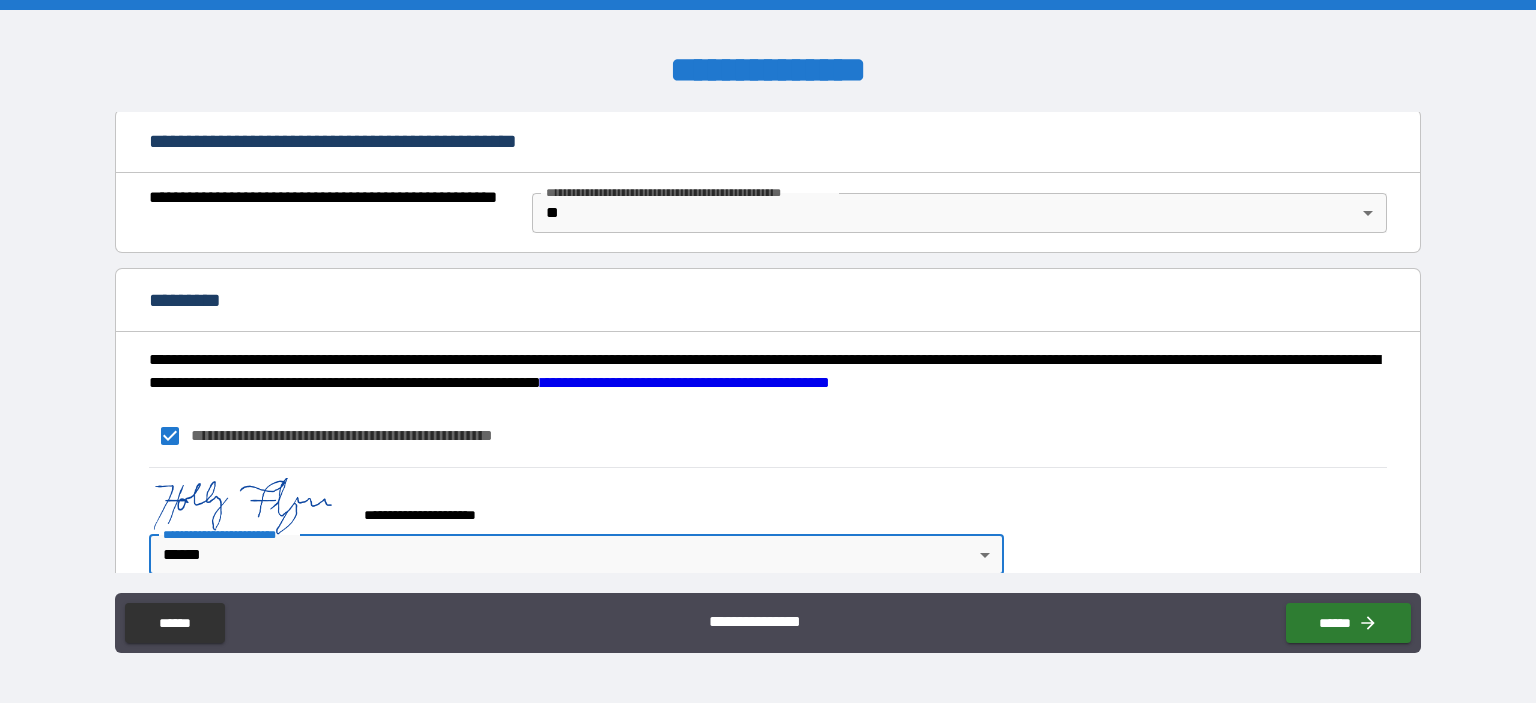 click on "**********" at bounding box center (768, 526) 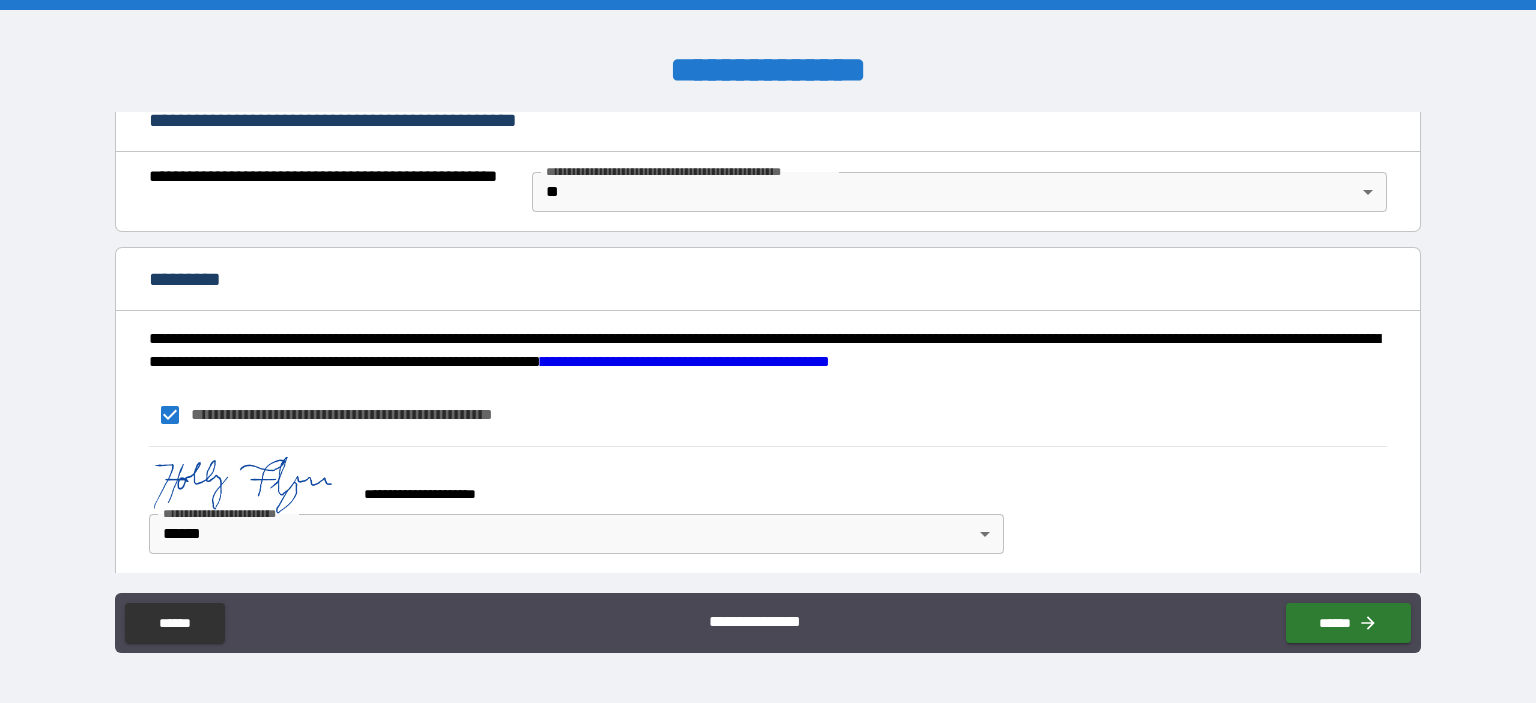scroll, scrollTop: 1538, scrollLeft: 0, axis: vertical 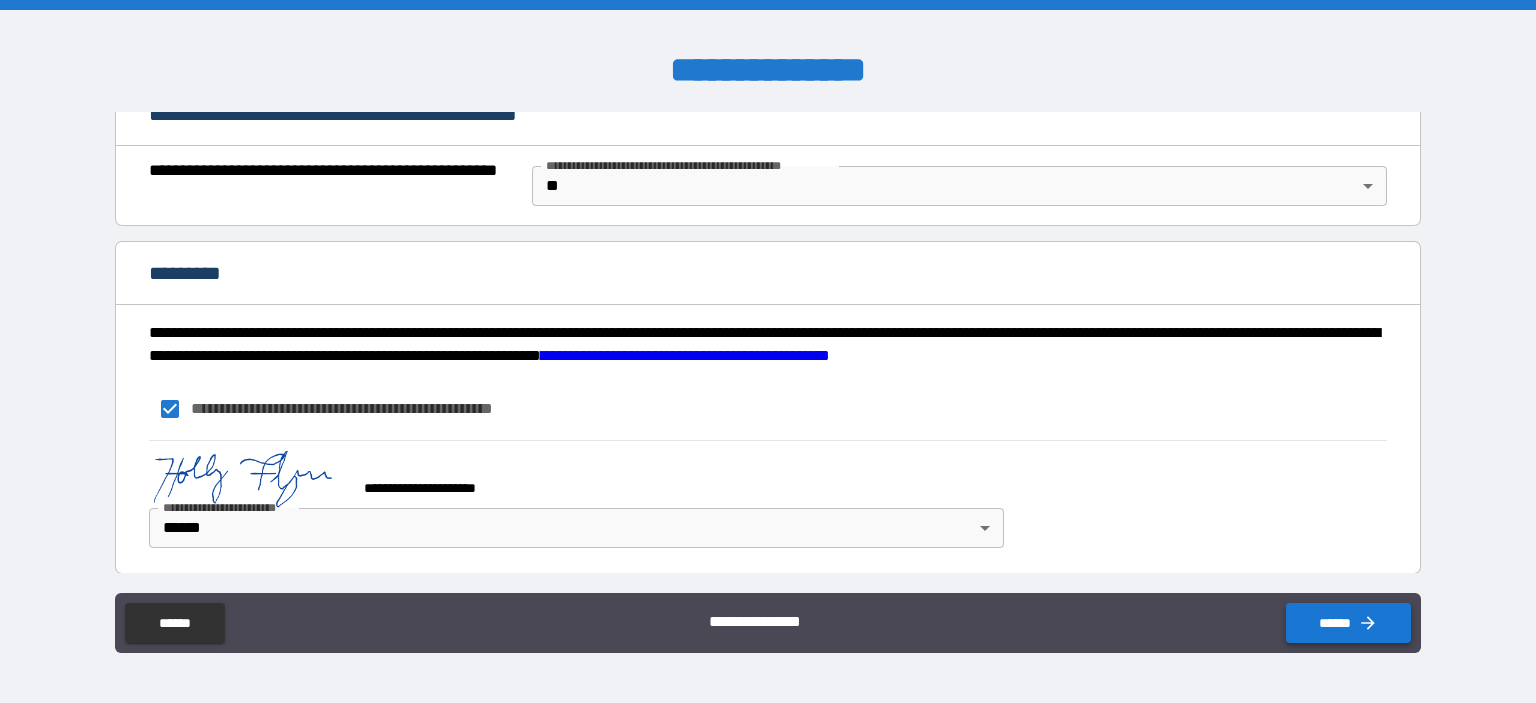 click on "******" at bounding box center (1348, 623) 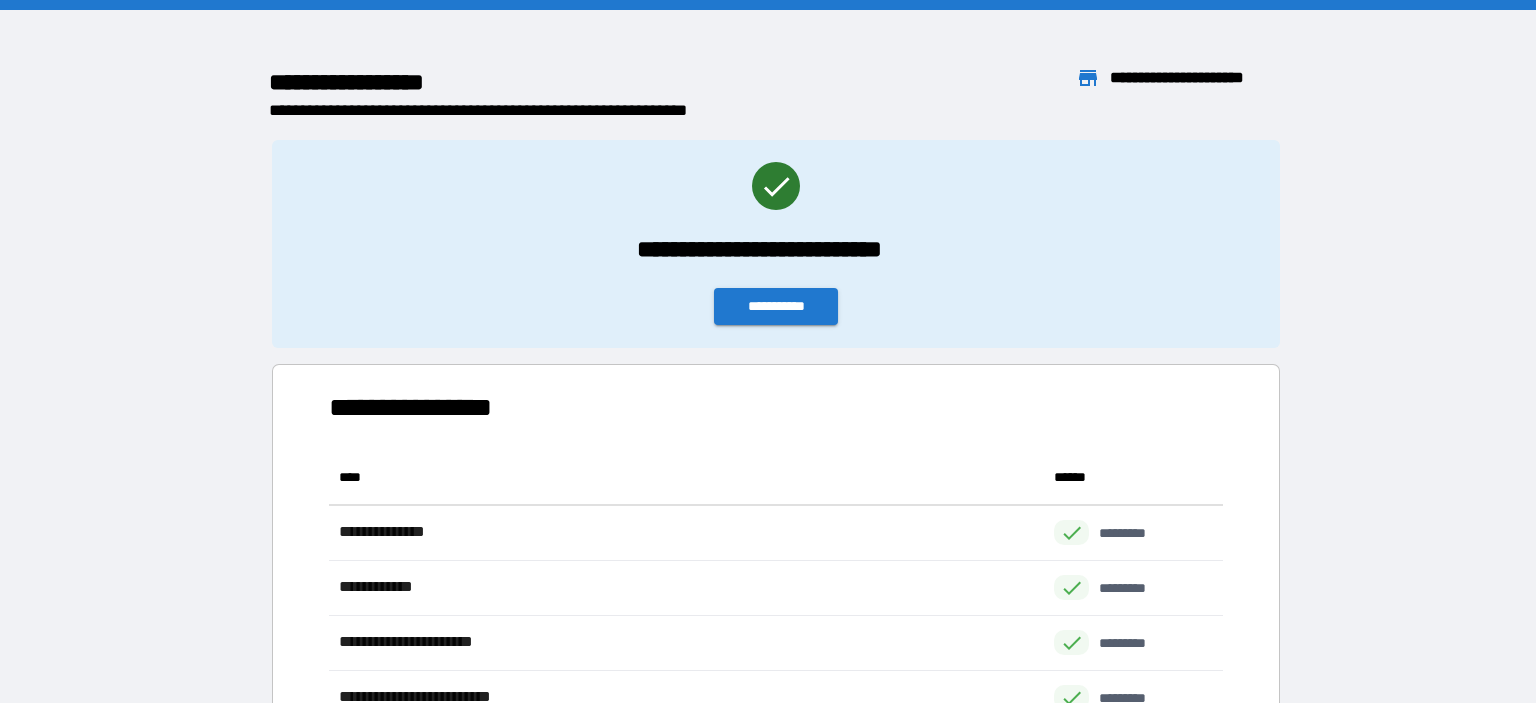 scroll, scrollTop: 331, scrollLeft: 894, axis: both 